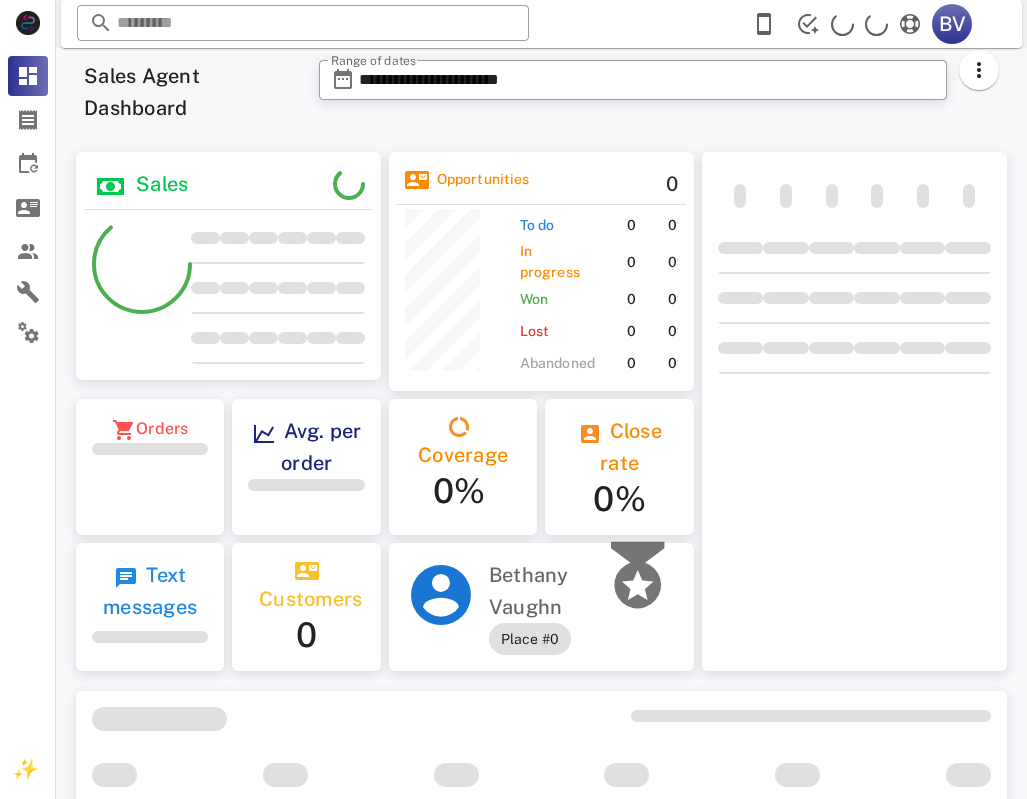scroll, scrollTop: 0, scrollLeft: 0, axis: both 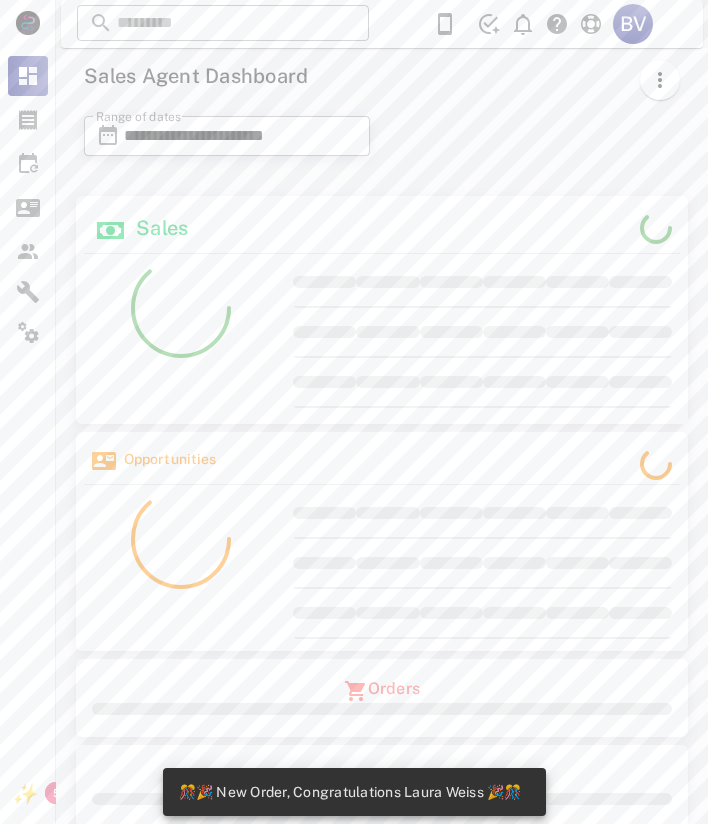 click on "**********" at bounding box center [382, 114] 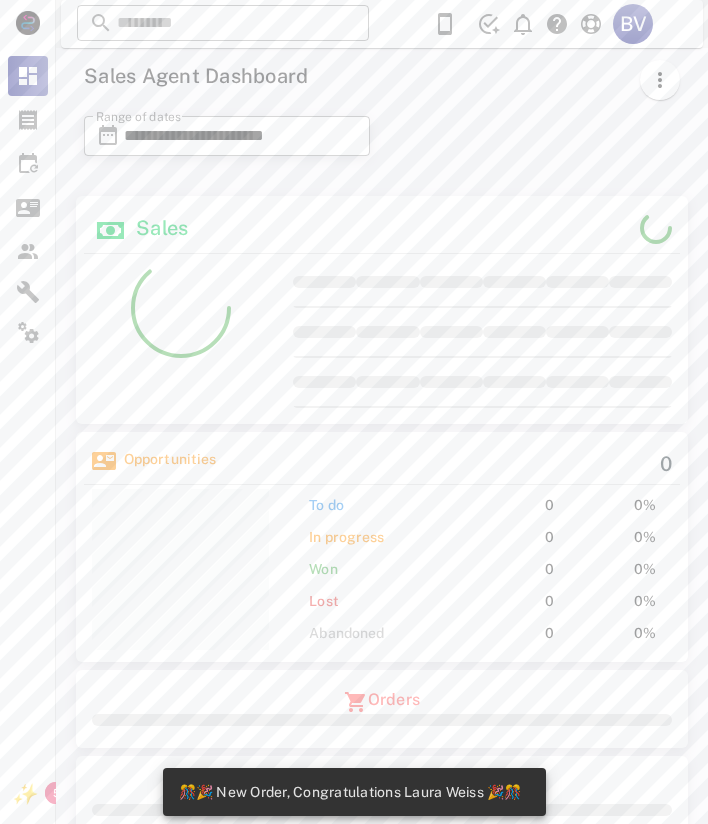 scroll, scrollTop: 999770, scrollLeft: 999388, axis: both 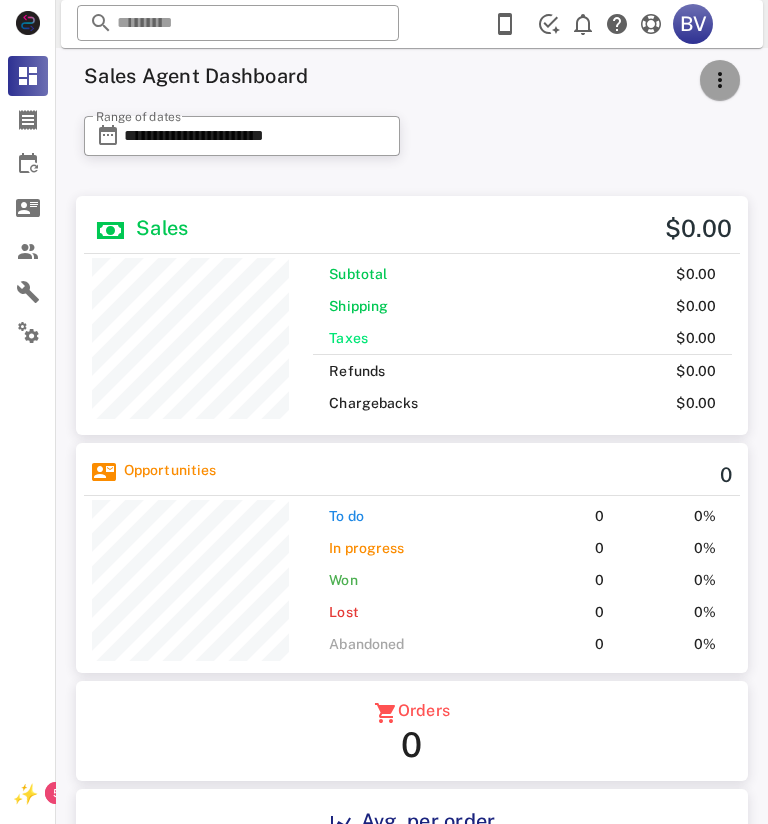 click at bounding box center (720, 80) 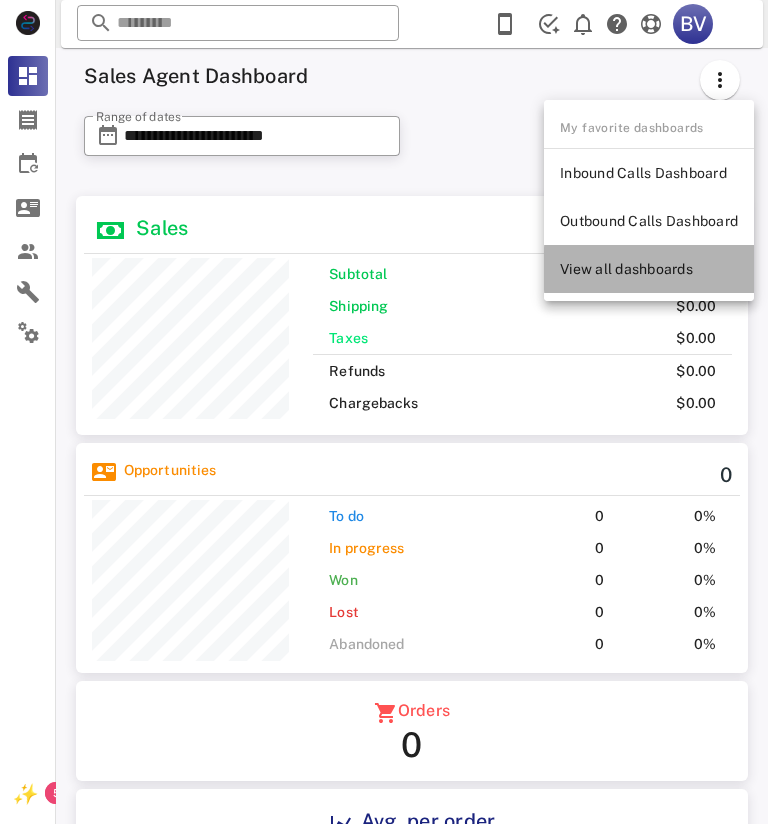 click on "View all dashboards" at bounding box center [649, 269] 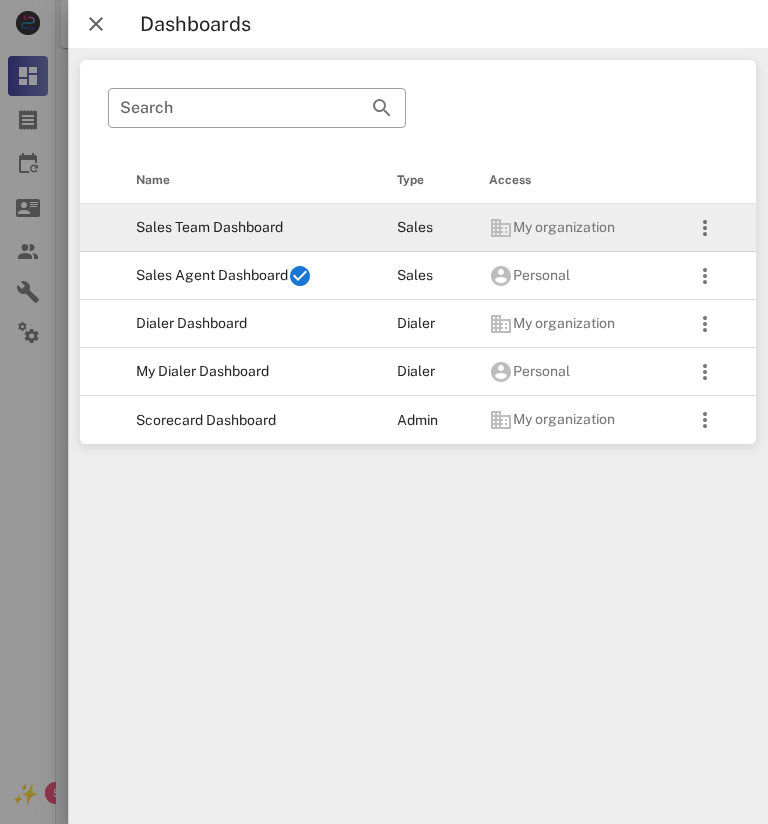 click on "Sales Team Dashboard" at bounding box center (250, 228) 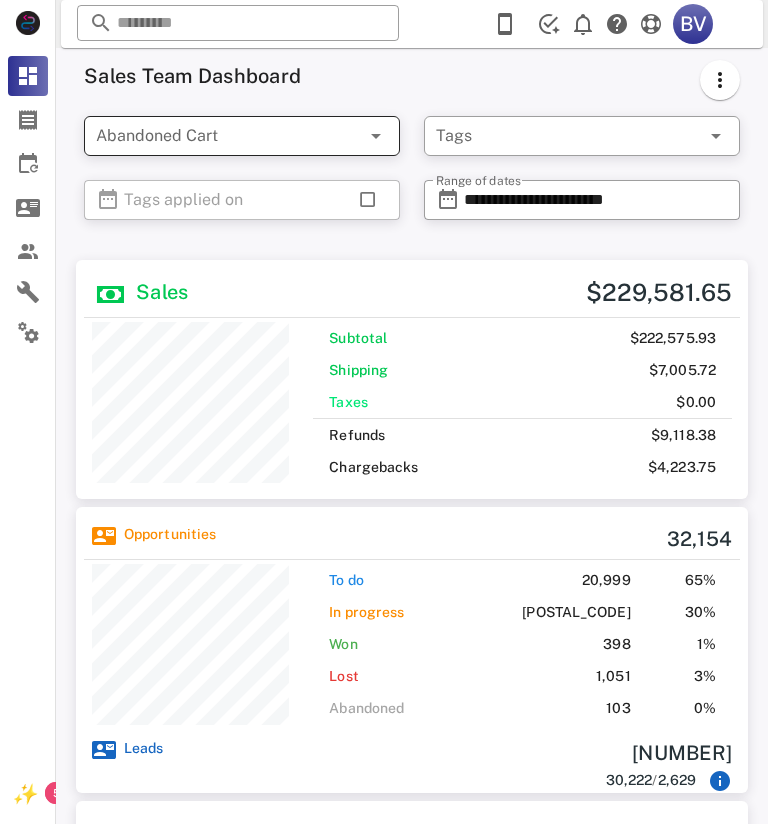 click on "Abandoned Cart" at bounding box center [214, 136] 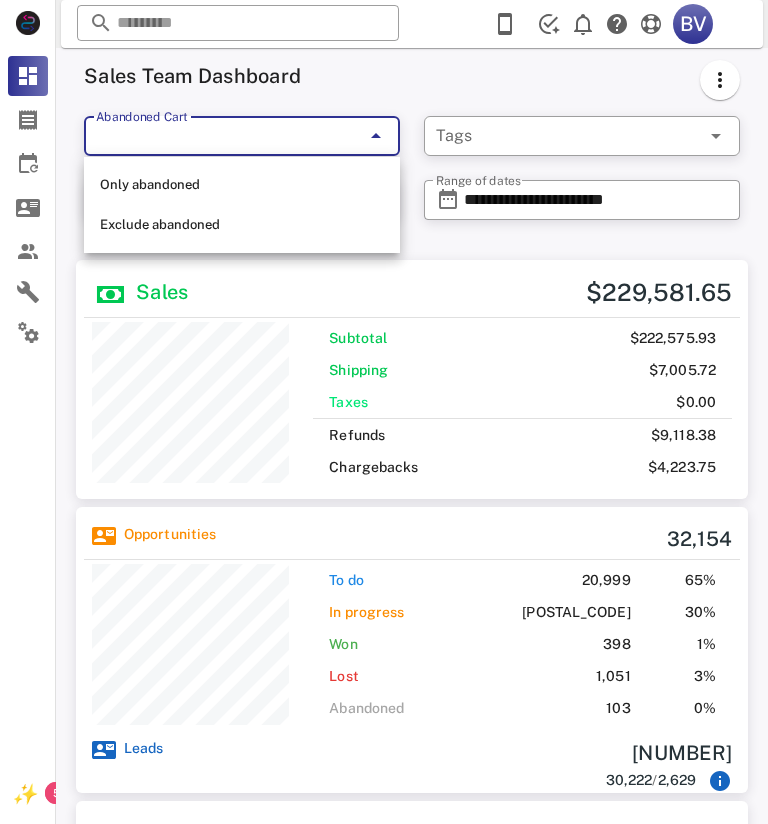 click on "​ Abandoned Cart" at bounding box center [242, 136] 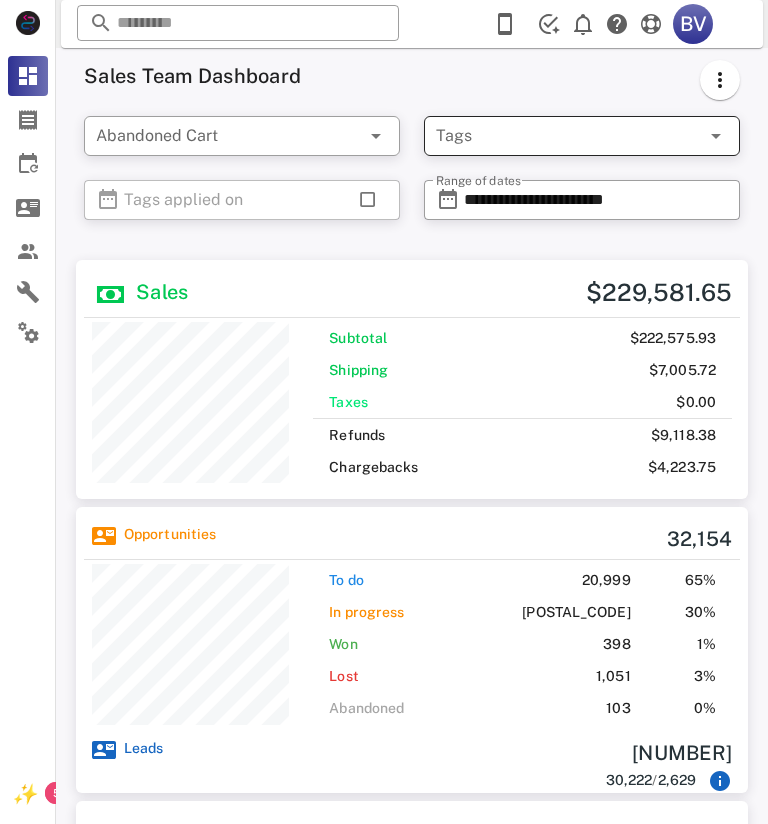click at bounding box center [554, 136] 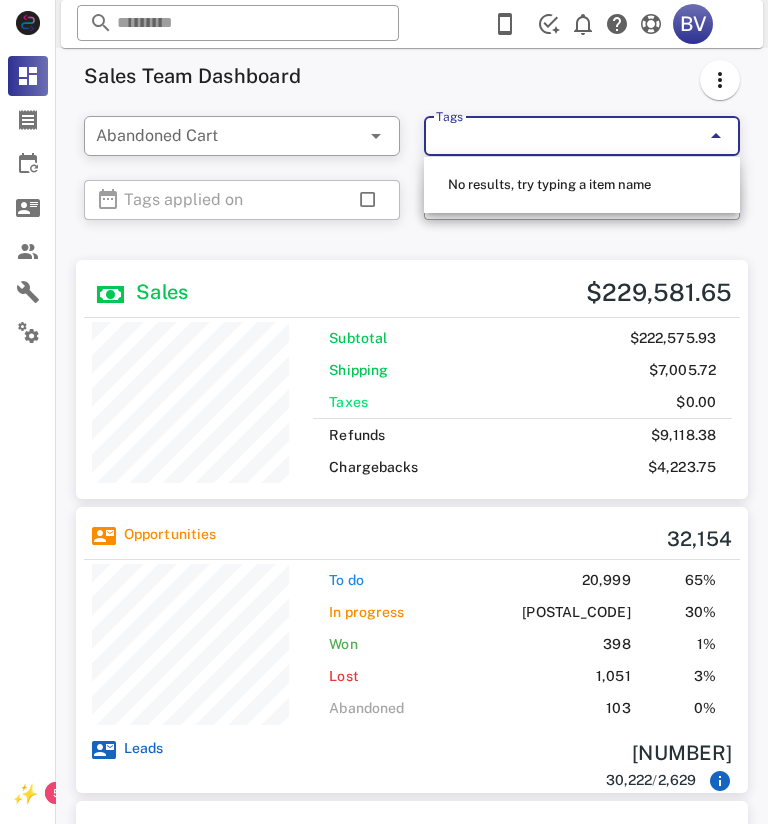 click on "Tags" at bounding box center [554, 136] 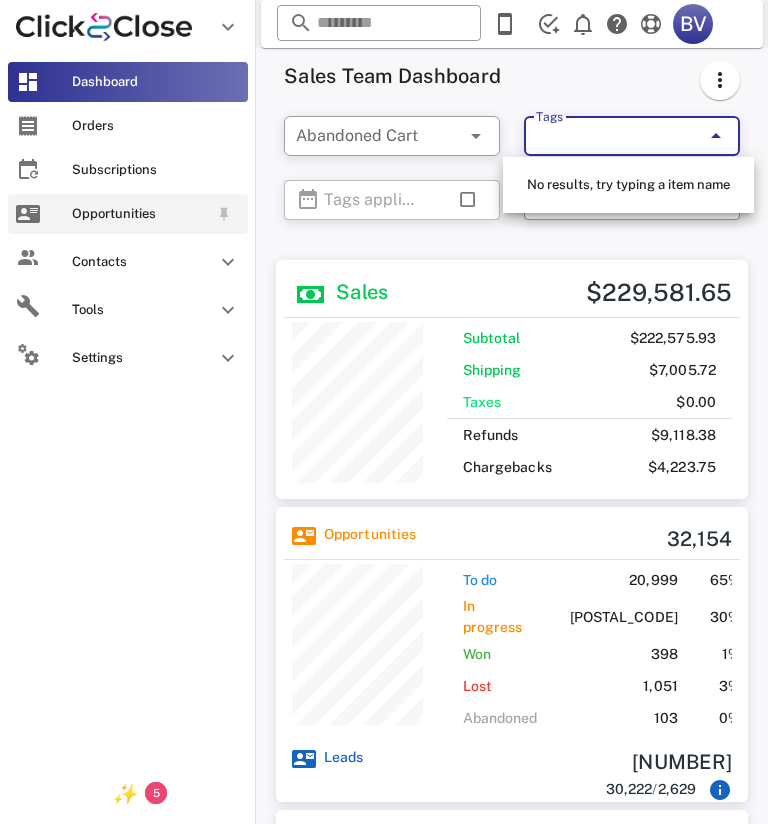 click on "Opportunities" at bounding box center (128, 214) 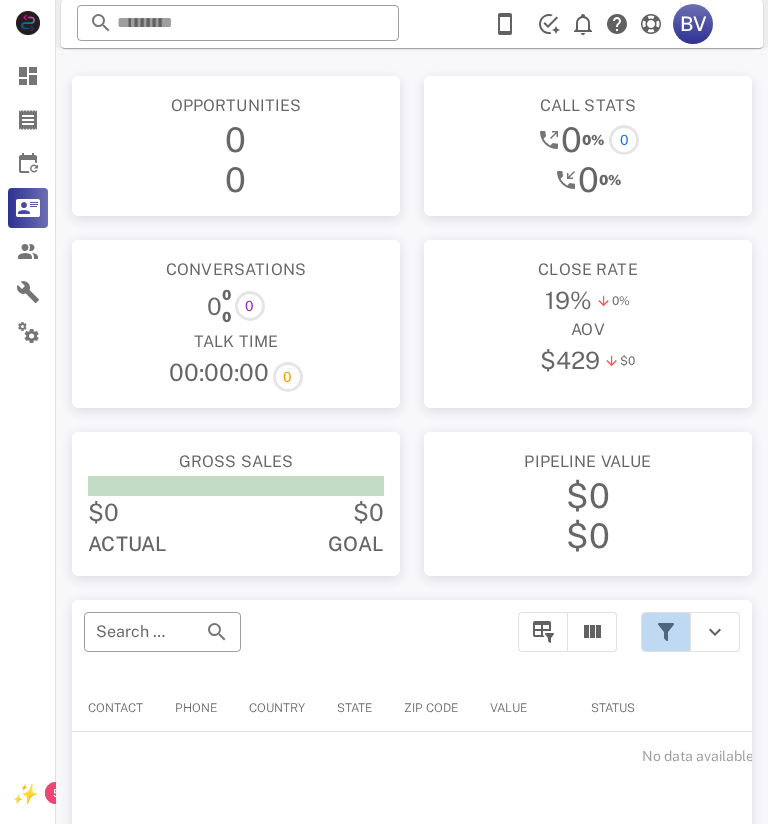 click at bounding box center [666, 632] 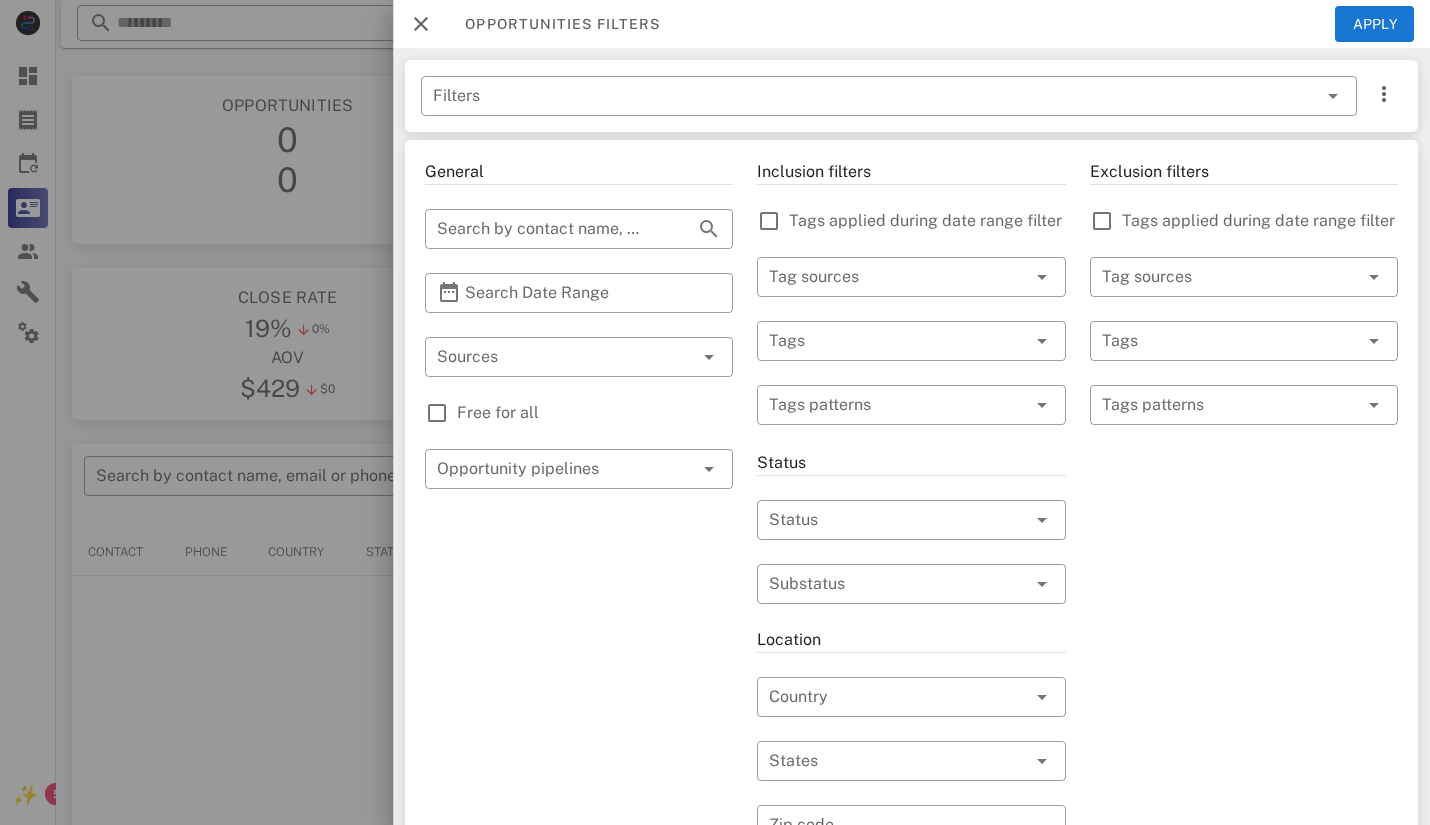 click on "General ​ Search by contact name, email or phone ​ Search Date Range ​ Sources Free for all ​ Opportunity pipelines" at bounding box center (579, 709) 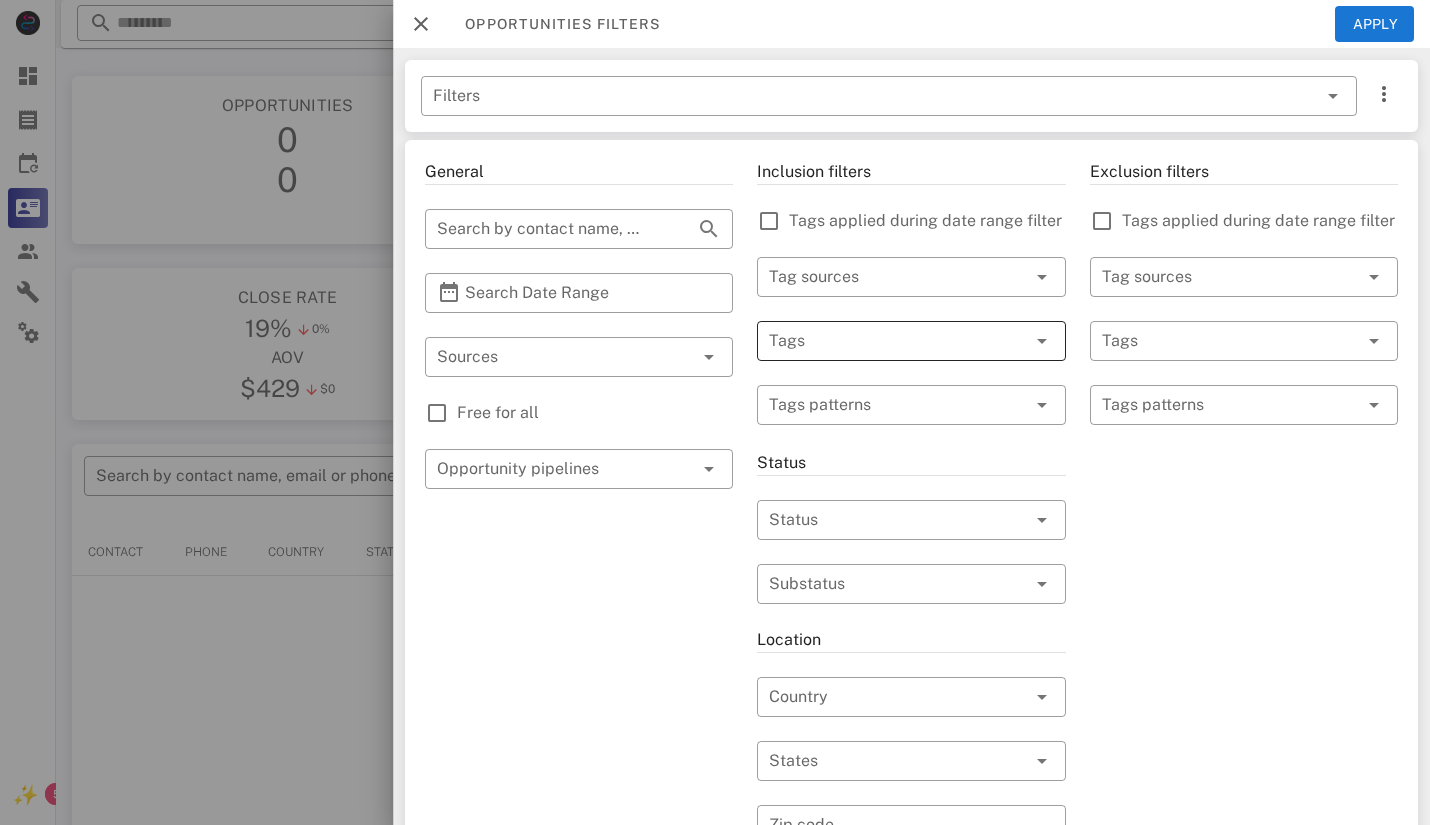 click at bounding box center [883, 341] 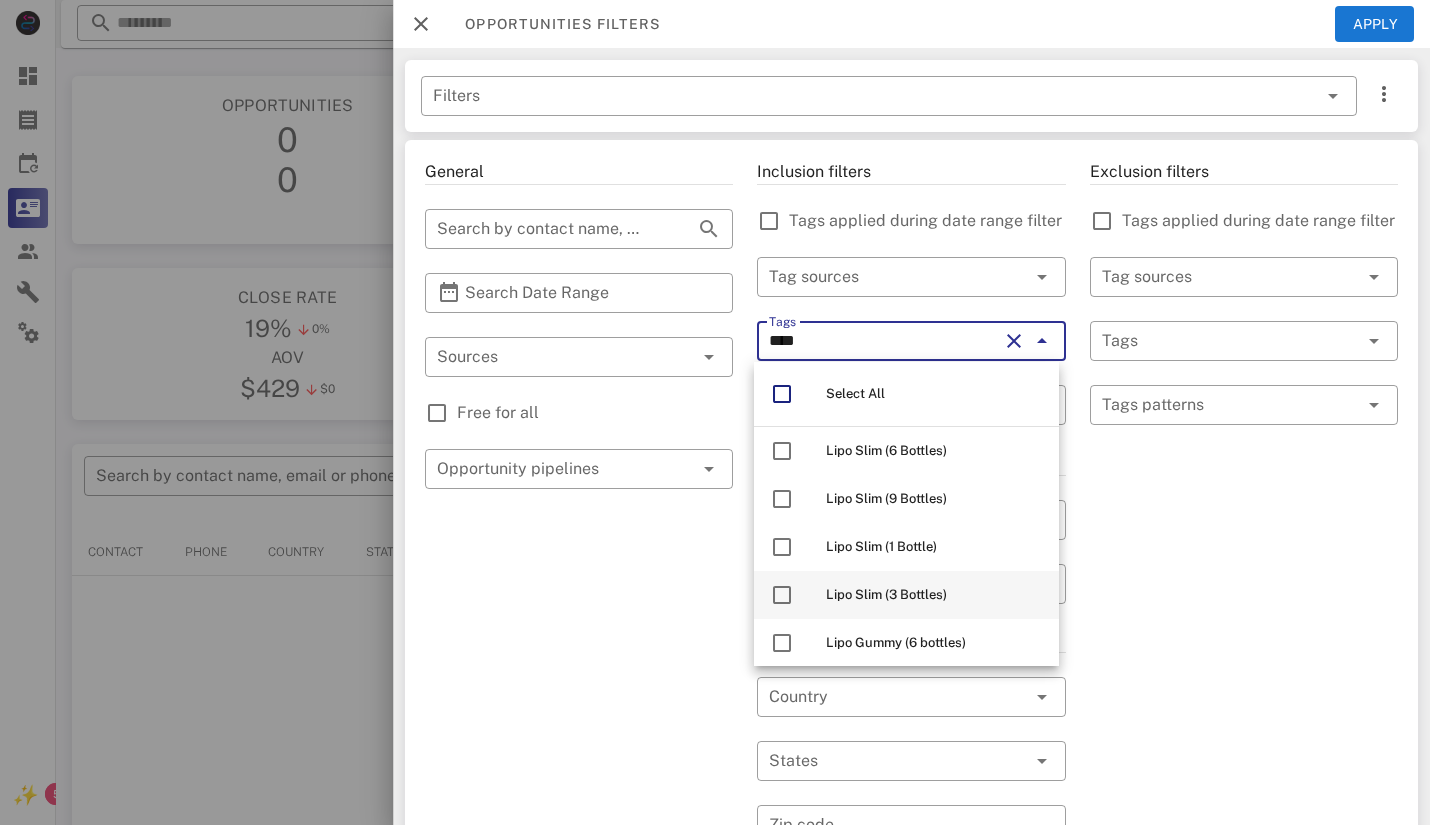 click on "Lipo Slim (3 Bottles)" at bounding box center (886, 594) 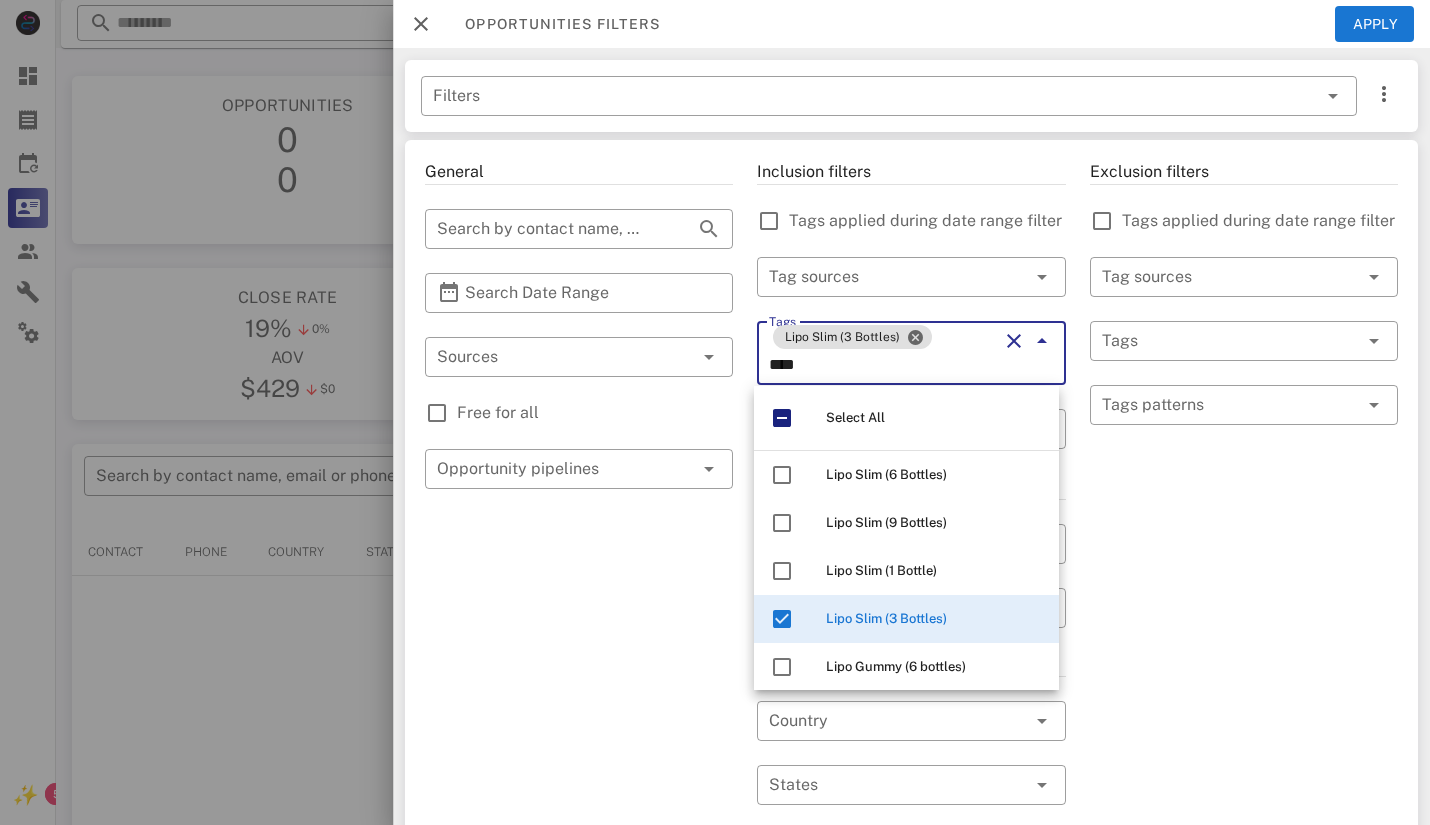 type on "****" 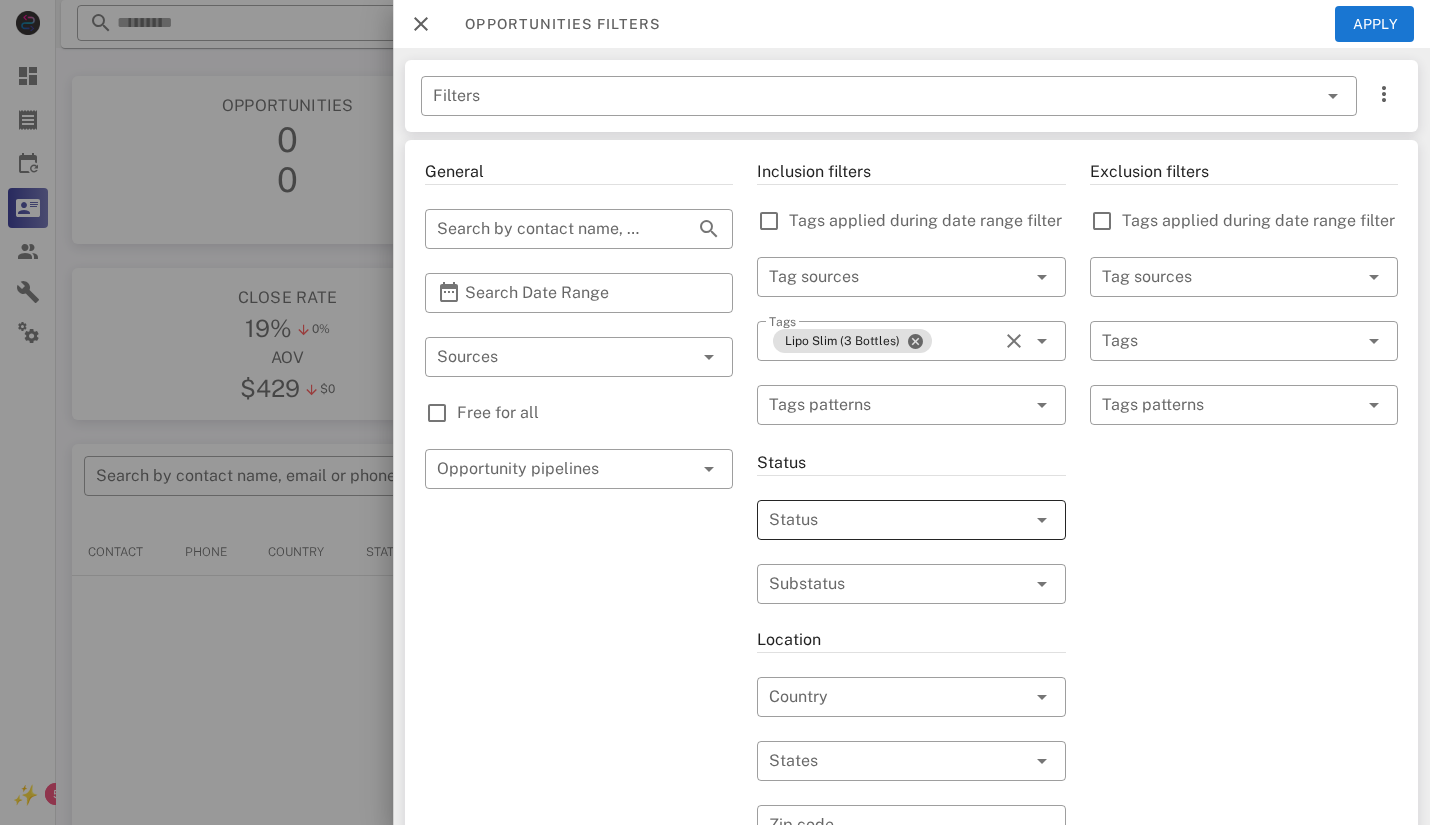 click at bounding box center (1012, 520) 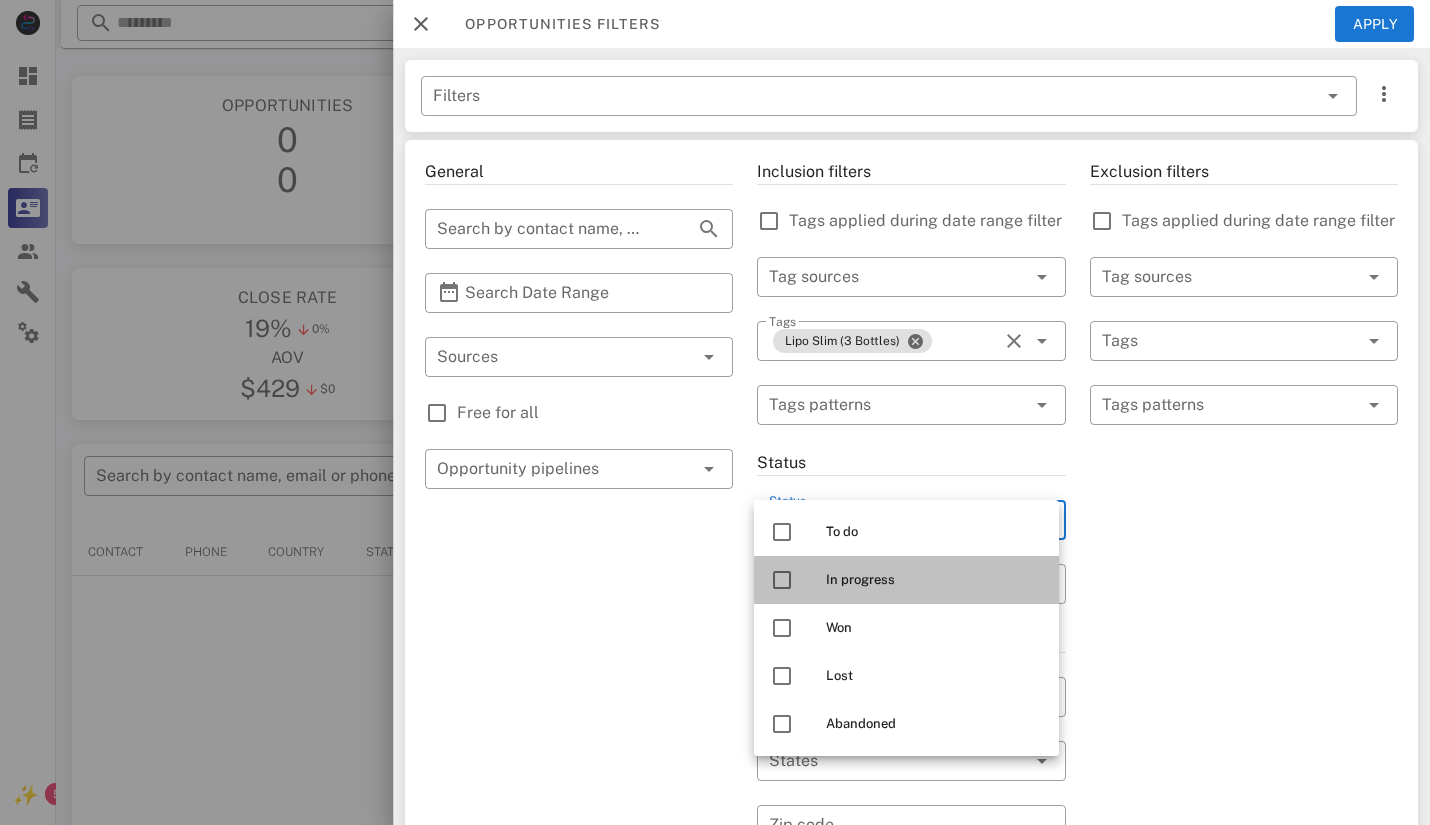 click on "In progress" at bounding box center [934, 580] 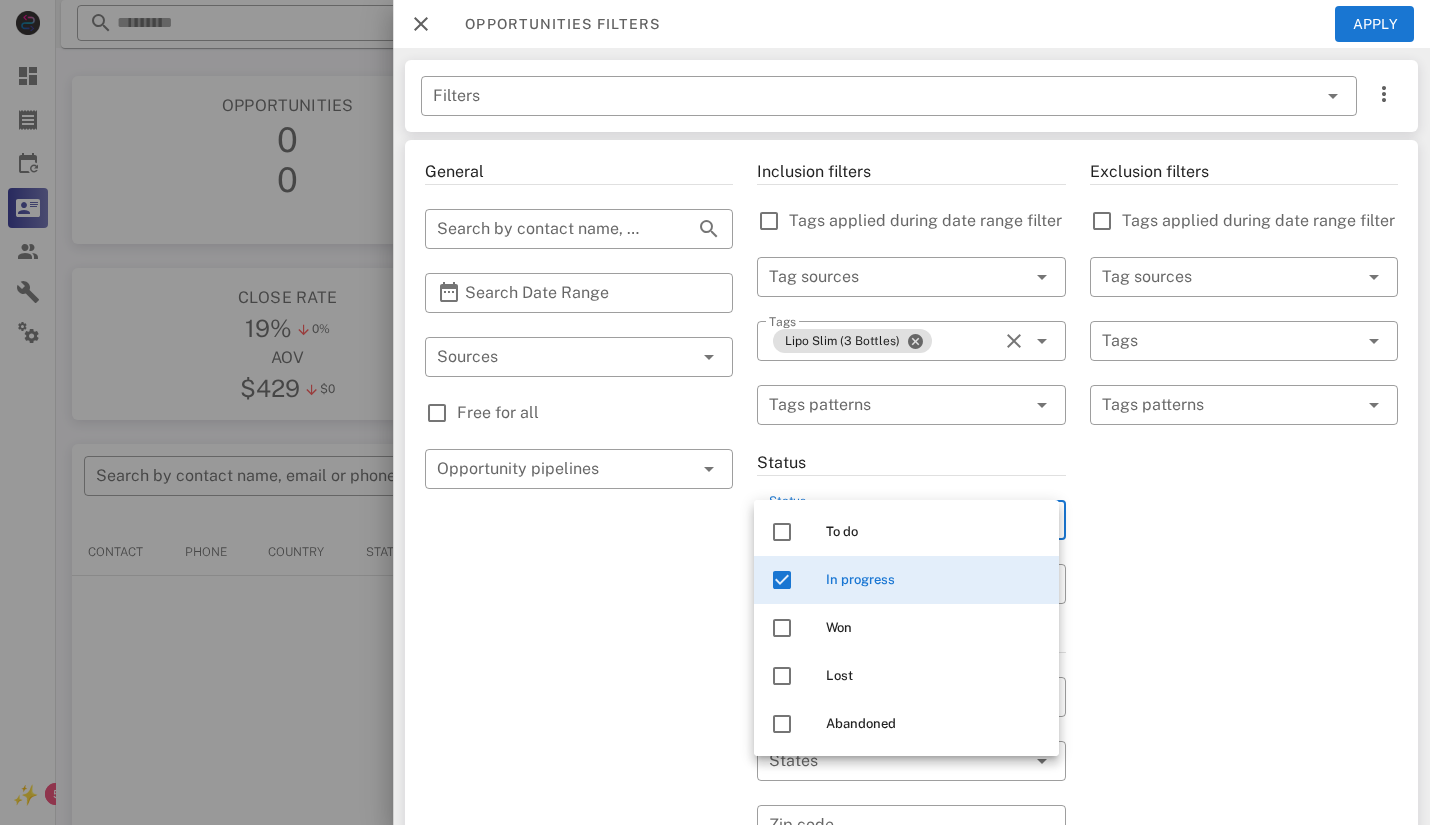 click on "Exclusion filters Tags applied during date range filter ​ Tag sources ​ Tags ​ Tags patterns" at bounding box center [1244, 709] 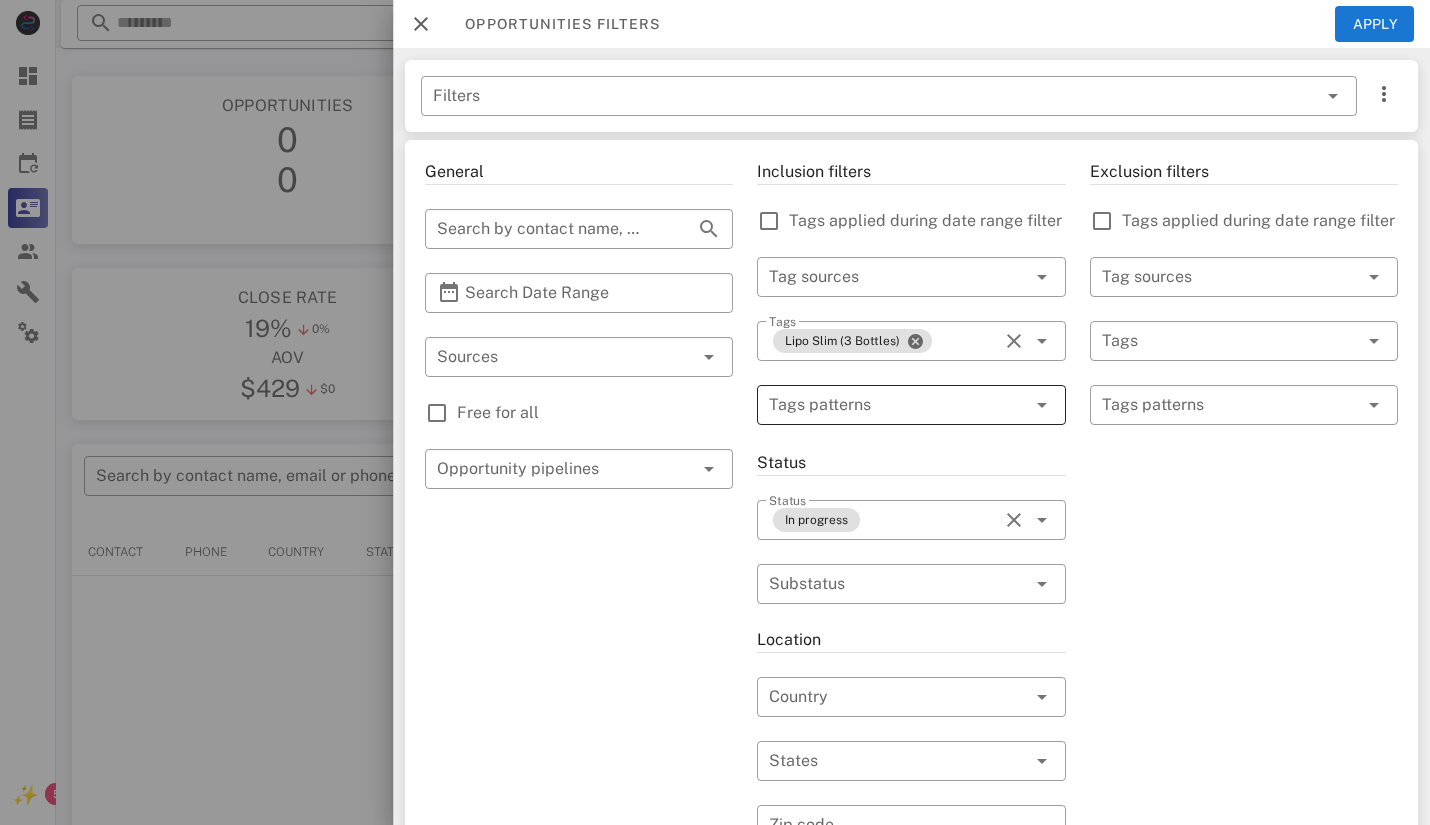 click at bounding box center [897, 405] 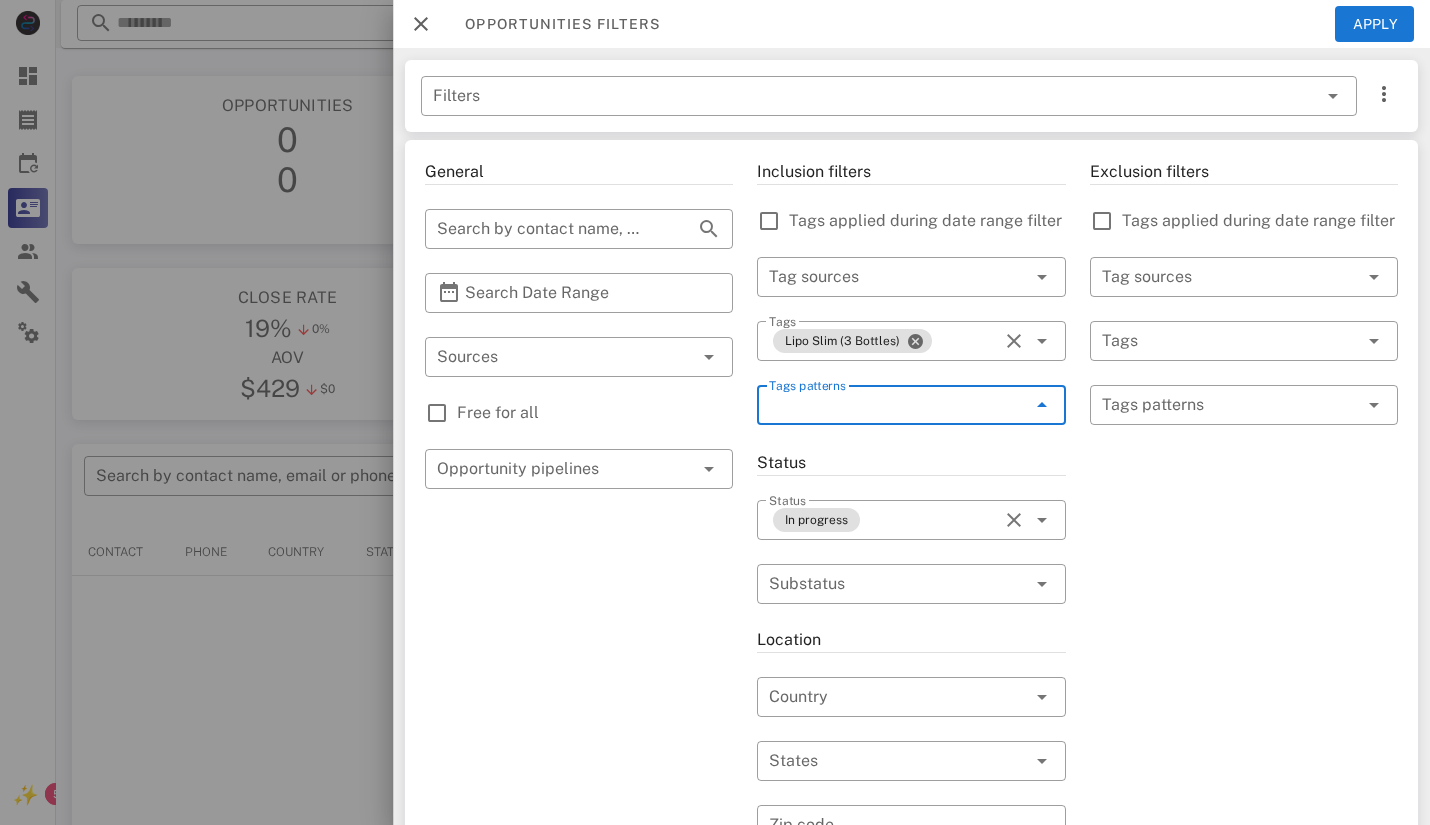 click at bounding box center (1042, 405) 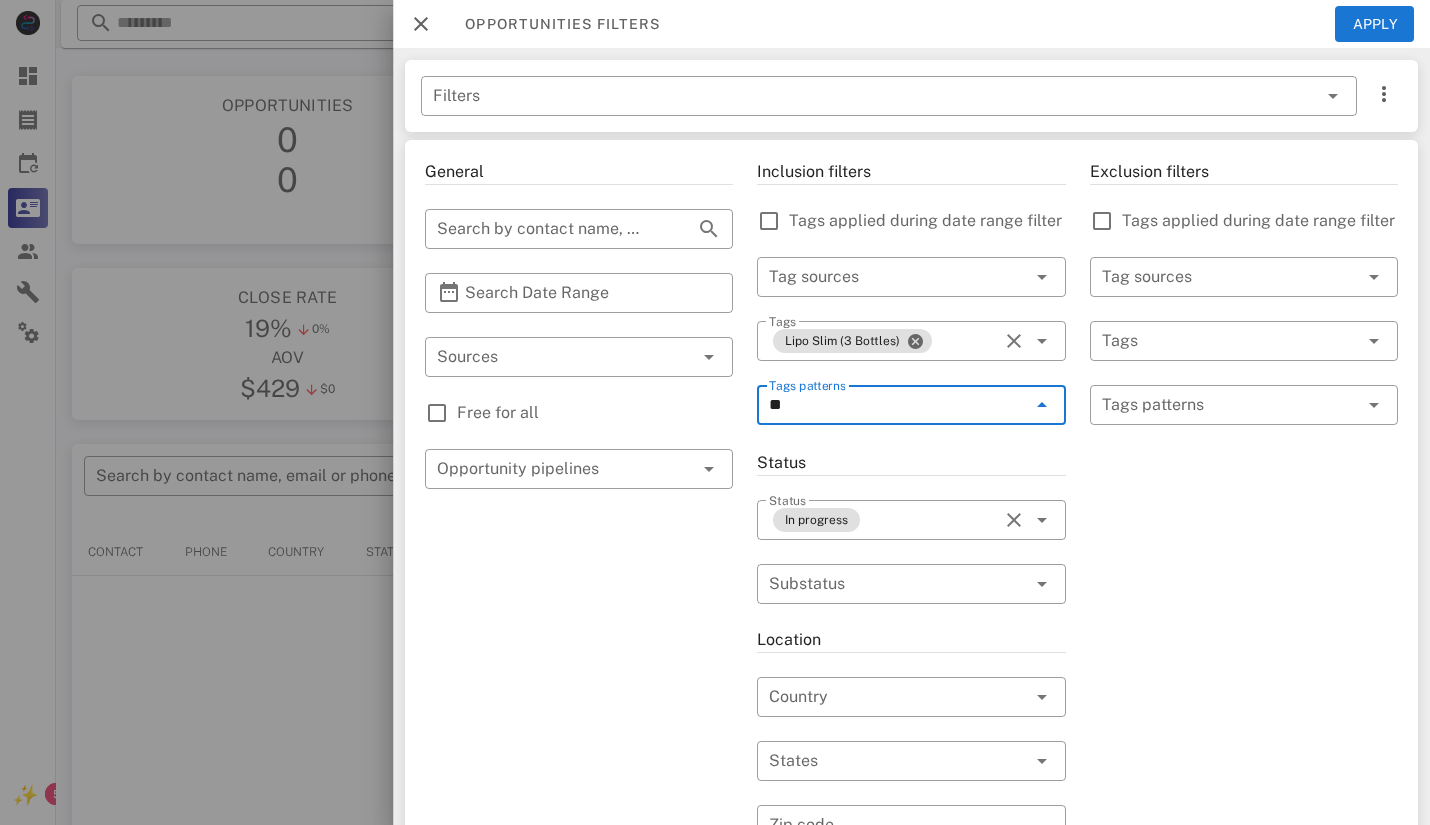 type on "*" 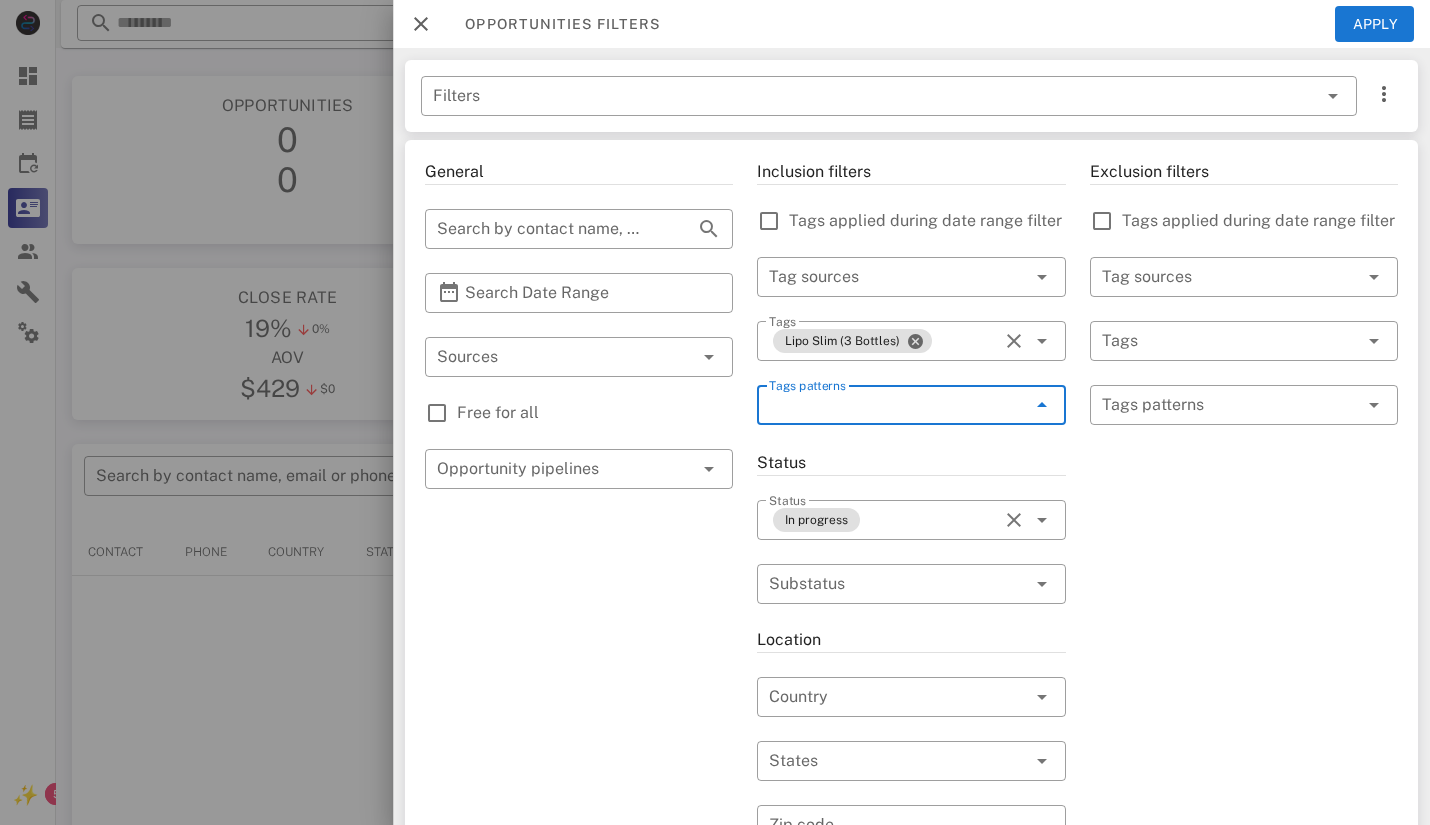 click on "Exclusion filters Tags applied during date range filter ​ Tag sources ​ Tags ​ Tags patterns" at bounding box center (1244, 709) 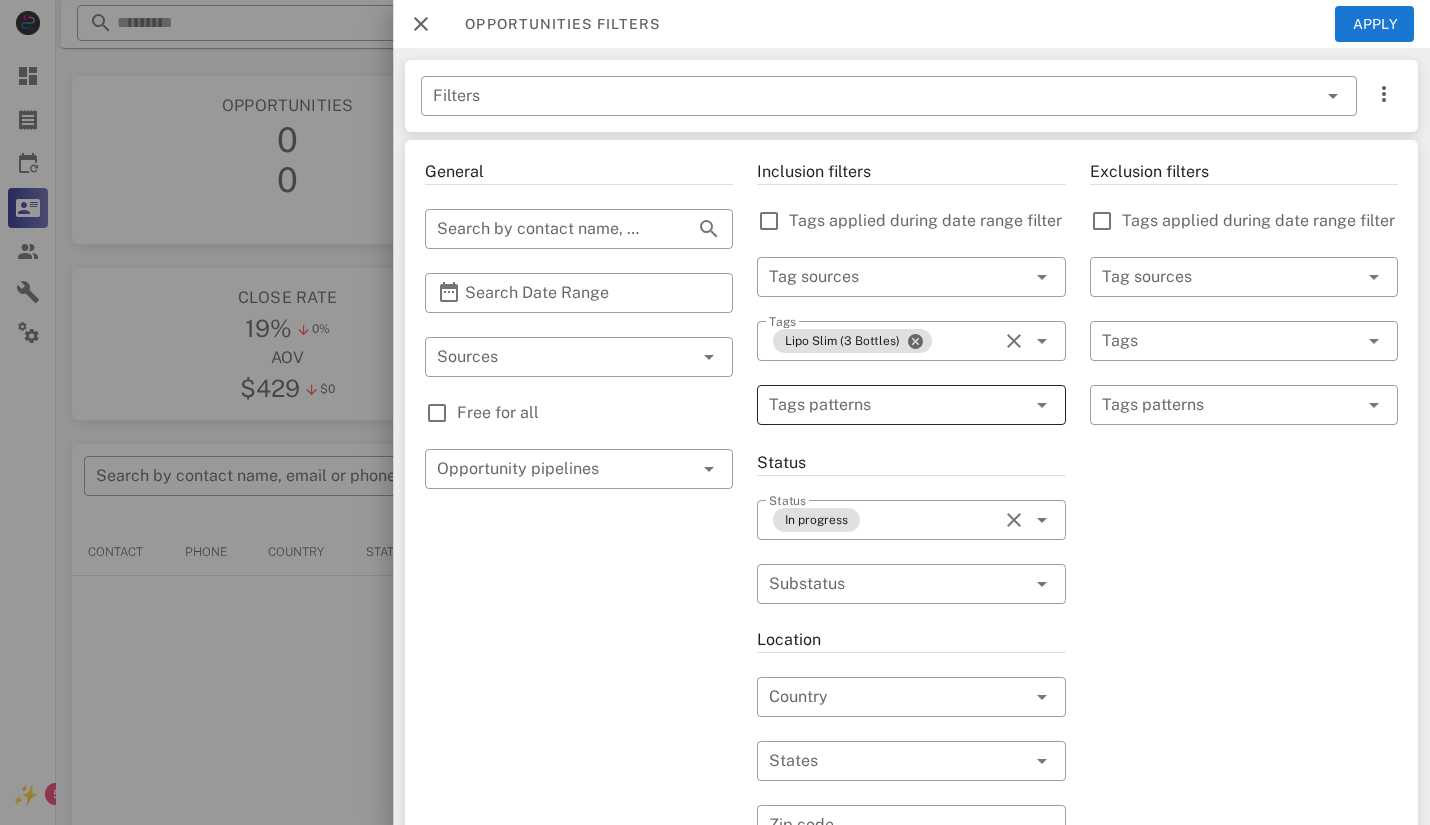 click at bounding box center [897, 405] 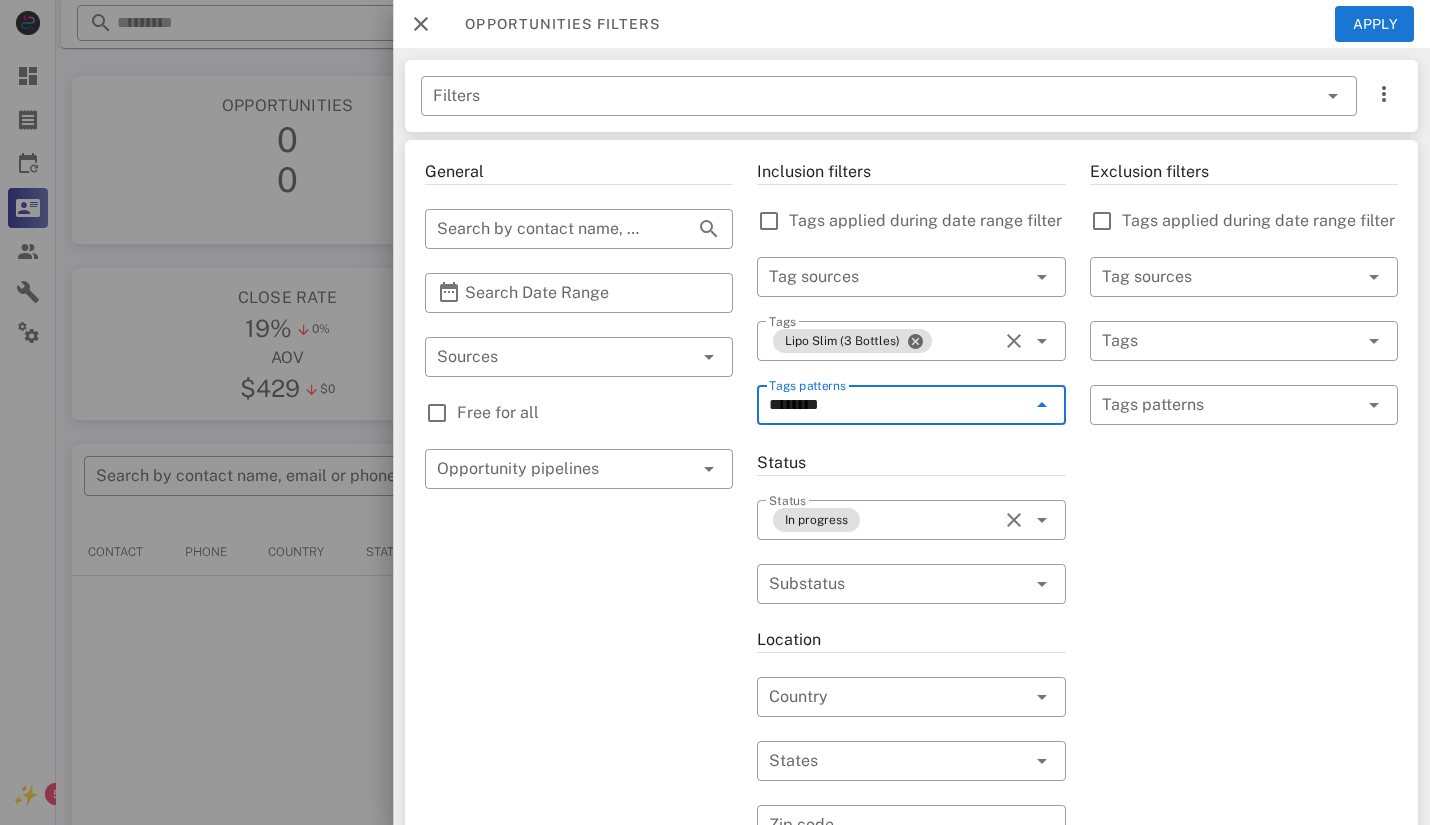 type on "*********" 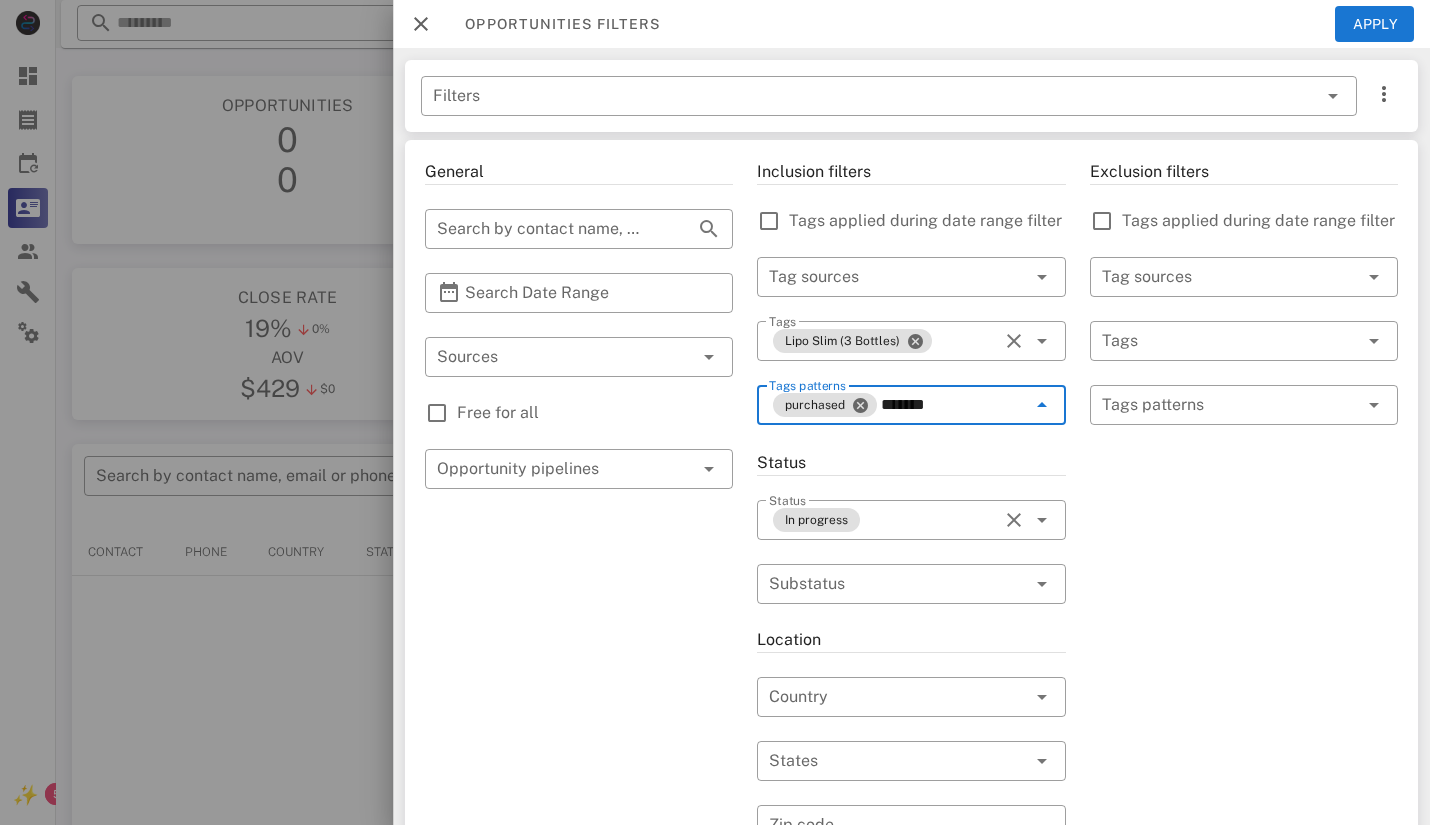 type on "********" 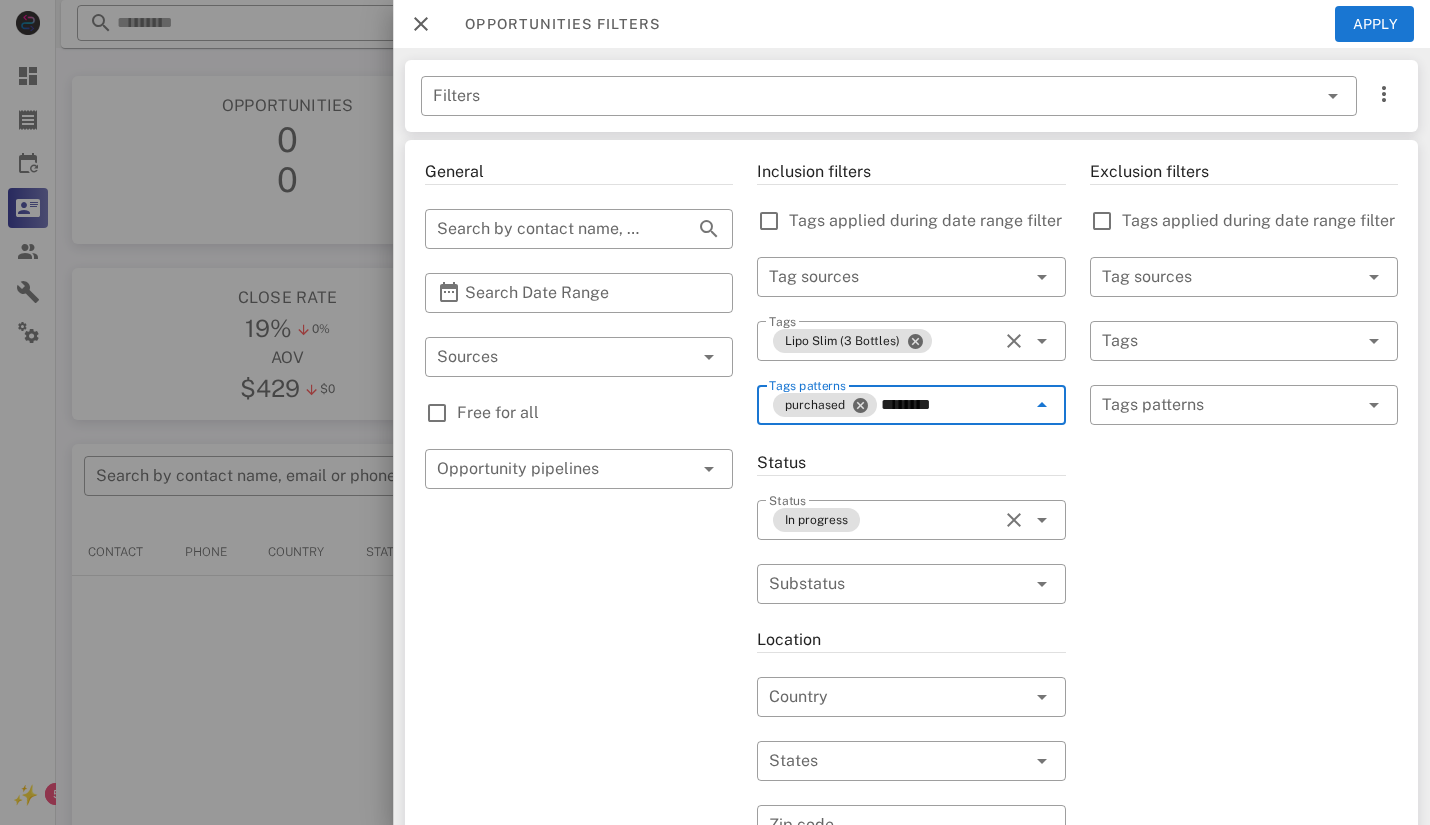 type 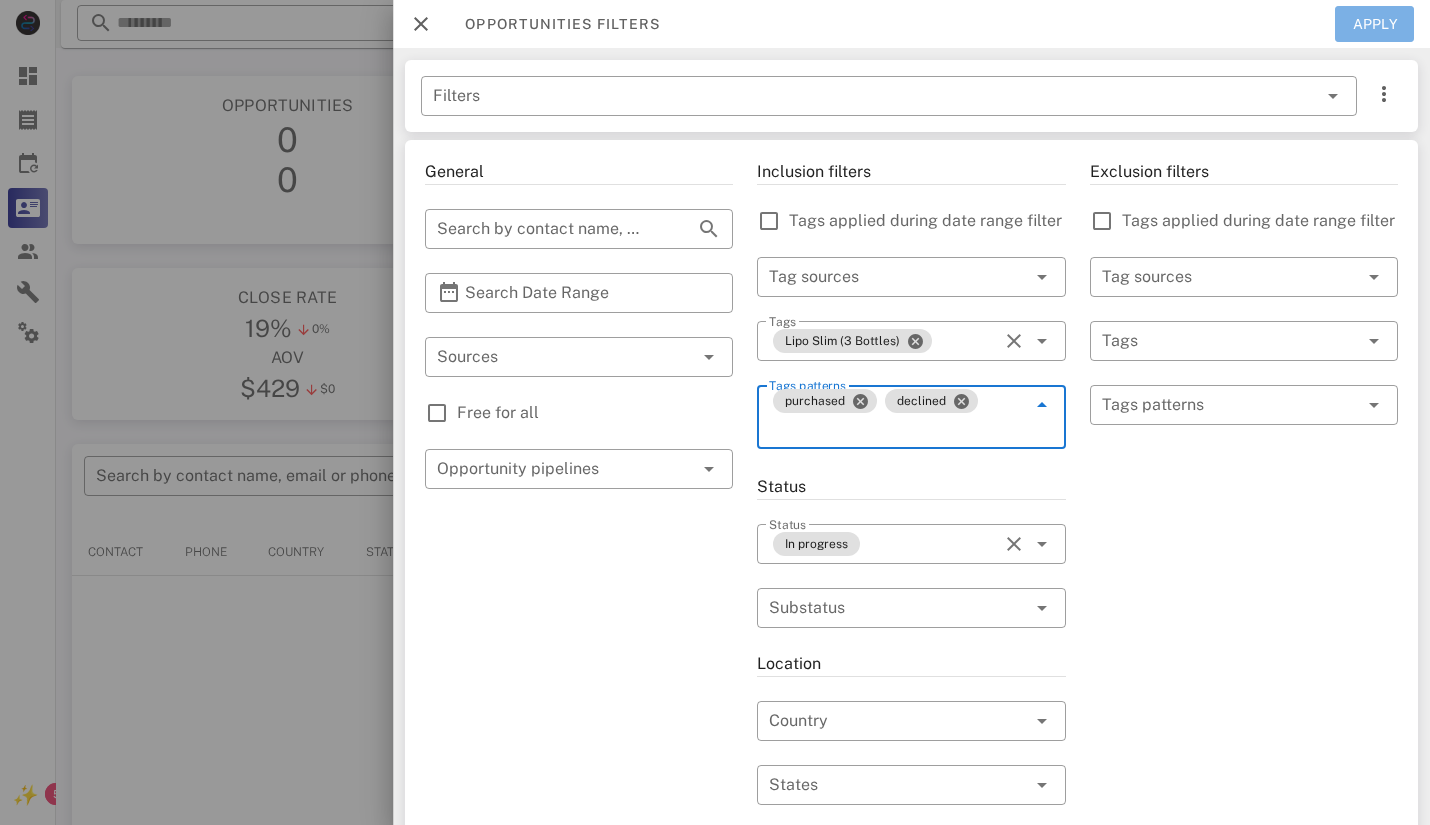 click on "Apply" at bounding box center [1375, 24] 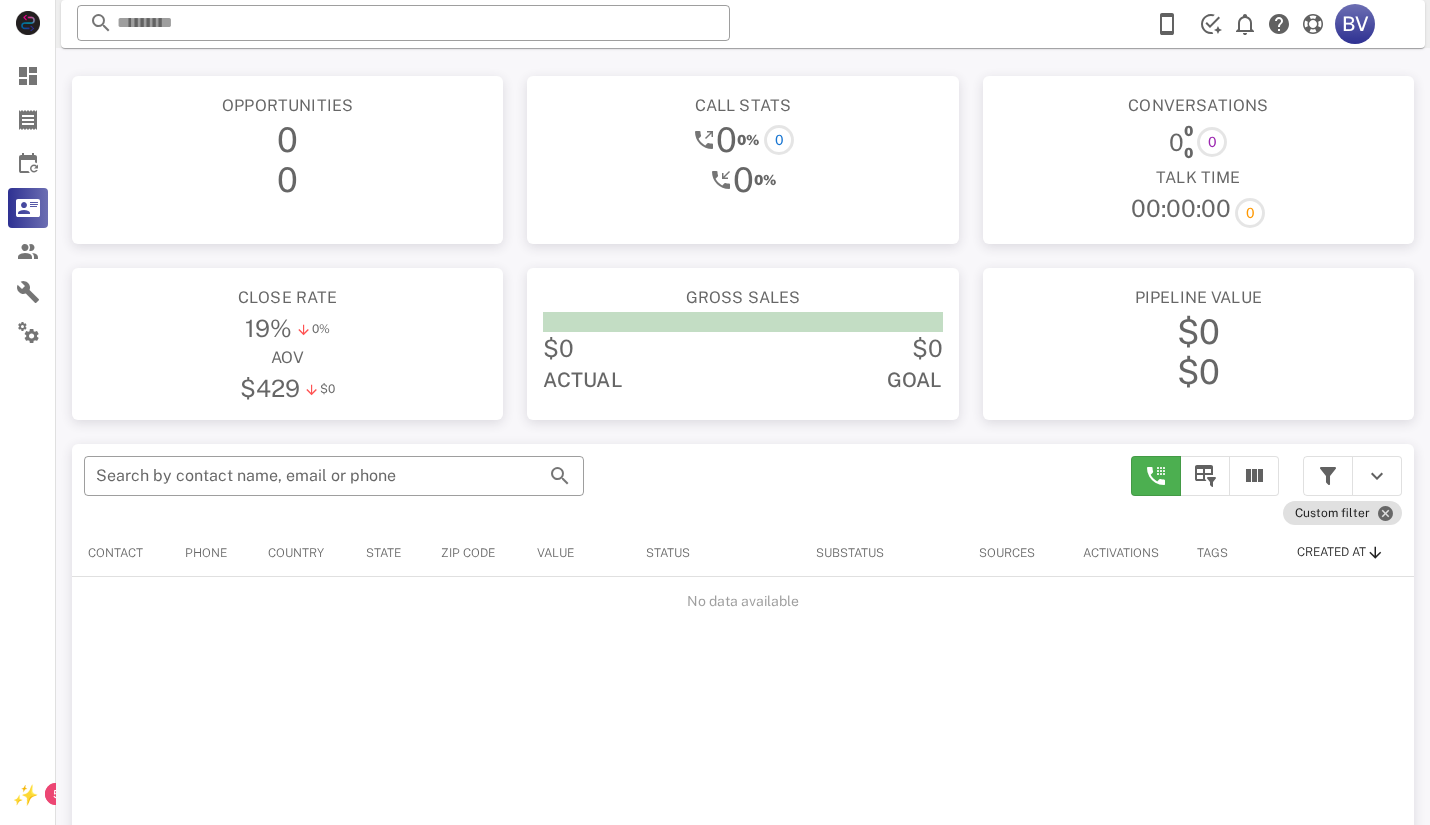 click on "​ Search by contact name, email or phone" at bounding box center (595, 486) 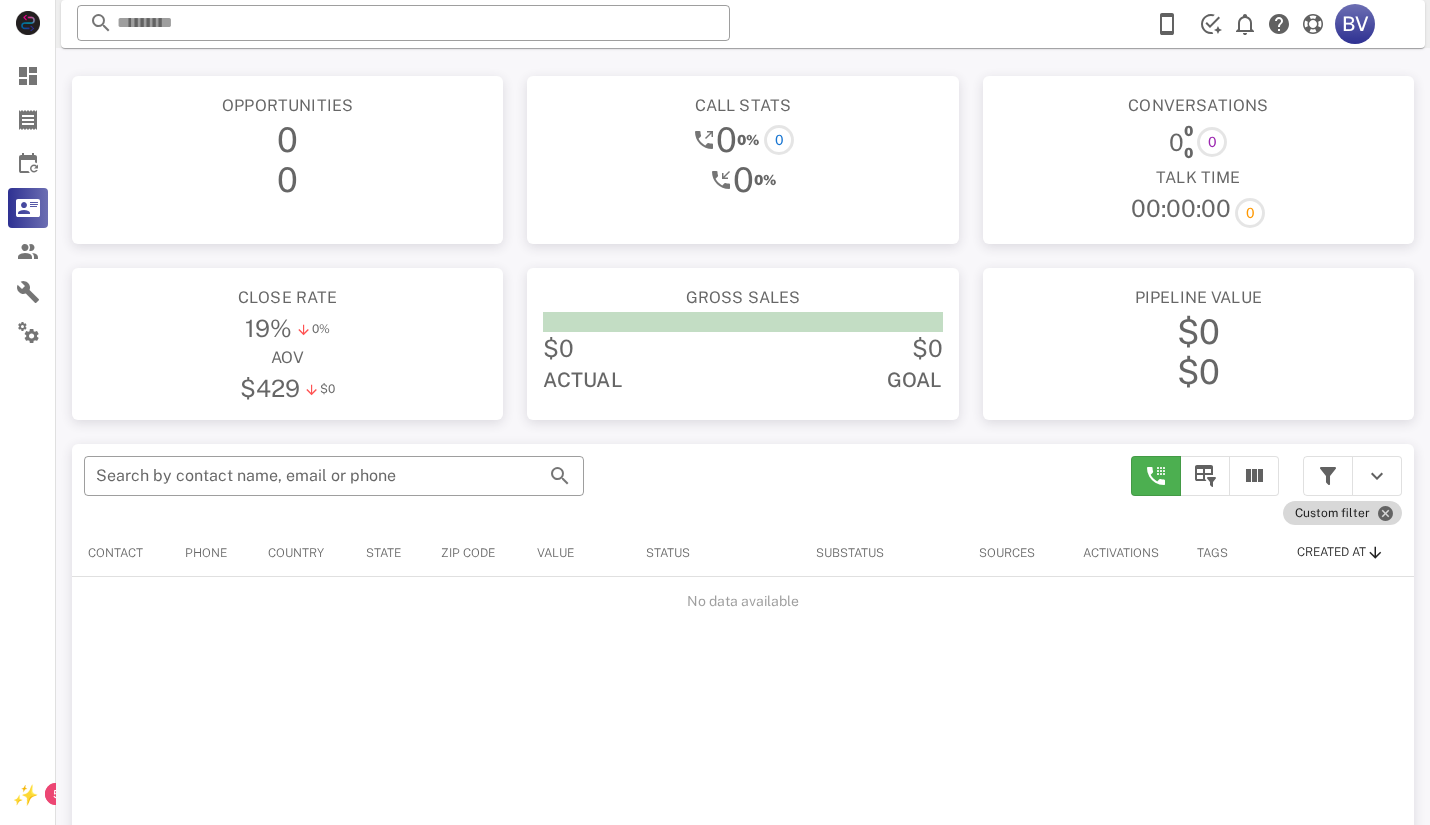 click on "Custom filter" at bounding box center (1342, 513) 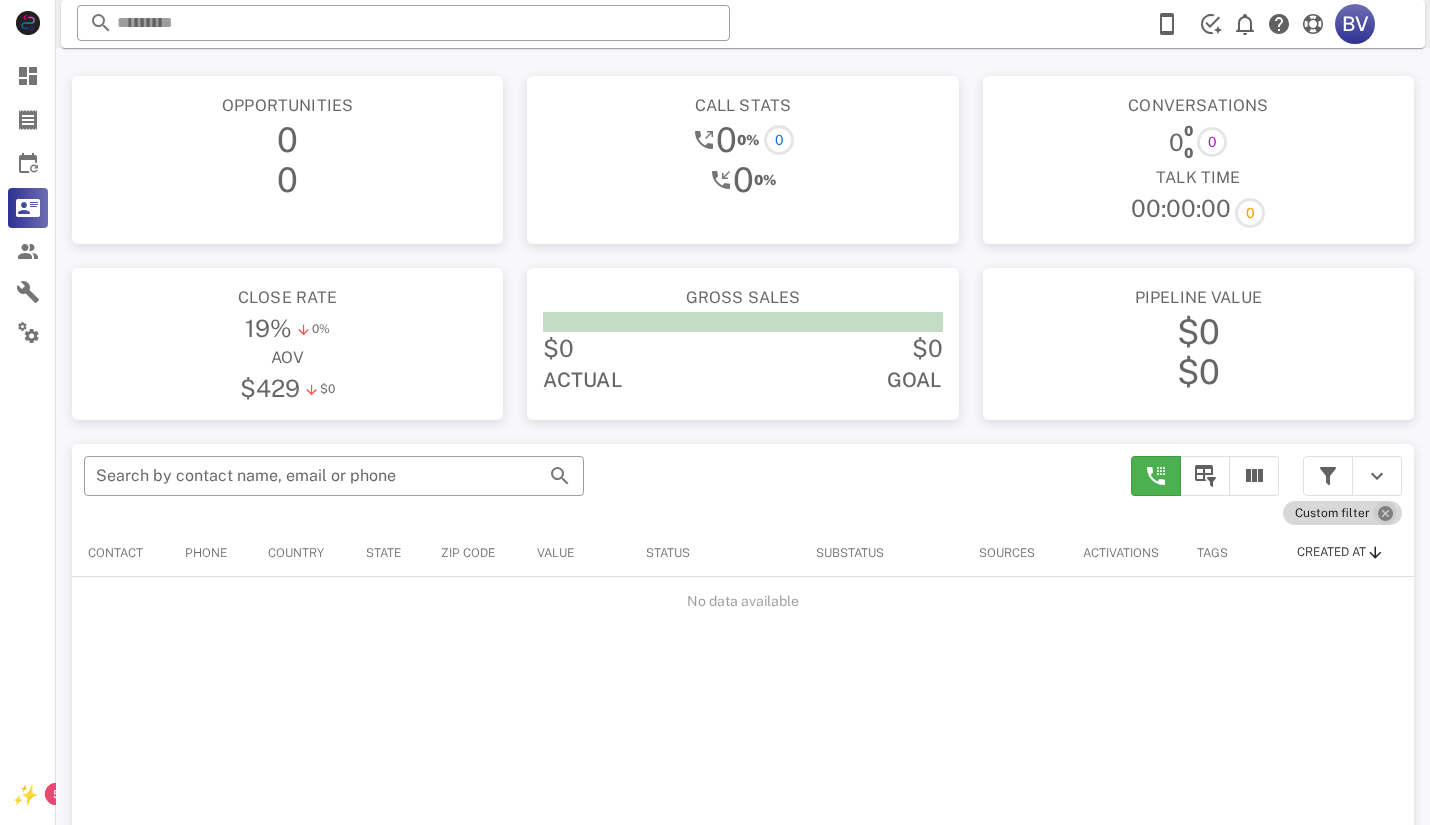 click at bounding box center (1385, 513) 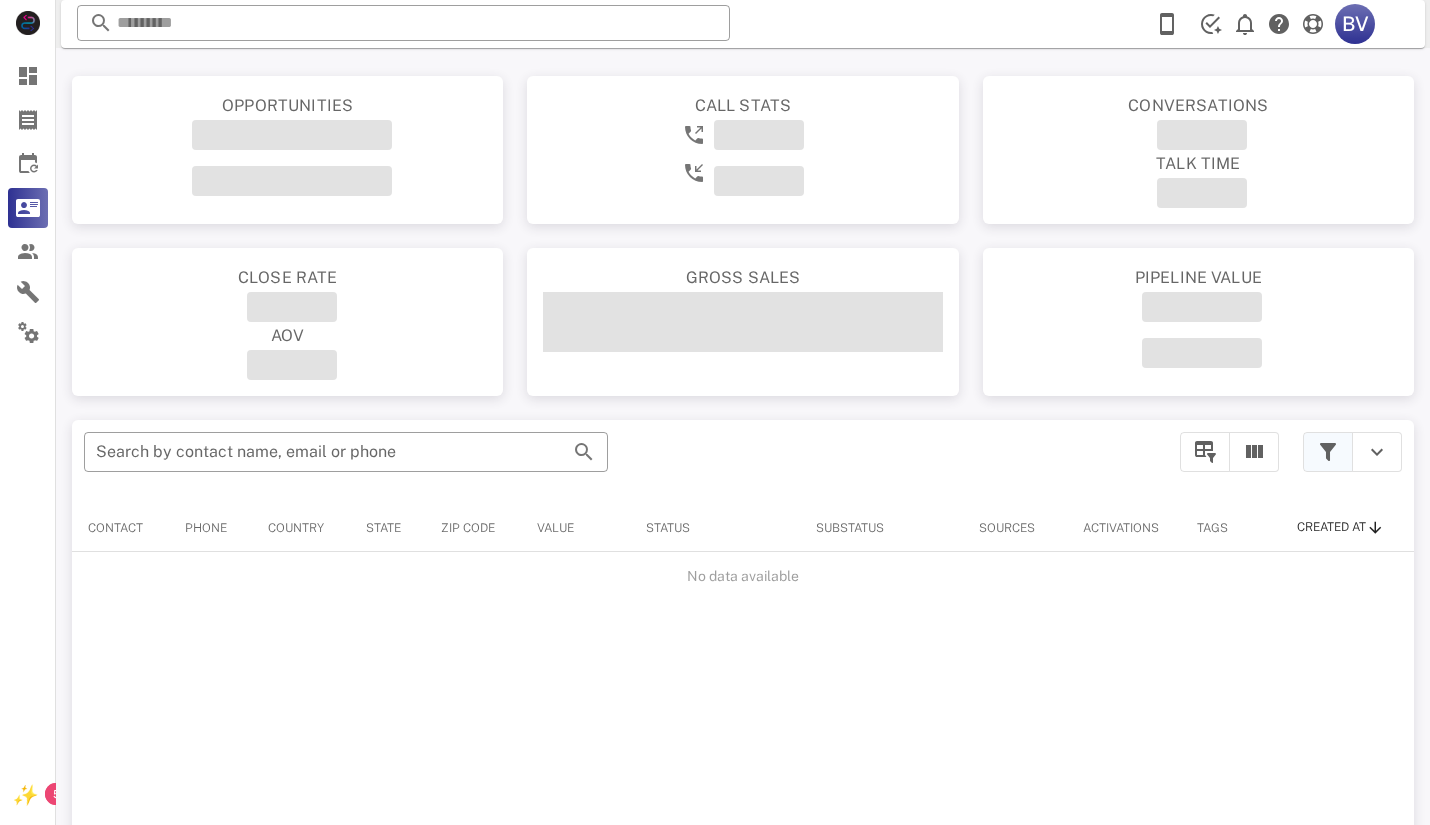 click at bounding box center [1328, 452] 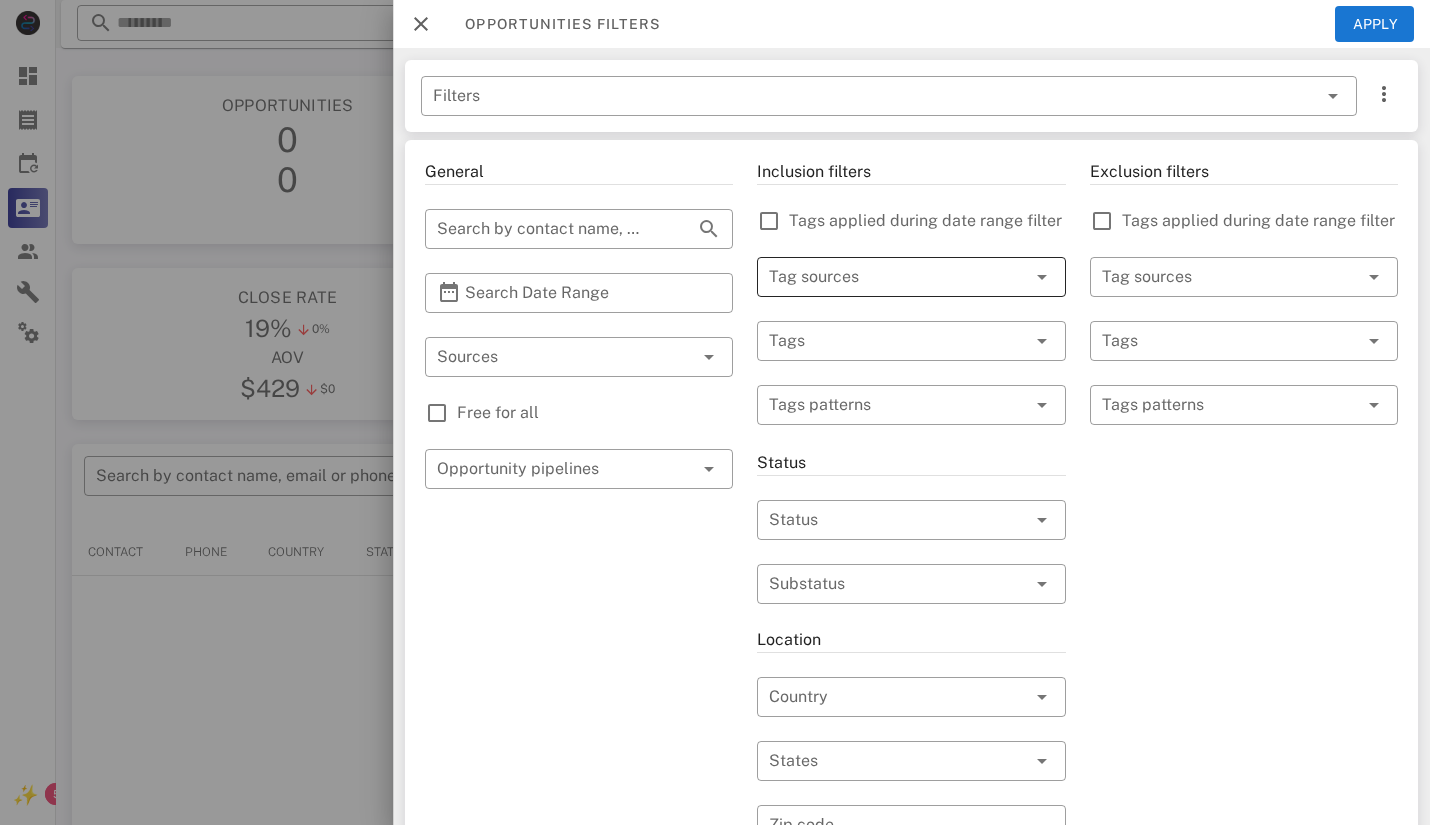 click at bounding box center [883, 277] 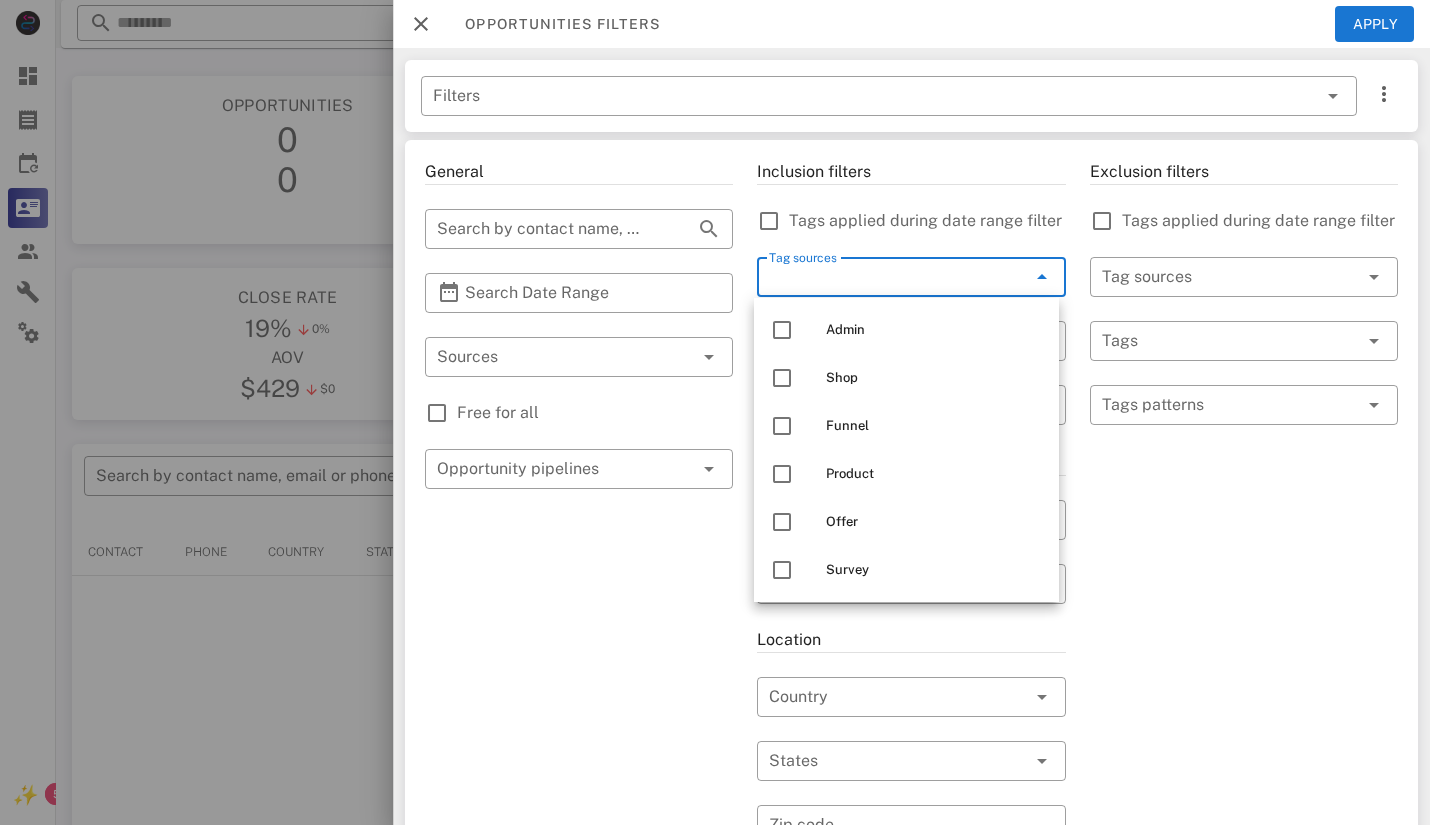 click on "Tag sources" at bounding box center (883, 277) 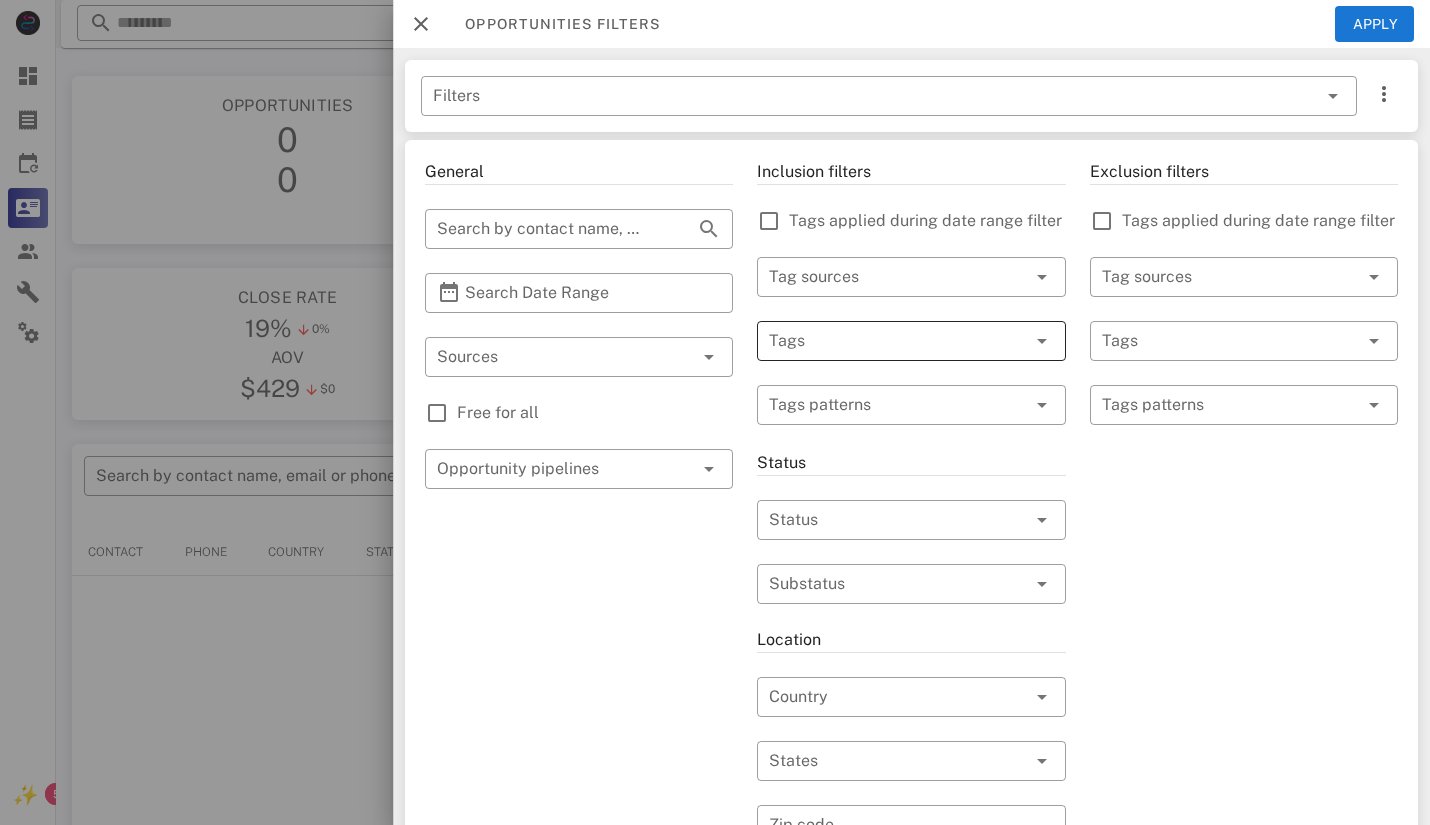 click at bounding box center [1014, 341] 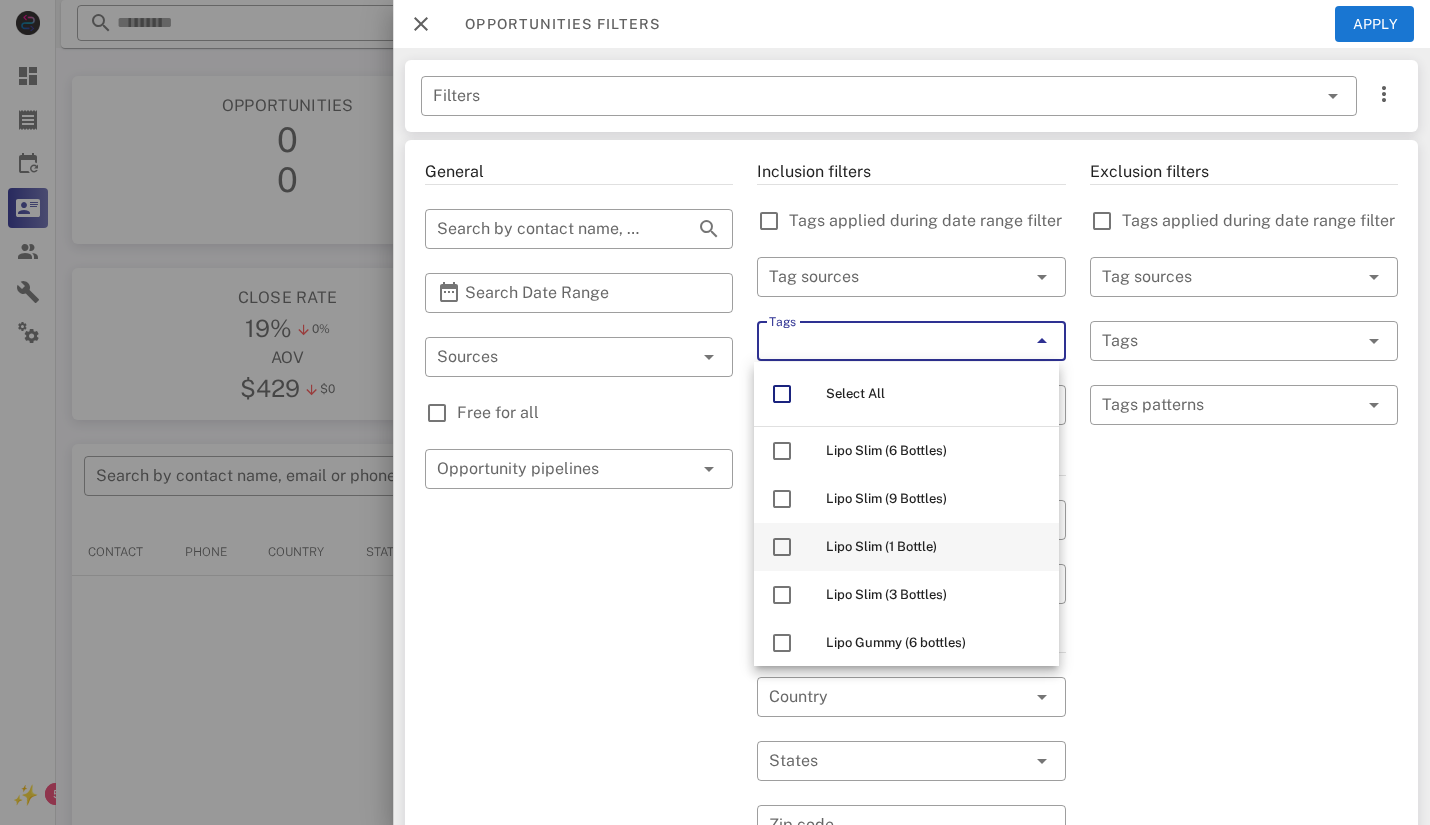 click on "Lipo Slim (1 Bottle)" at bounding box center [934, 547] 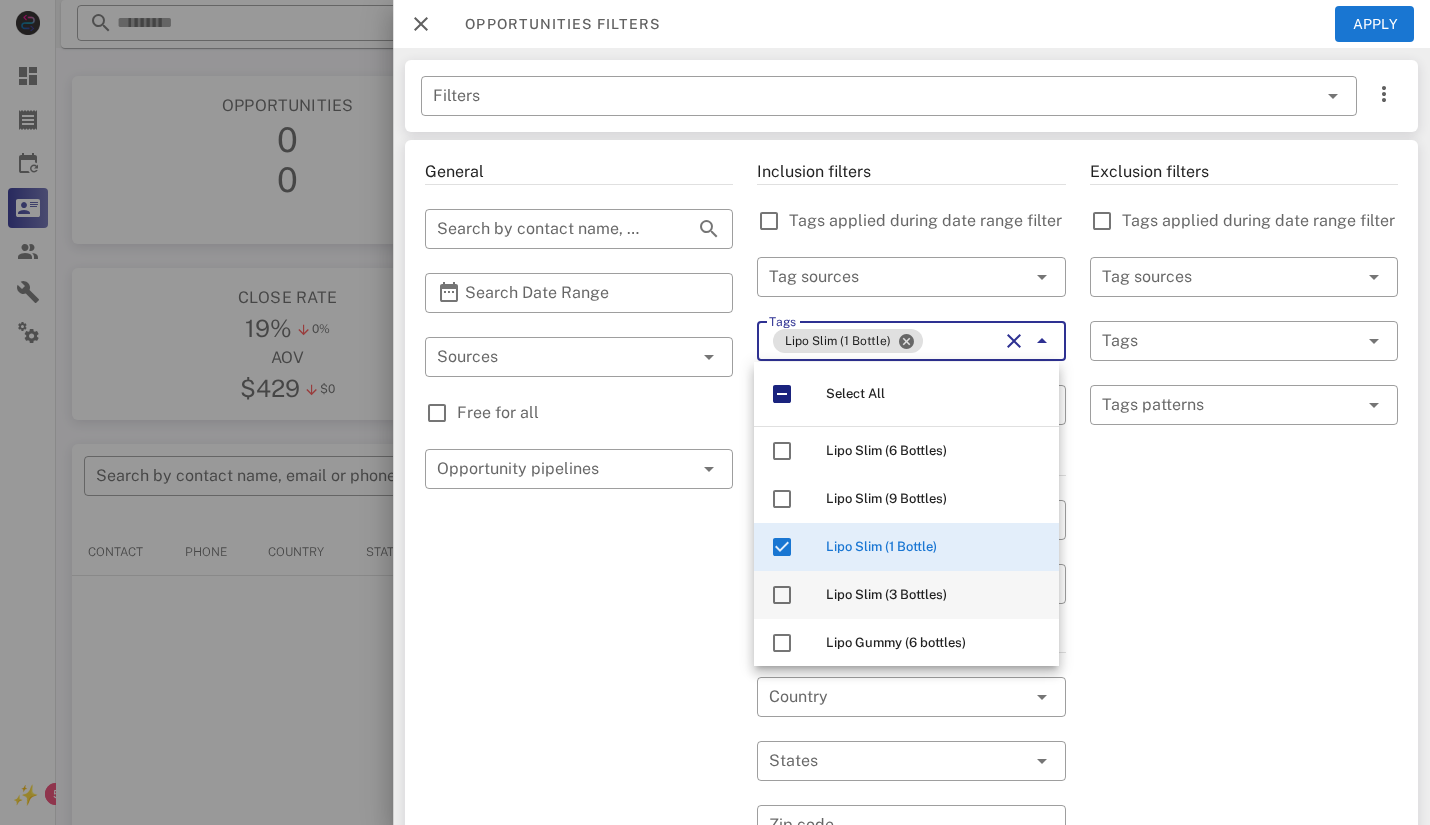 click on "Lipo Slim (3 Bottles)" at bounding box center [934, 595] 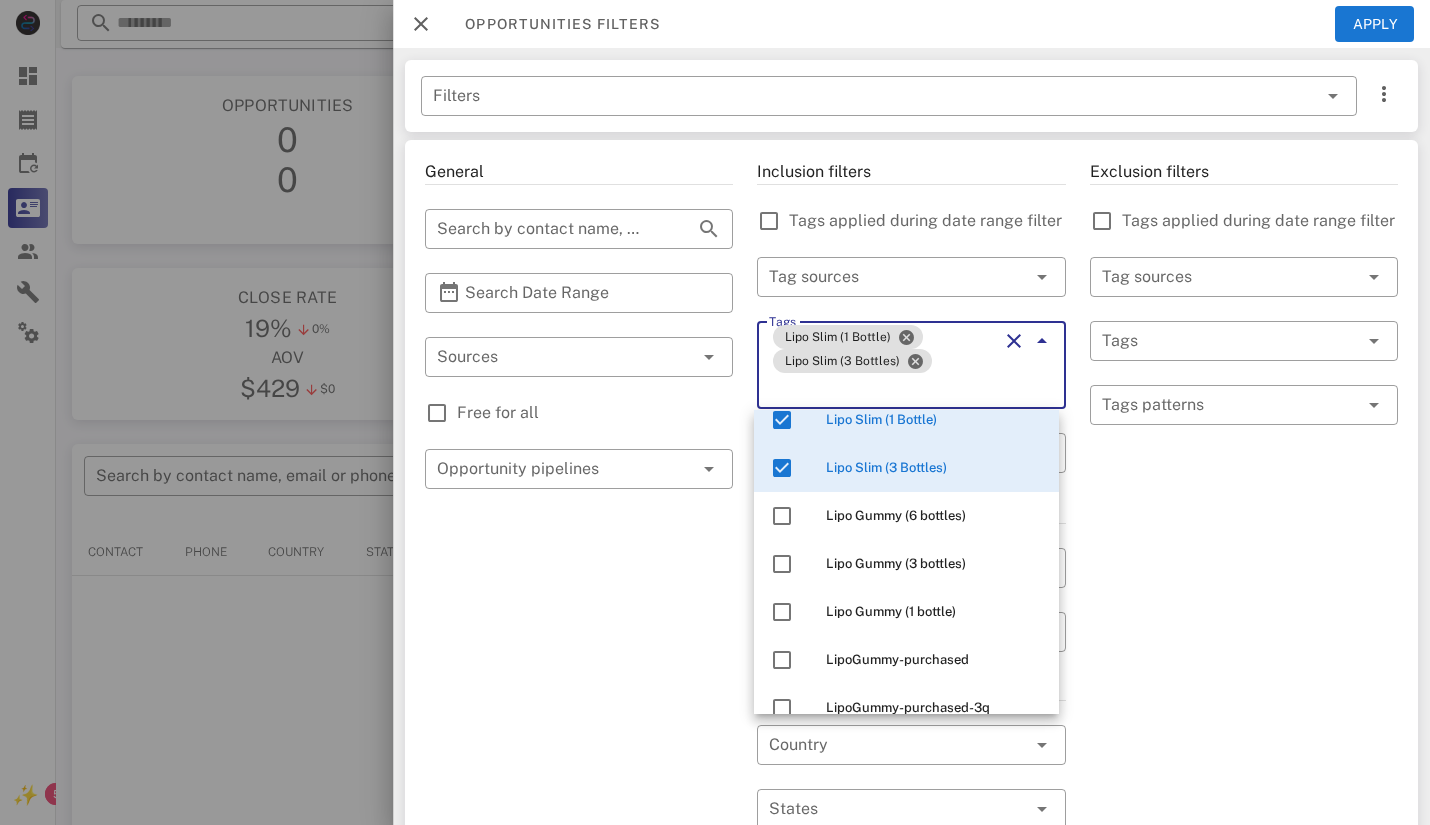 scroll, scrollTop: 201, scrollLeft: 0, axis: vertical 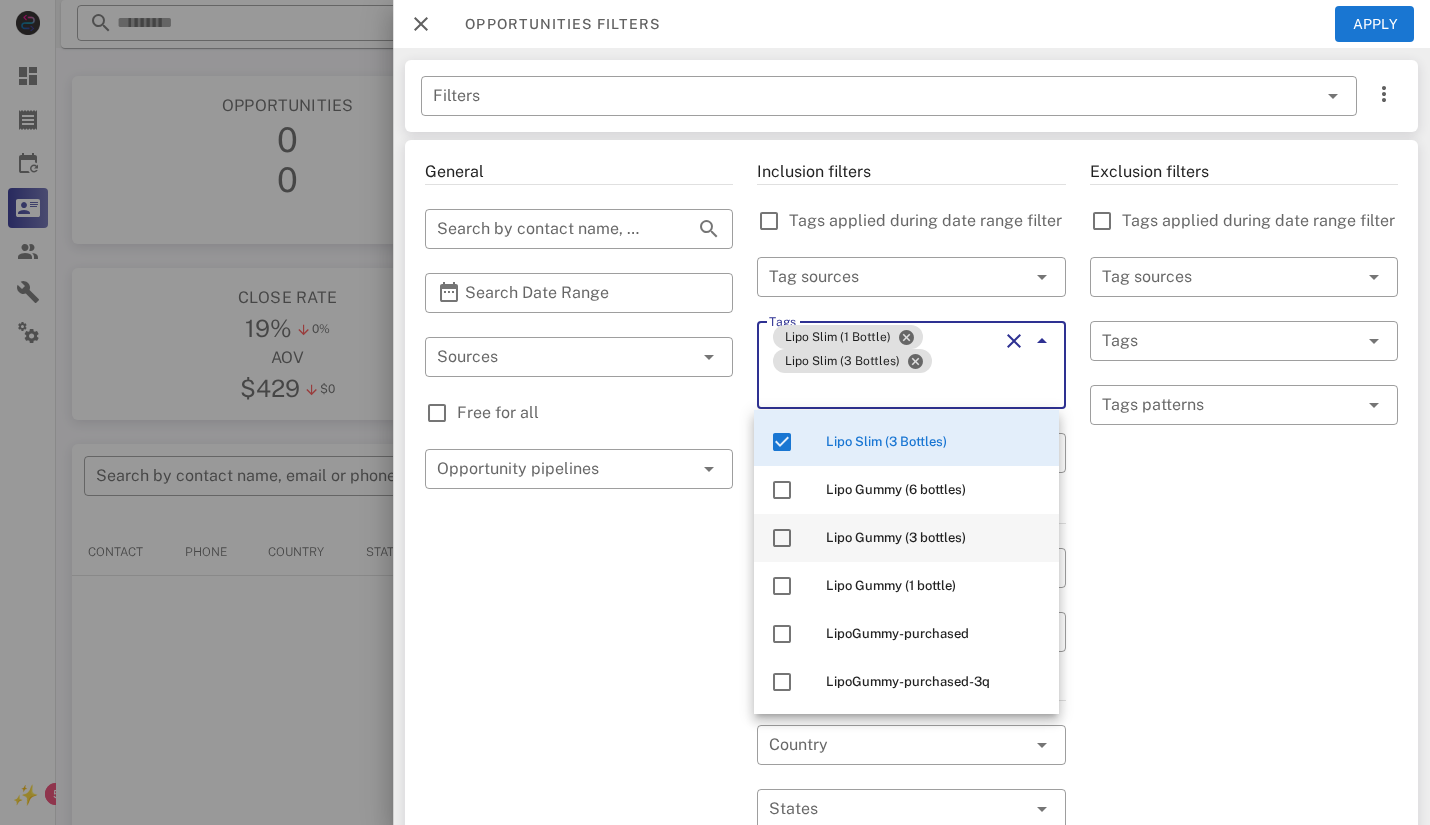 click on "Lipo Gummy (3 bottles)" at bounding box center (896, 537) 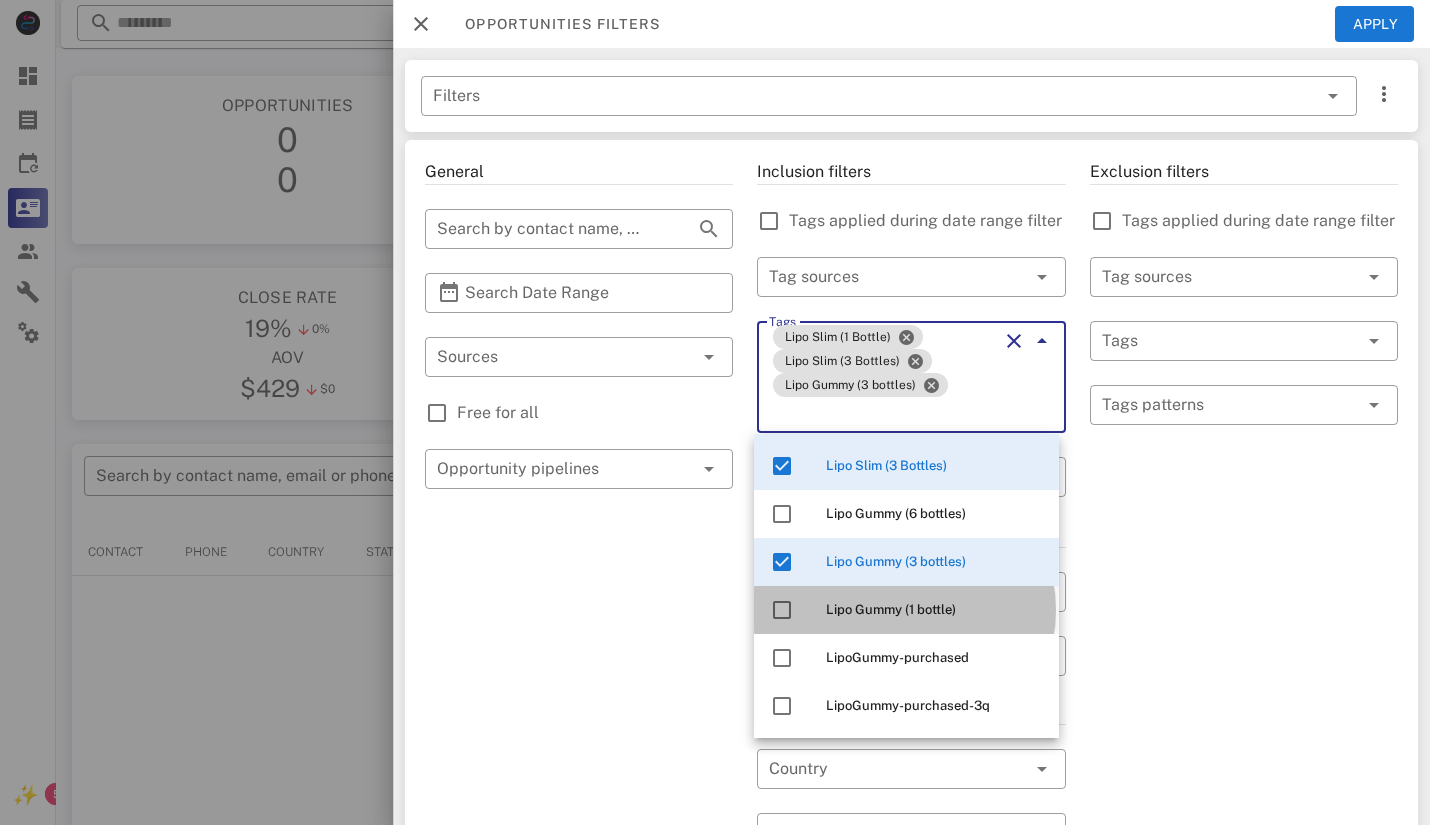 click on "Lipo Gummy (1 bottle)" at bounding box center [891, 609] 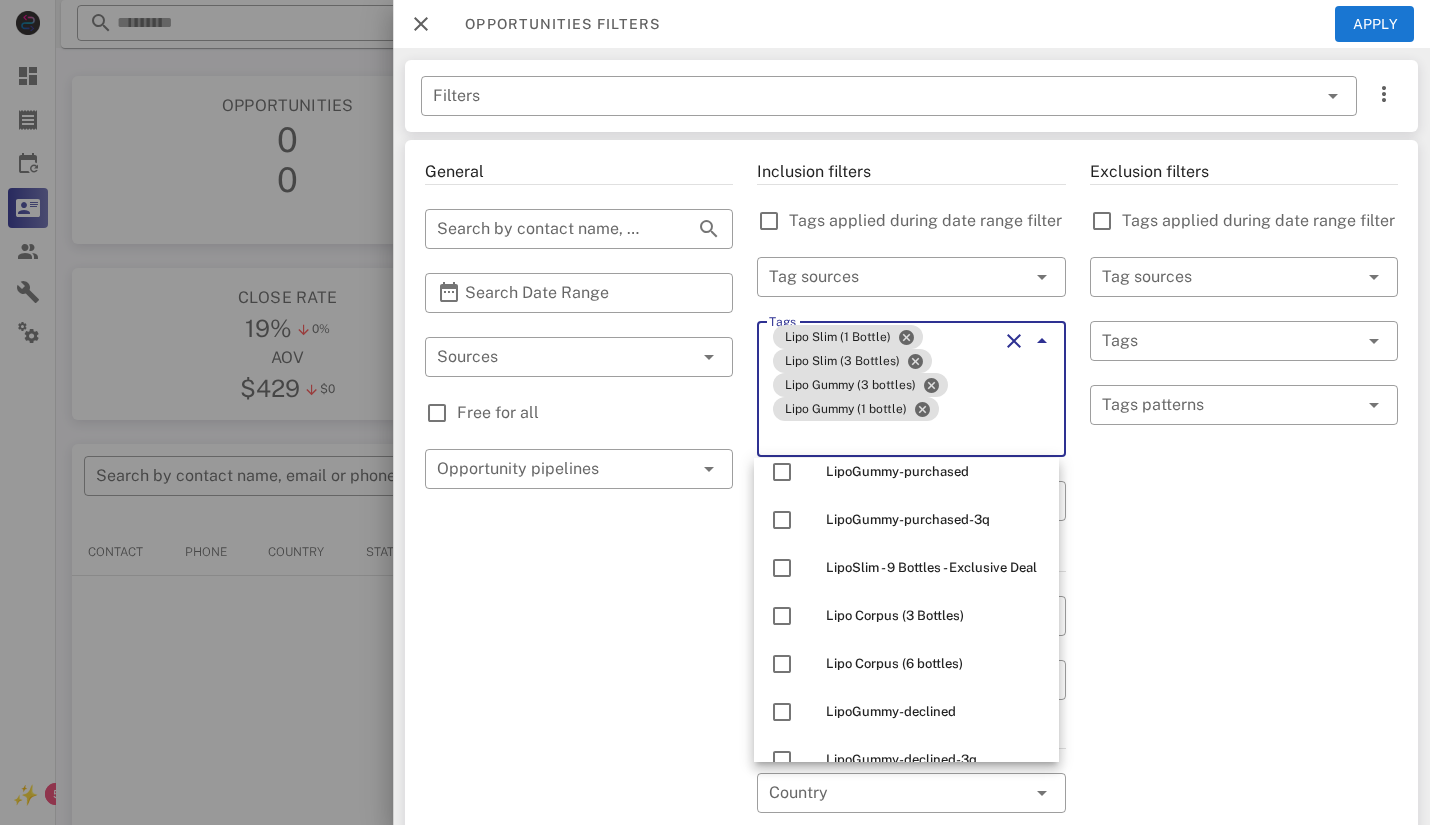 scroll, scrollTop: 415, scrollLeft: 0, axis: vertical 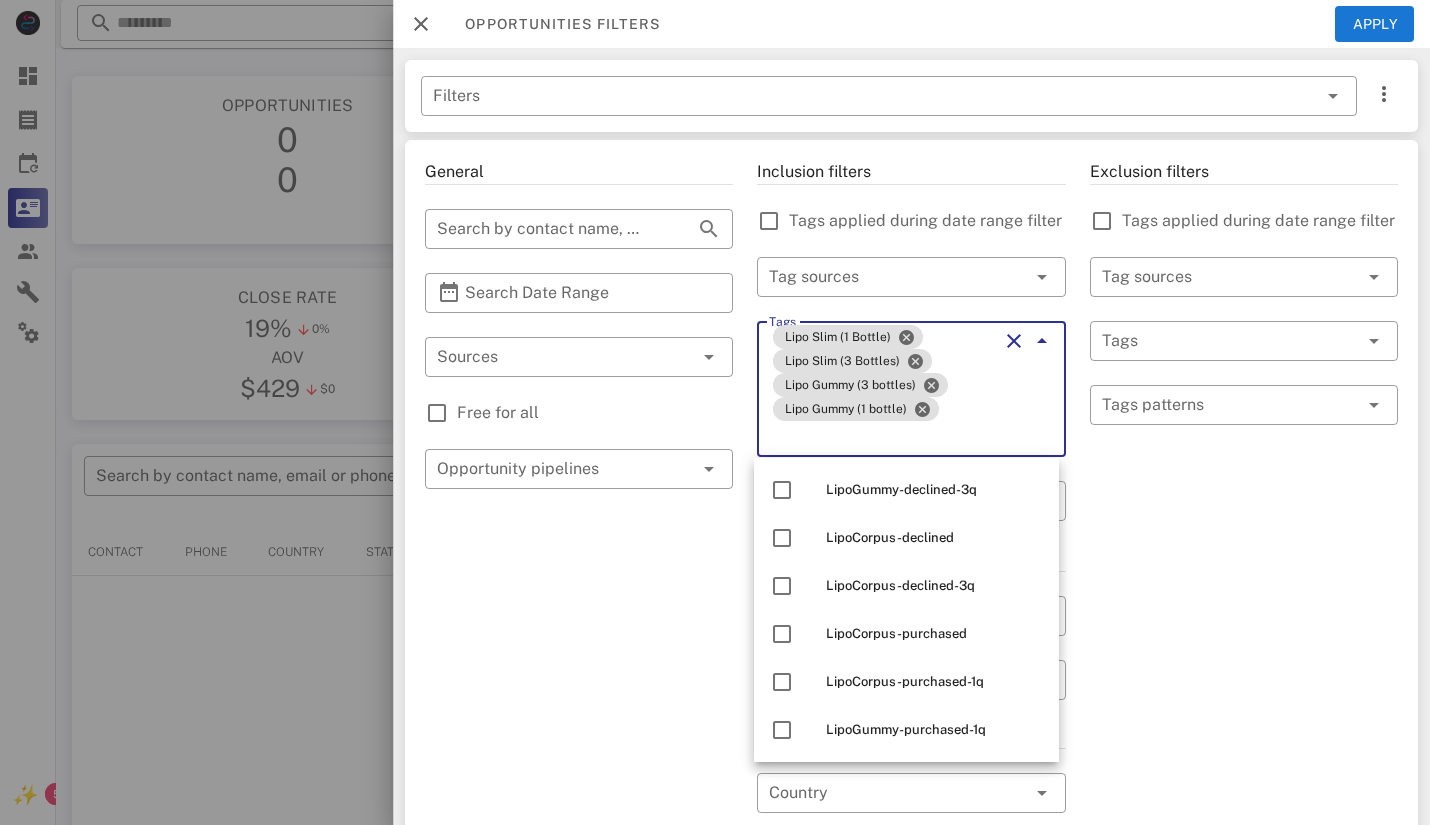 click on "General ​ Search by contact name, email or phone ​ Search Date Range ​ Sources Free for all ​ Opportunity pipelines" at bounding box center (579, 757) 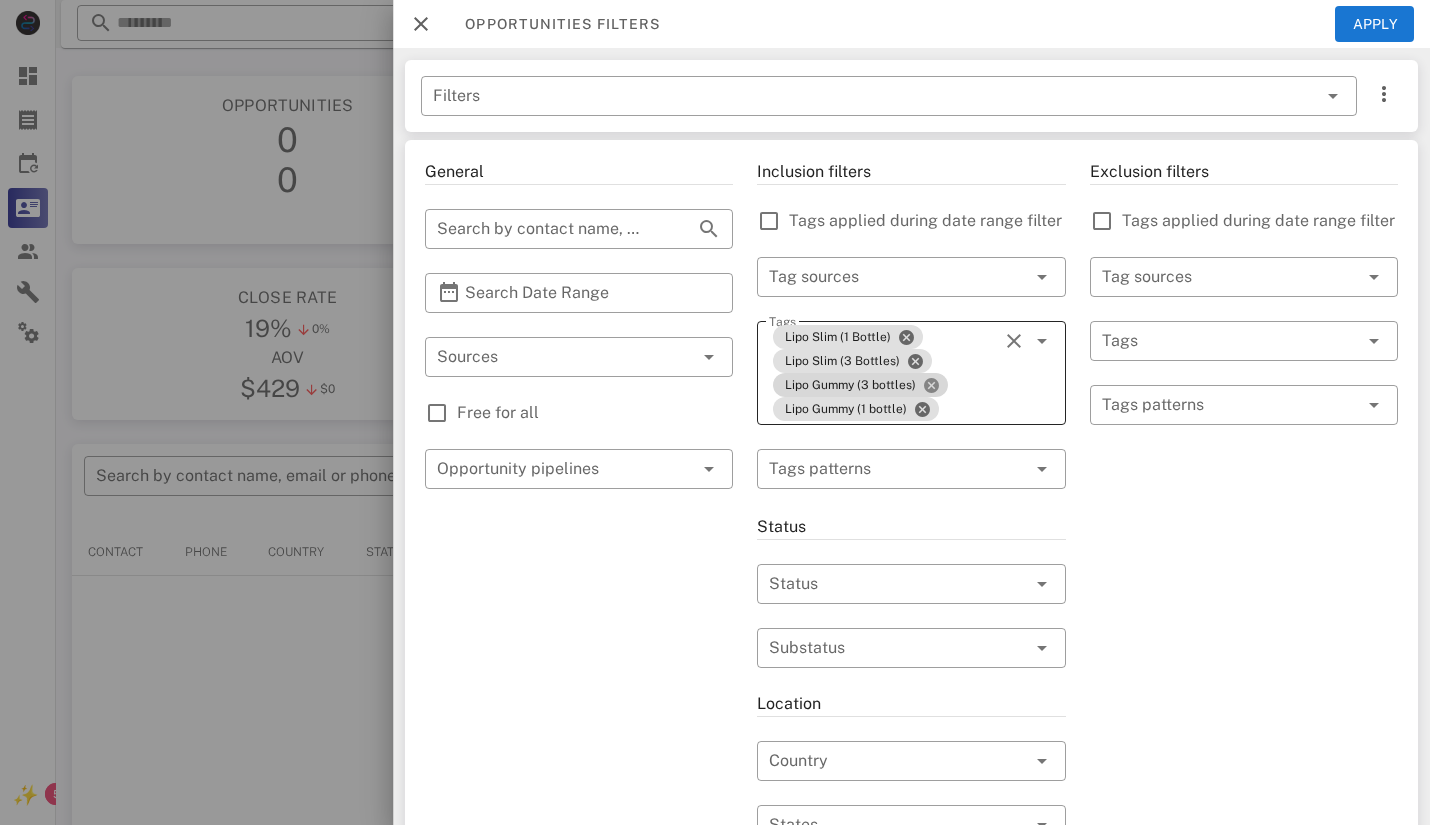 click at bounding box center (931, 385) 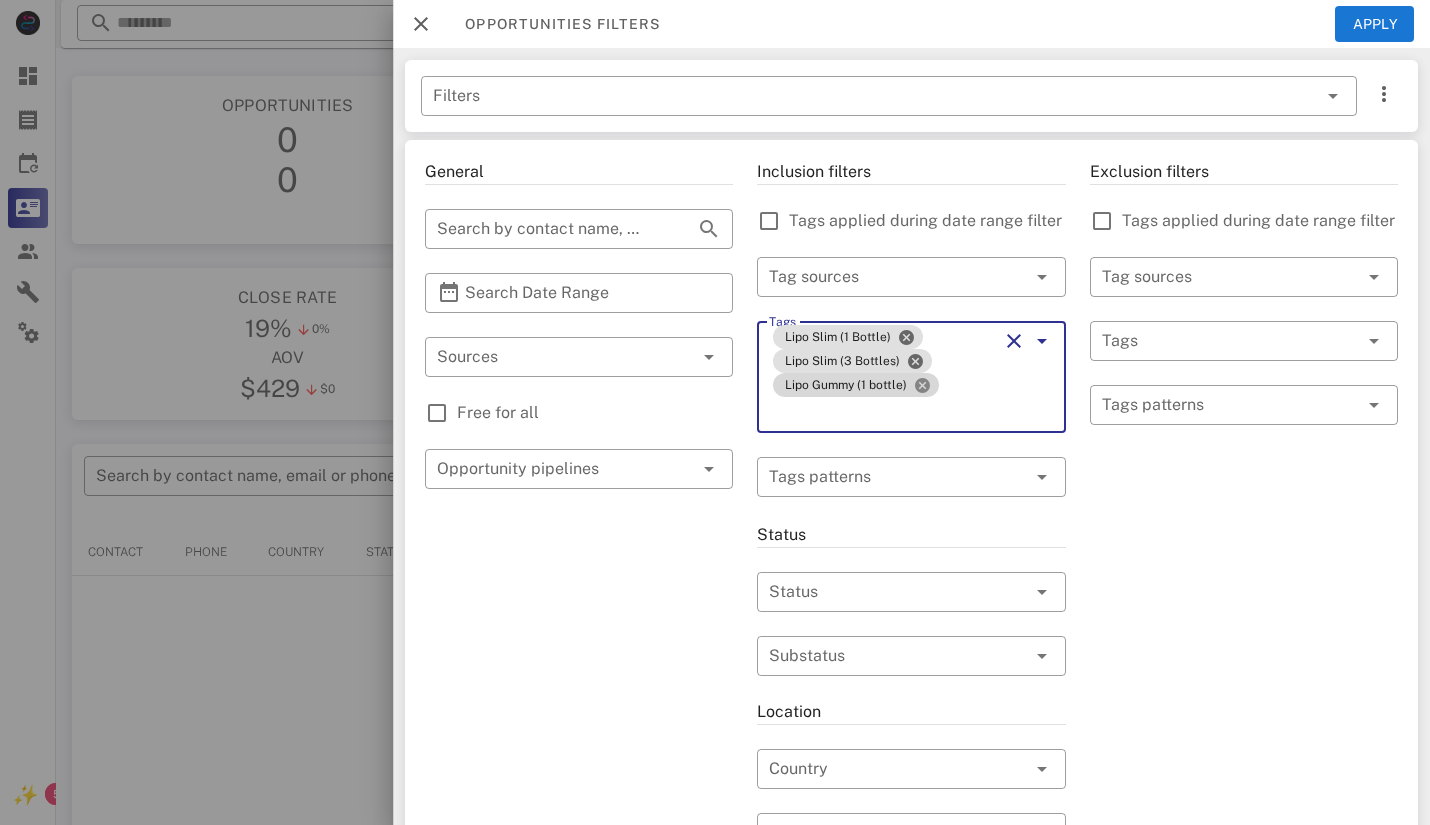 click at bounding box center [922, 385] 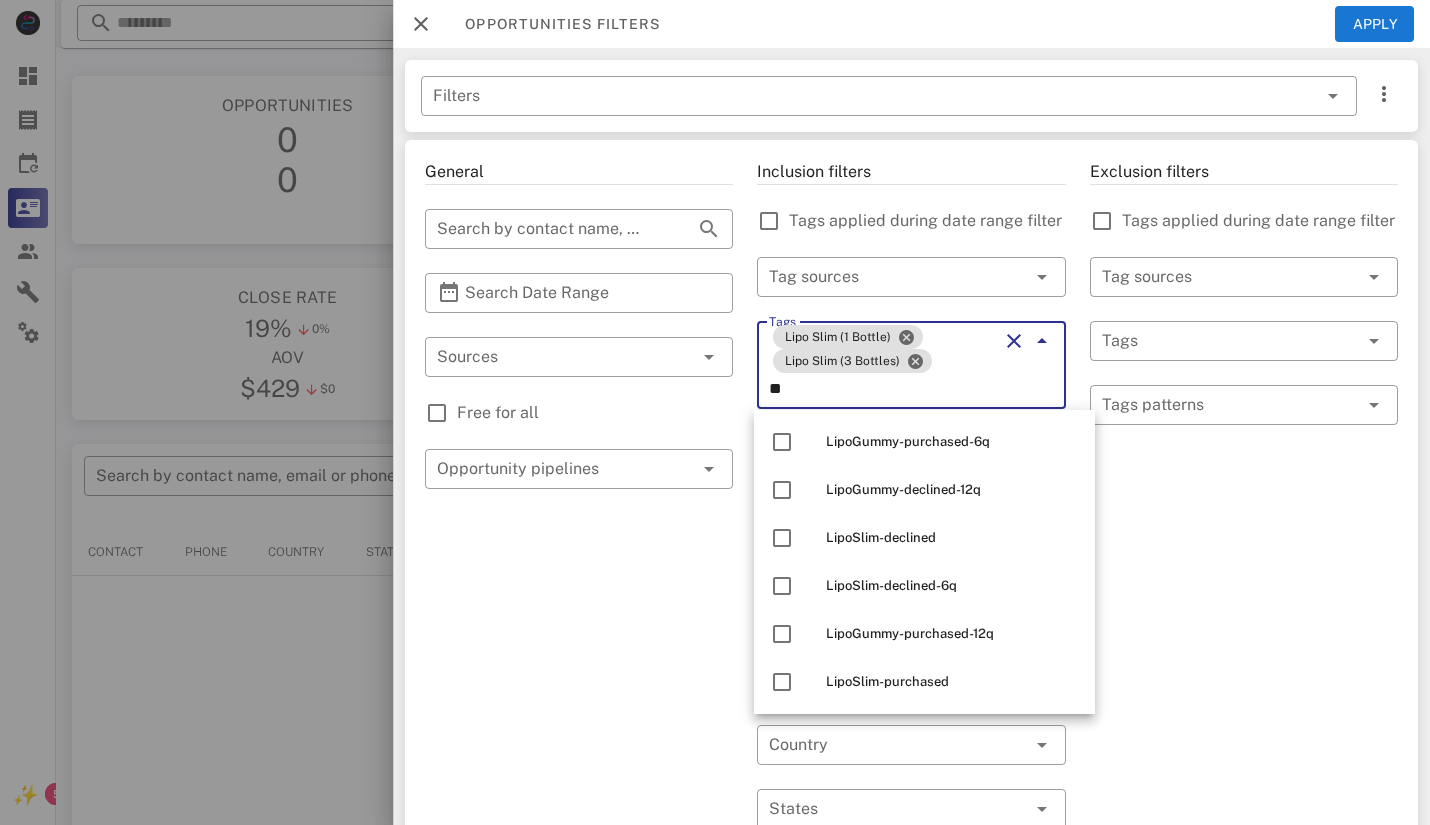 scroll, scrollTop: 0, scrollLeft: 0, axis: both 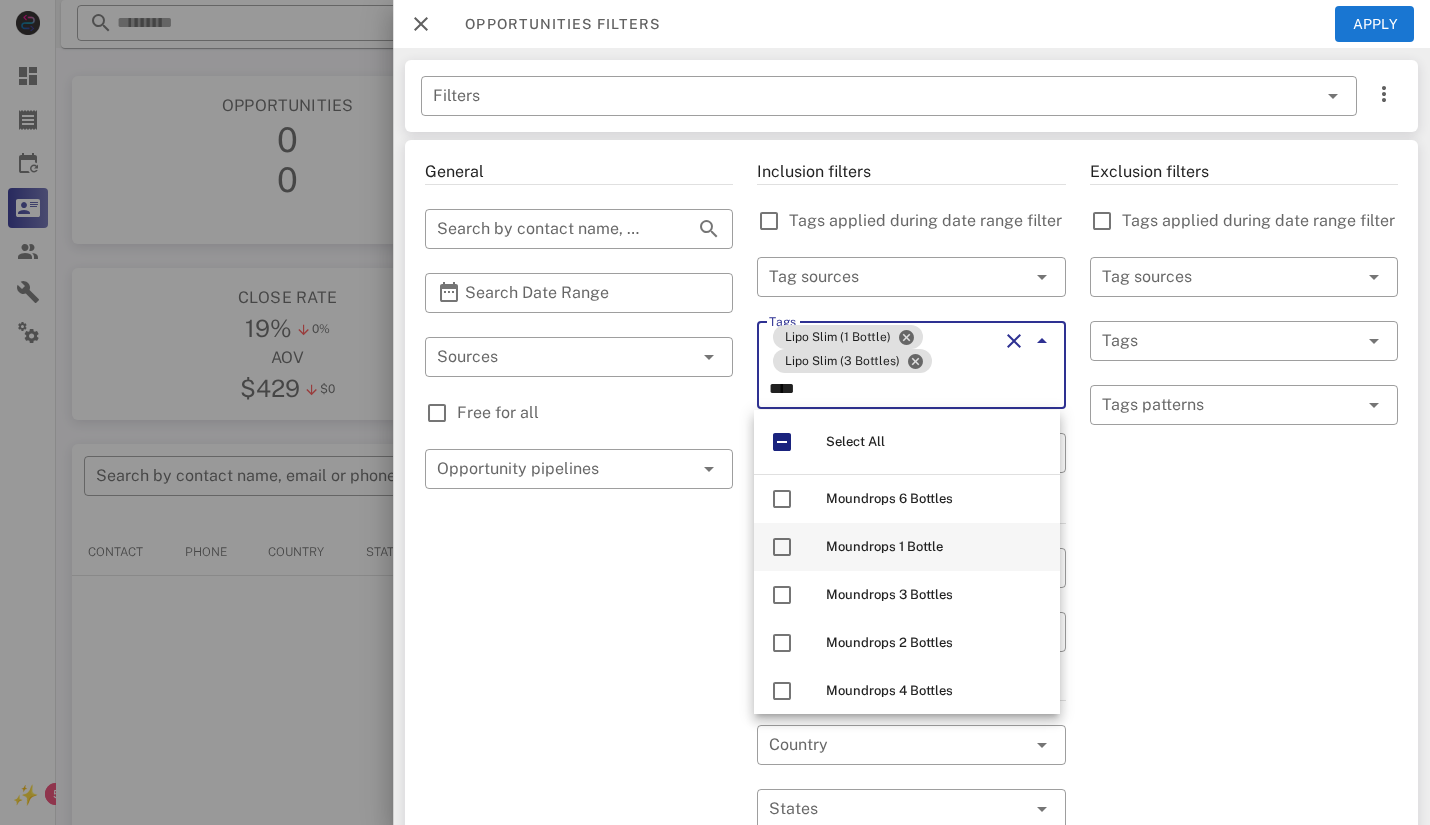 click on "Moundrops 1 Bottle" at bounding box center [935, 547] 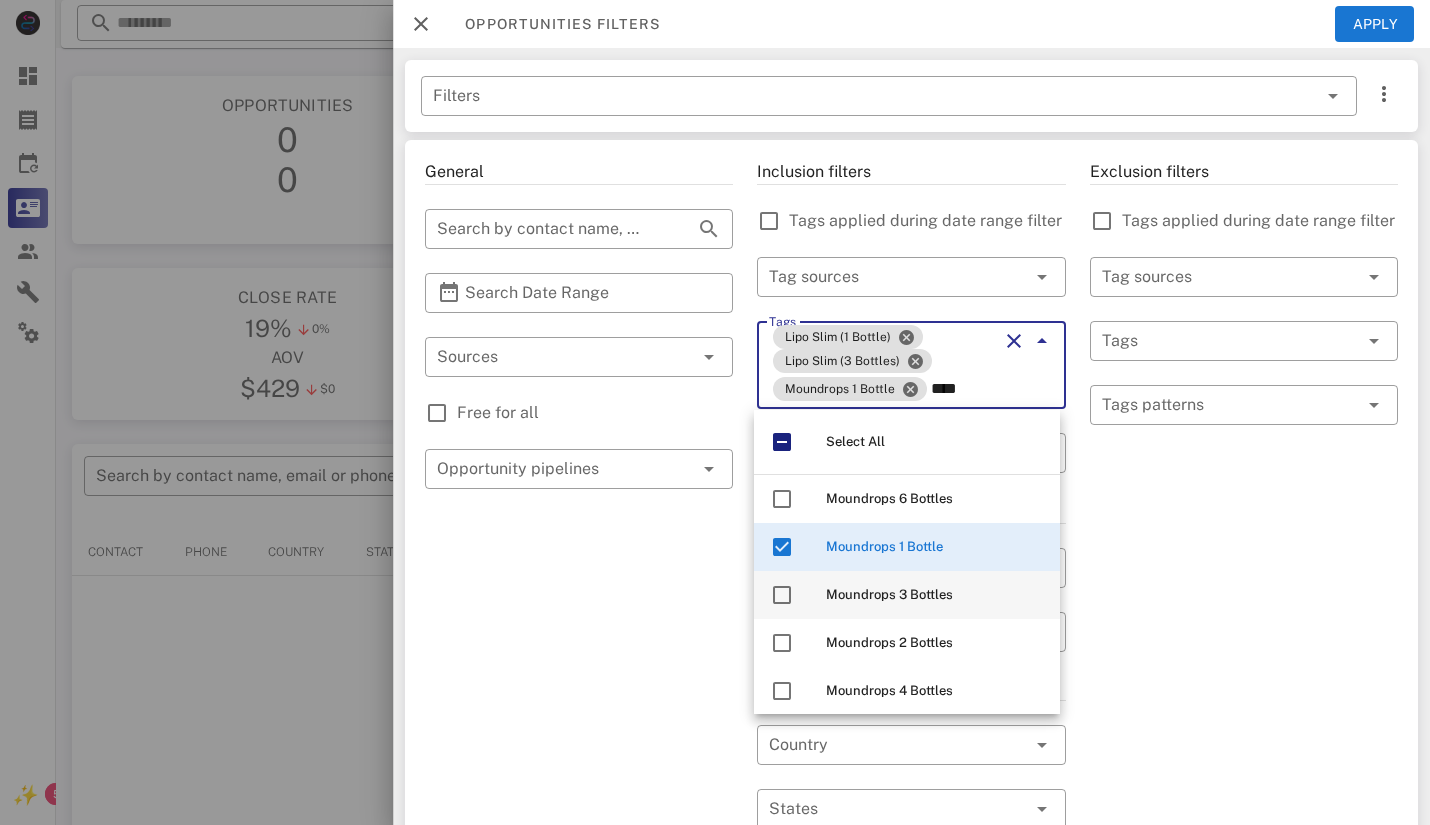 click on "Moundrops 3 Bottles" at bounding box center [935, 595] 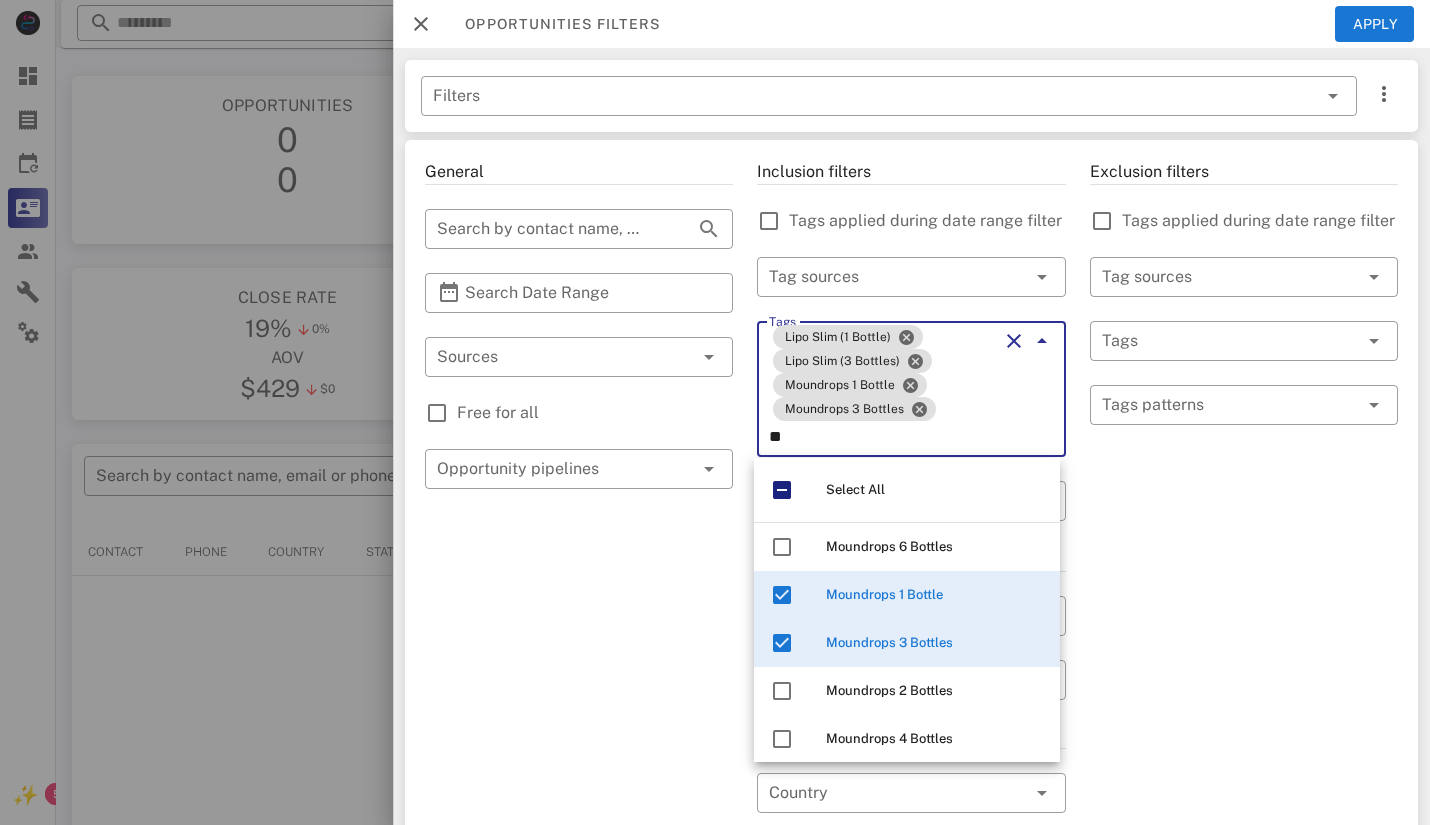 type on "*" 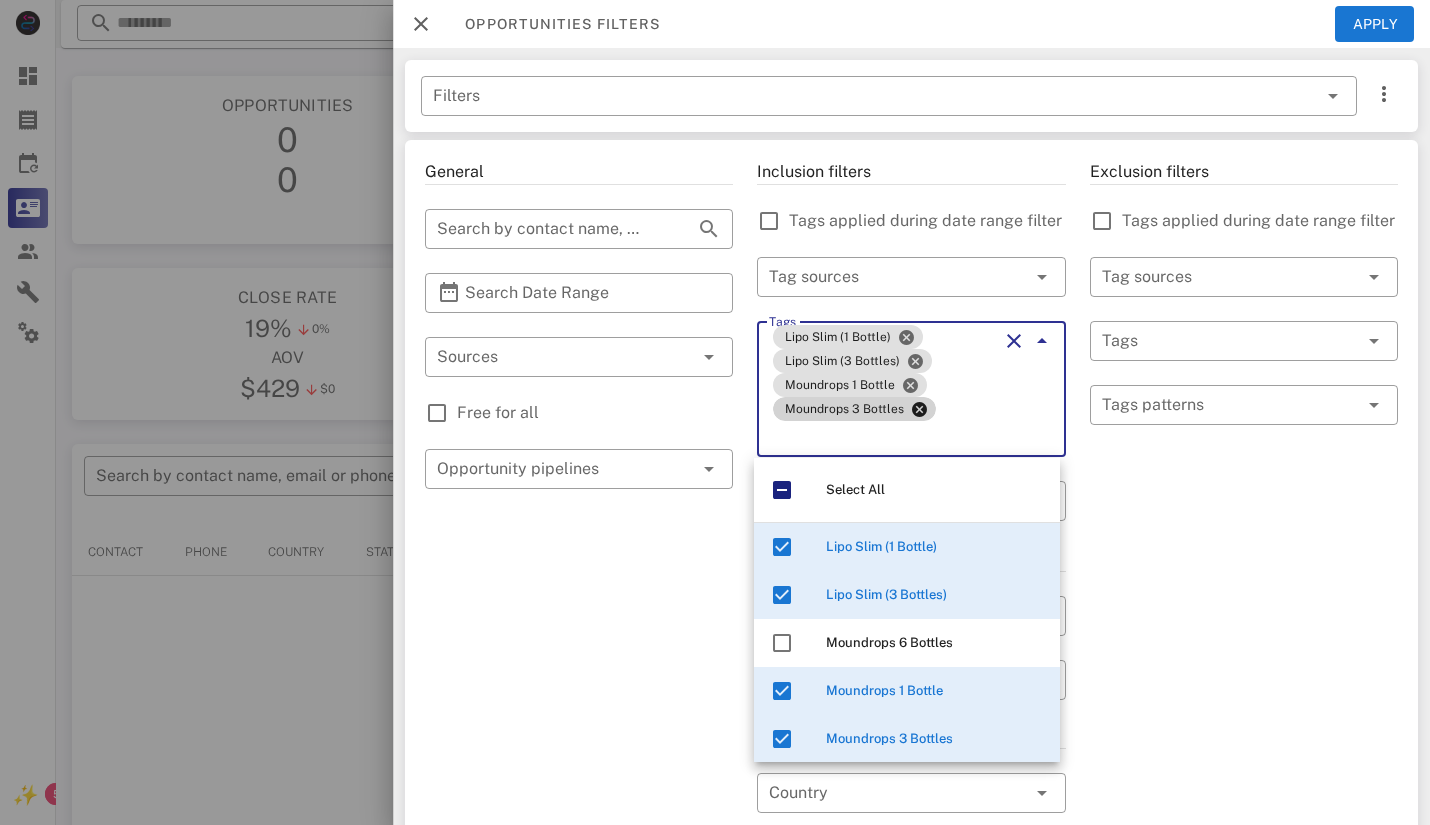 type on "*" 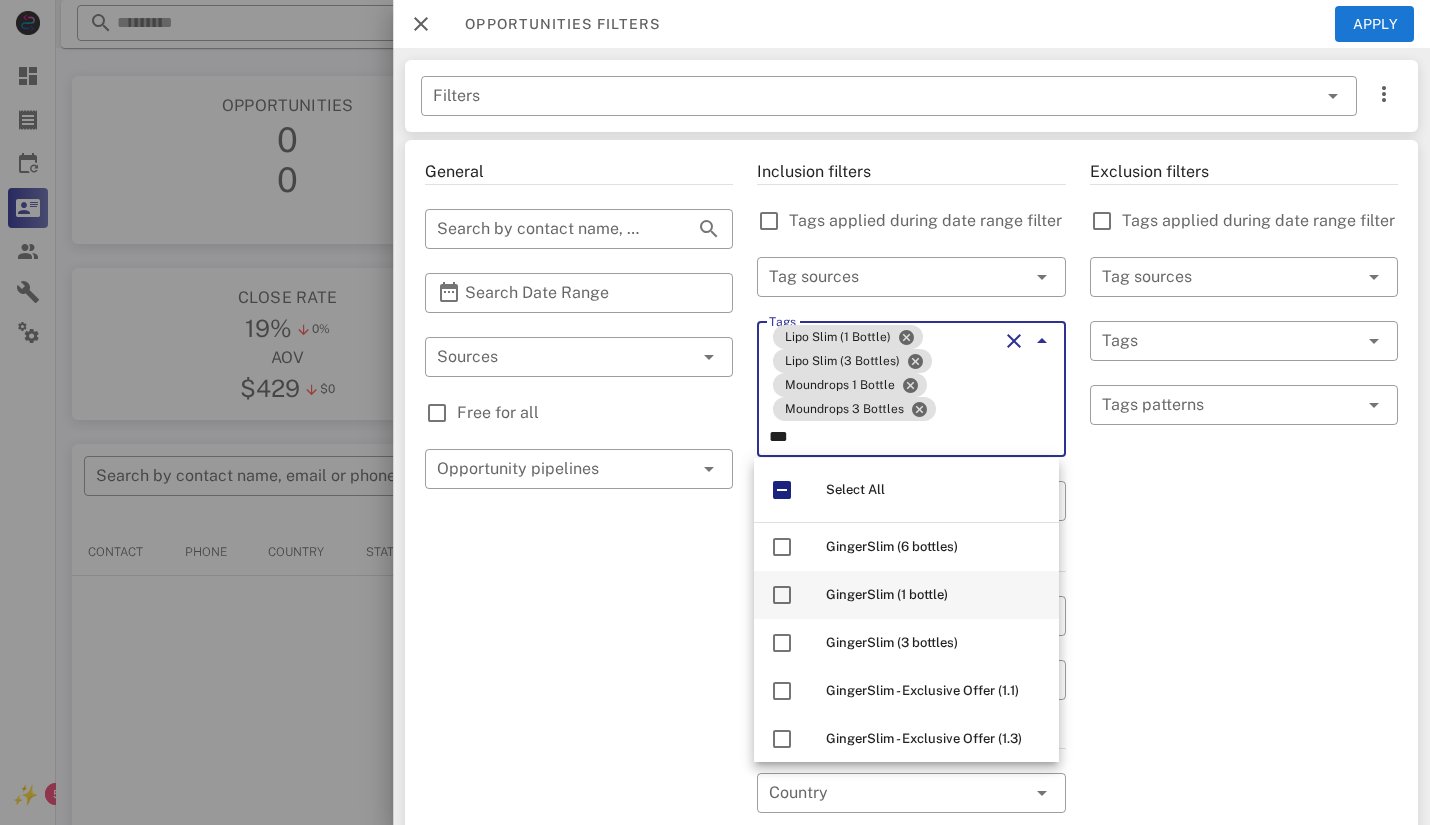 click on "GingerSlim (1 bottle)" at bounding box center (934, 595) 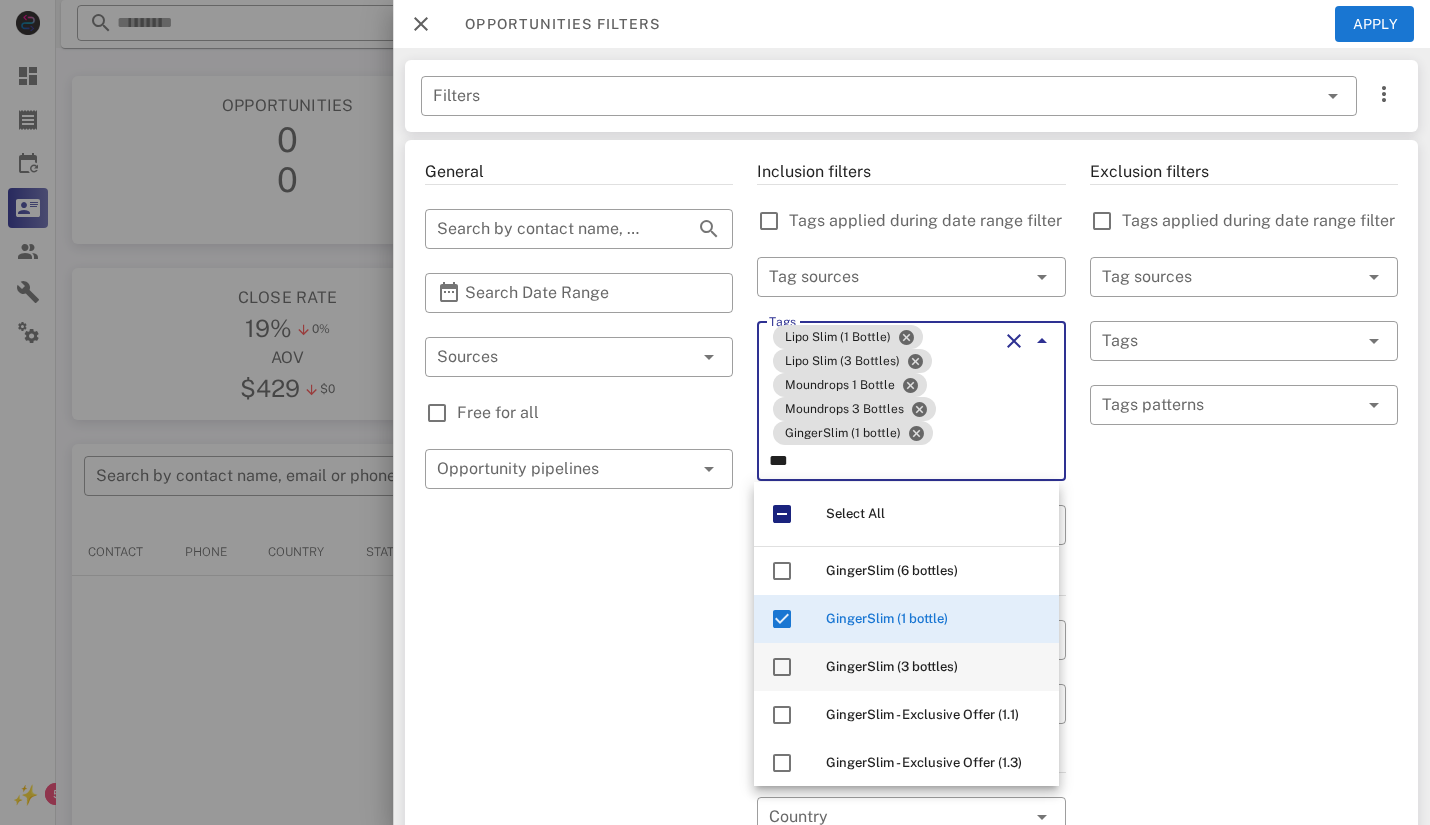 click on "GingerSlim (3 bottles)" at bounding box center [906, 667] 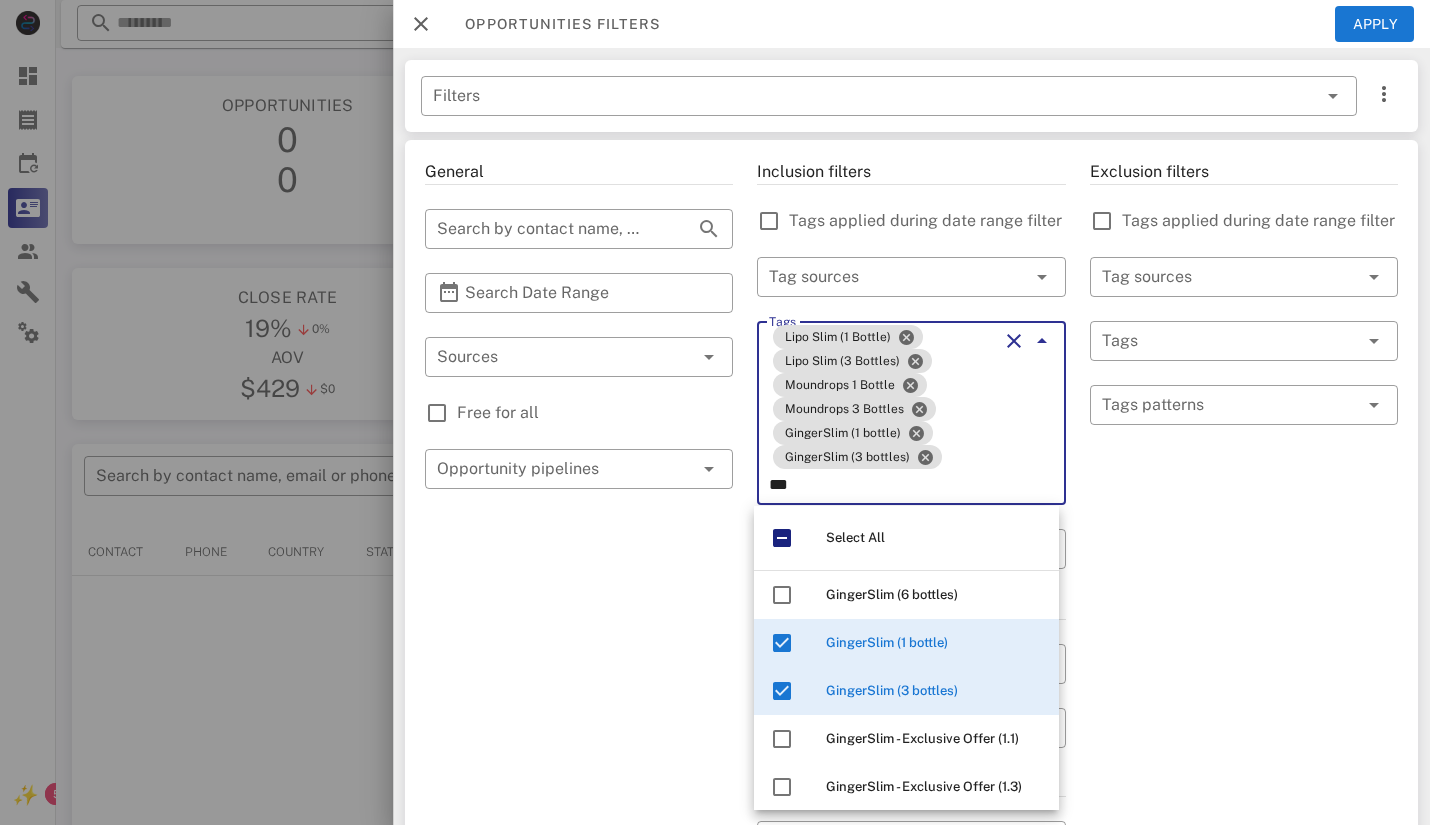 type on "***" 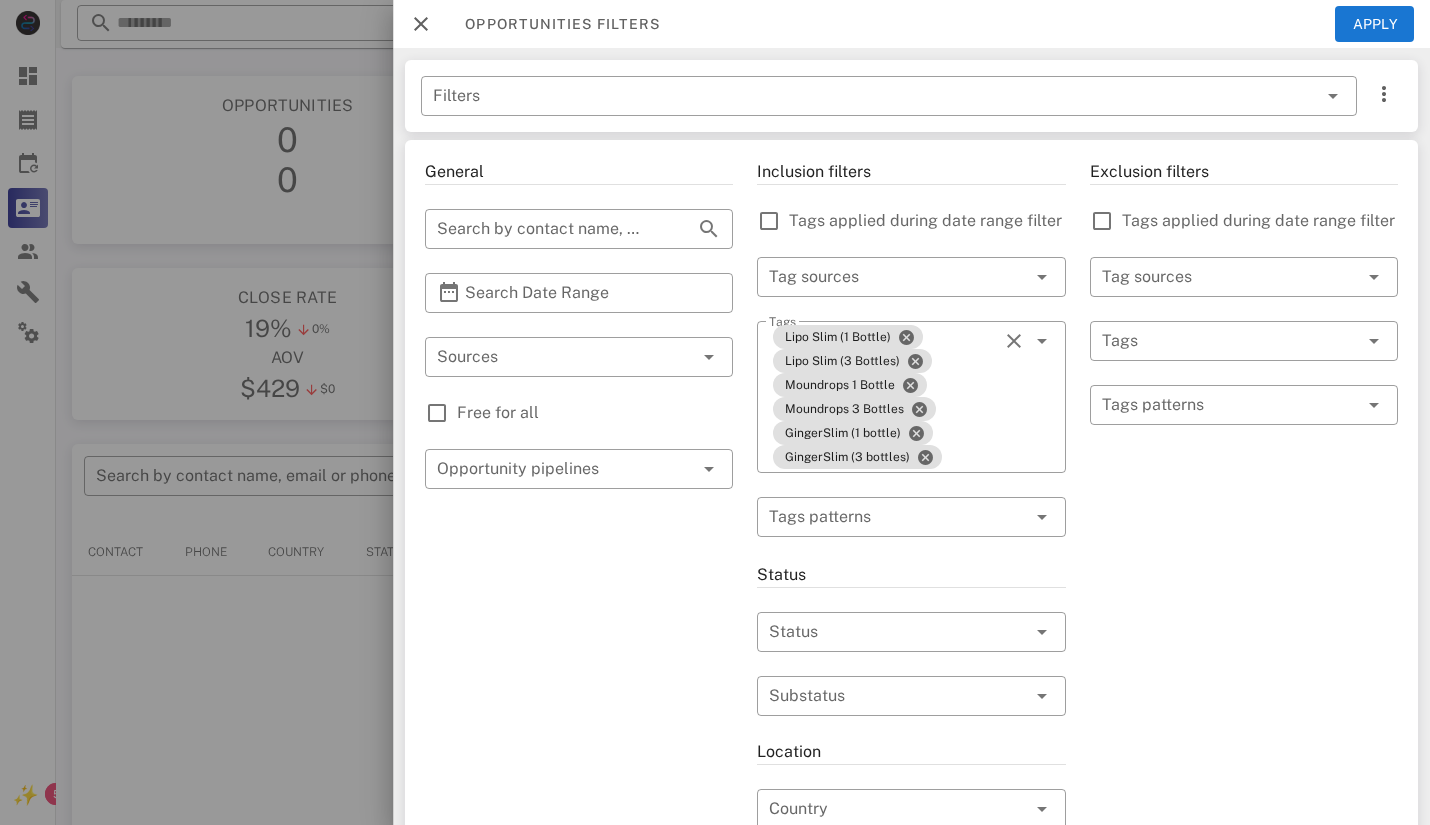 click on "General ​ Search by contact name, email or phone ​ Search Date Range ​ Sources Free for all ​ Opportunity pipelines" at bounding box center [579, 765] 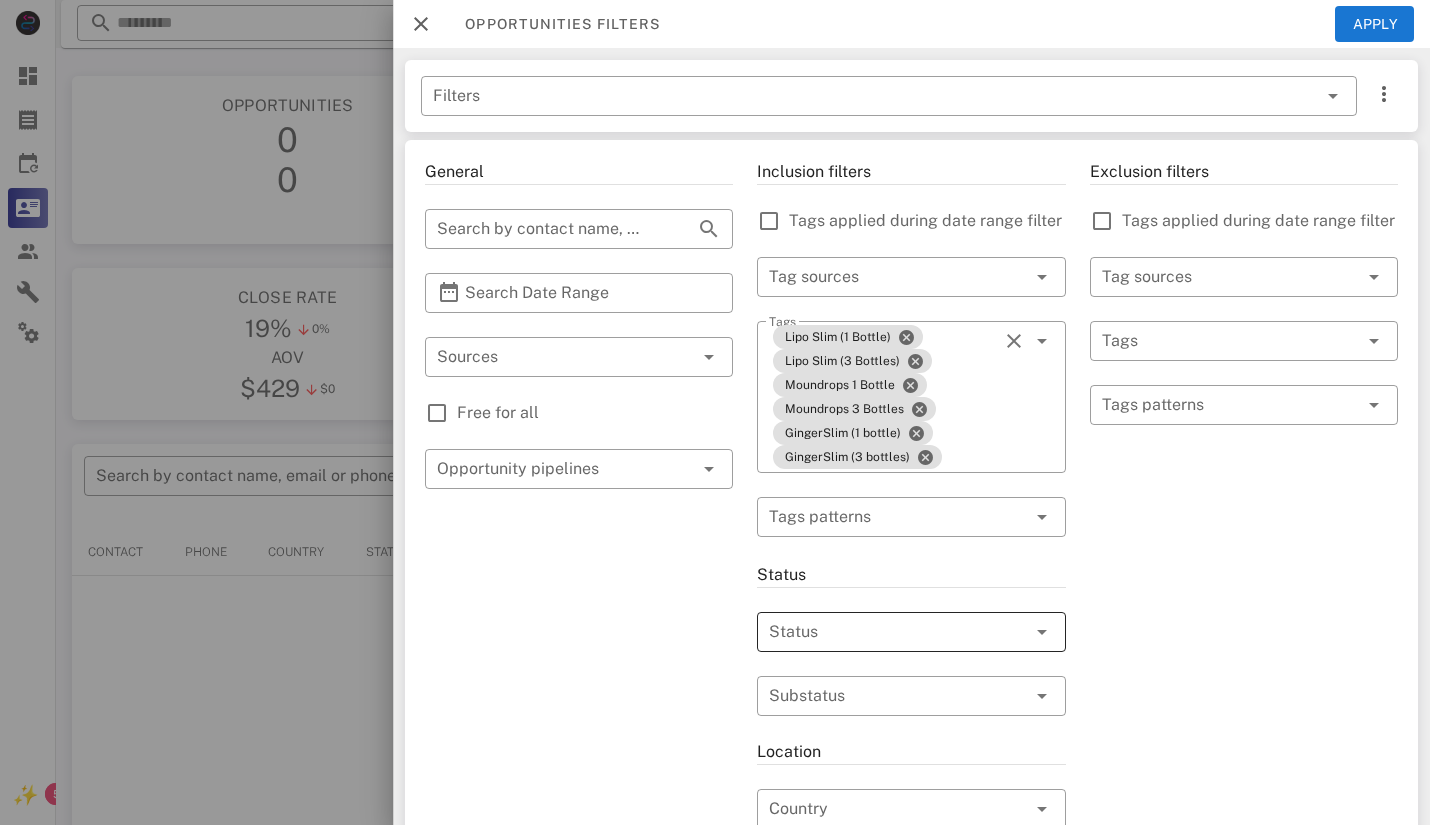click at bounding box center [883, 632] 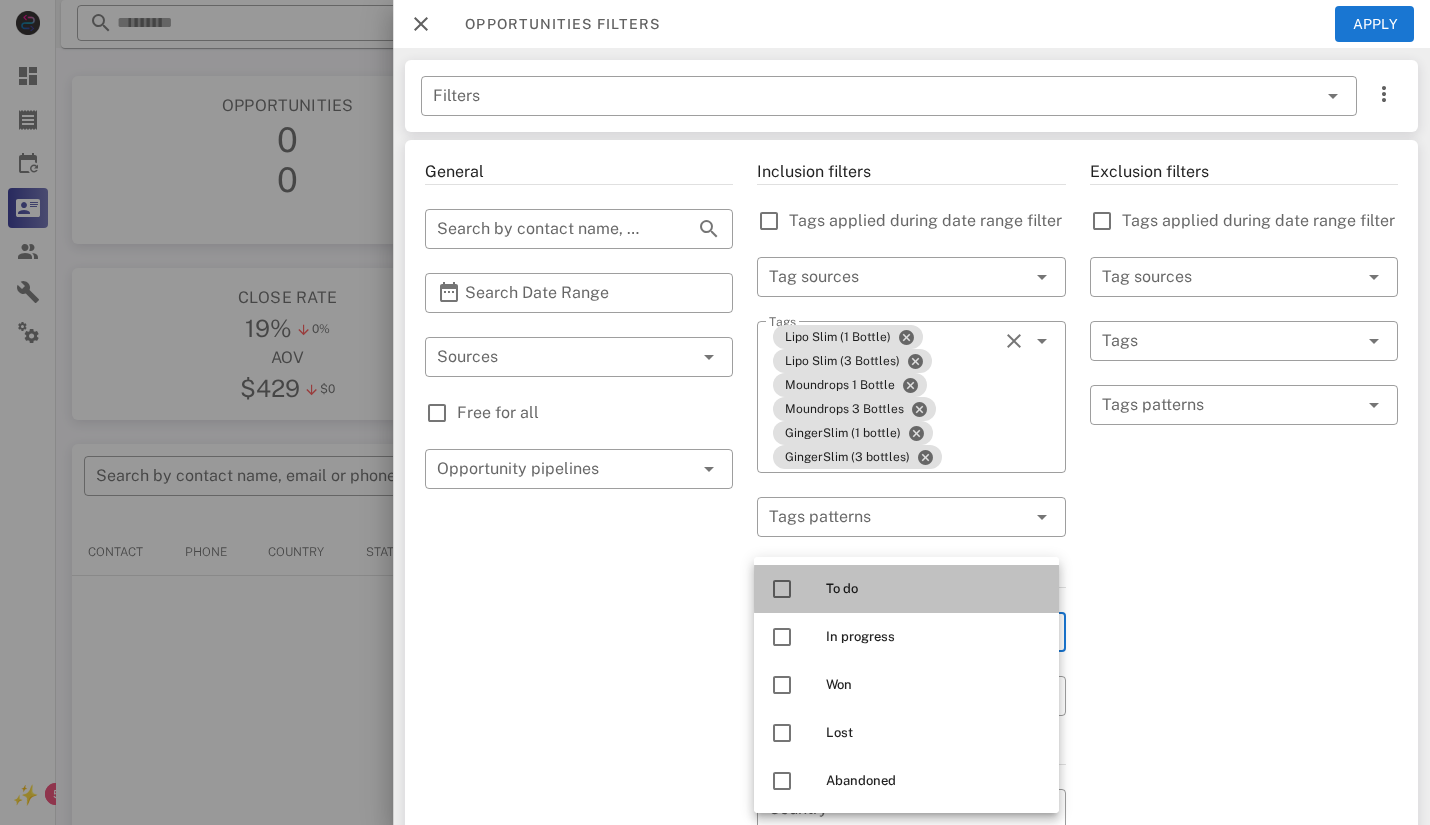click at bounding box center [782, 589] 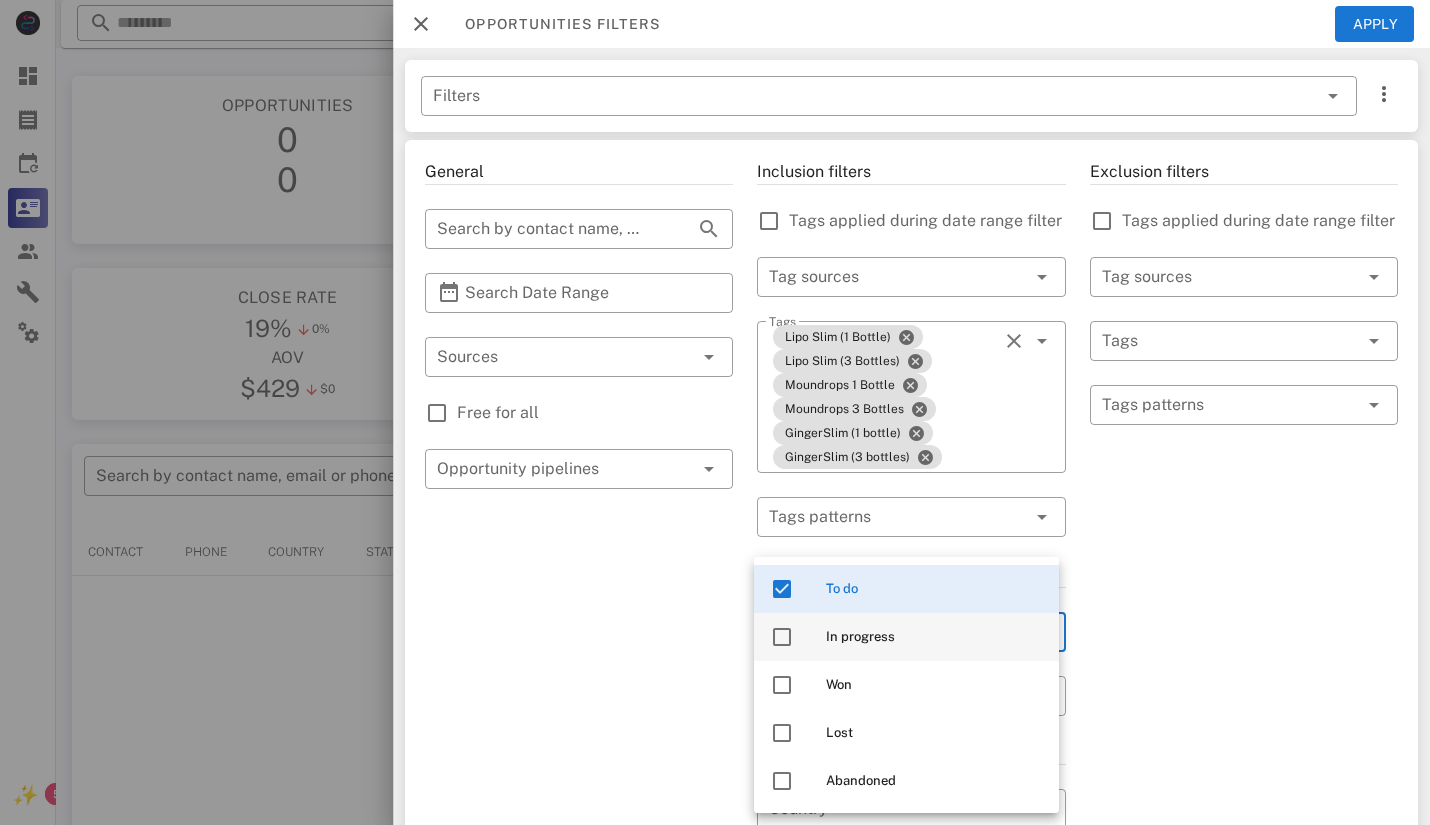 click on "In progress" at bounding box center (906, 637) 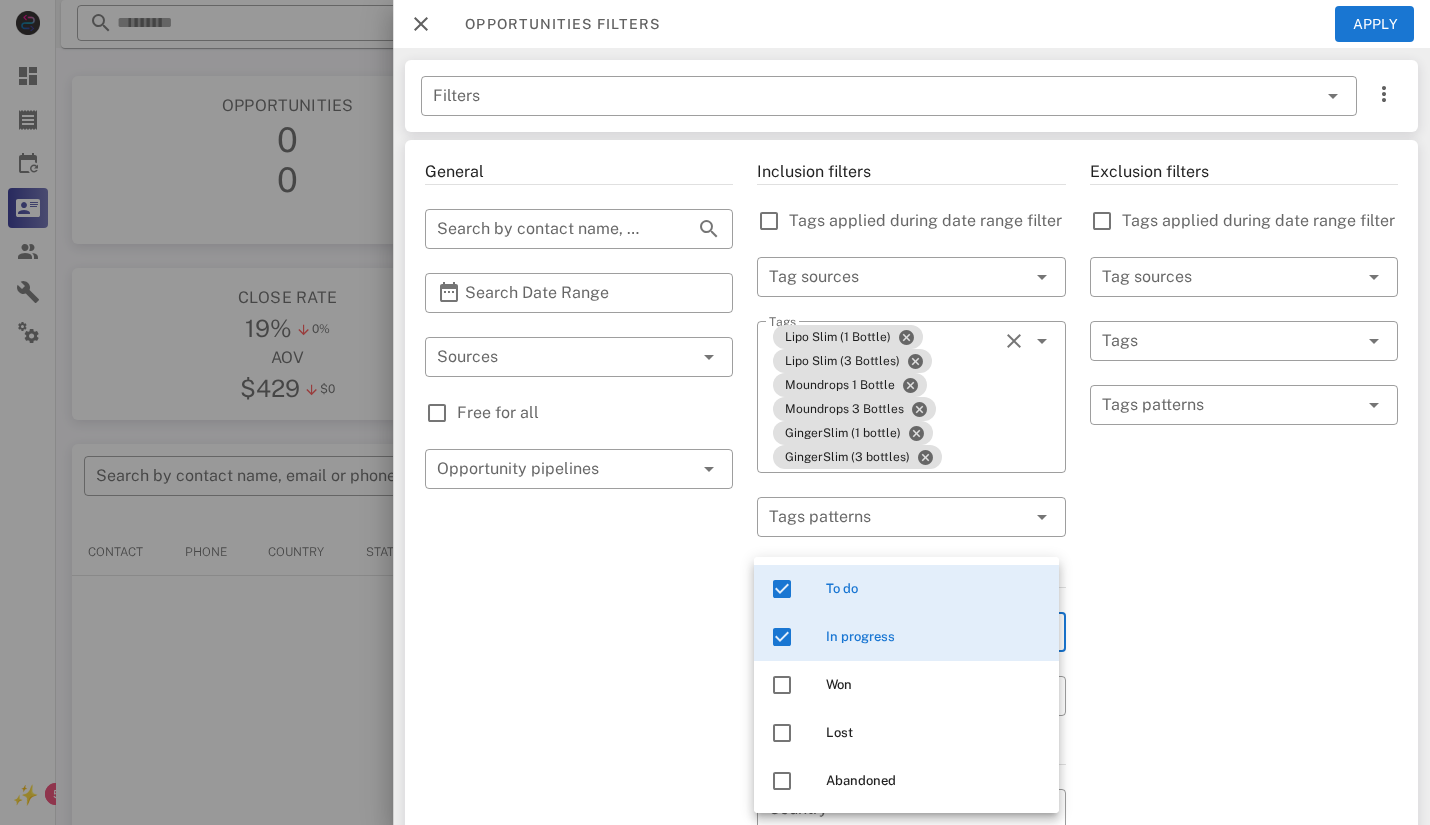 click on "Exclusion filters Tags applied during date range filter ​ Tag sources ​ Tags ​ Tags patterns" at bounding box center [1244, 765] 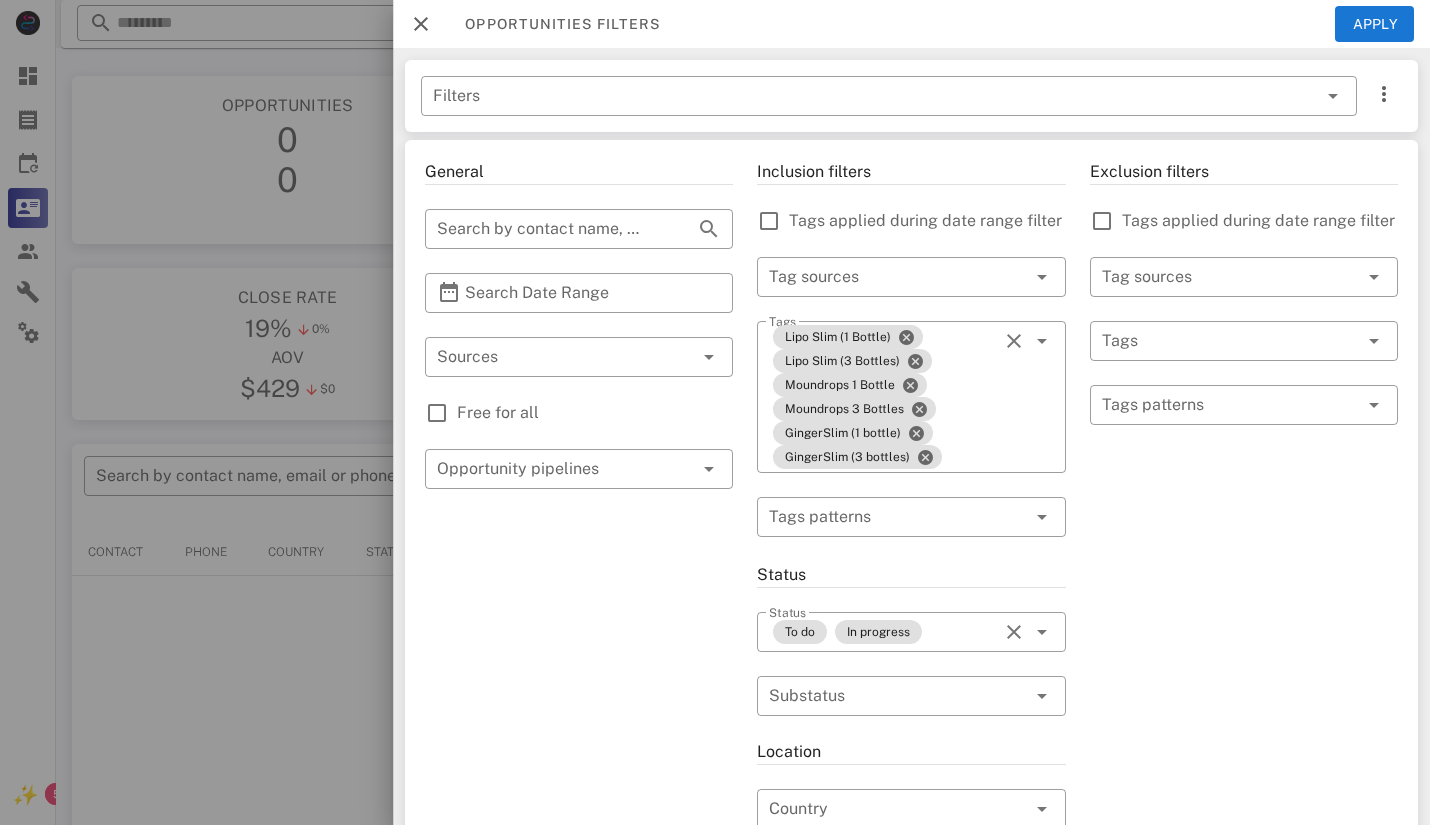 click on "General ​ Search by contact name, email or phone ​ Search Date Range ​ Sources Free for all ​ Opportunity pipelines" at bounding box center [579, 765] 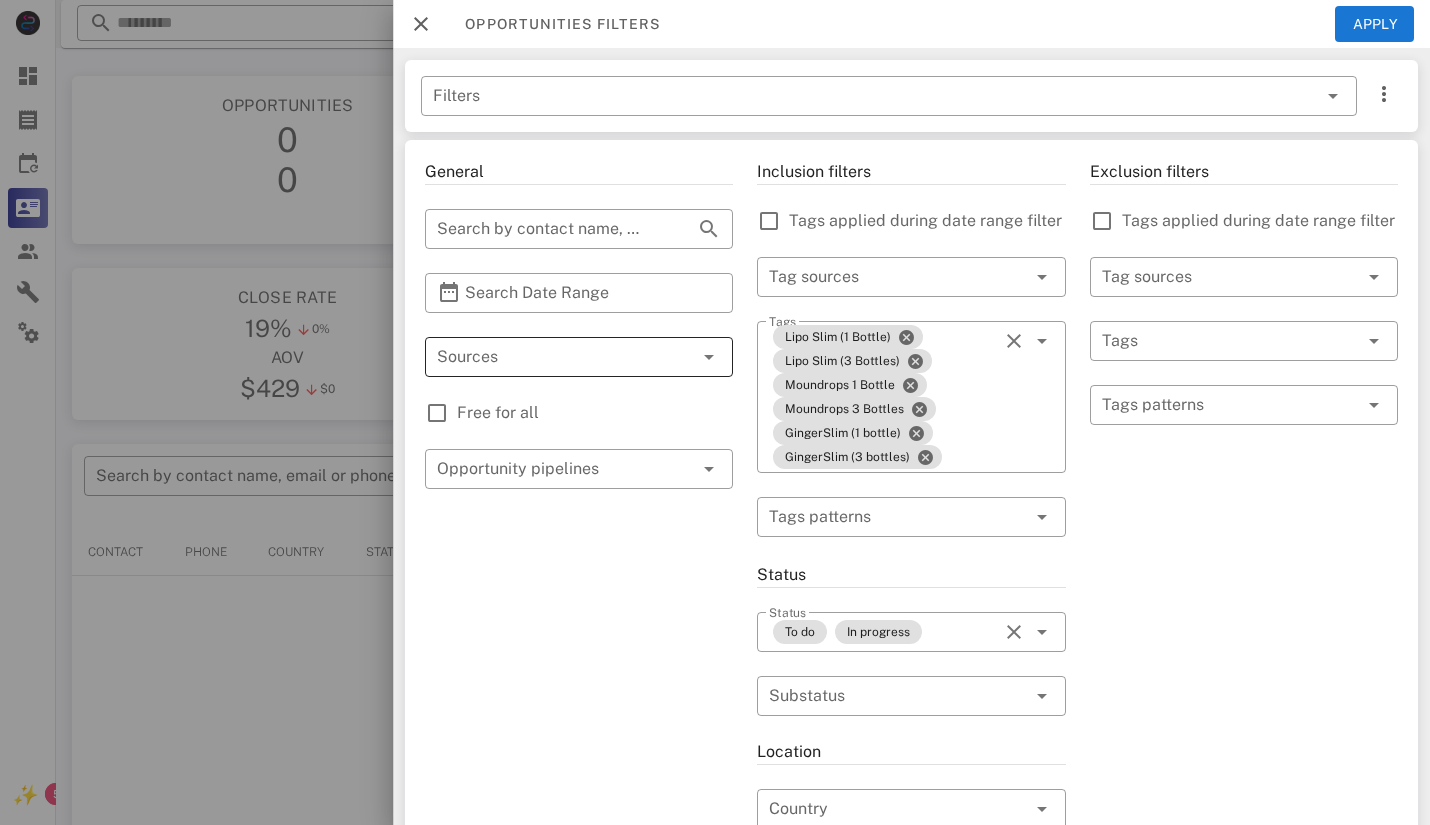 click at bounding box center [551, 357] 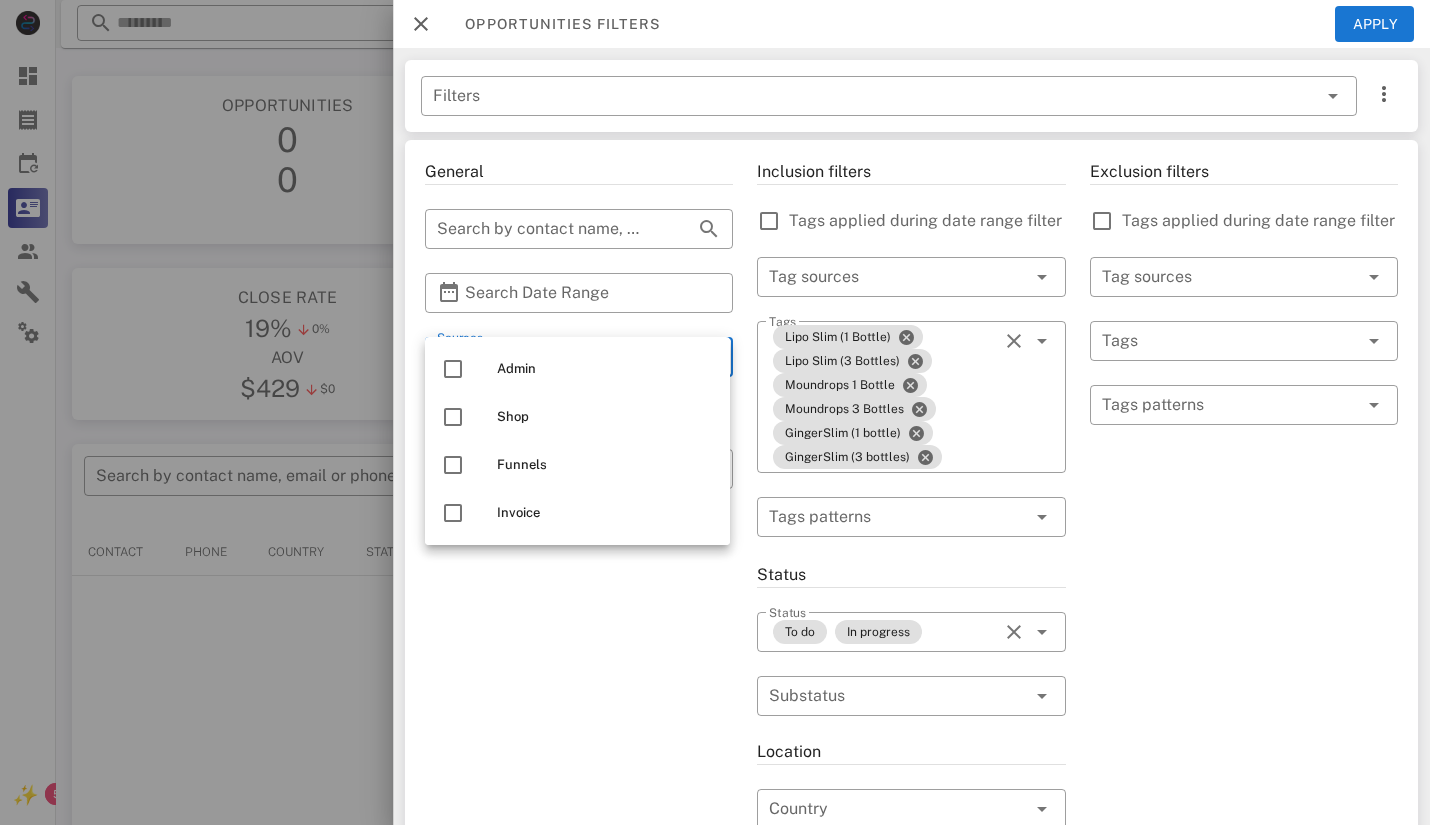 click on "General ​ Search by contact name, email or phone ​ Search Date Range ​ Sources Free for all ​ Opportunity pipelines" at bounding box center (579, 765) 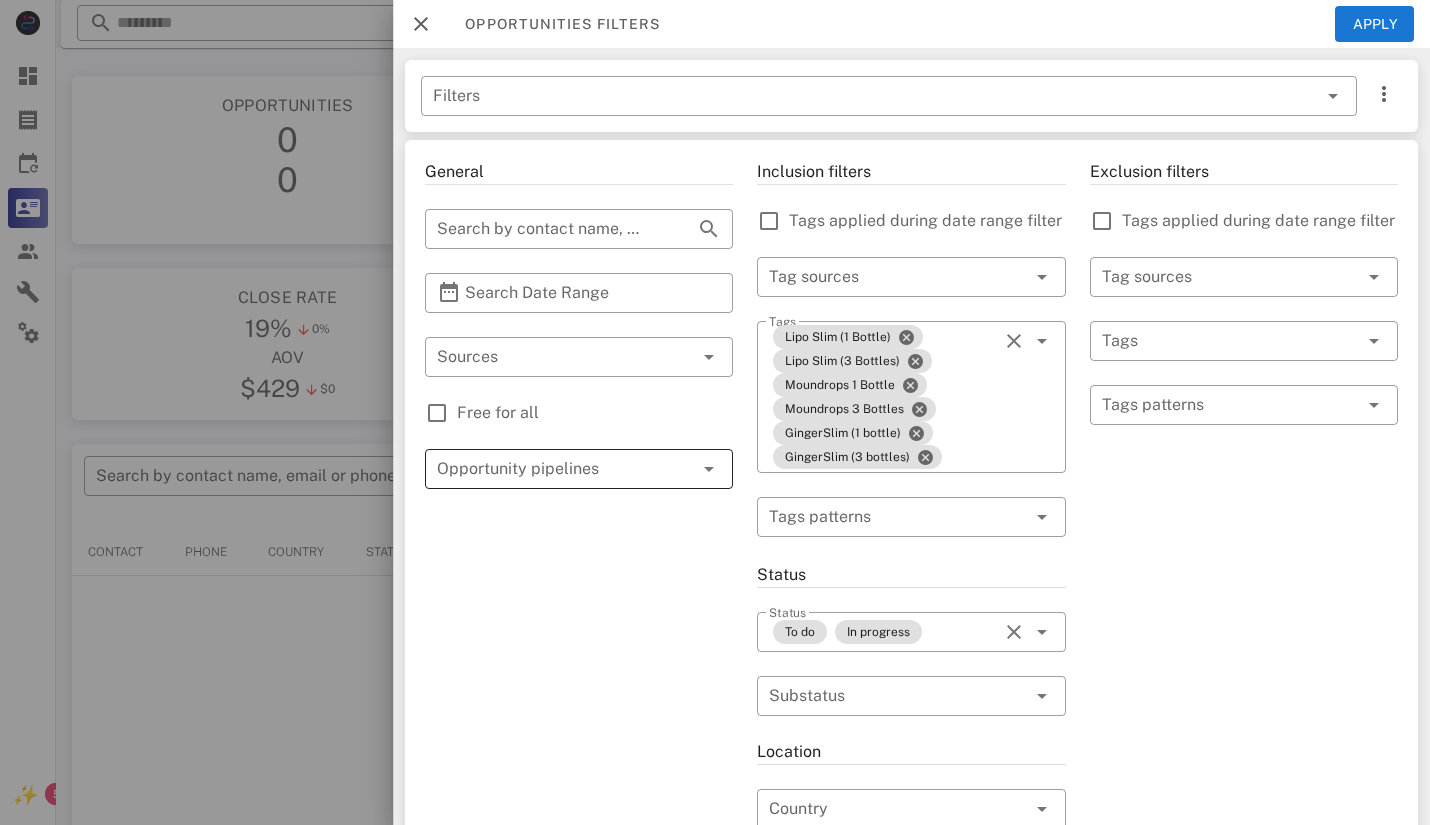 click at bounding box center [551, 469] 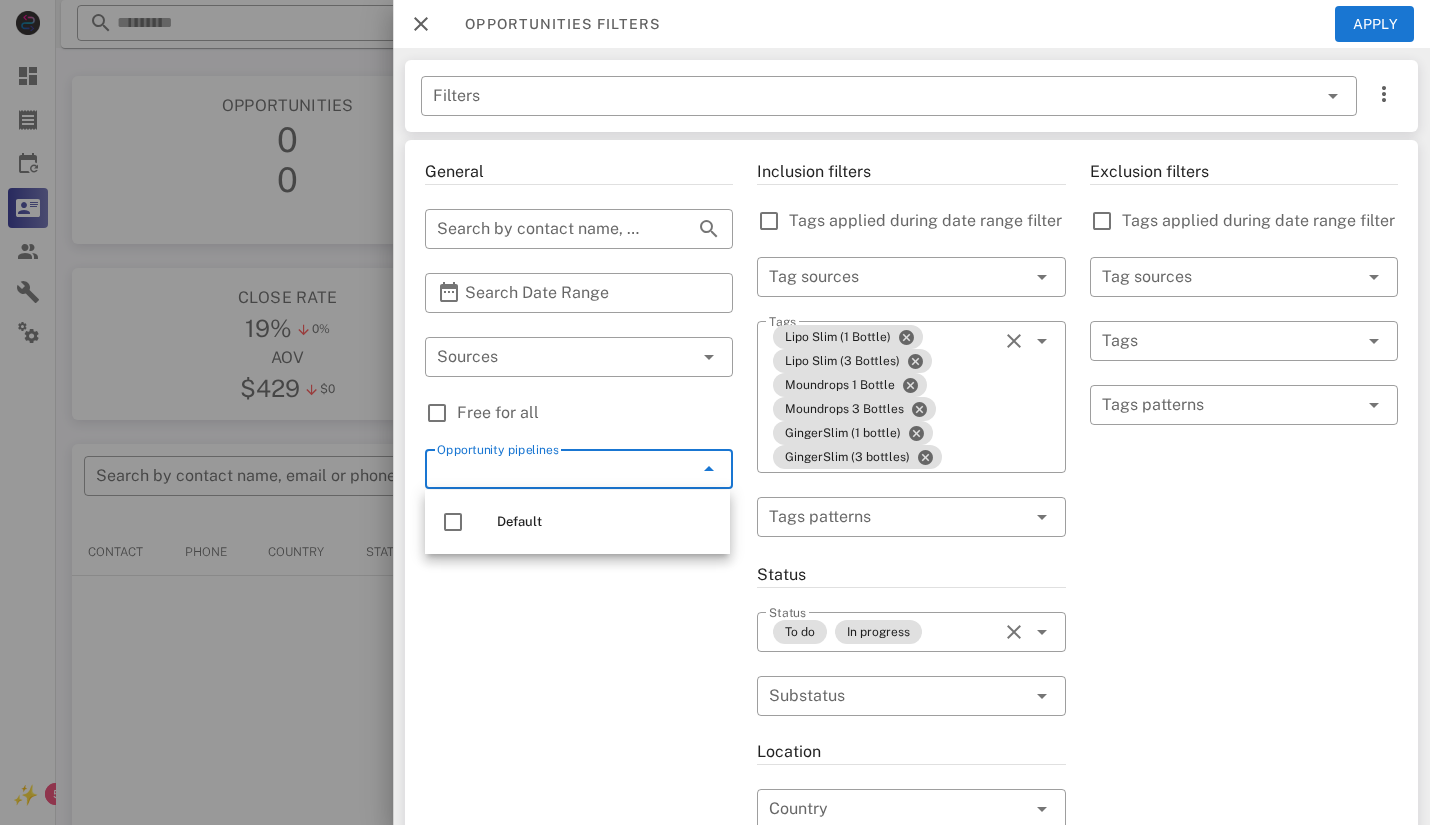 click on "Opportunity pipelines" at bounding box center (551, 469) 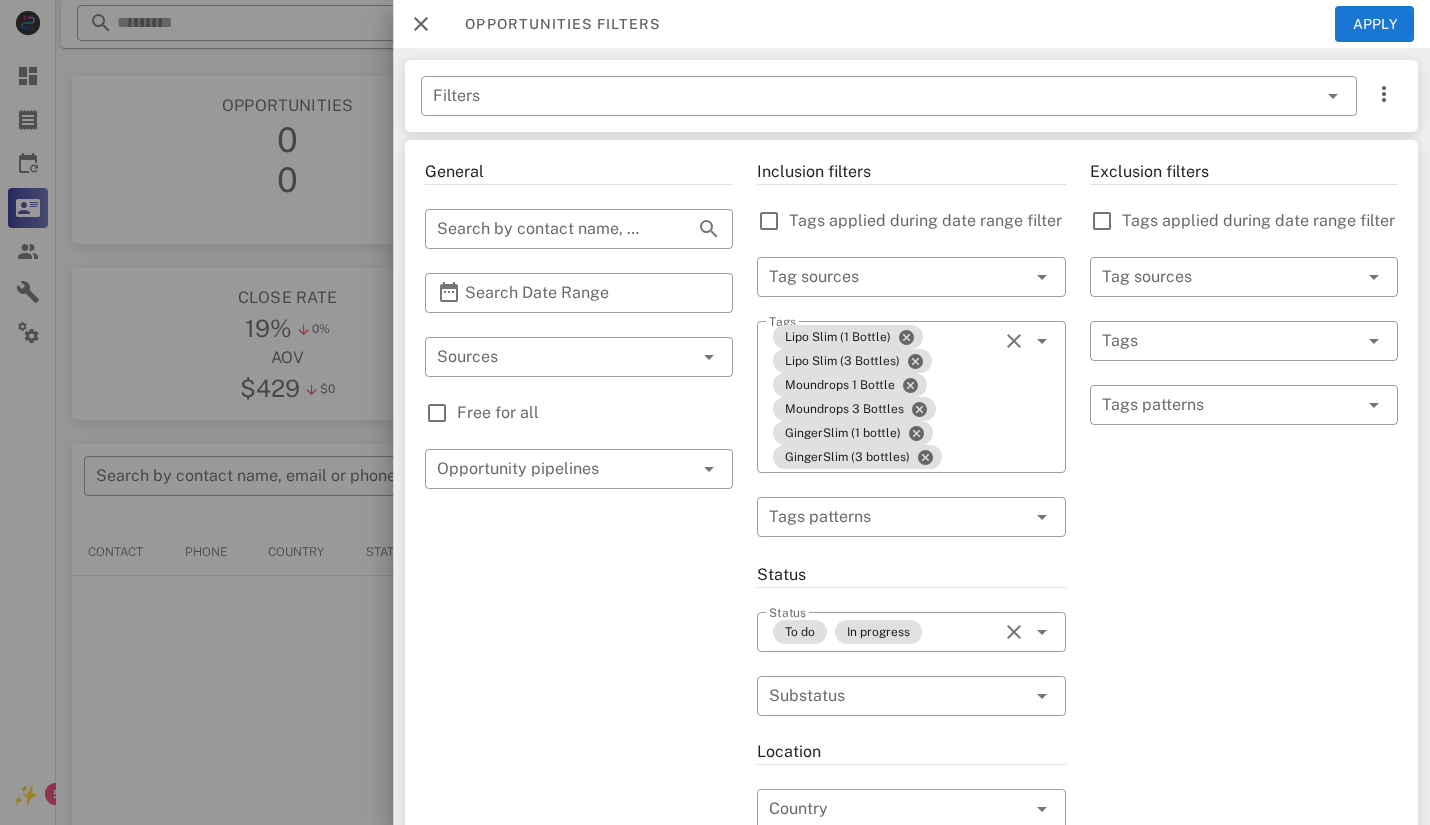 click on "General ​ Search by contact name, email or phone ​ Search Date Range ​ Sources Free for all ​ Opportunity pipelines" at bounding box center (579, 765) 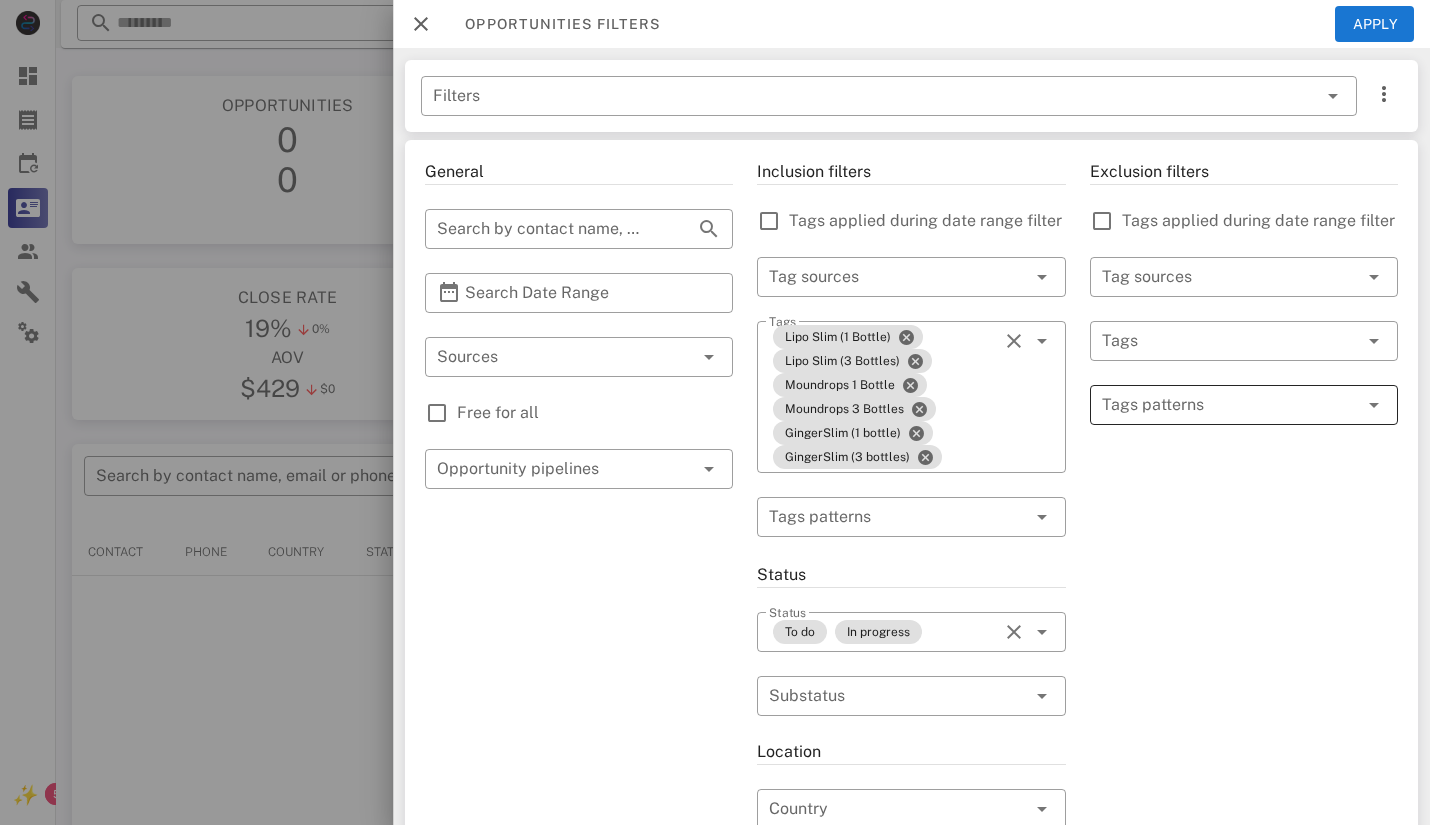 click at bounding box center (1230, 405) 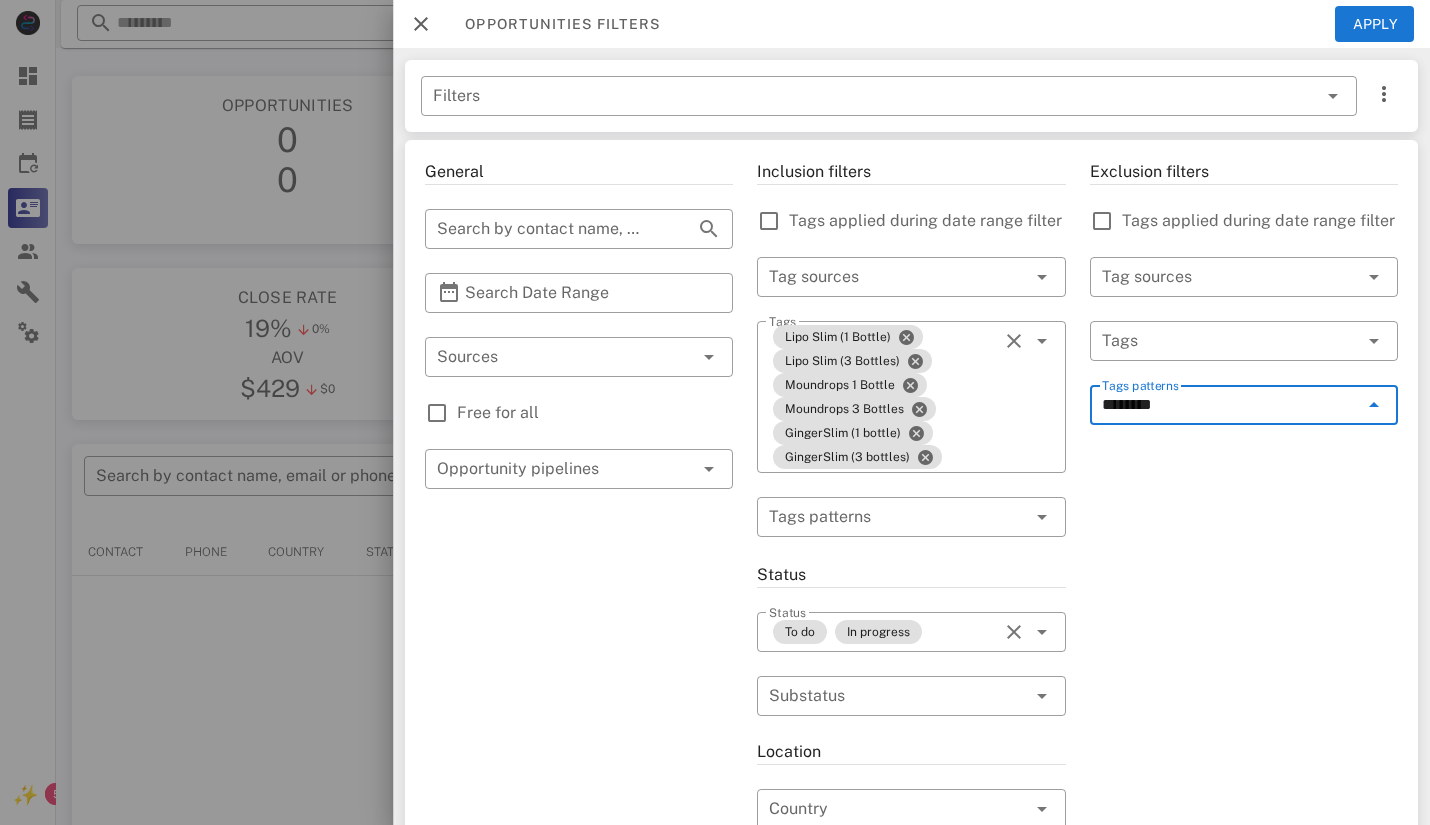 type on "*********" 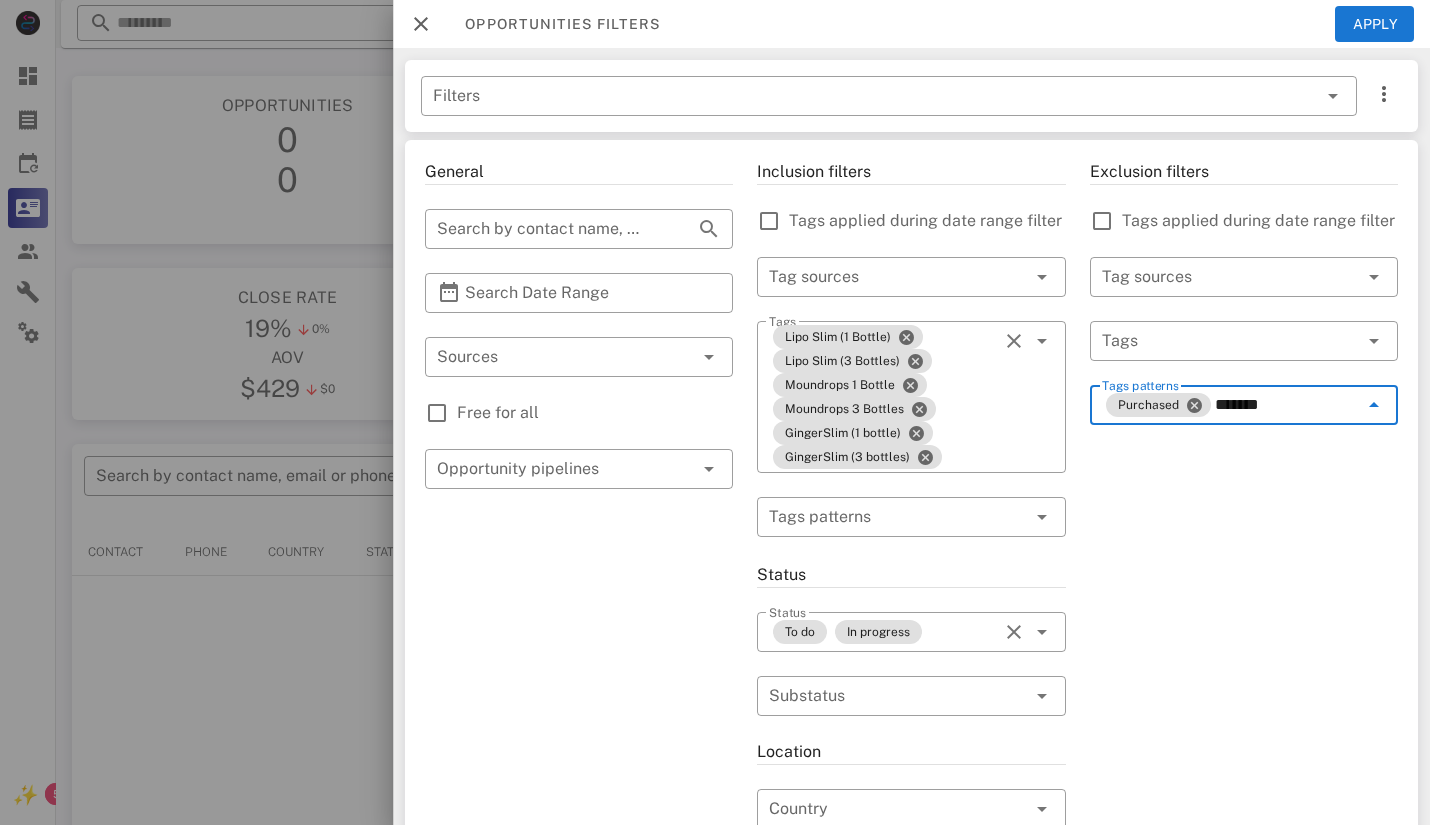 type on "********" 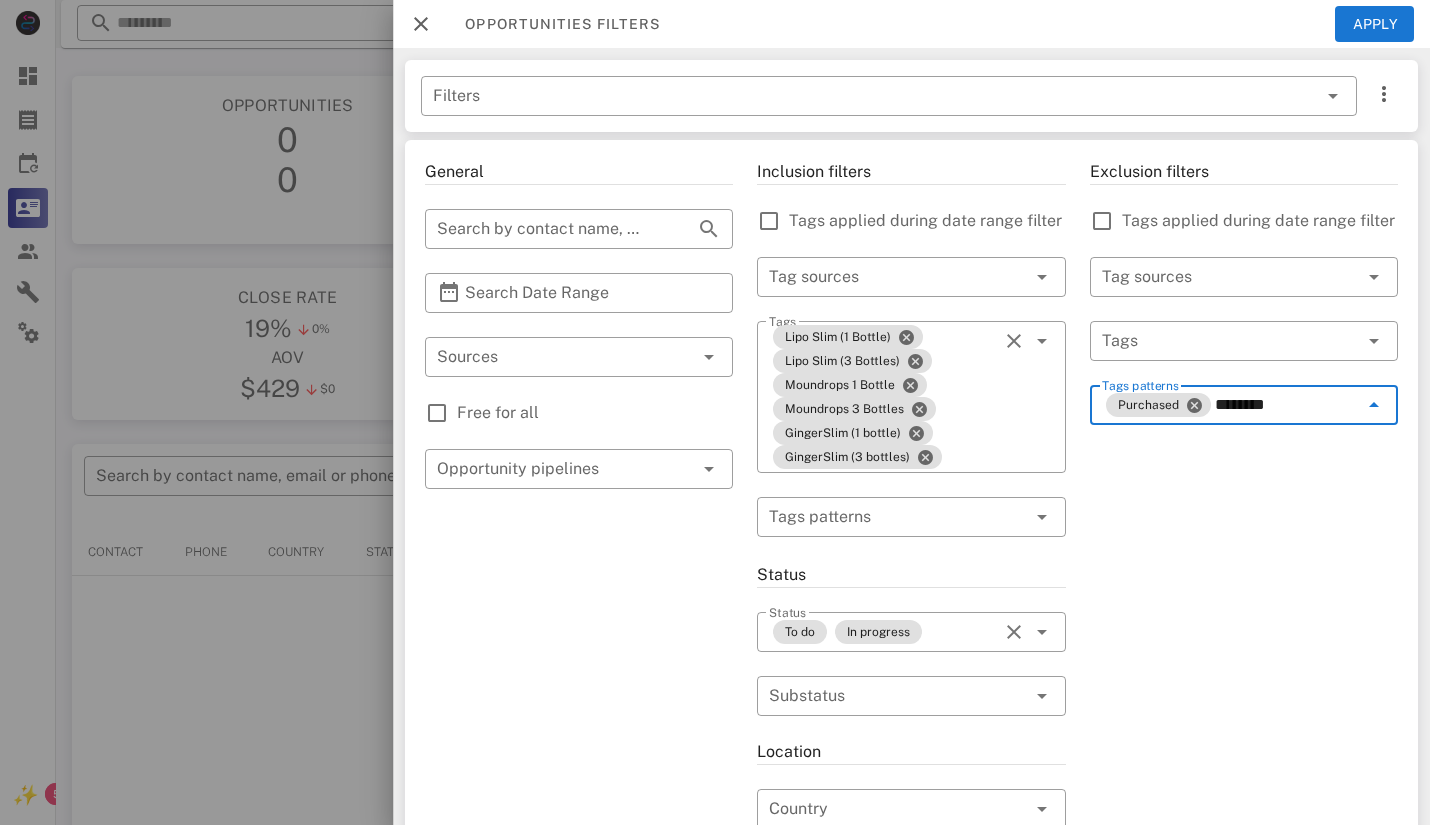 type 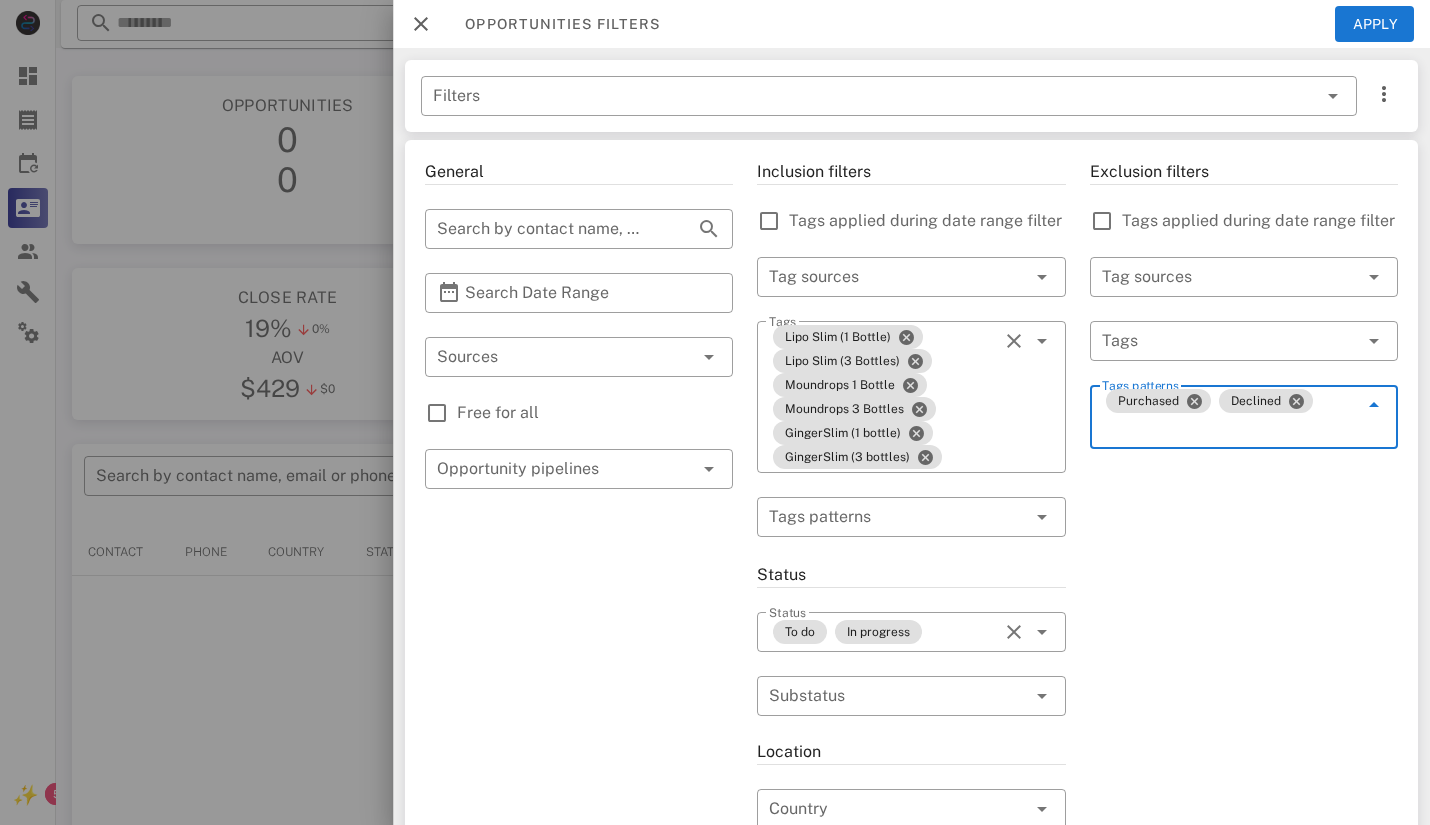 click on "General ​ Search by contact name, email or phone ​ Search Date Range ​ Sources Free for all ​ Opportunity pipelines" at bounding box center (579, 765) 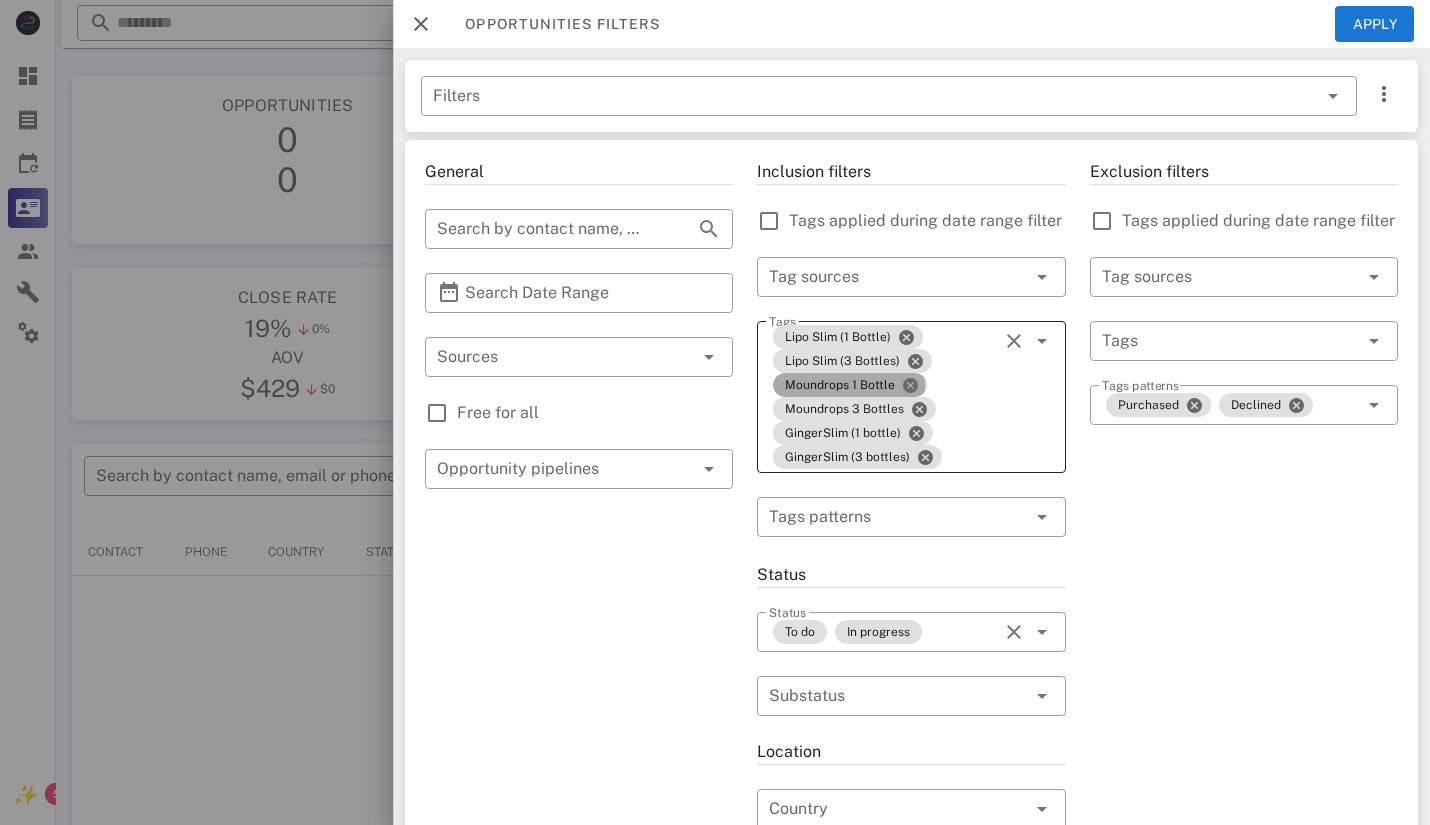 click at bounding box center (910, 385) 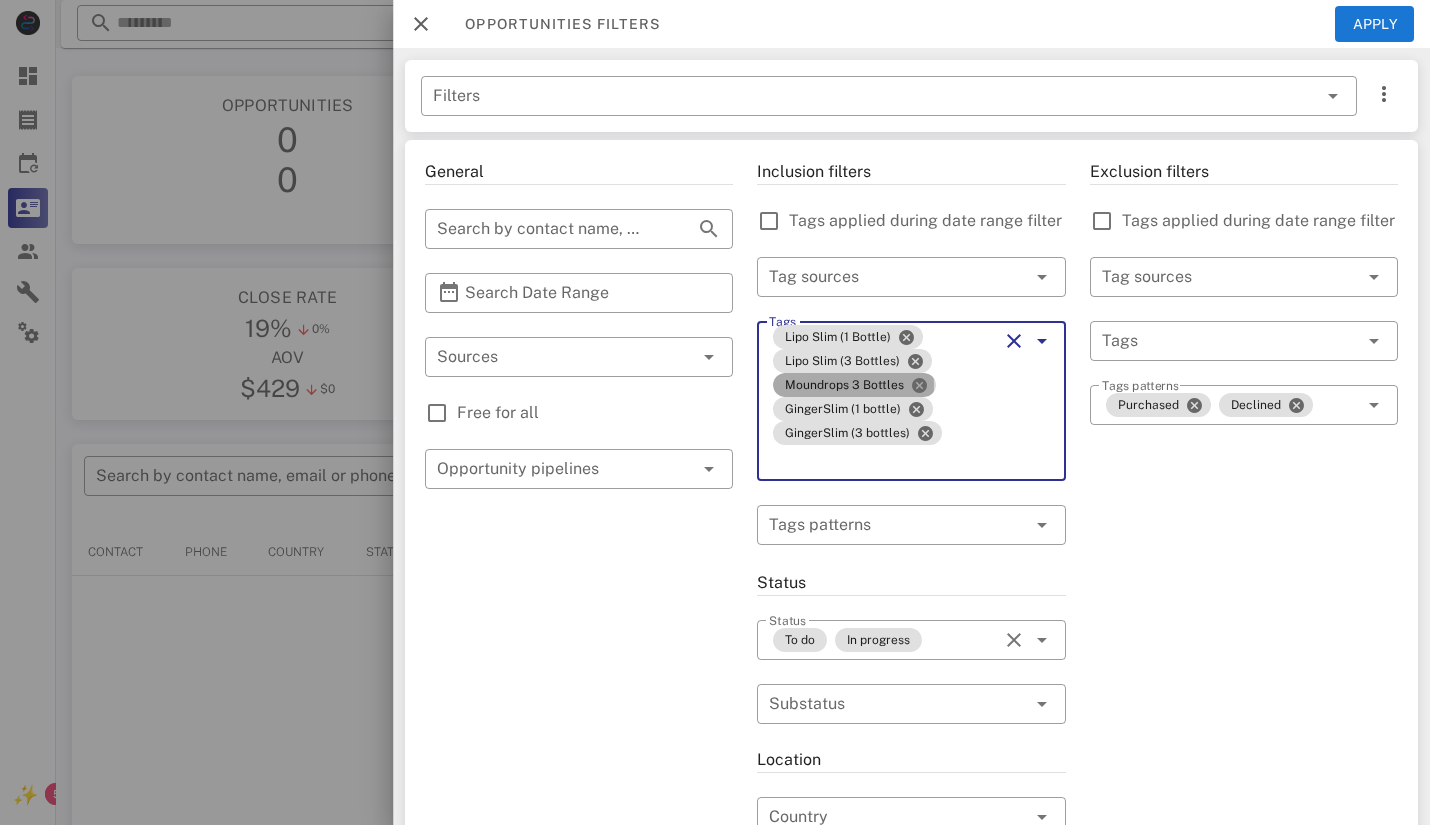 click at bounding box center (919, 385) 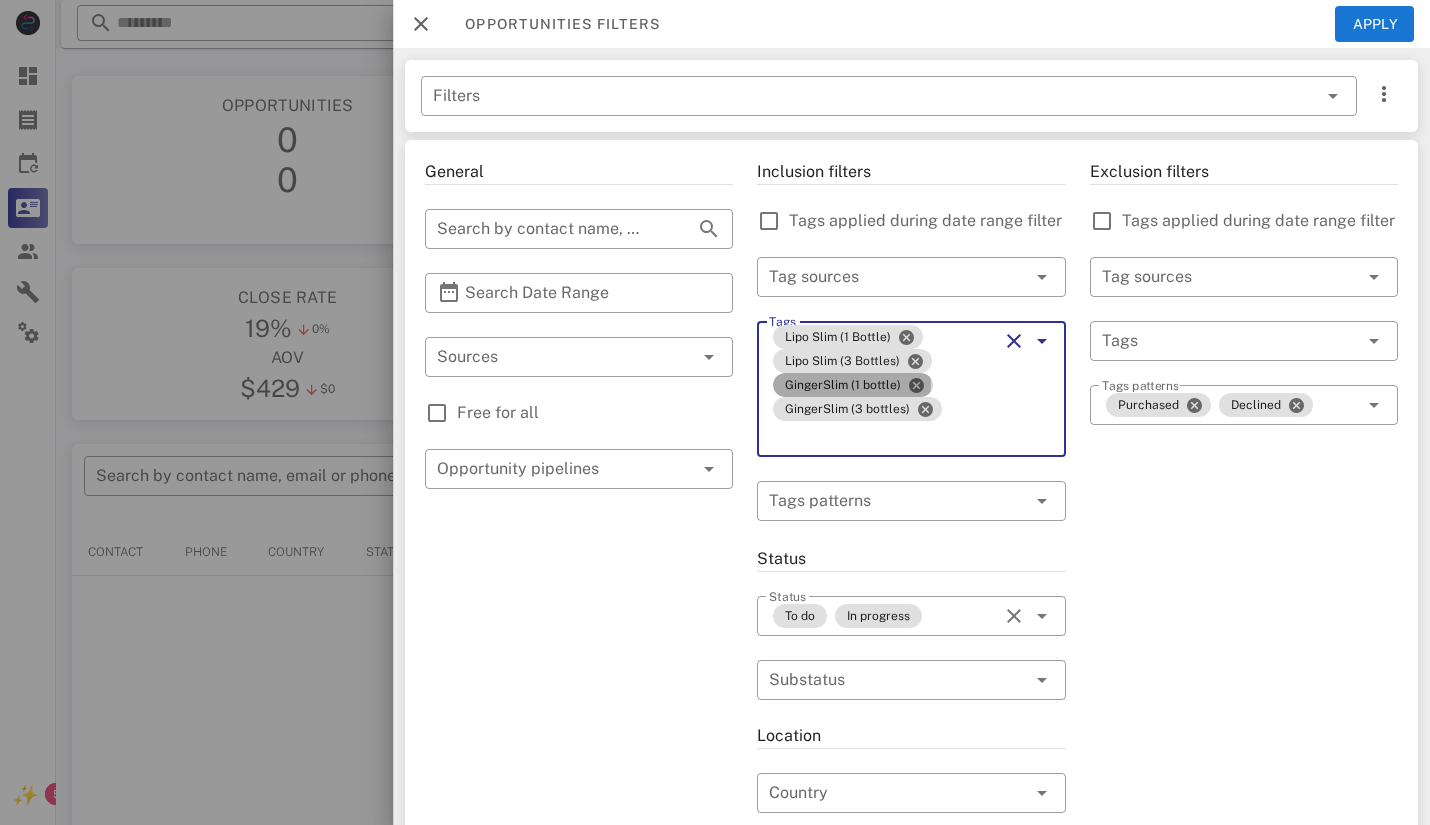click on "GingerSlim (1 bottle)" at bounding box center (853, 385) 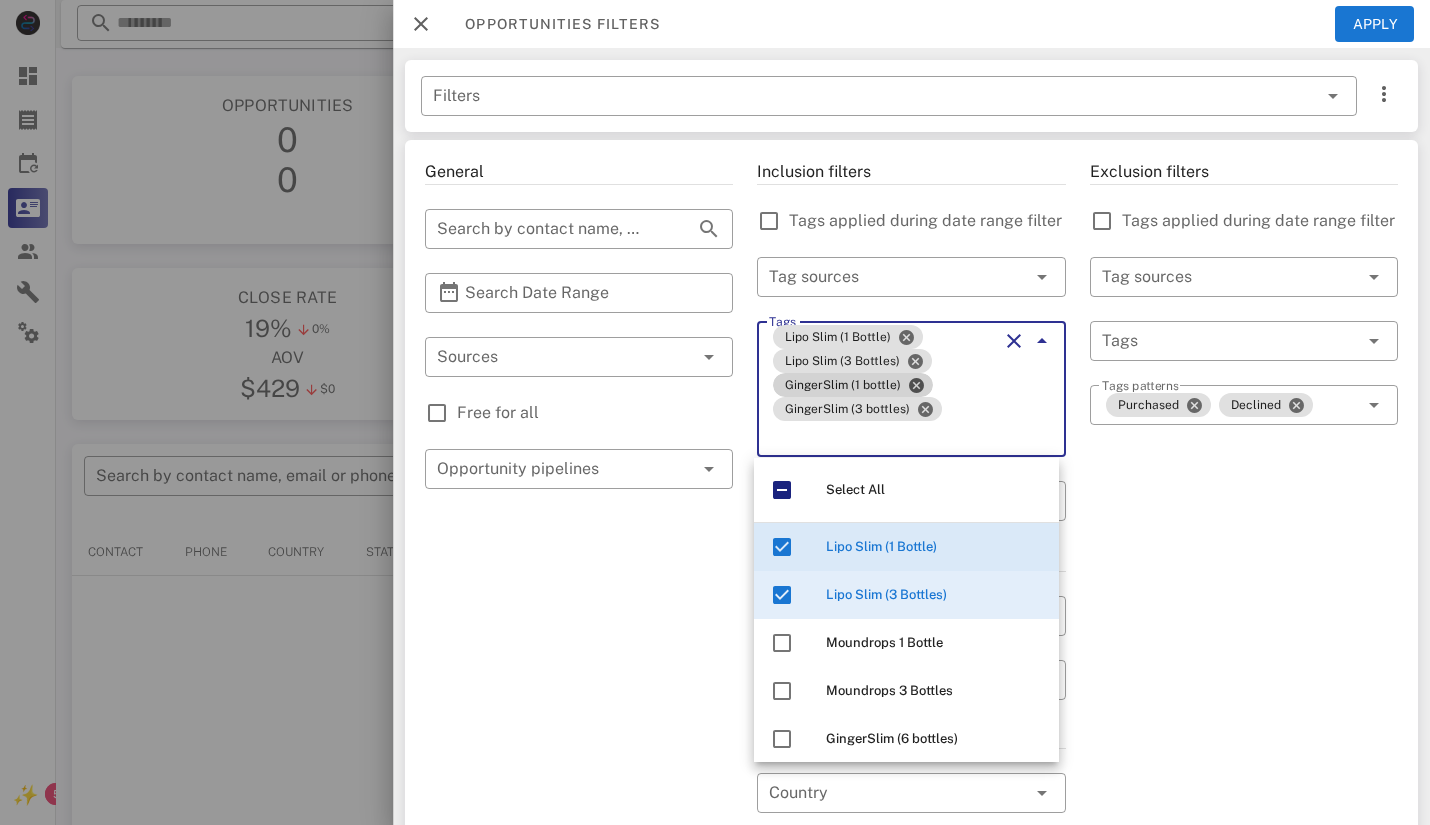 click at bounding box center (916, 385) 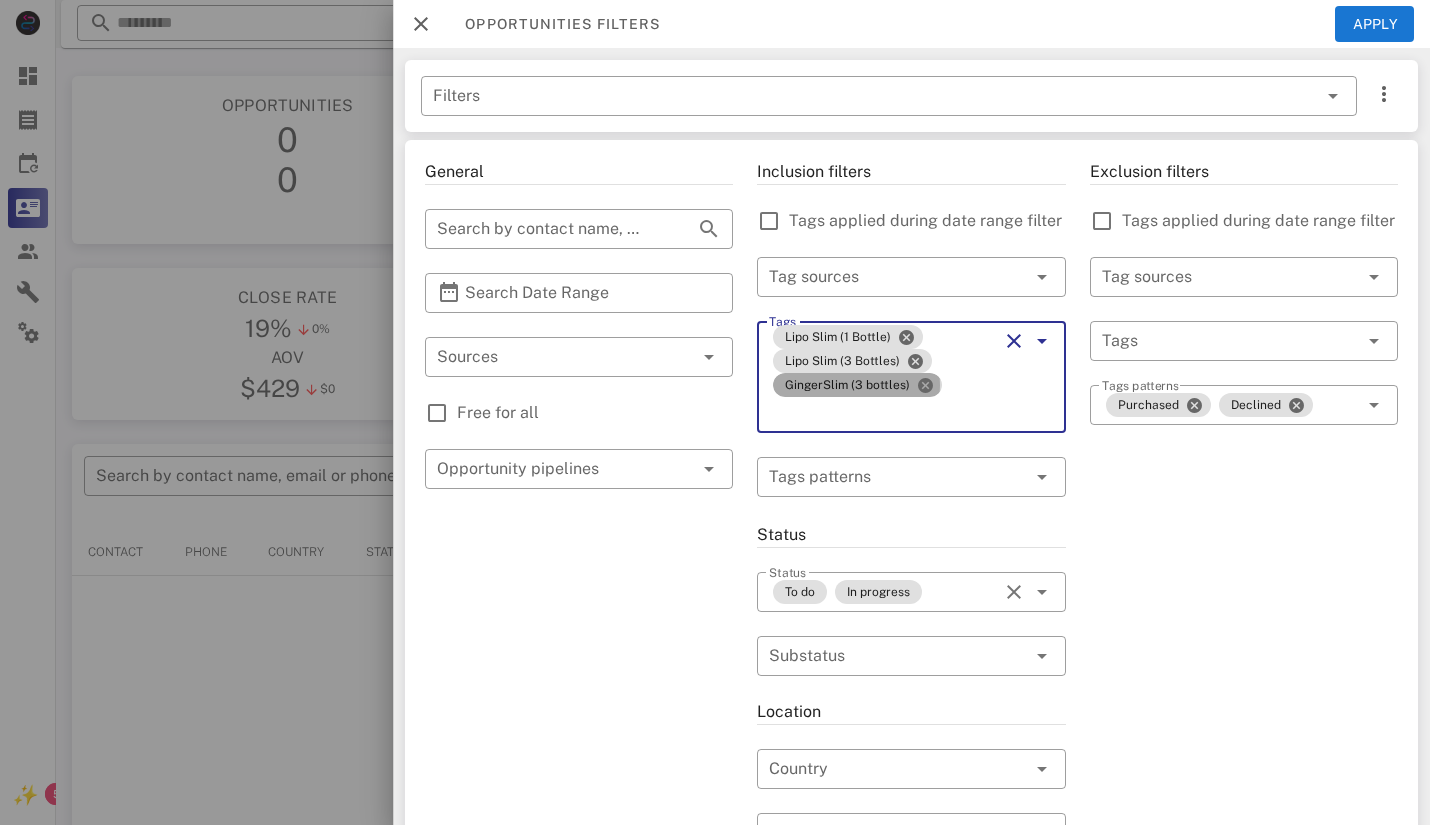 click at bounding box center [925, 385] 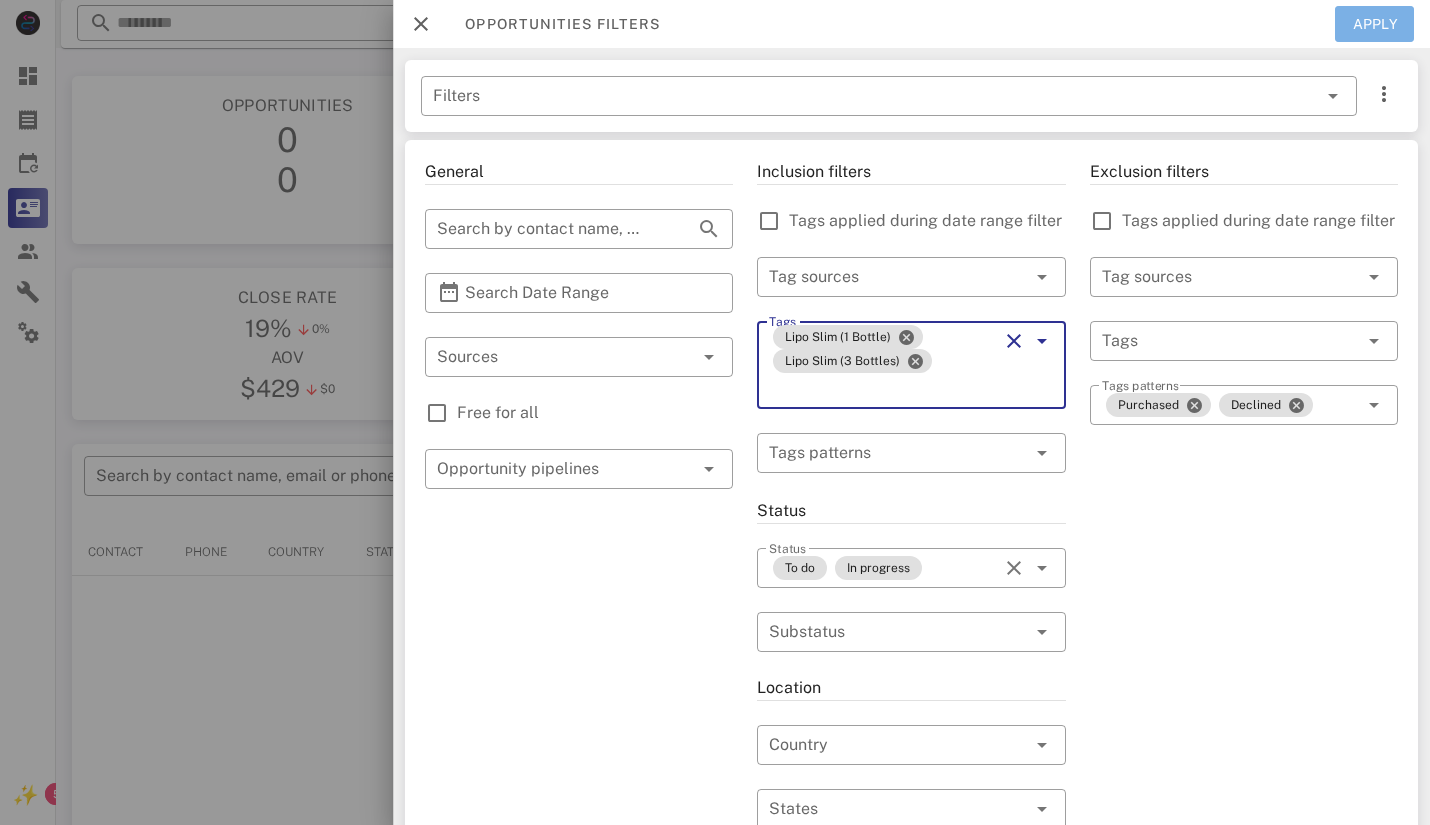click on "Apply" at bounding box center [1375, 24] 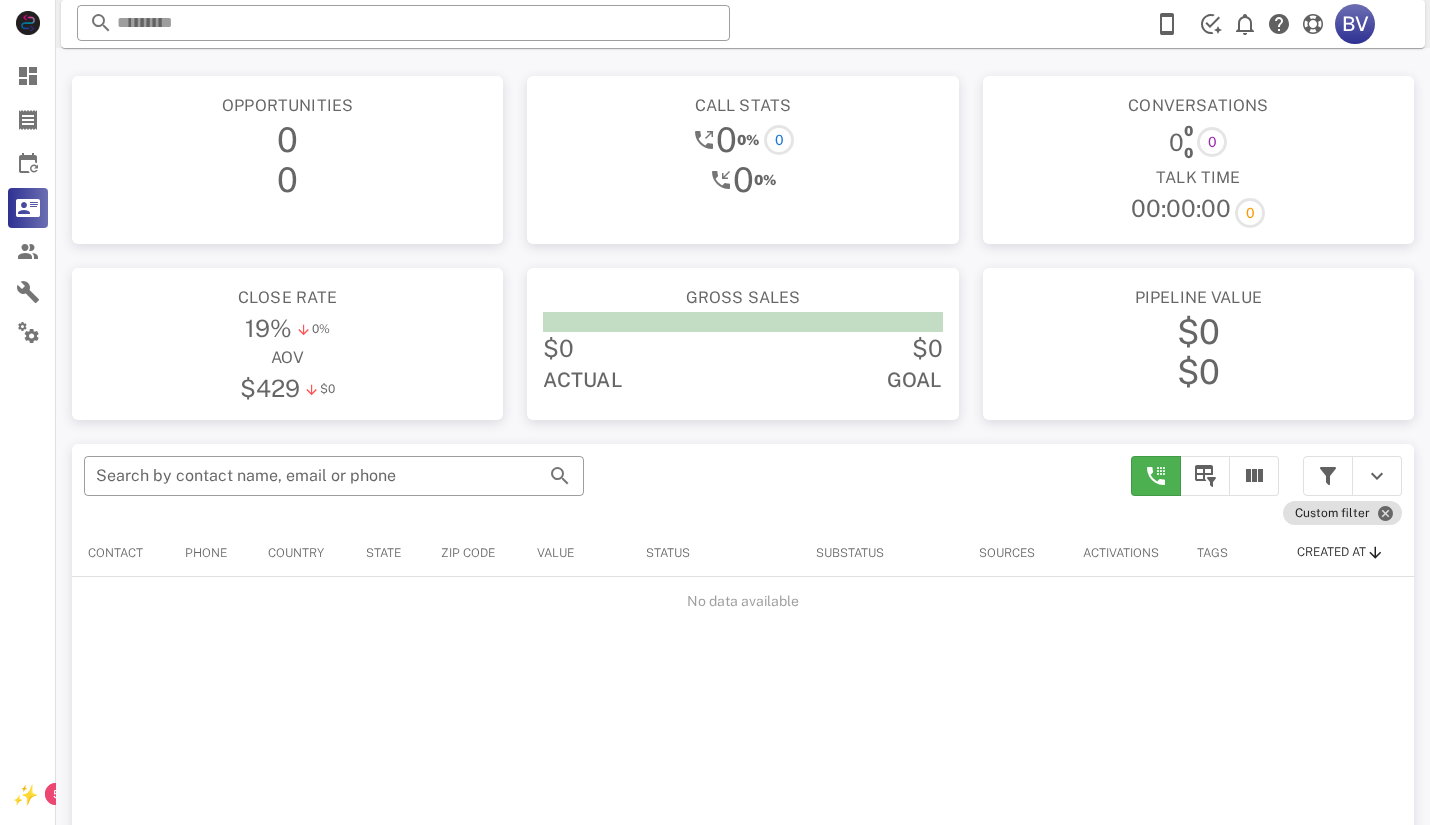 click on "​ Search by contact name, email or phone Custom filter Contact Phone Country State Zip code Value Status Substatus Sources Activations Tags Created at No data available Rows per page: 15  No results" at bounding box center [743, 816] 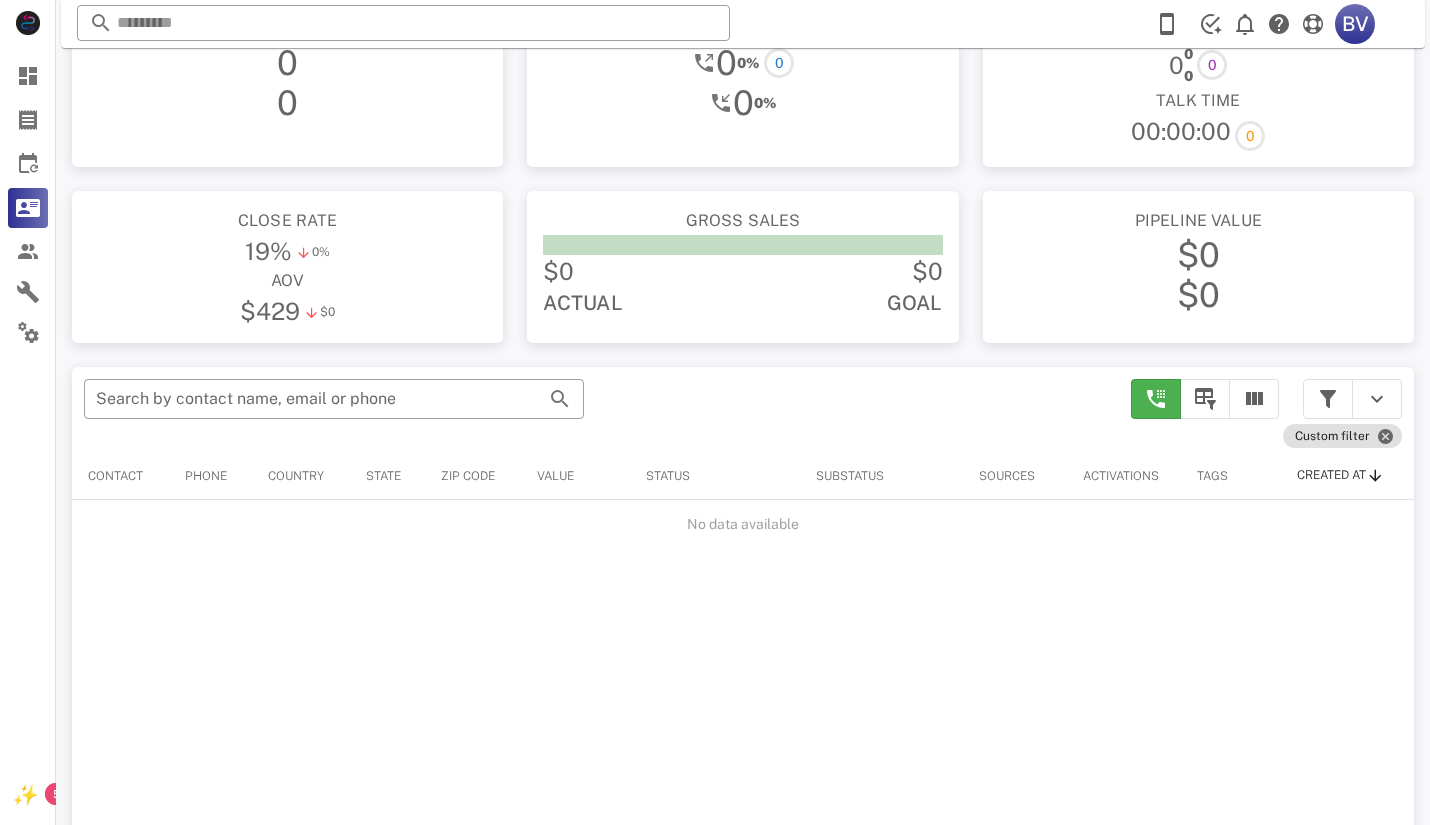 scroll, scrollTop: 0, scrollLeft: 0, axis: both 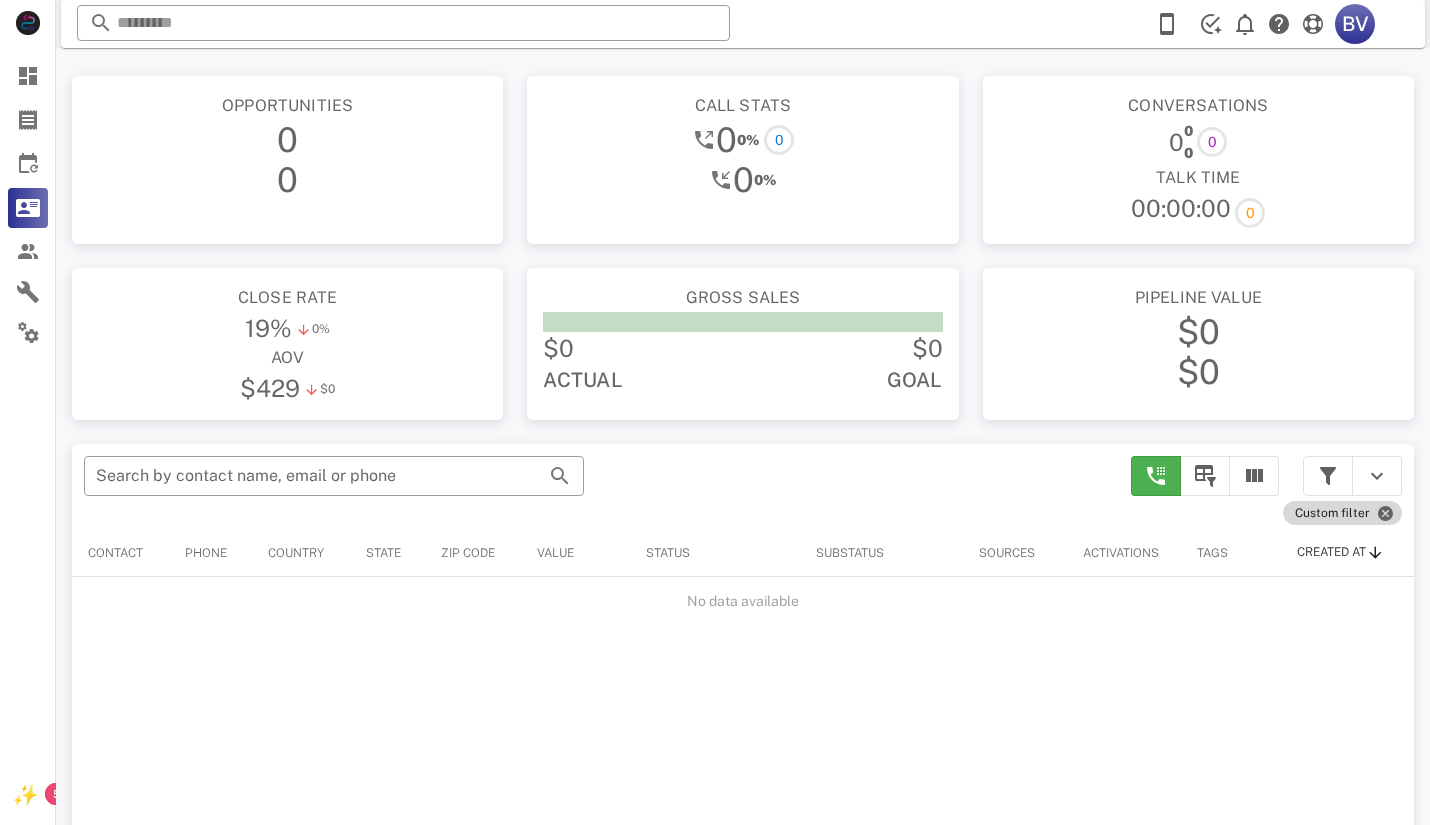click on "Custom filter" at bounding box center (1342, 513) 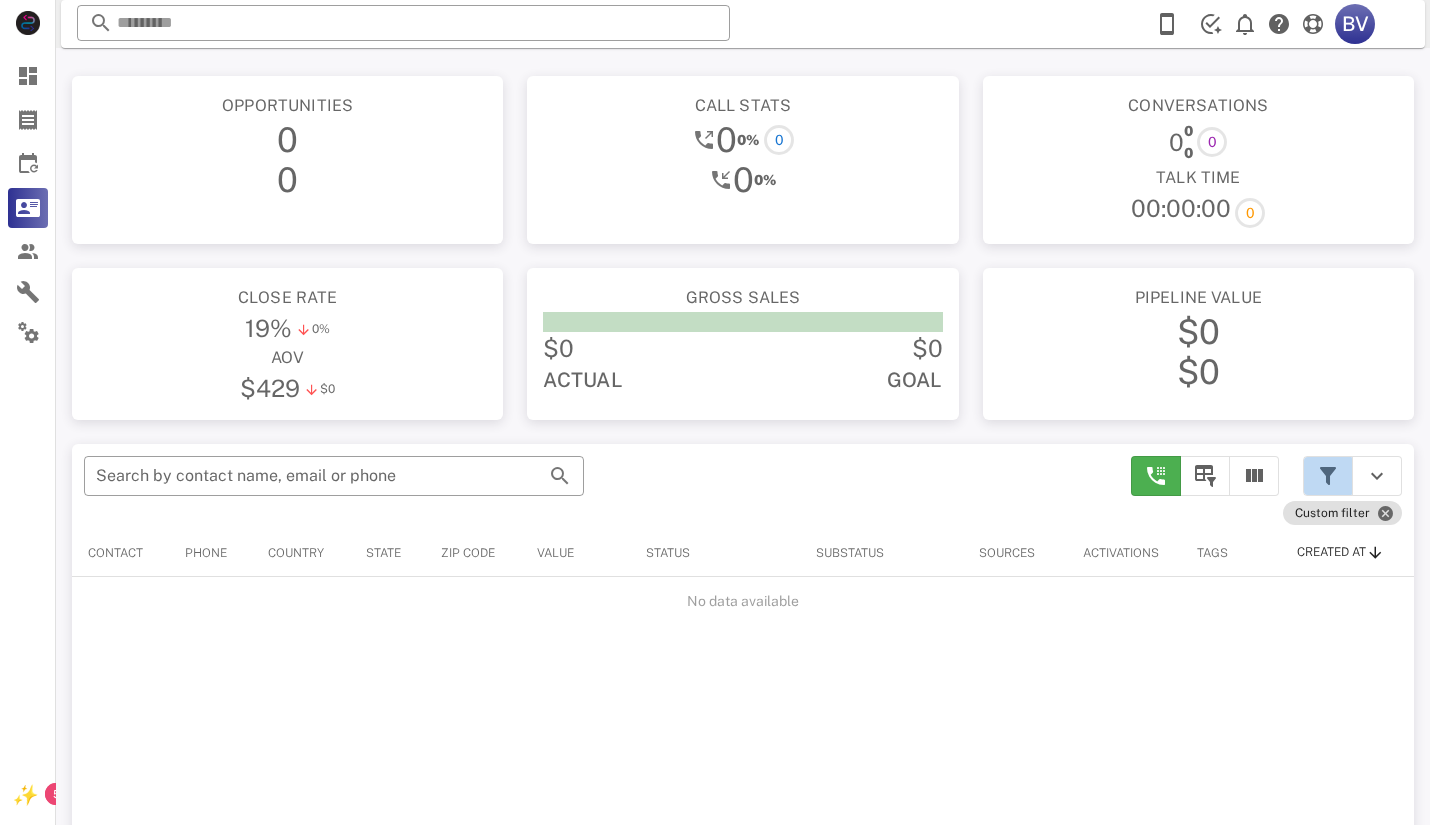 click at bounding box center (1328, 476) 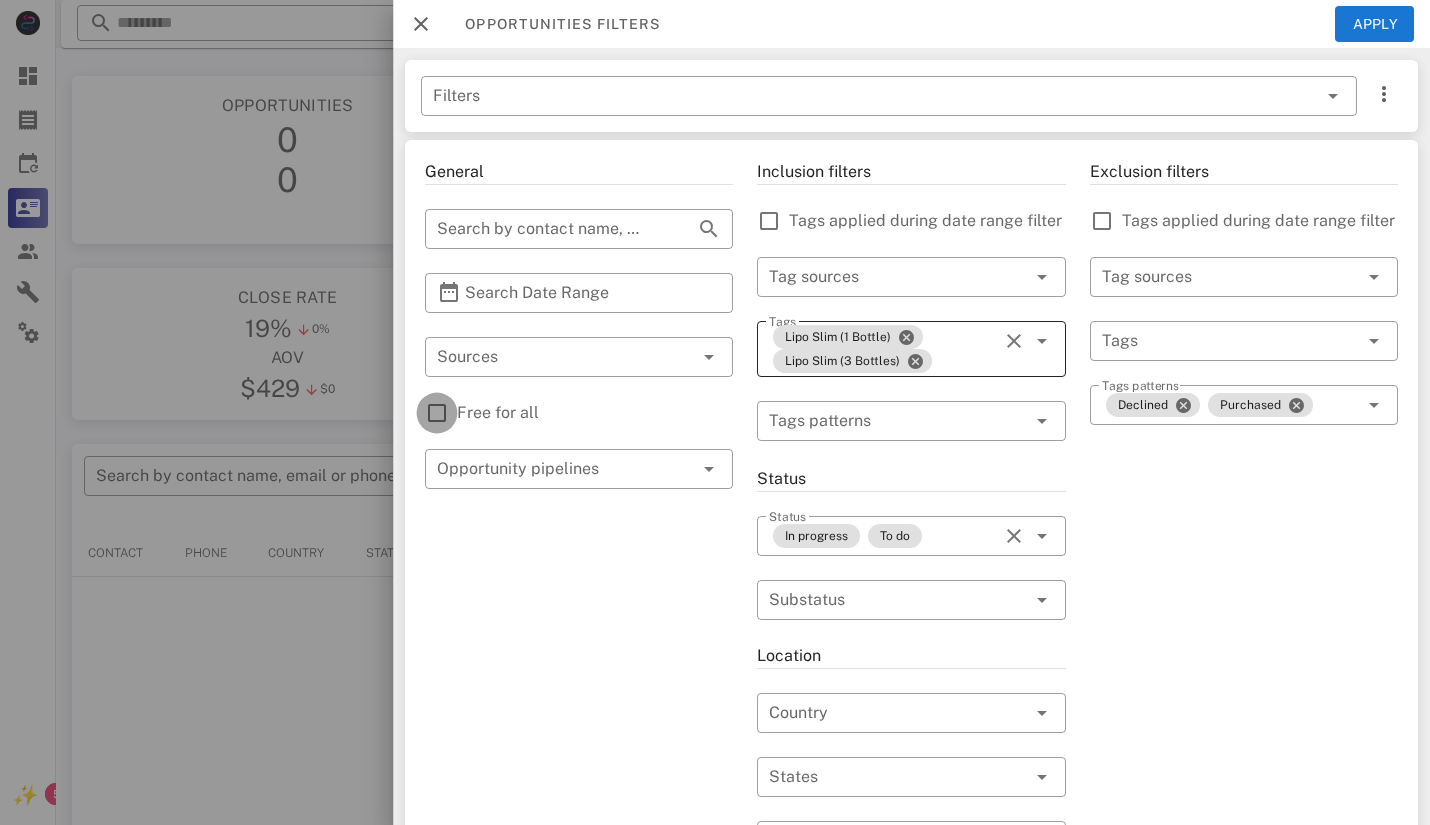 click at bounding box center [437, 413] 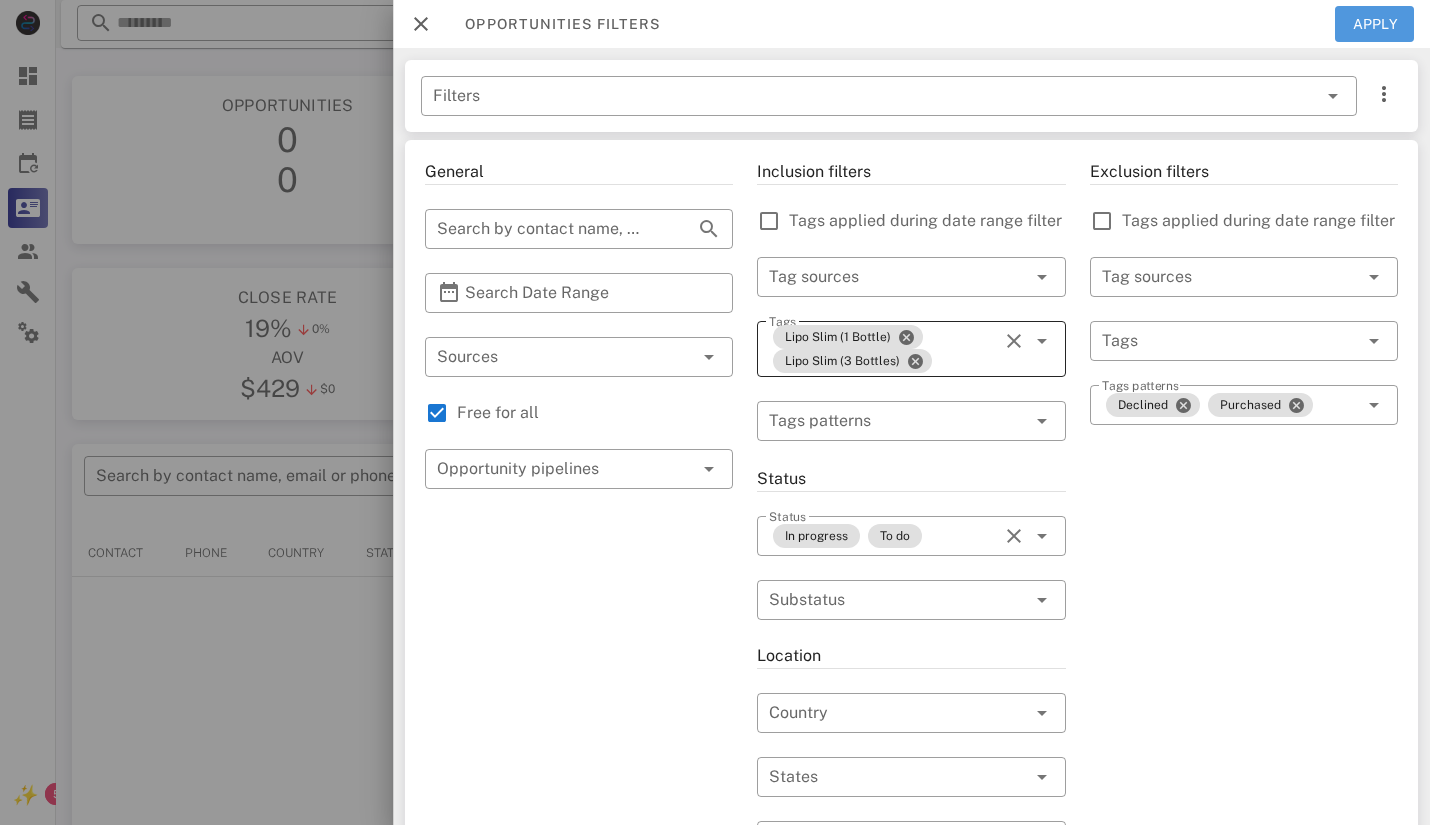 click on "Apply" at bounding box center [1375, 24] 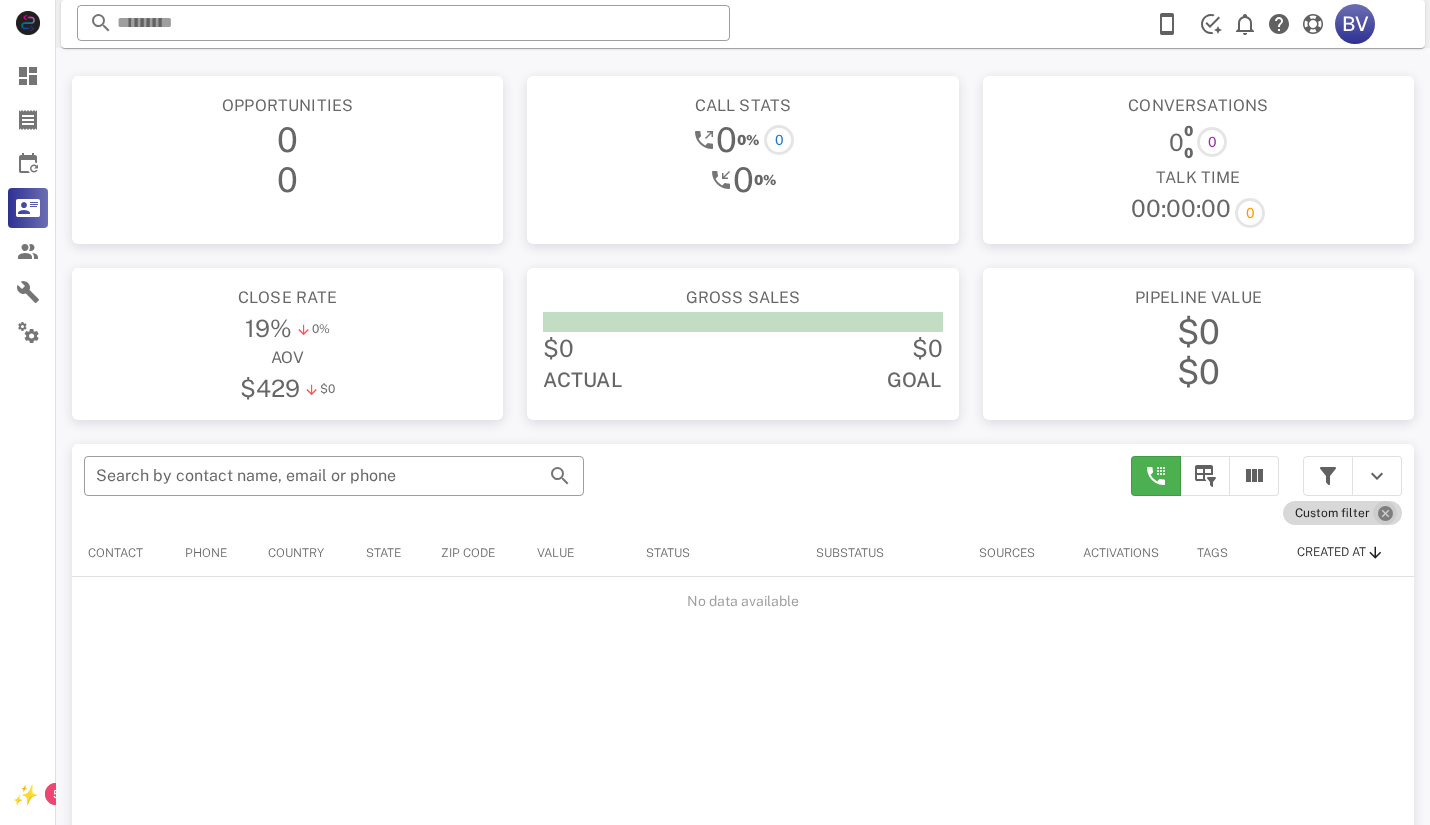 click at bounding box center [1385, 513] 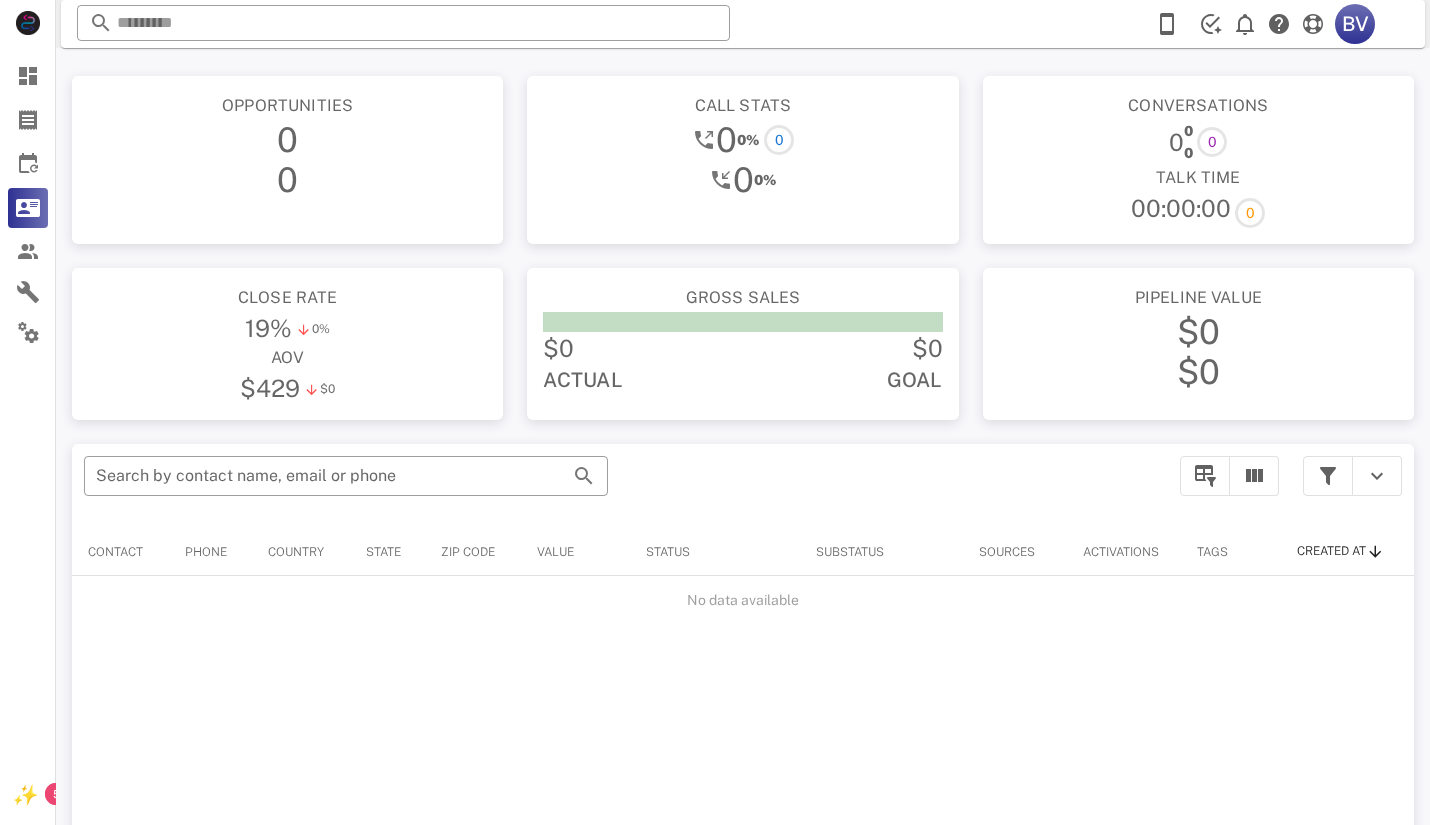 click on "​ Search by contact name, email or phone Contact Phone Country State Zip code Value Status Substatus Sources Activations Tags Created at No data available Rows per page: 15  No results" at bounding box center [743, 816] 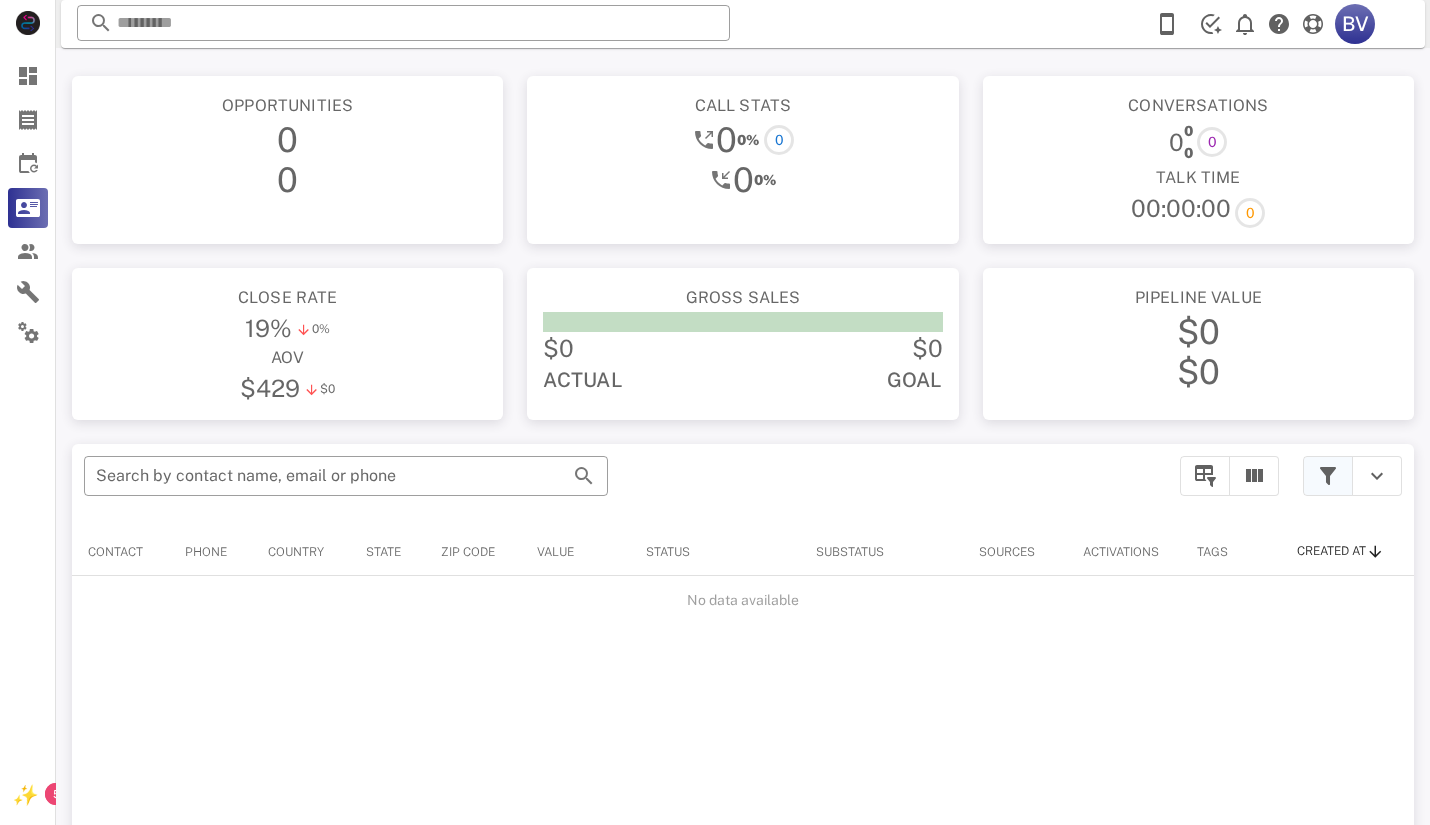 click at bounding box center (1328, 476) 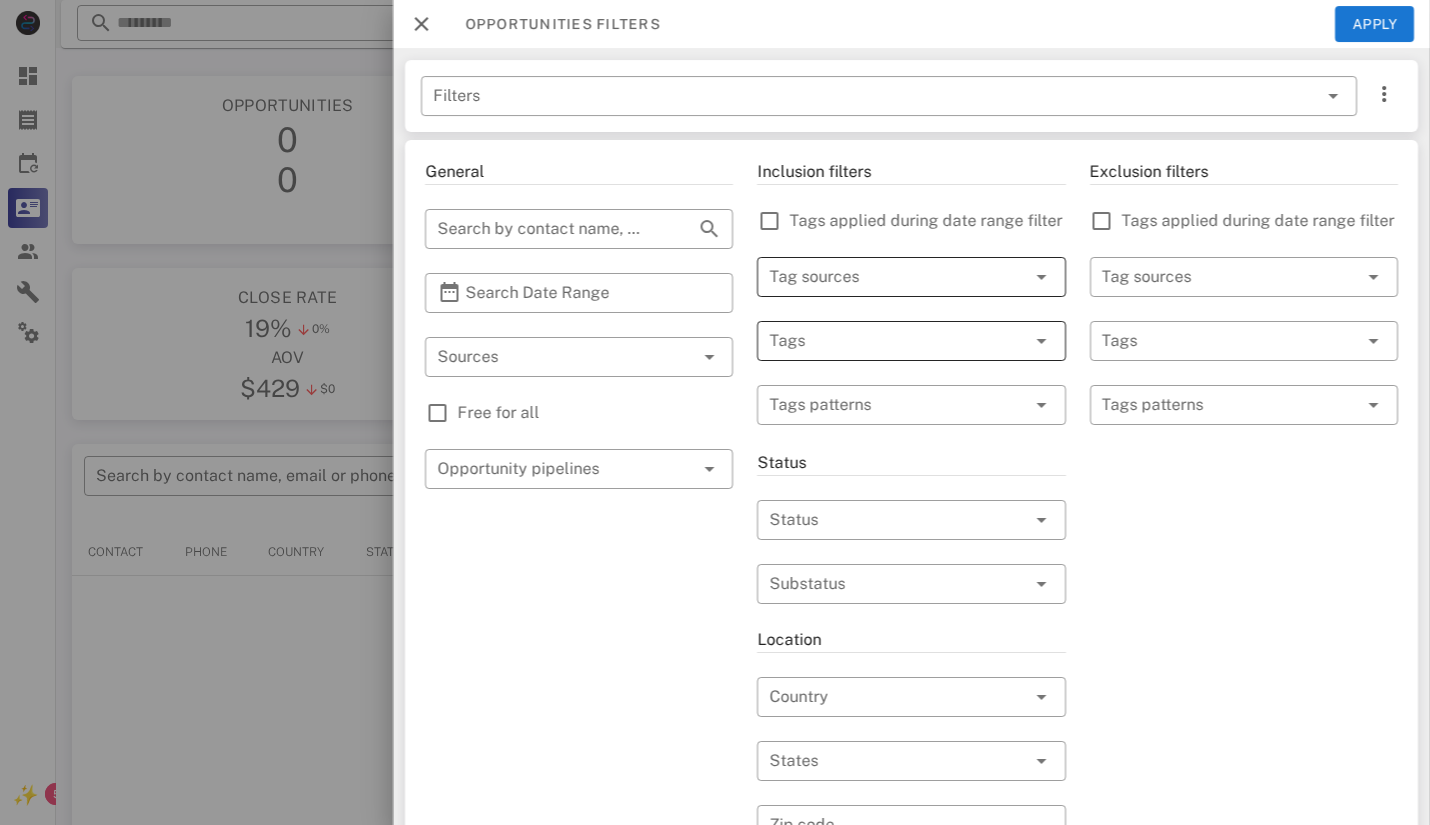 click at bounding box center (883, 277) 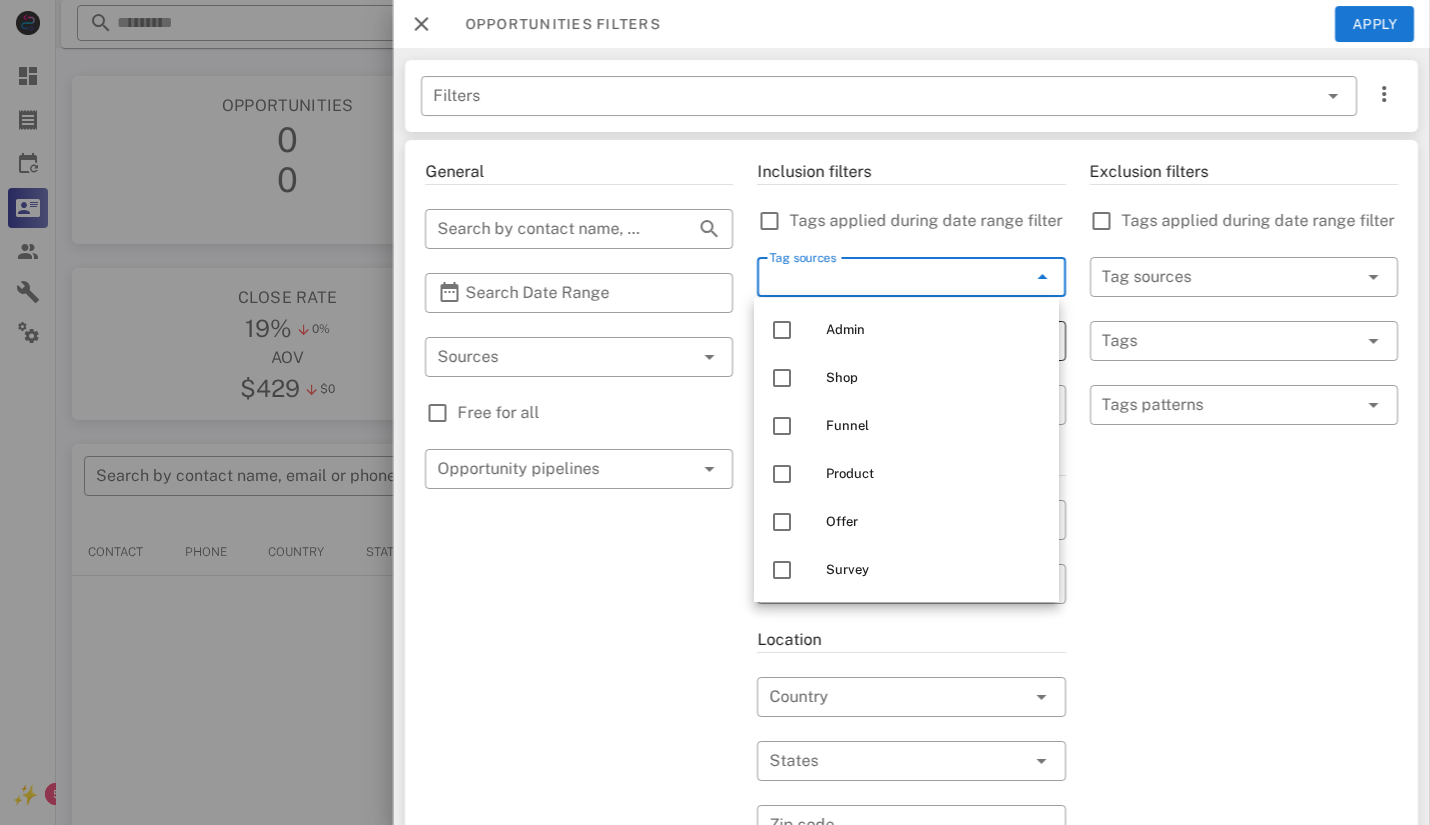 click on "Exclusion filters Tags applied during date range filter ​ Tag sources ​ Tags ​ Tags patterns" at bounding box center (1244, 709) 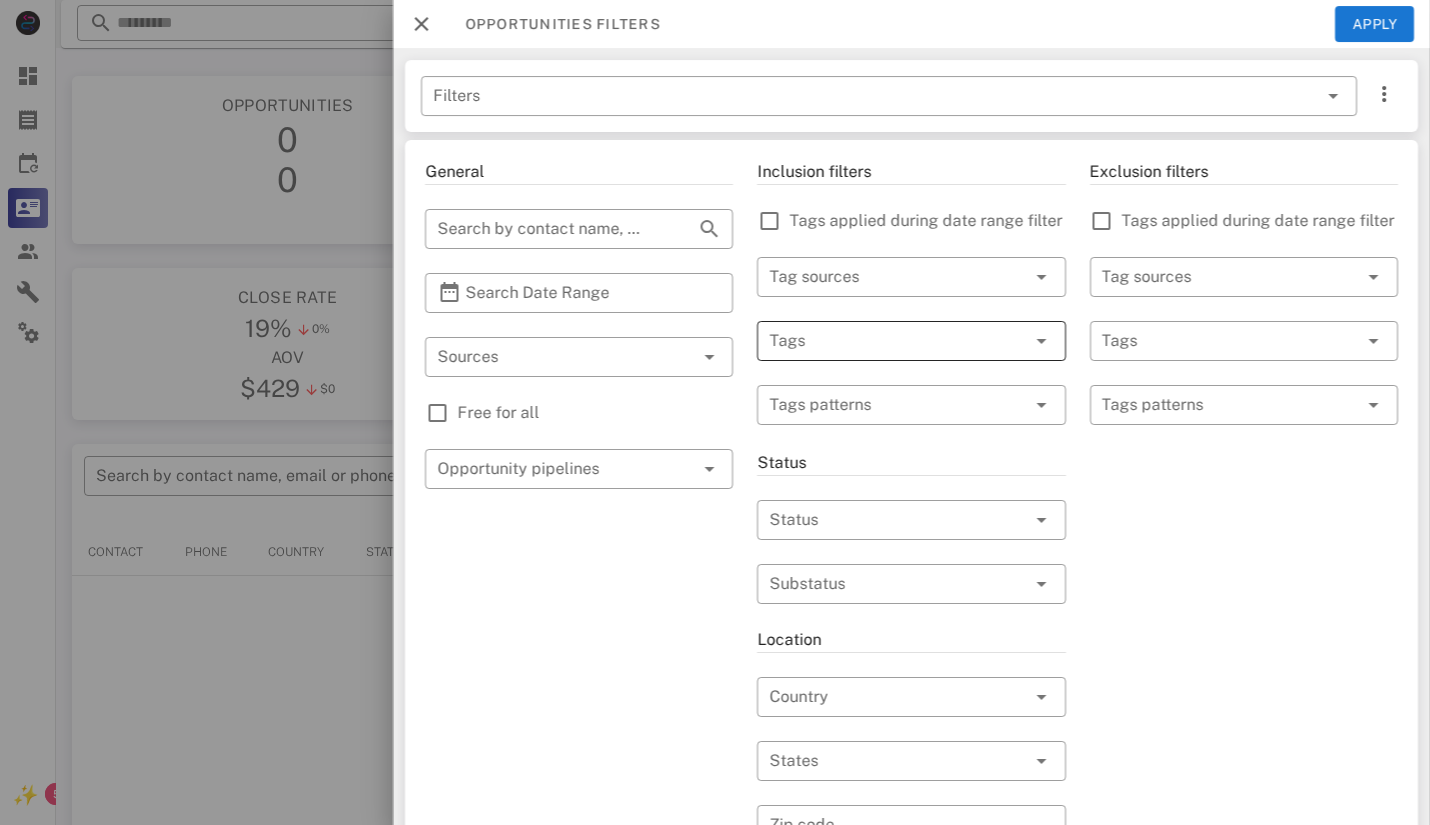 click at bounding box center [883, 341] 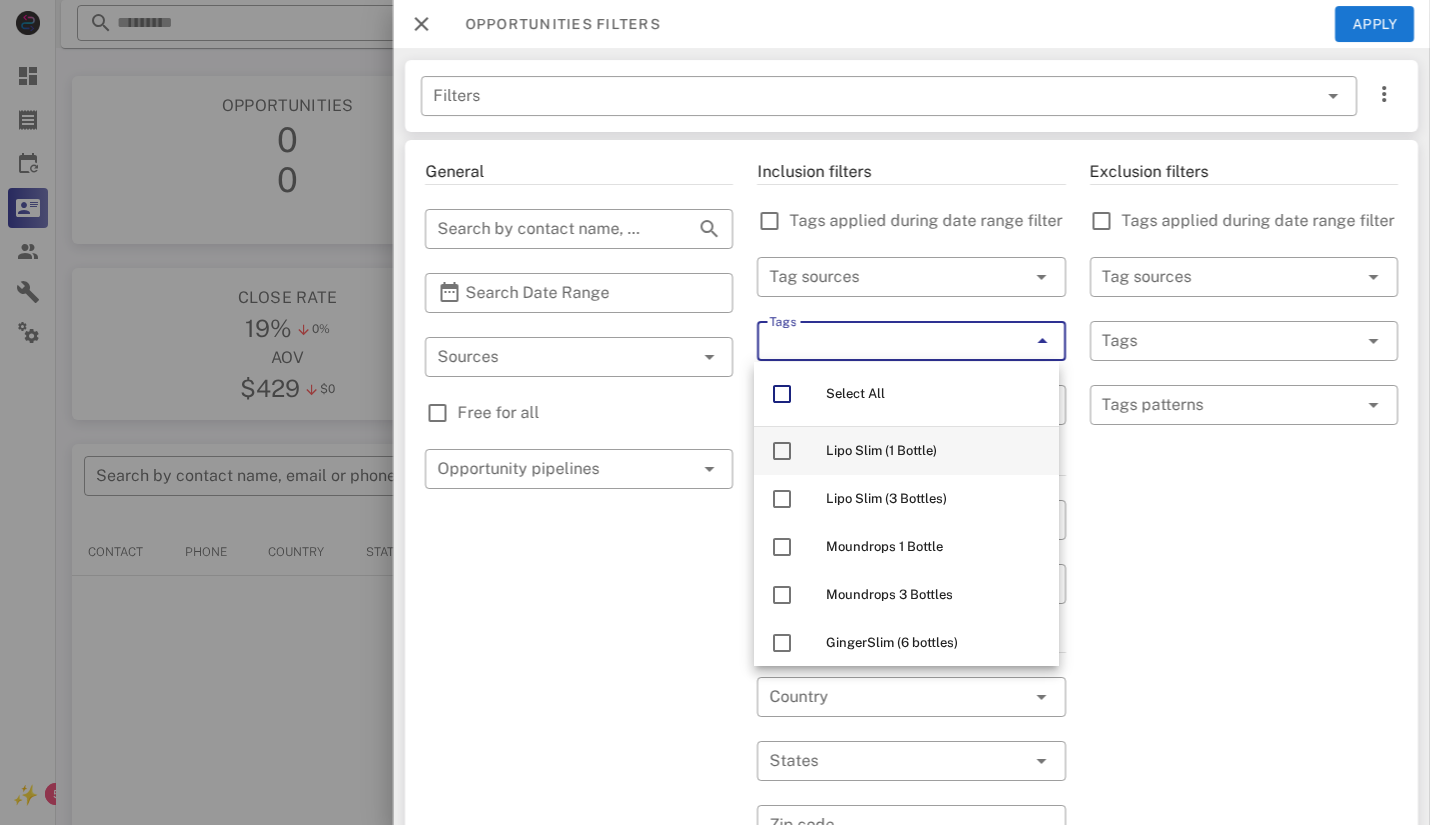 click on "Lipo Slim (1 Bottle)" at bounding box center (881, 450) 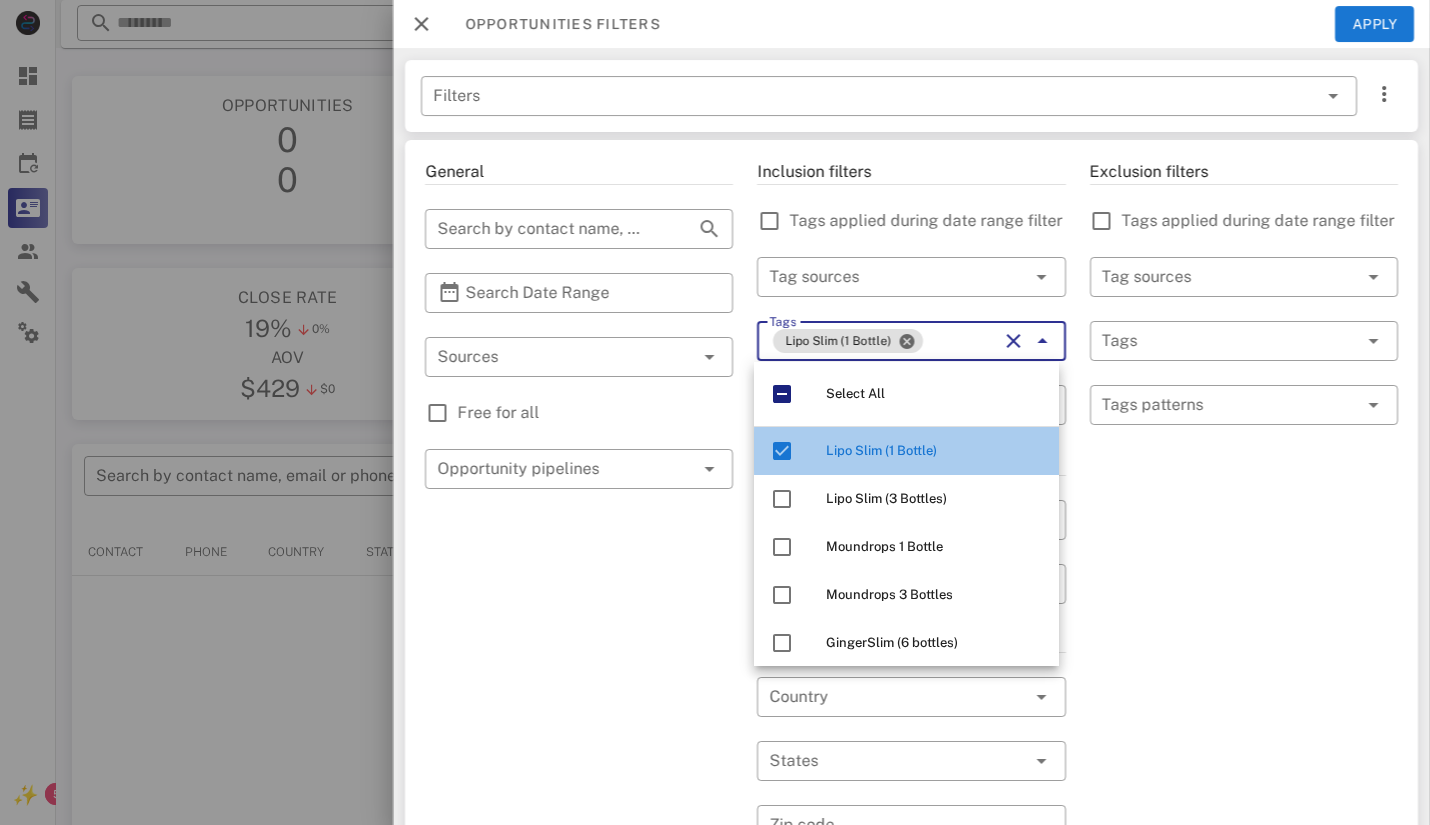 scroll, scrollTop: 17, scrollLeft: 0, axis: vertical 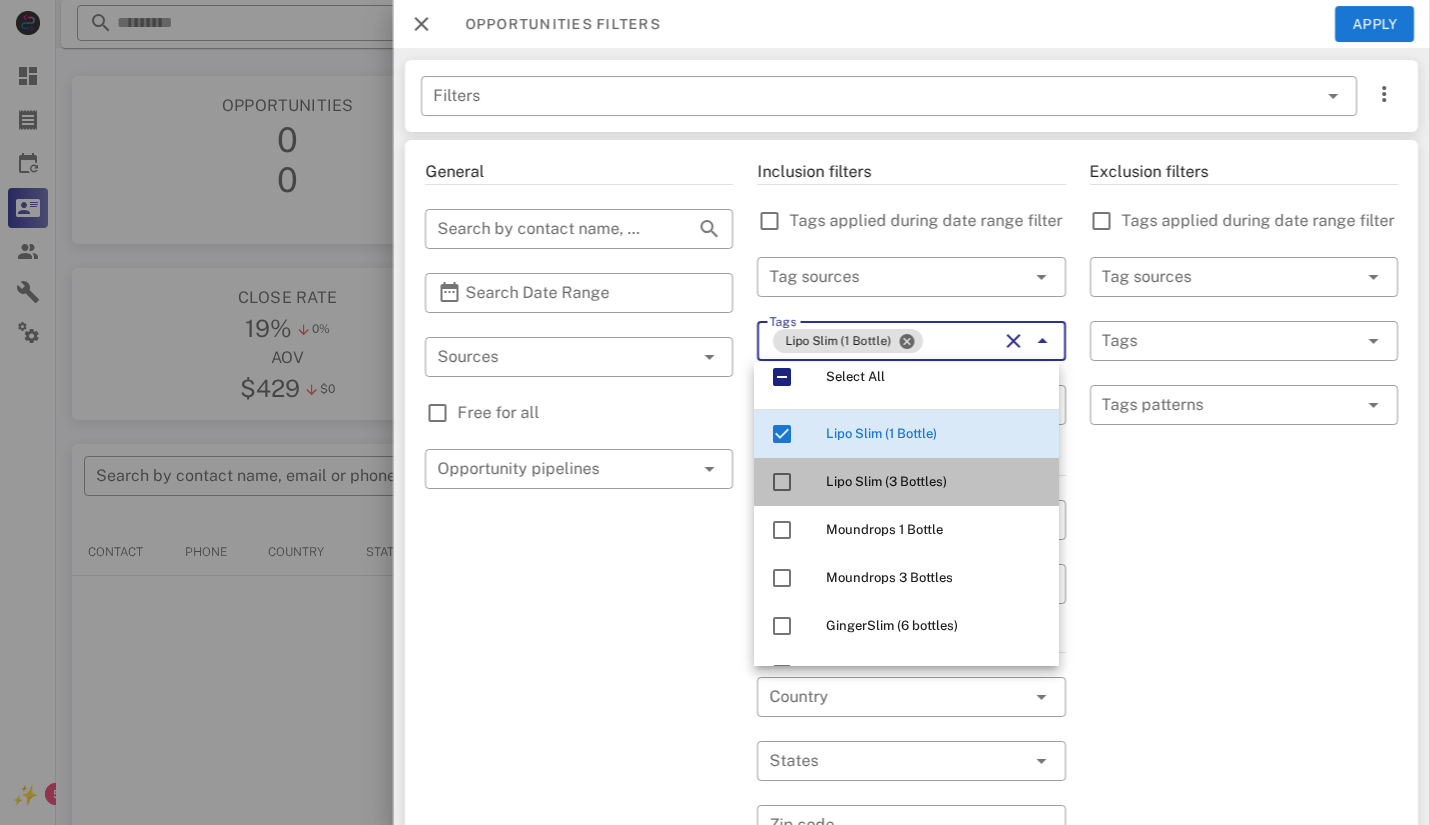 click on "Lipo Slim (3 Bottles)" at bounding box center [886, 481] 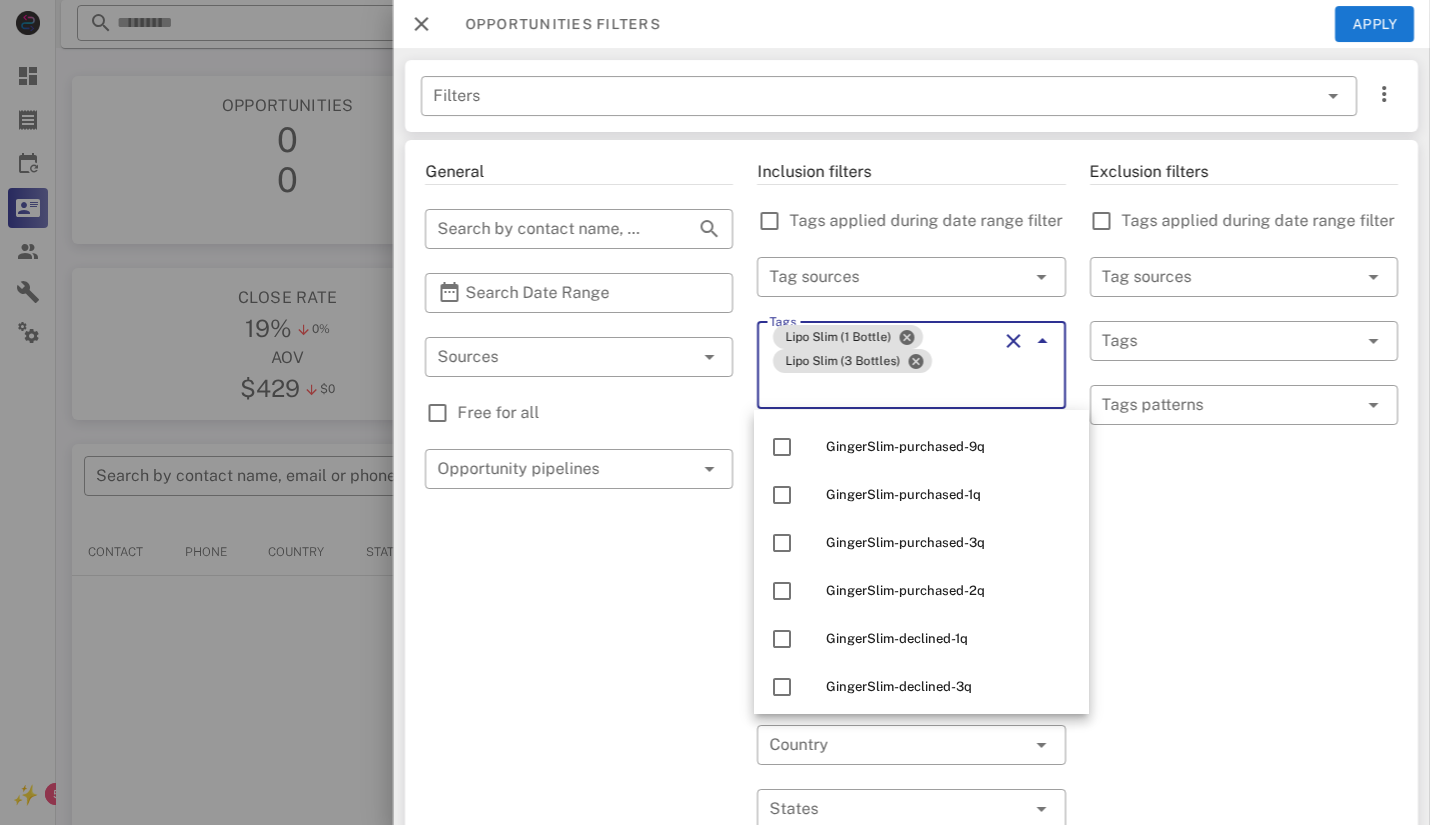 scroll, scrollTop: 0, scrollLeft: 0, axis: both 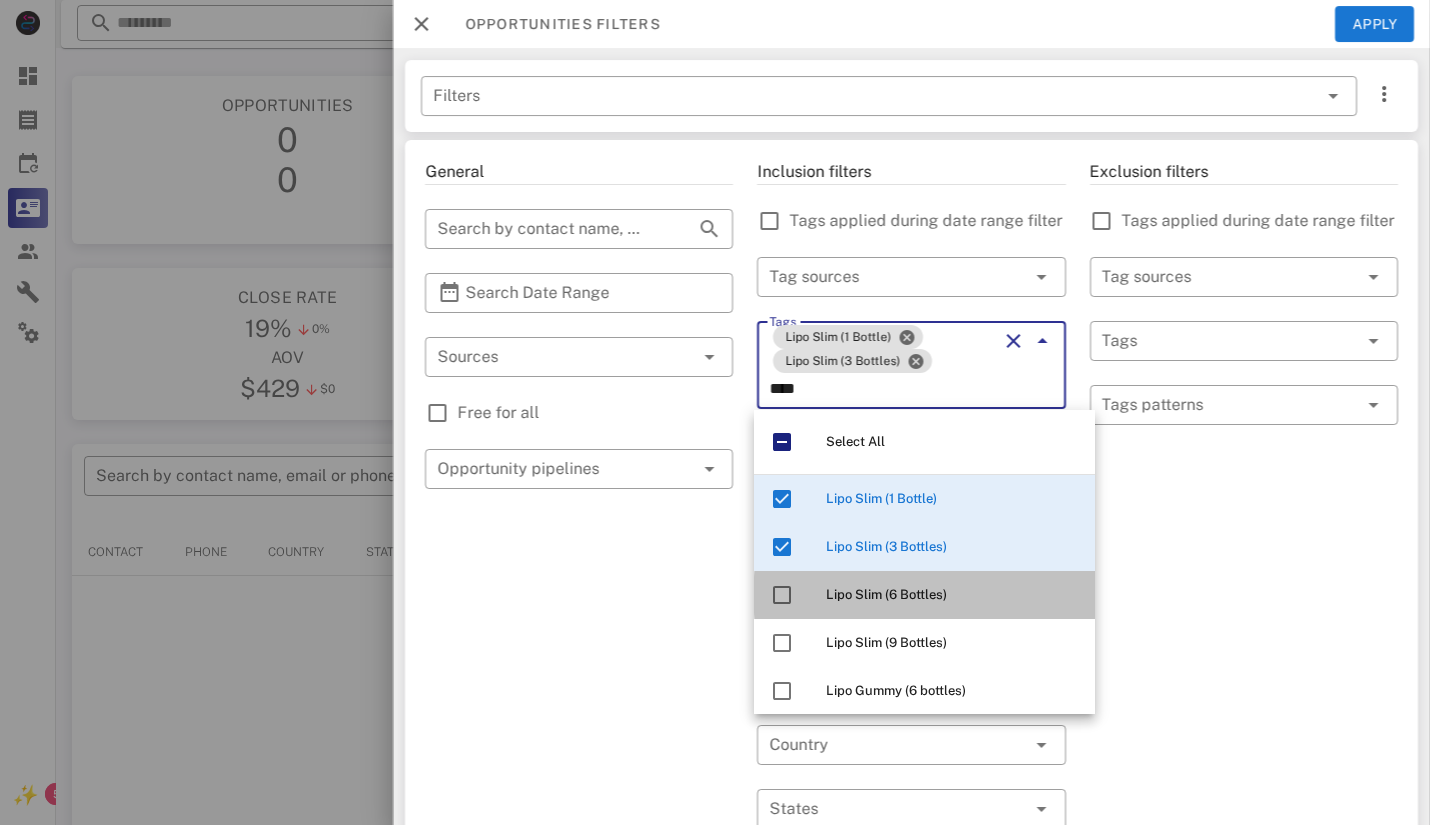 click on "Lipo Slim (6 Bottles)" at bounding box center [952, 595] 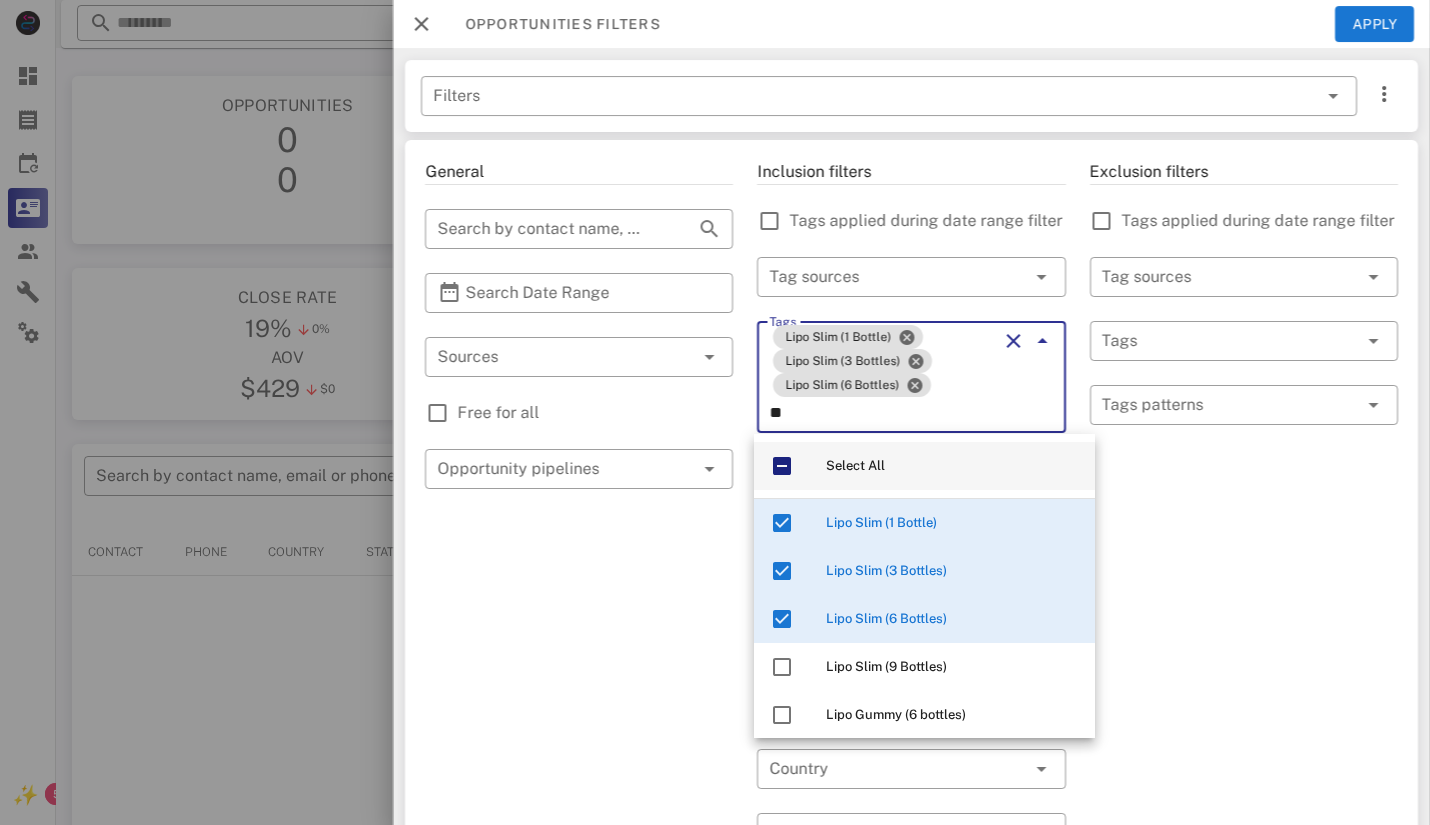 type on "*" 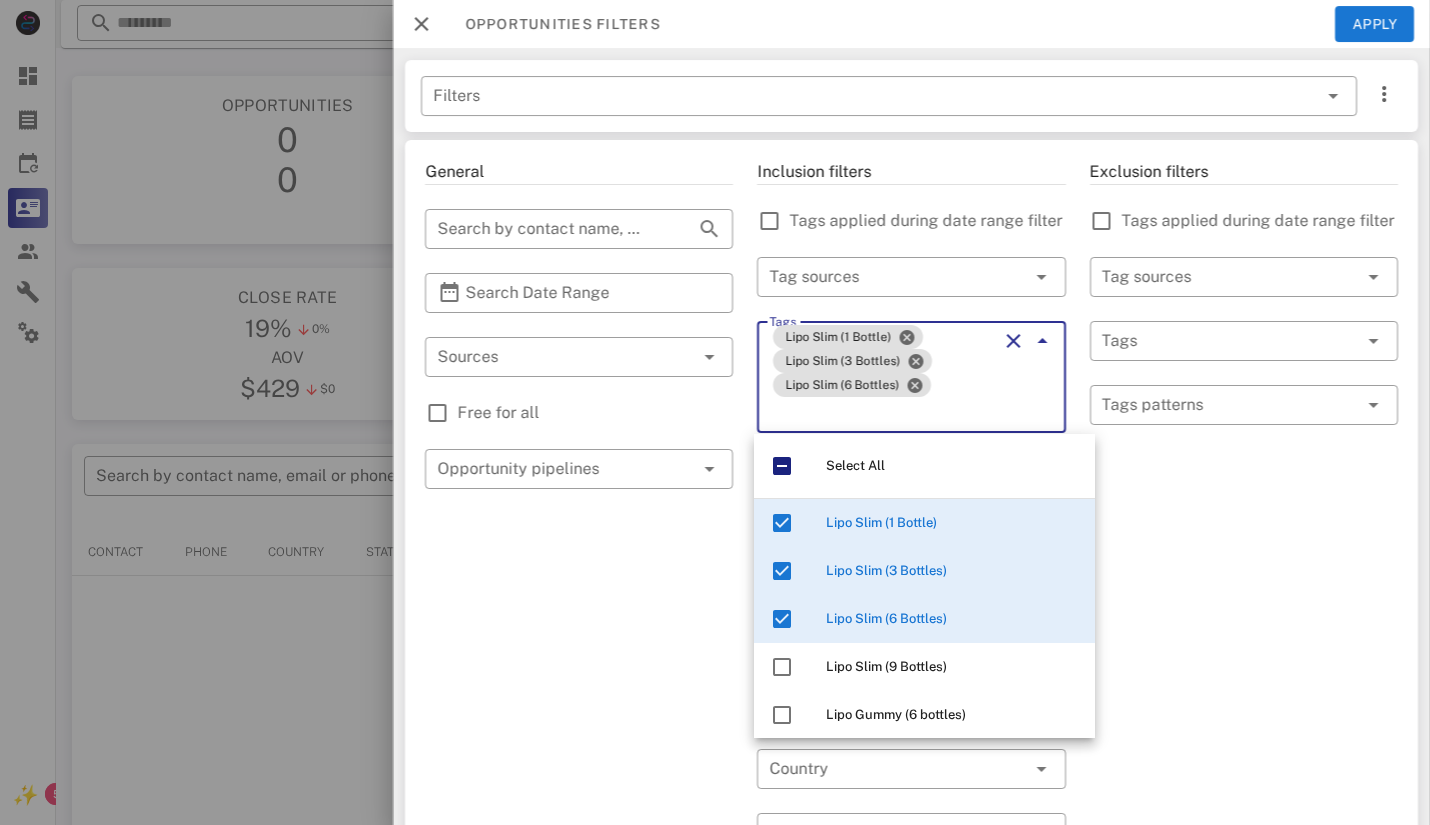 click on "General ​ Search by contact name, email or phone ​ Search Date Range ​ Sources Free for all ​ Opportunity pipelines" at bounding box center [579, 745] 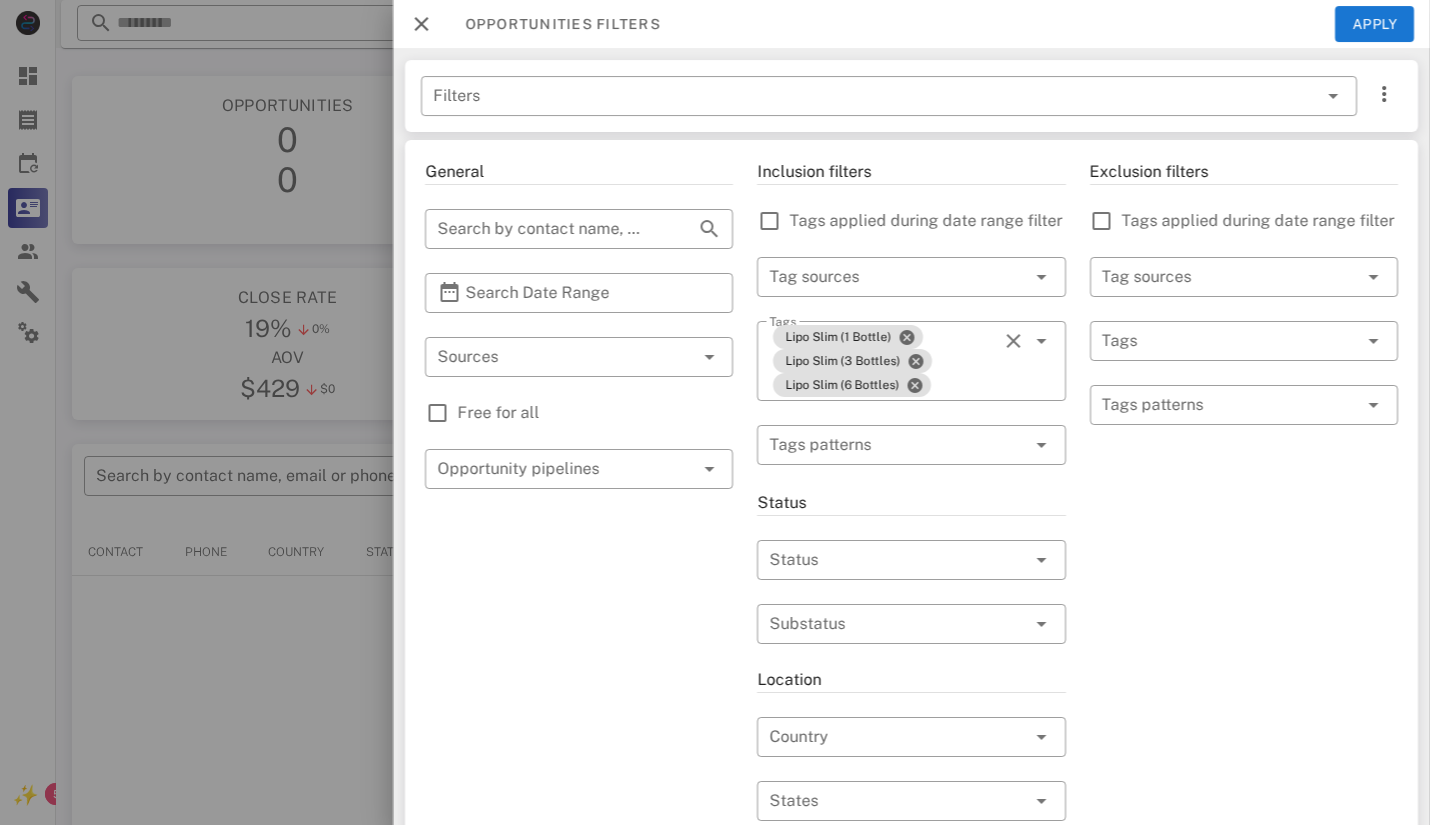 click on "Inclusion filters Tags applied during date range filter ​ Tag sources ​ Tags Lipo Slim (1 Bottle) Lipo Slim (3 Bottles) Lipo Slim (6 Bottles) ​ Tags patterns Status ​ Status ​ Substatus Location ​ Country ​ States ​ Zip code Activation ​ Min Activations ​ Max Activations Order value ​ Min Value ​ Max Value Include leads Include customers Include cooldown" at bounding box center [911, 729] 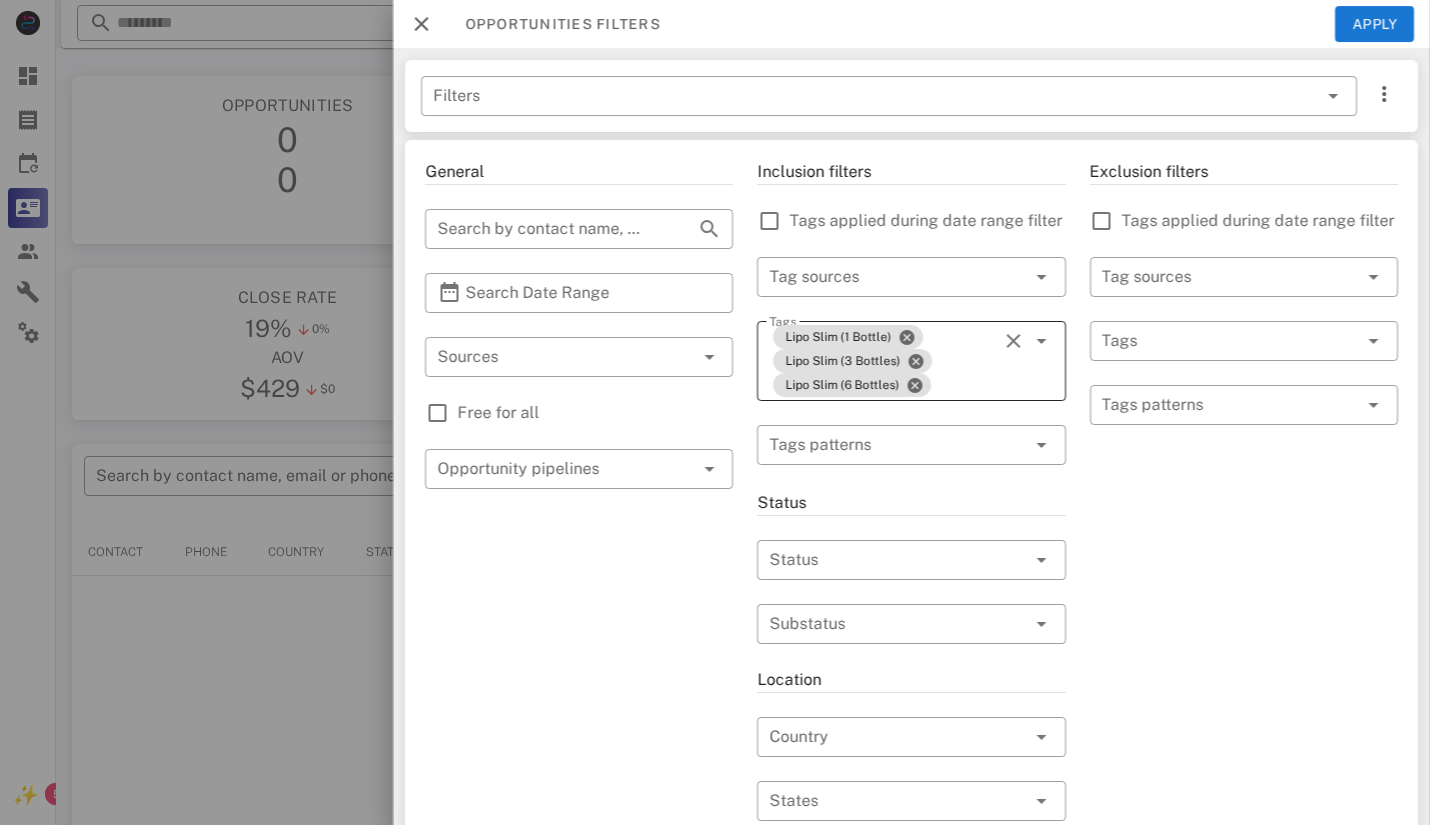 click on "Lipo Slim (1 Bottle) Lipo Slim (3 Bottles) Lipo Slim (6 Bottles)" at bounding box center (883, 361) 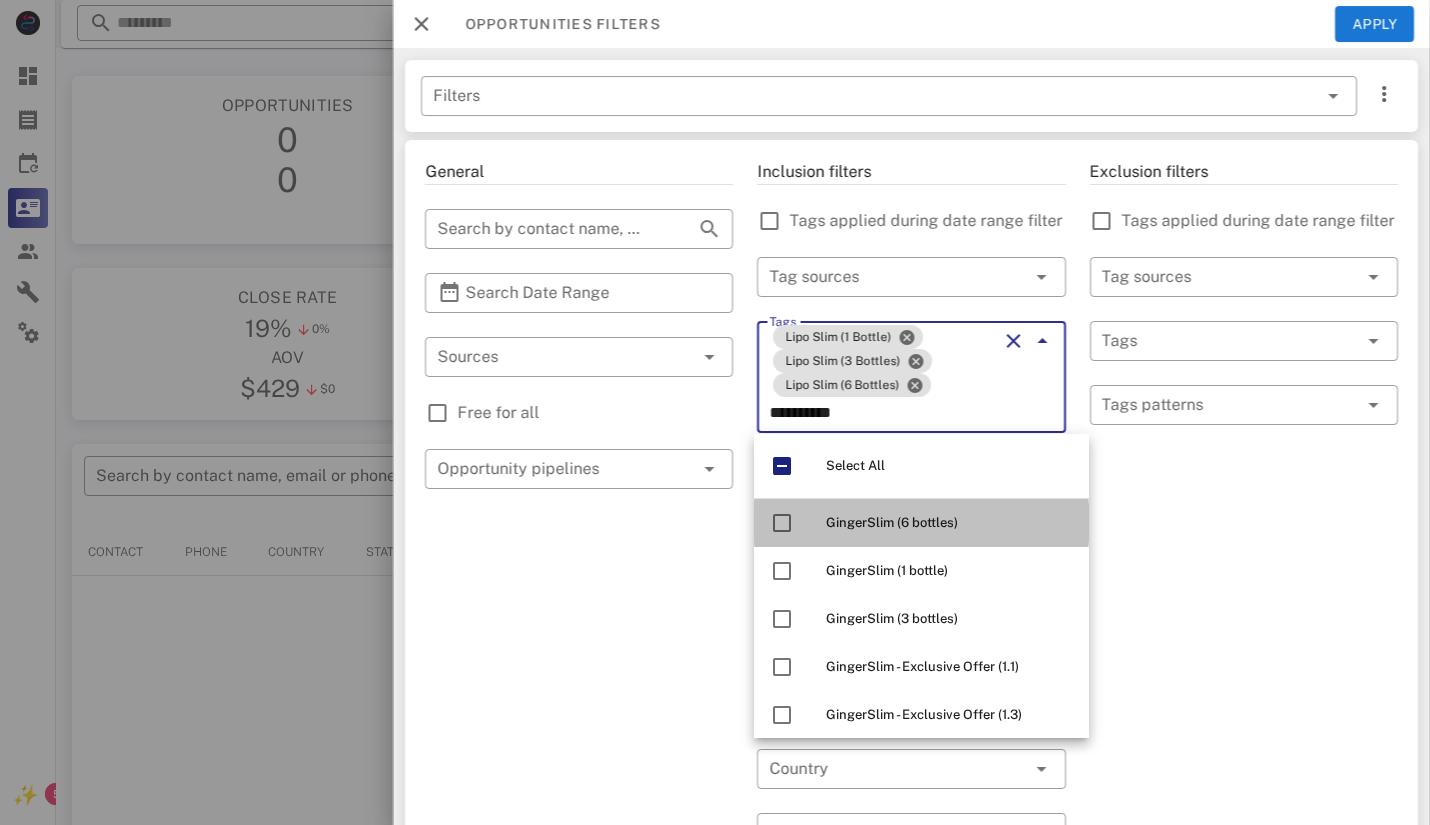 click on "GingerSlim (6 bottles)" at bounding box center (892, 522) 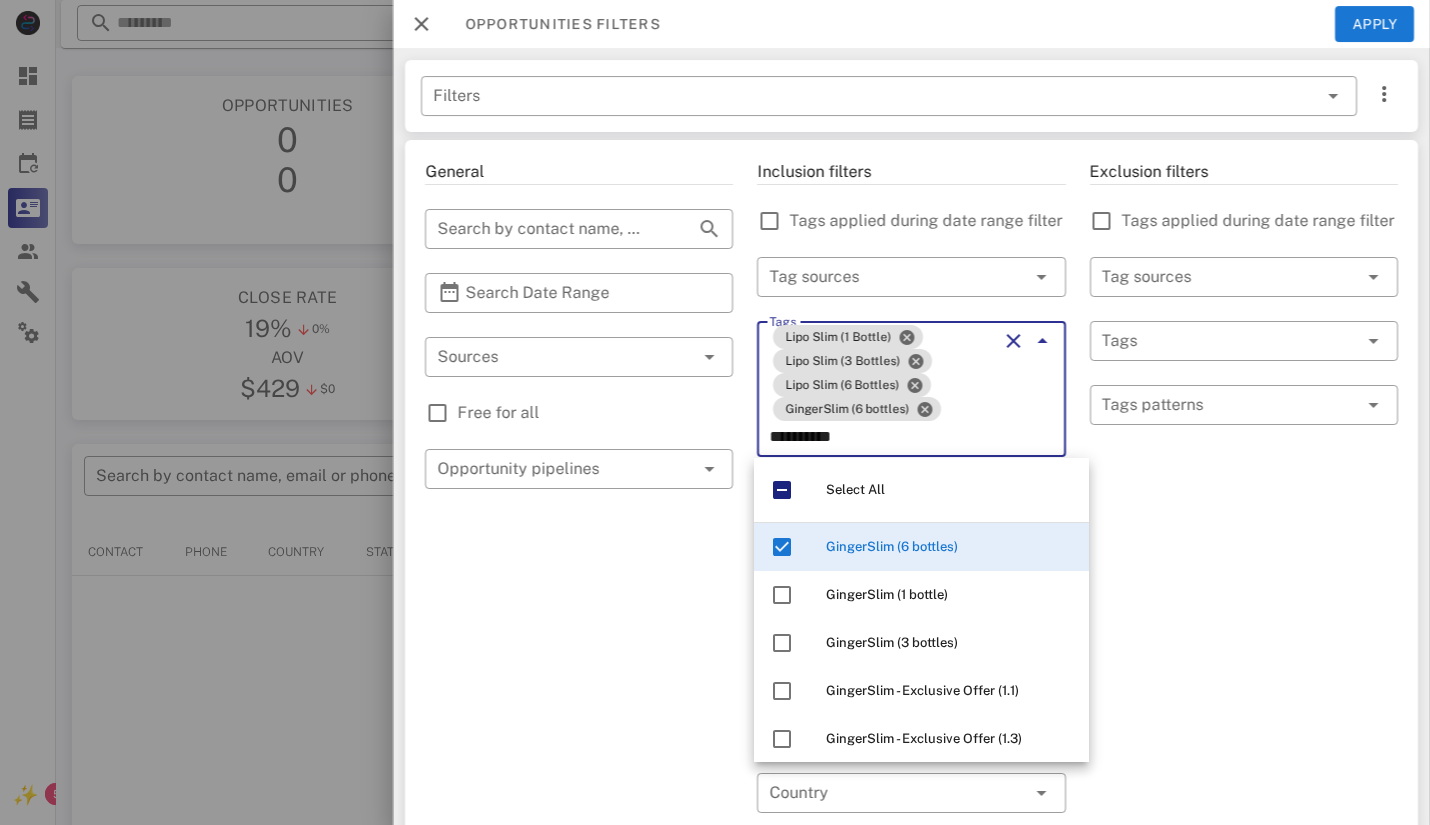 type on "**********" 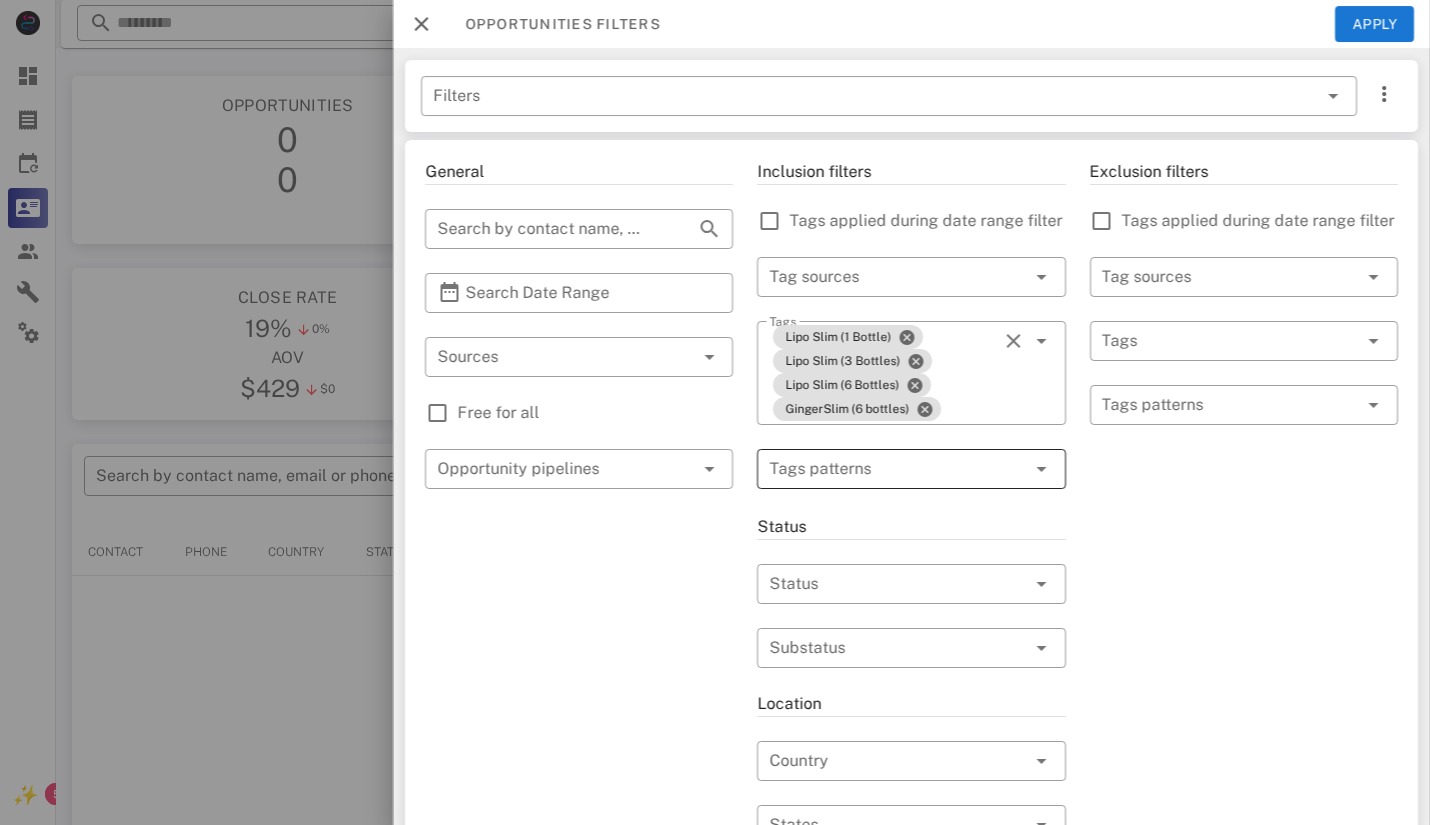 click at bounding box center [897, 469] 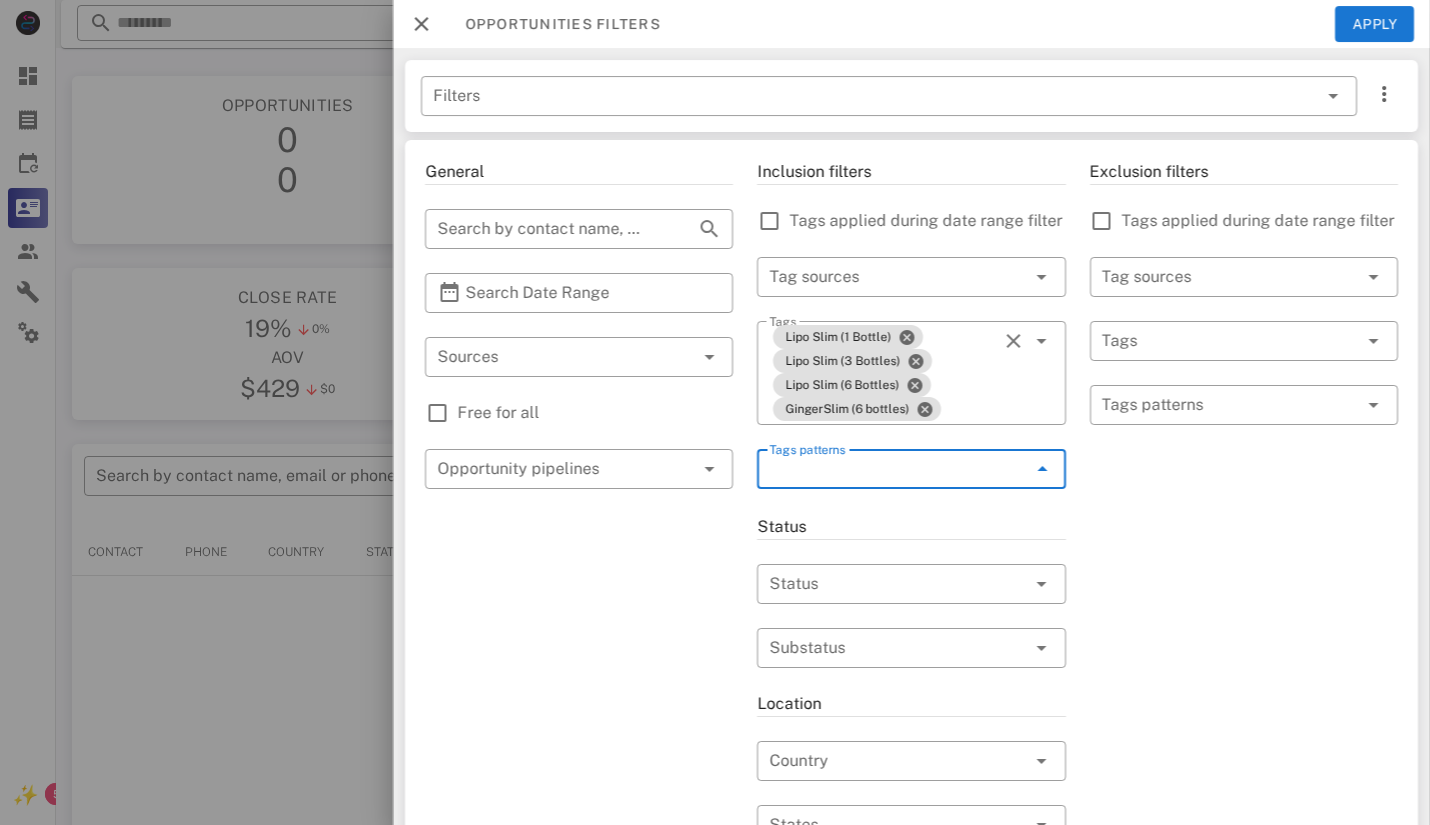 click at bounding box center [1042, 469] 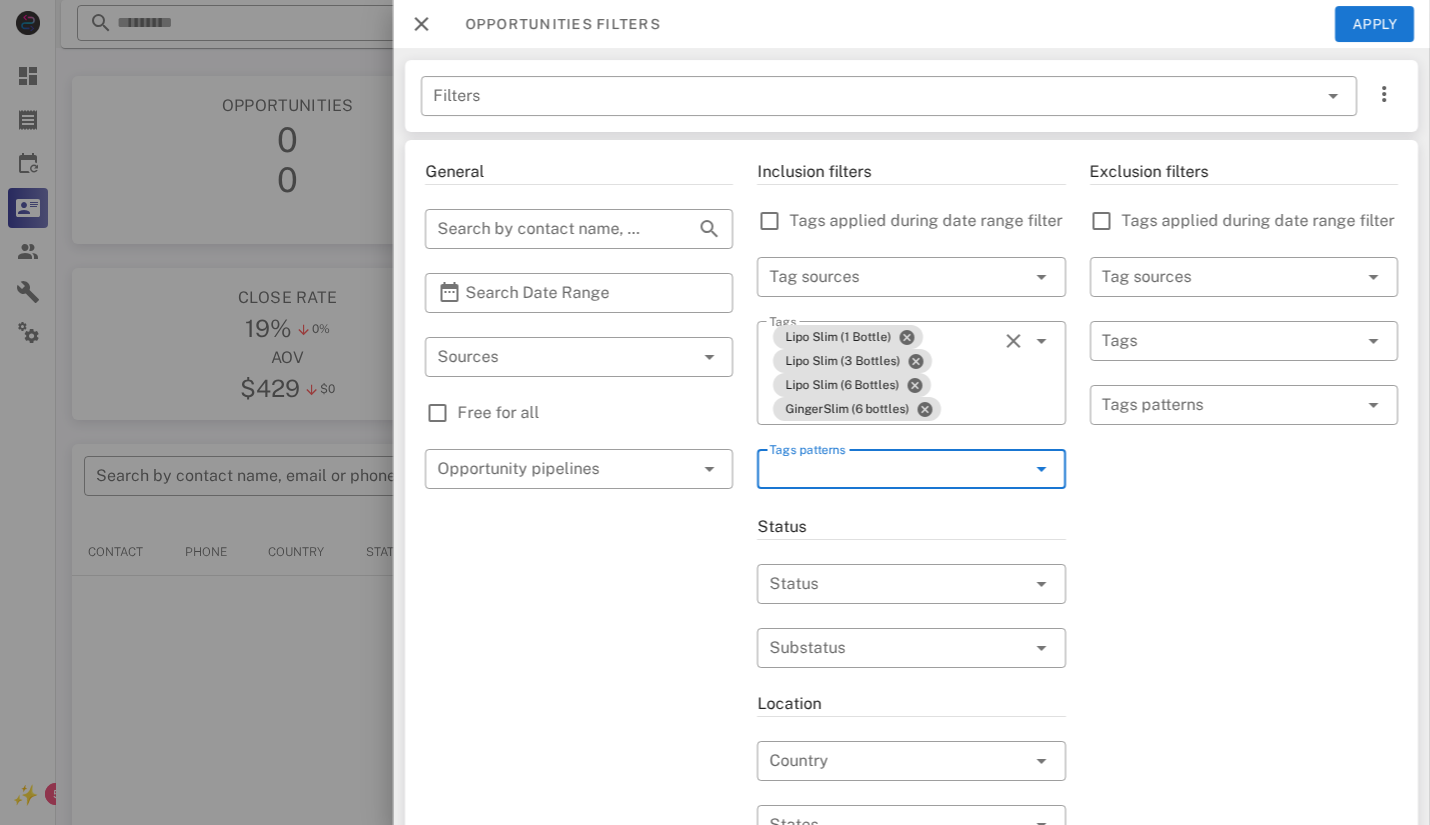 click on "Exclusion filters Tags applied during date range filter ​ Tag sources ​ Tags ​ Tags patterns" at bounding box center (1244, 741) 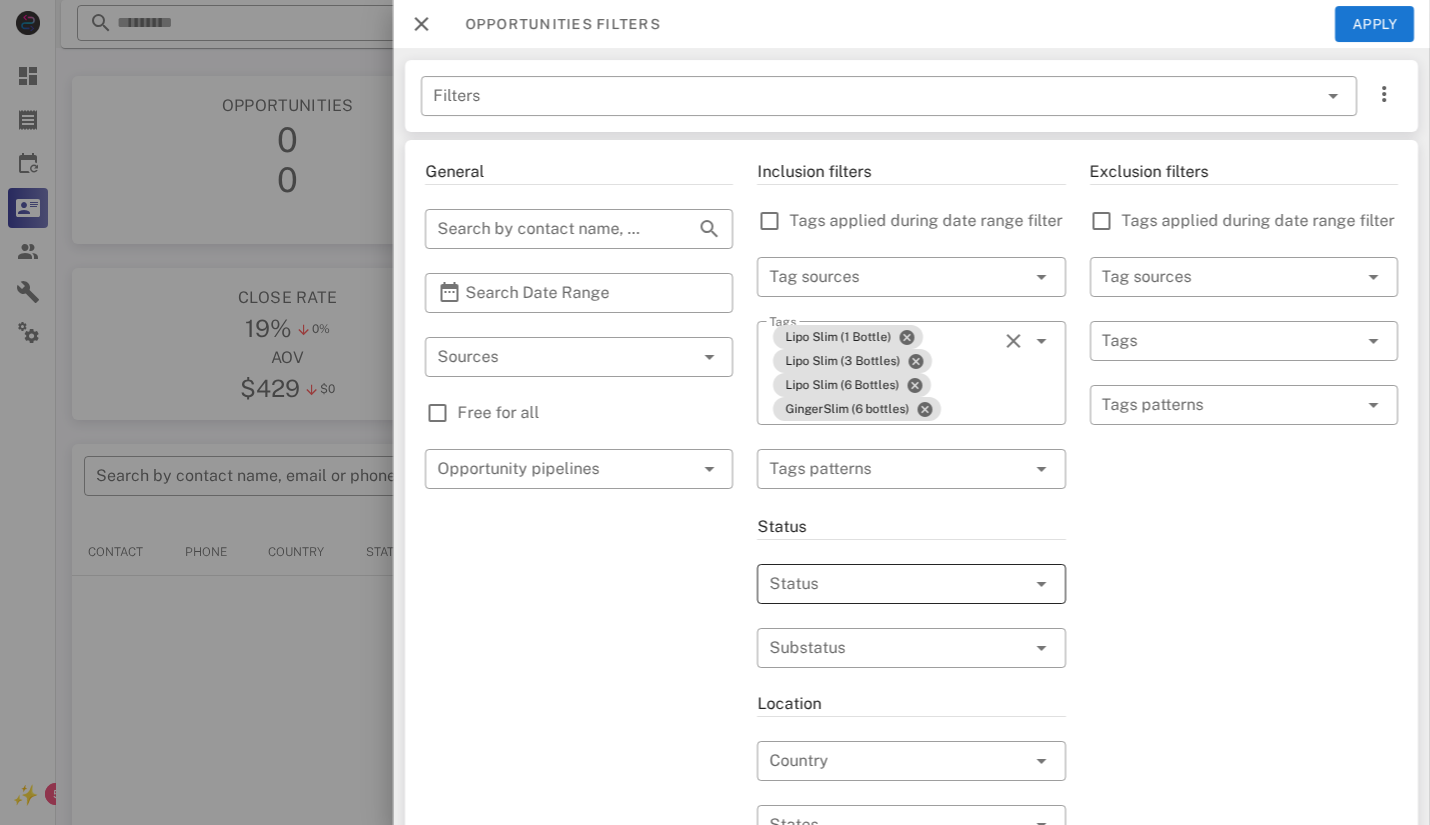 click at bounding box center [1040, 584] 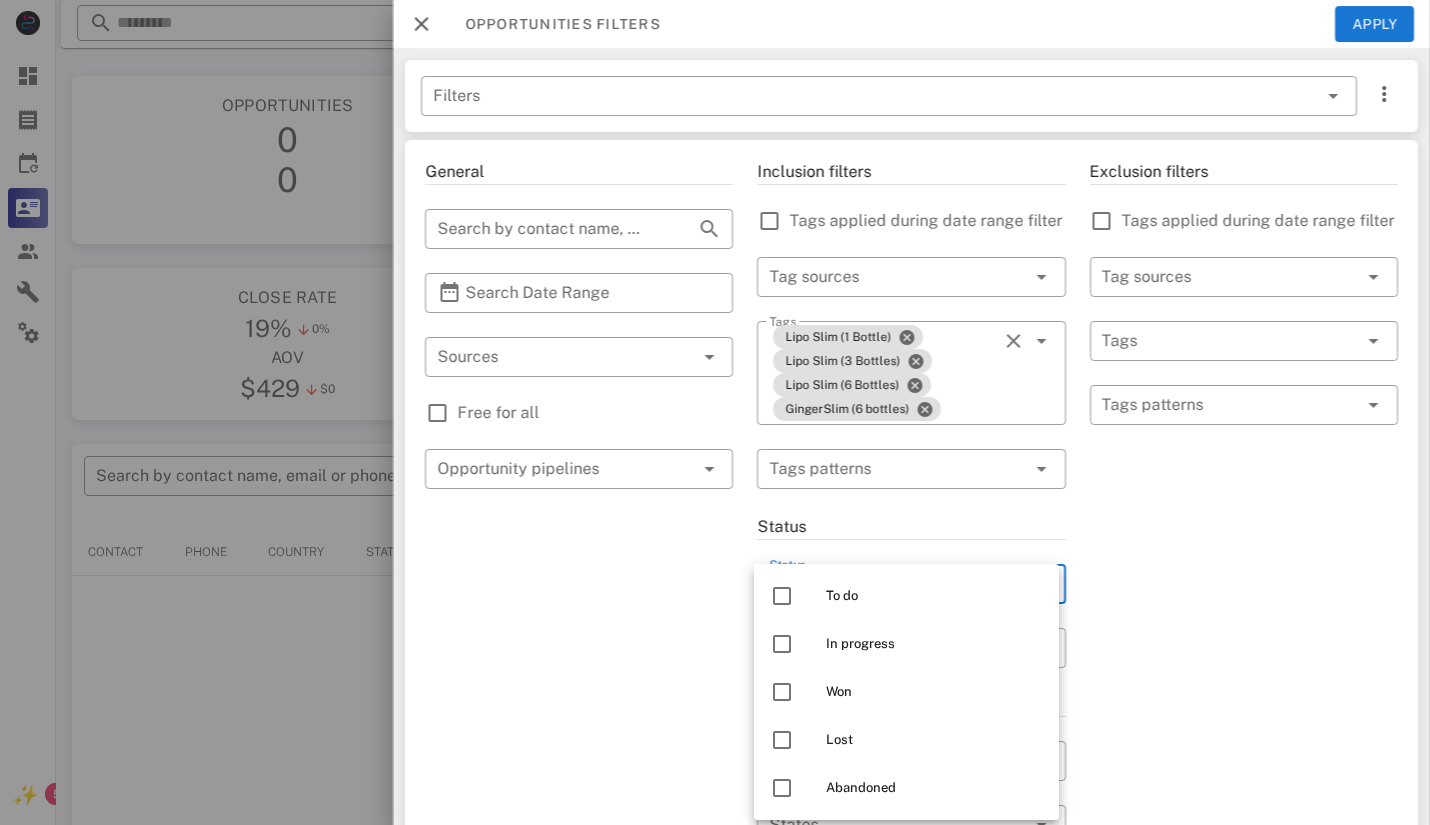 click on "To do" at bounding box center [906, 596] 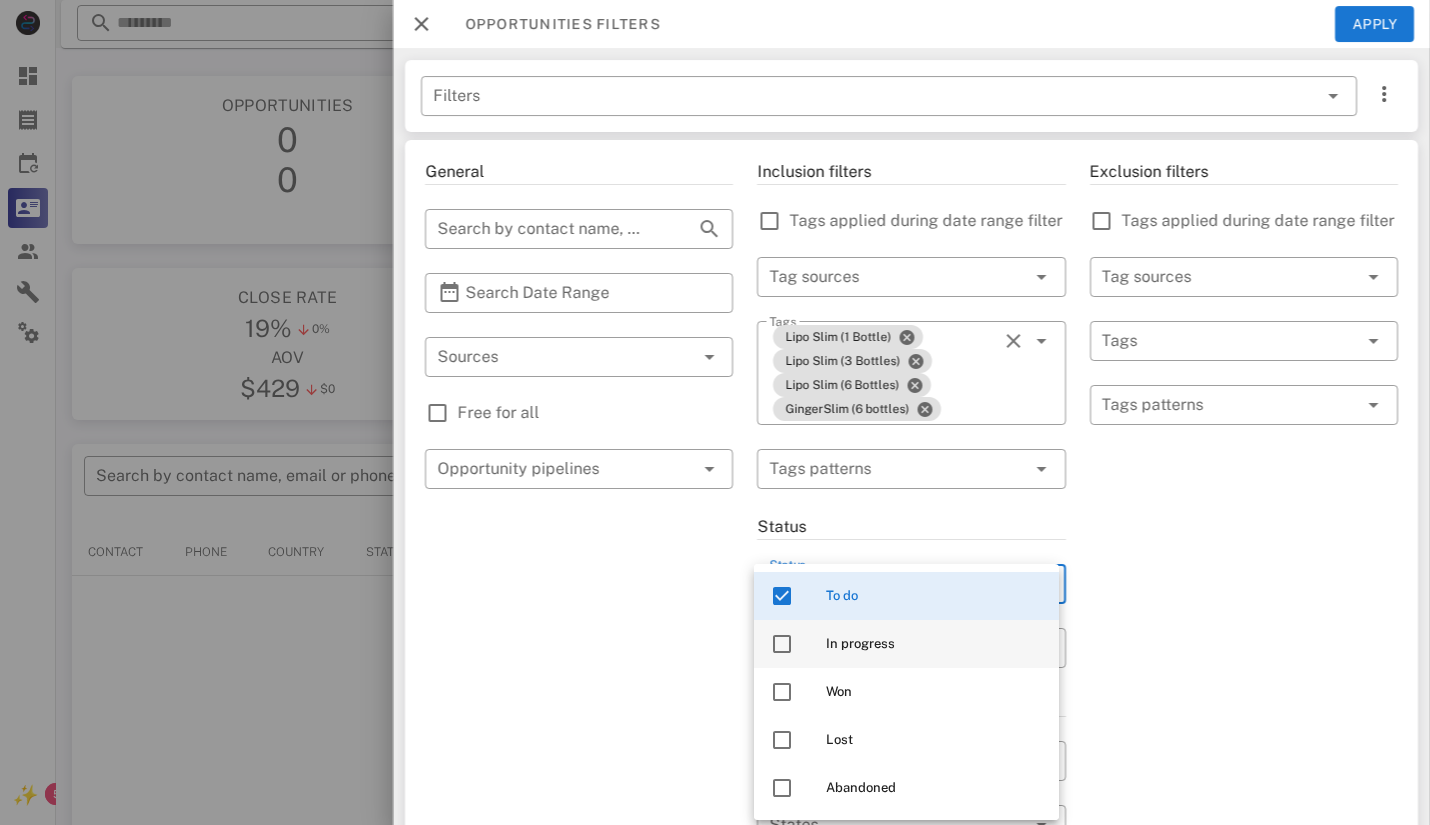 click on "In progress" at bounding box center (934, 644) 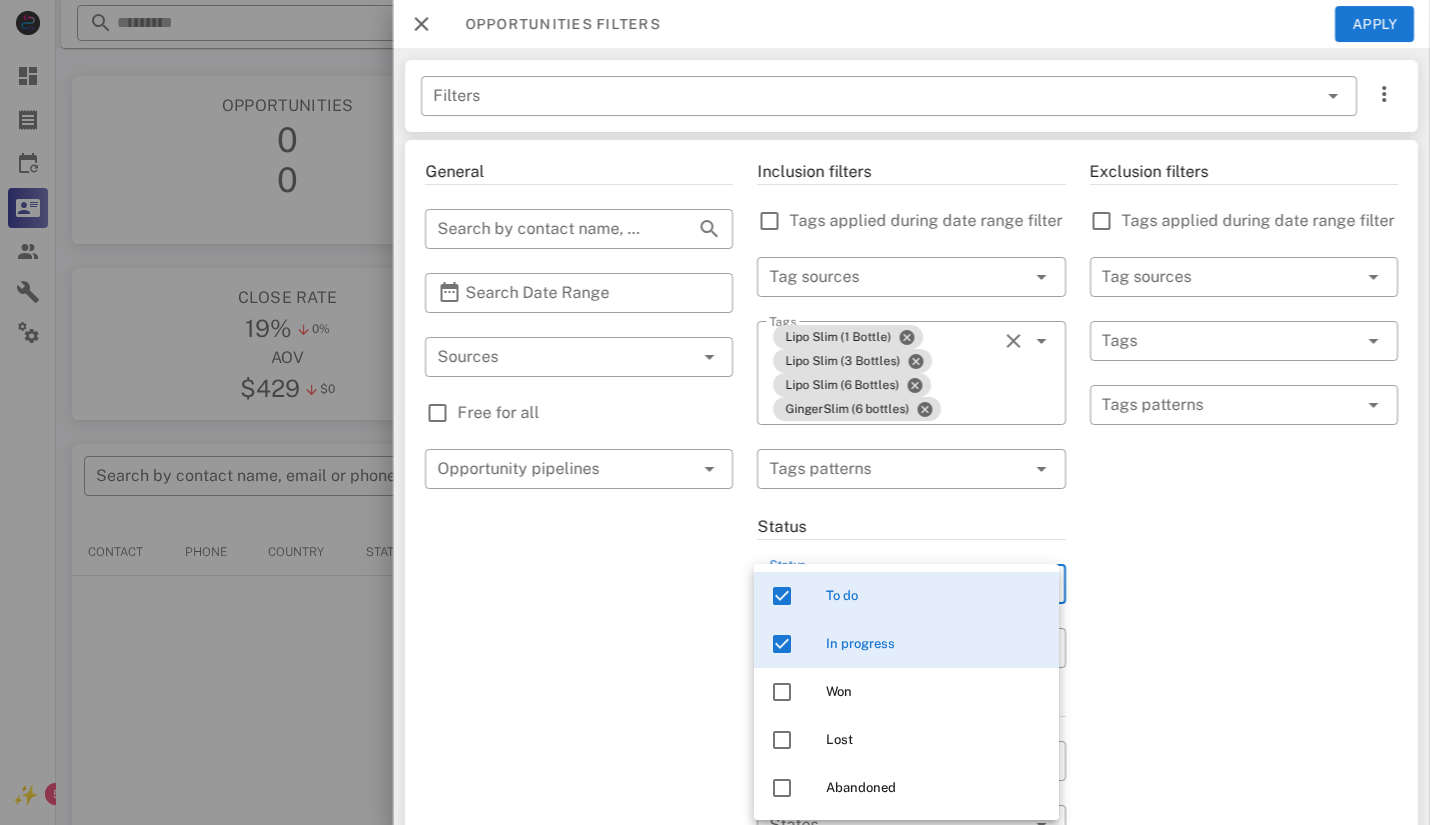 click on "Exclusion filters Tags applied during date range filter ​ Tag sources ​ Tags ​ Tags patterns" at bounding box center (1244, 741) 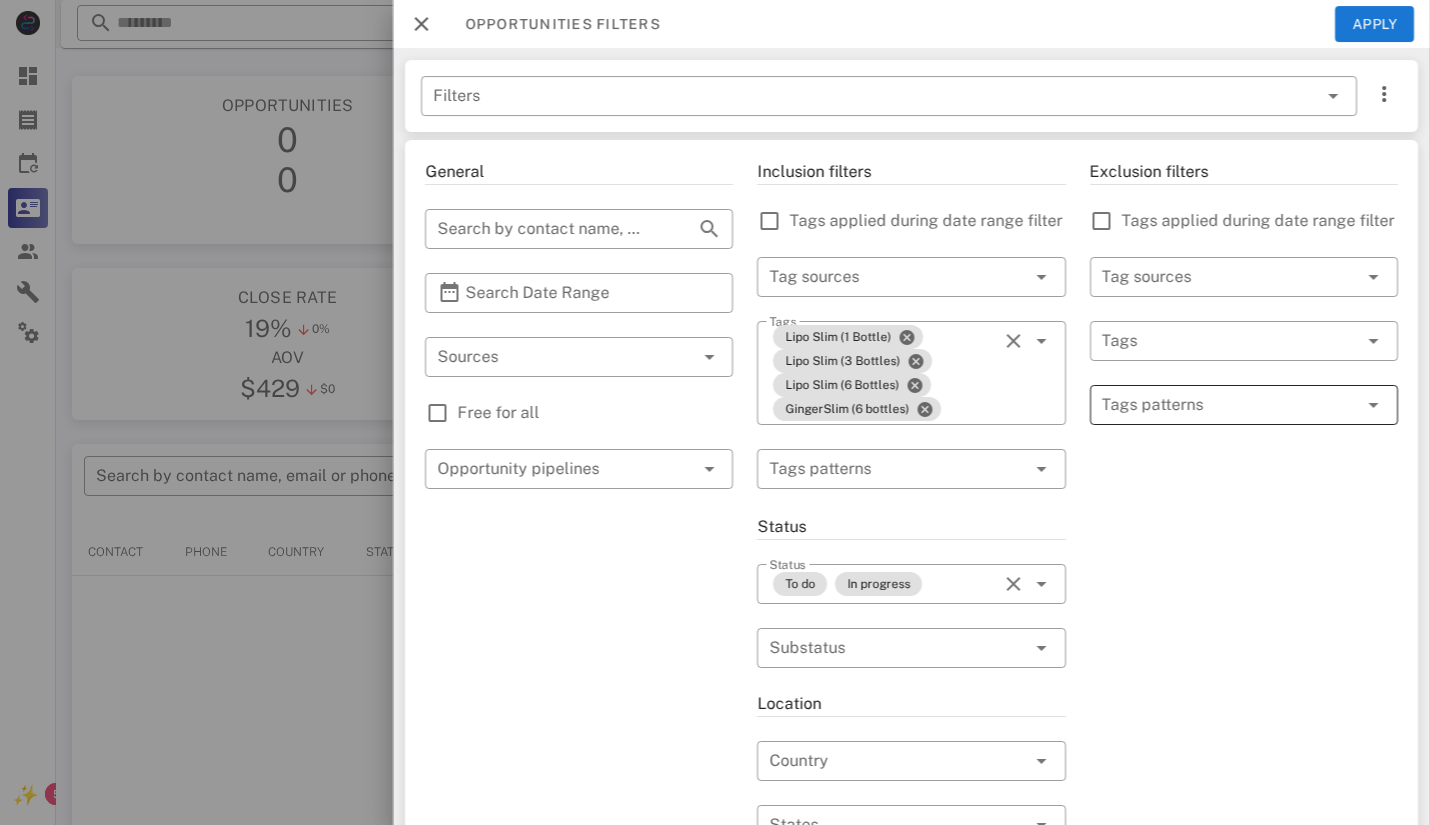 click at bounding box center (1230, 405) 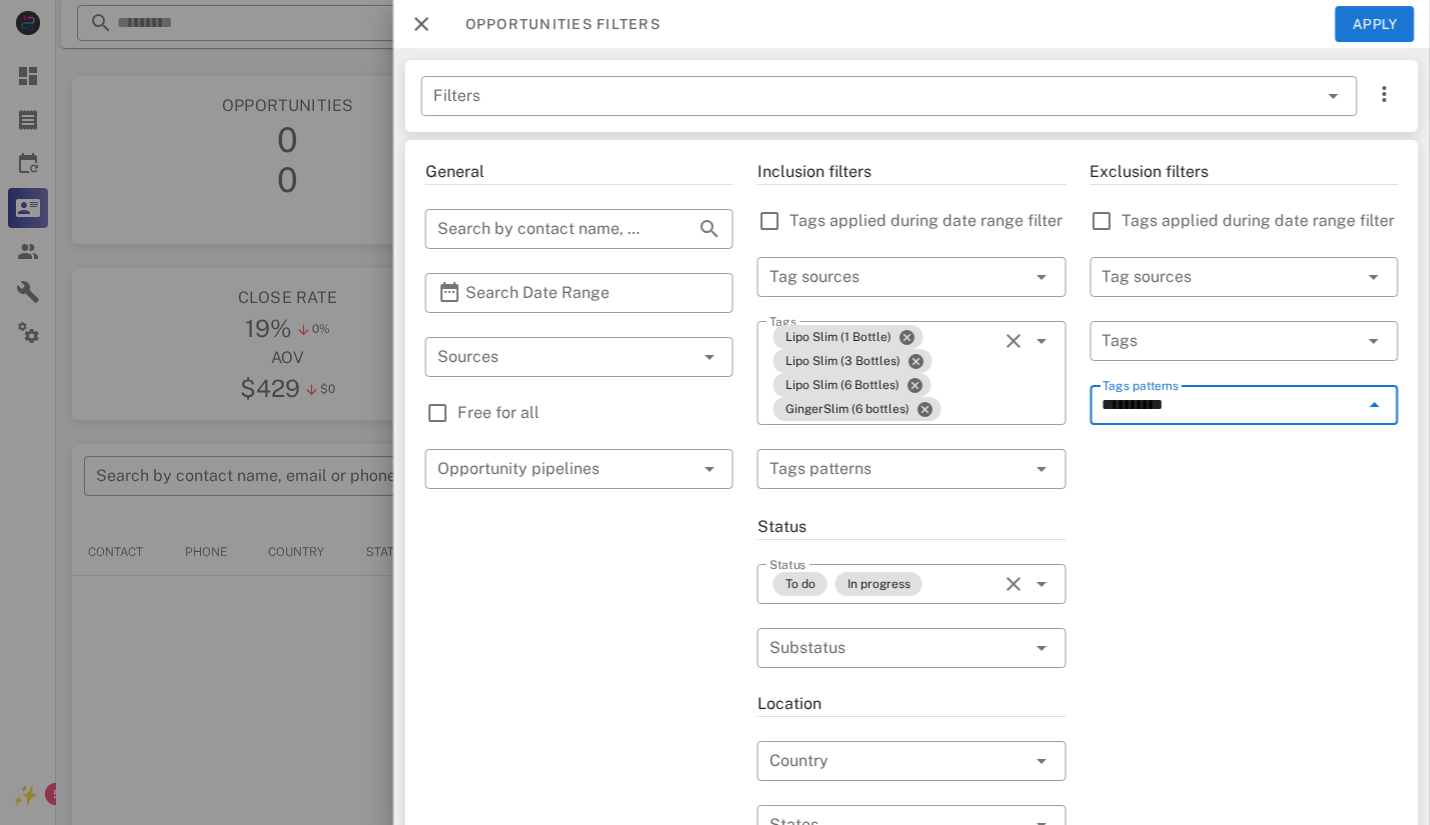 type on "********" 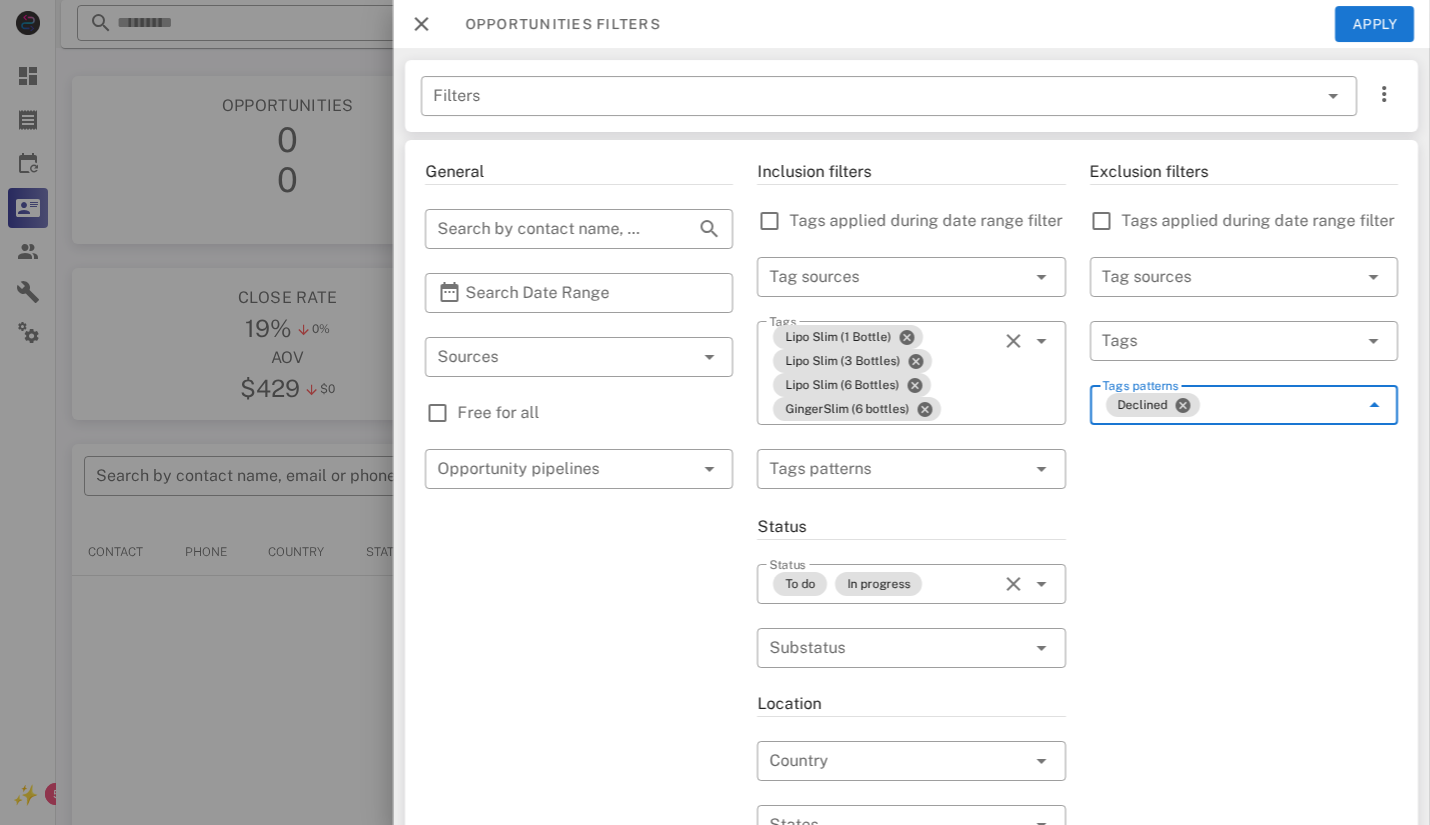 type on "*" 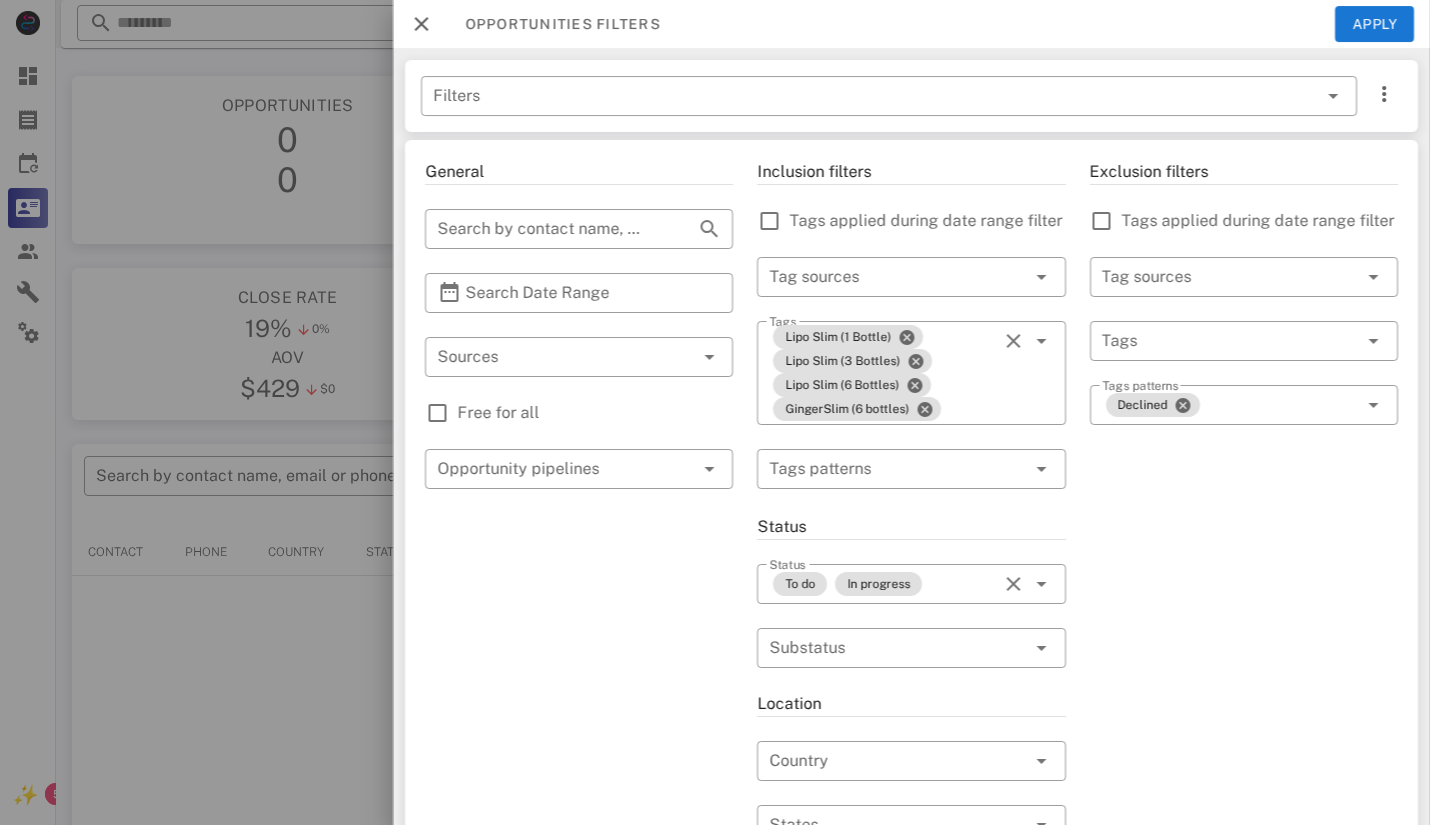 click on "General ​ Search by contact name, email or phone ​ Search Date Range ​ Sources Free for all ​ Opportunity pipelines" at bounding box center [579, 741] 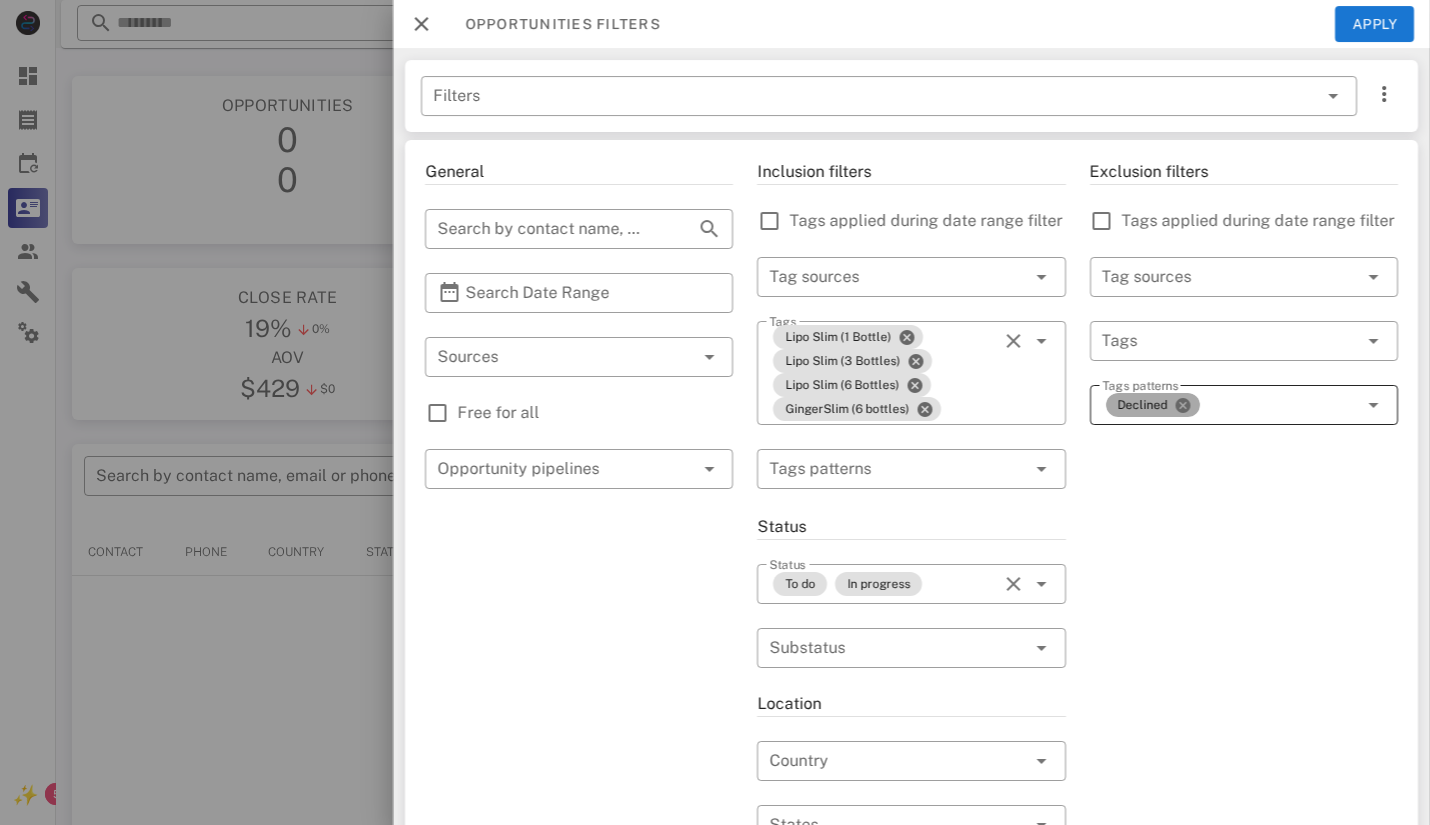 click at bounding box center (1183, 405) 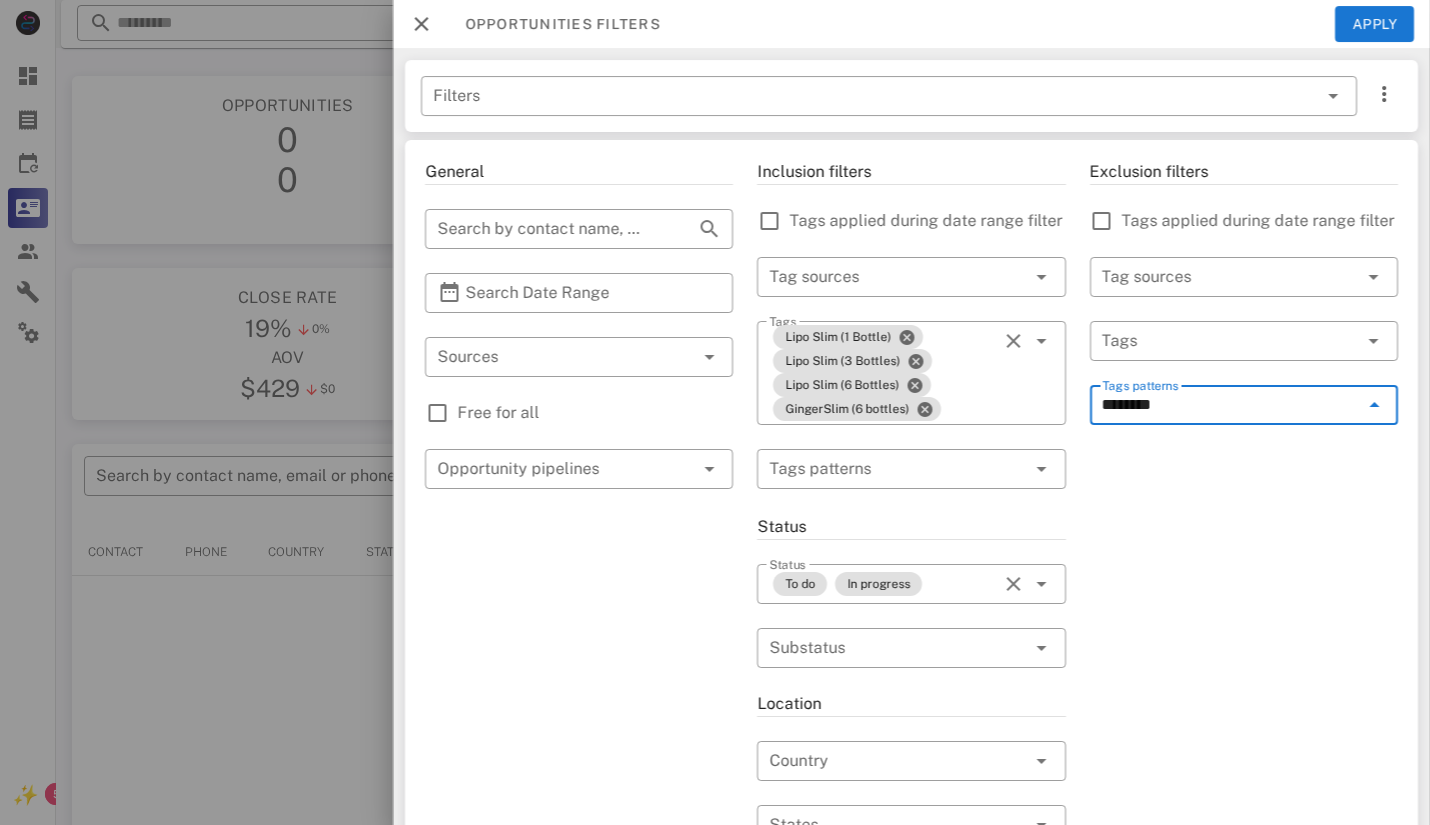 type on "*********" 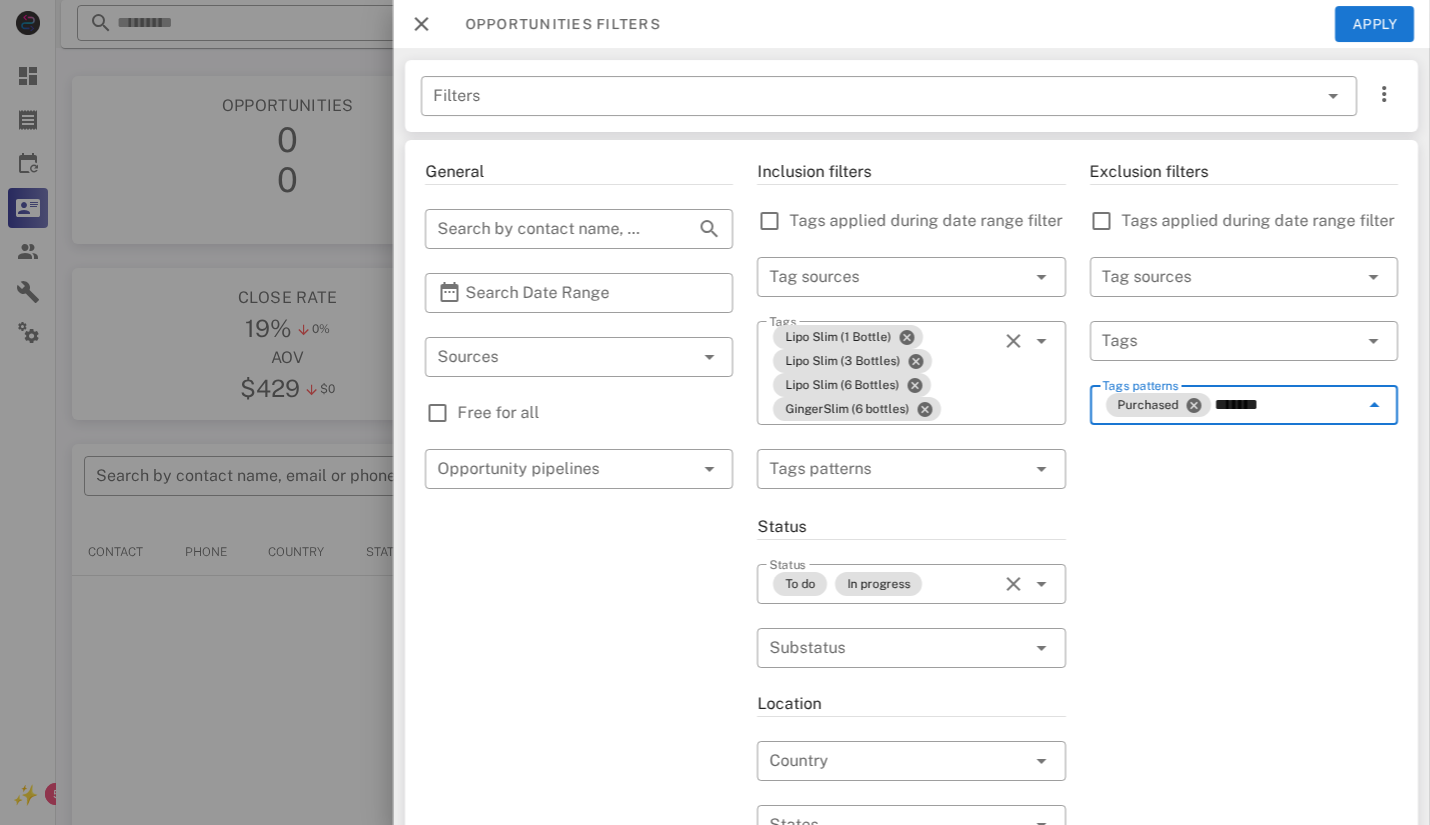 type on "********" 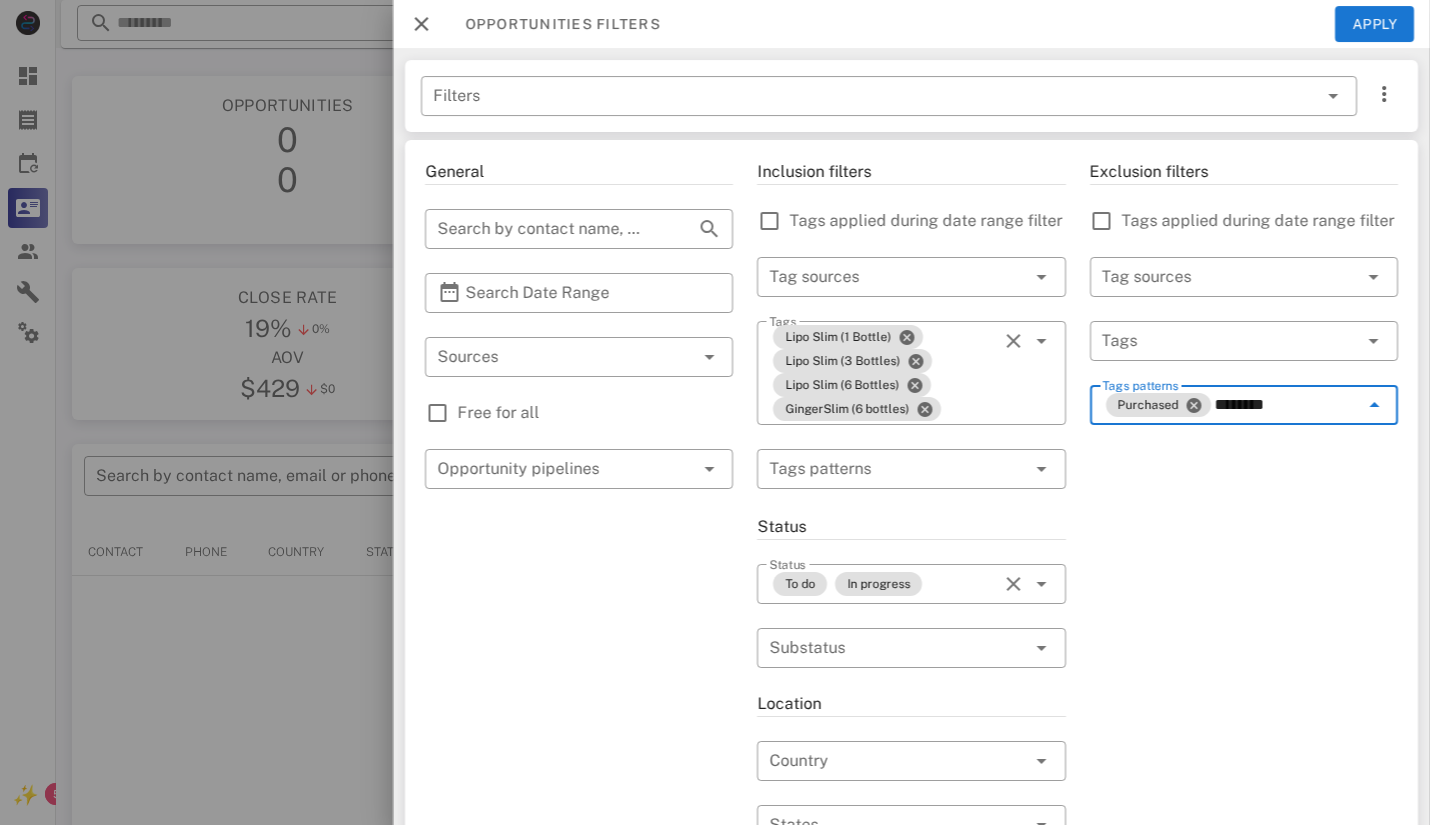 type 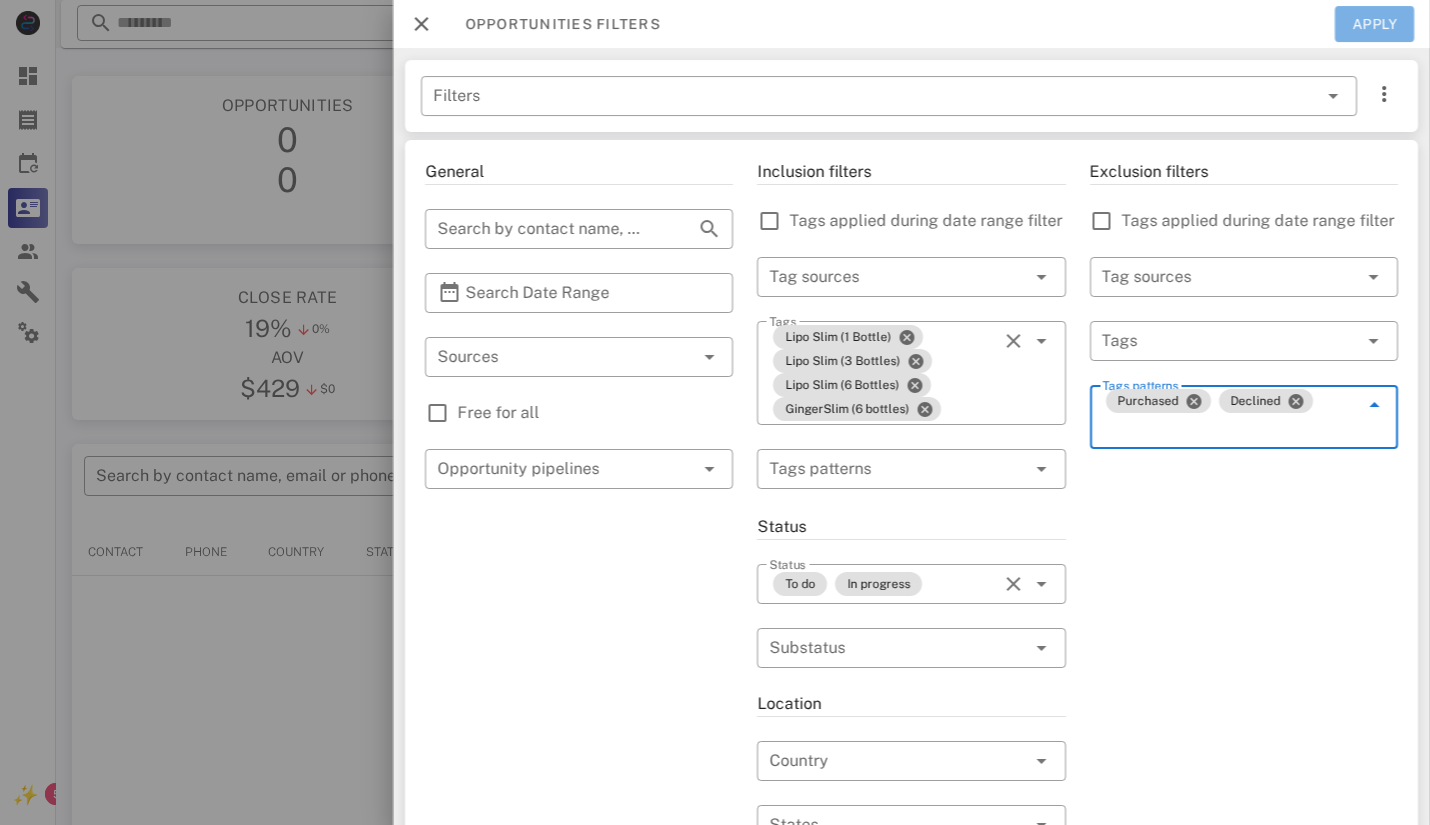 click on "Apply" at bounding box center (1375, 24) 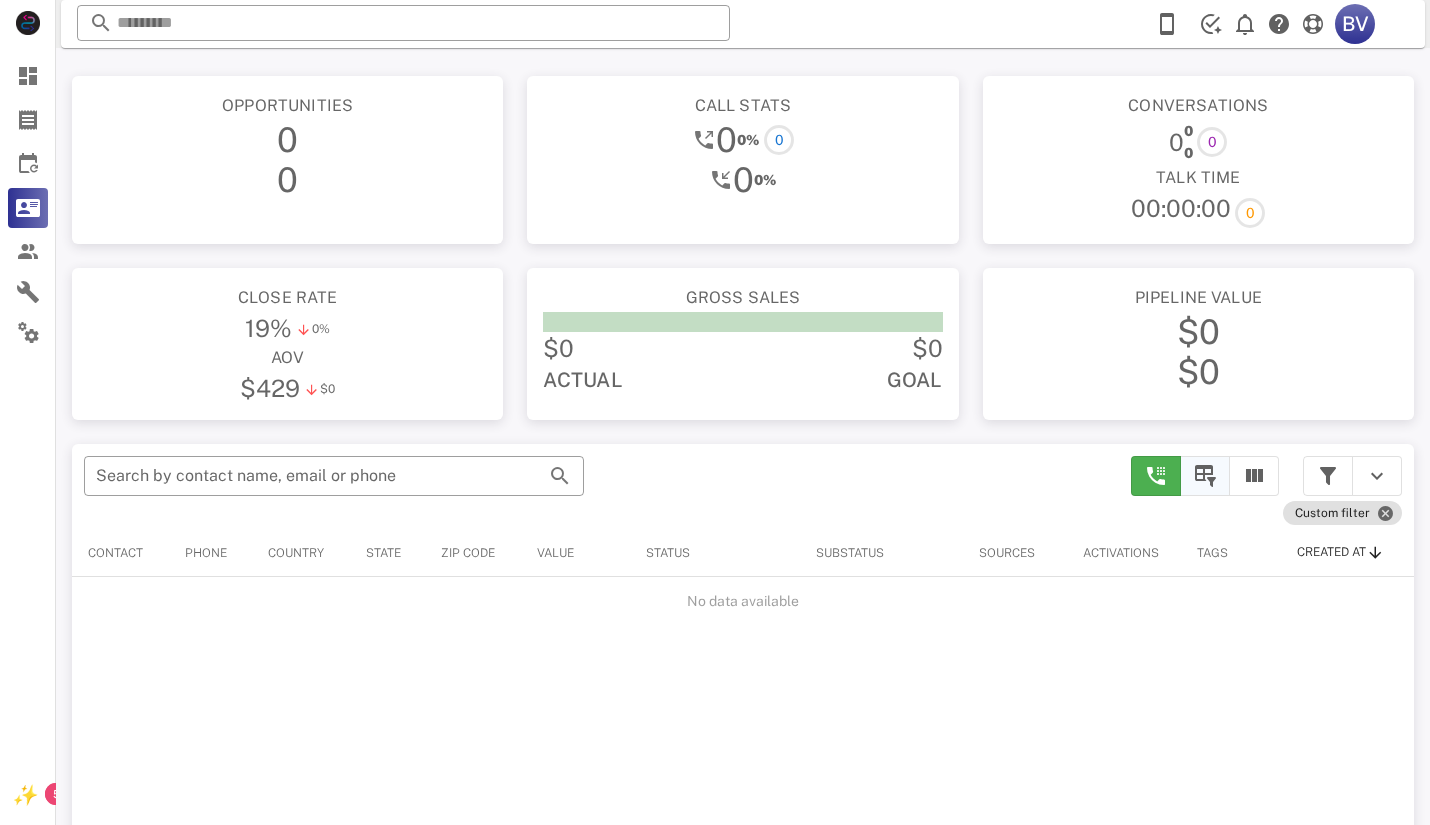 click at bounding box center [1205, 476] 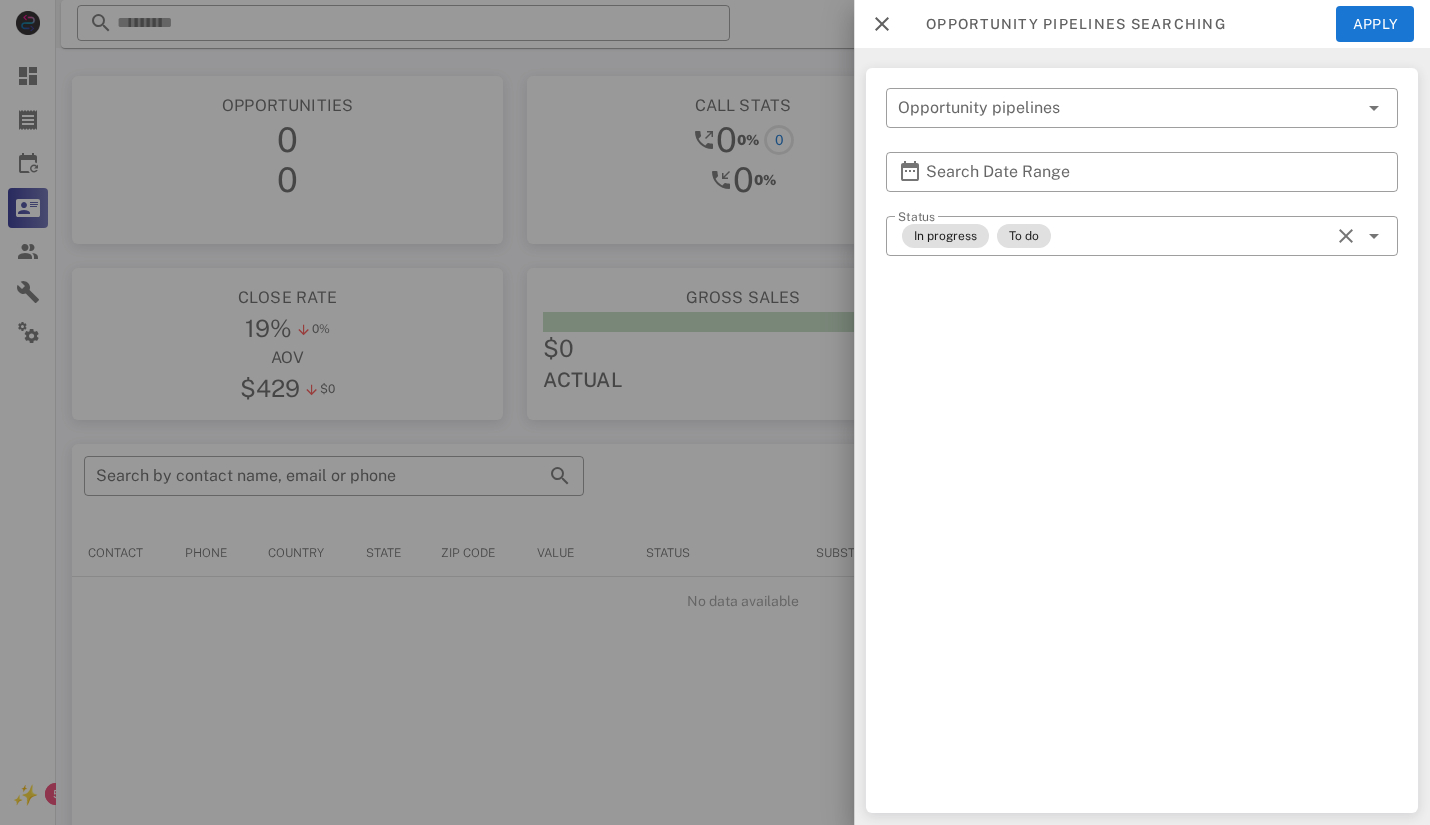 click at bounding box center (715, 412) 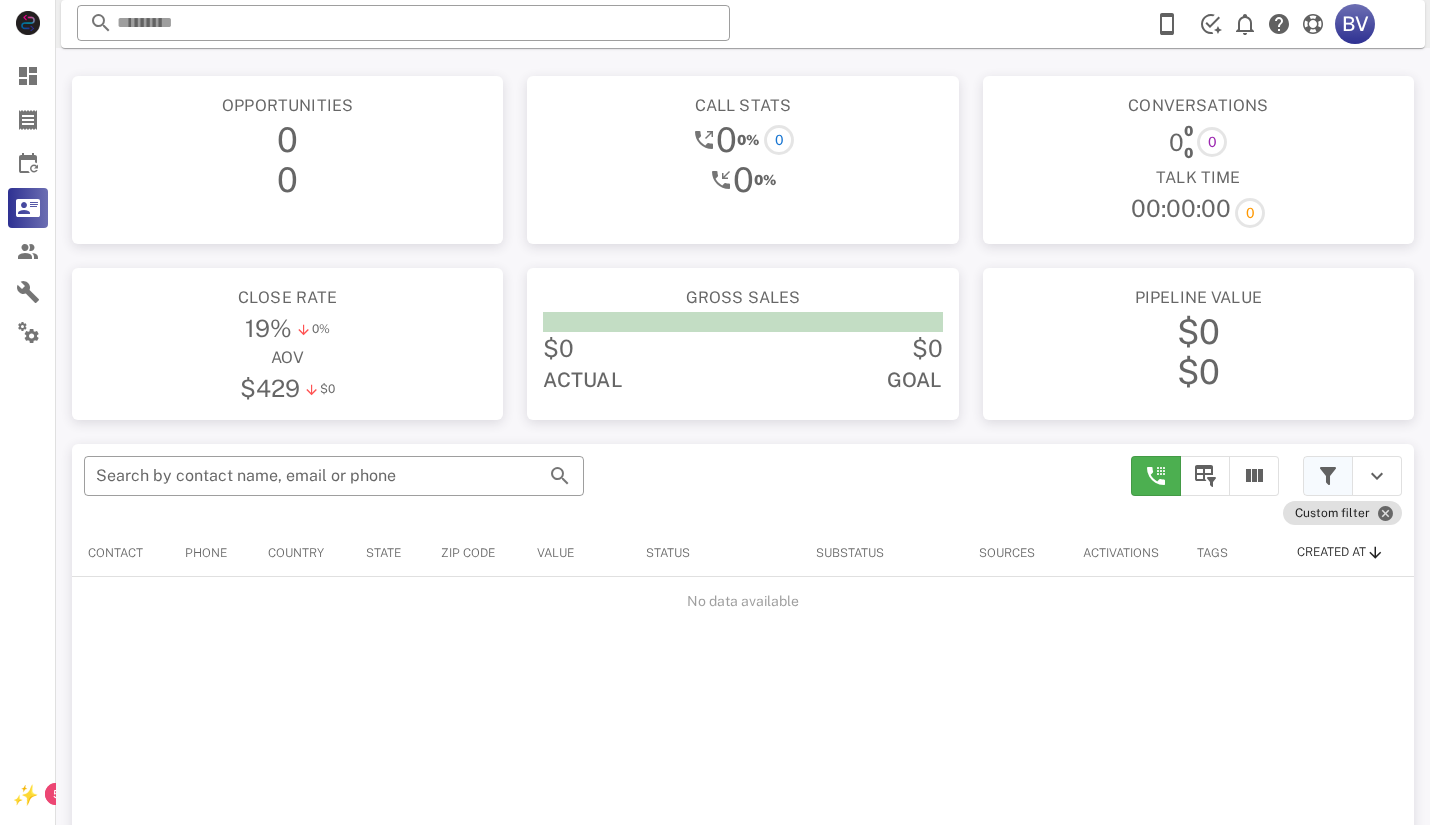 click at bounding box center (1328, 476) 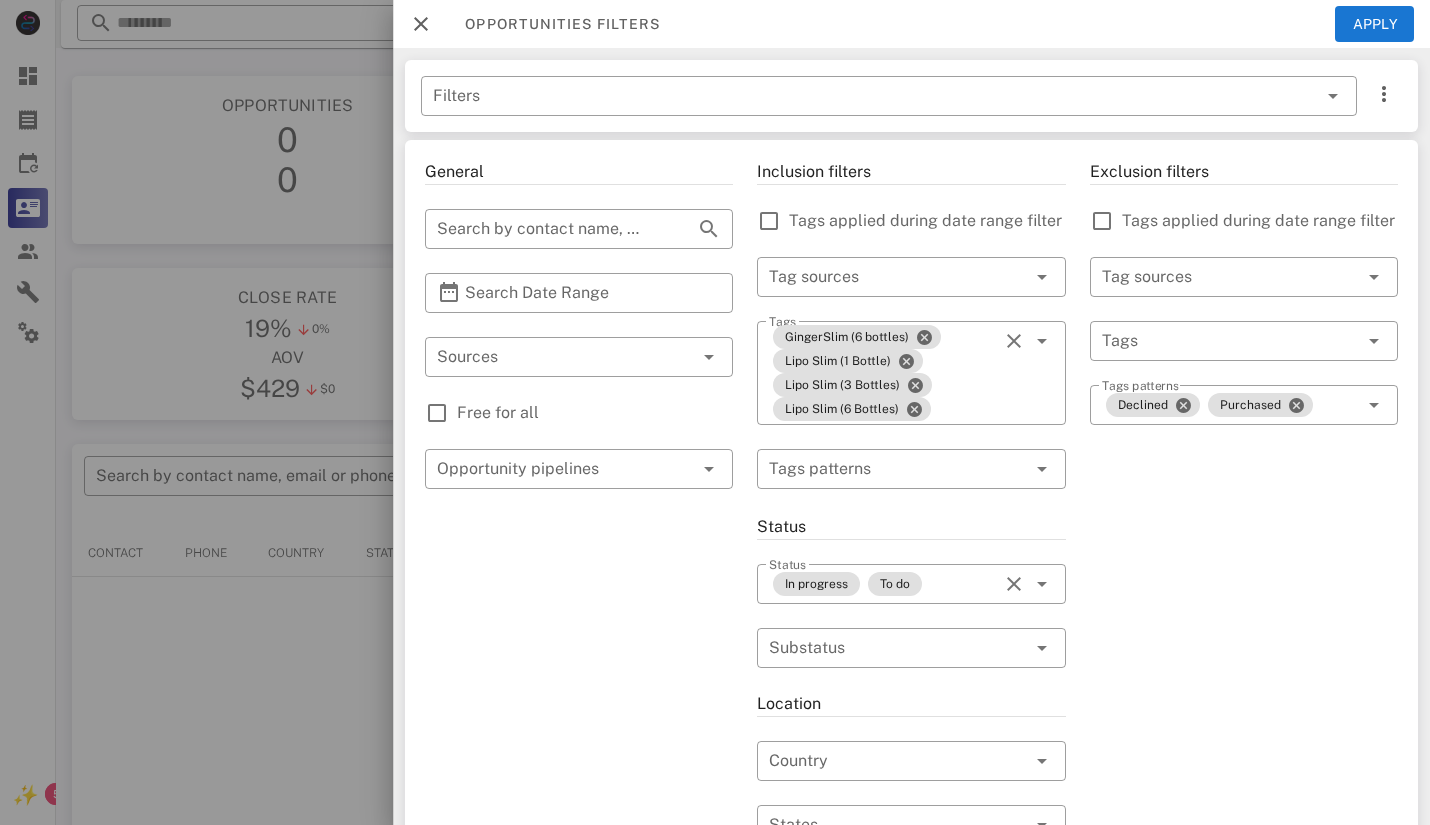 click on "Free for all" at bounding box center (595, 413) 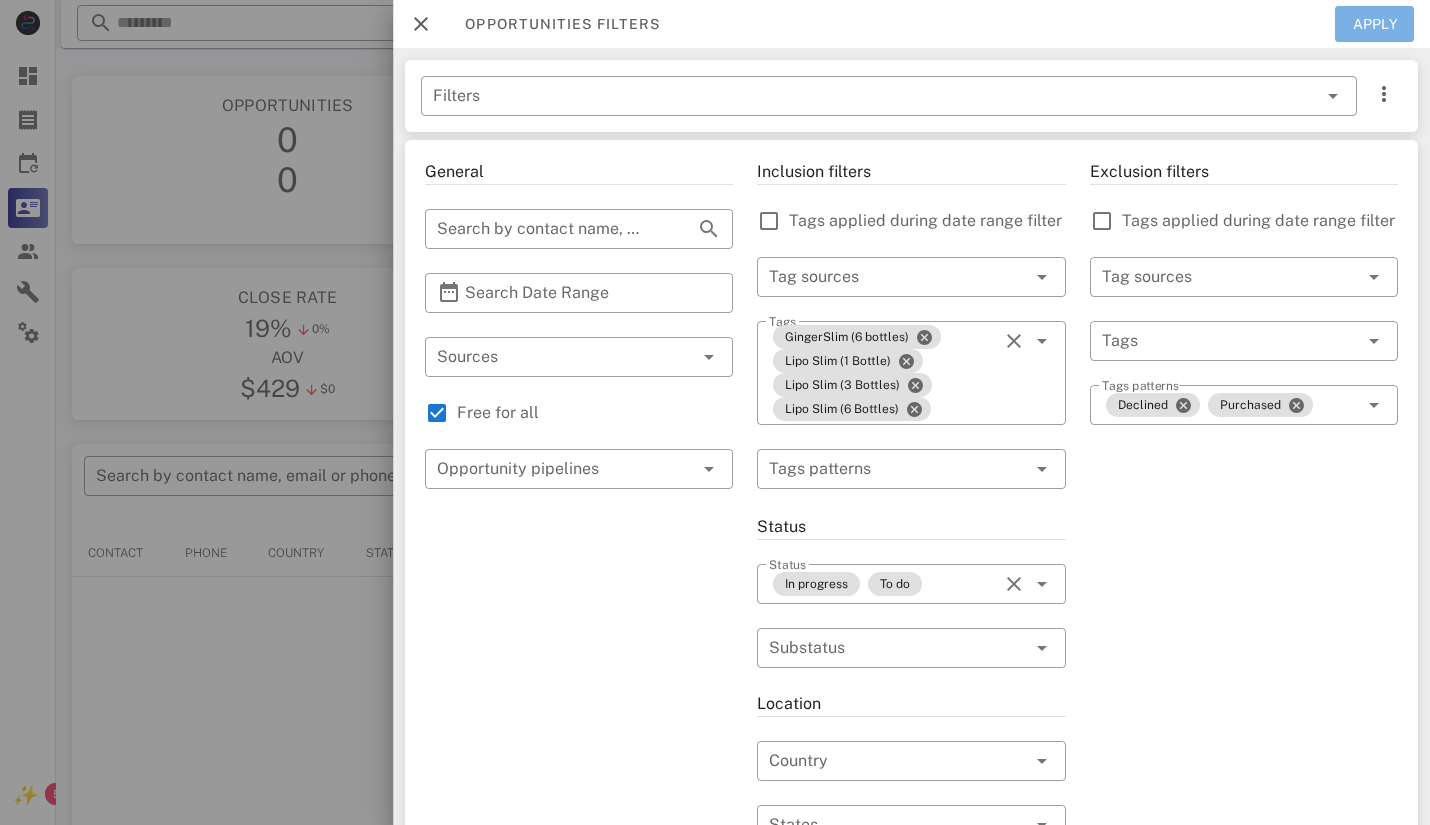 click on "Apply" at bounding box center [1375, 24] 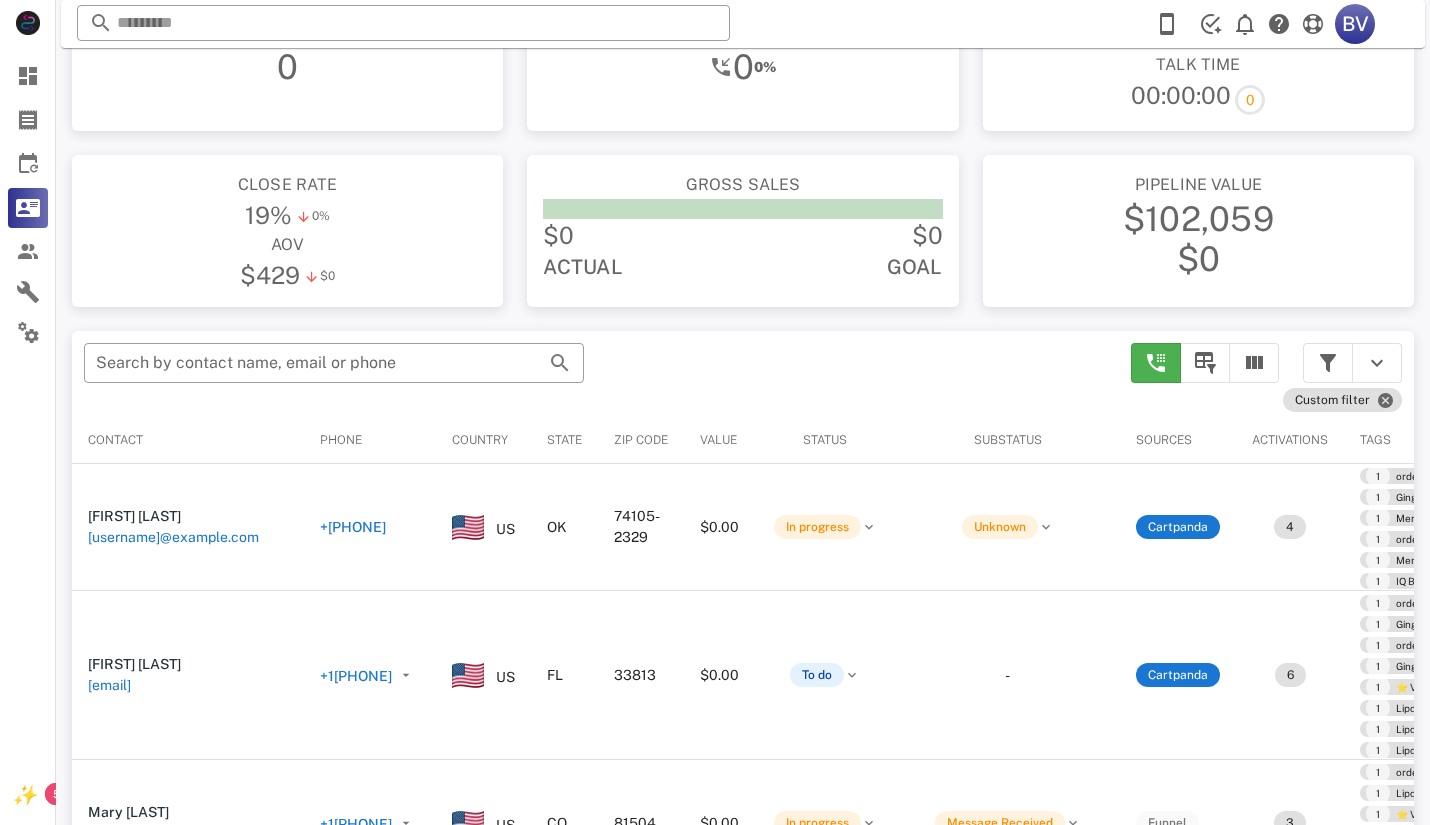 scroll, scrollTop: 0, scrollLeft: 0, axis: both 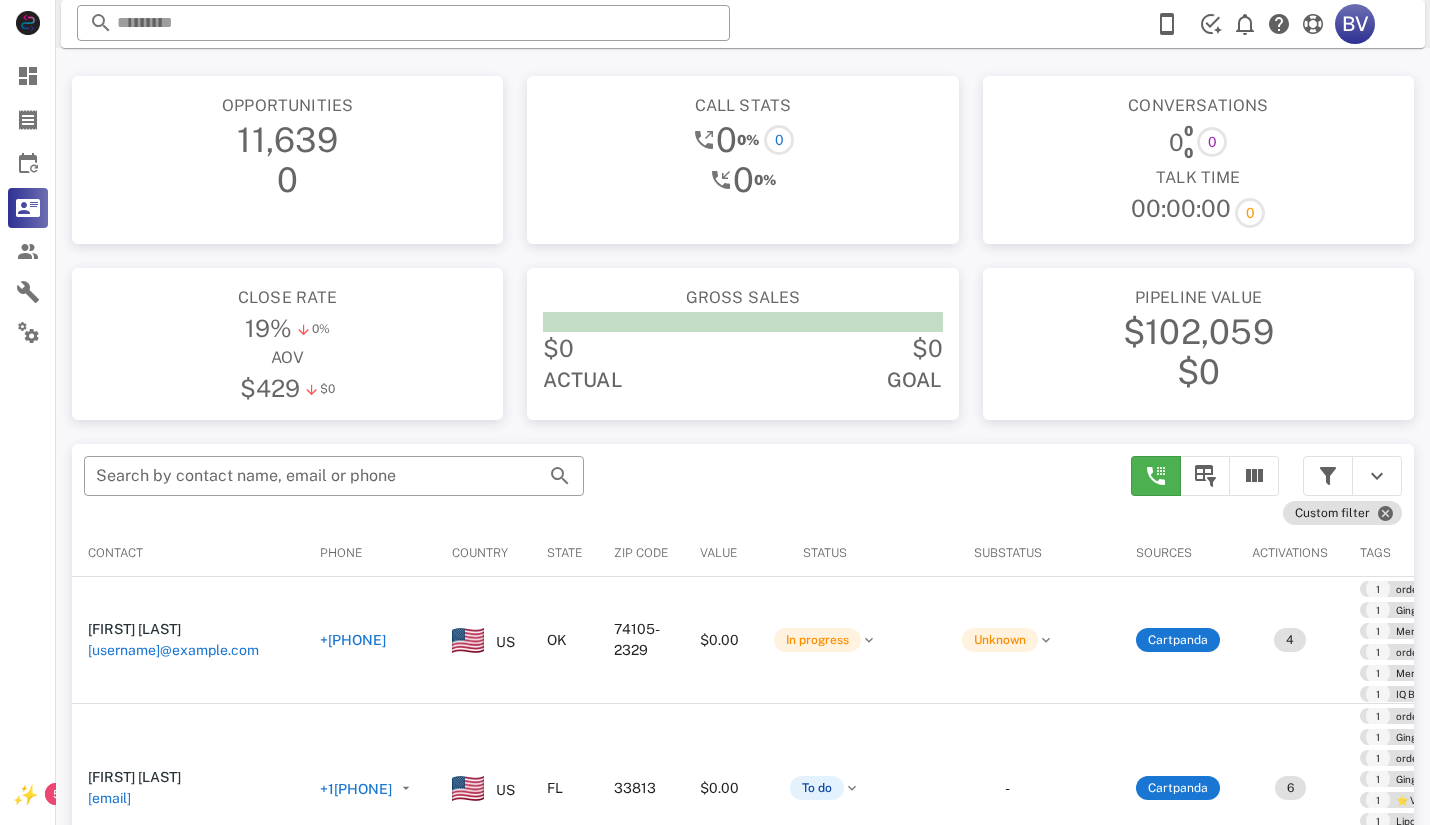 click on "​ Search by contact name, email or phone" at bounding box center [595, 486] 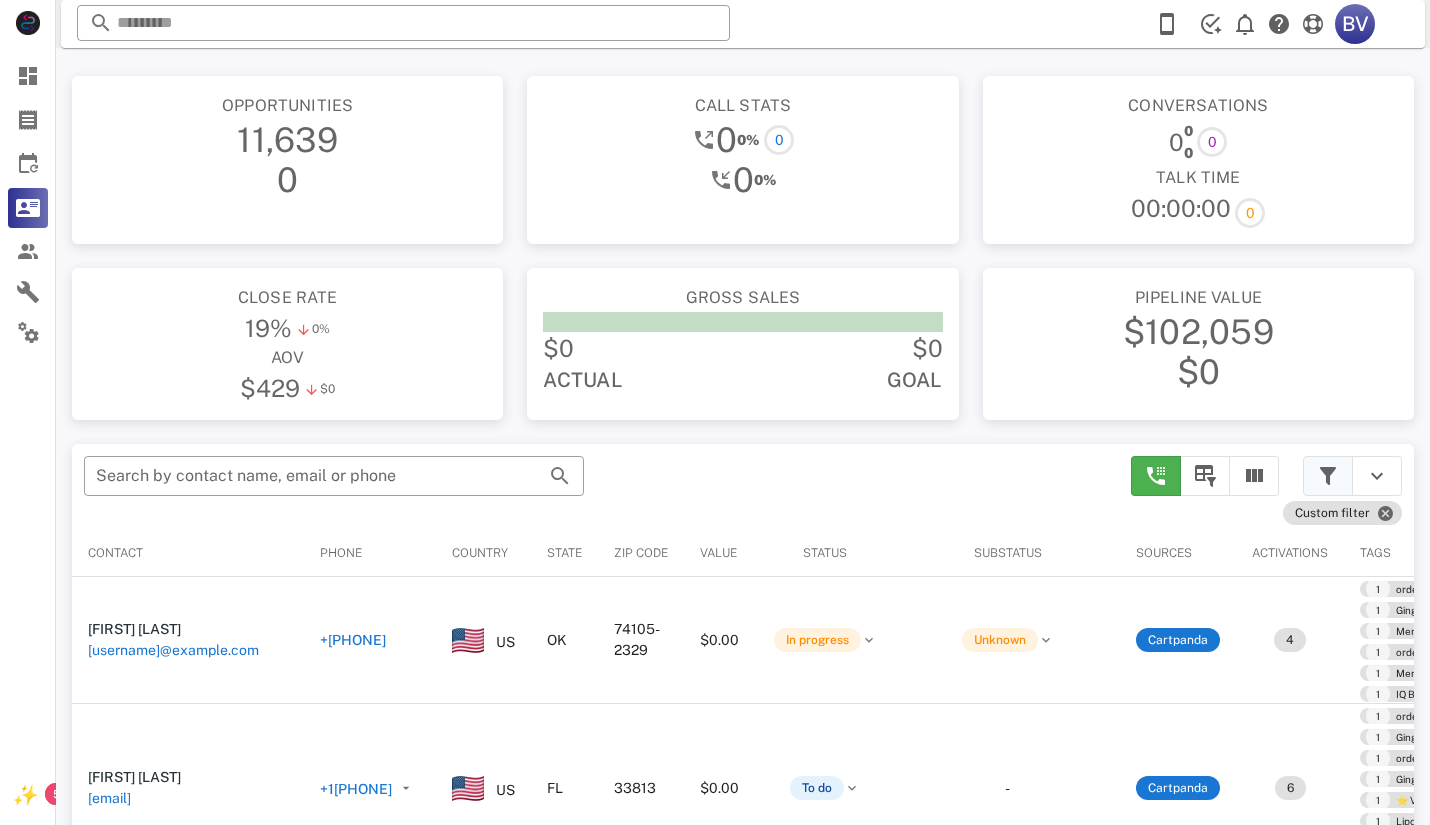 click at bounding box center (1328, 476) 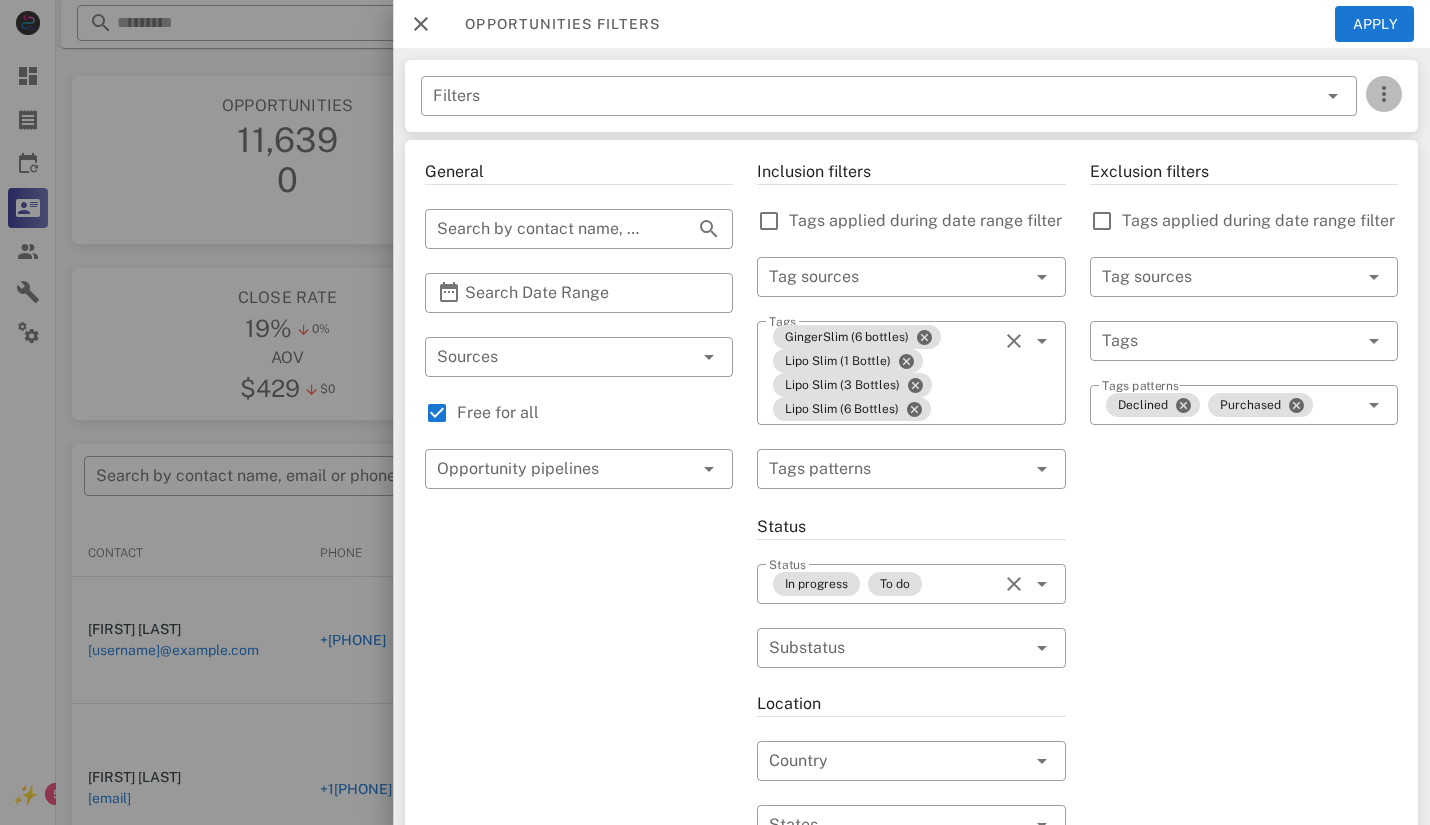 click at bounding box center (1384, 94) 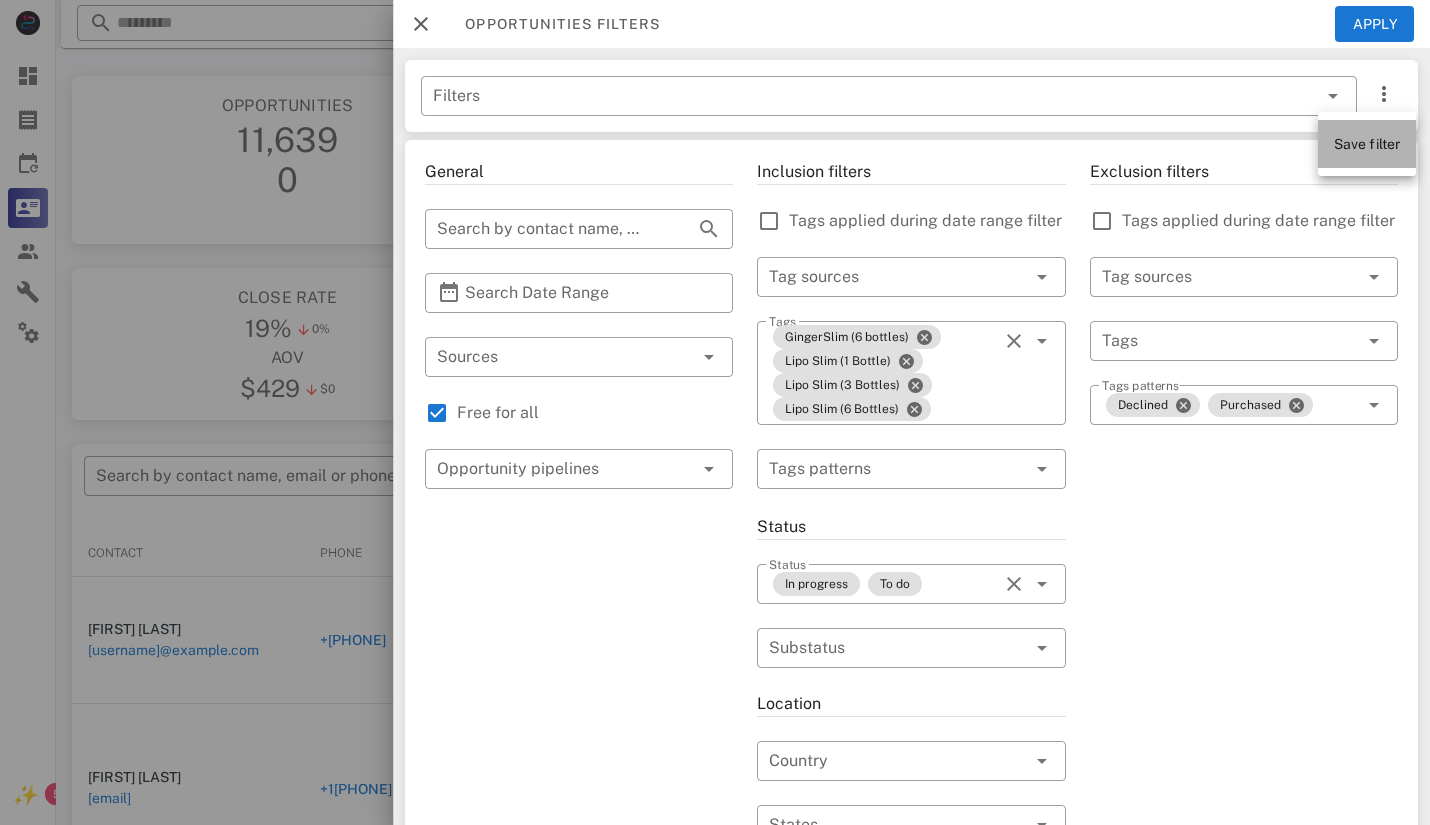 click on "Save filter" at bounding box center (1367, 144) 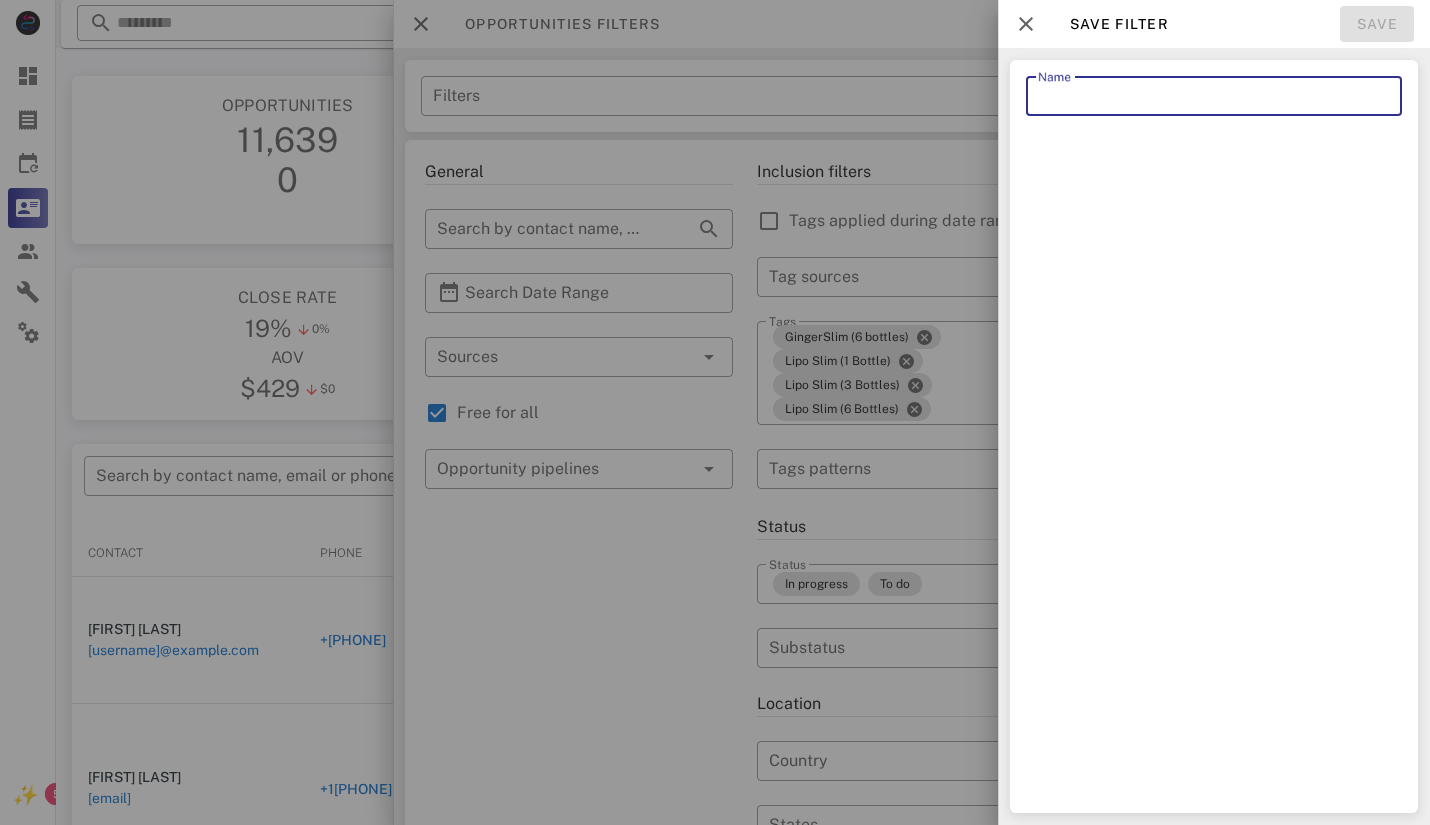 click on "Name" at bounding box center [1214, 96] 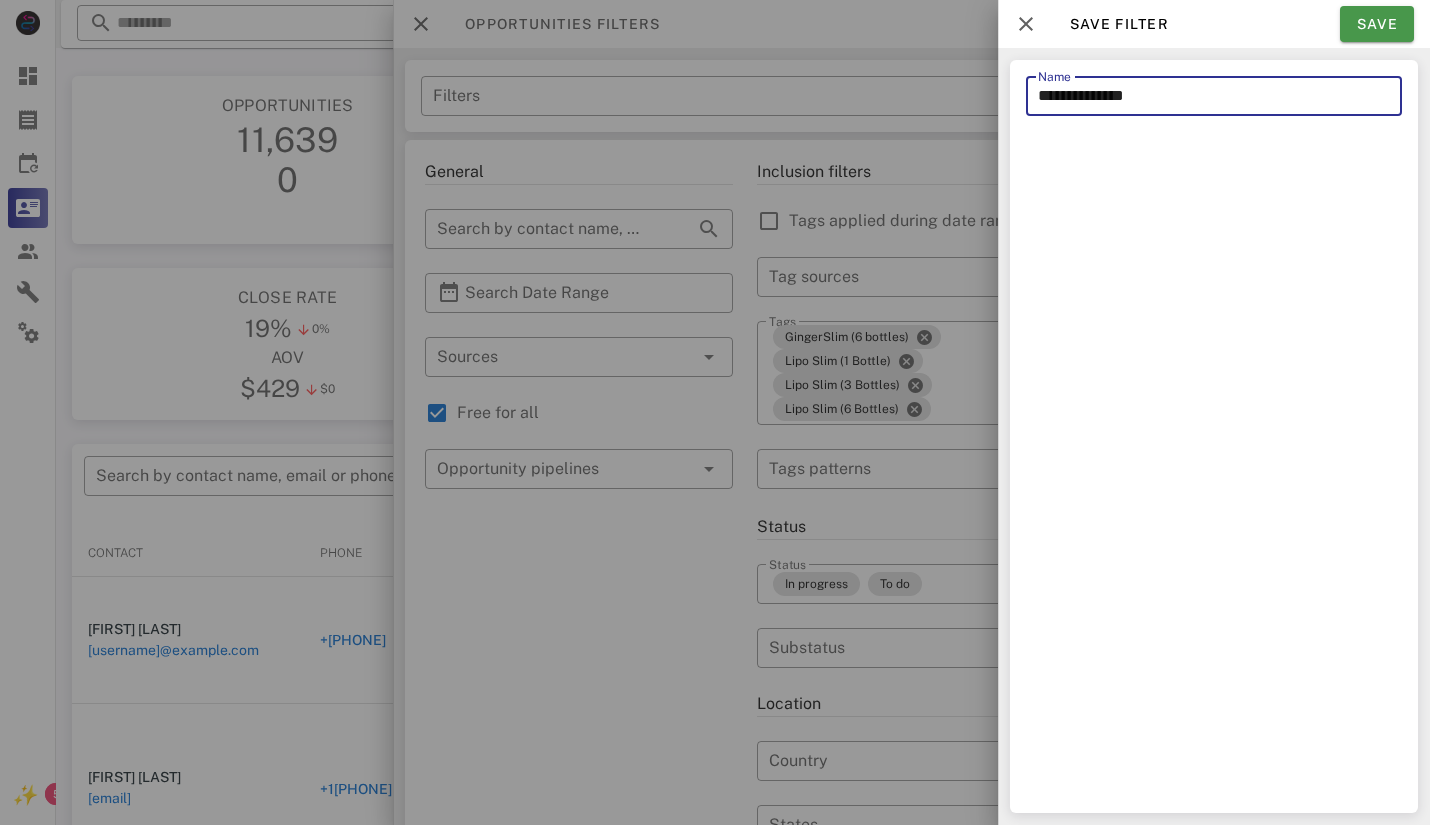 type on "**********" 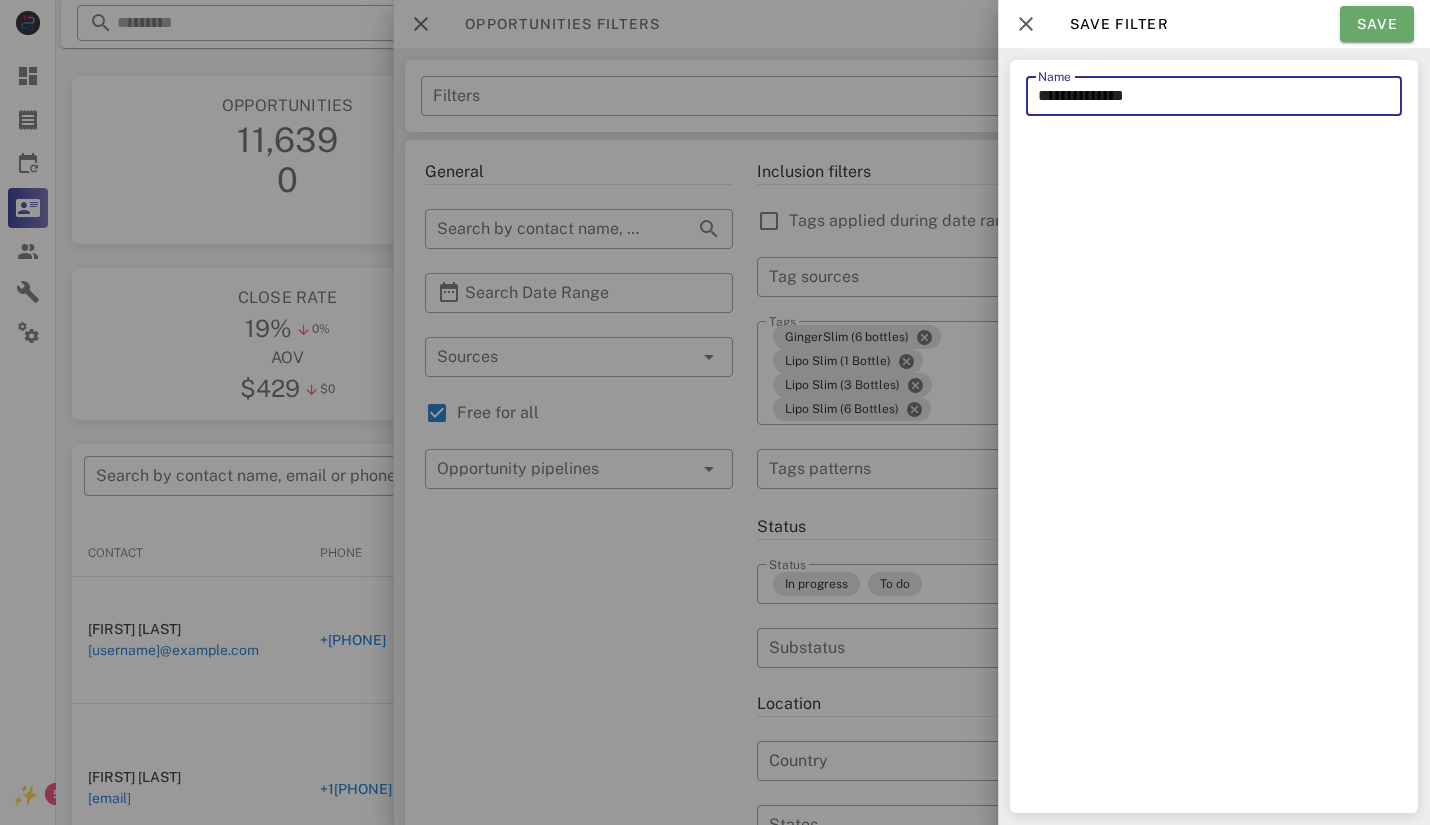 click on "Save" at bounding box center [1377, 24] 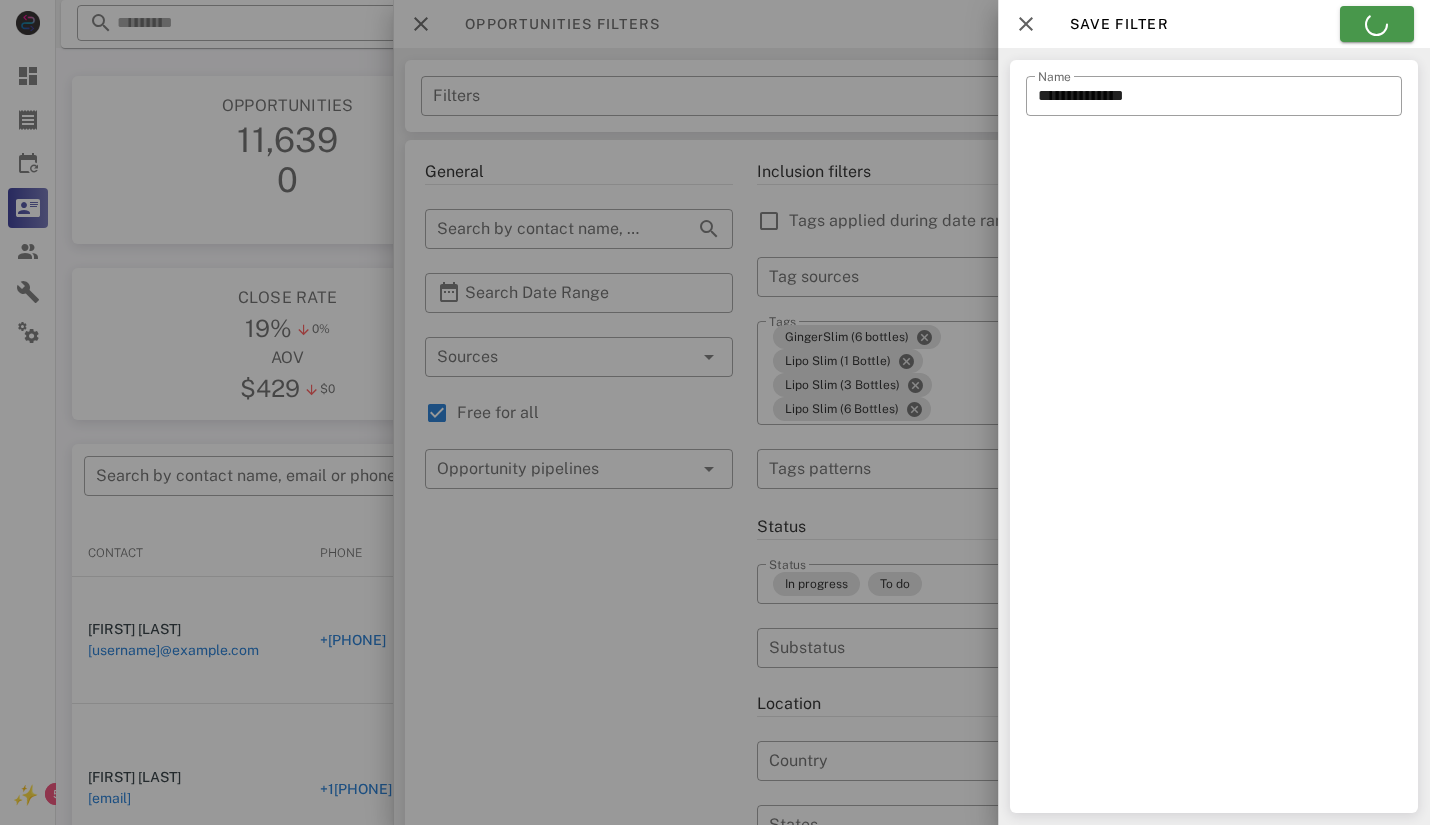 type on "**********" 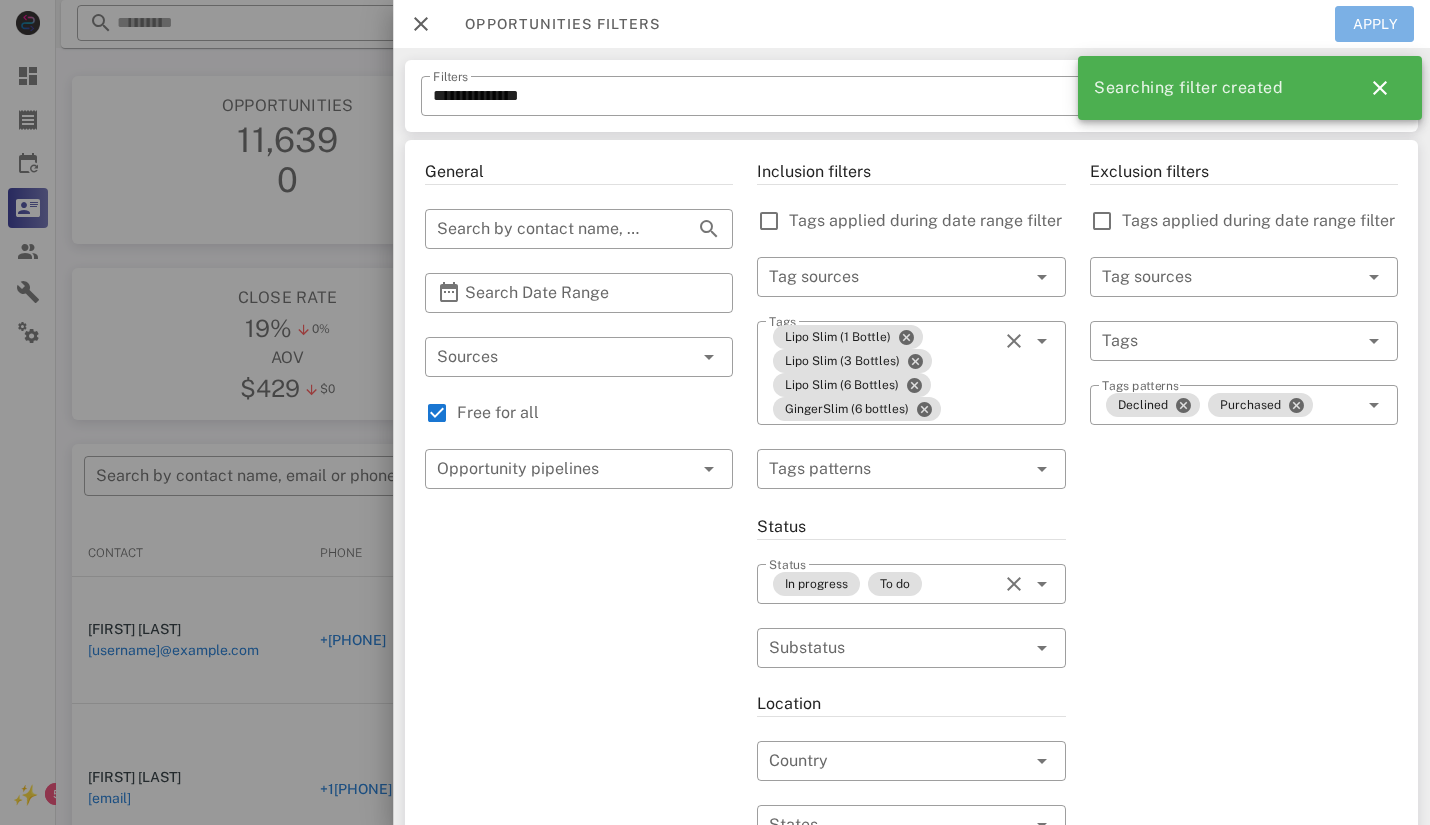 click on "Apply" at bounding box center [1375, 24] 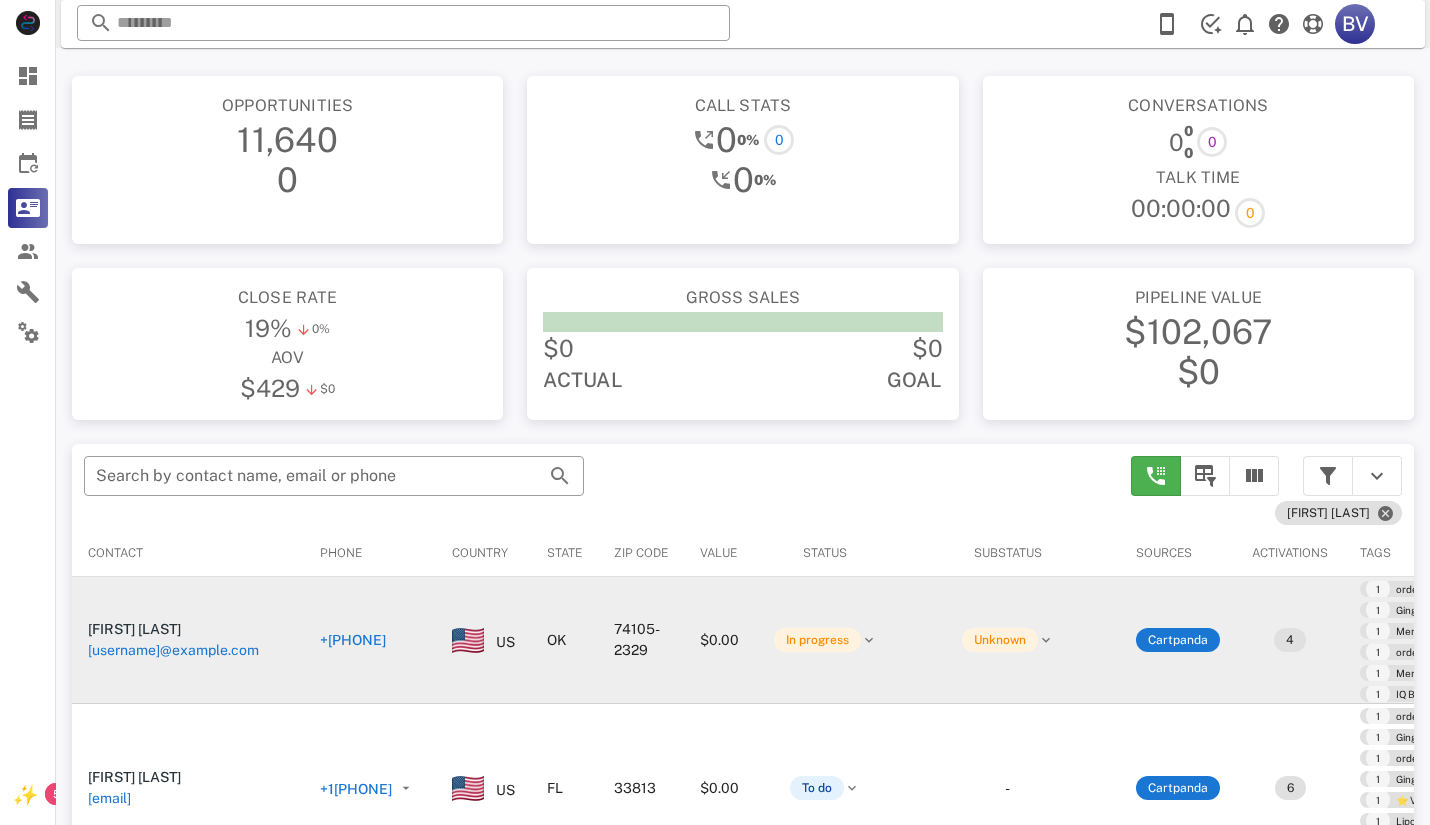 click on "[USERNAME]@example.com" at bounding box center (173, 650) 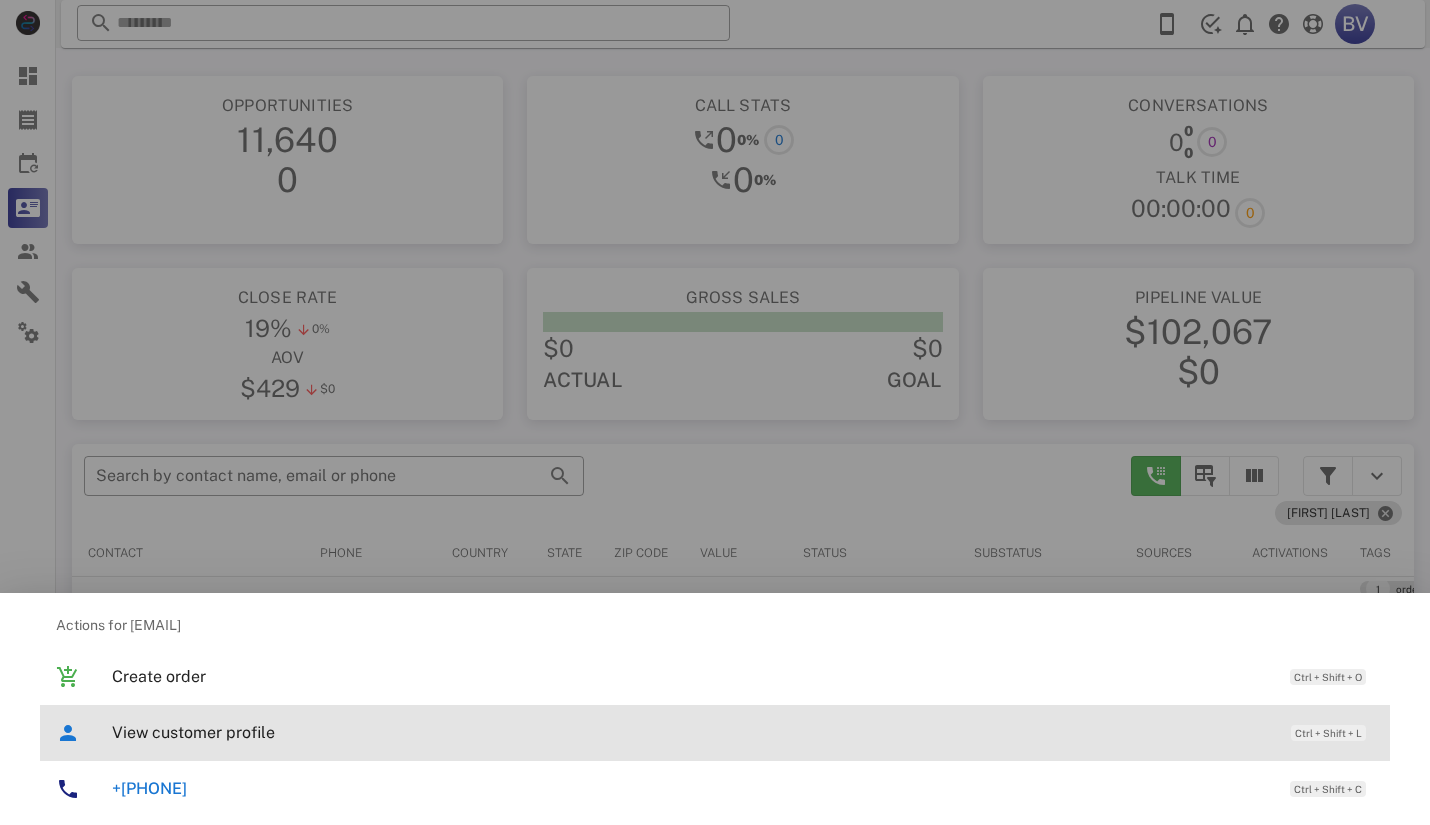 click on "View customer profile" at bounding box center (691, 732) 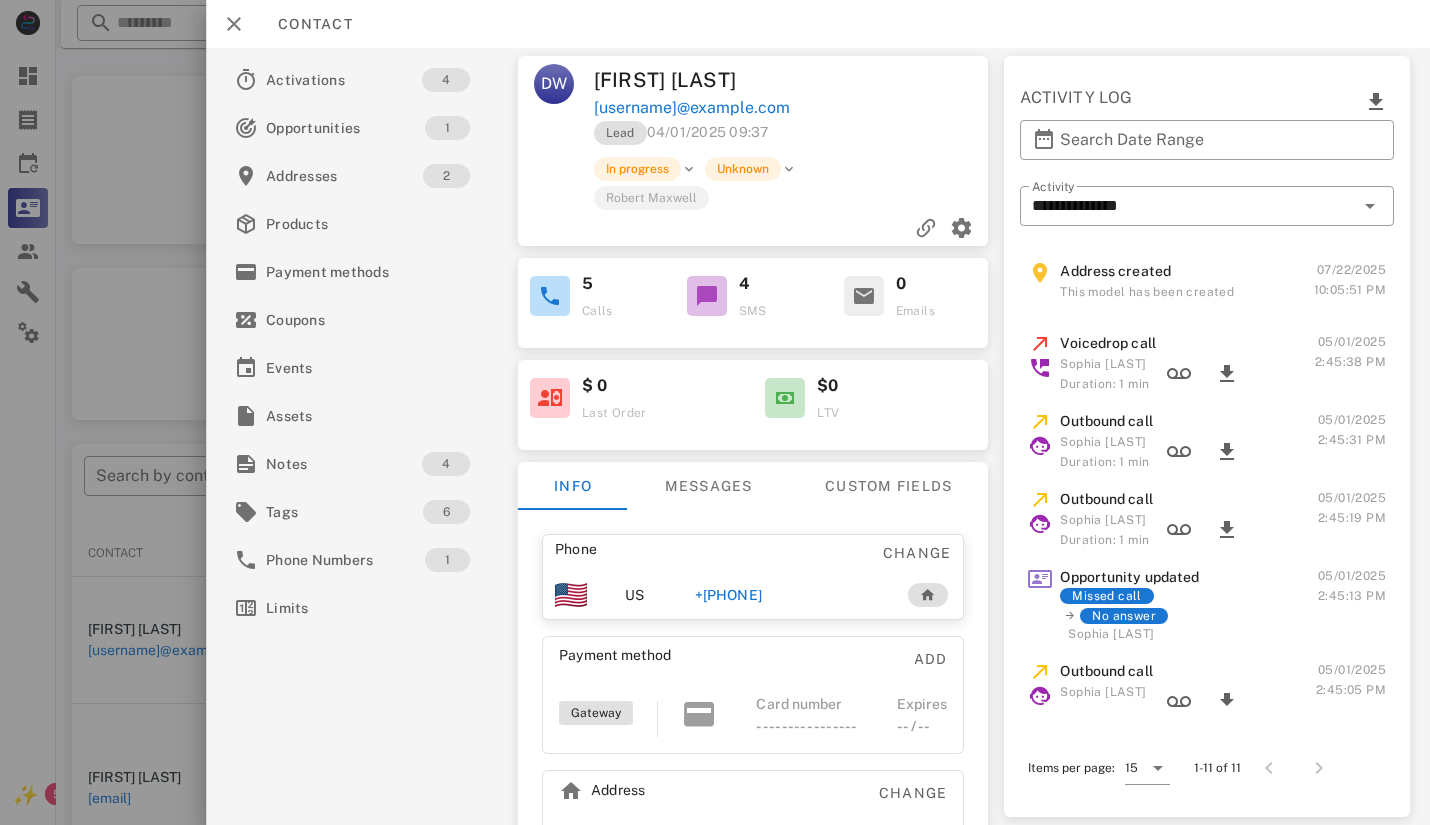 click on "Phone   Change   US   +[PHONE]   Payment method   Add  Gateway  Card number  ---- ---- ---- ----  Expires  -- / --  Address   Change   [NUMBER] [STREET] .
[CITY], [STATE], [POSTAL_CODE]-[POSTAL_CODE].
US" at bounding box center (753, 727) 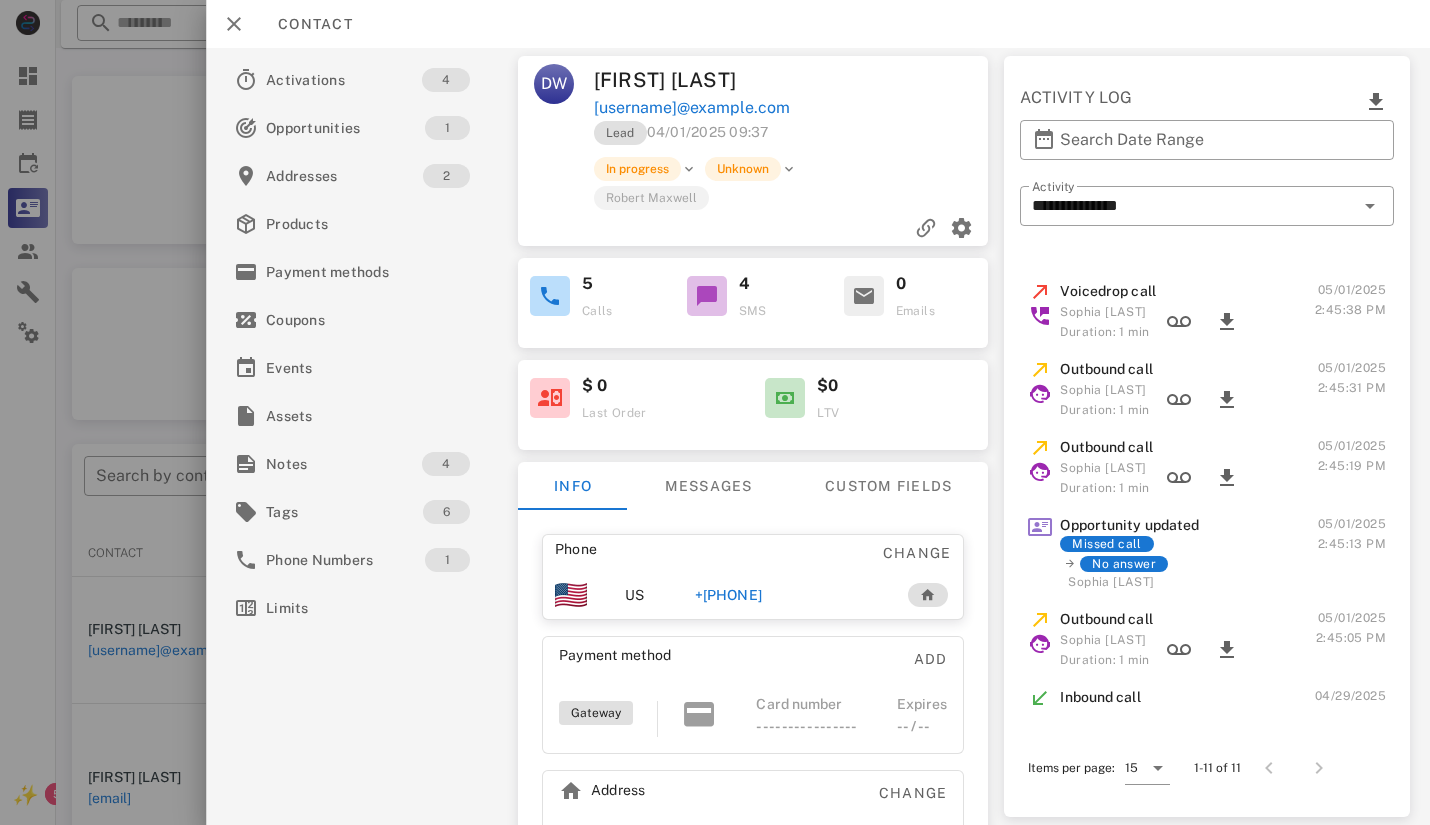 scroll, scrollTop: 0, scrollLeft: 0, axis: both 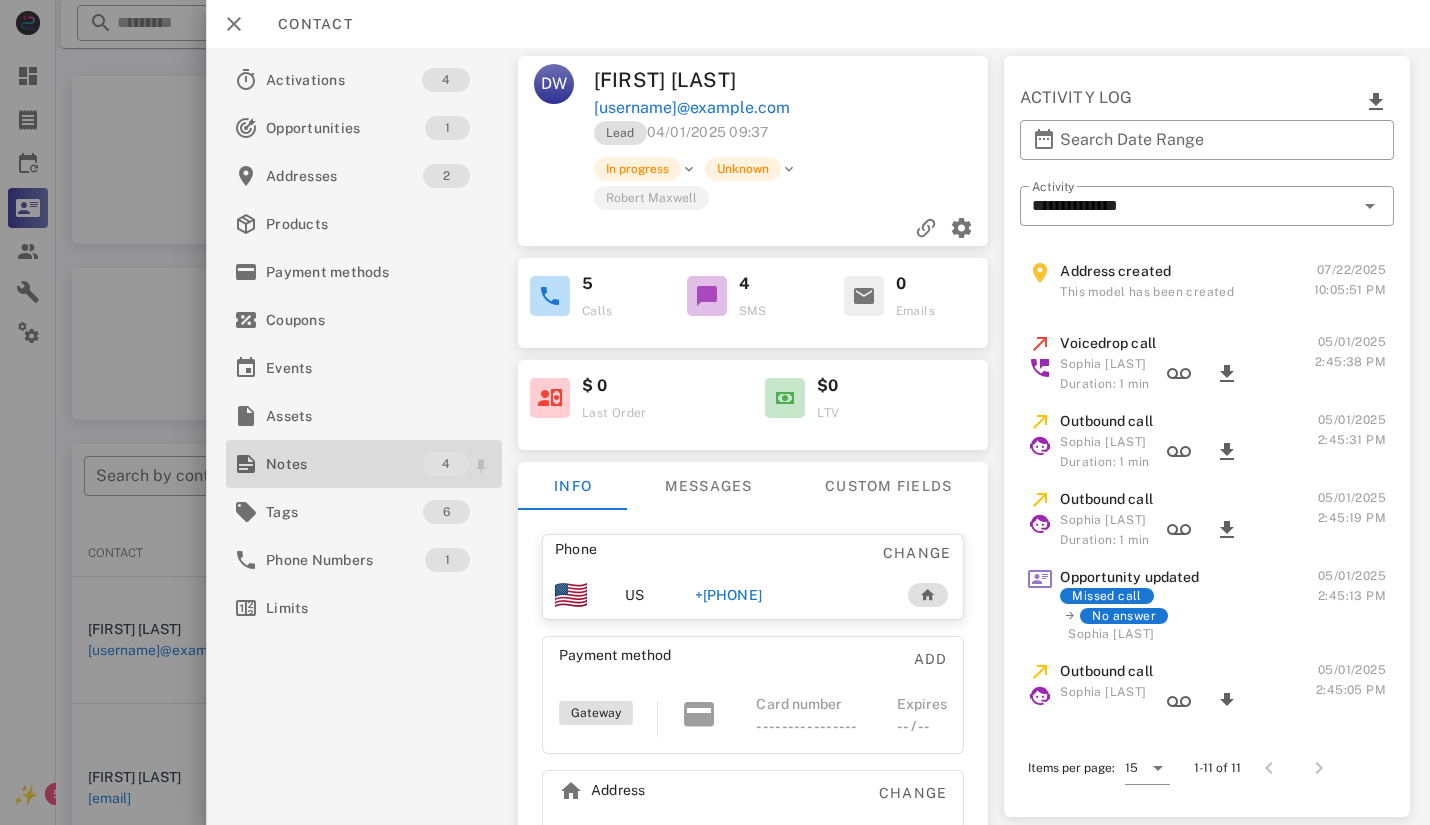 click on "Notes" at bounding box center (344, 464) 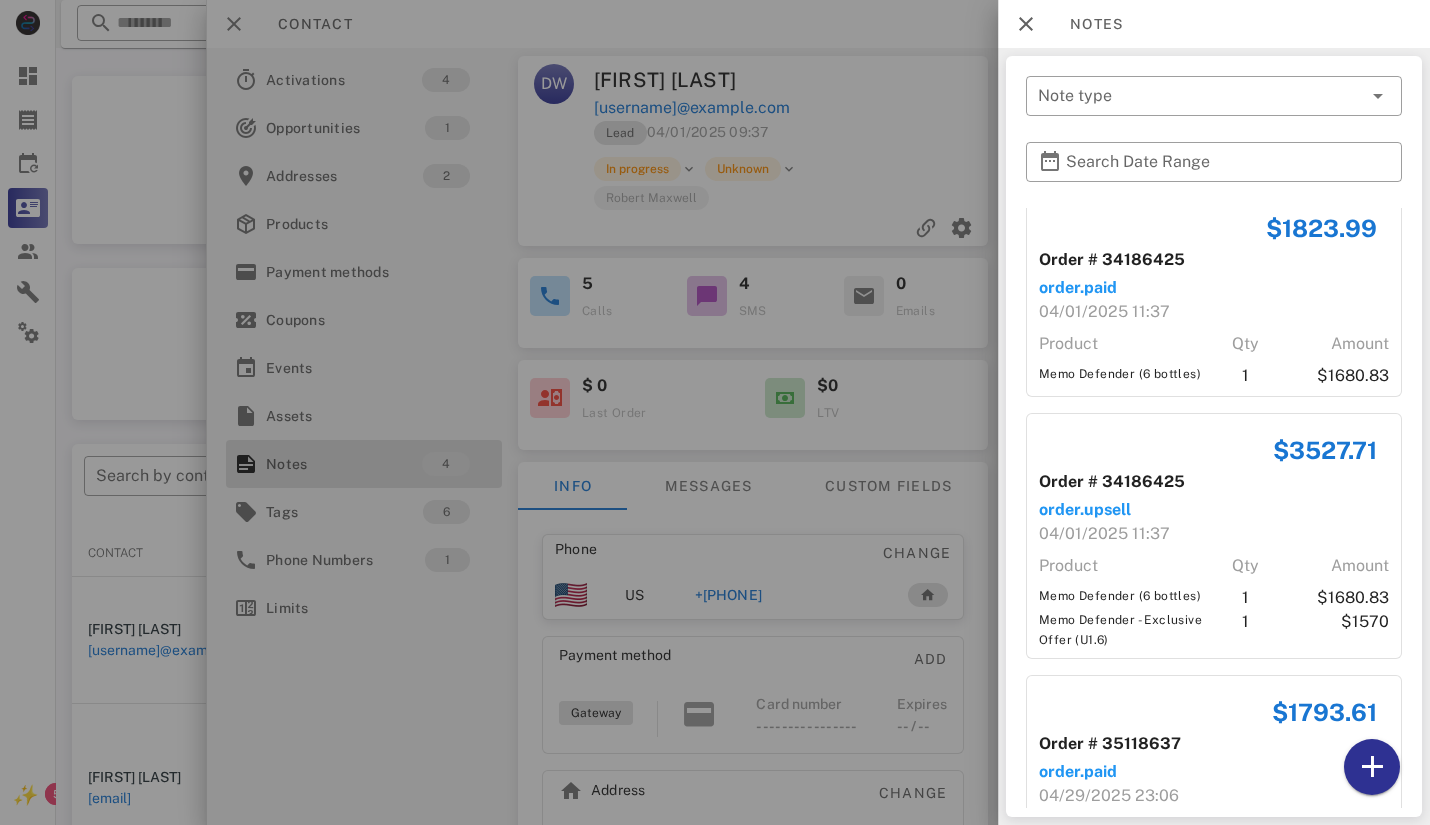 scroll, scrollTop: 0, scrollLeft: 0, axis: both 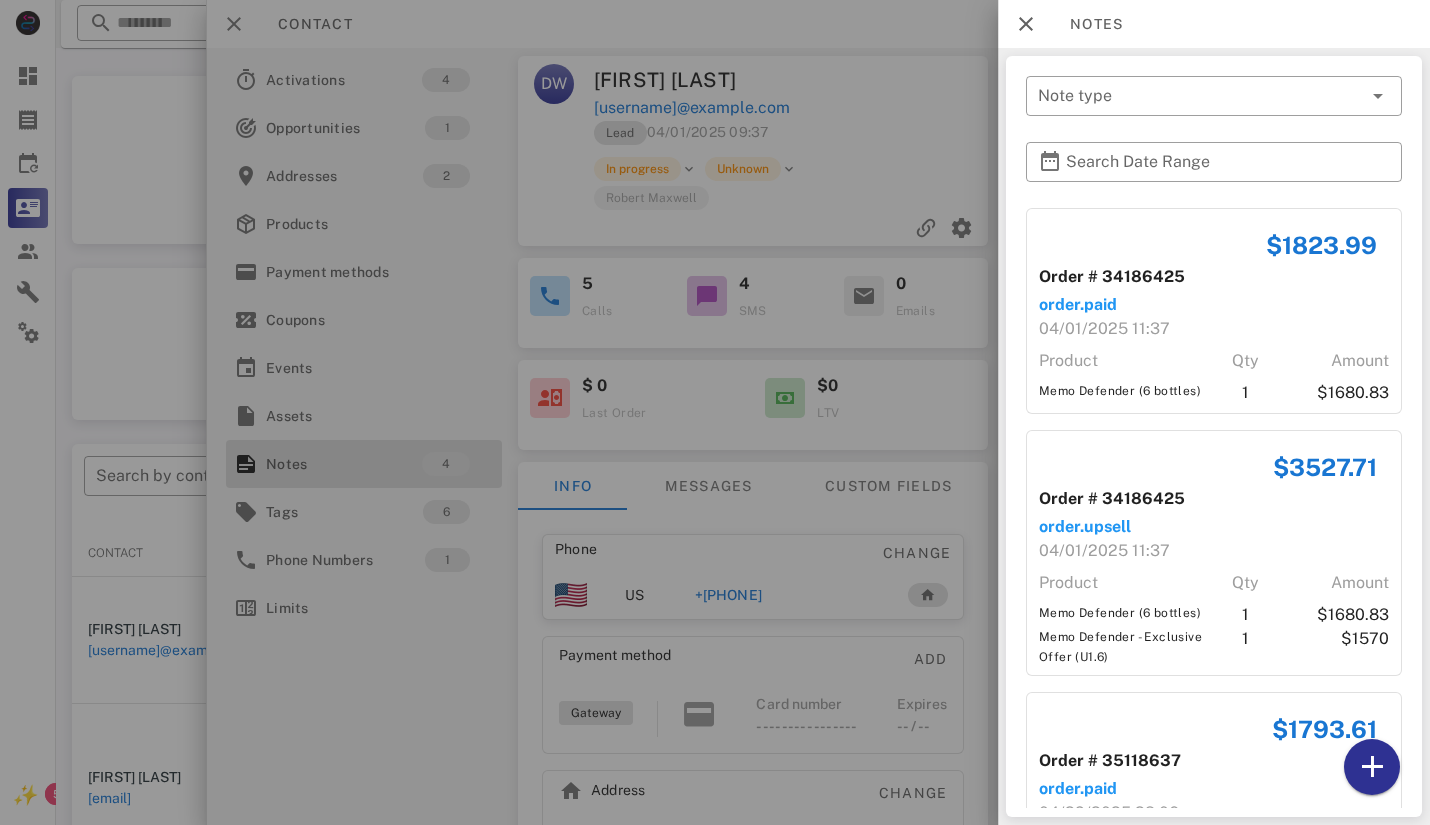 click at bounding box center (1146, 235) 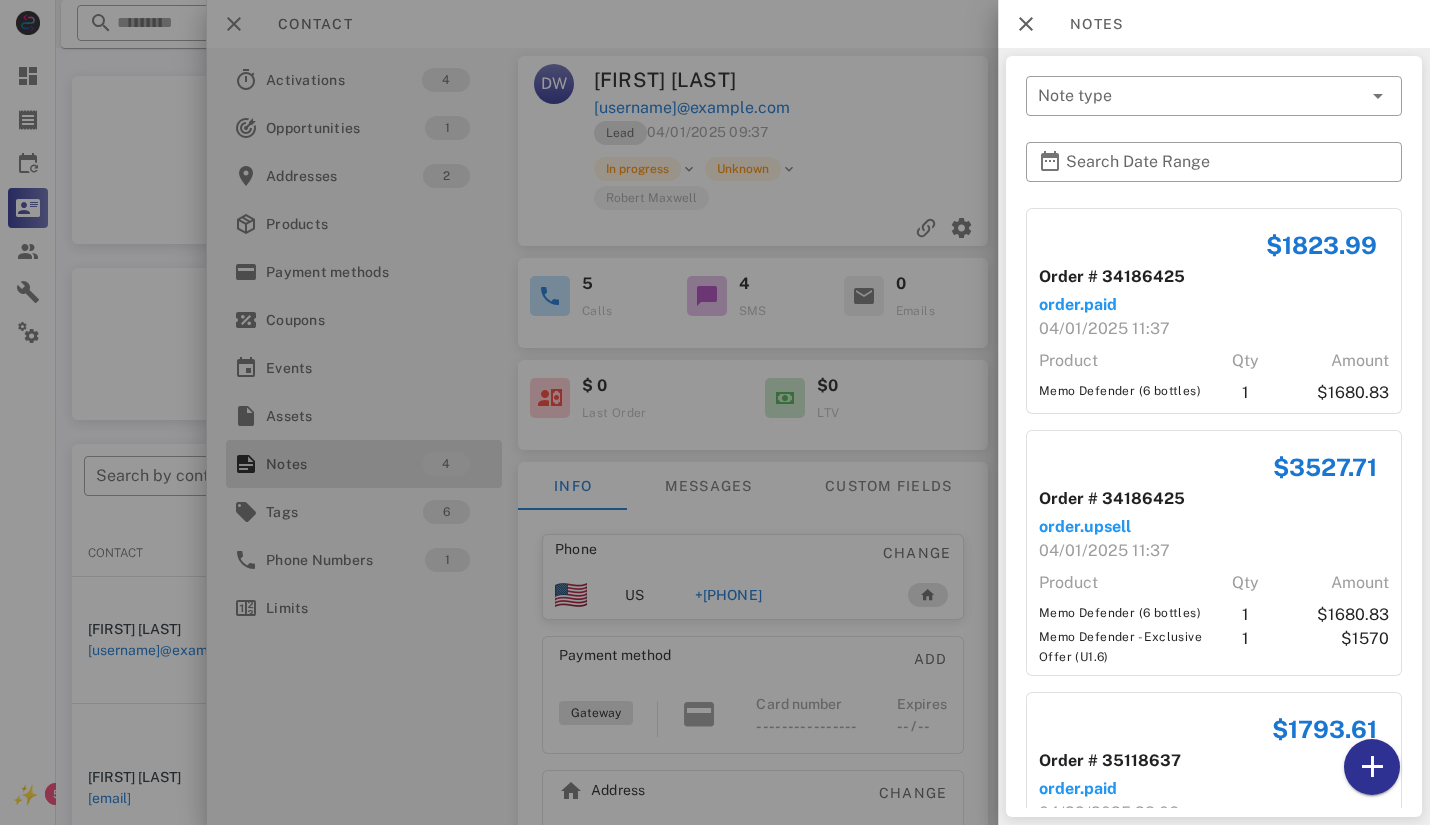 click at bounding box center [715, 412] 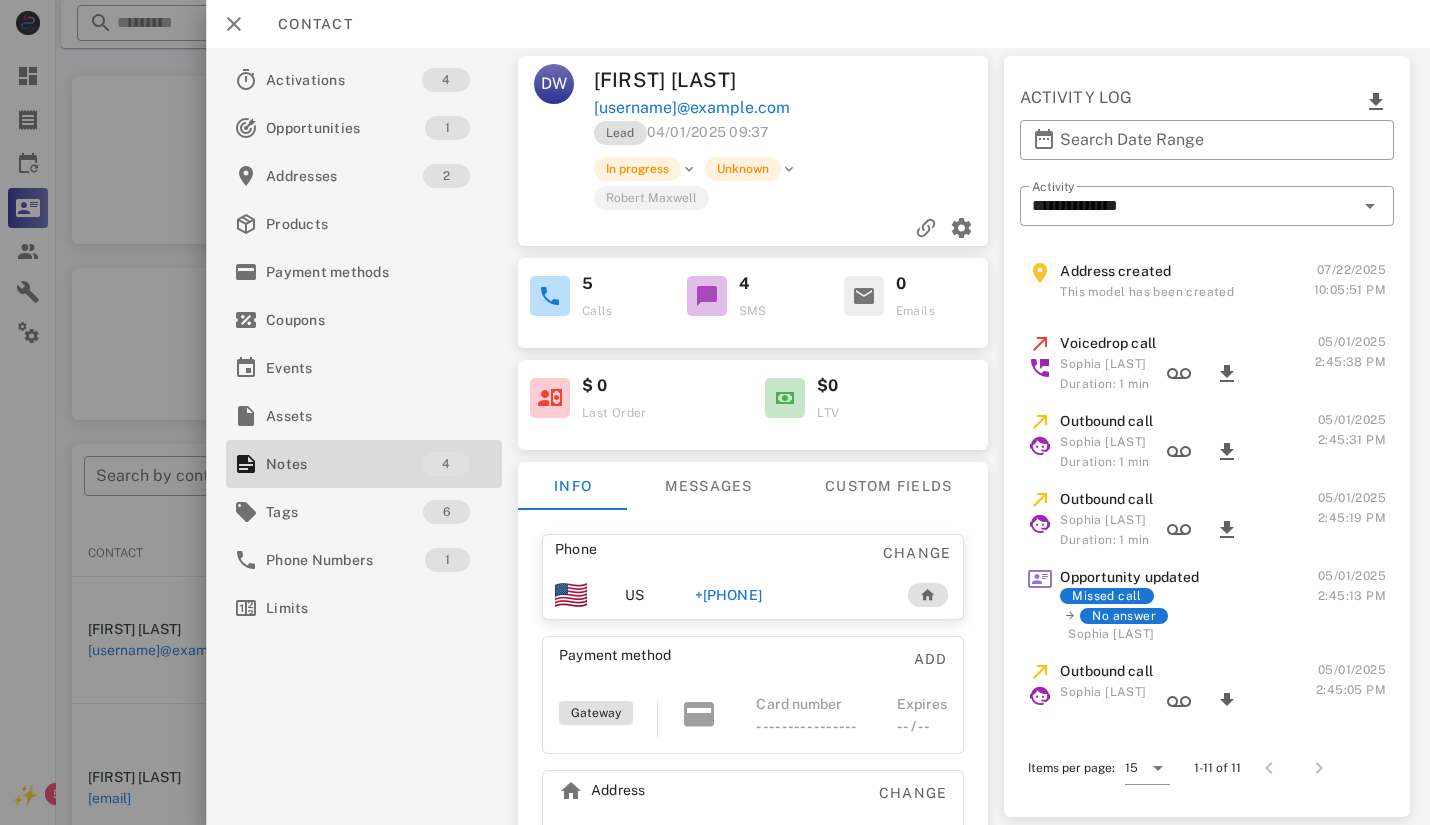 drag, startPoint x: 1386, startPoint y: 380, endPoint x: 1376, endPoint y: 338, distance: 43.174065 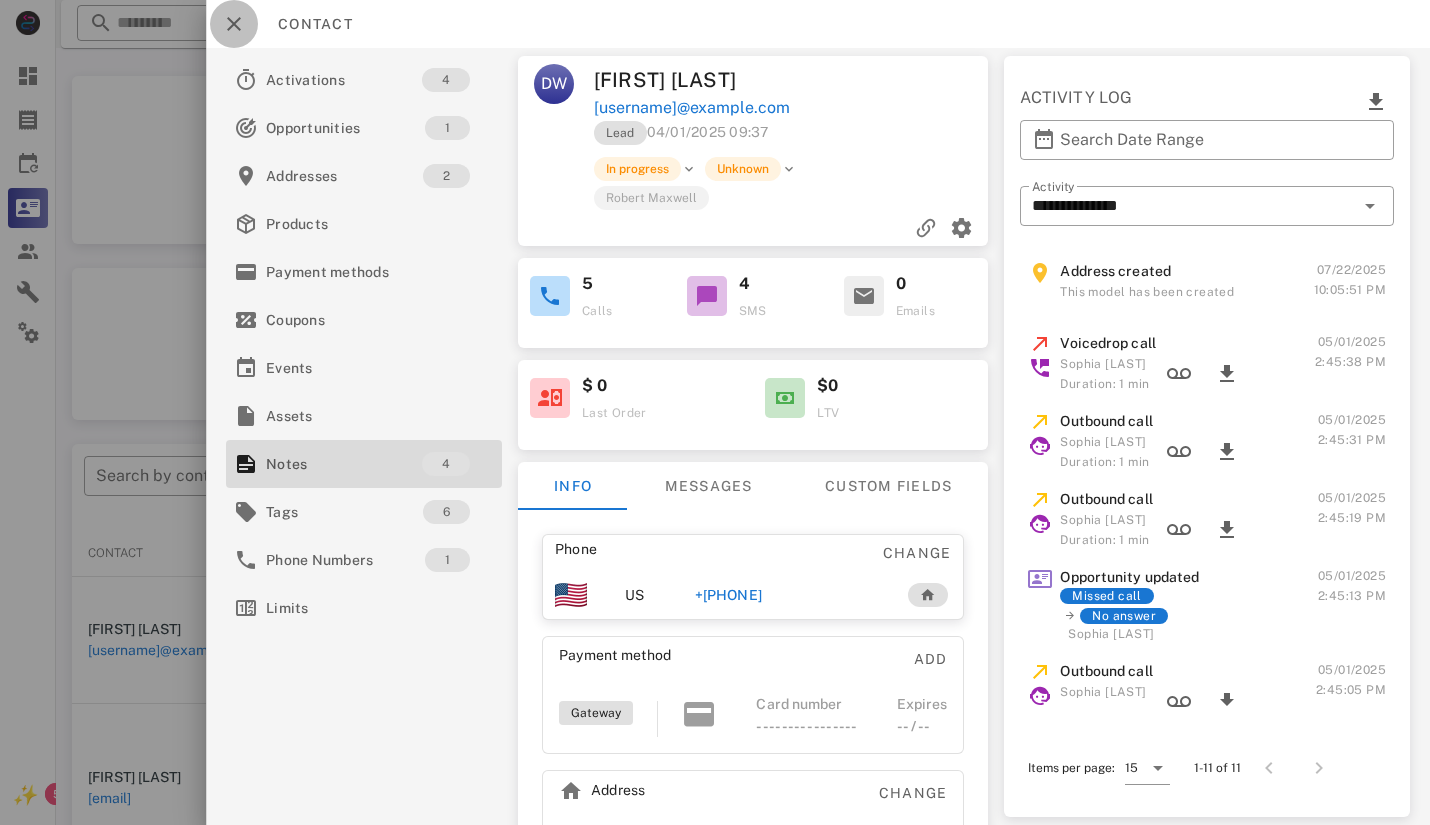click at bounding box center [234, 24] 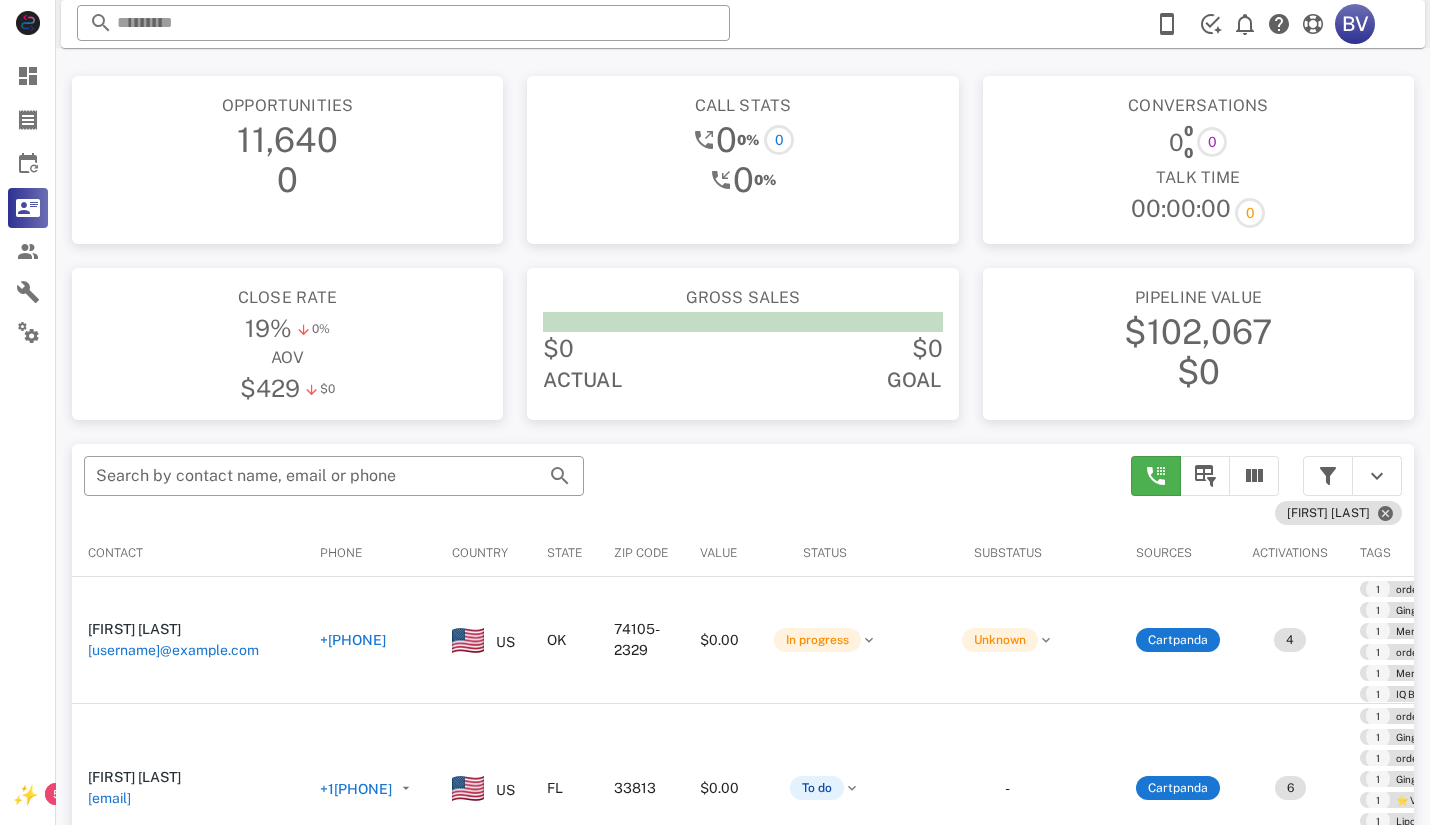scroll, scrollTop: 73, scrollLeft: 0, axis: vertical 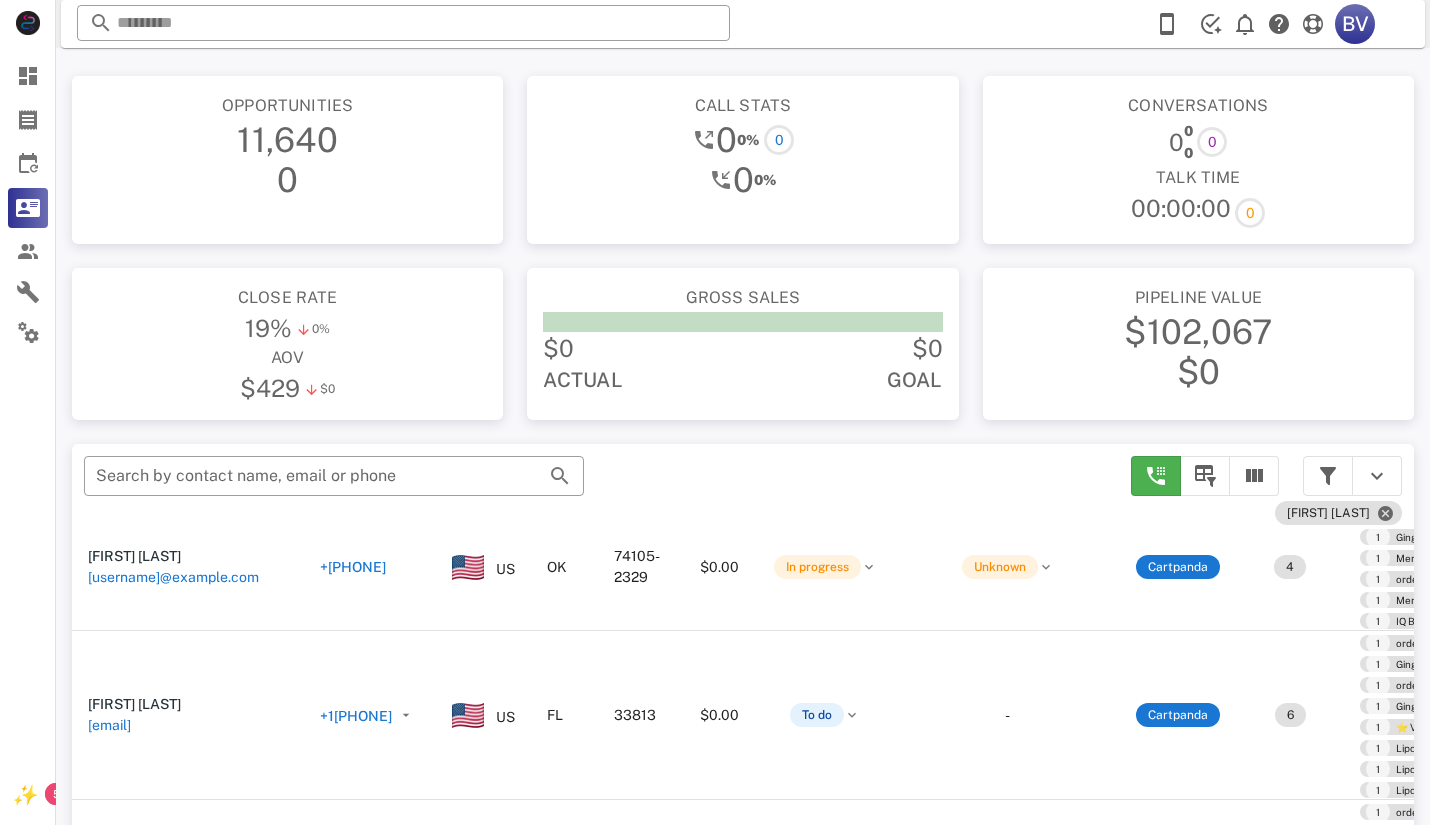 click on "Call stats 0 0%  0  0 0%" at bounding box center [742, 146] 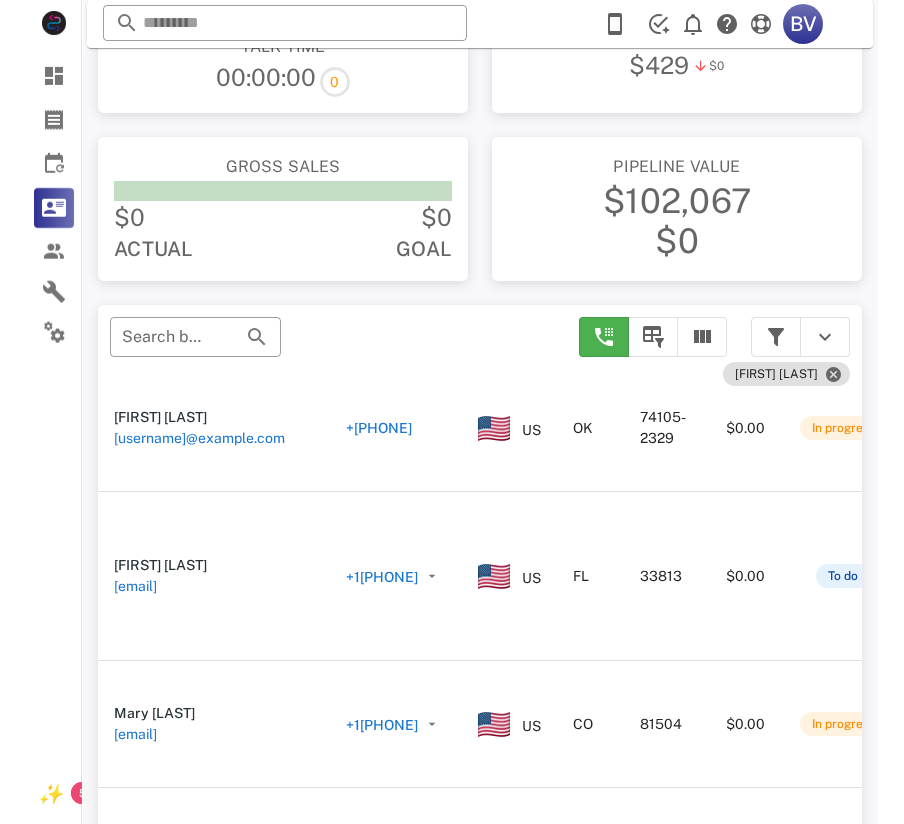 scroll, scrollTop: 297, scrollLeft: 0, axis: vertical 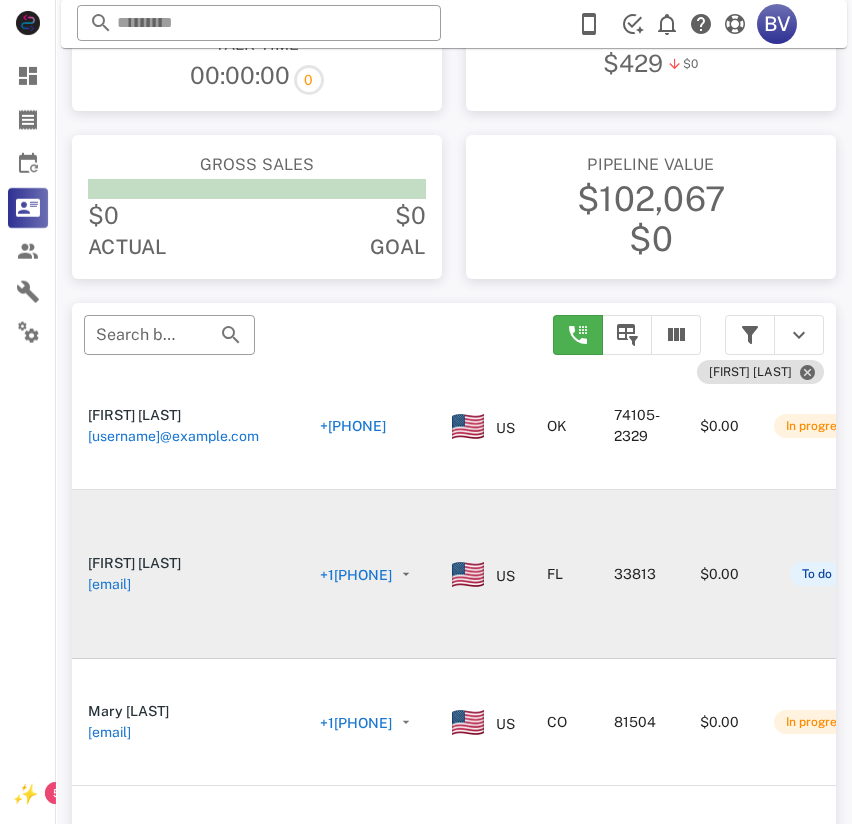 click on "[FIRST] [LAST]" at bounding box center [134, 563] 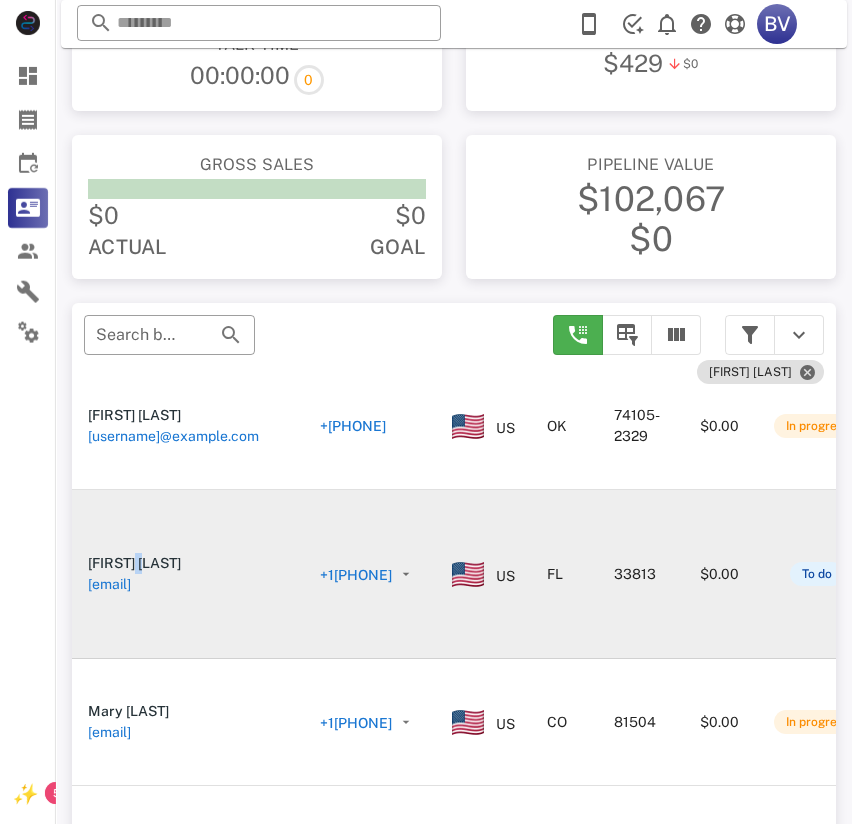 click on "[FIRST] [LAST]" at bounding box center (134, 563) 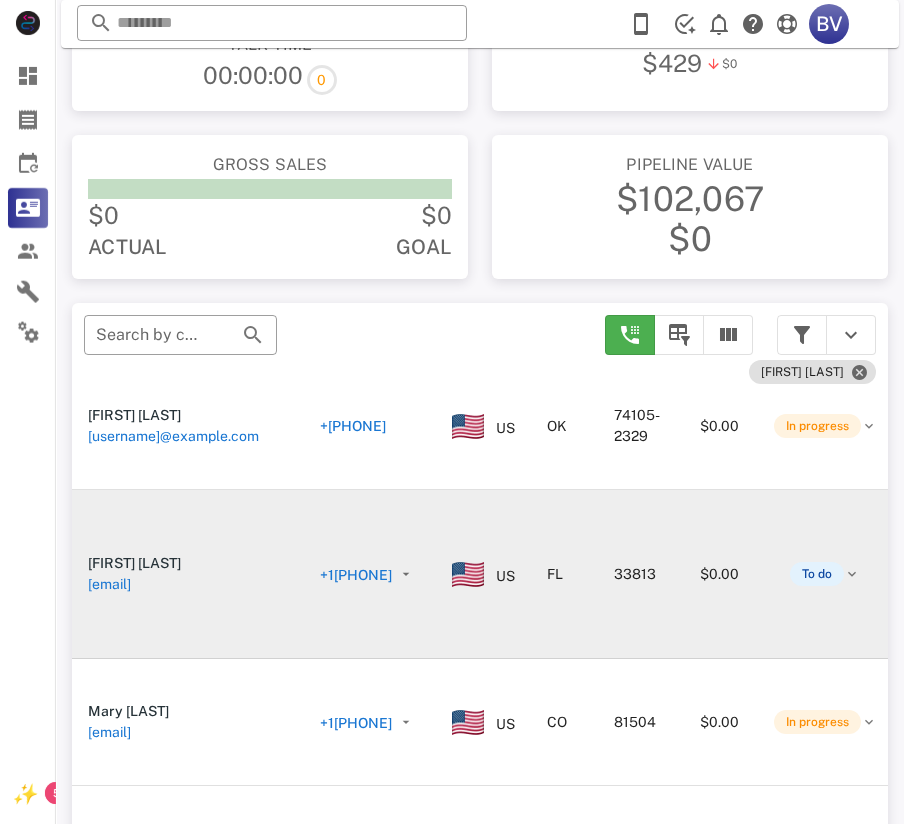 click on "[FIRST] [LAST]" at bounding box center (134, 563) 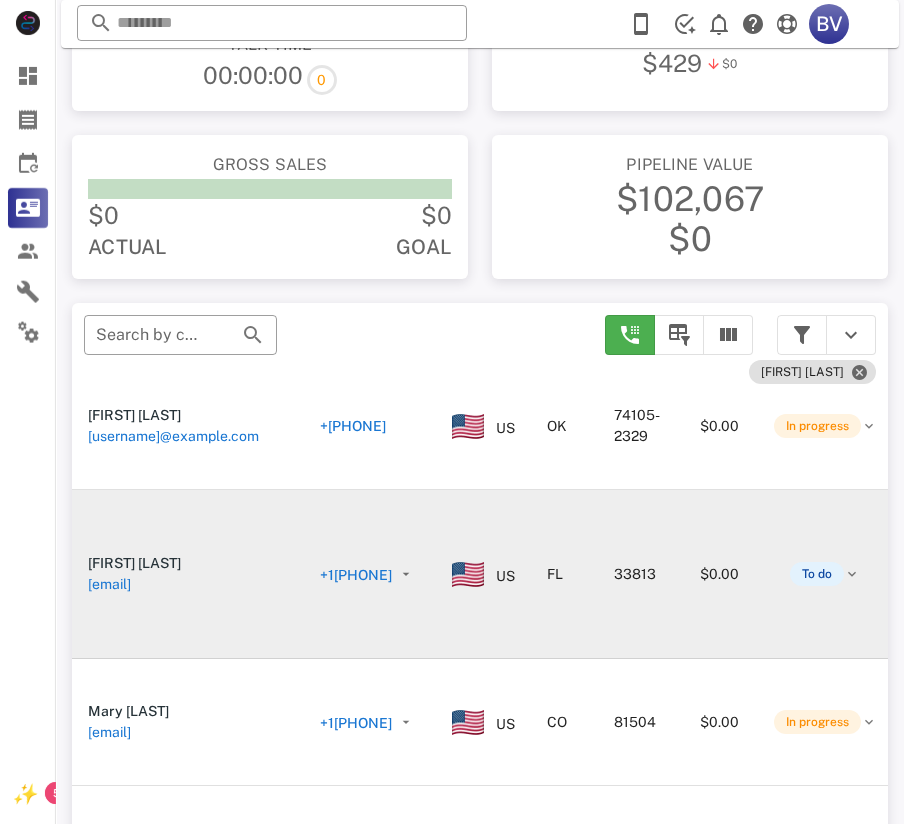 click on "[EMAIL]" at bounding box center [109, 584] 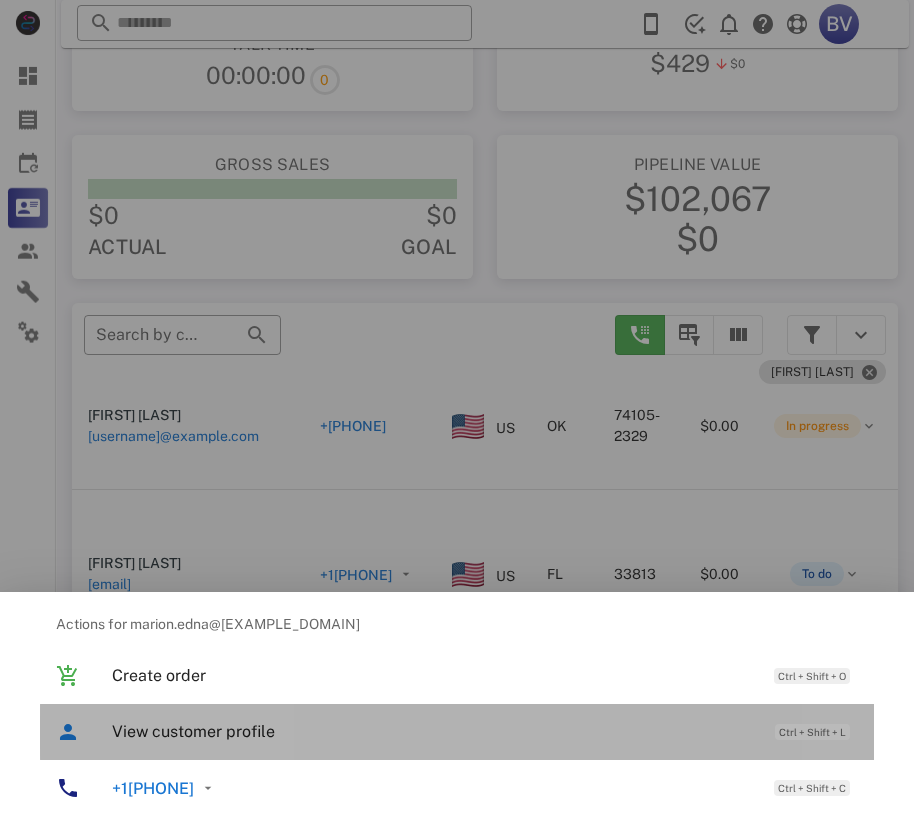 click on "View customer profile" at bounding box center [433, 731] 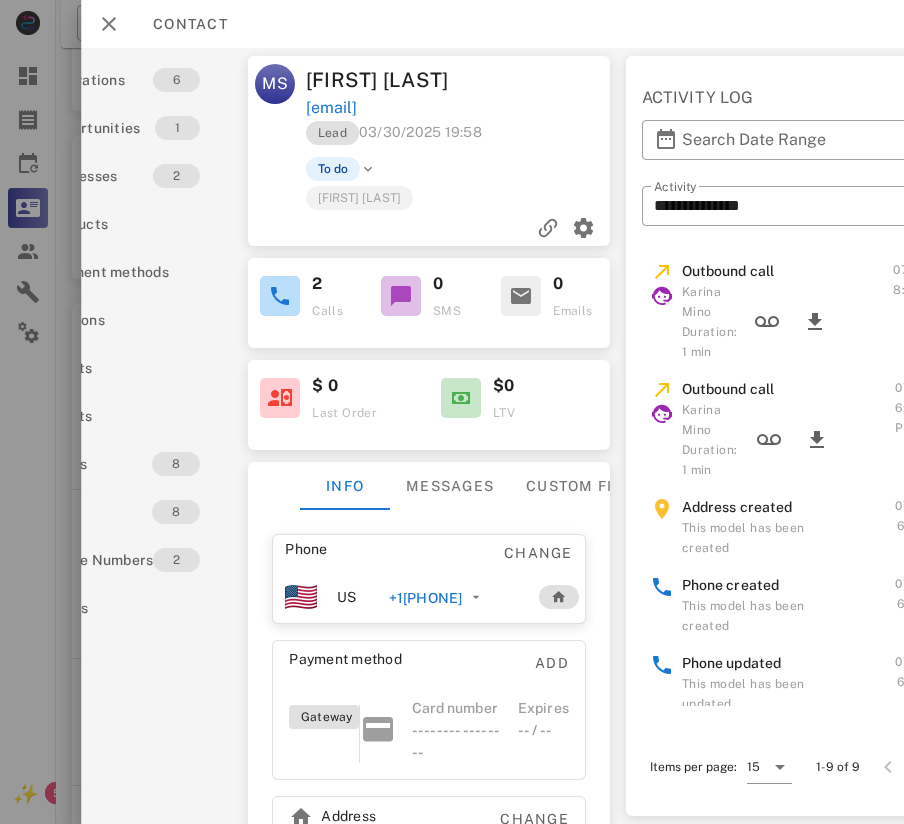 scroll, scrollTop: 0, scrollLeft: 92, axis: horizontal 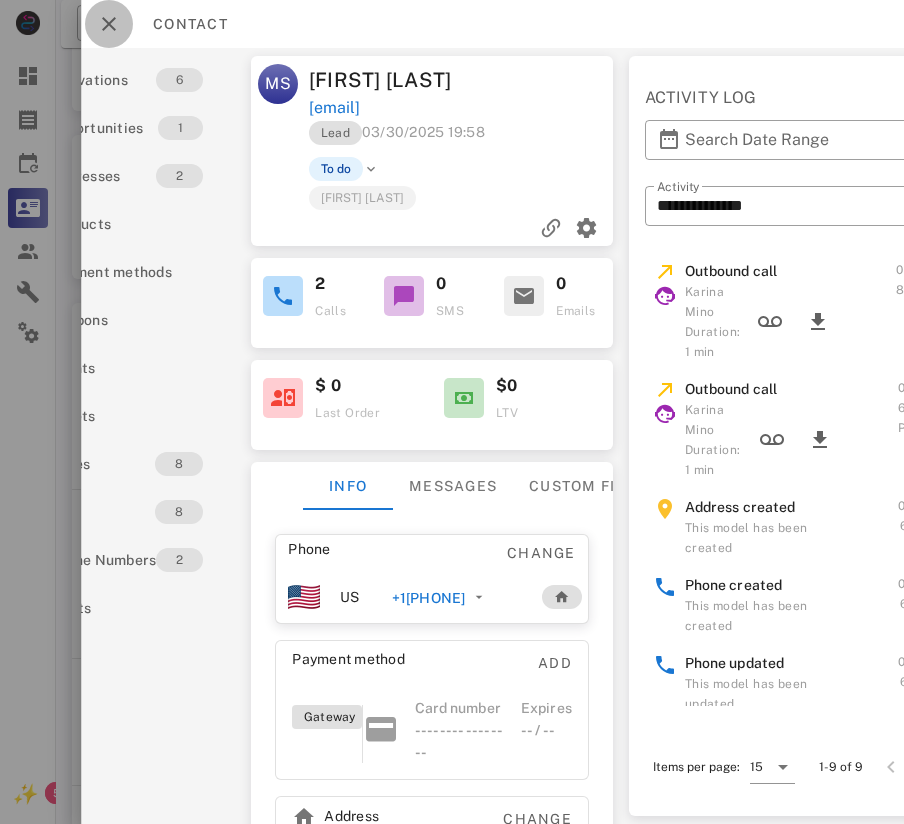 click at bounding box center [109, 24] 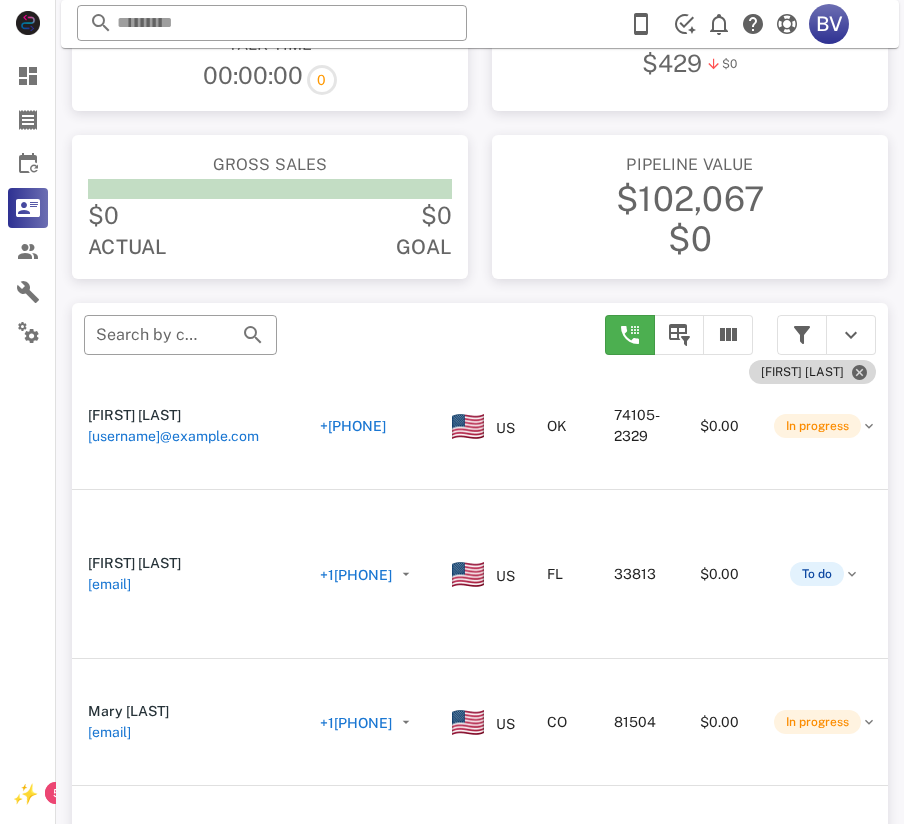 click on "[FIRST] [LAST]" at bounding box center [812, 372] 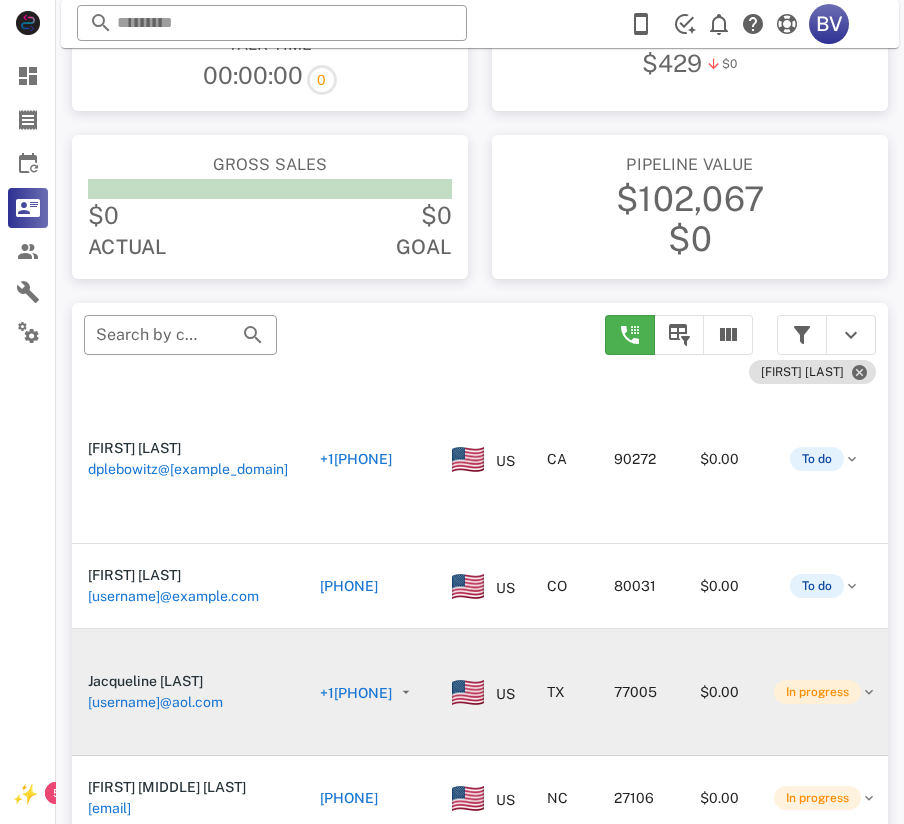 scroll, scrollTop: 966, scrollLeft: 0, axis: vertical 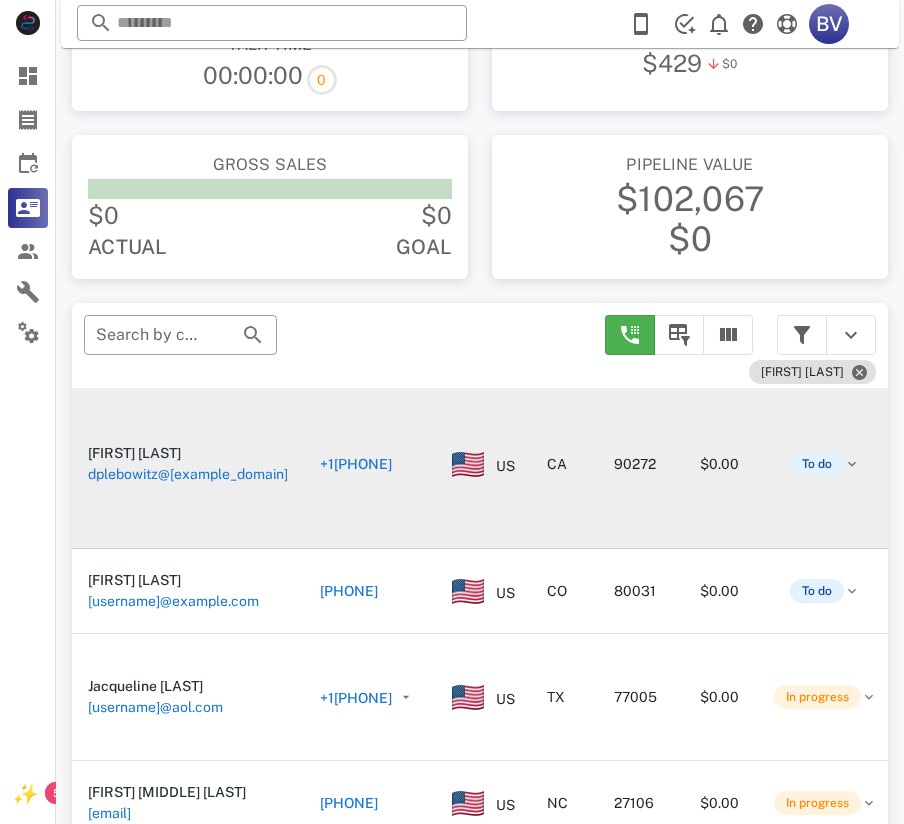 click on "[FIRST] [LAST]" at bounding box center [134, 453] 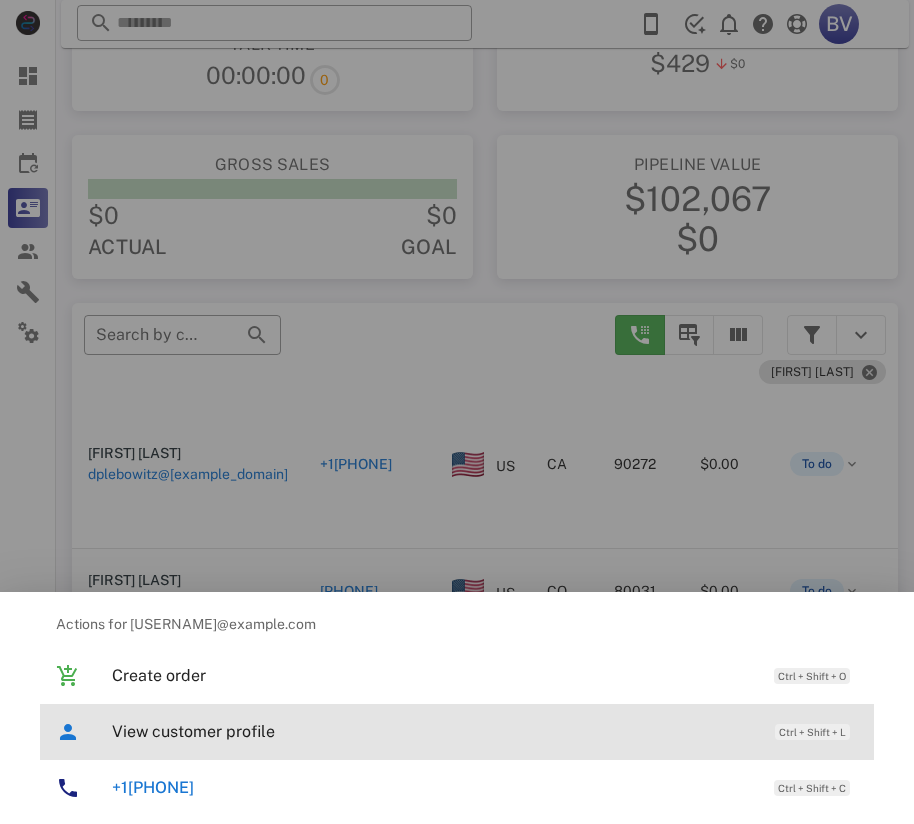 click on "View customer profile" at bounding box center [433, 731] 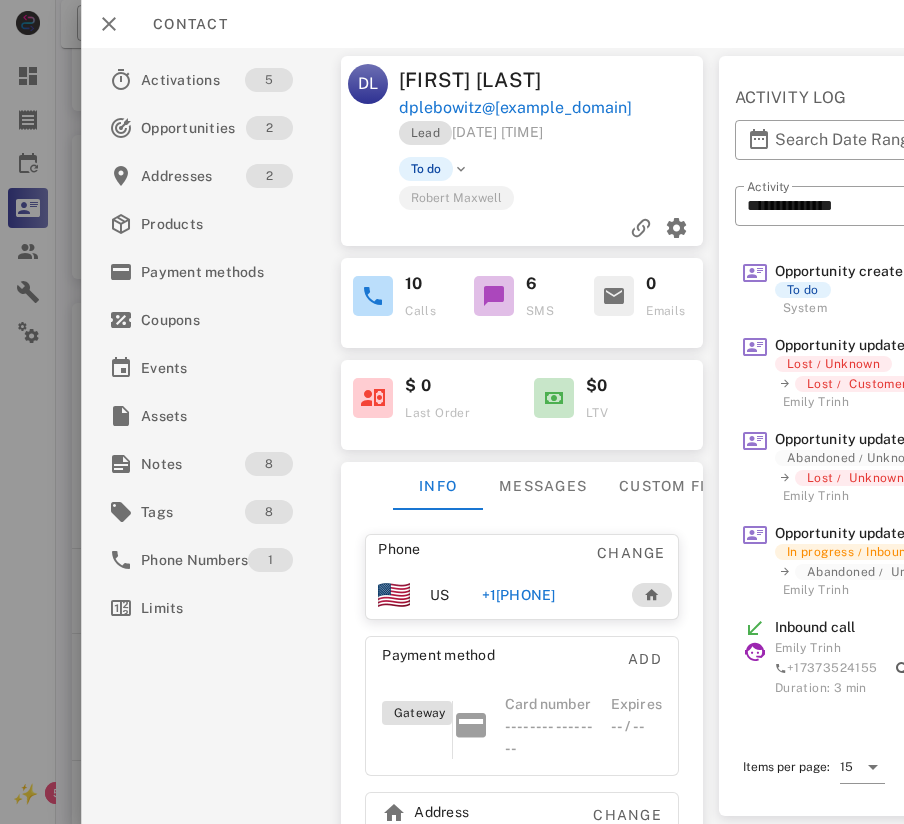 click at bounding box center (494, 296) 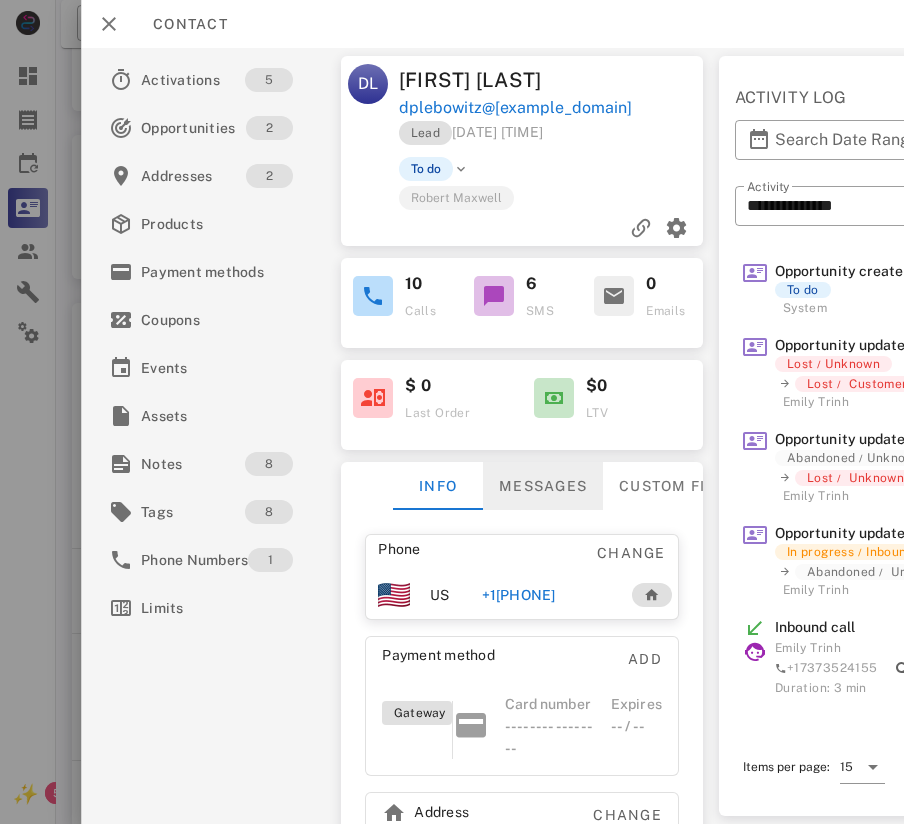click on "Messages" at bounding box center (544, 486) 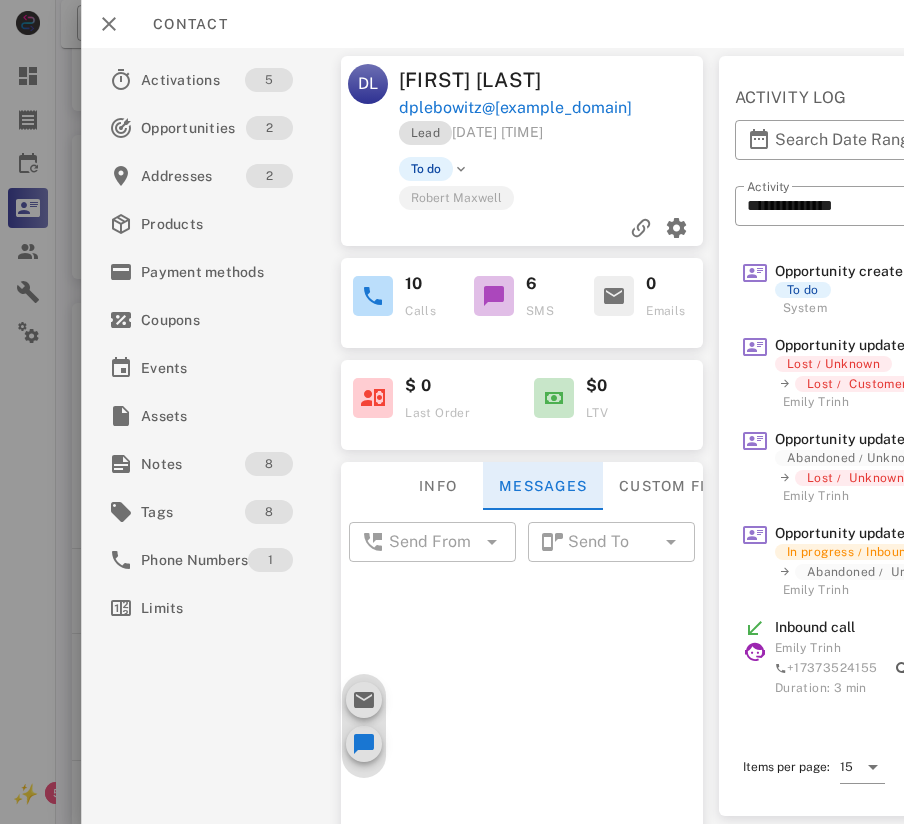 scroll, scrollTop: 1174, scrollLeft: 0, axis: vertical 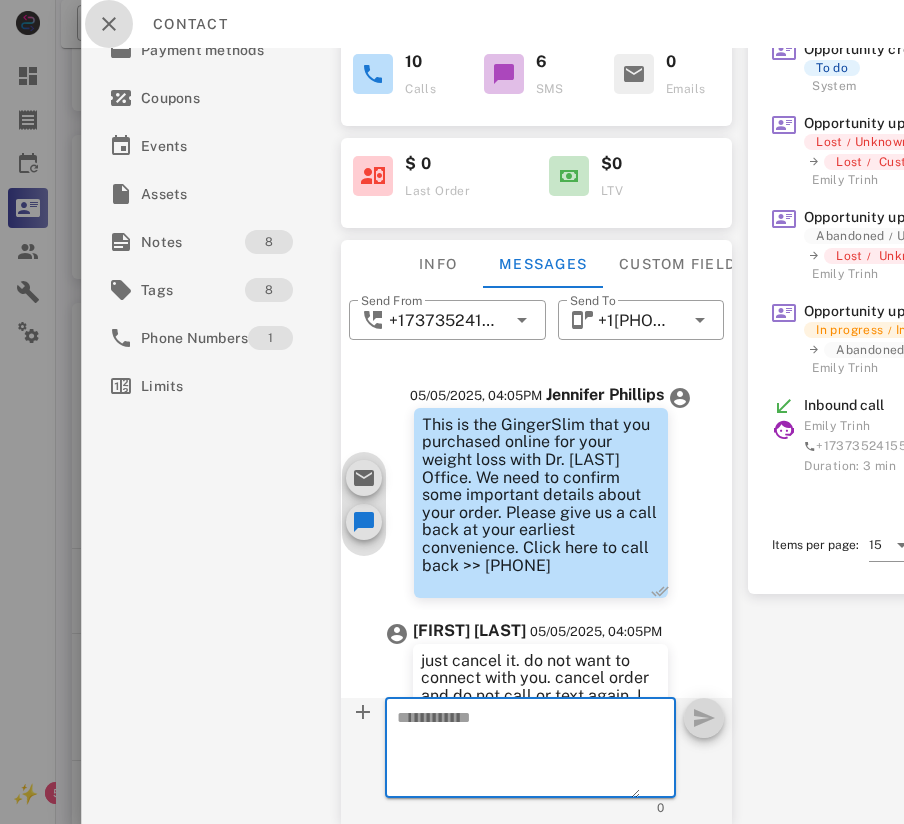 click at bounding box center (109, 24) 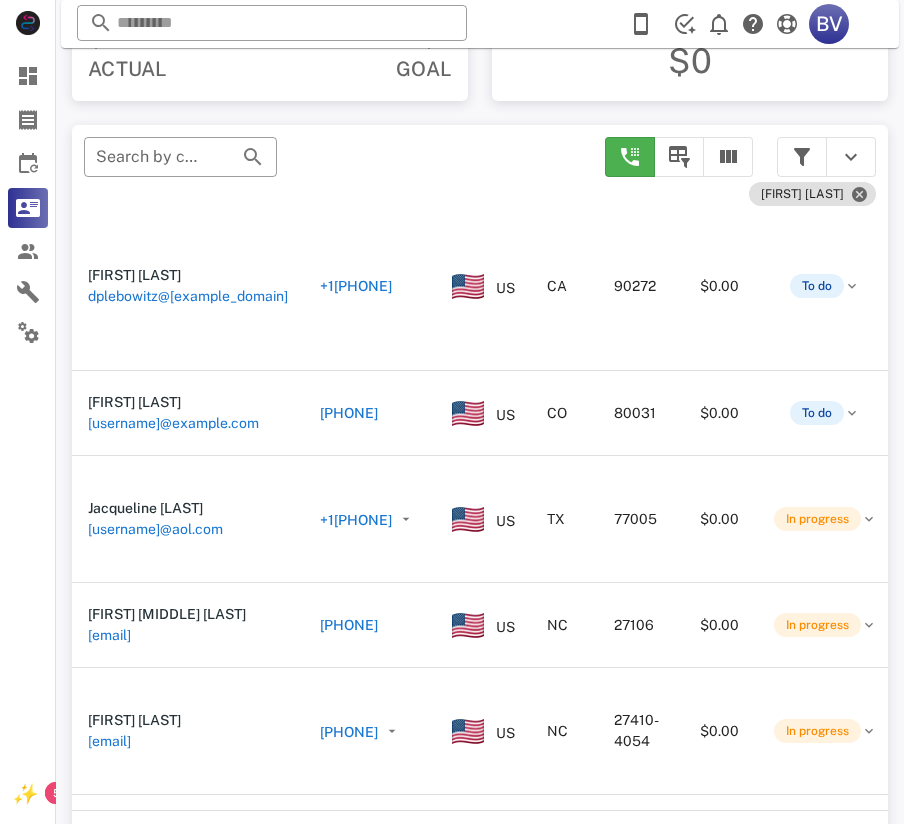 scroll, scrollTop: 536, scrollLeft: 0, axis: vertical 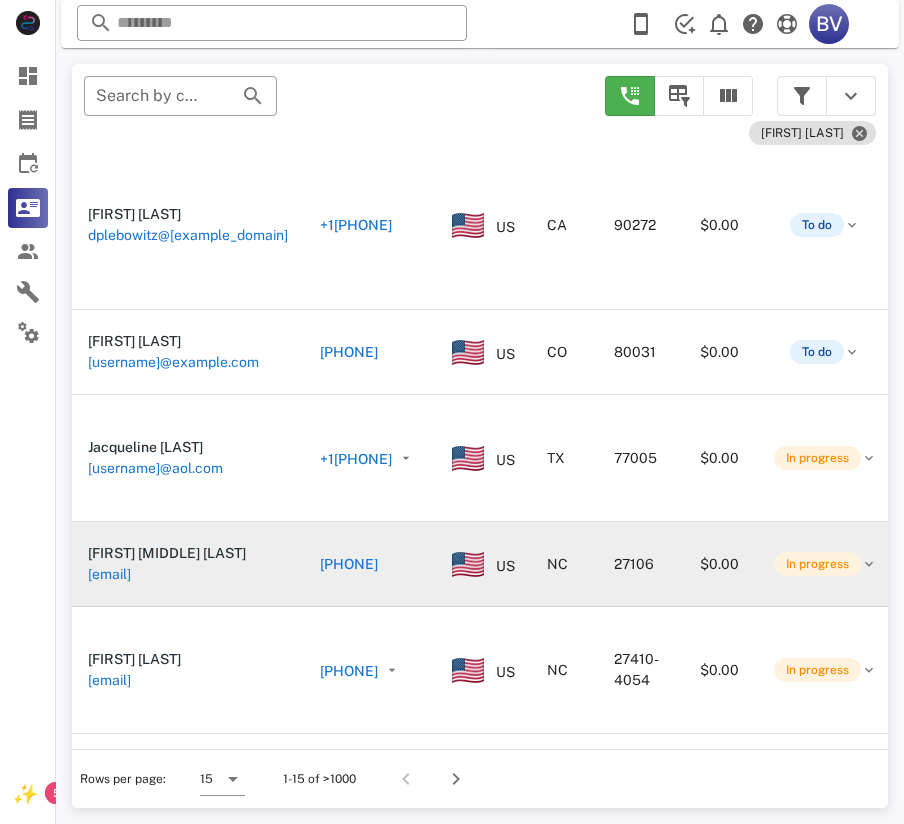 click on "[FIRST] [MIDDLE] [LAST]" at bounding box center (167, 553) 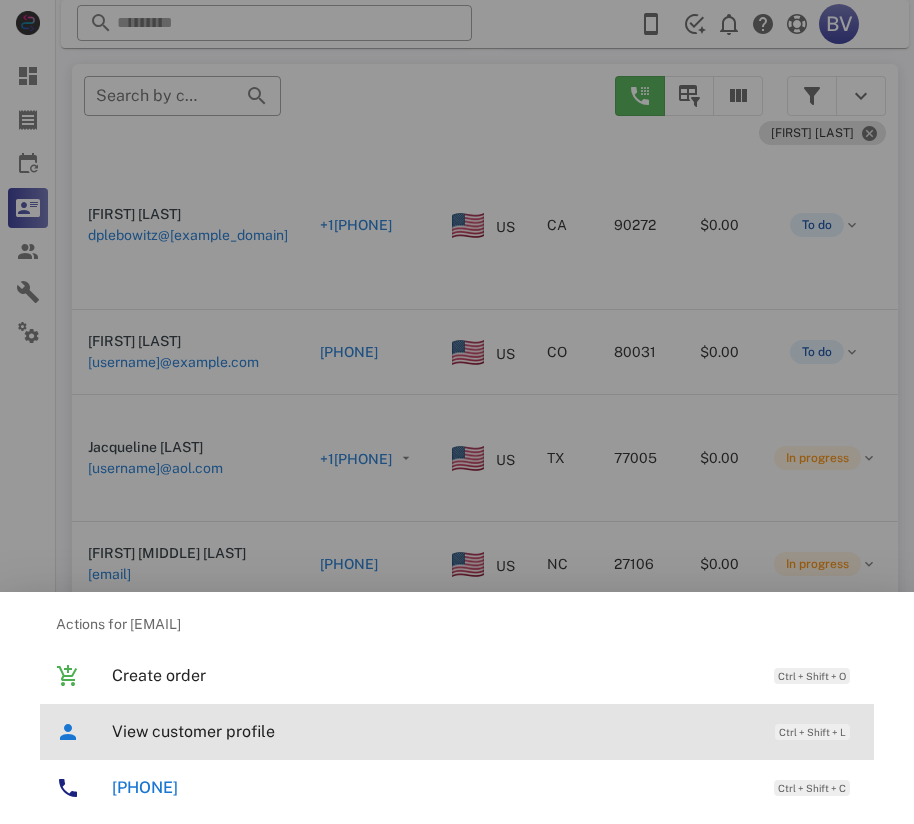 click on "View customer profile" at bounding box center [433, 731] 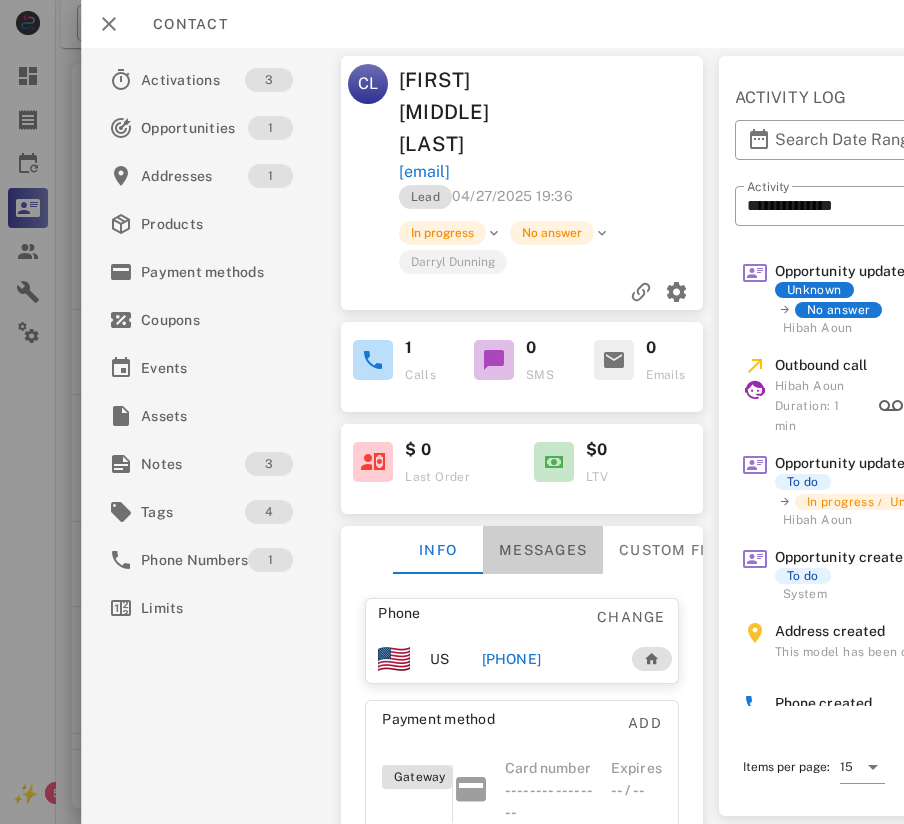click on "Messages" at bounding box center [544, 550] 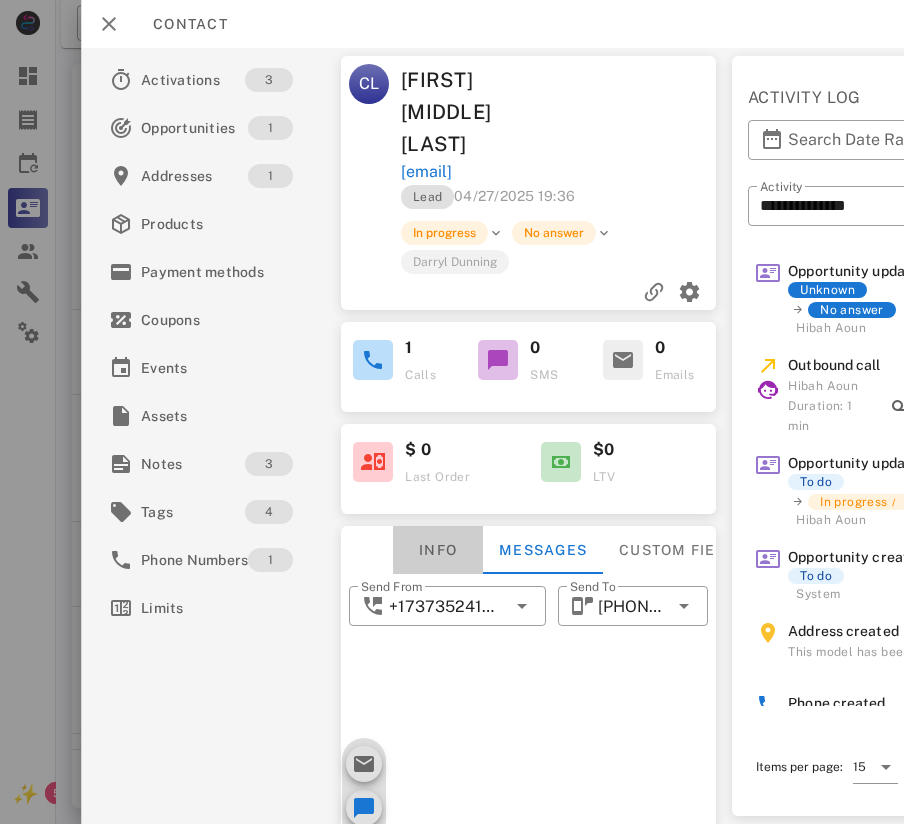 click on "Info" at bounding box center (439, 550) 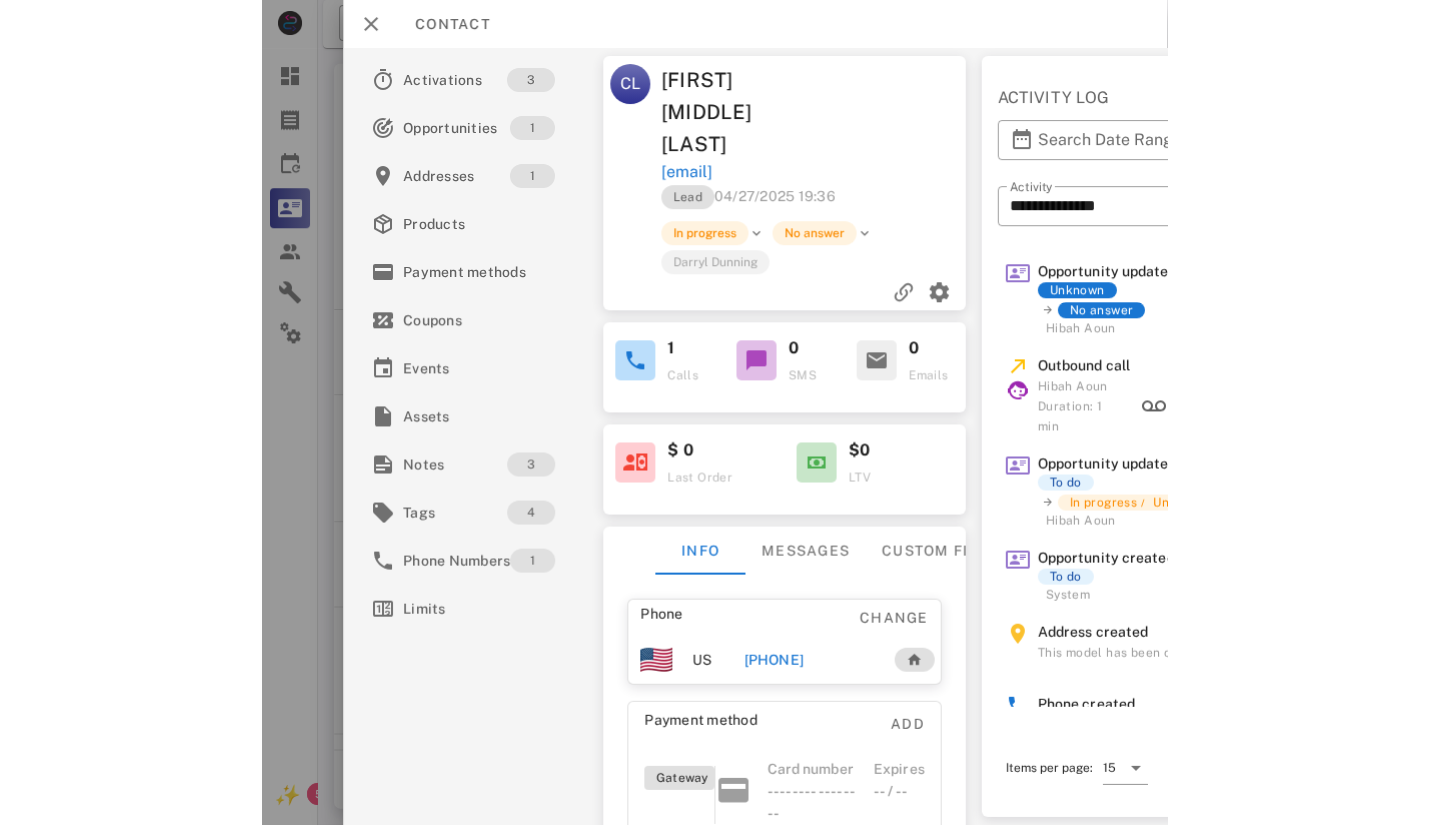 scroll, scrollTop: 380, scrollLeft: 0, axis: vertical 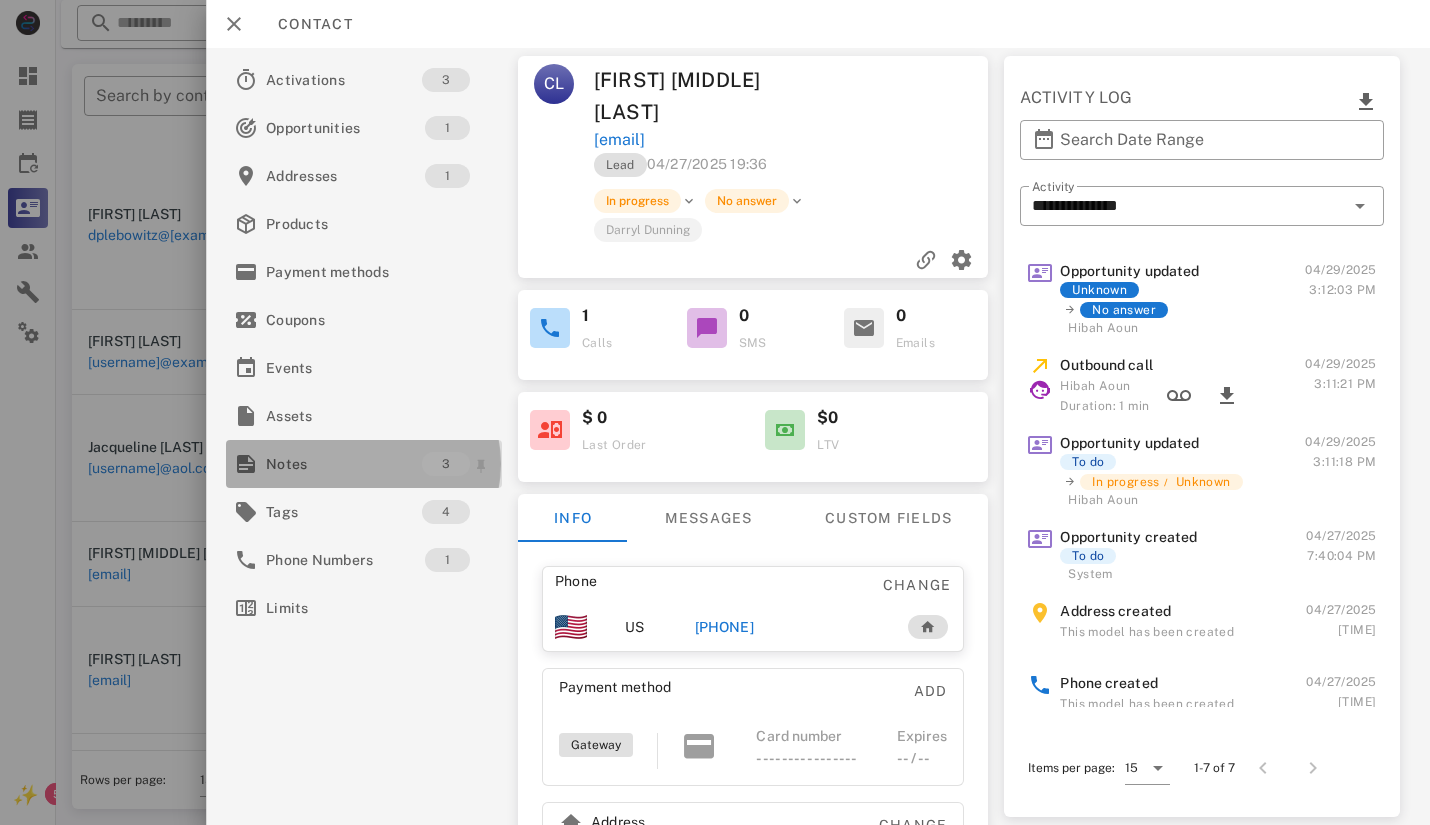 click on "Notes" at bounding box center (344, 464) 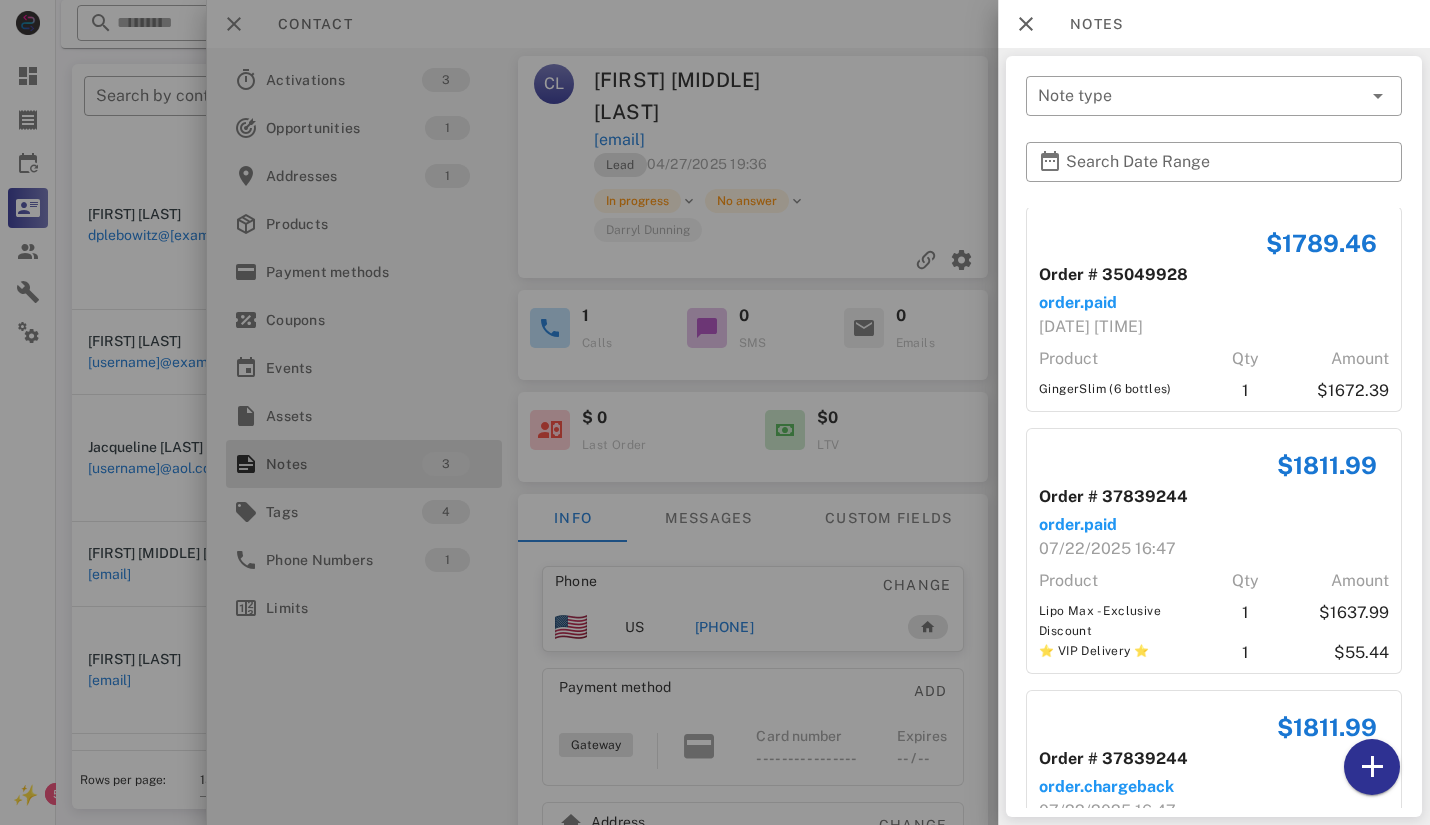scroll, scrollTop: 0, scrollLeft: 0, axis: both 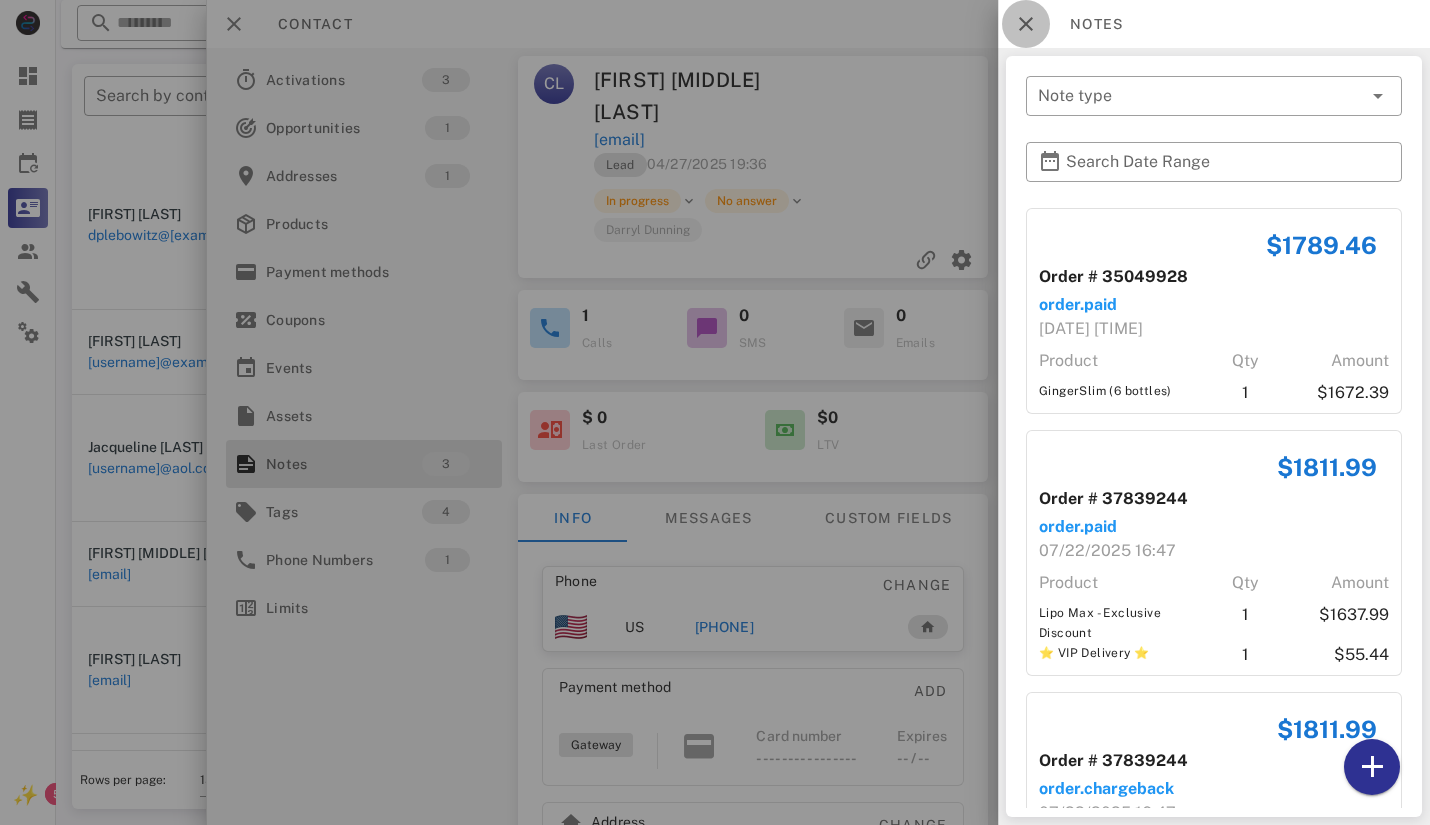 click at bounding box center (1026, 24) 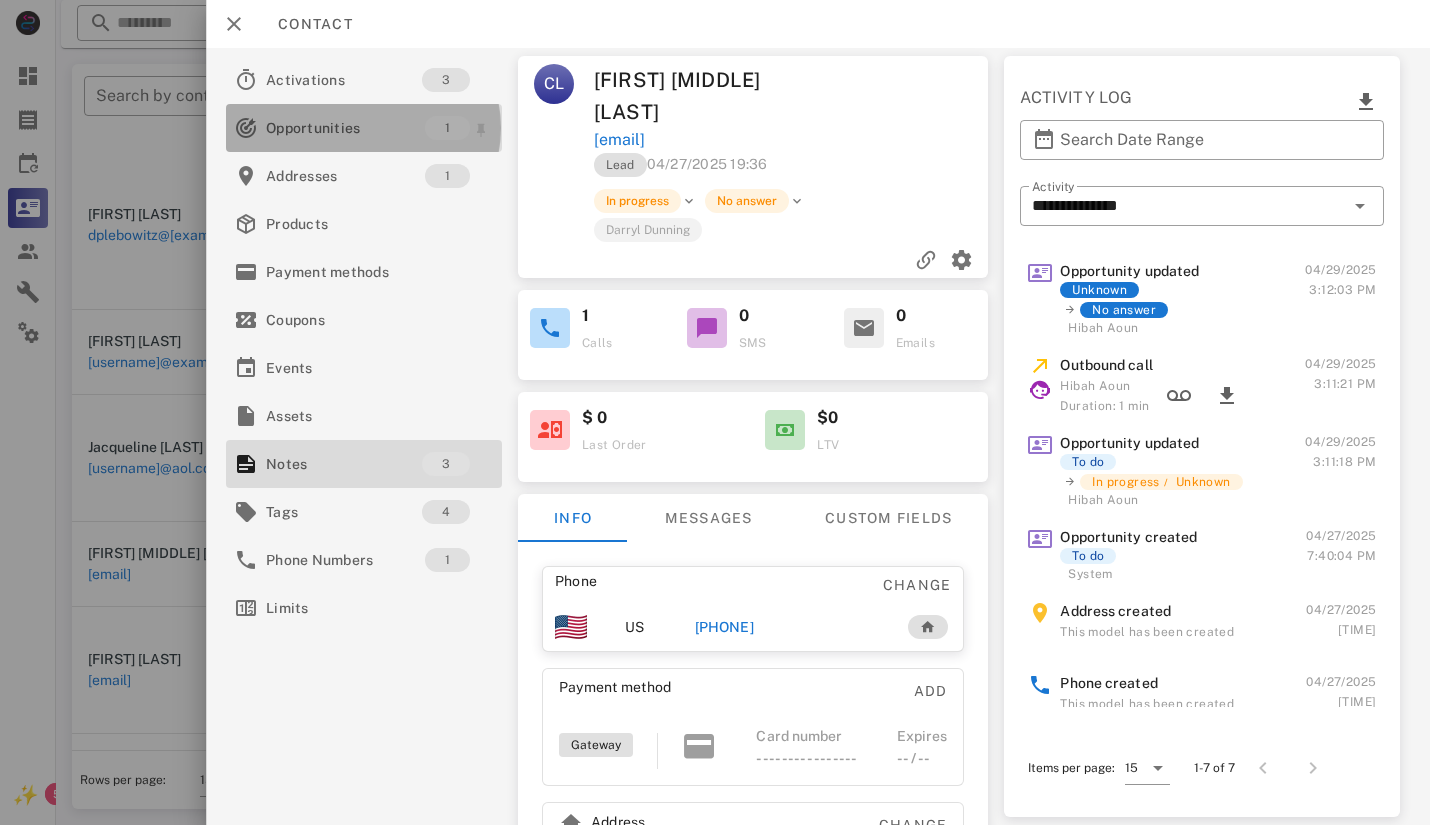 click on "Opportunities" at bounding box center (345, 128) 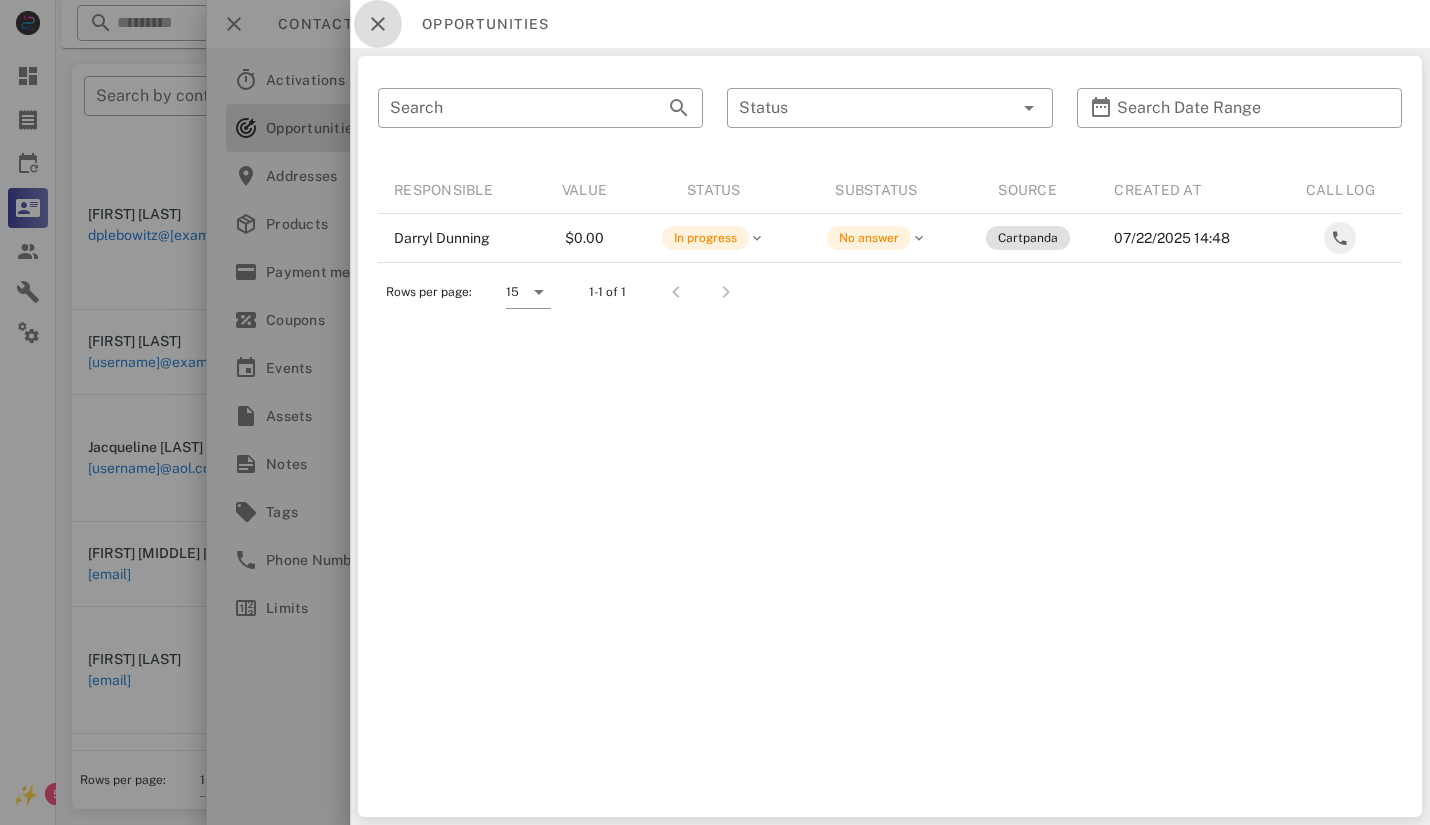 click at bounding box center [378, 24] 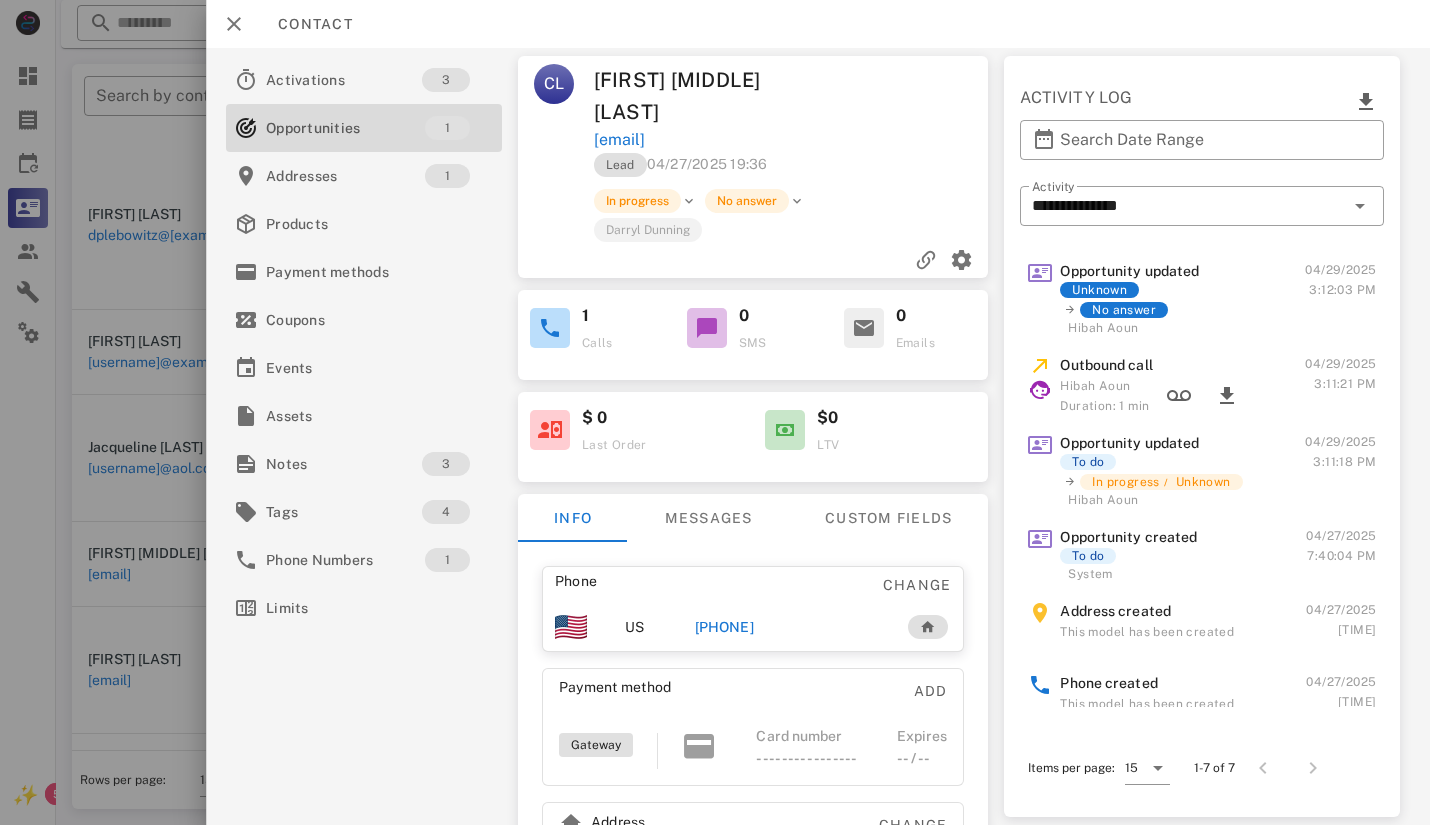 click on "Phone   Change   US   +[PHONE]   Payment method   Add  Gateway  Card number  ---- ---- ---- ----  Expires  -- / --  Address   Change   [NUMBER] [STREET] .
[CITY], [STATE], [POSTAL_CODE].
US" at bounding box center [753, 748] 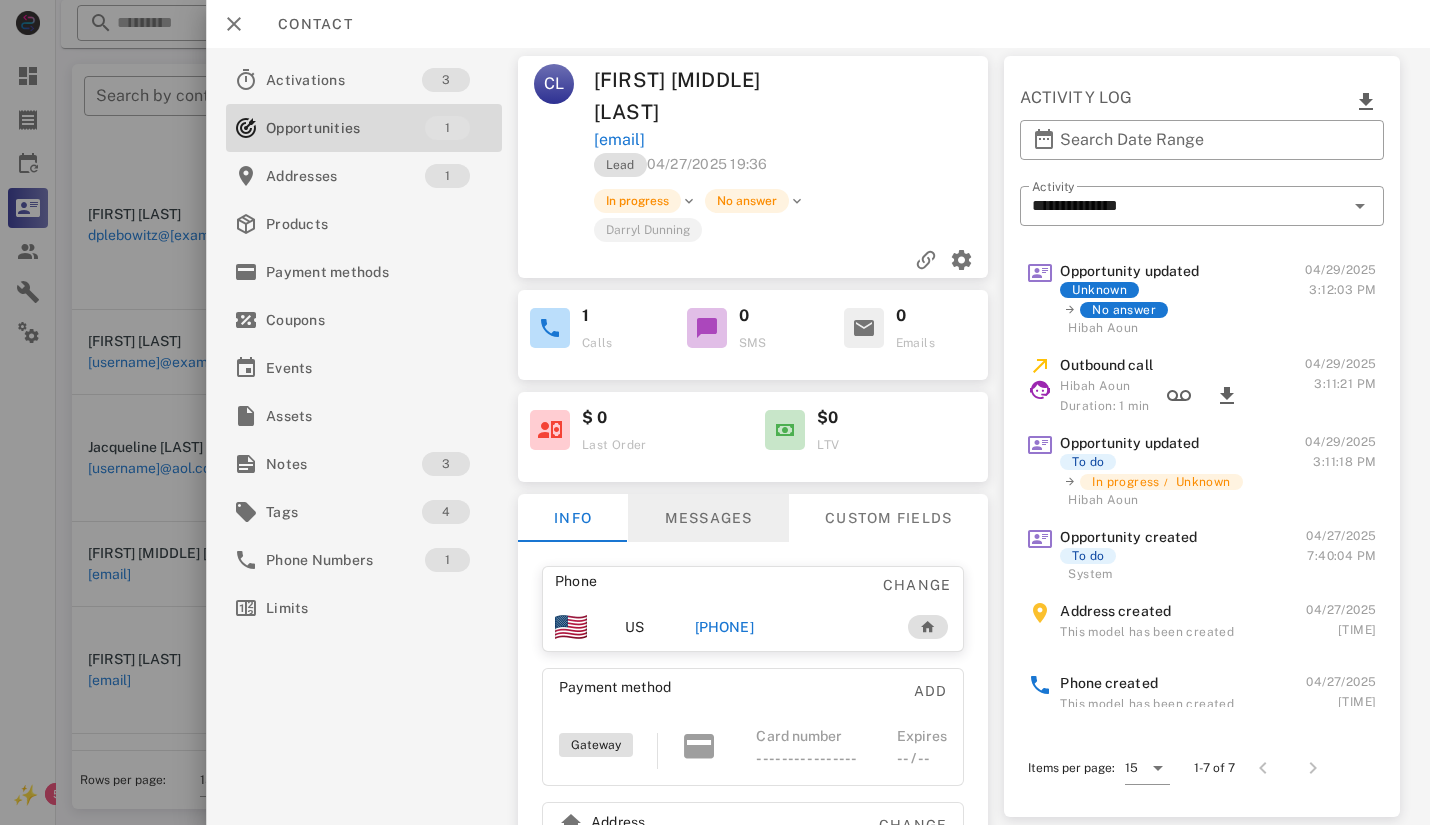 click on "Messages" at bounding box center (708, 518) 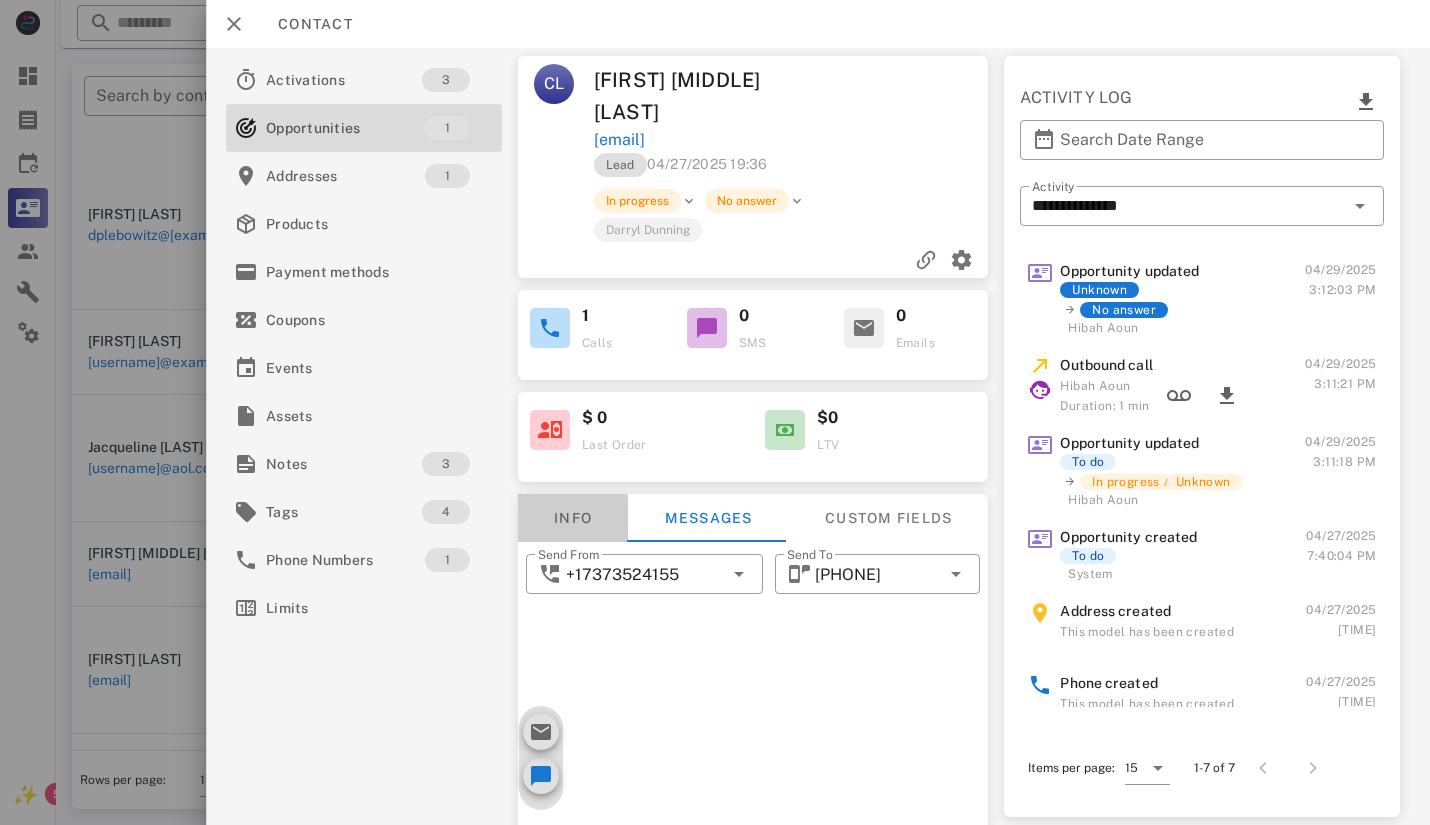 click on "Info" at bounding box center (573, 518) 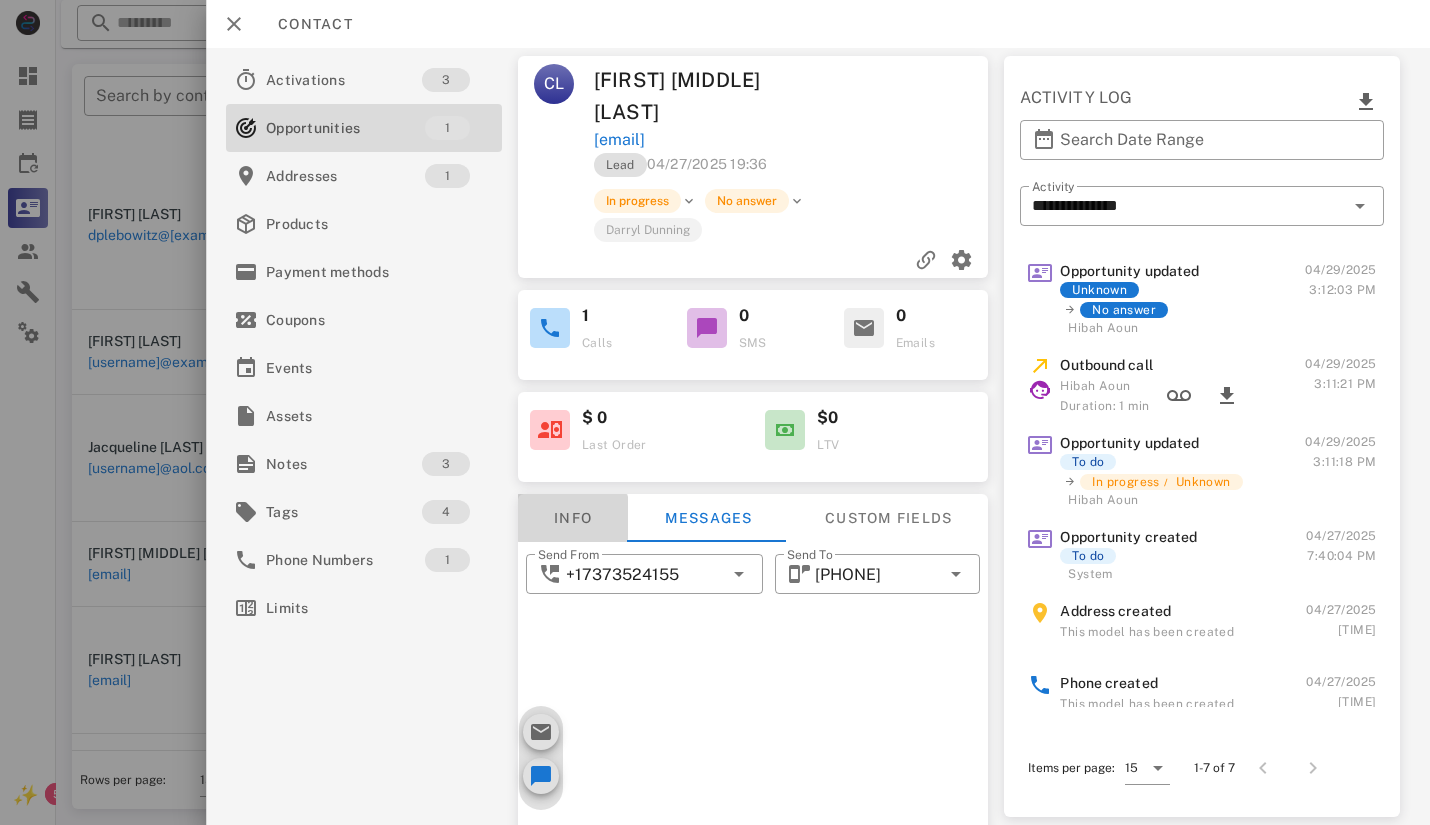 scroll, scrollTop: 1, scrollLeft: 0, axis: vertical 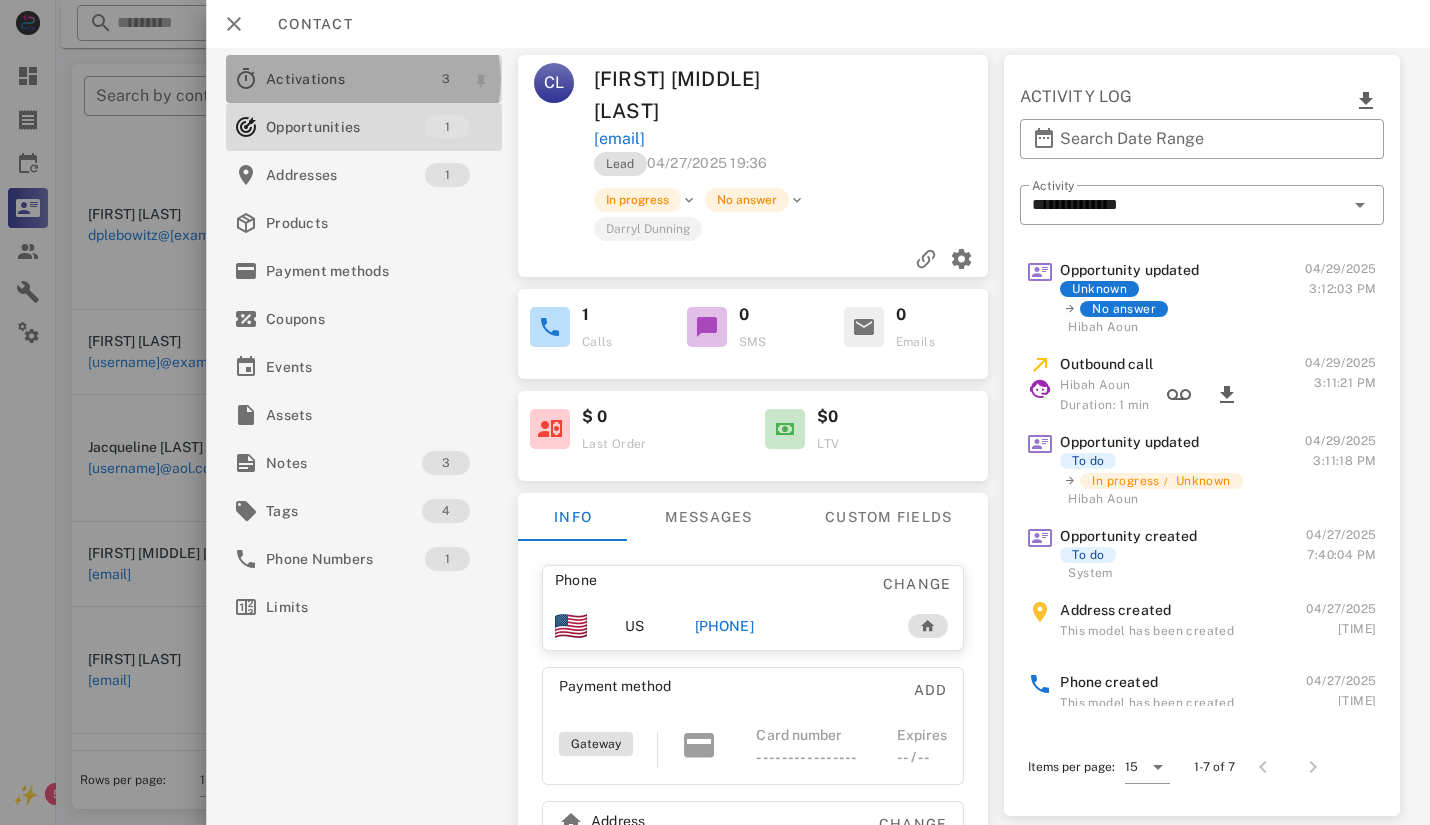 click on "3" at bounding box center [446, 79] 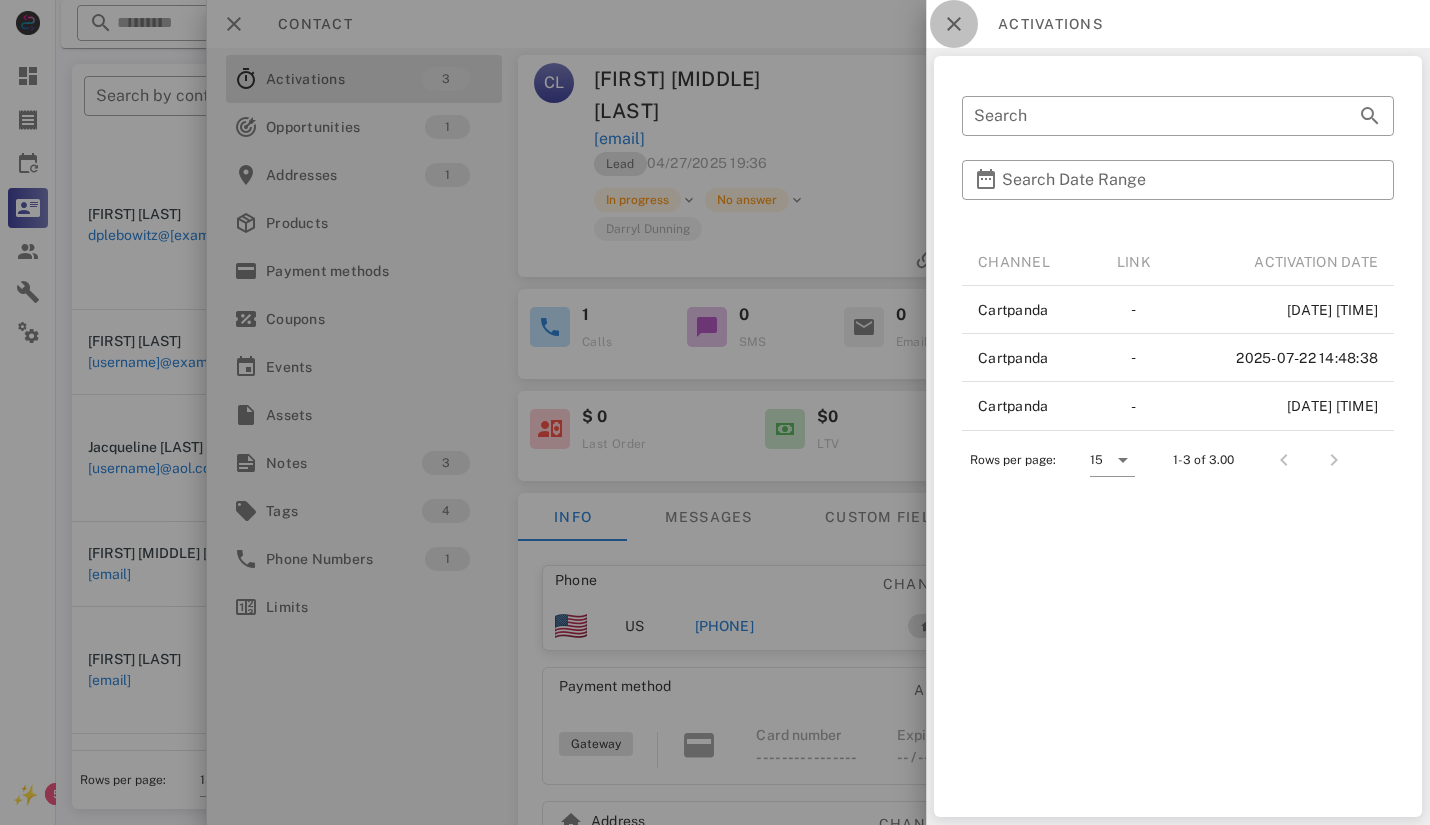 click at bounding box center (954, 24) 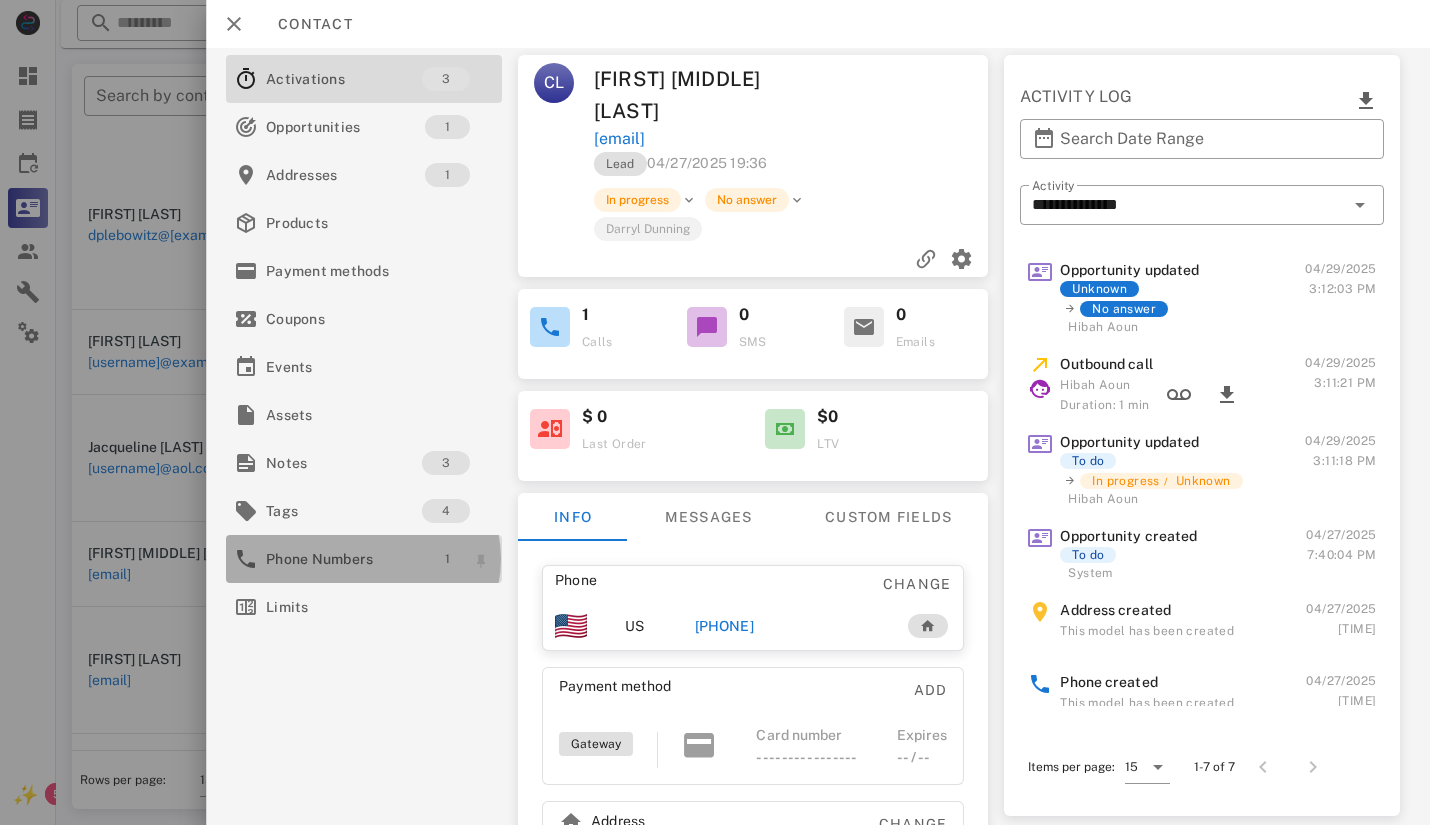 click on "1" at bounding box center (447, 559) 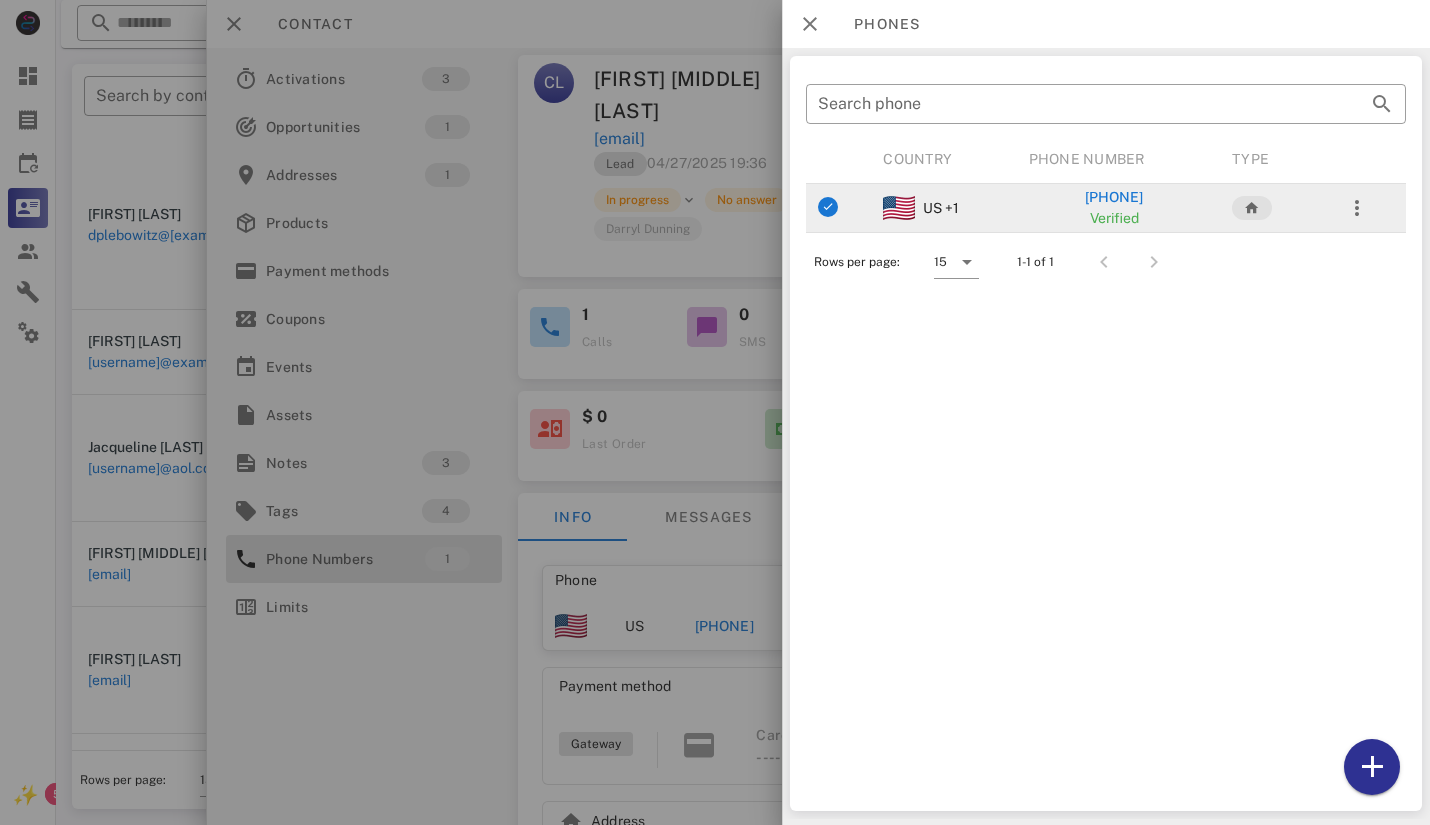 click on "[PHONE]   Verified" at bounding box center [1114, 208] 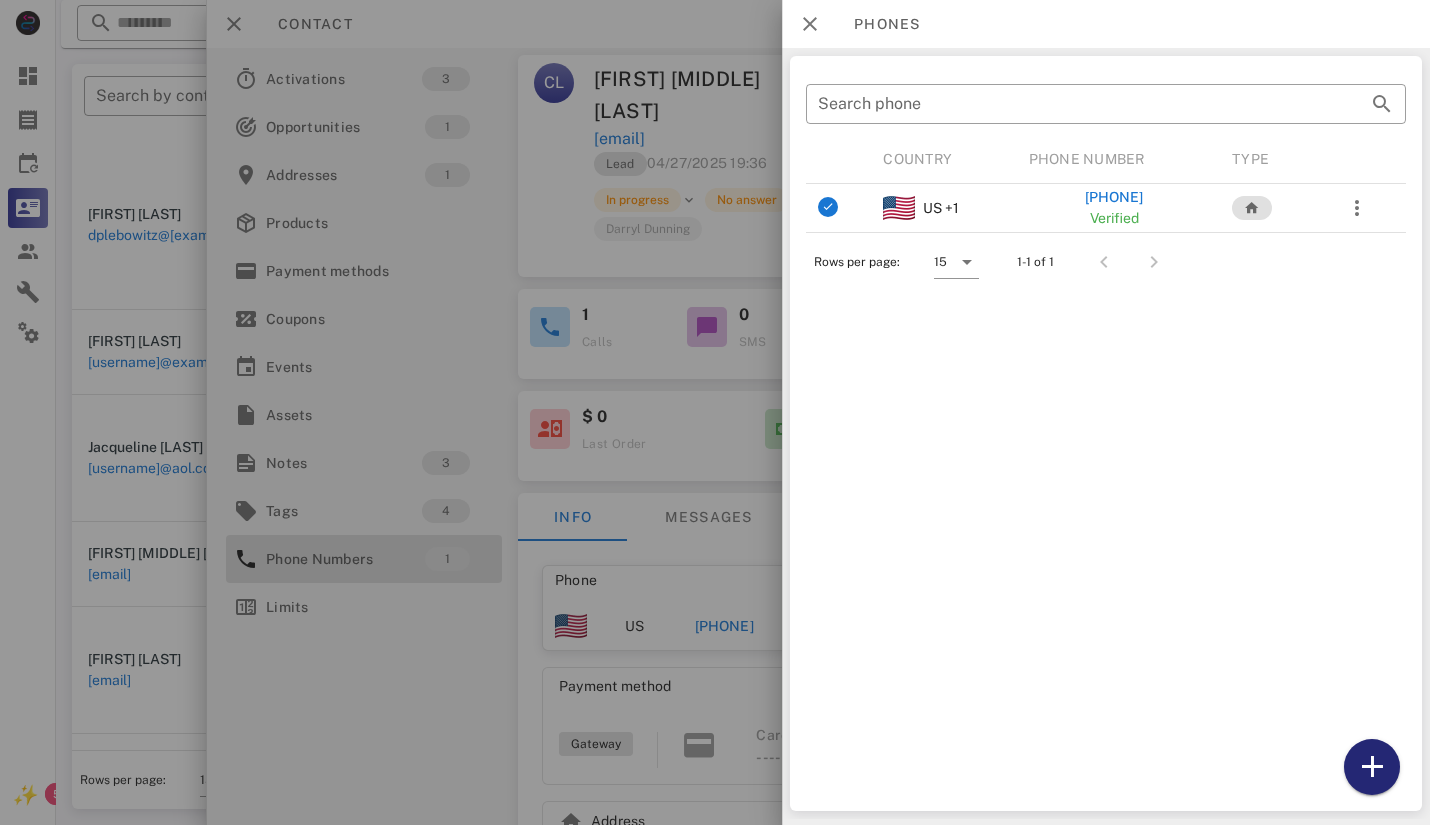 click at bounding box center (1372, 767) 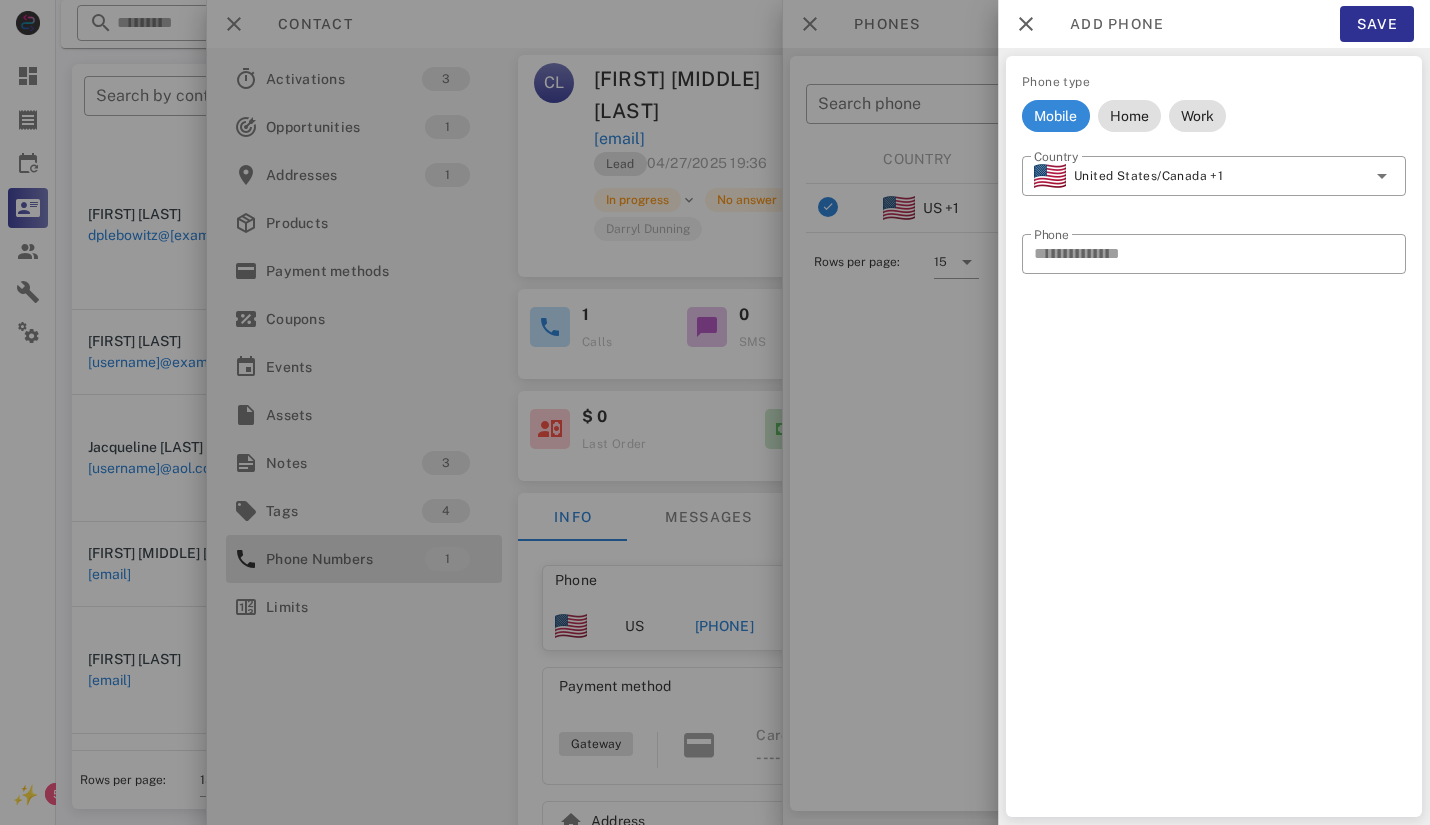 click on "Phone type   Mobile   Home   Work  ​ Country  United States/Canada +1  ​ Phone" at bounding box center [1214, 436] 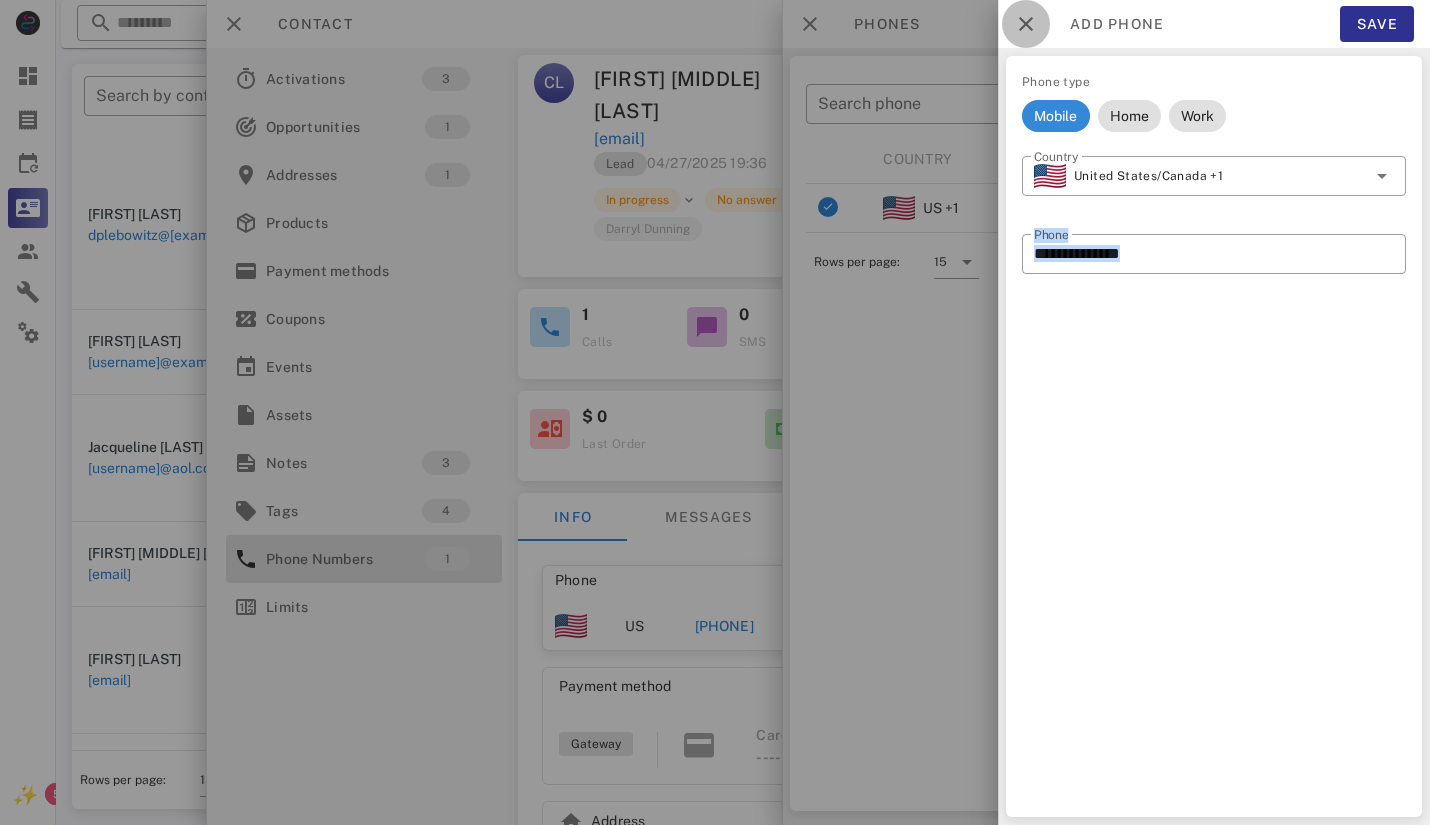 click at bounding box center (1026, 24) 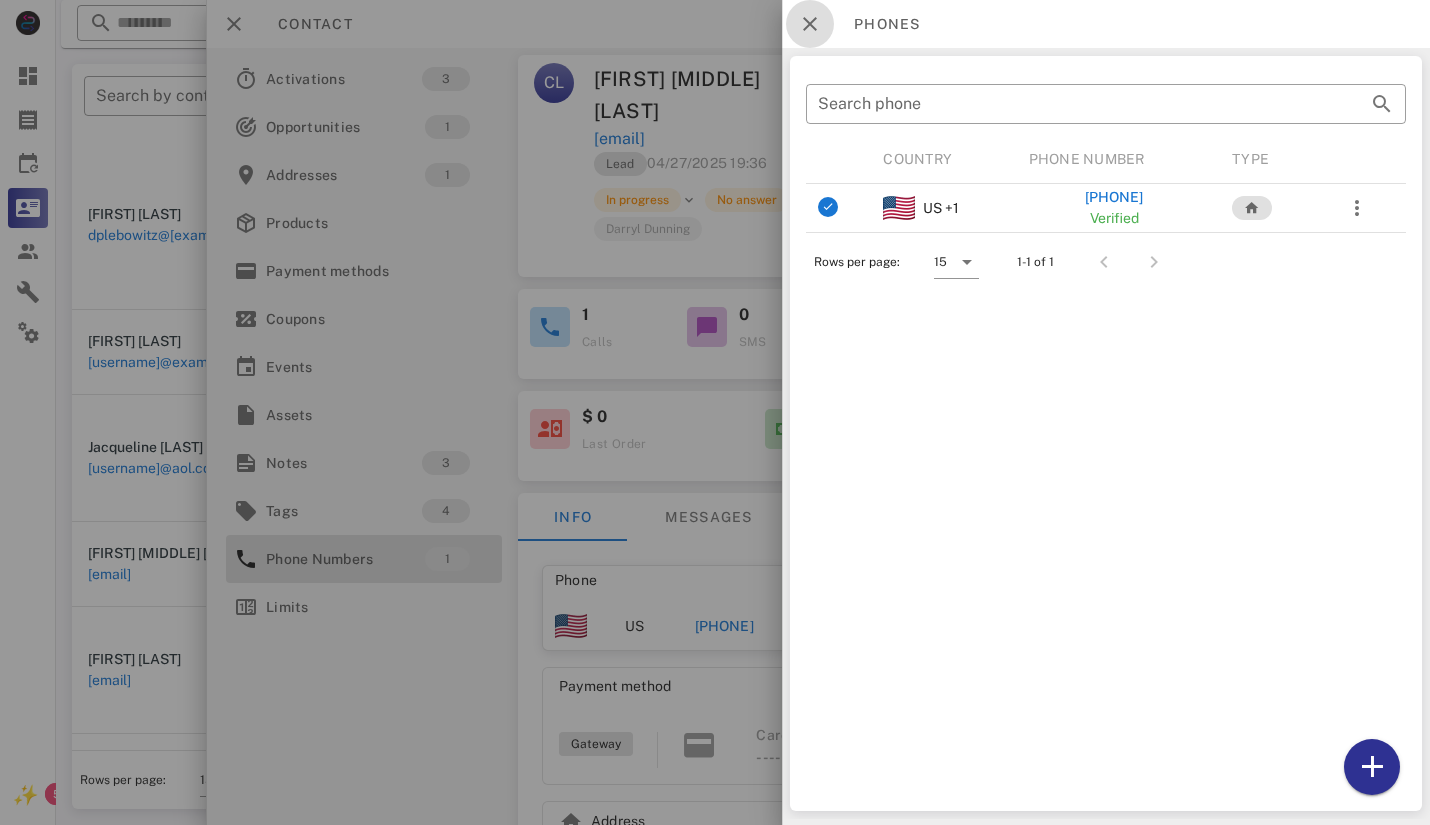 click at bounding box center [810, 24] 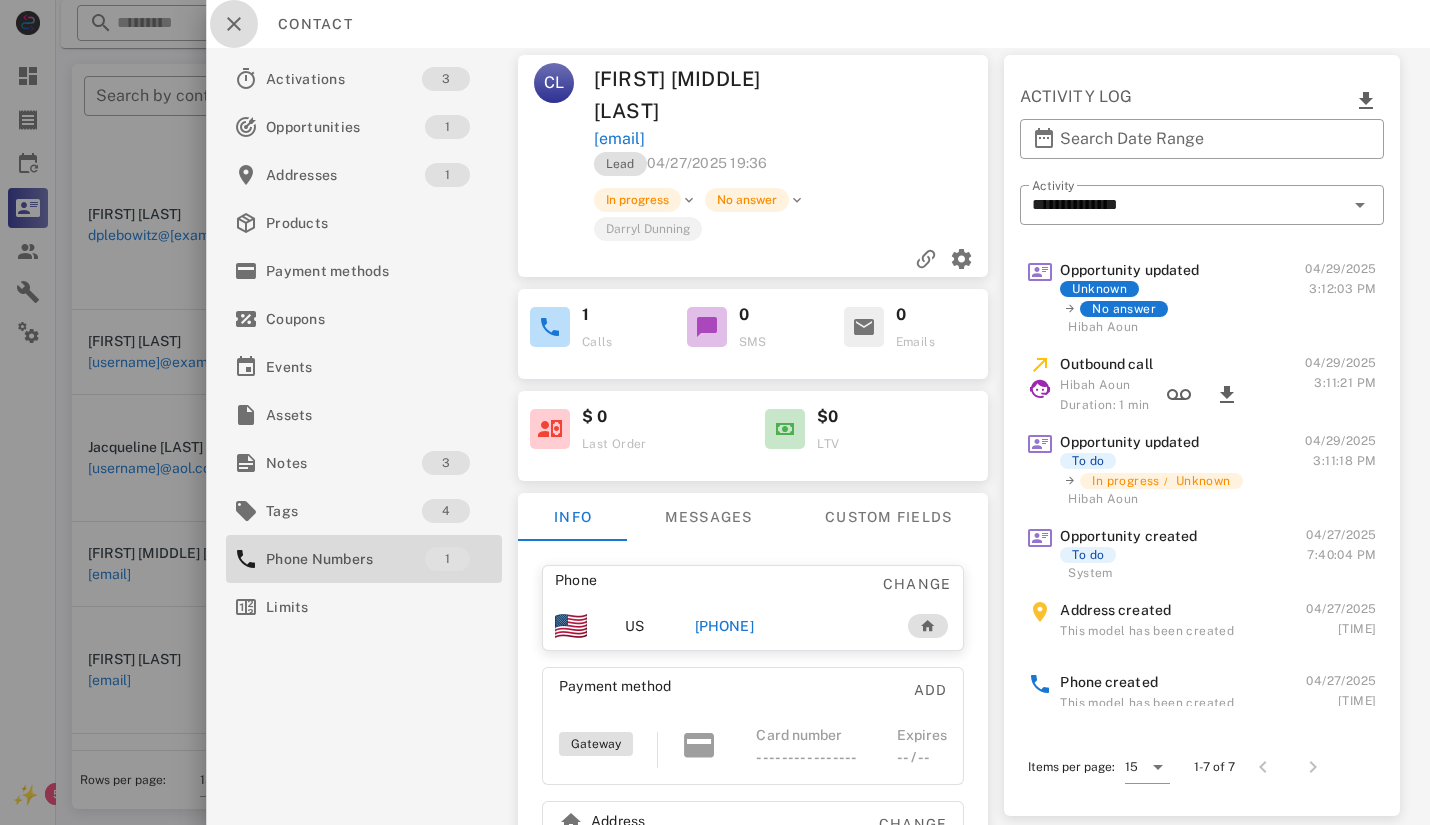 click at bounding box center (234, 24) 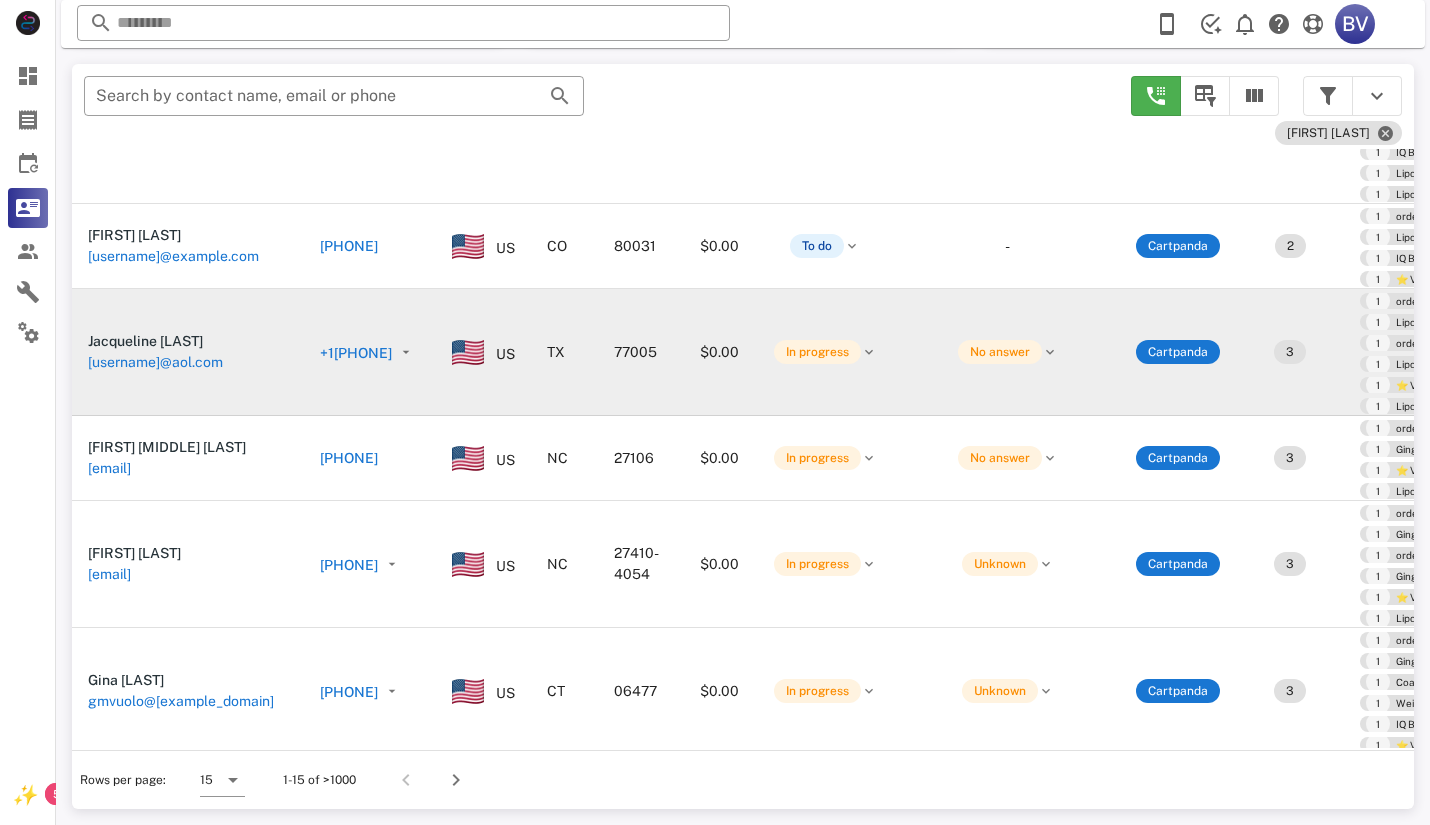 click on "[FIRST] [LAST]  [USERNAME]@aol.com" at bounding box center [188, 352] 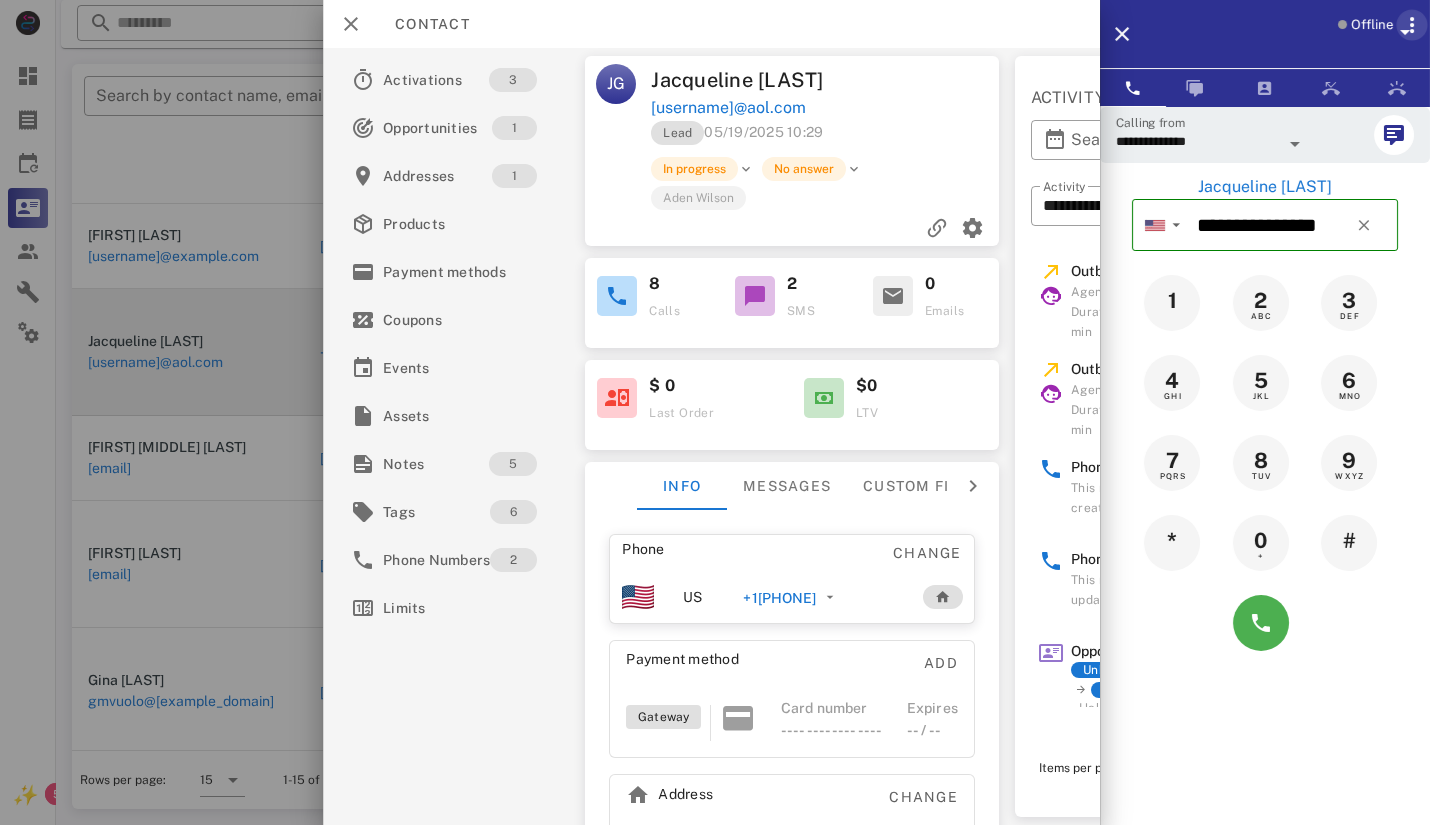 click at bounding box center [1412, 25] 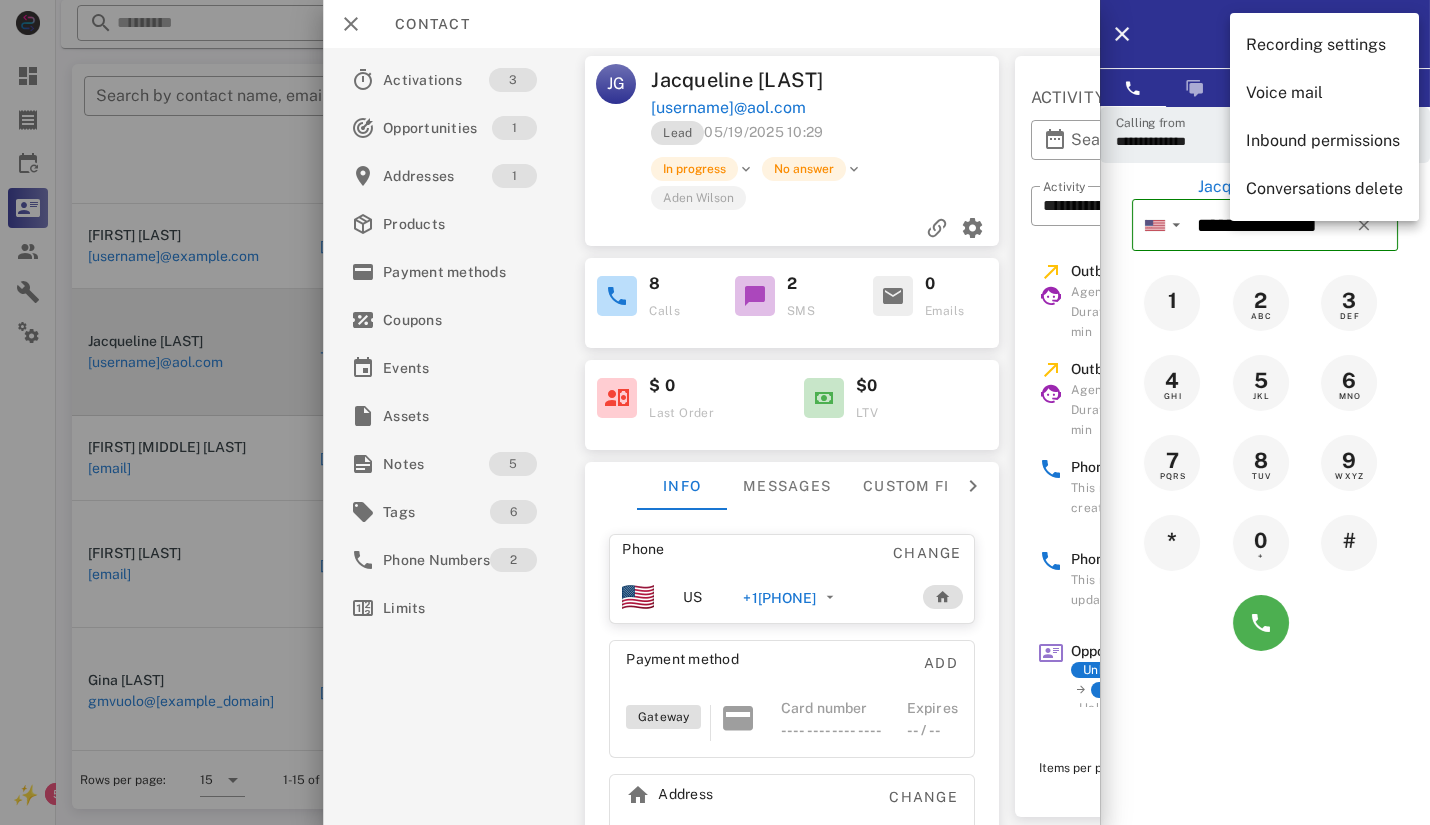 click on "Offline" at bounding box center (1291, 34) 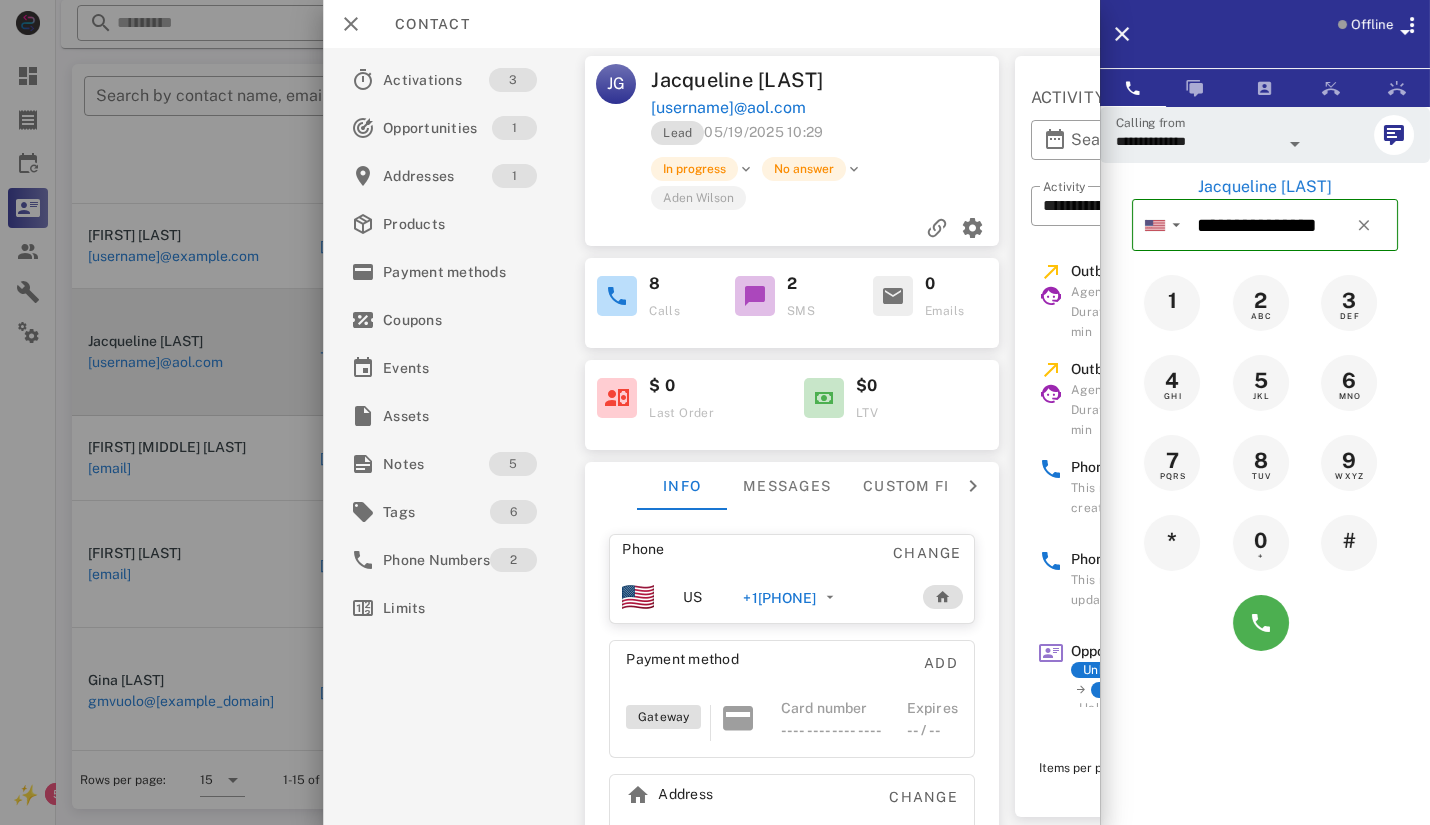 click at bounding box center [1342, 24] 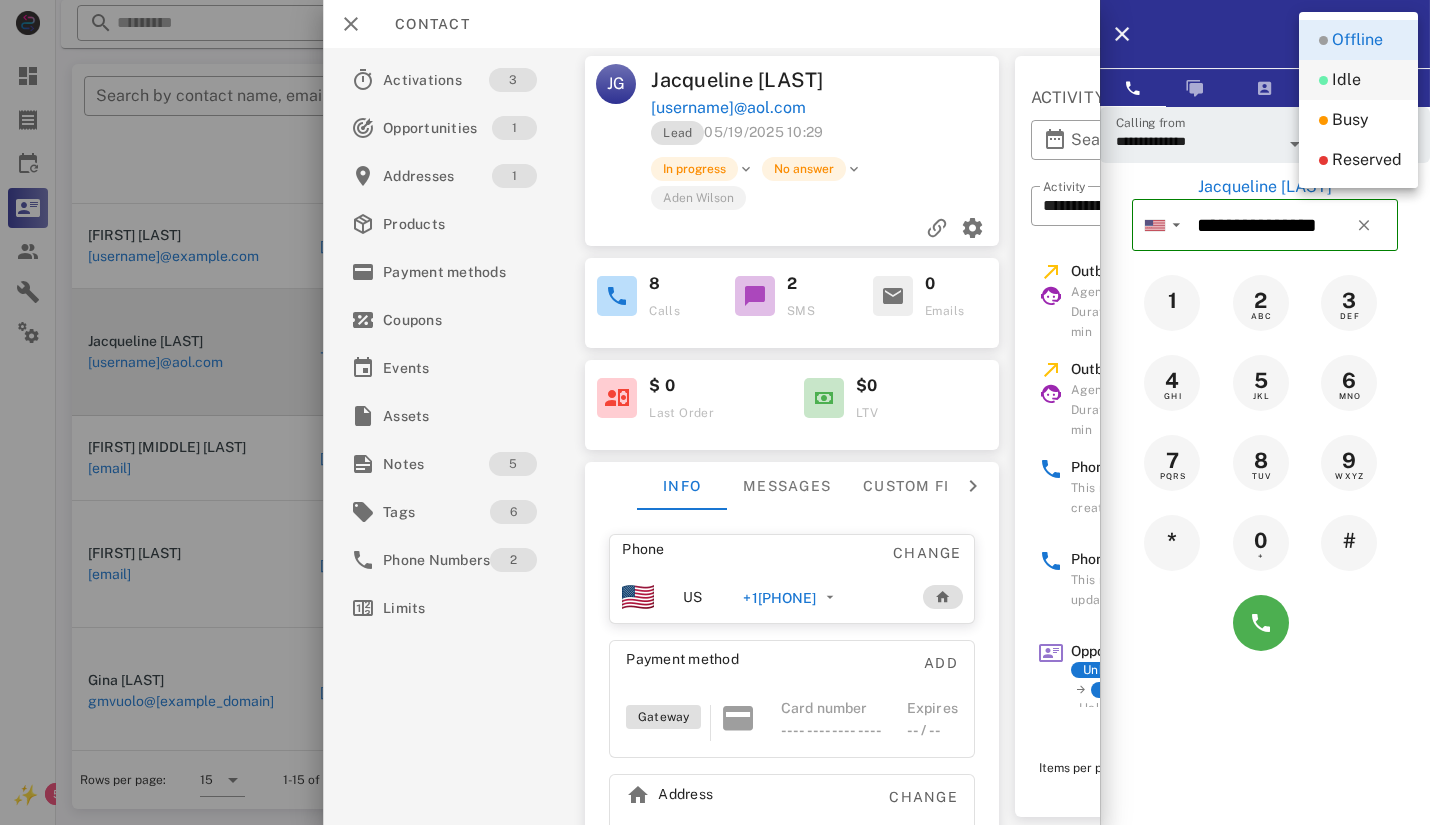 click on "Idle" at bounding box center (1346, 80) 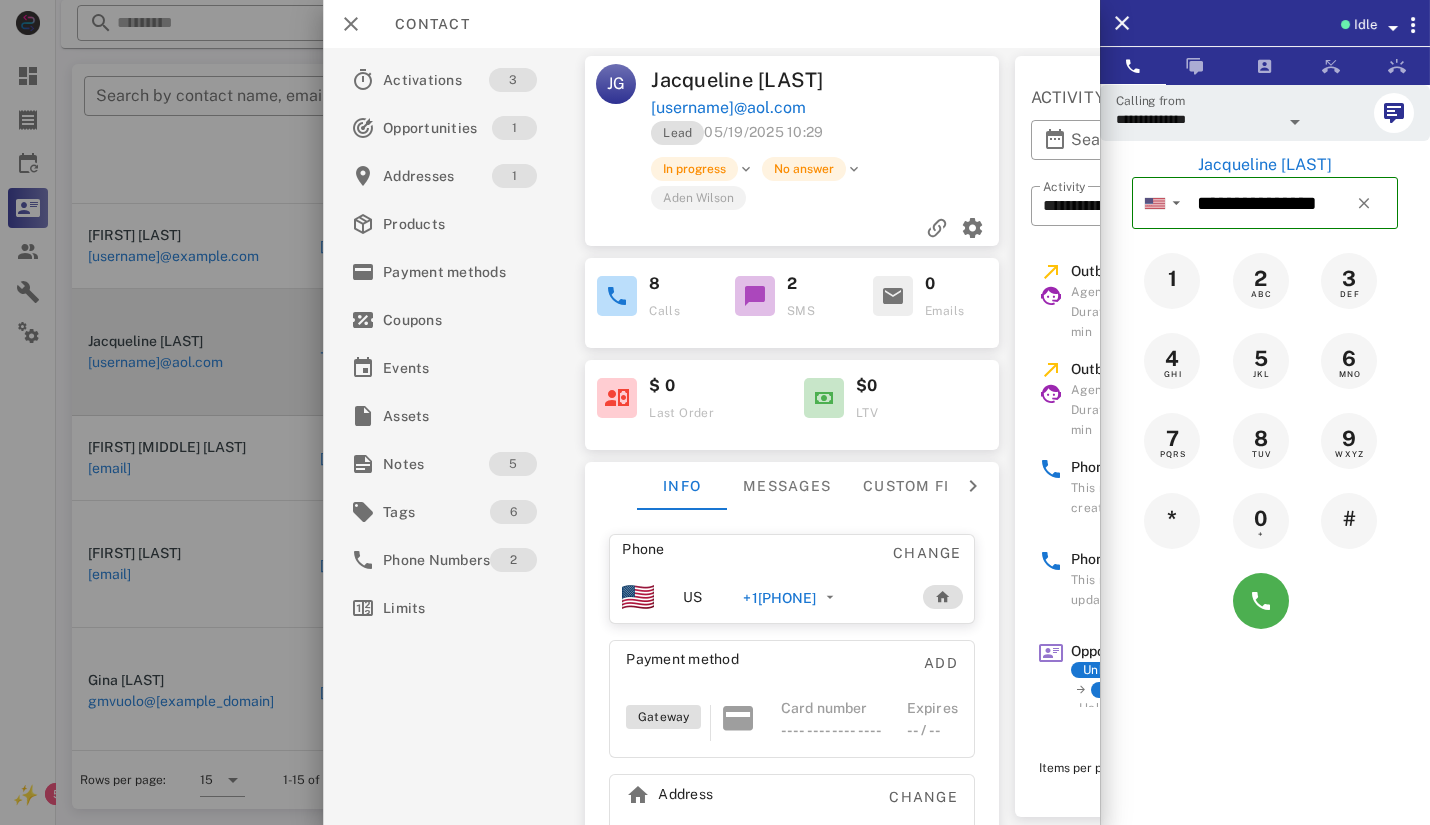 click on "Idle" at bounding box center (1365, 25) 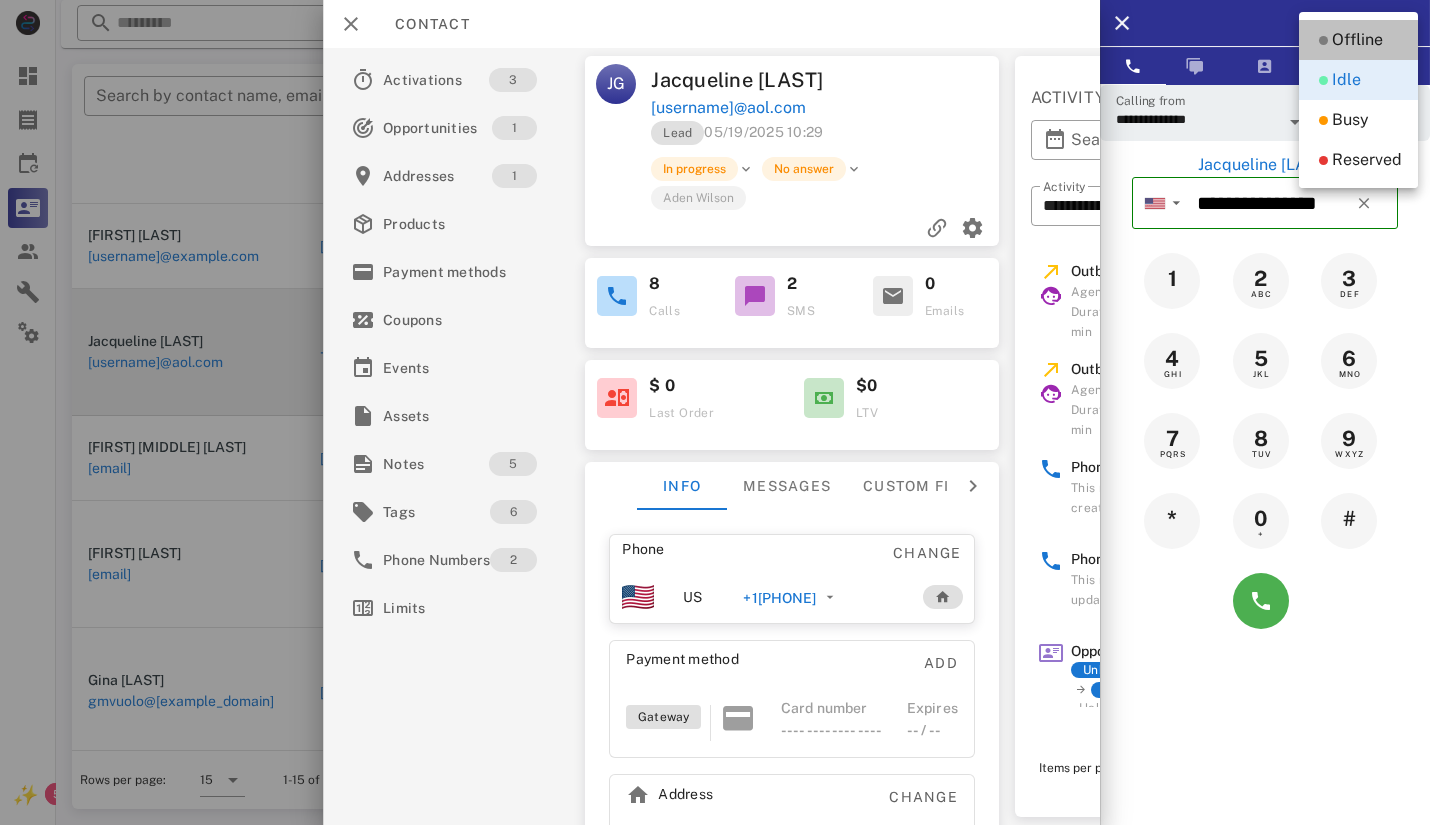 click on "Offline" at bounding box center [1357, 40] 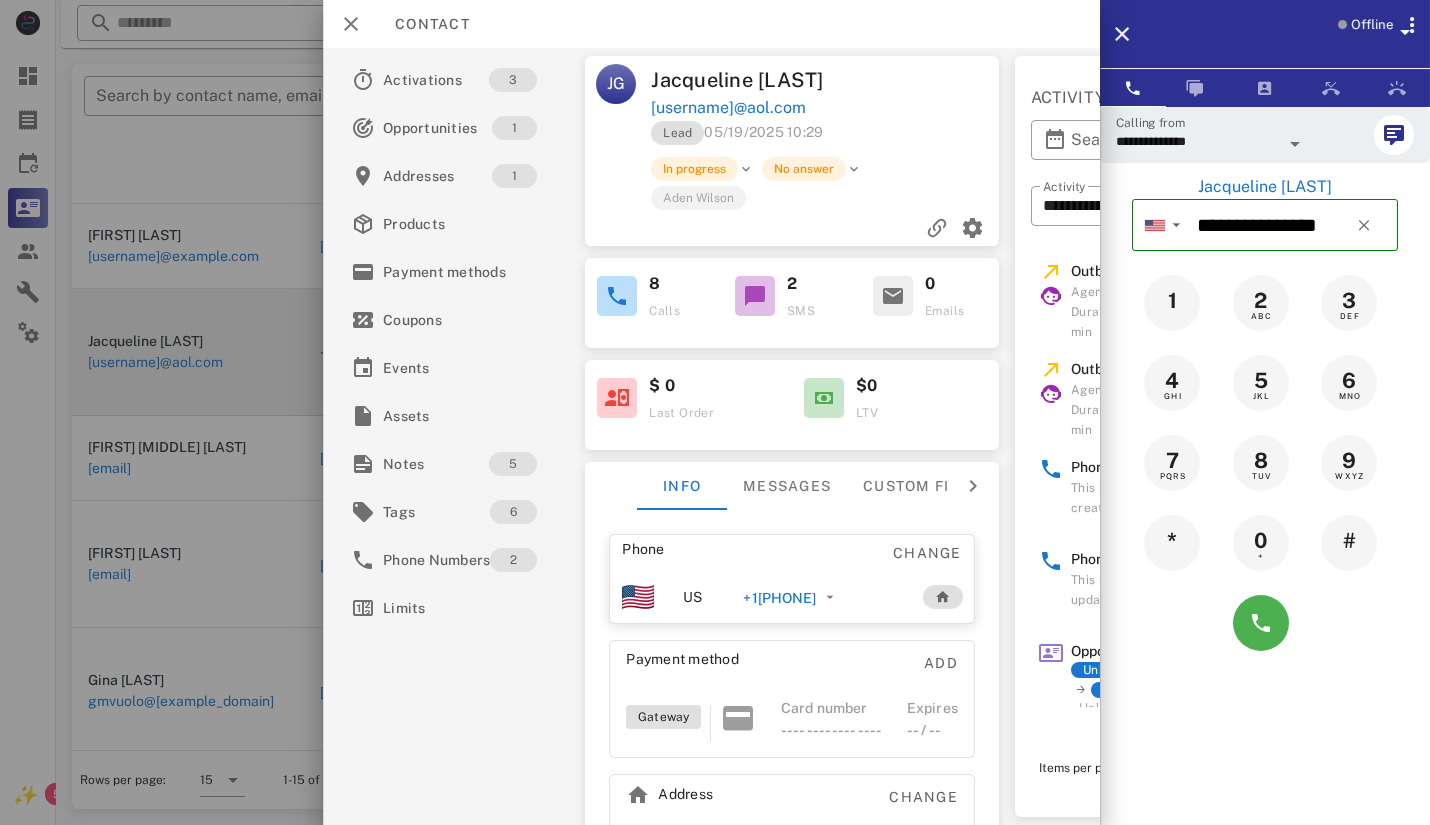 click on "Items per page: 15" at bounding box center (1110, 768) 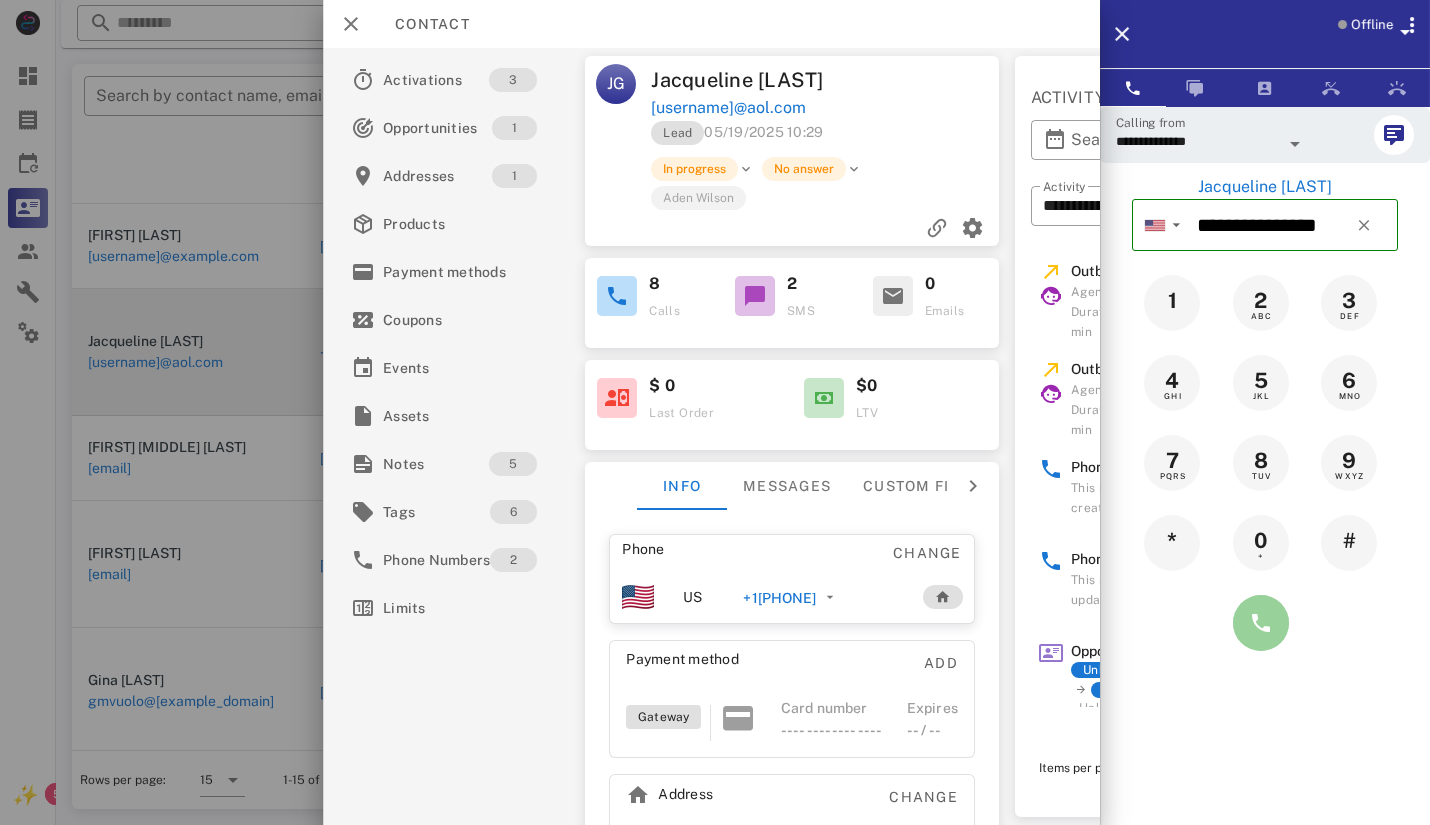 click at bounding box center [1261, 623] 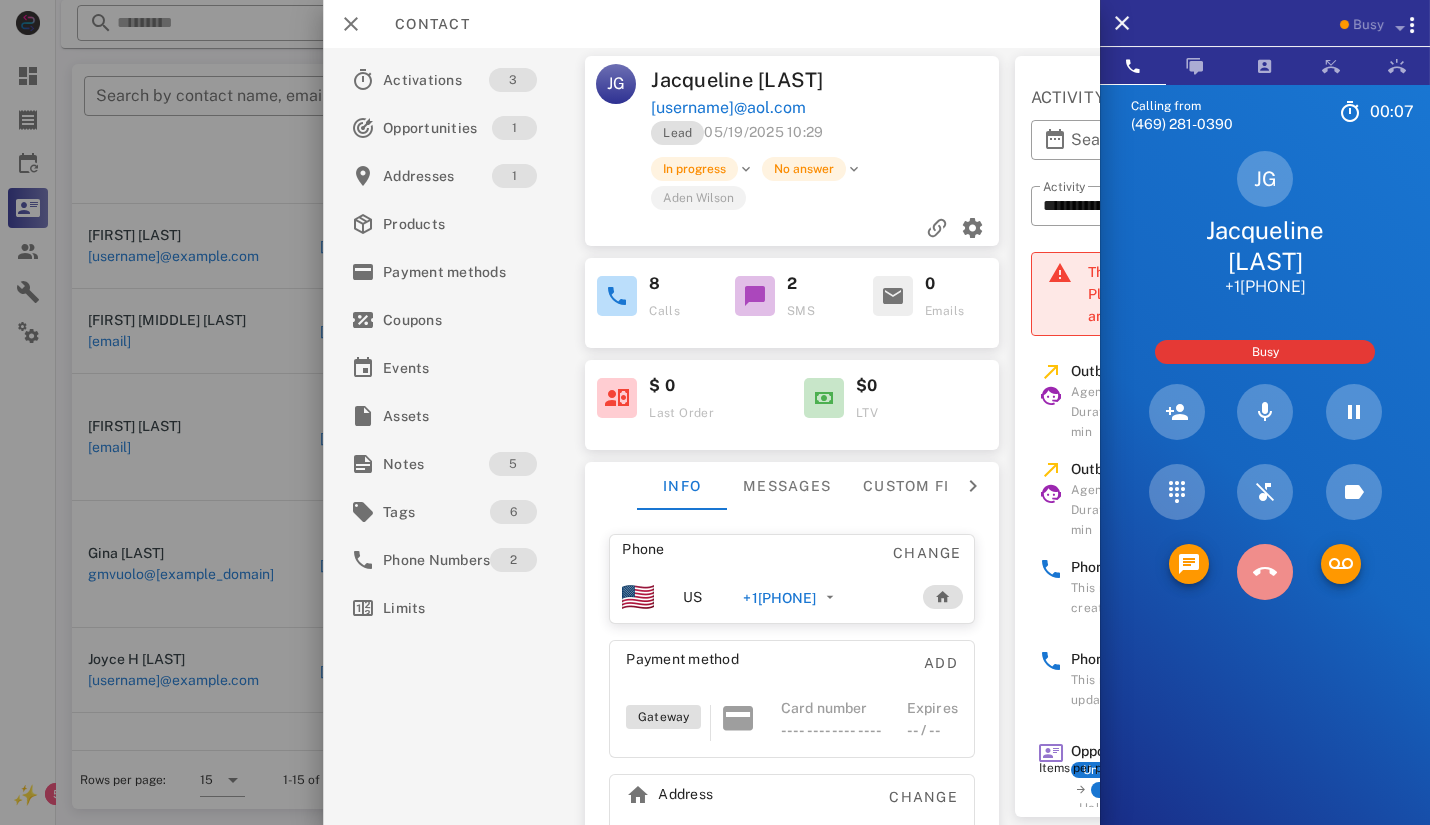 click at bounding box center (1265, 572) 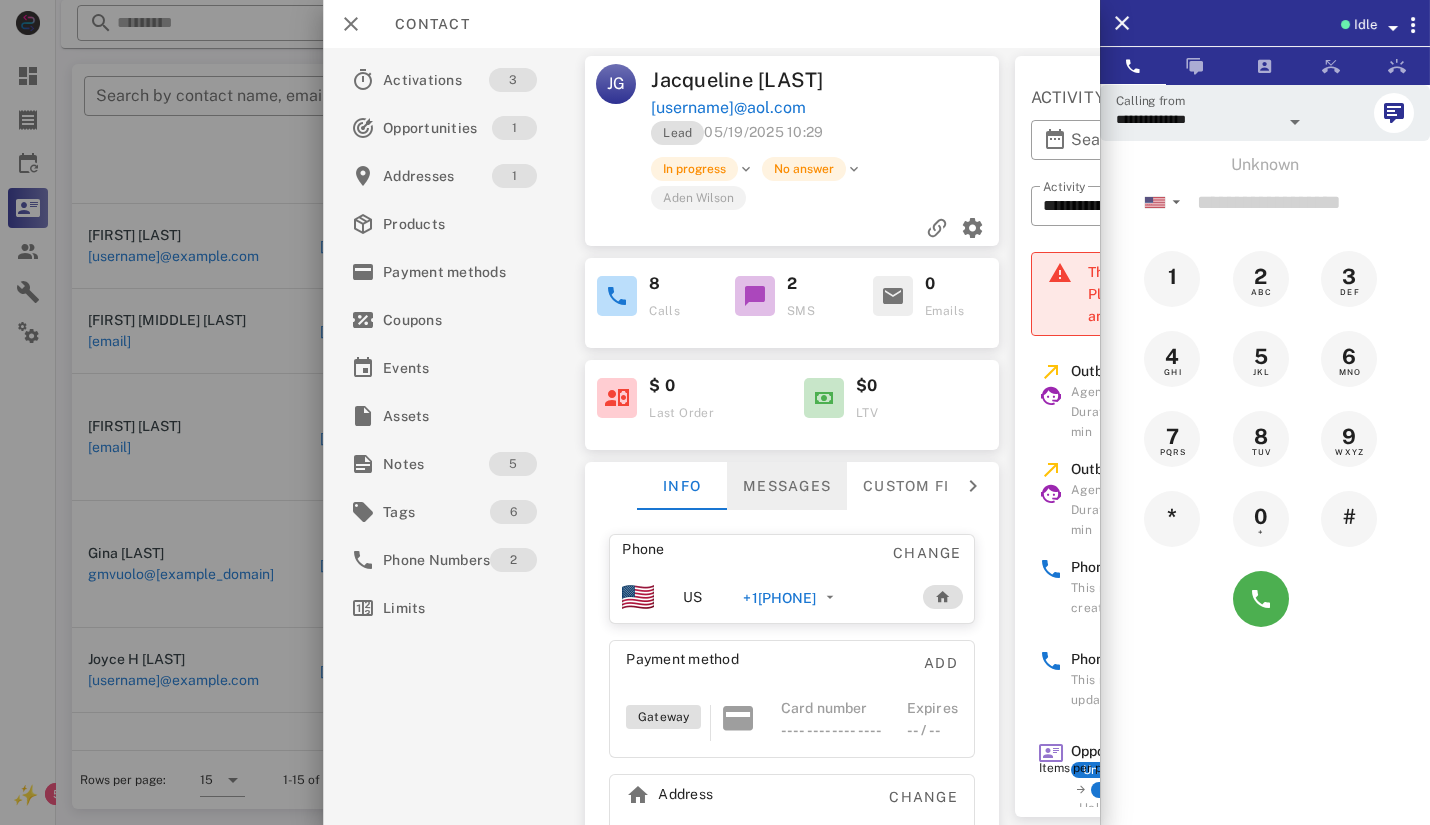 click on "Messages" at bounding box center (787, 486) 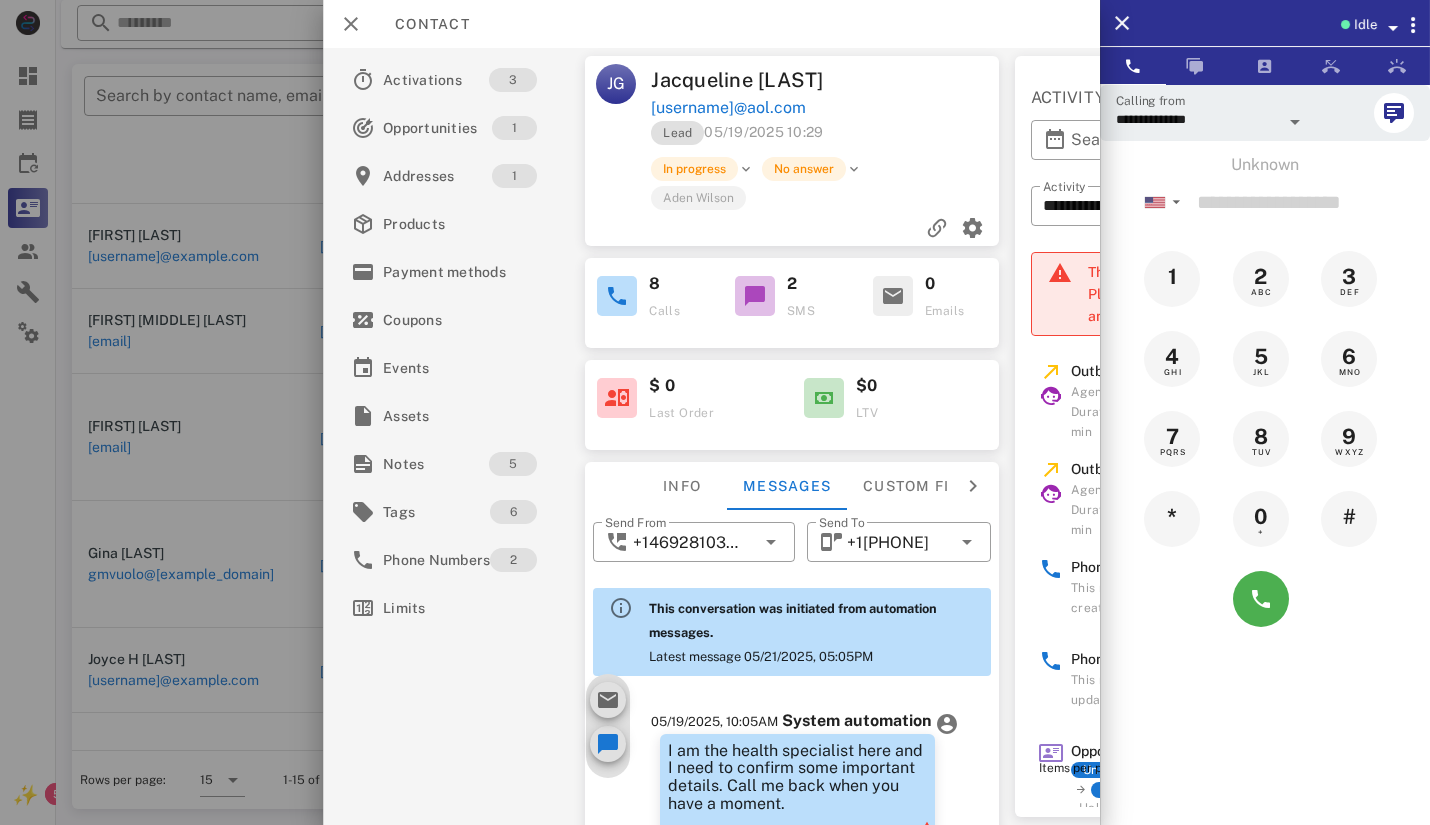 scroll, scrollTop: 988, scrollLeft: 0, axis: vertical 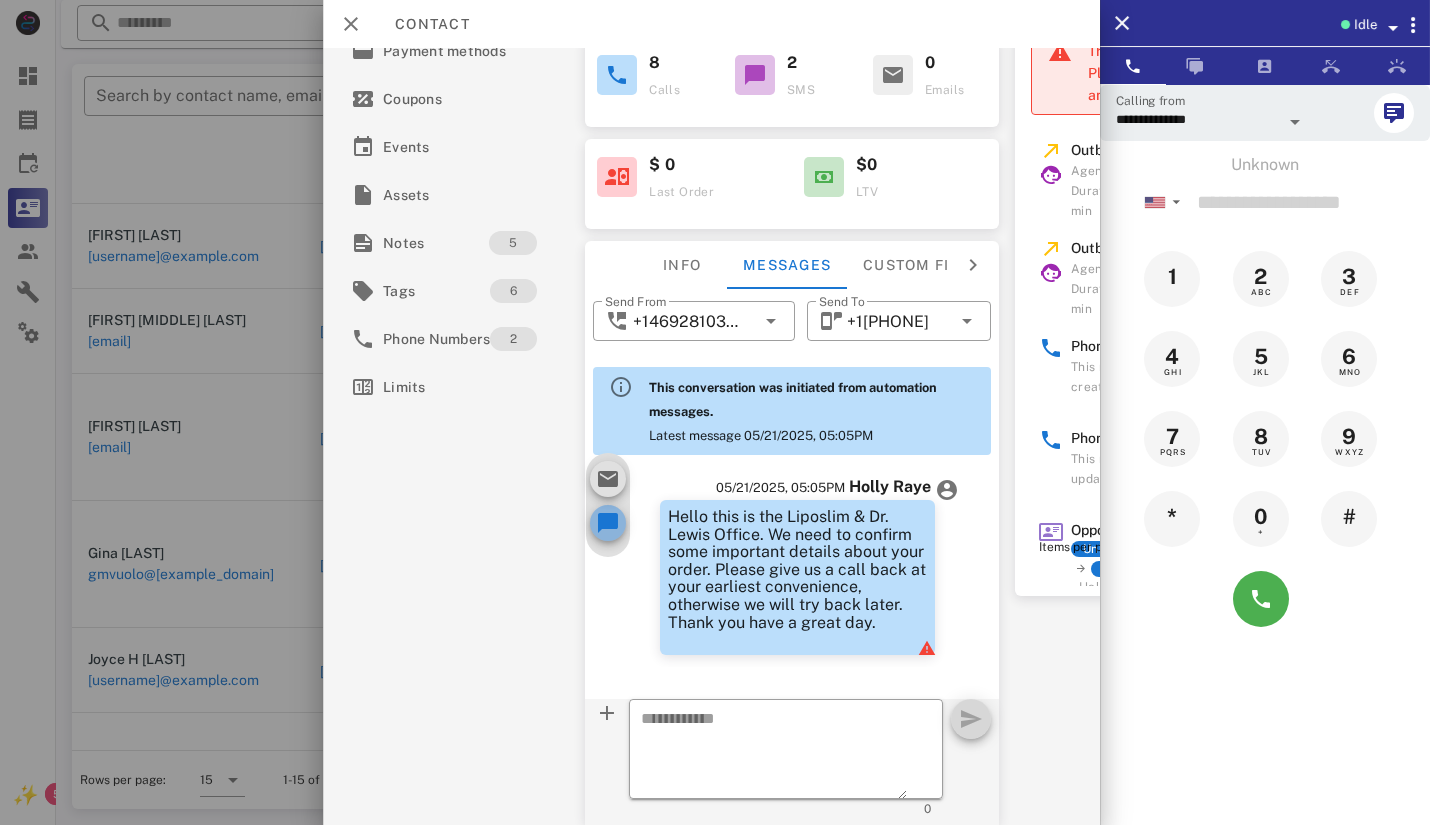 click at bounding box center (608, 523) 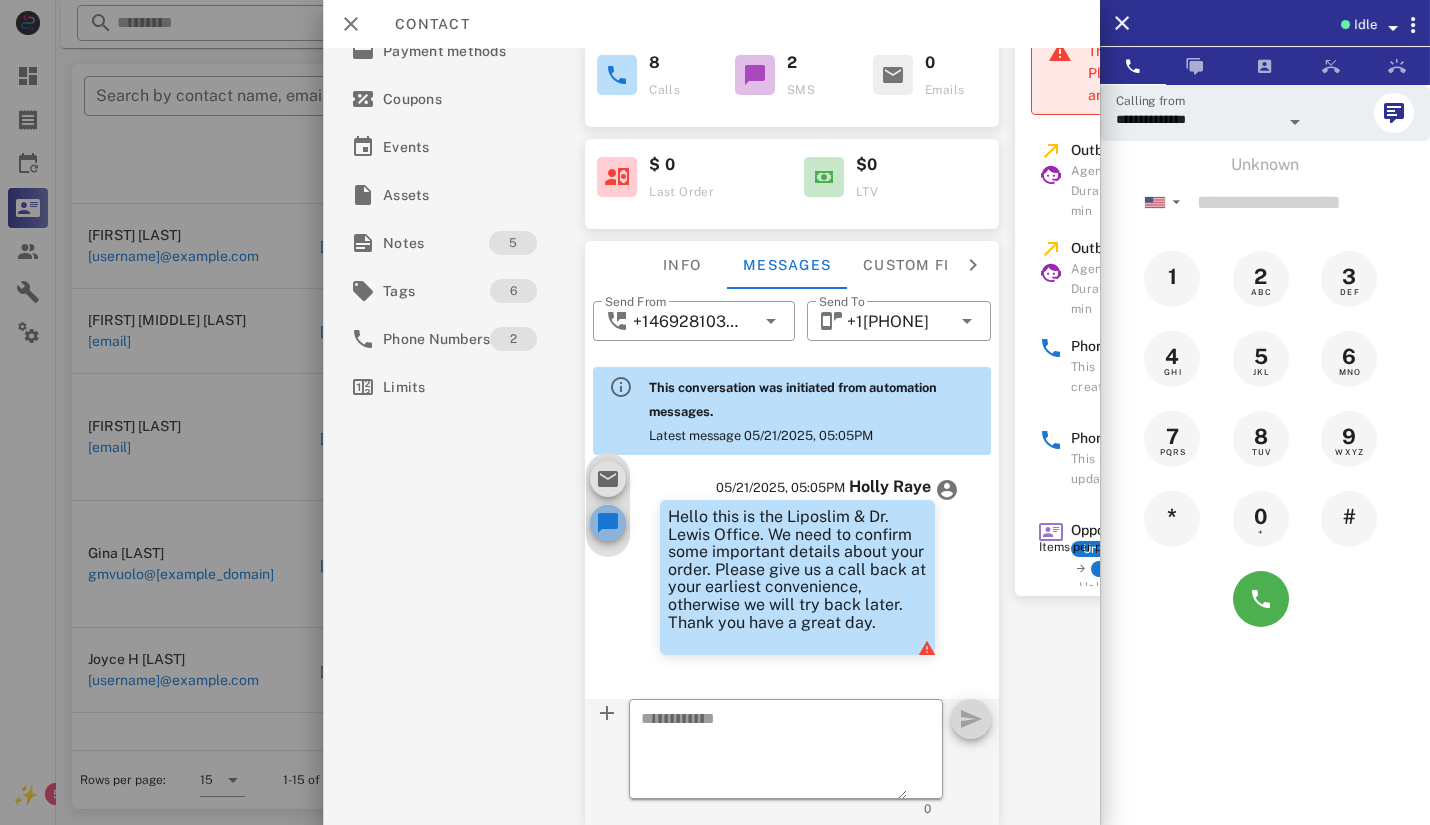 click at bounding box center (608, 523) 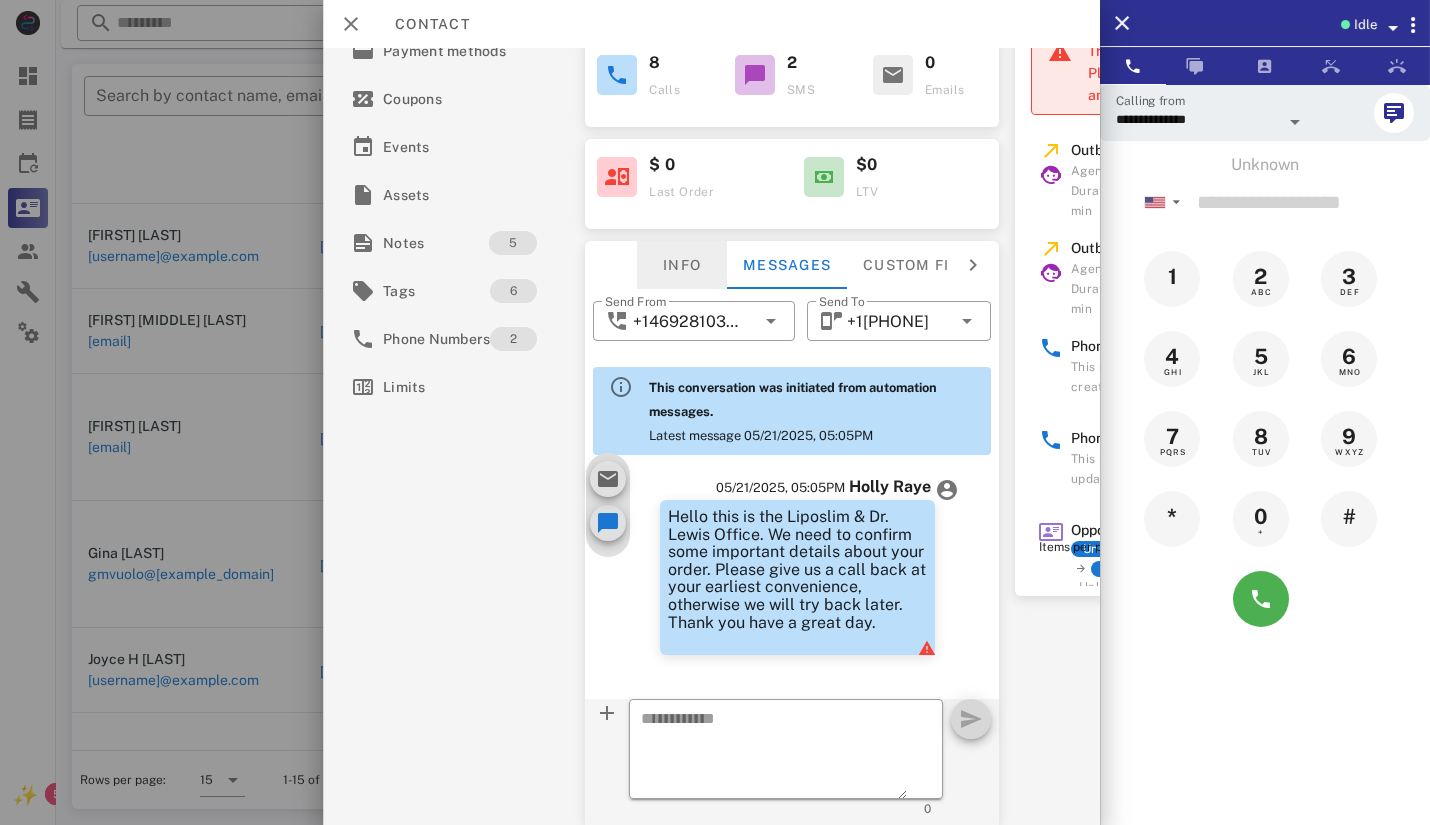 click on "Info" at bounding box center (682, 265) 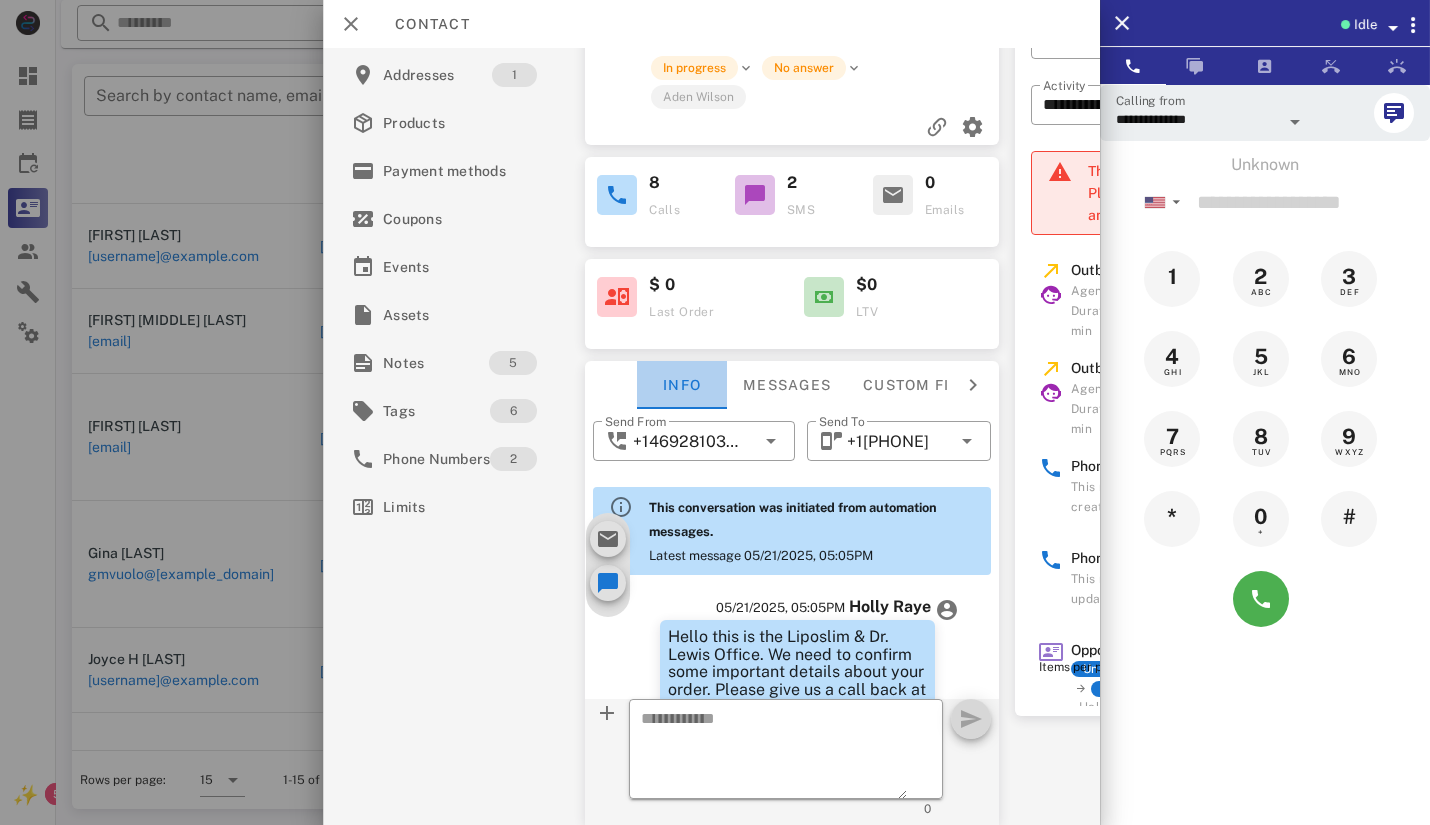 scroll, scrollTop: 112, scrollLeft: 0, axis: vertical 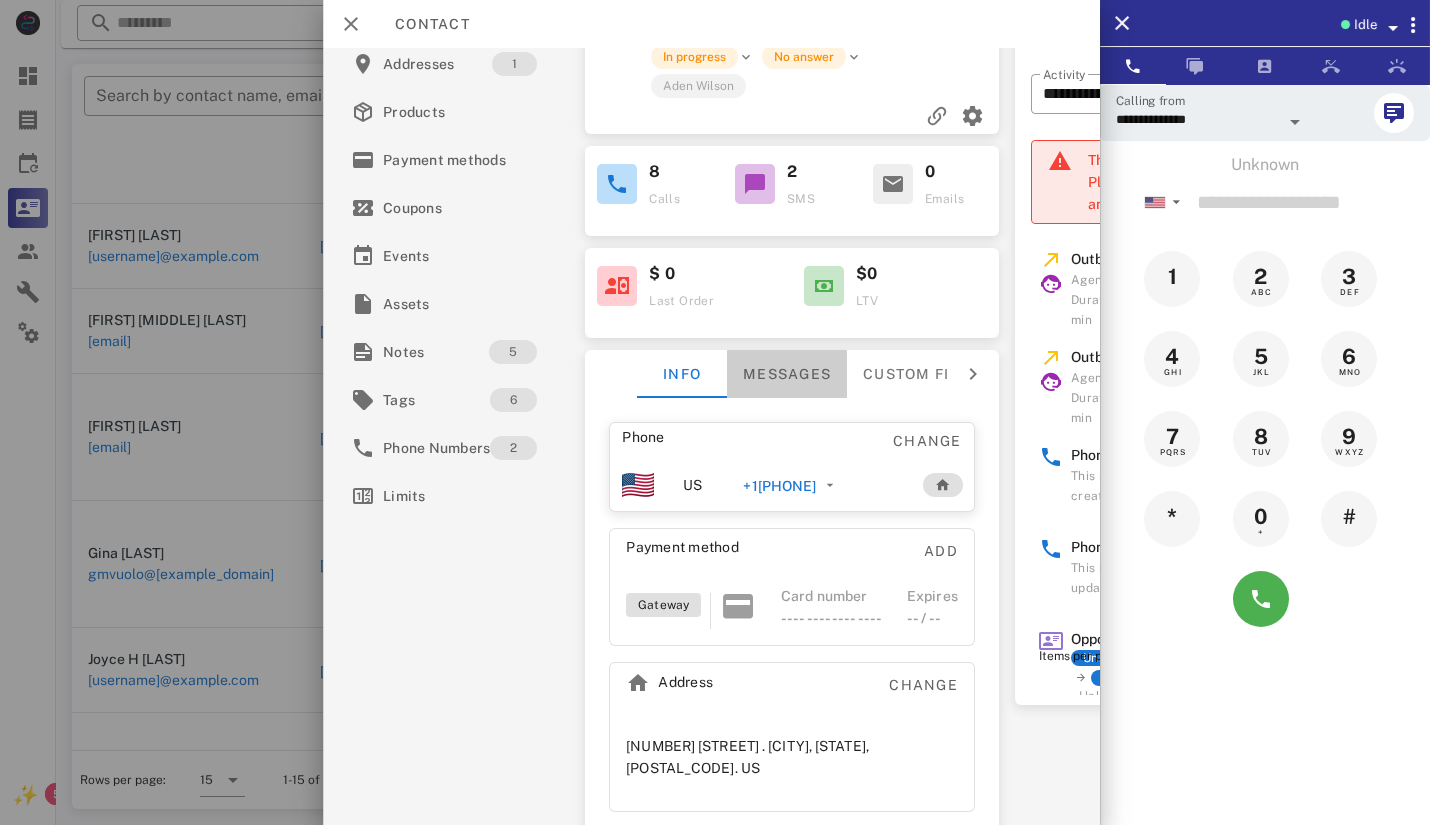 click on "Messages" at bounding box center (787, 374) 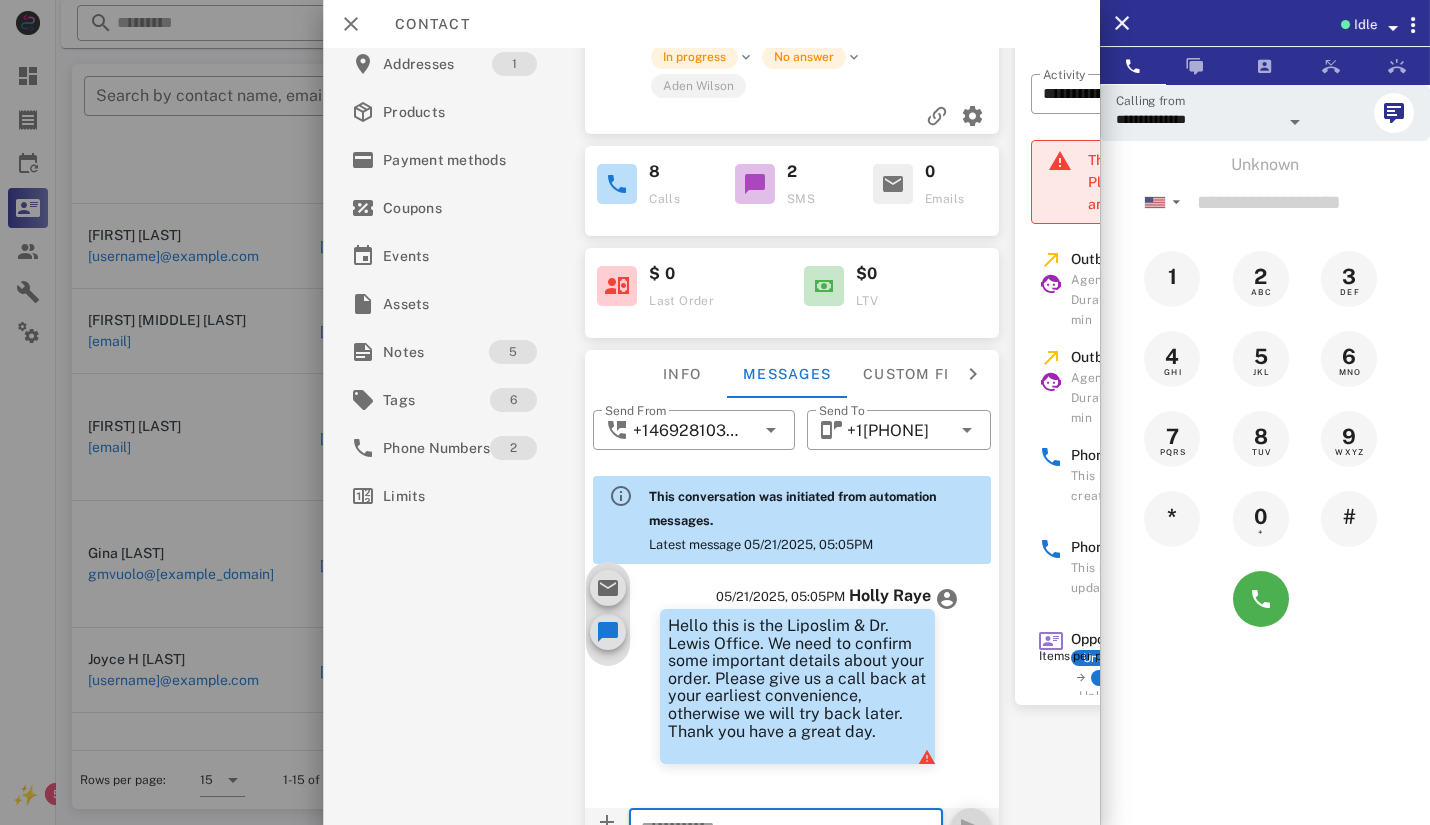 scroll, scrollTop: 232, scrollLeft: 0, axis: vertical 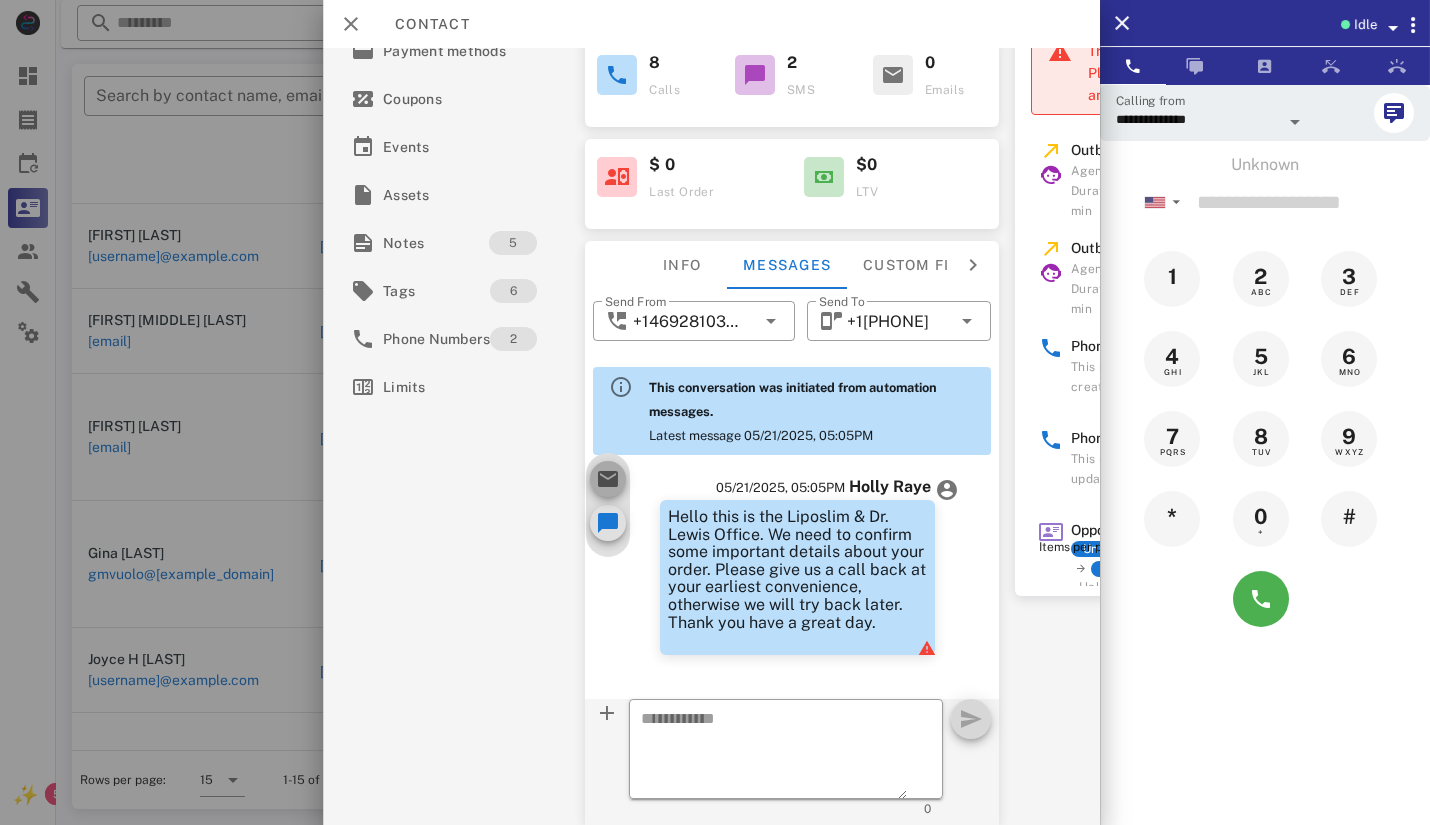 click at bounding box center [608, 479] 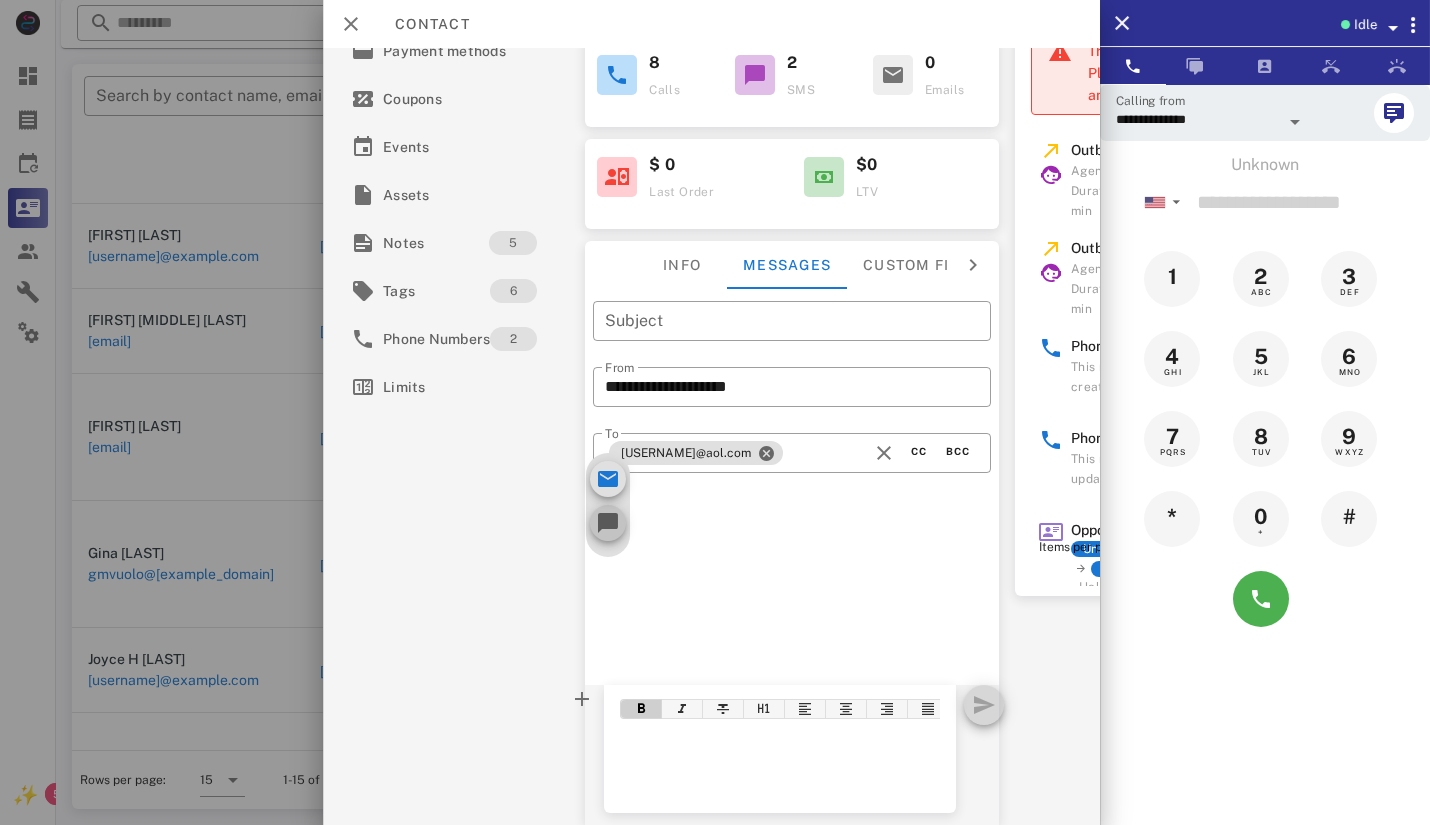 click at bounding box center (608, 523) 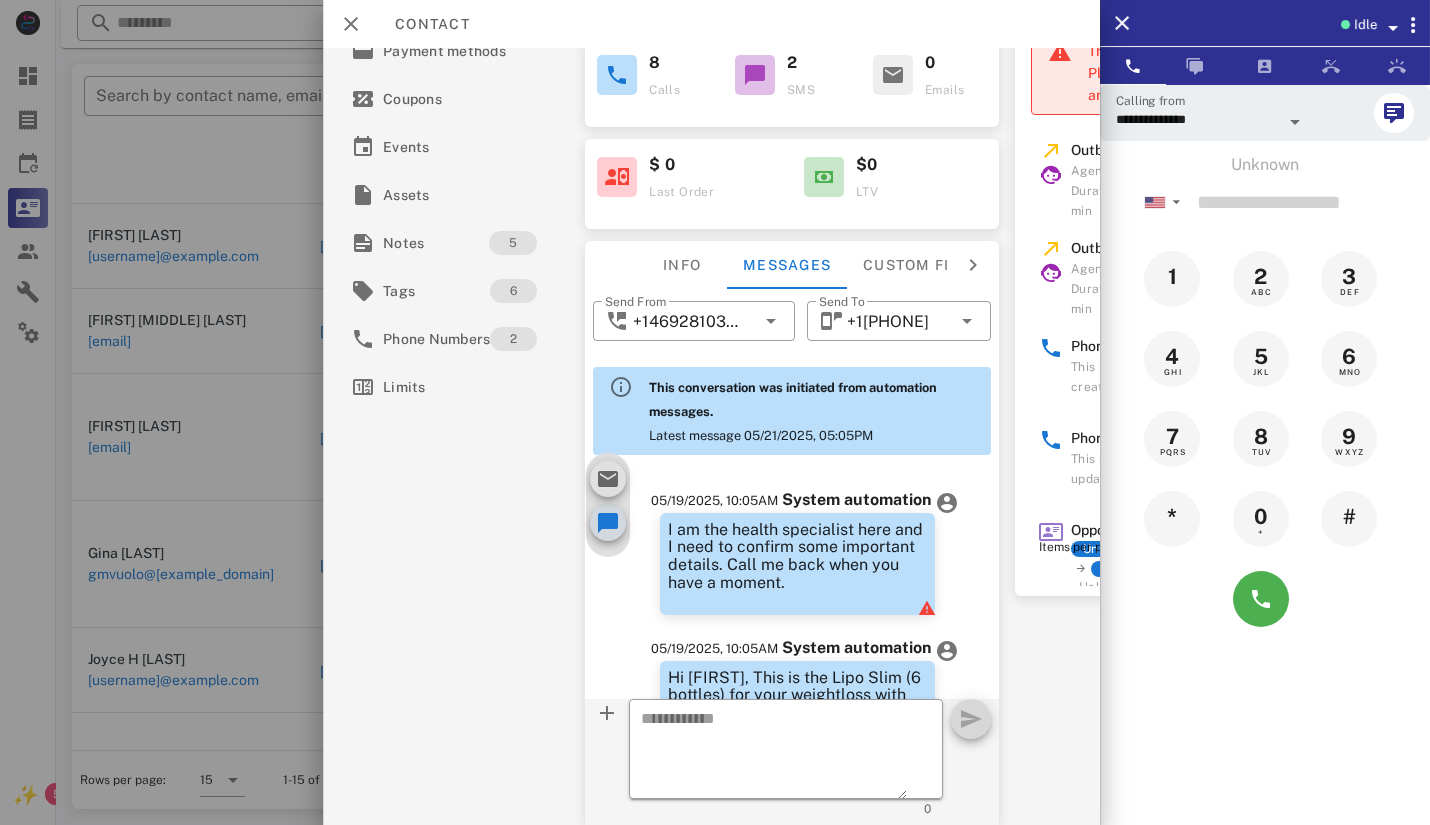 scroll, scrollTop: 988, scrollLeft: 0, axis: vertical 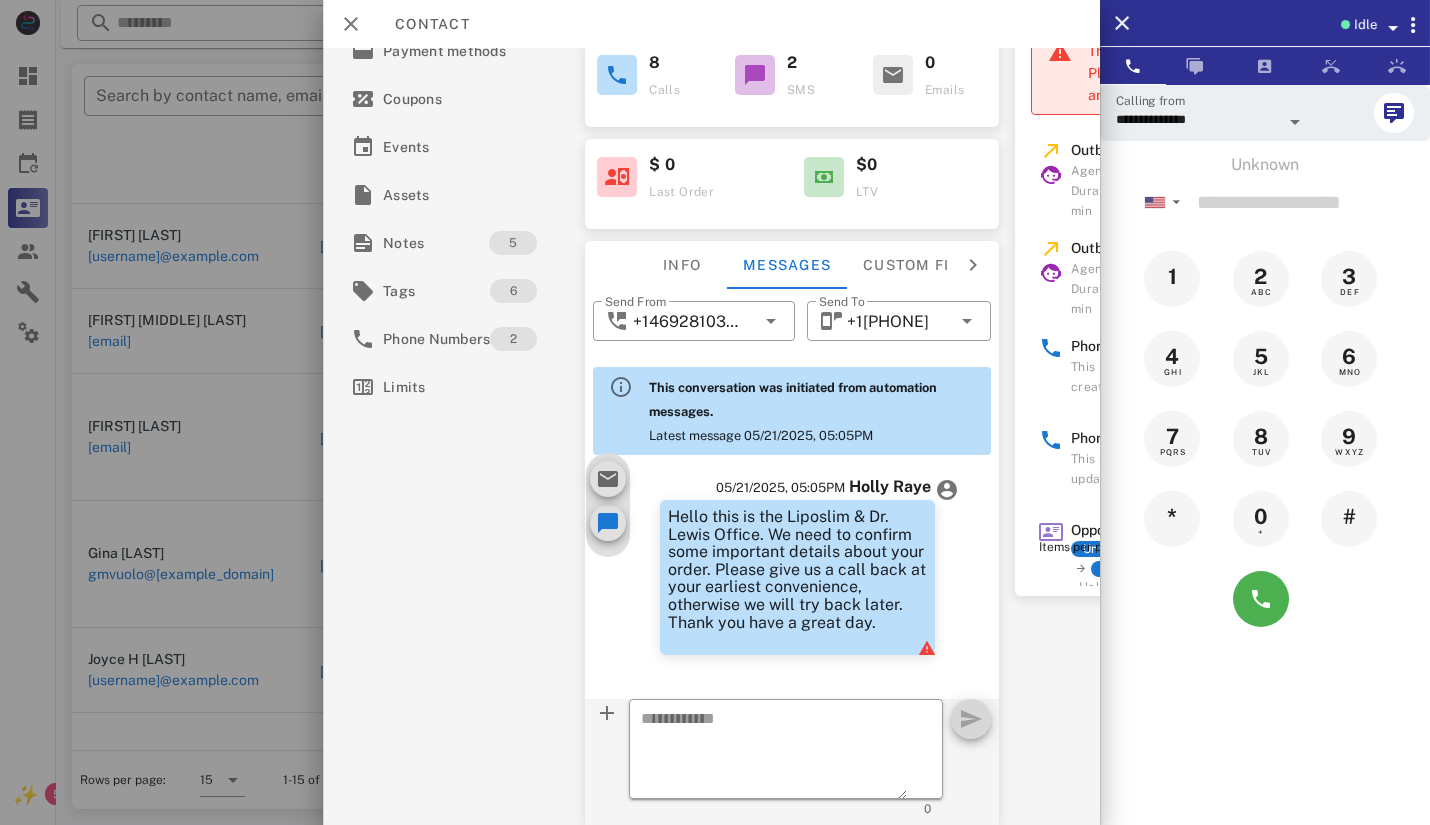 drag, startPoint x: 747, startPoint y: 613, endPoint x: 667, endPoint y: 480, distance: 155.20631 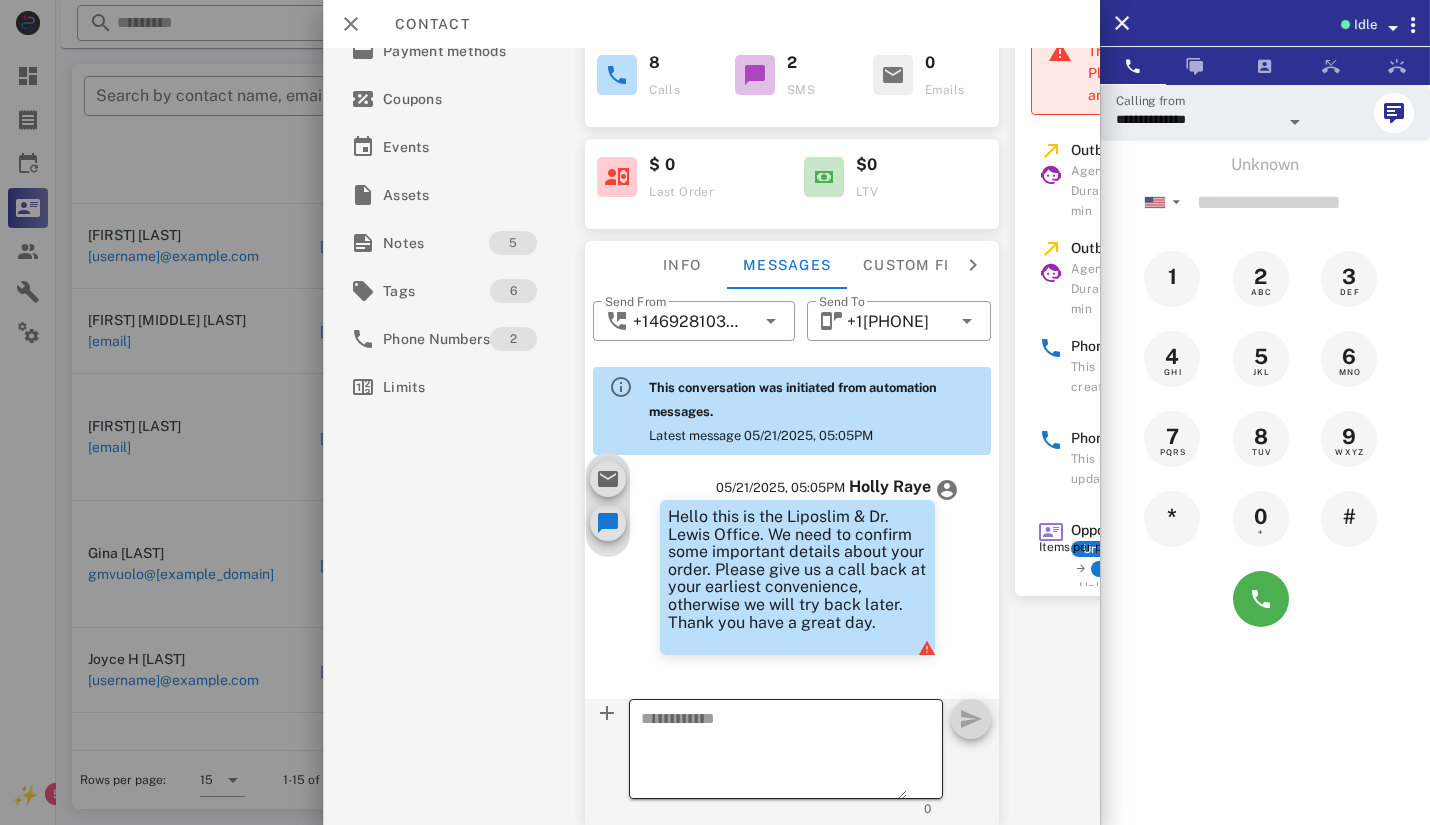 click at bounding box center (774, 752) 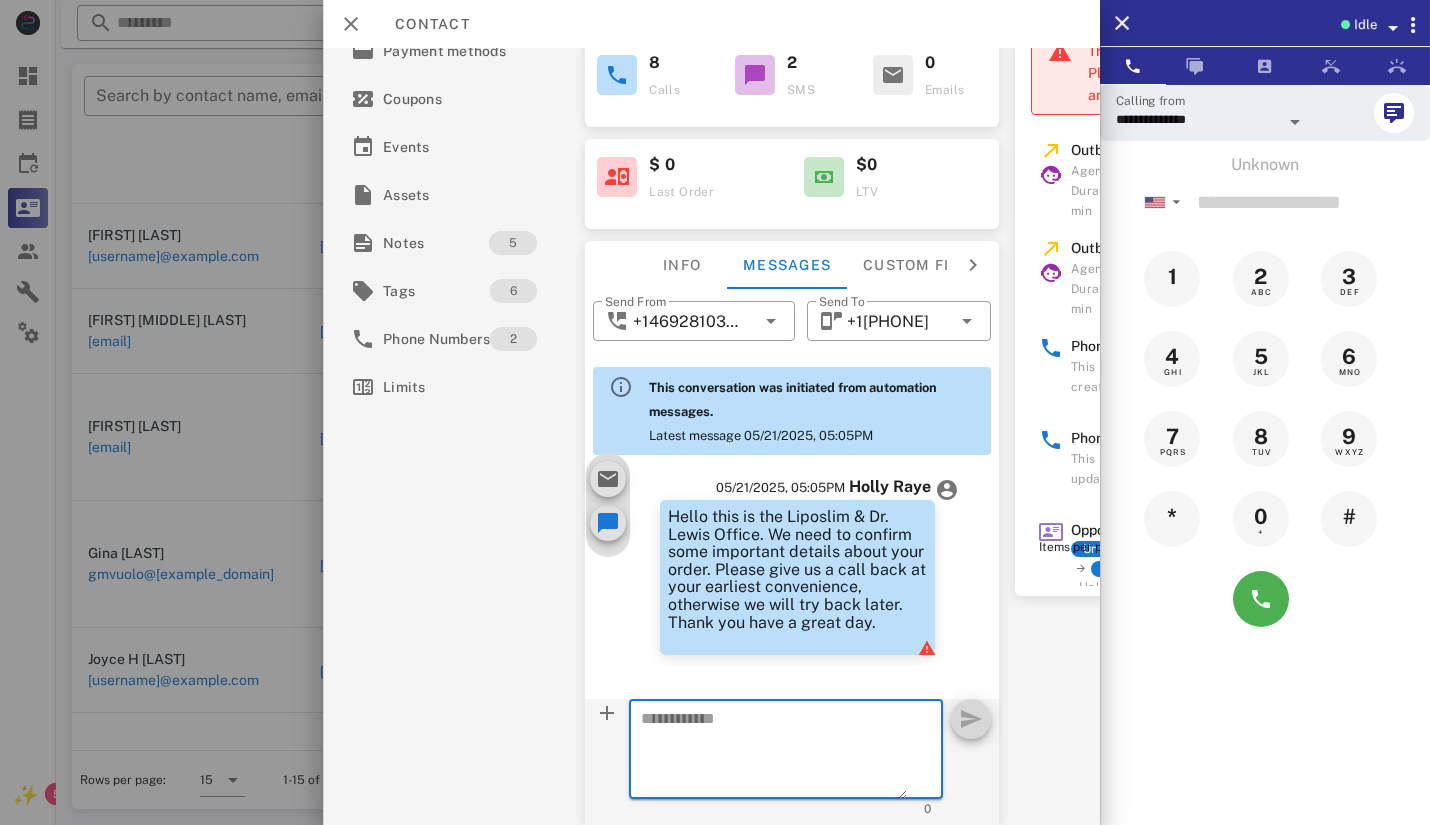 paste on "**********" 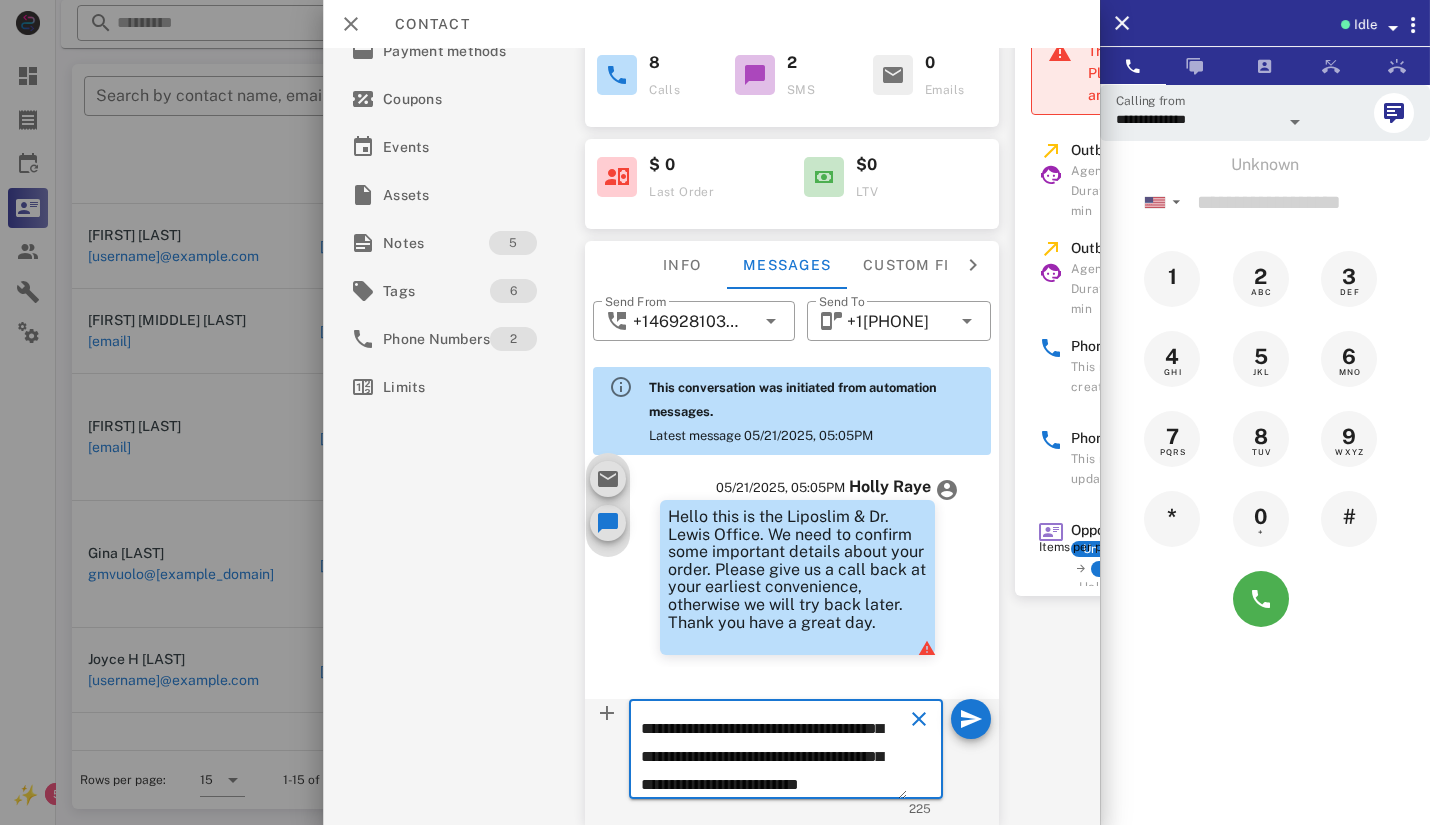 scroll, scrollTop: 153, scrollLeft: 0, axis: vertical 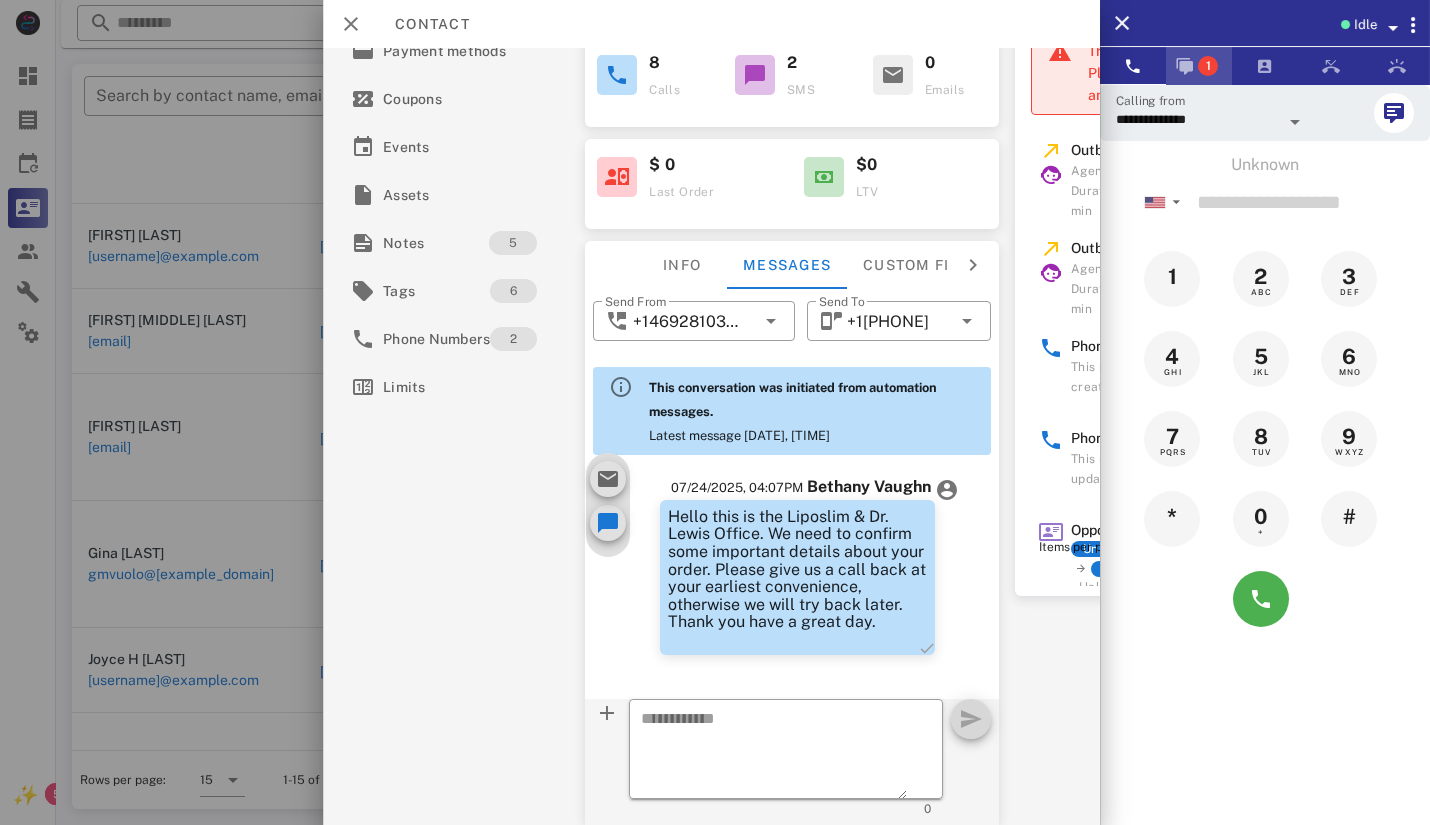 click at bounding box center [1185, 66] 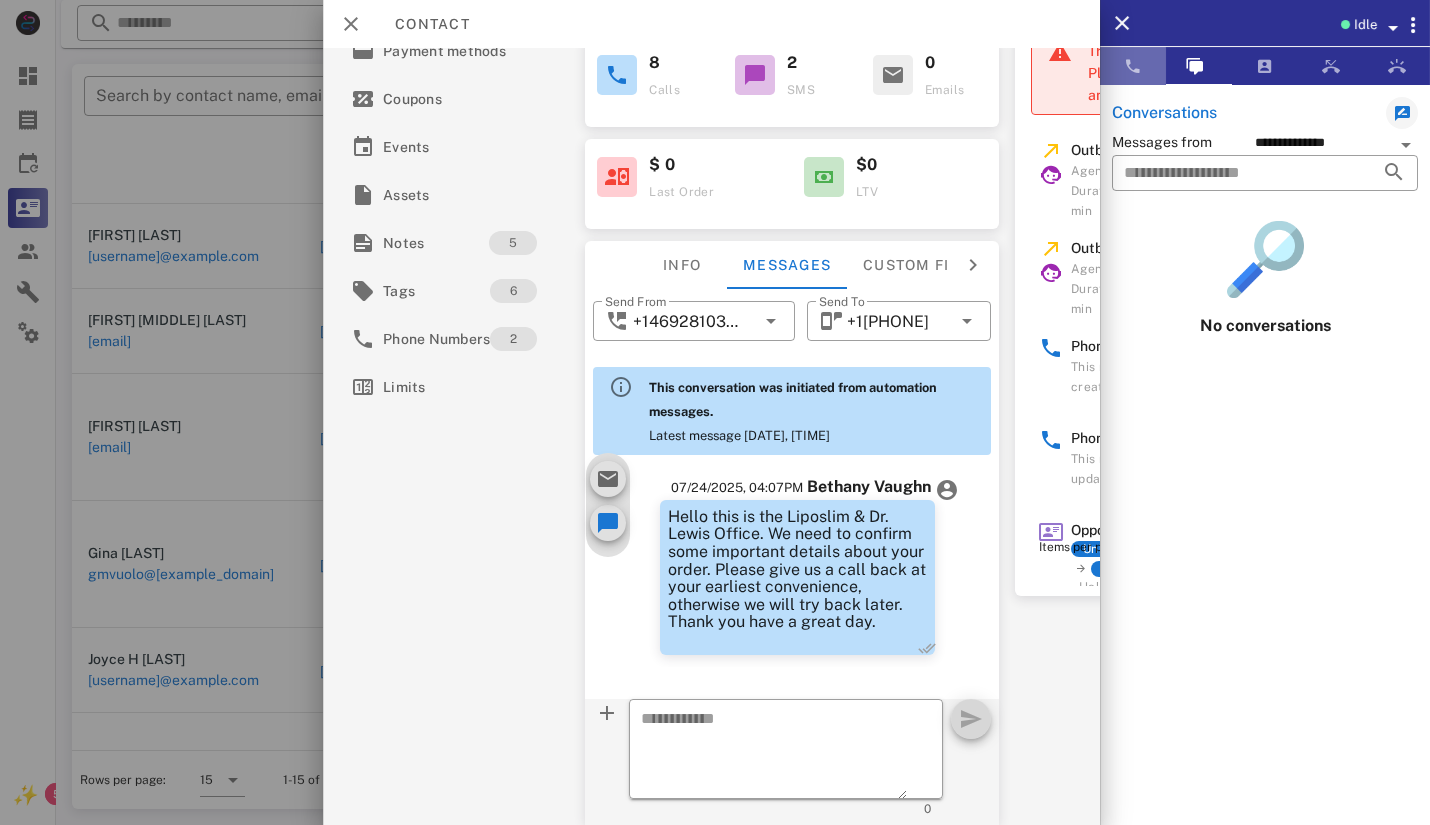 click at bounding box center [1133, 66] 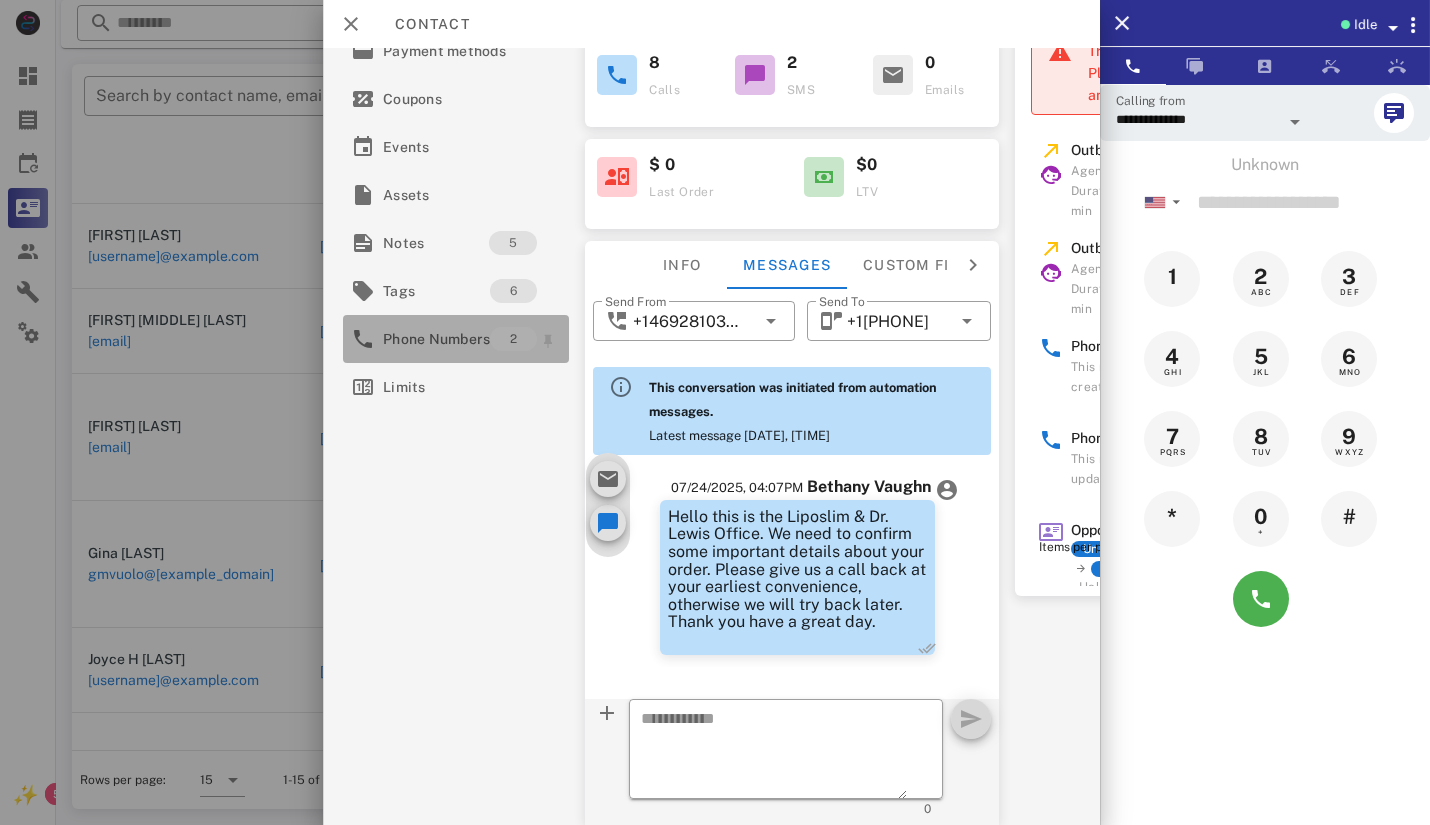 click on "Phone Numbers" at bounding box center (436, 339) 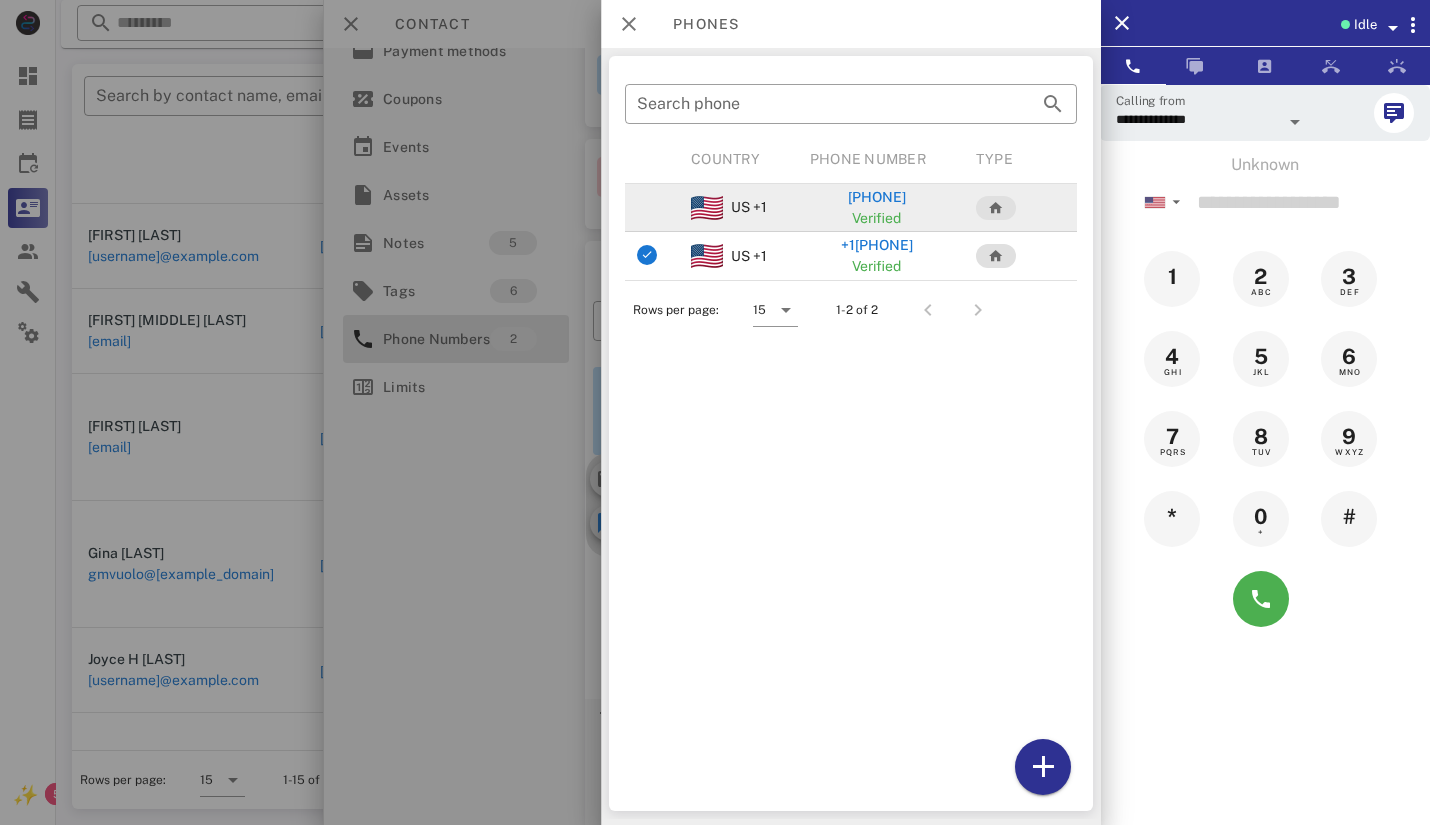 click on "[PHONE]" at bounding box center (876, 197) 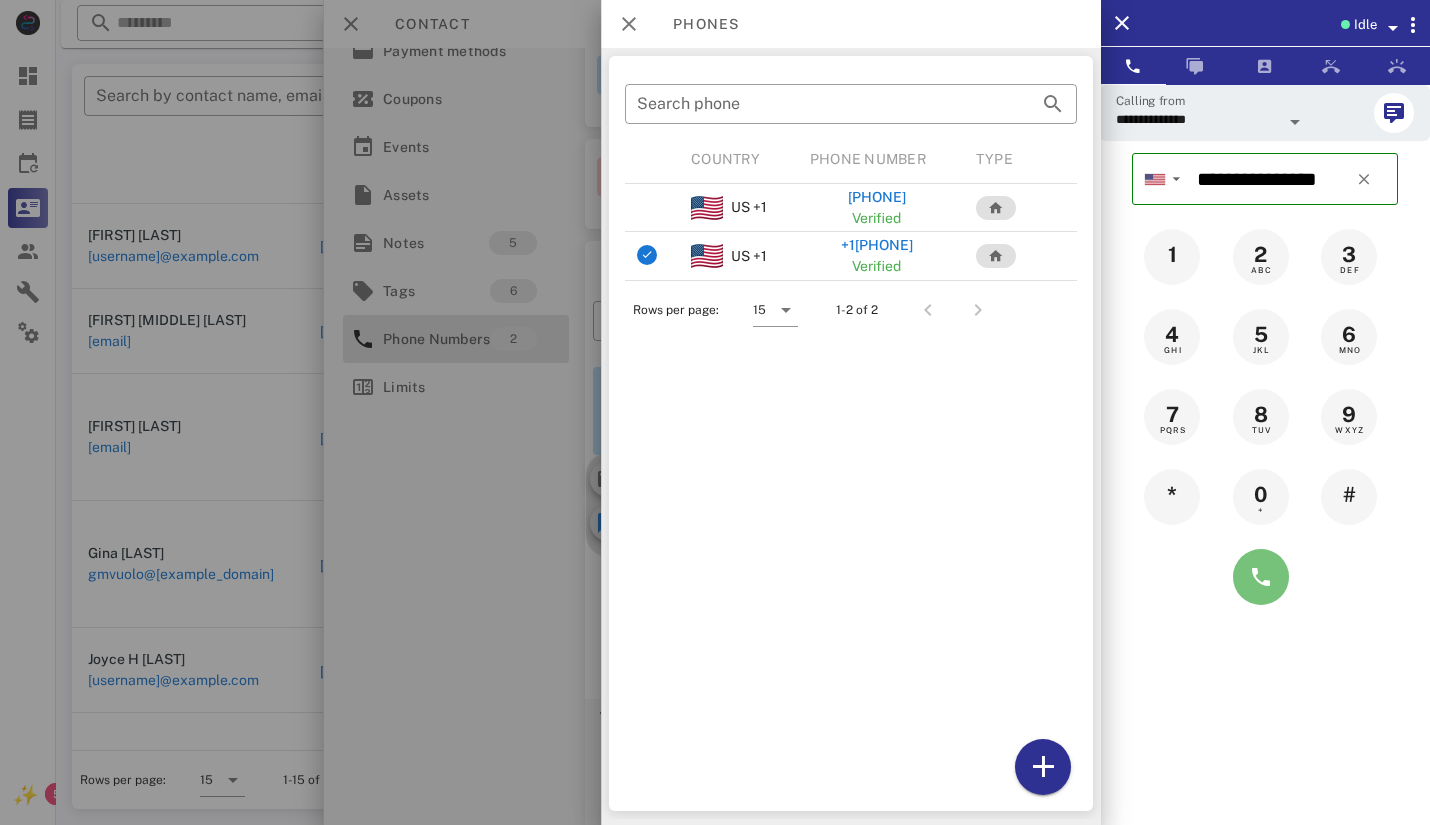 click at bounding box center [1261, 577] 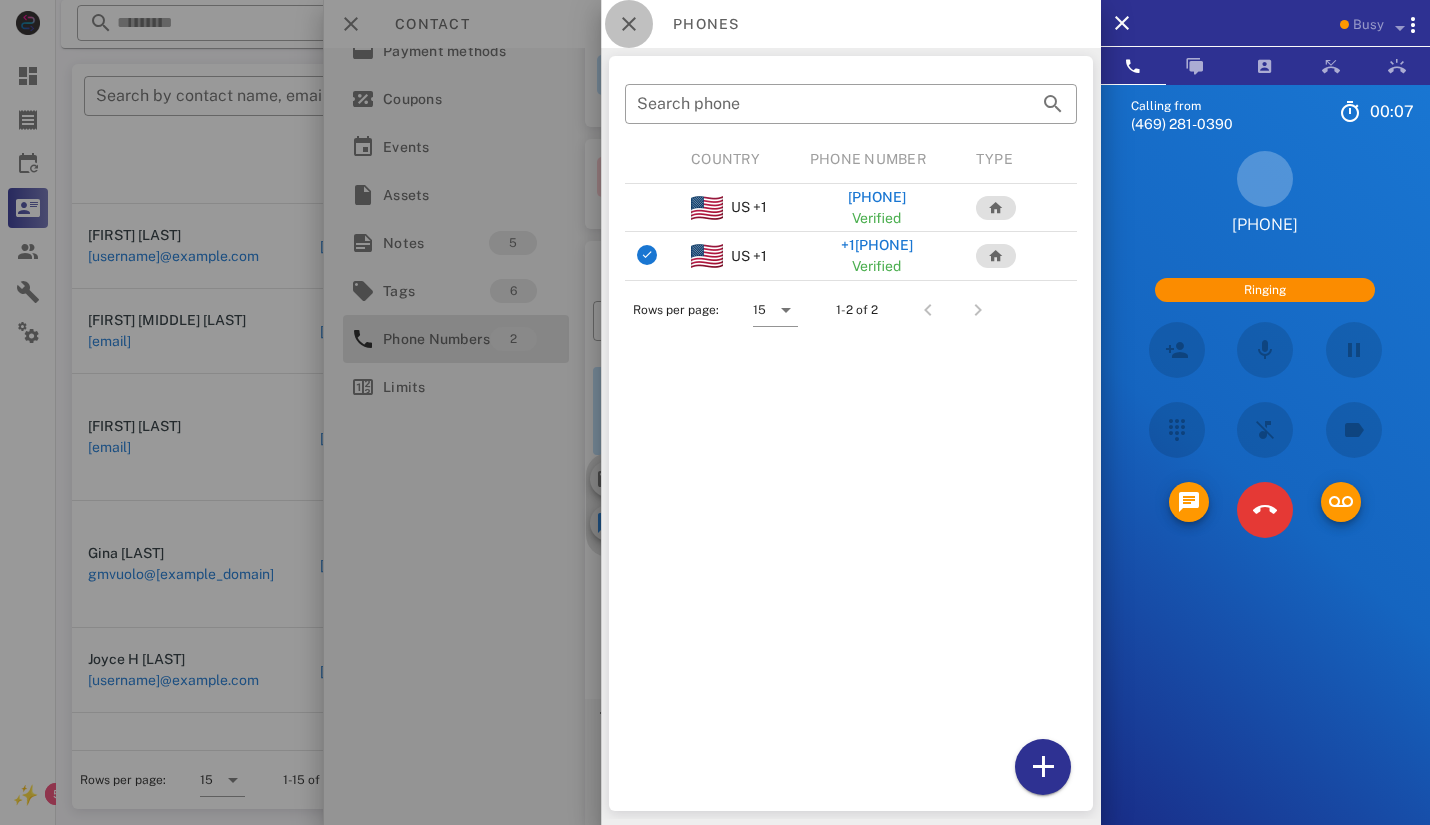 click at bounding box center (629, 24) 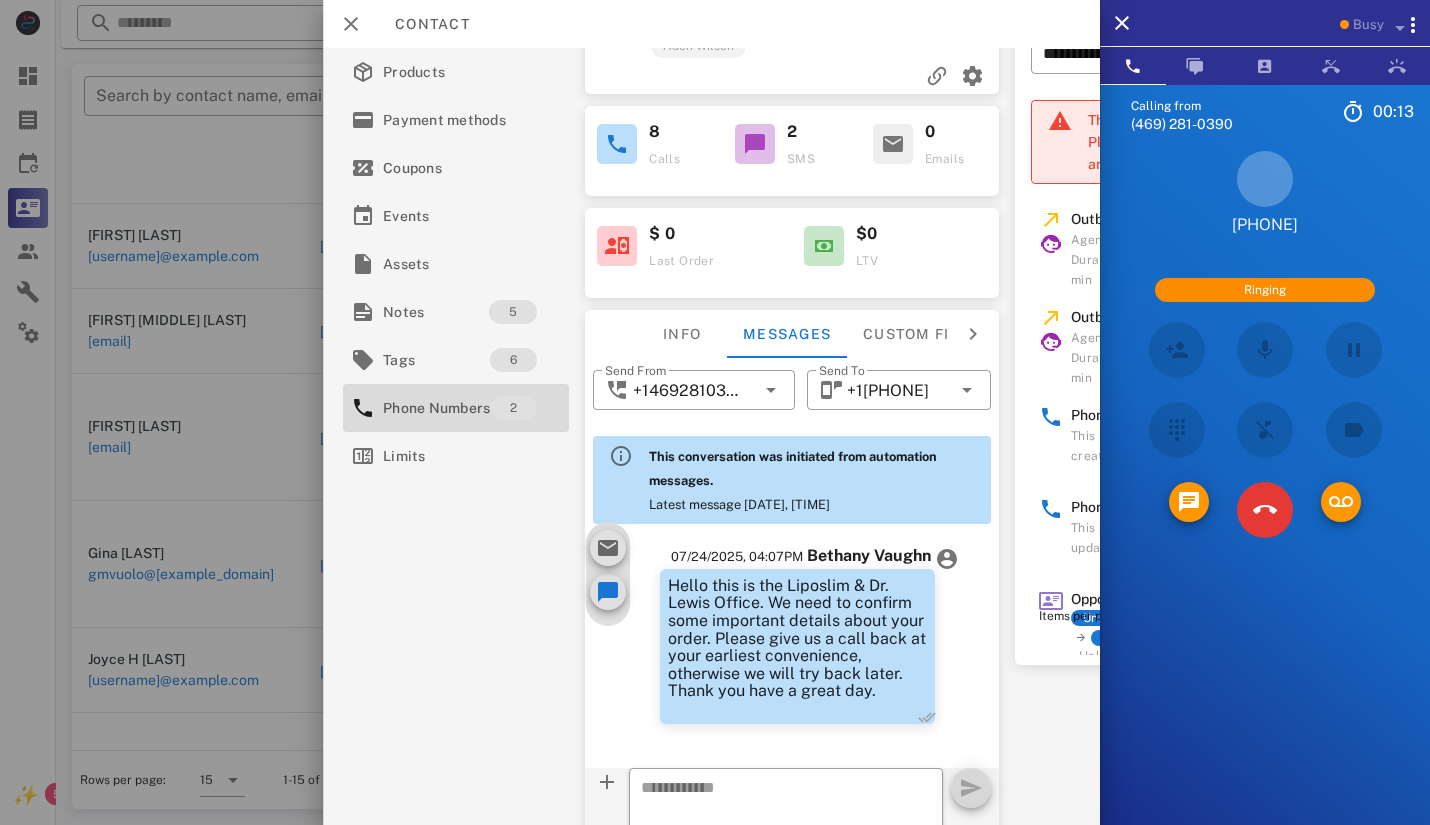 scroll, scrollTop: 0, scrollLeft: 0, axis: both 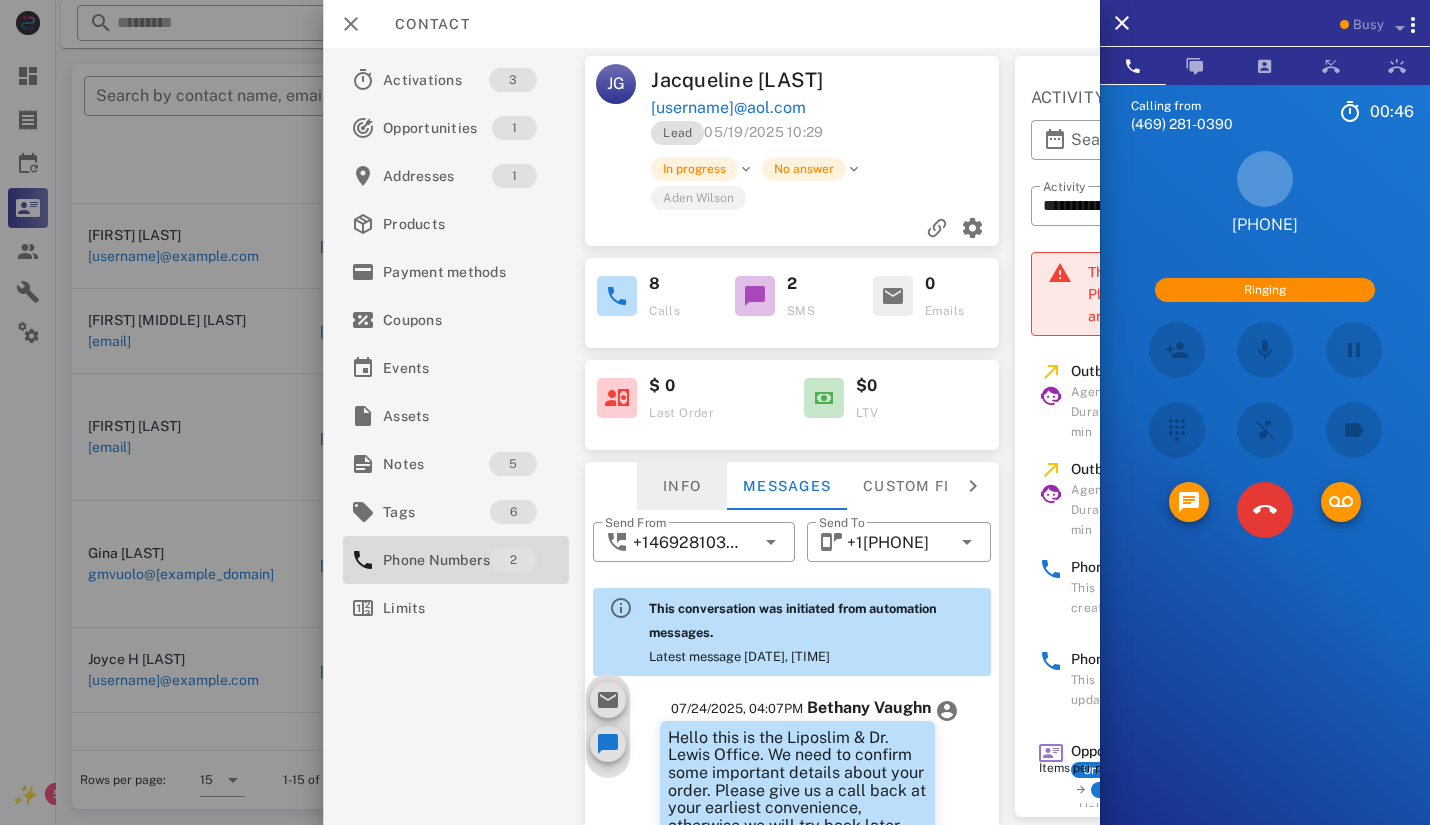 click on "Info" at bounding box center (682, 486) 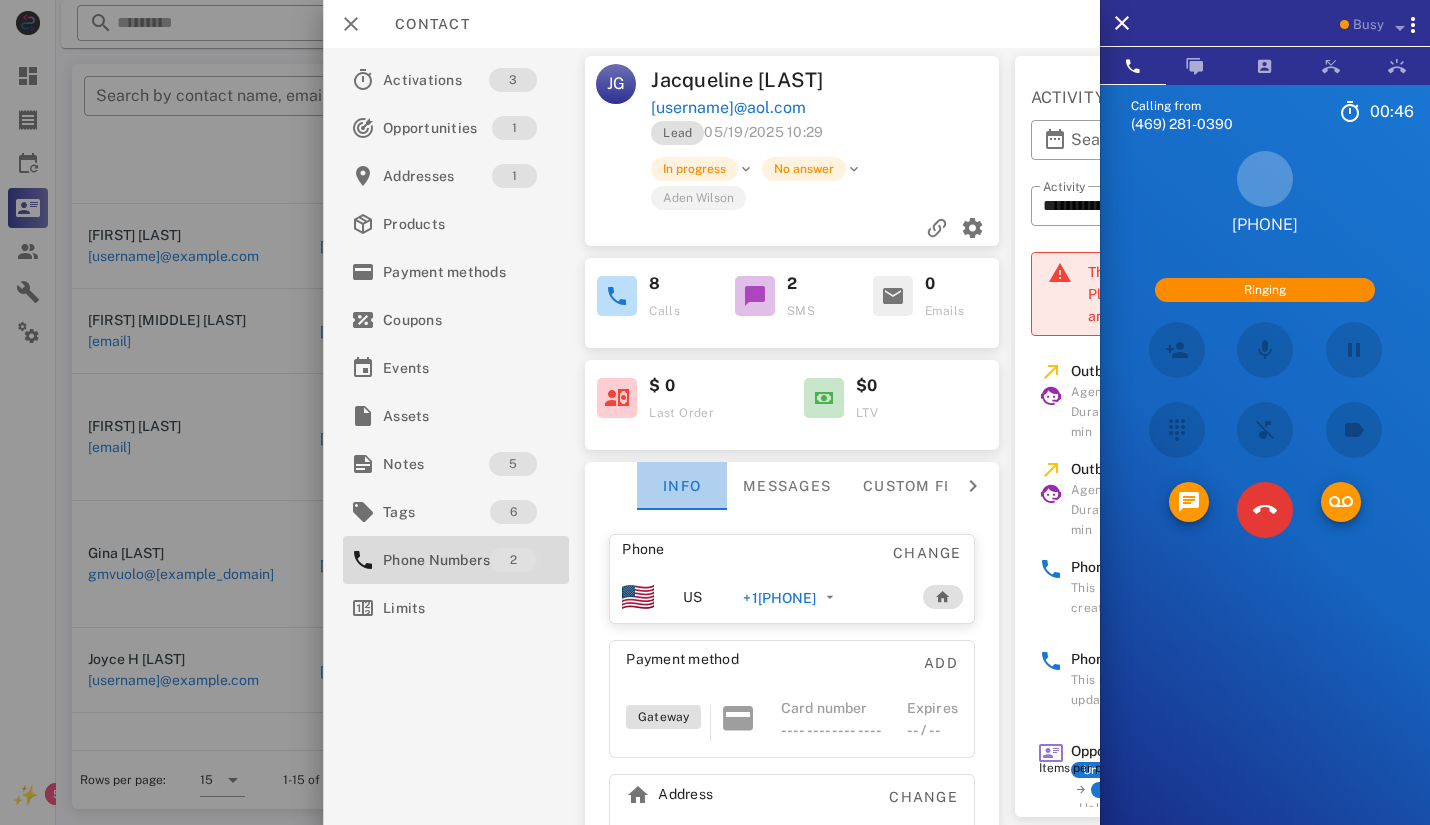 scroll, scrollTop: 15, scrollLeft: 0, axis: vertical 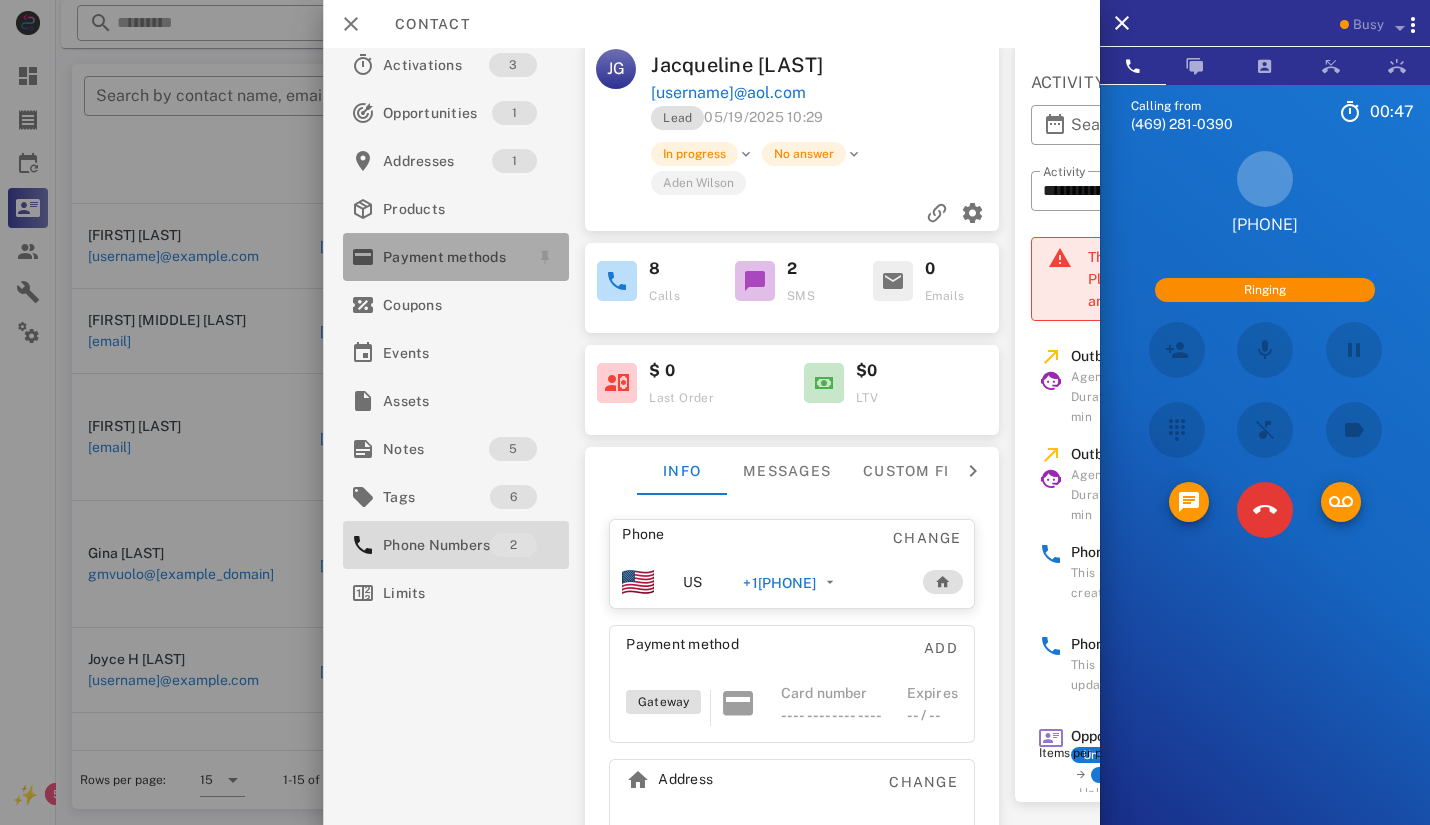 click on "Payment methods" at bounding box center (452, 257) 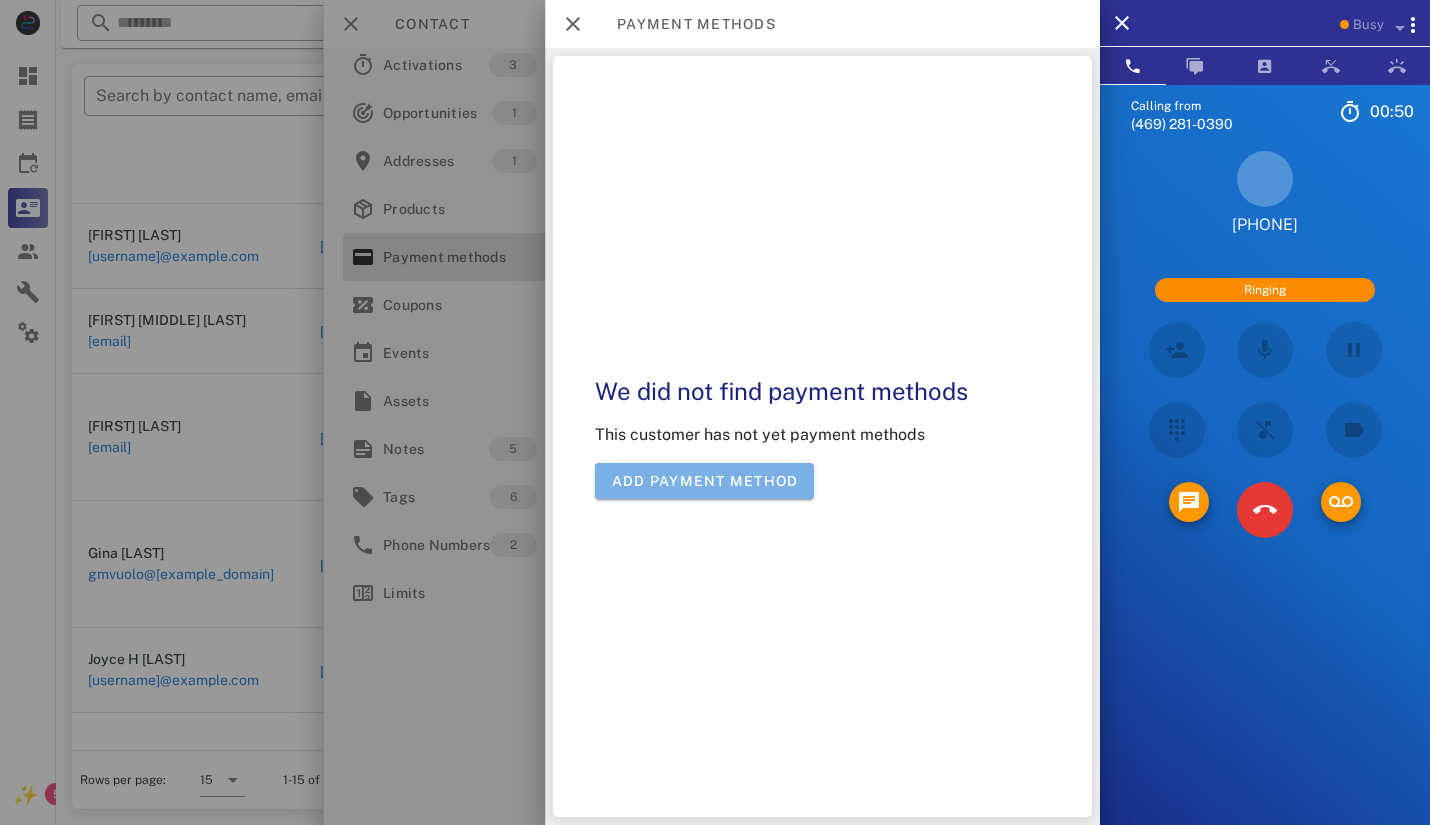click on "Add payment method" at bounding box center (705, 481) 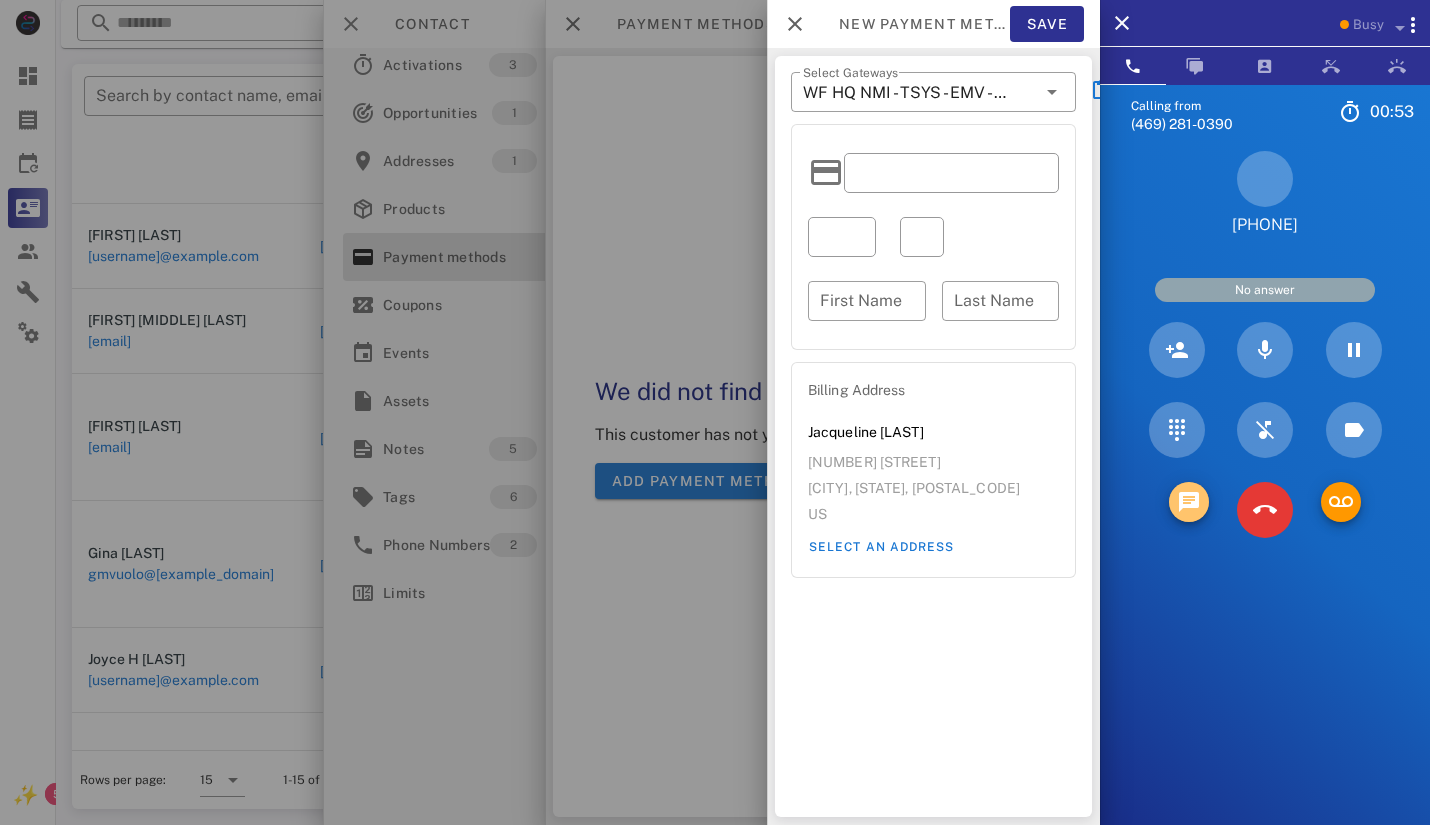 click at bounding box center (1189, 502) 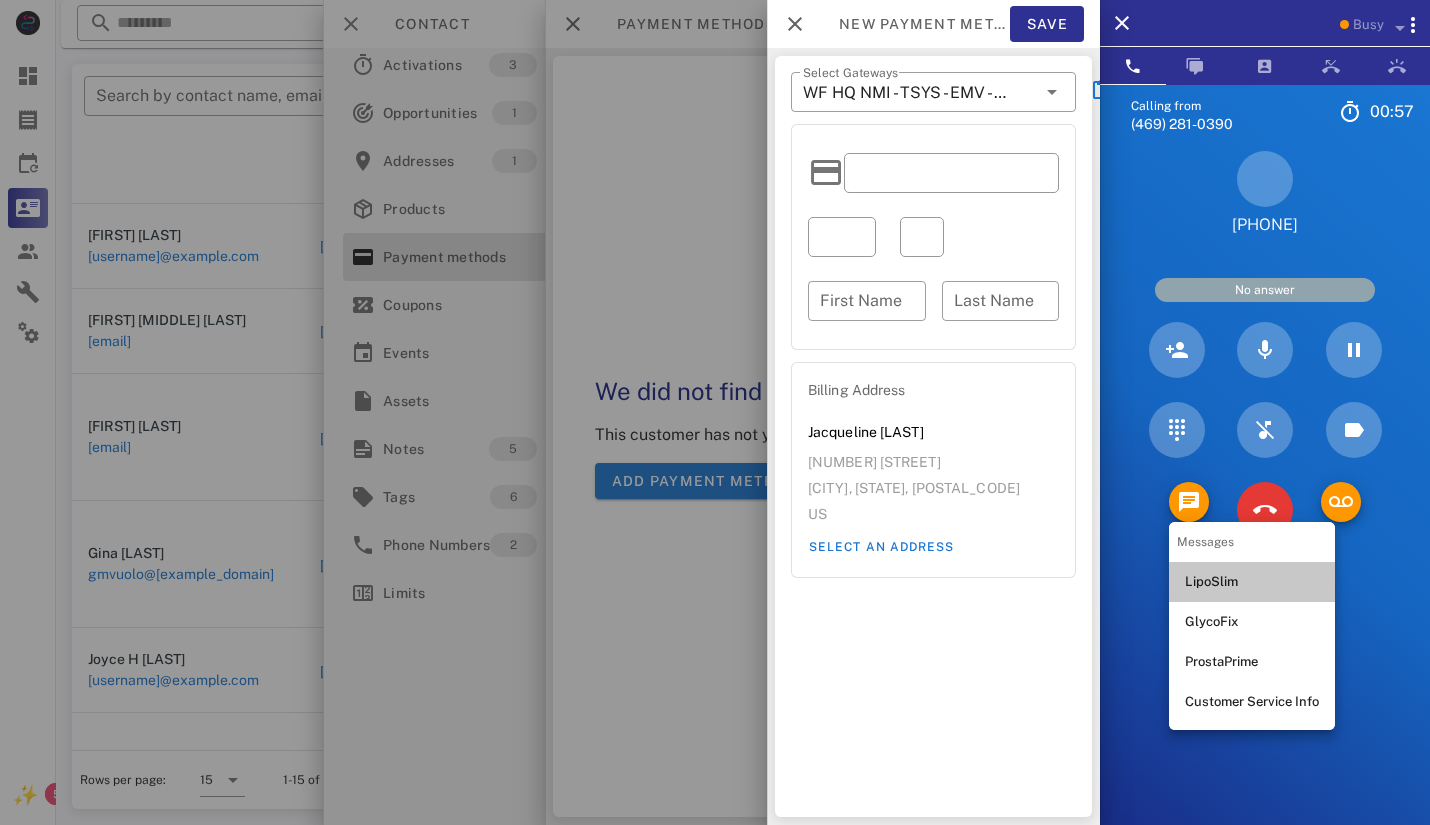 click on "LipoSlim" at bounding box center (1252, 582) 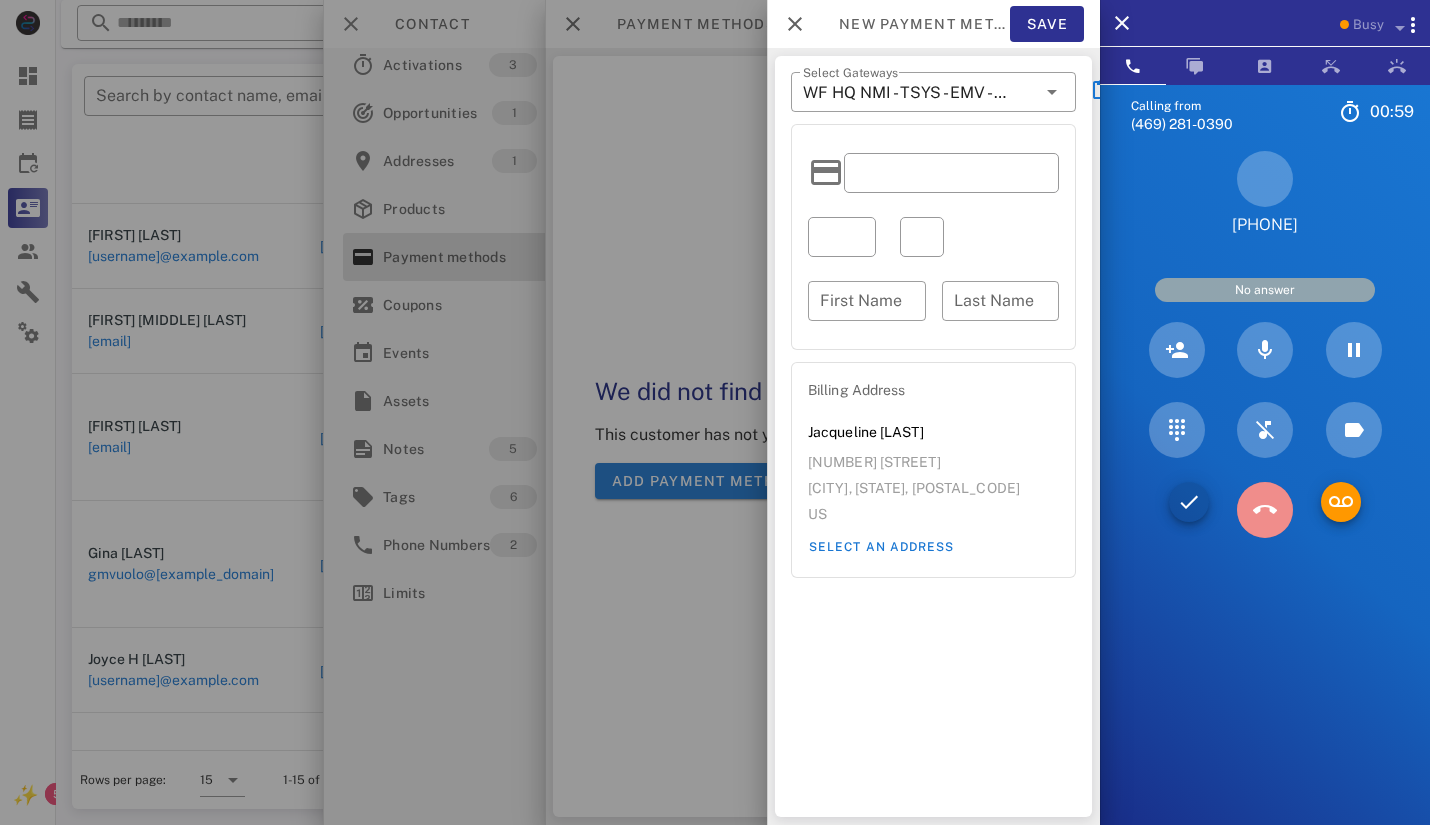 click at bounding box center [1265, 510] 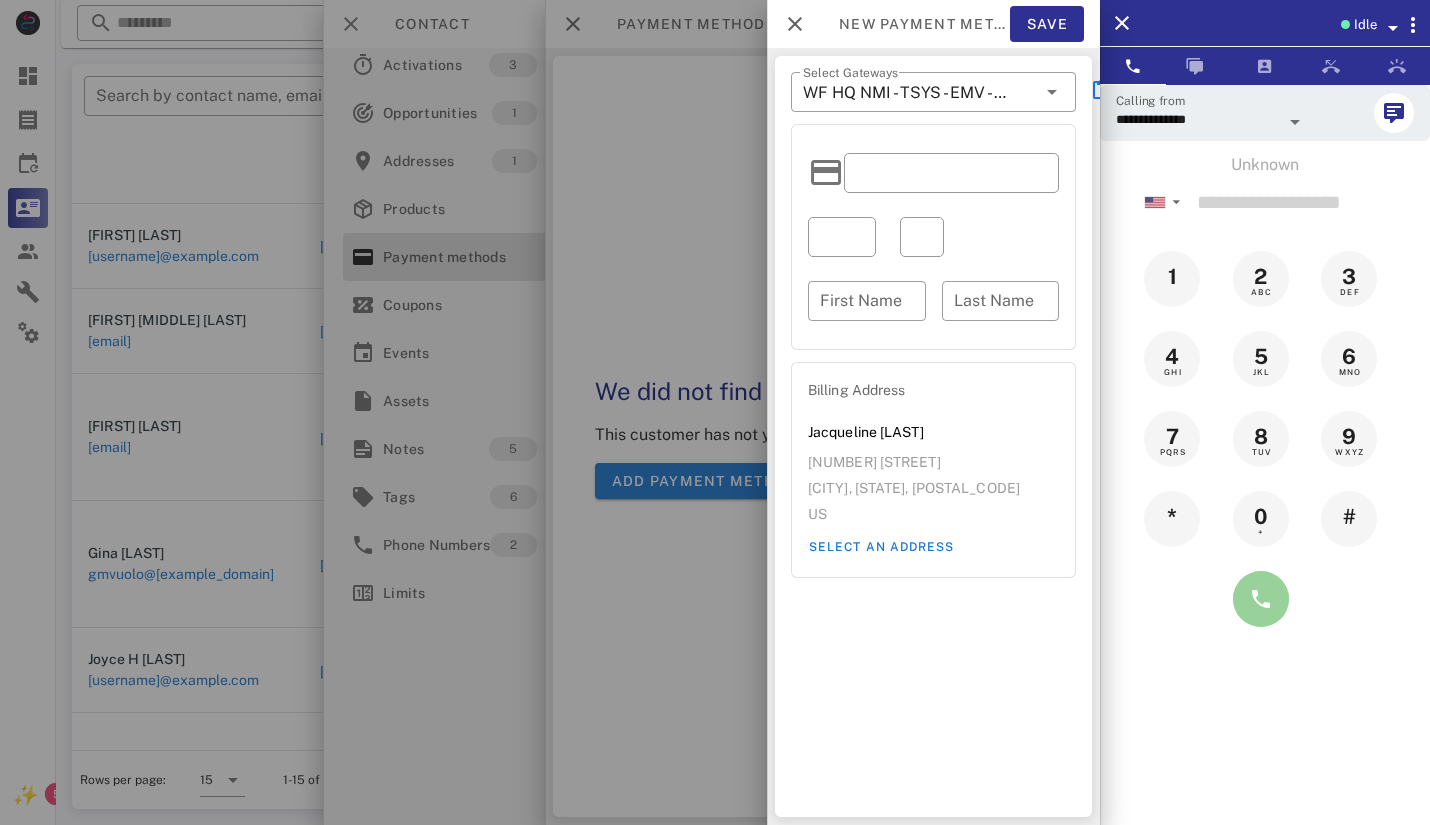 click at bounding box center (1261, 599) 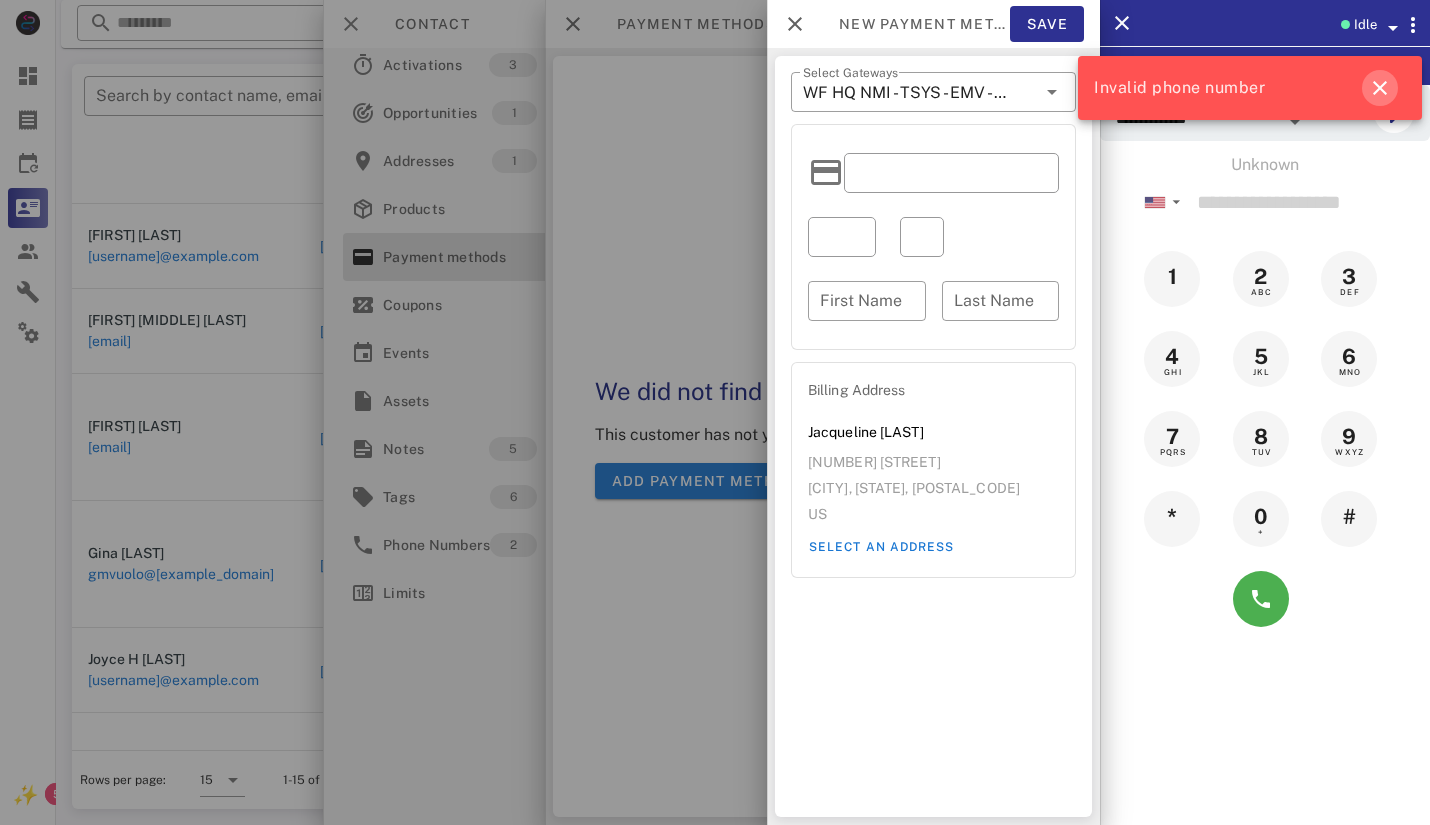click at bounding box center [1380, 88] 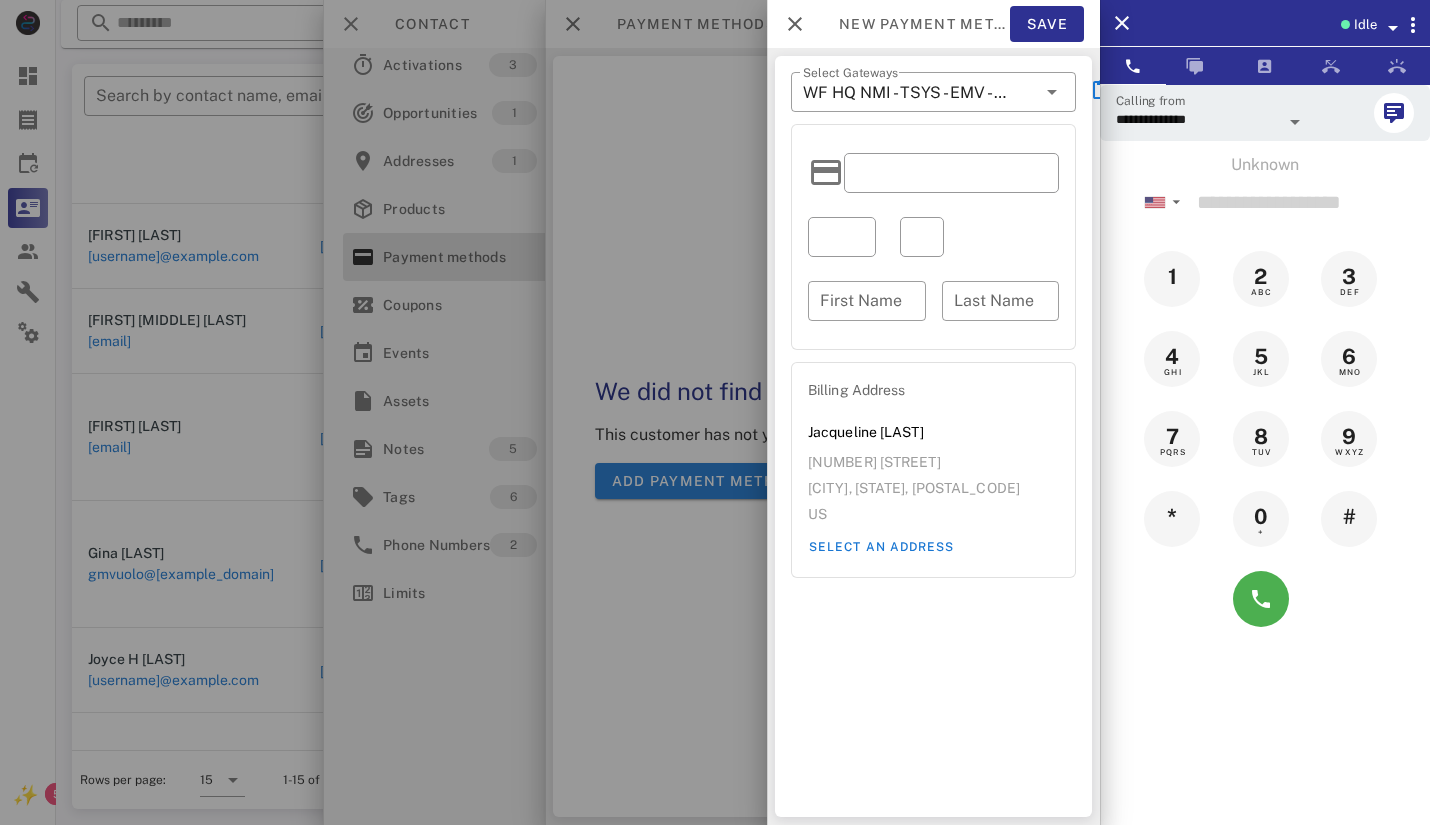 click at bounding box center (715, 412) 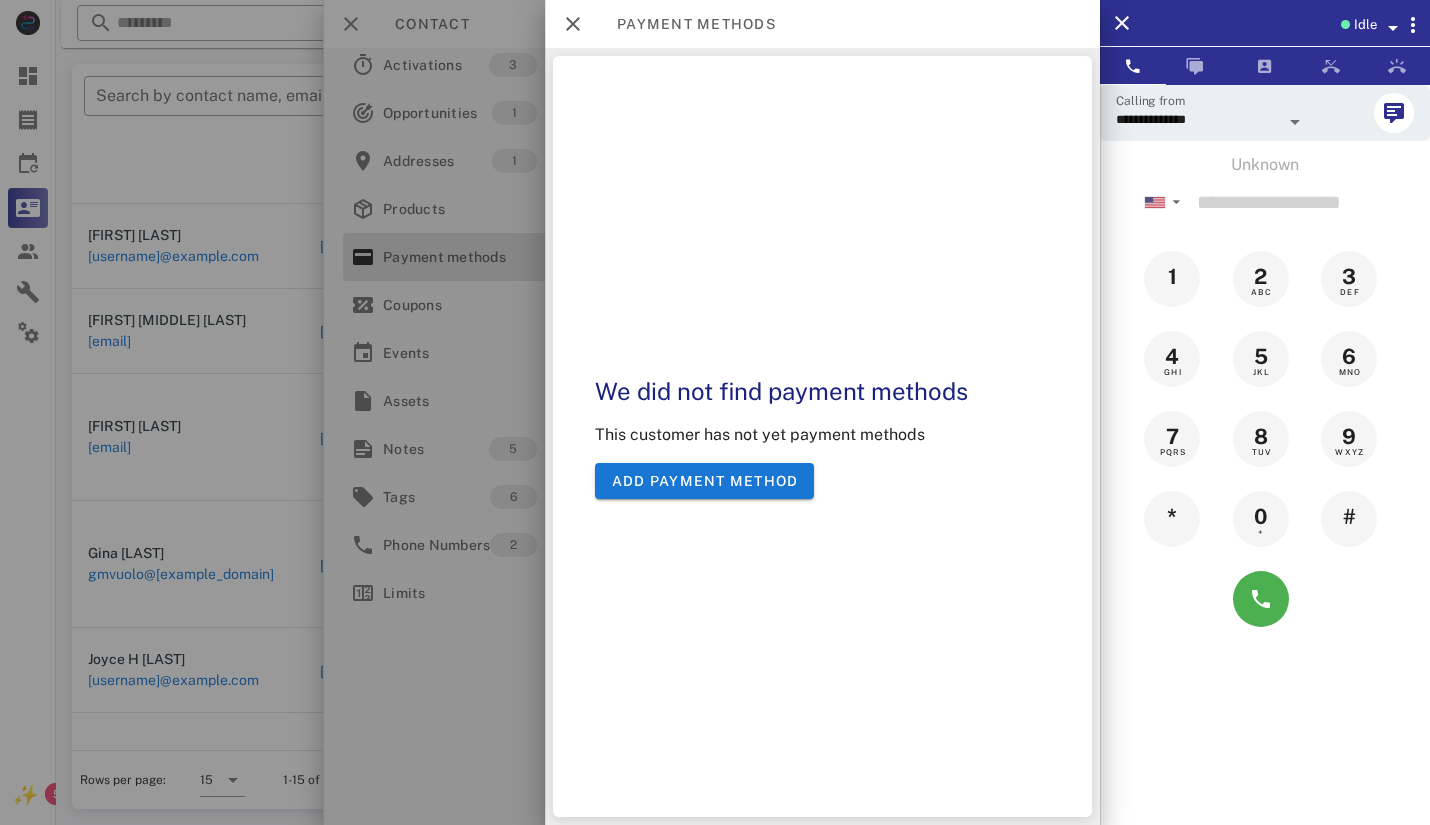 click at bounding box center (715, 412) 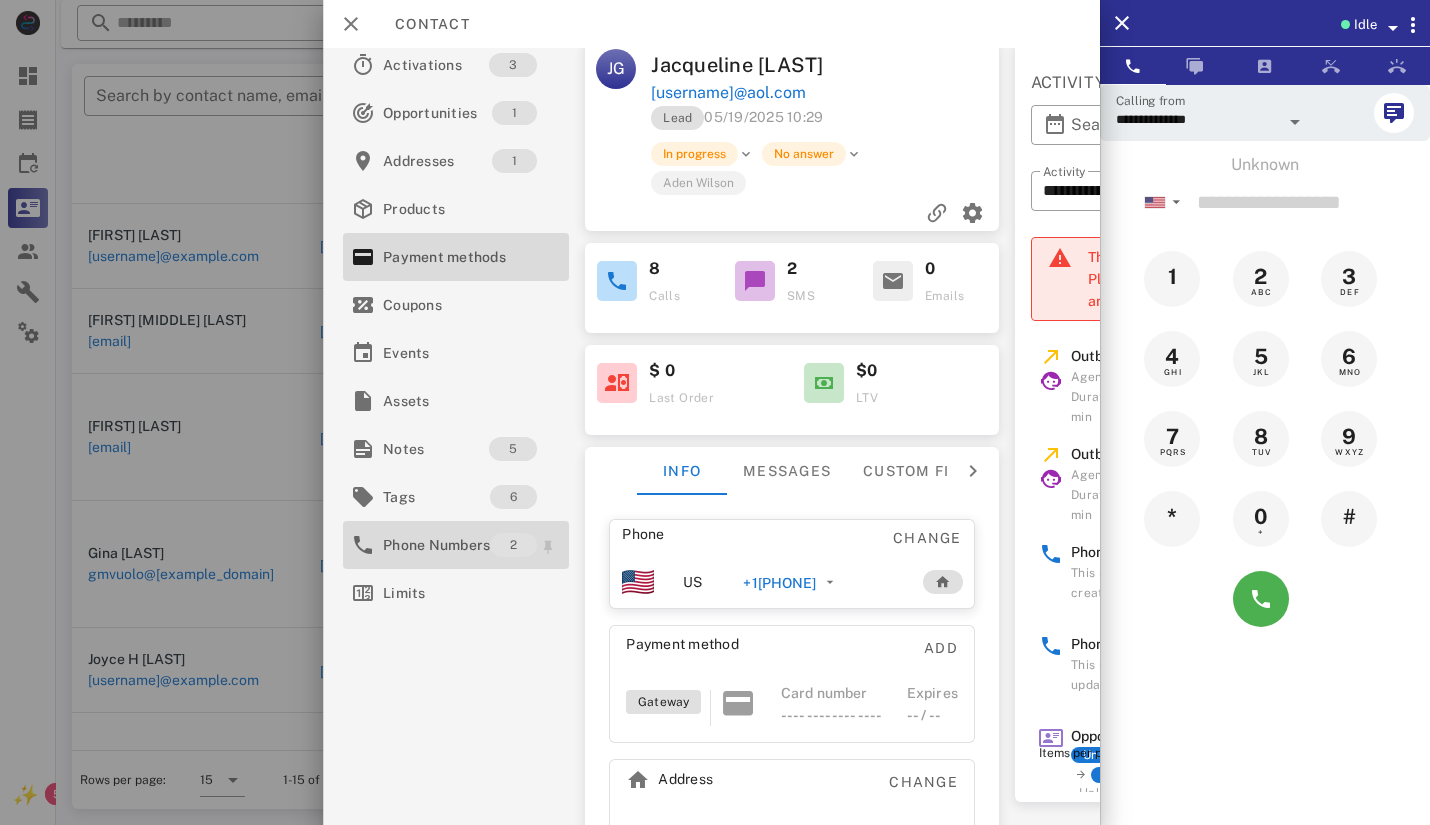 click on "Phone Numbers" at bounding box center [436, 545] 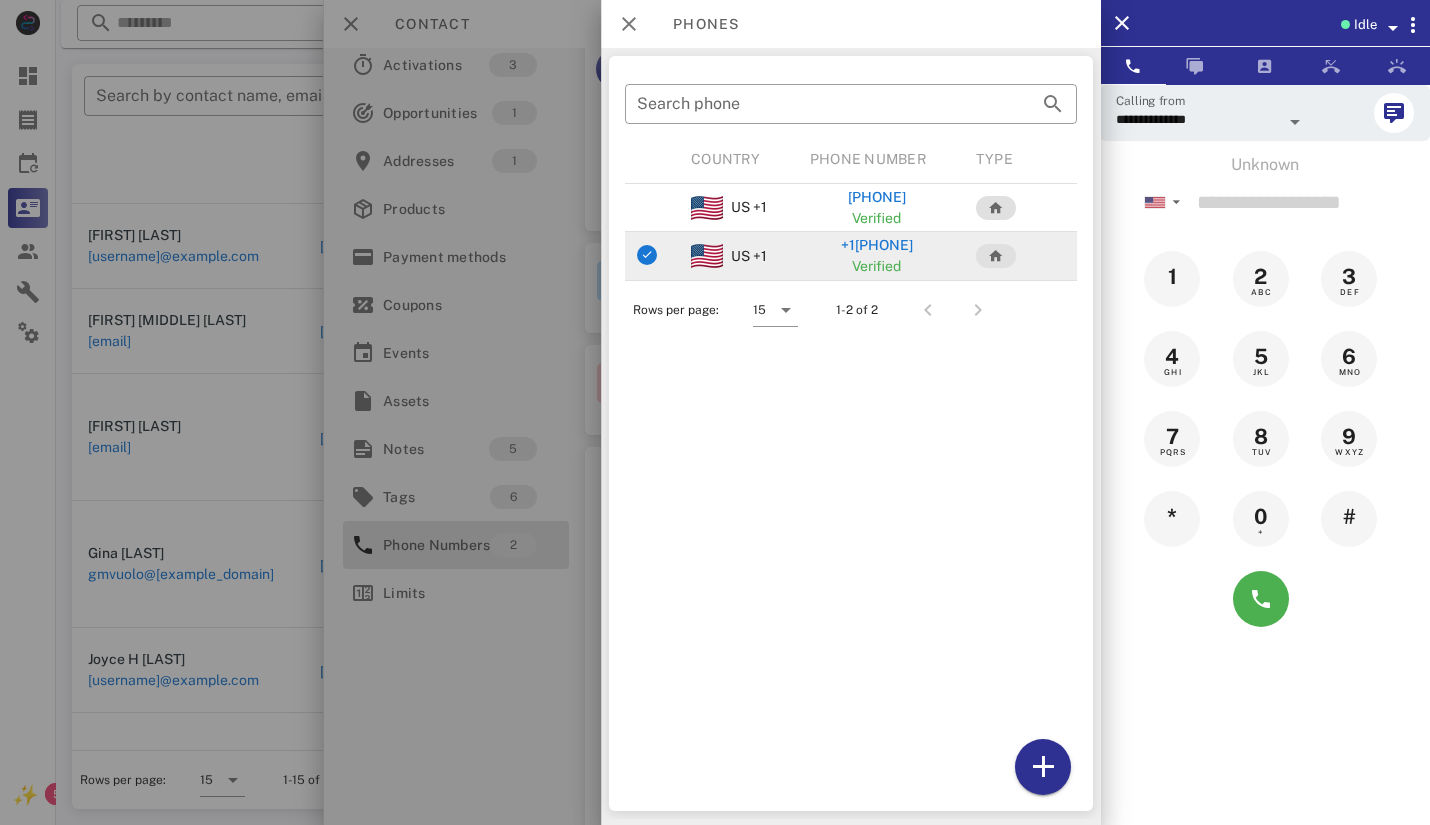 click on "+1[PHONE]" at bounding box center [876, 245] 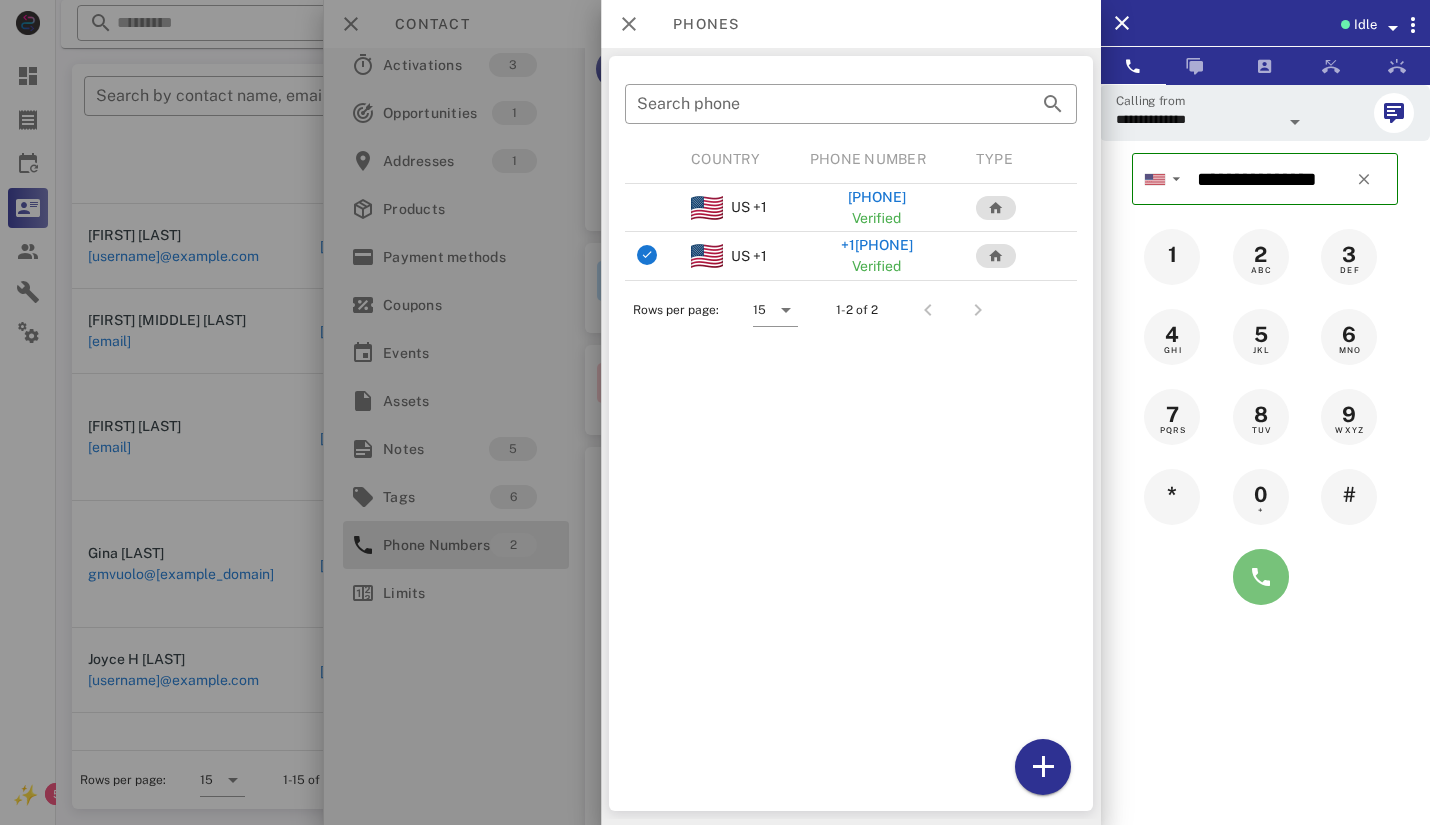 click at bounding box center (1261, 577) 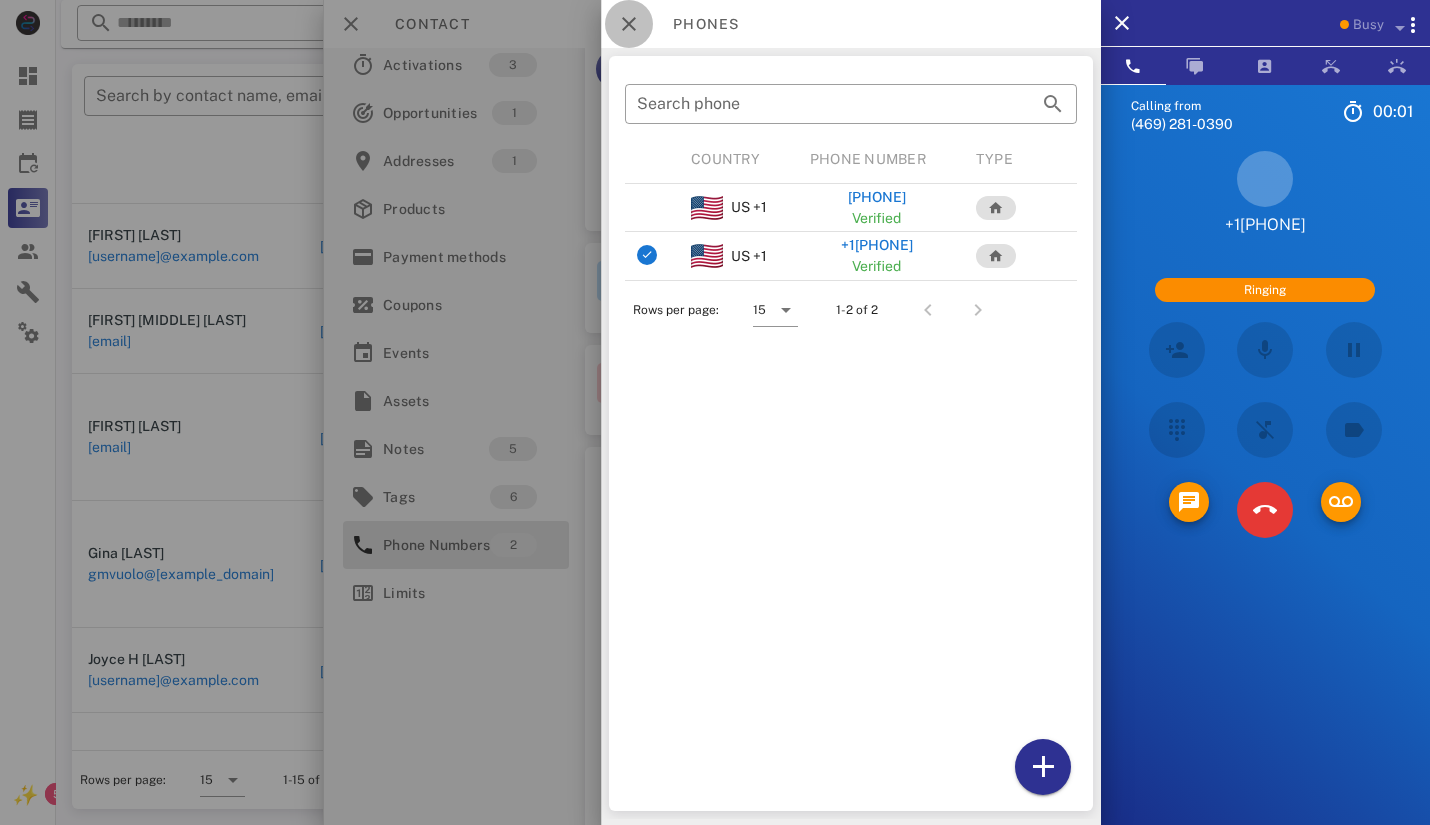 click at bounding box center [629, 24] 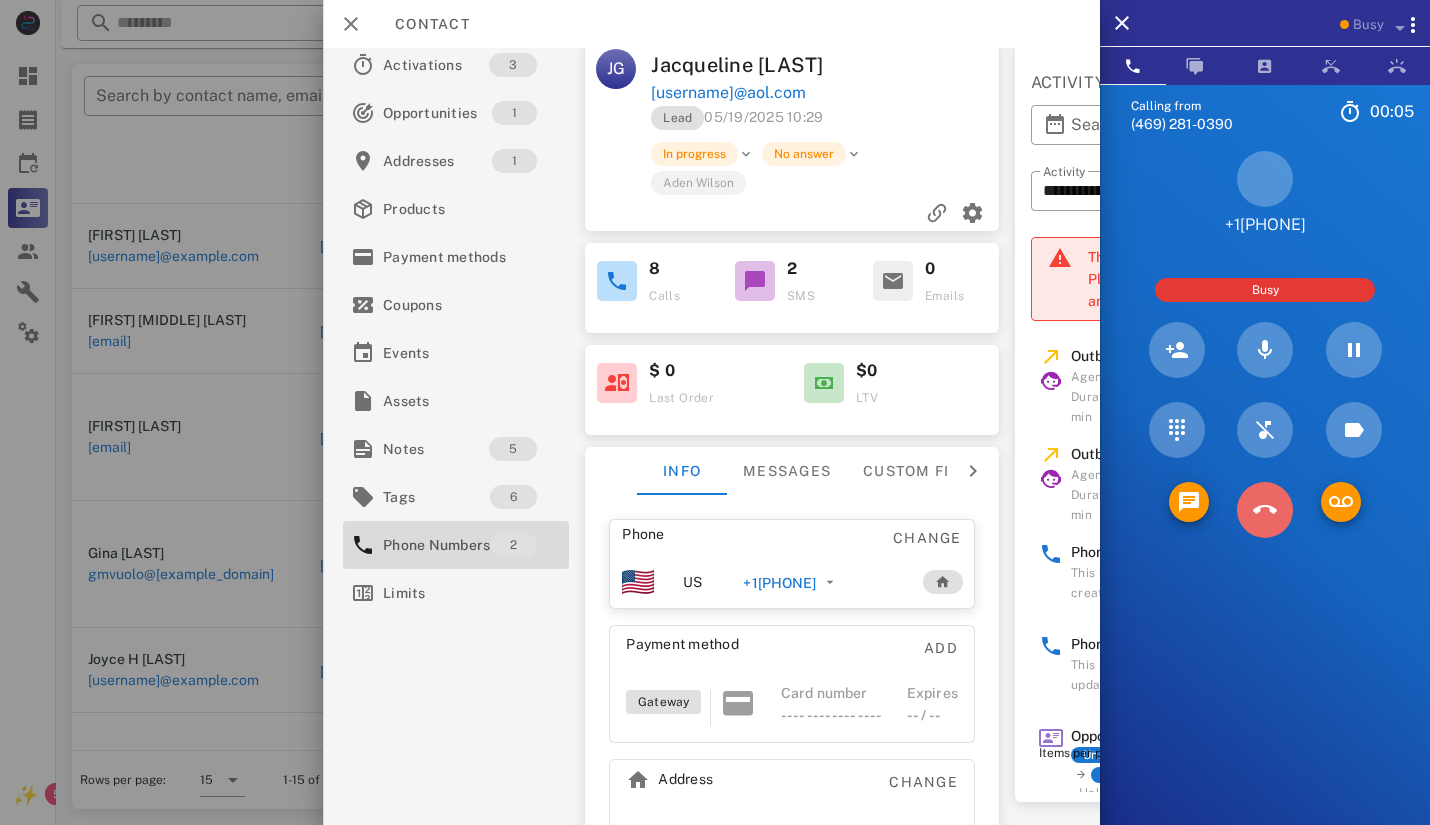 click at bounding box center (1265, 510) 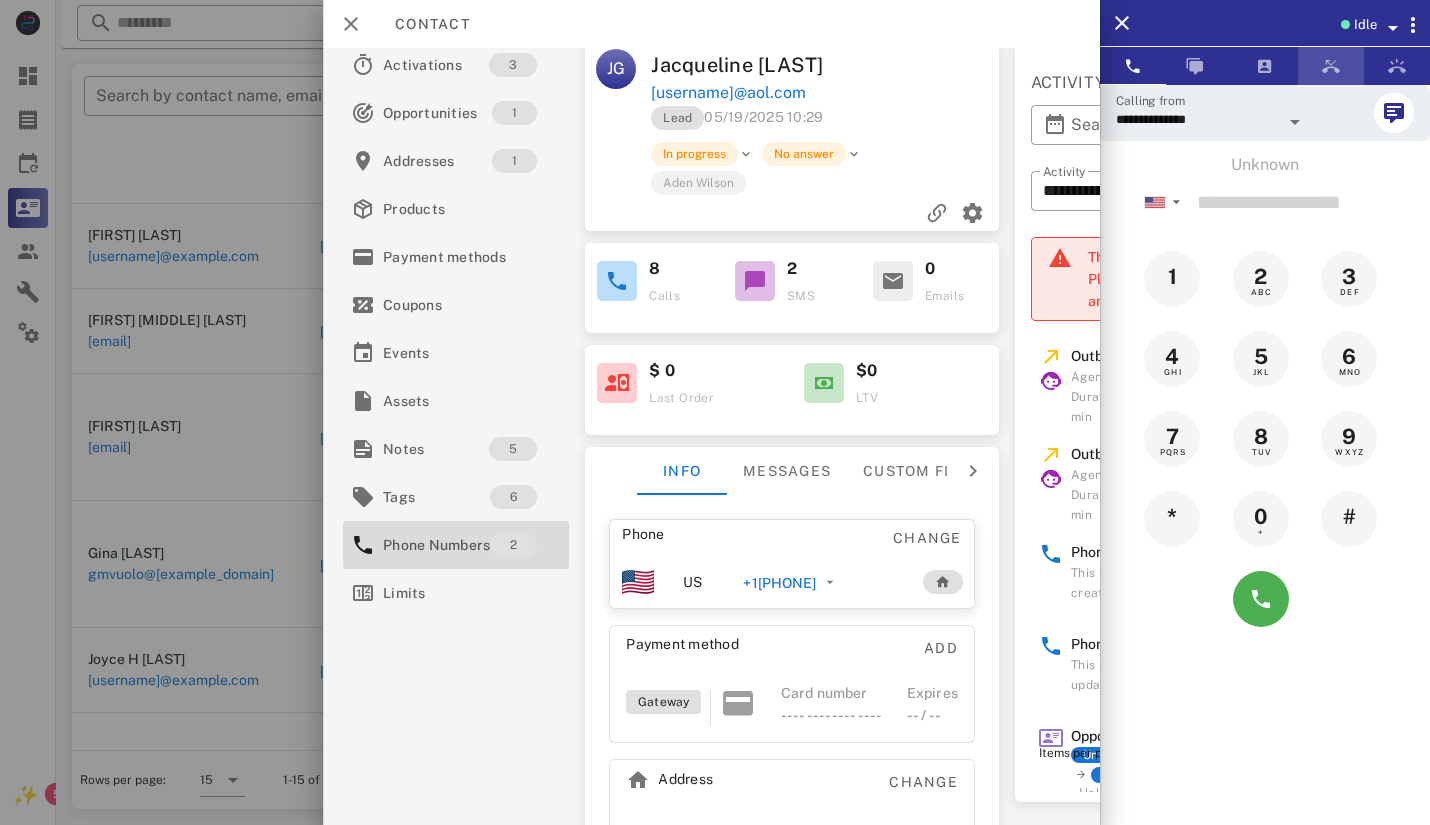 click at bounding box center [1331, 66] 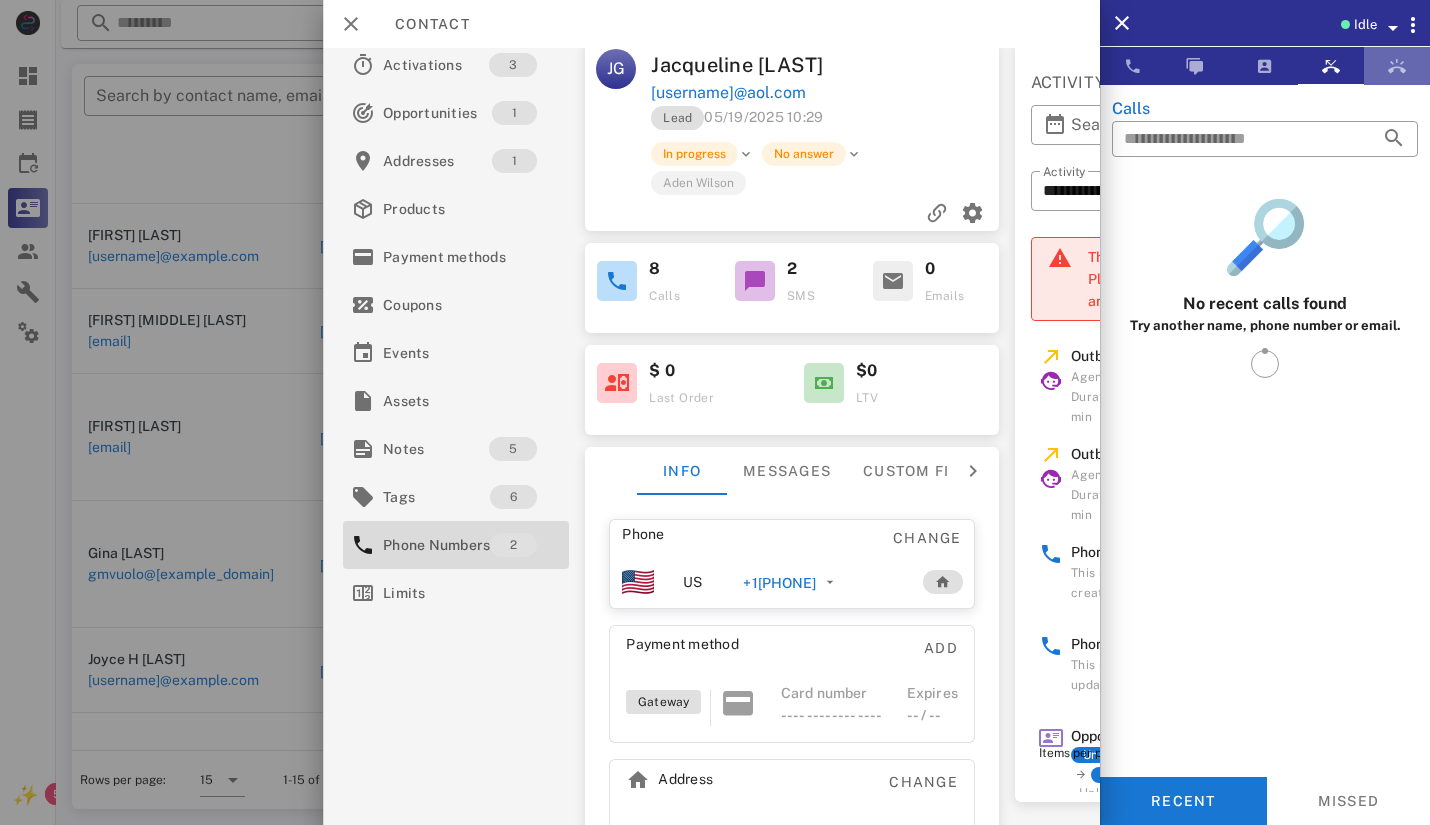 click at bounding box center (1397, 66) 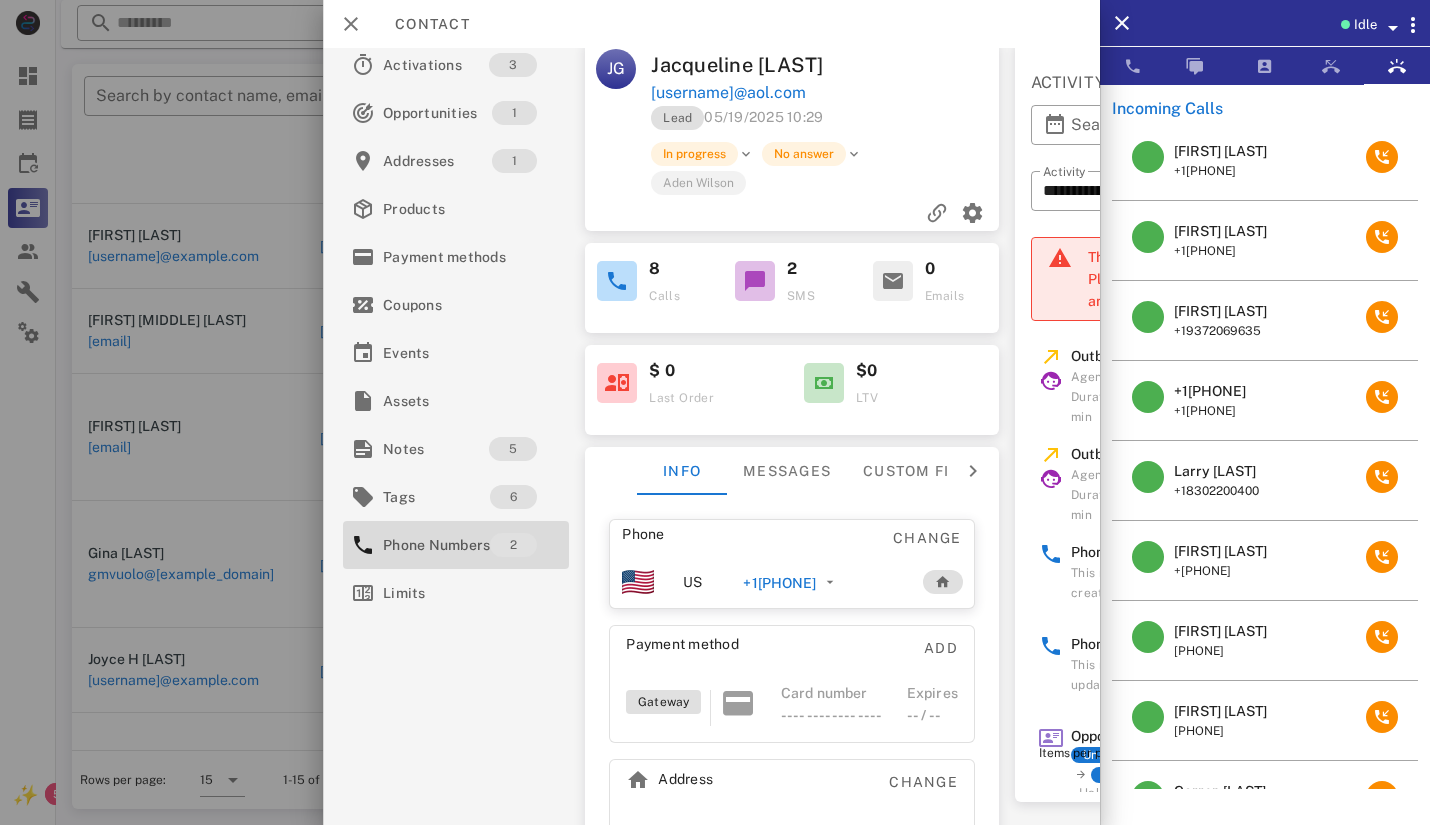 drag, startPoint x: 1418, startPoint y: 367, endPoint x: 1413, endPoint y: 406, distance: 39.319206 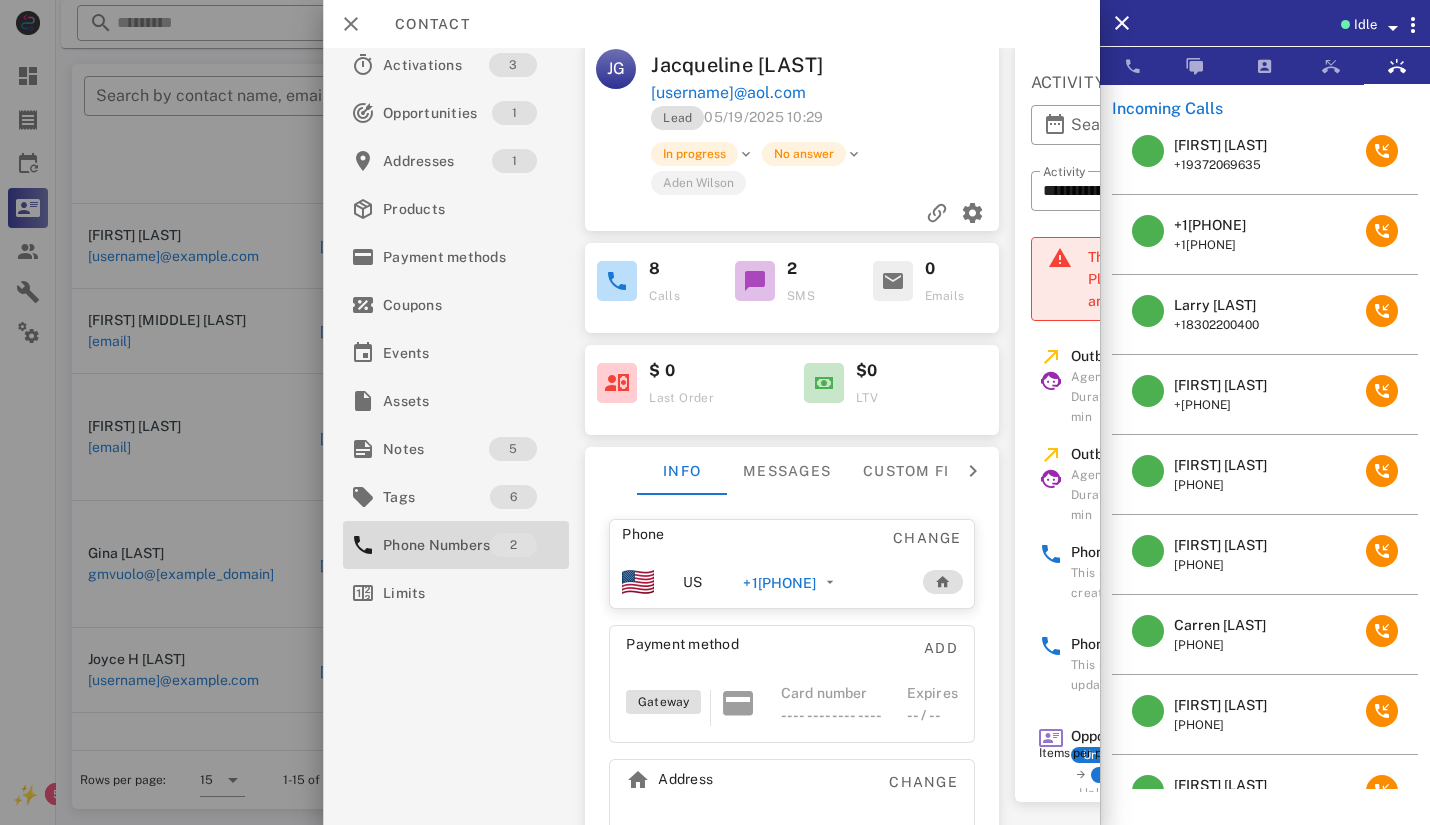 scroll, scrollTop: 0, scrollLeft: 0, axis: both 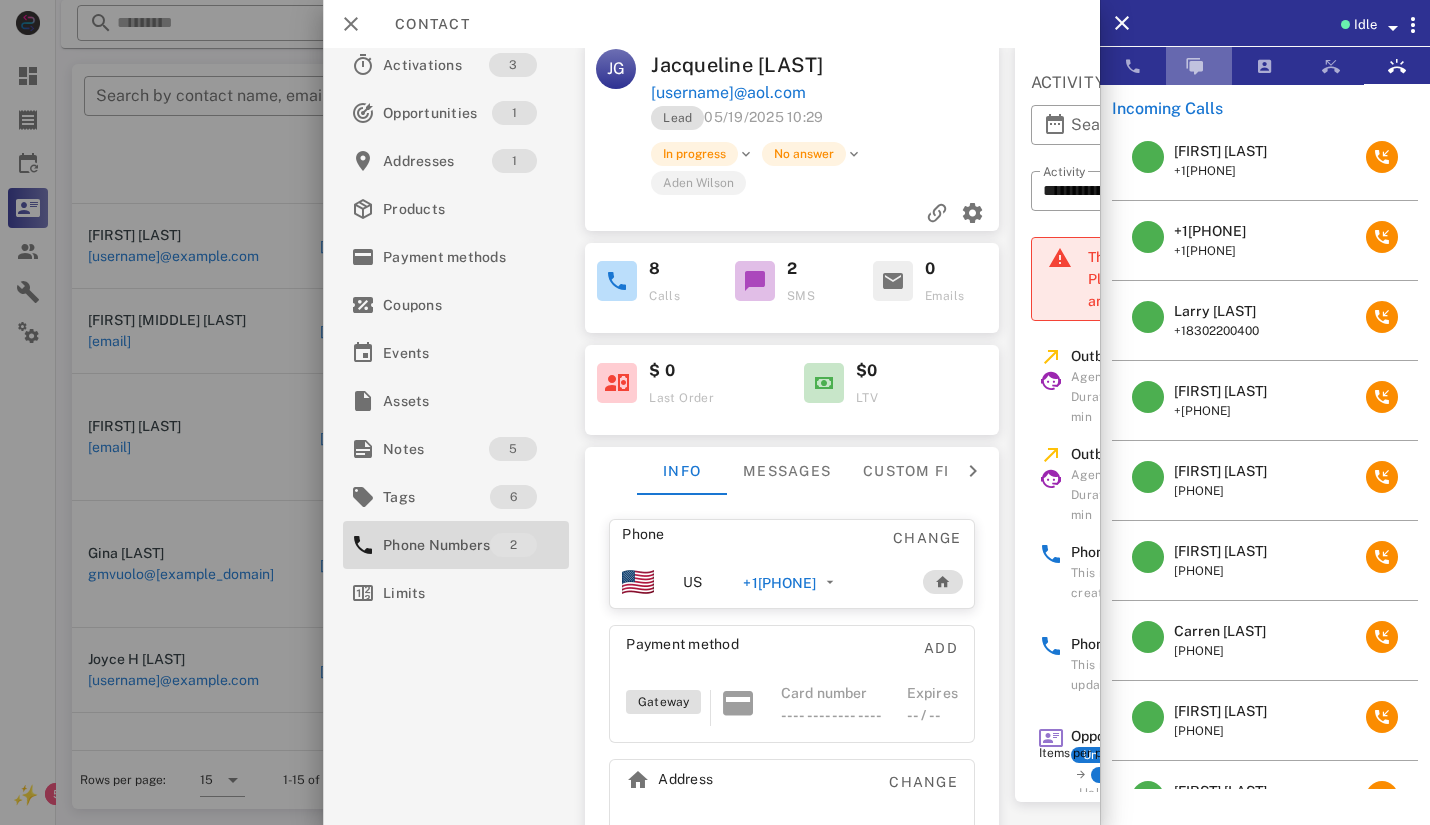 click at bounding box center [1199, 66] 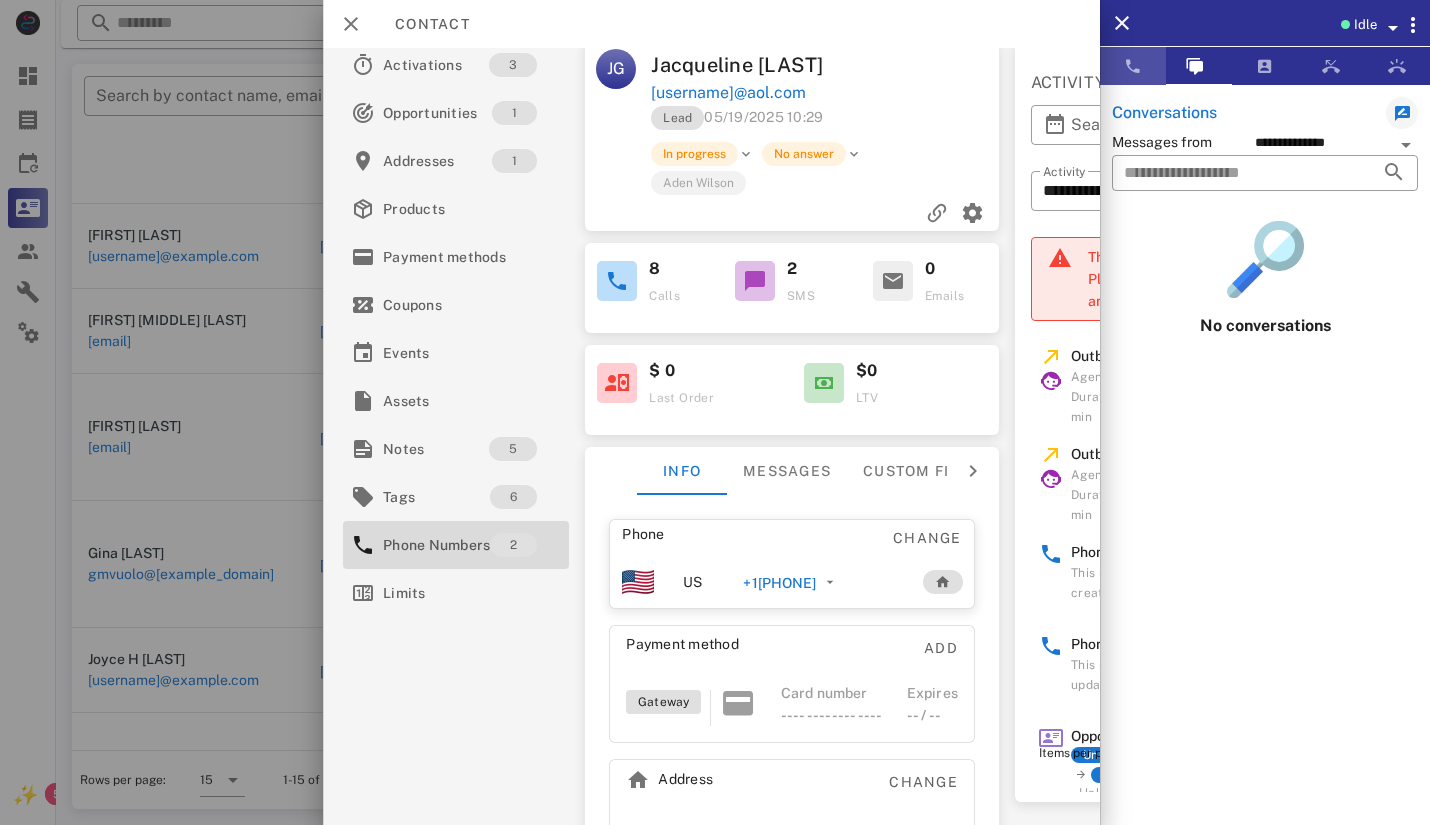 click at bounding box center [1133, 66] 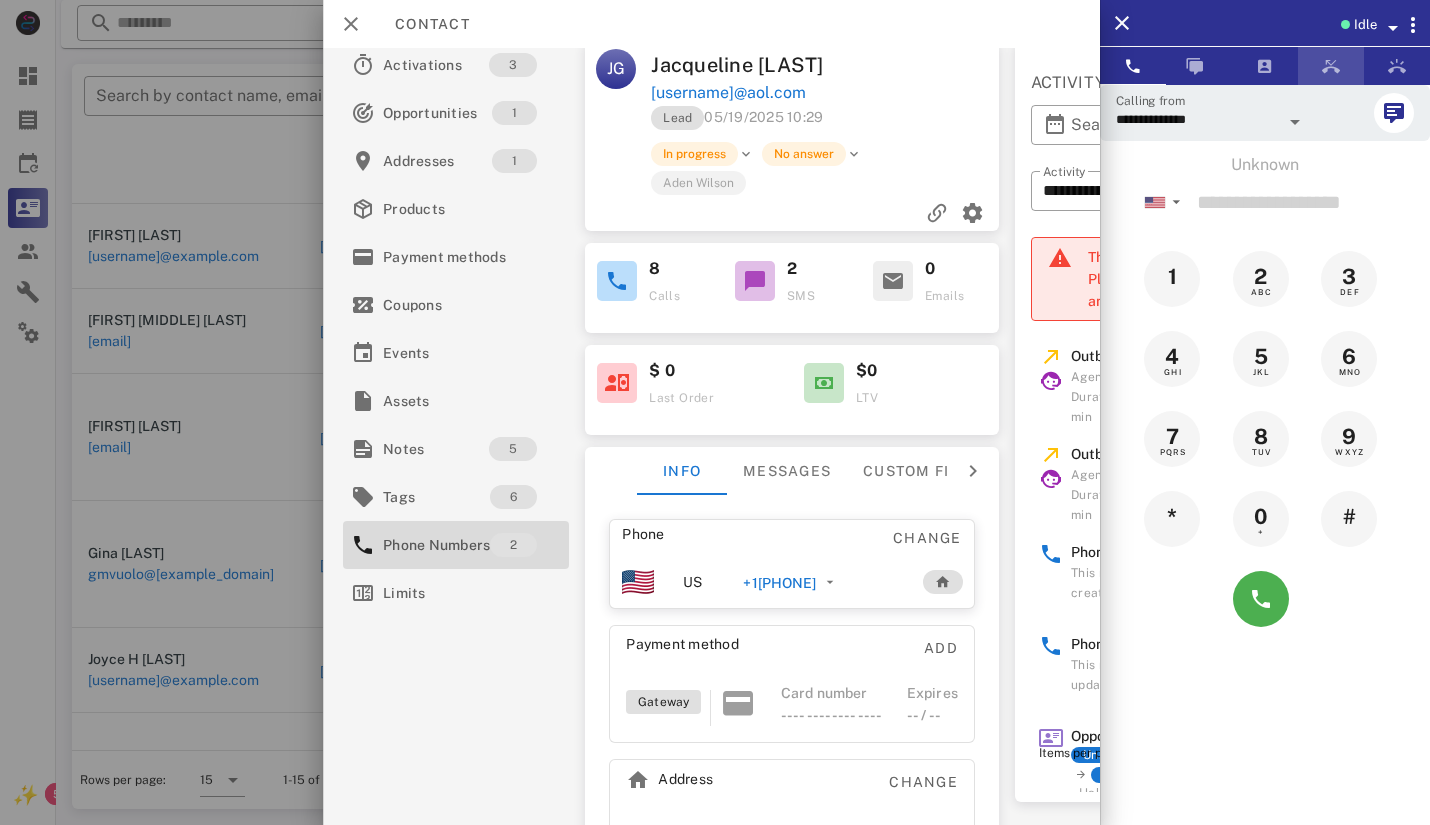 click at bounding box center (1331, 66) 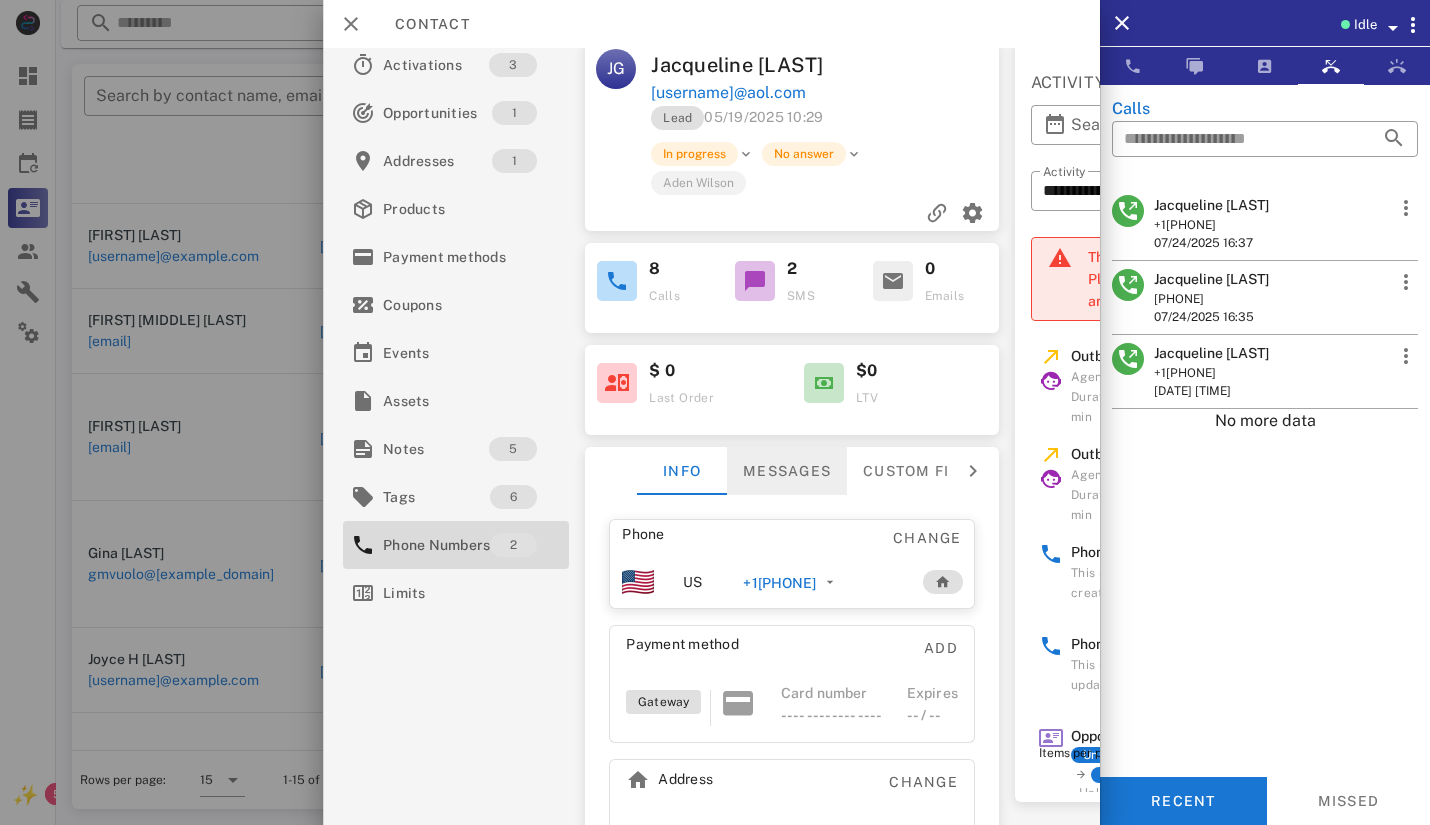 click on "Messages" at bounding box center [787, 471] 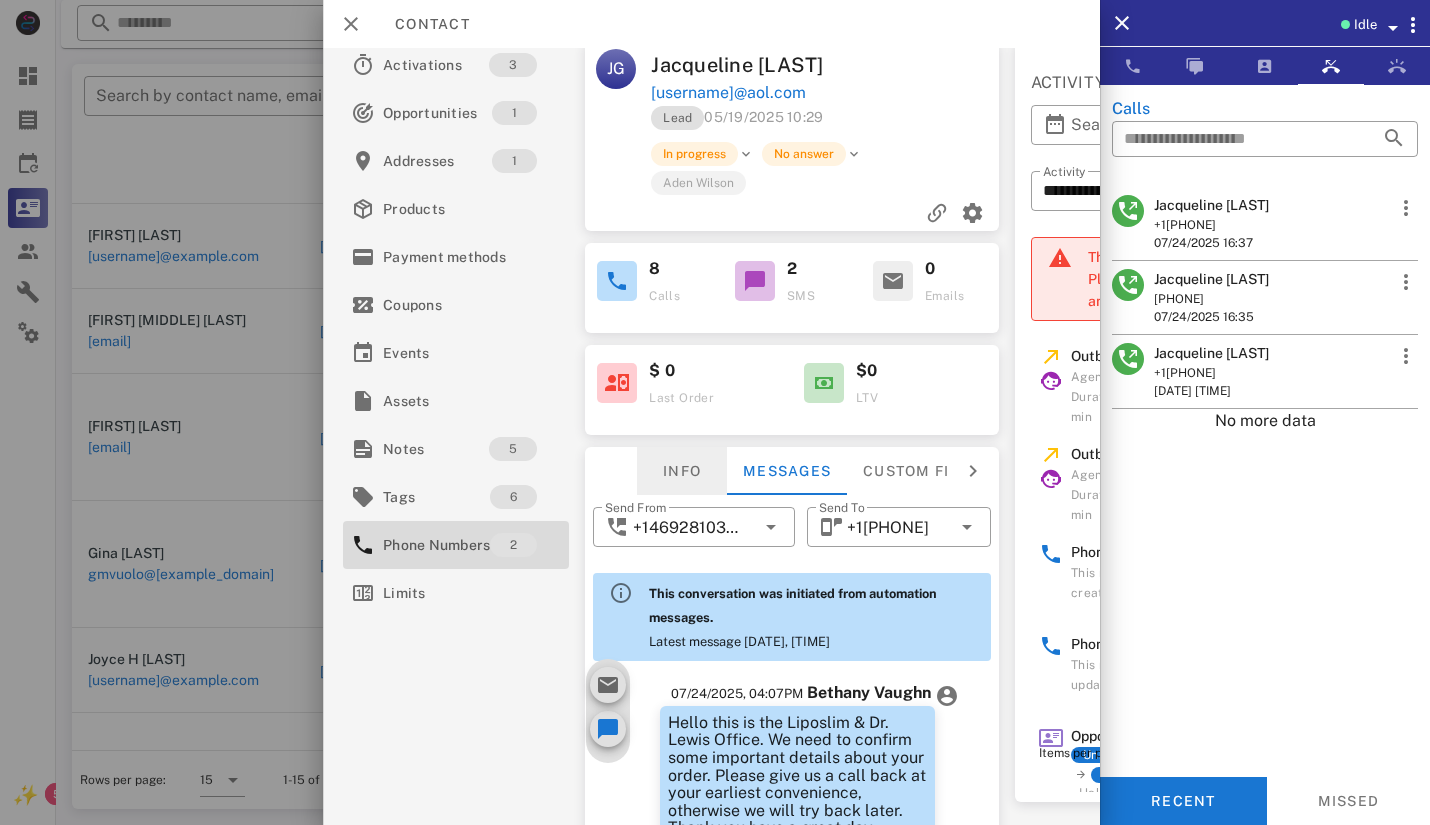 click on "Info" at bounding box center [682, 471] 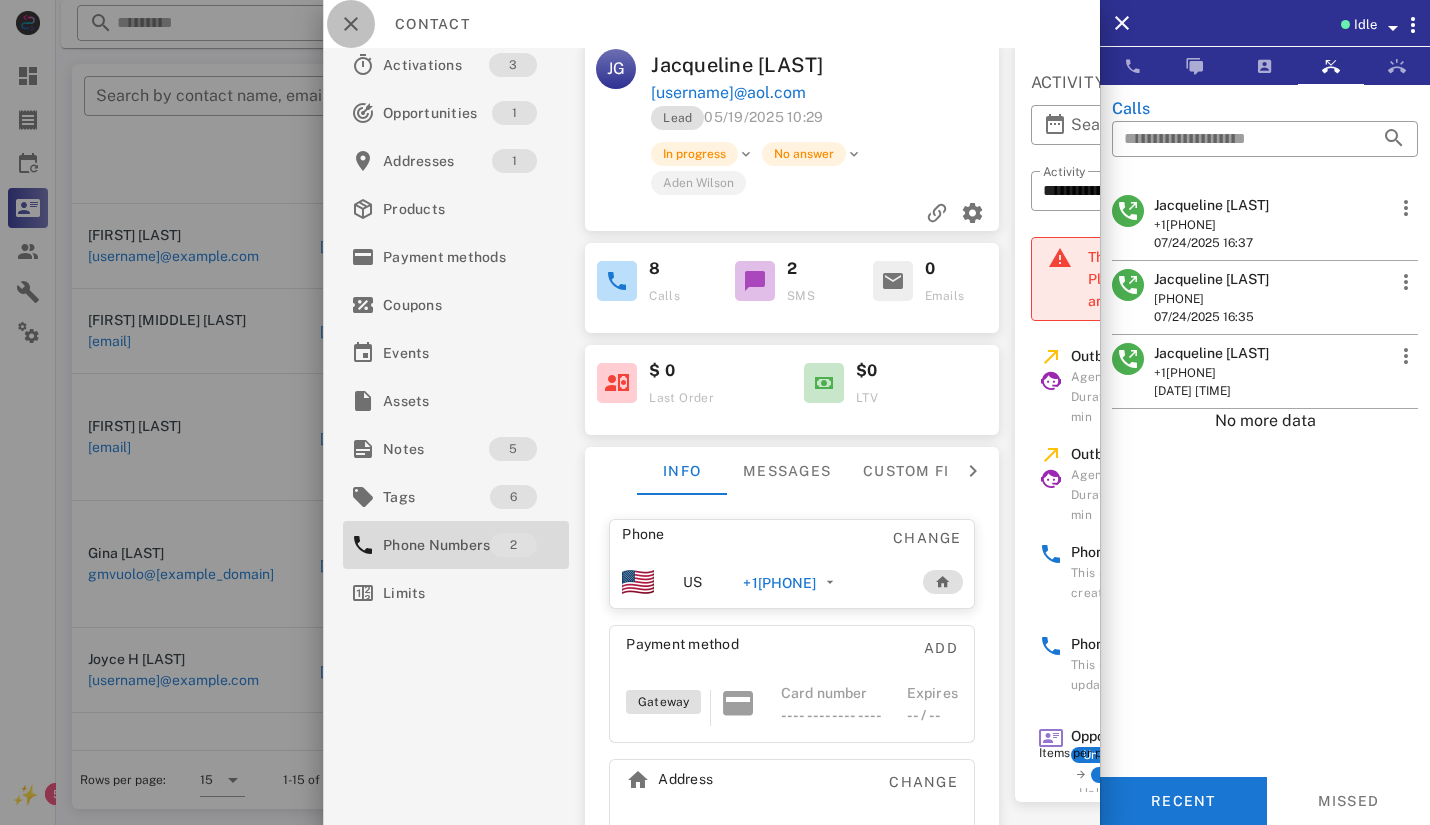 click at bounding box center [351, 24] 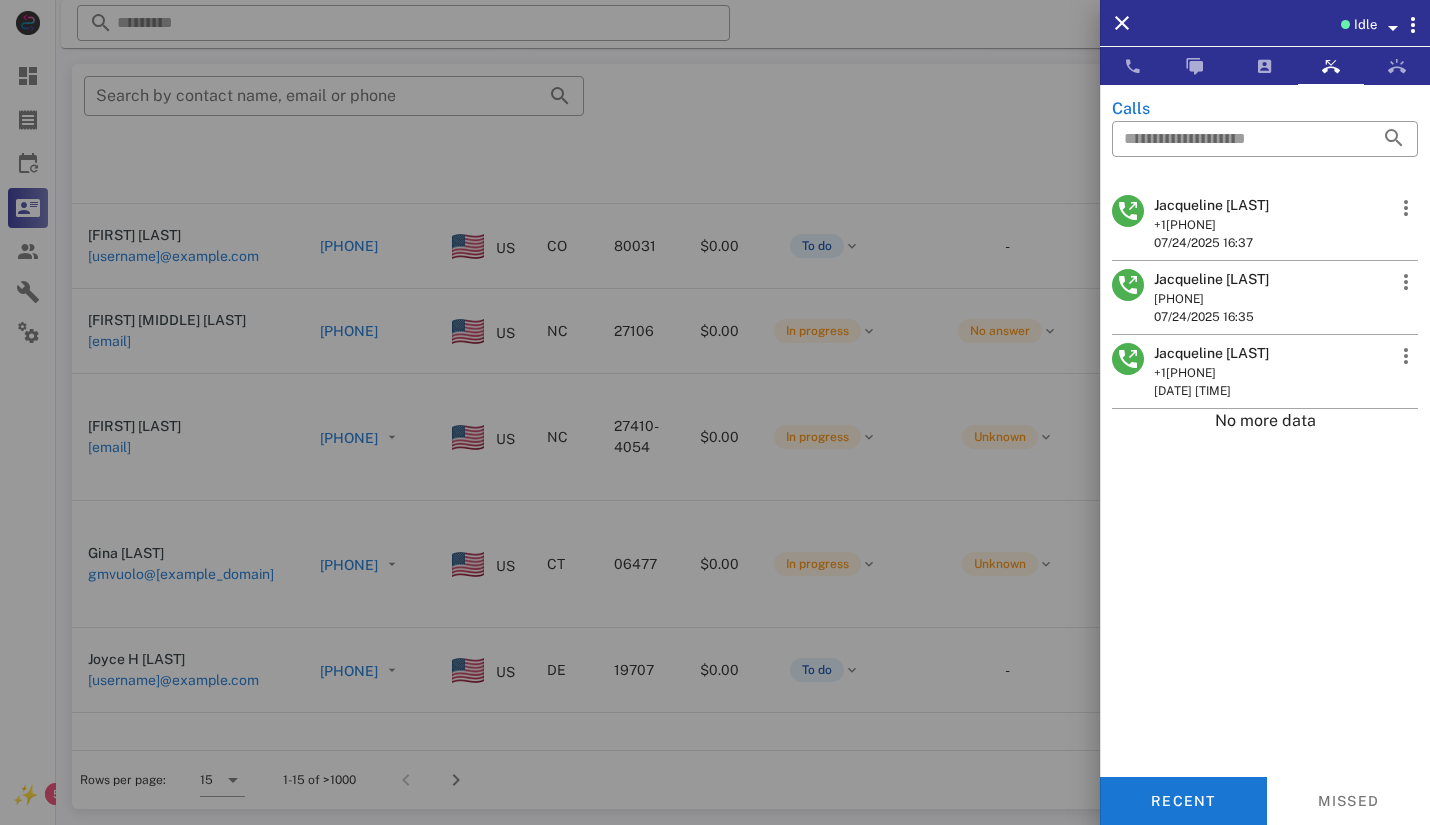 click at bounding box center (715, 412) 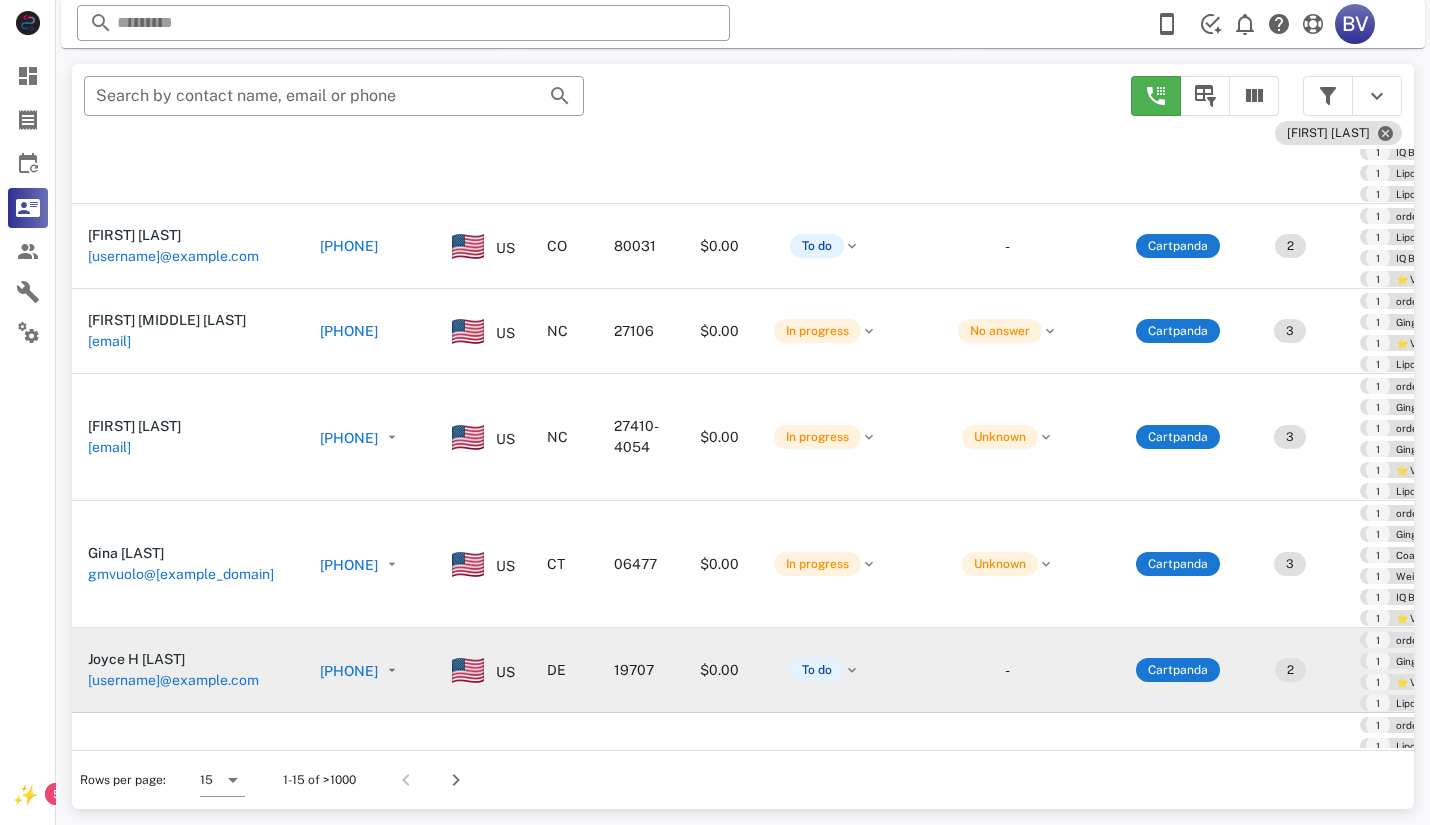 click on "[PHONE]" at bounding box center (349, 671) 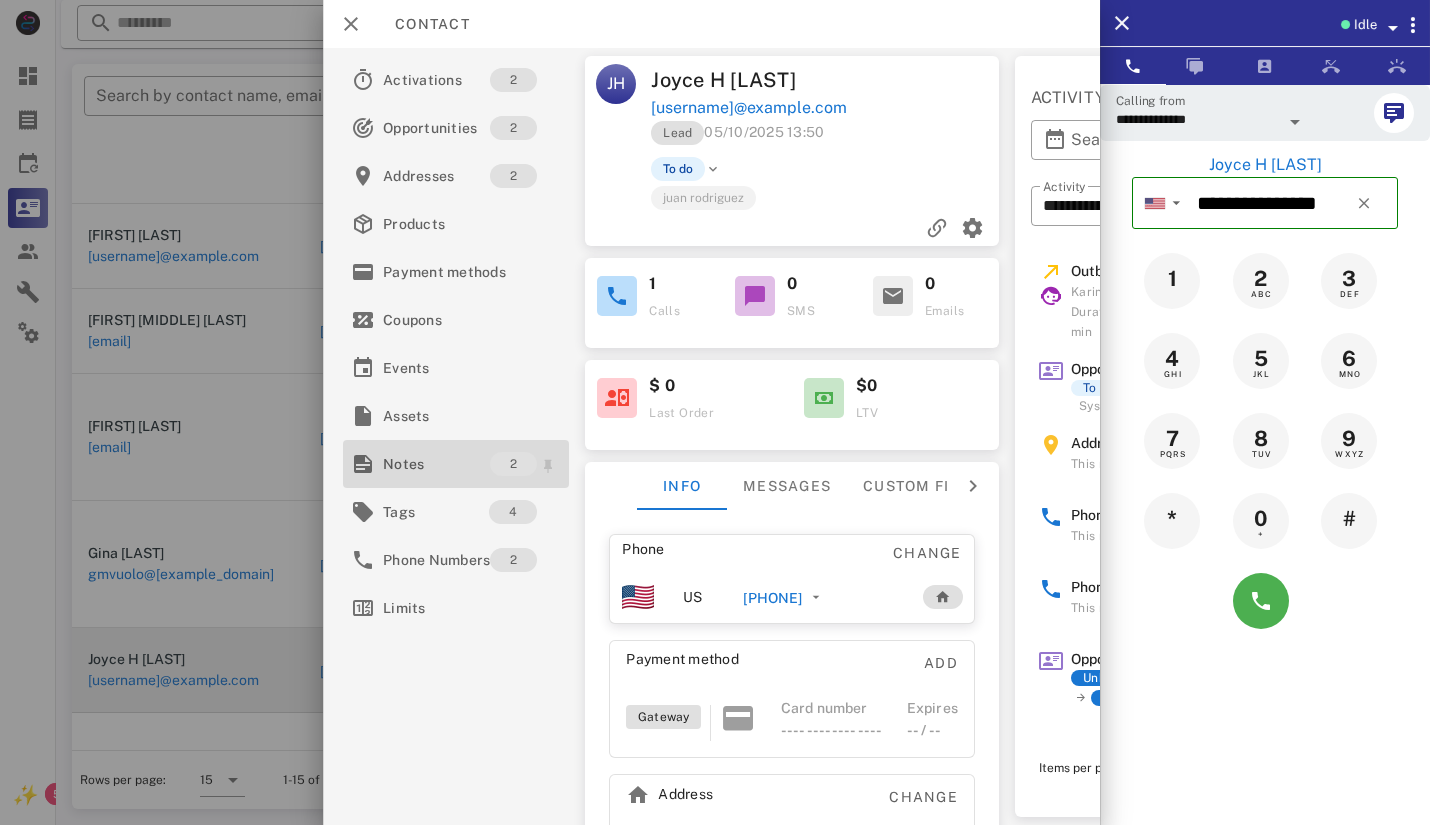 click on "Notes" at bounding box center [436, 464] 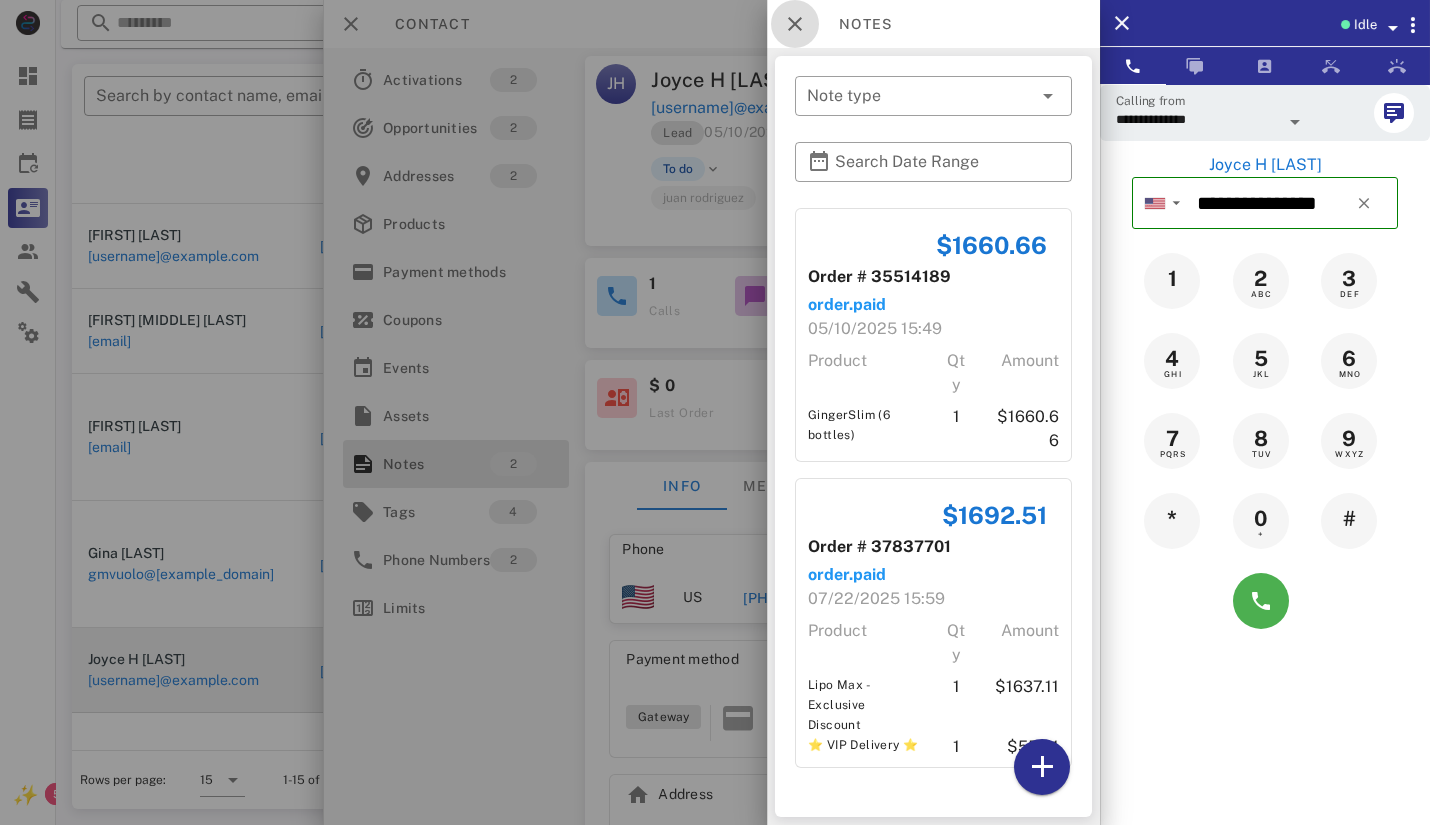click at bounding box center [795, 24] 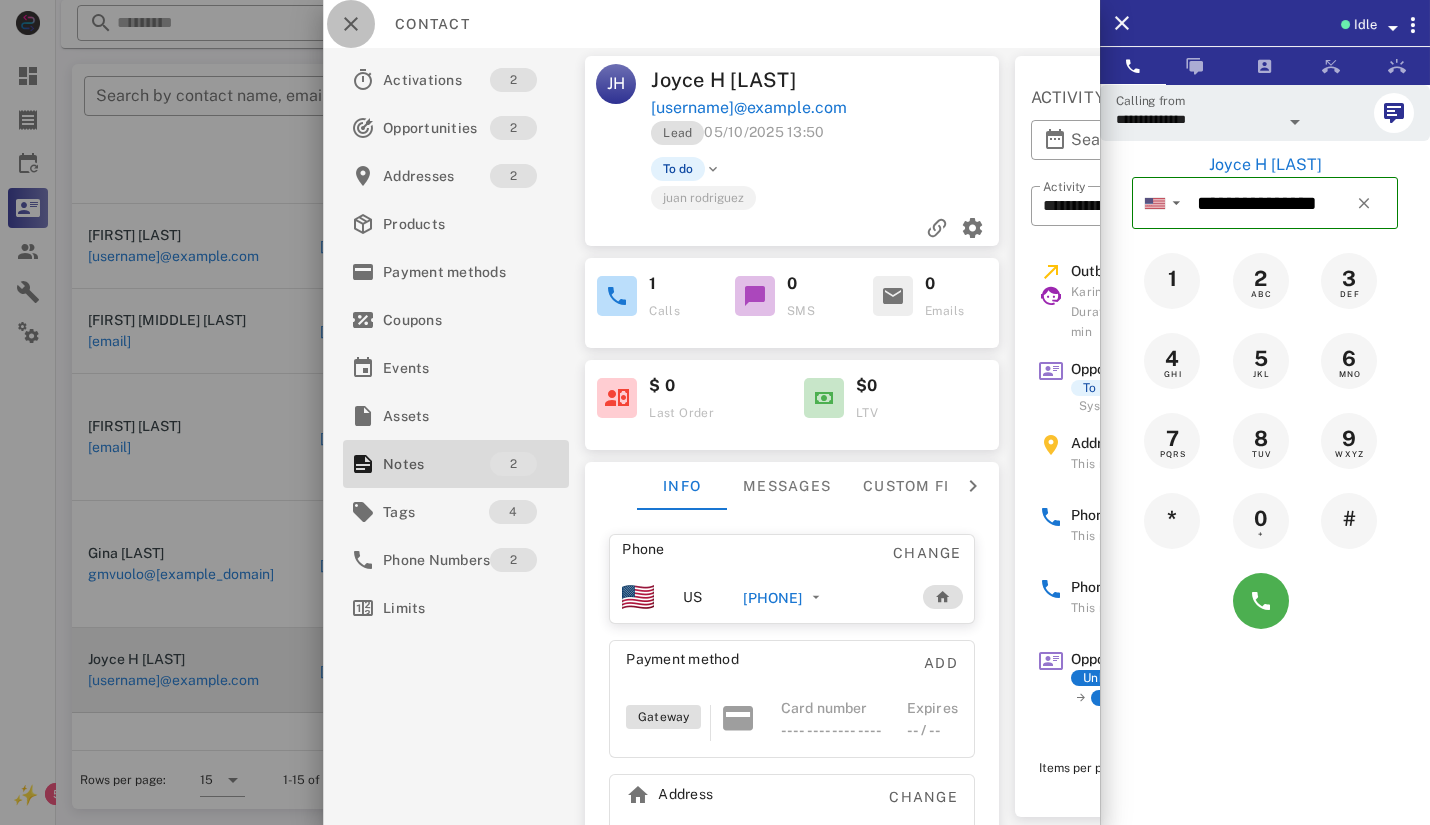 click at bounding box center [351, 24] 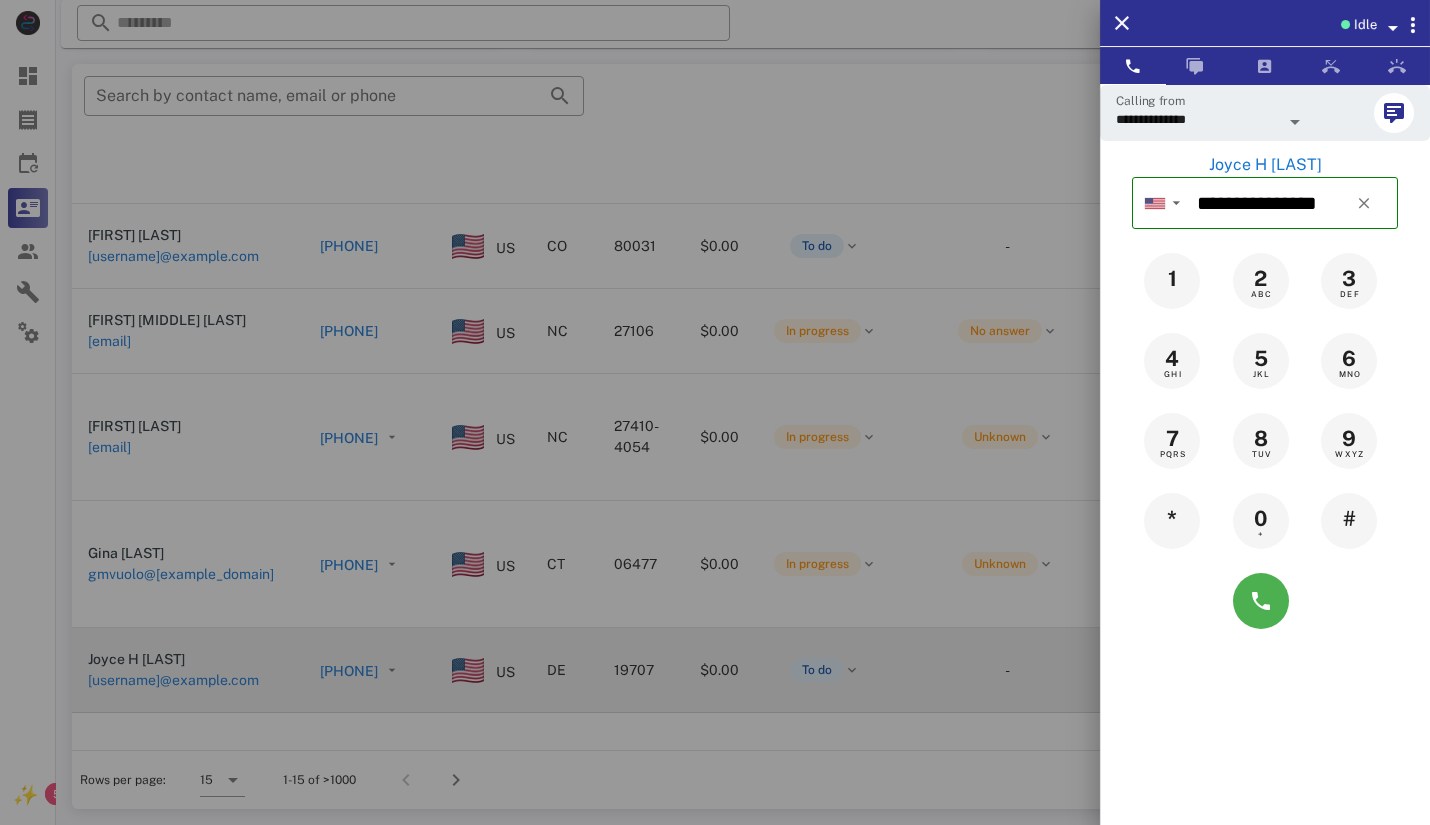 click at bounding box center [715, 412] 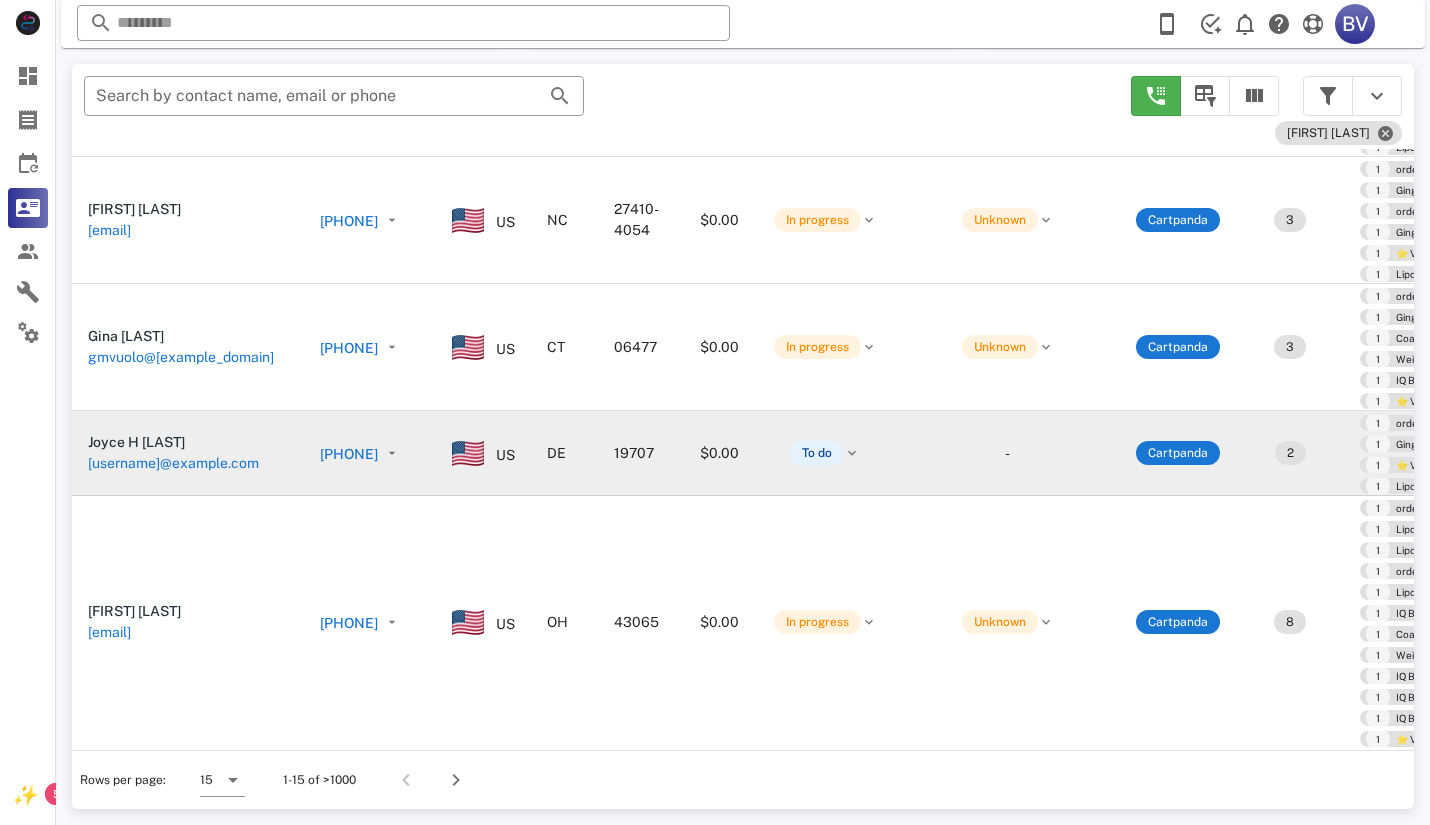 scroll, scrollTop: 1193, scrollLeft: 0, axis: vertical 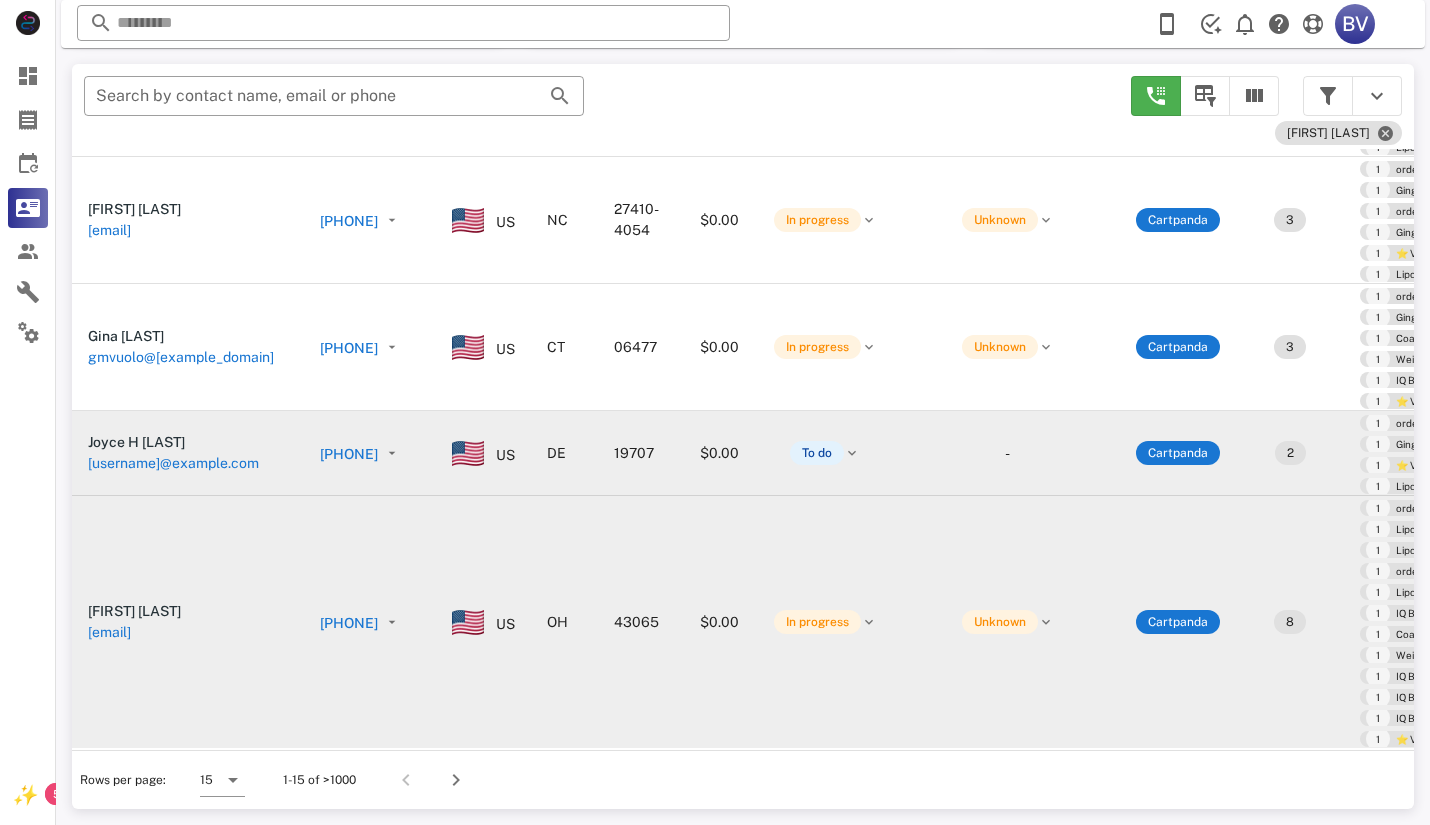 click on "[PHONE]" at bounding box center [349, 623] 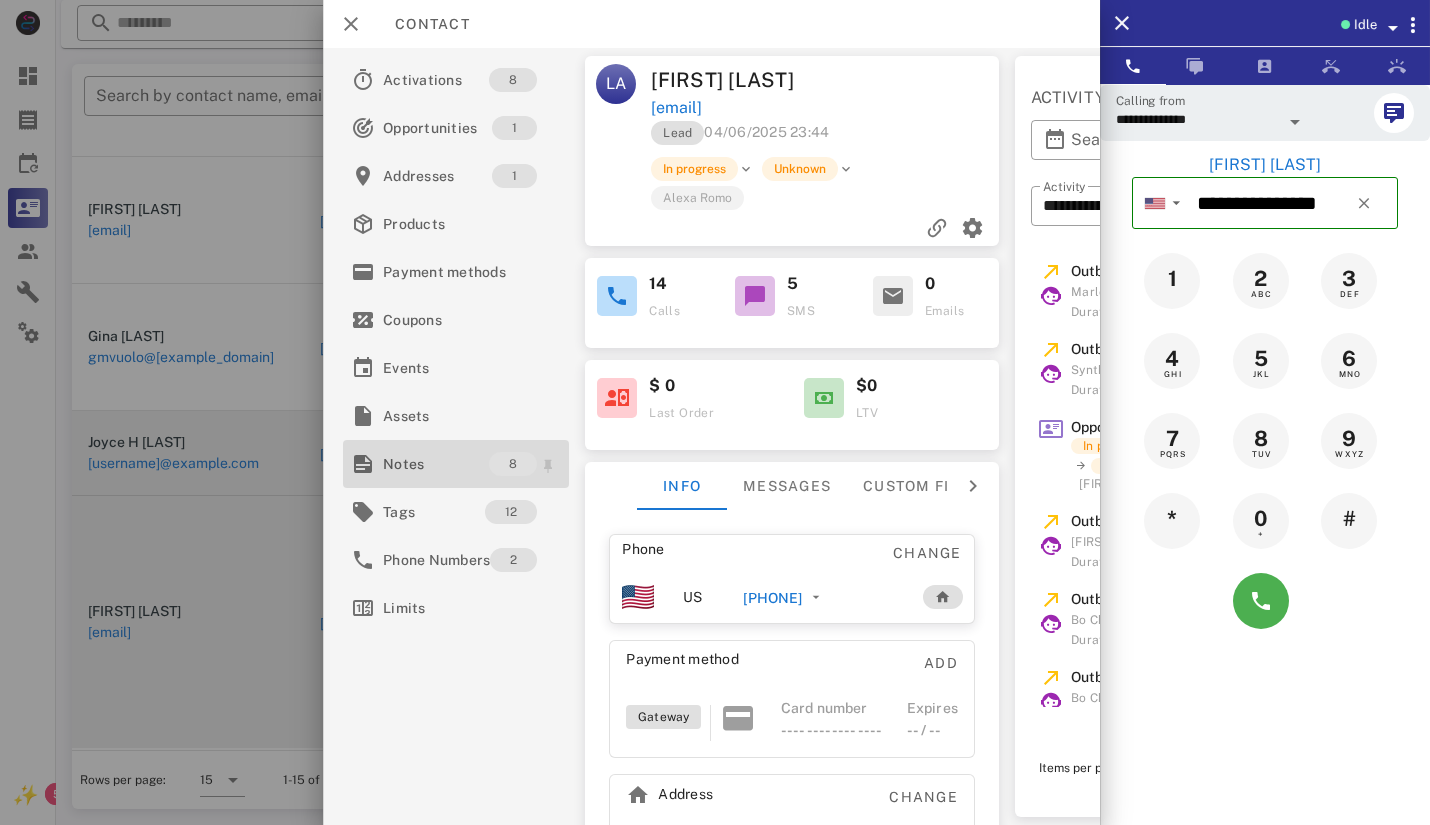 click on "Notes" at bounding box center (436, 464) 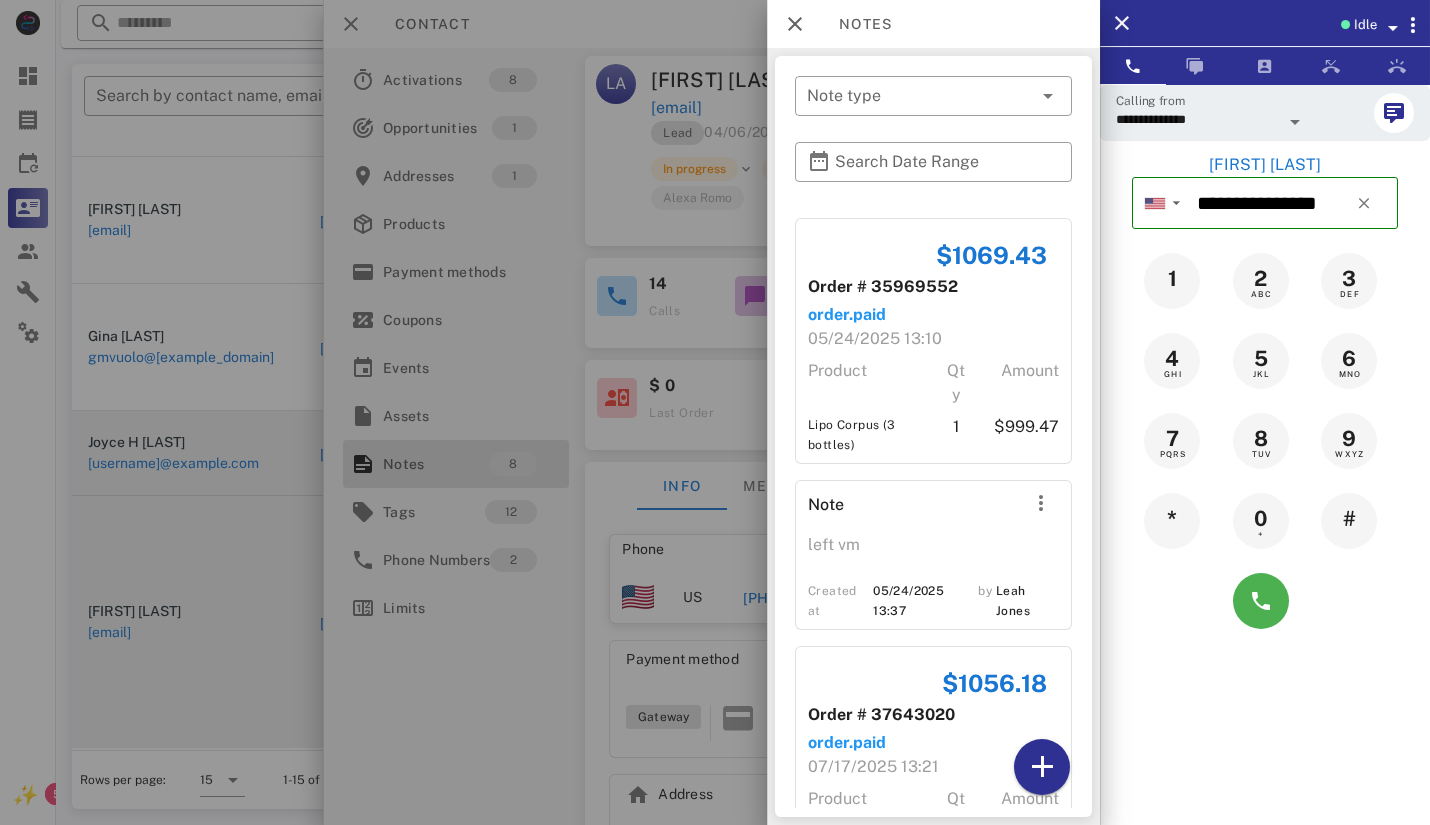 scroll, scrollTop: 583, scrollLeft: 0, axis: vertical 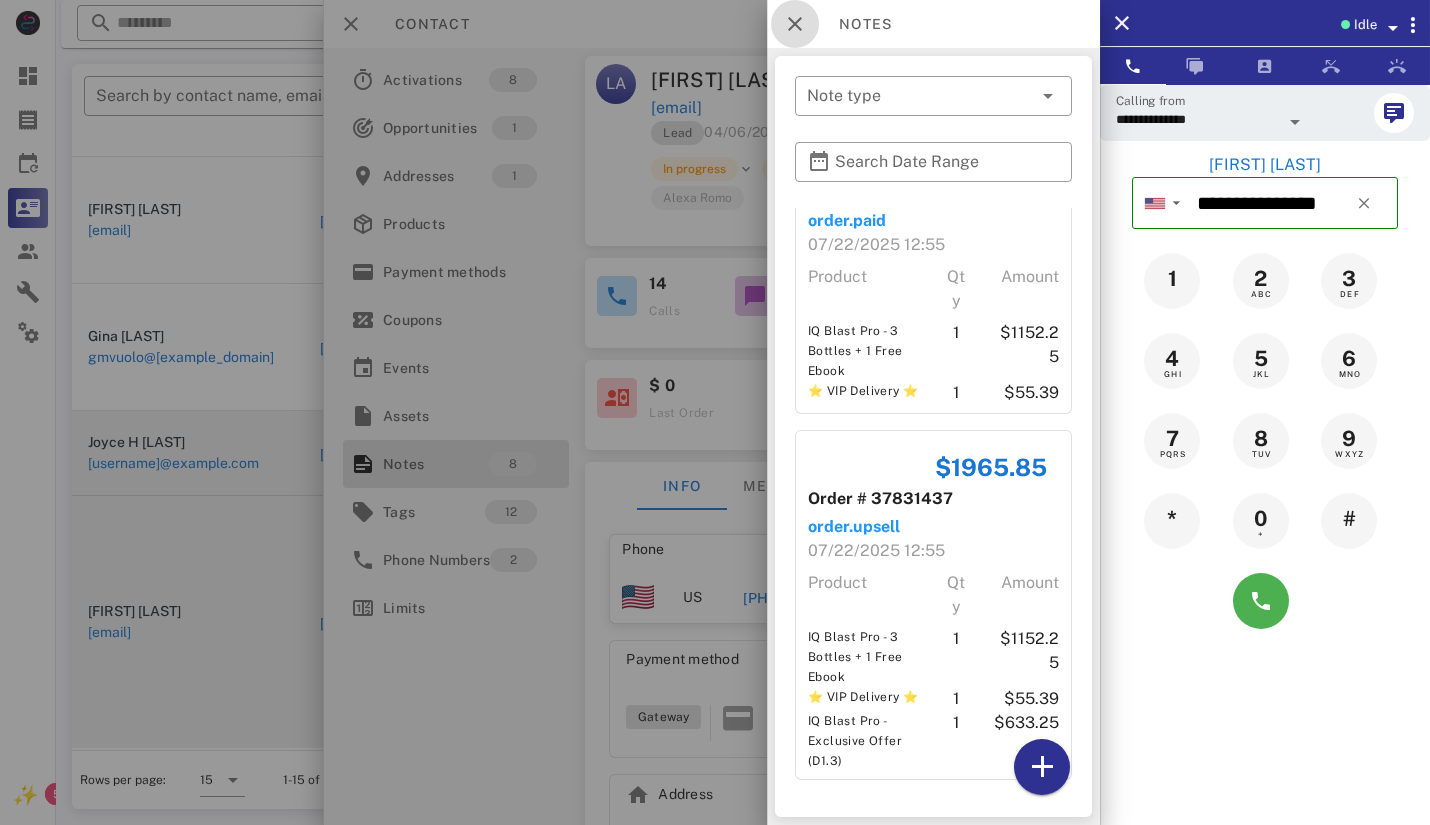 click at bounding box center [795, 24] 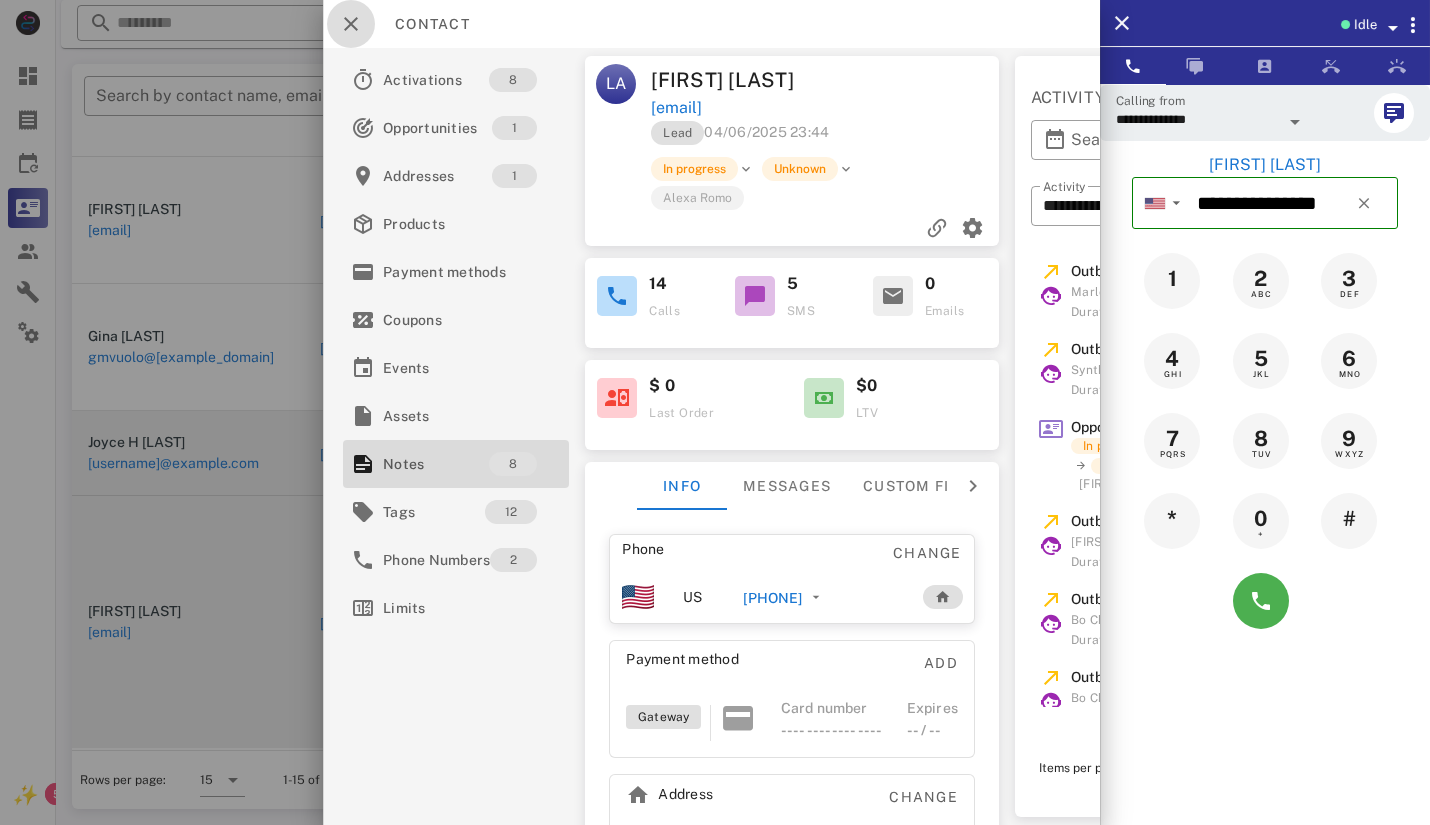 click at bounding box center (351, 24) 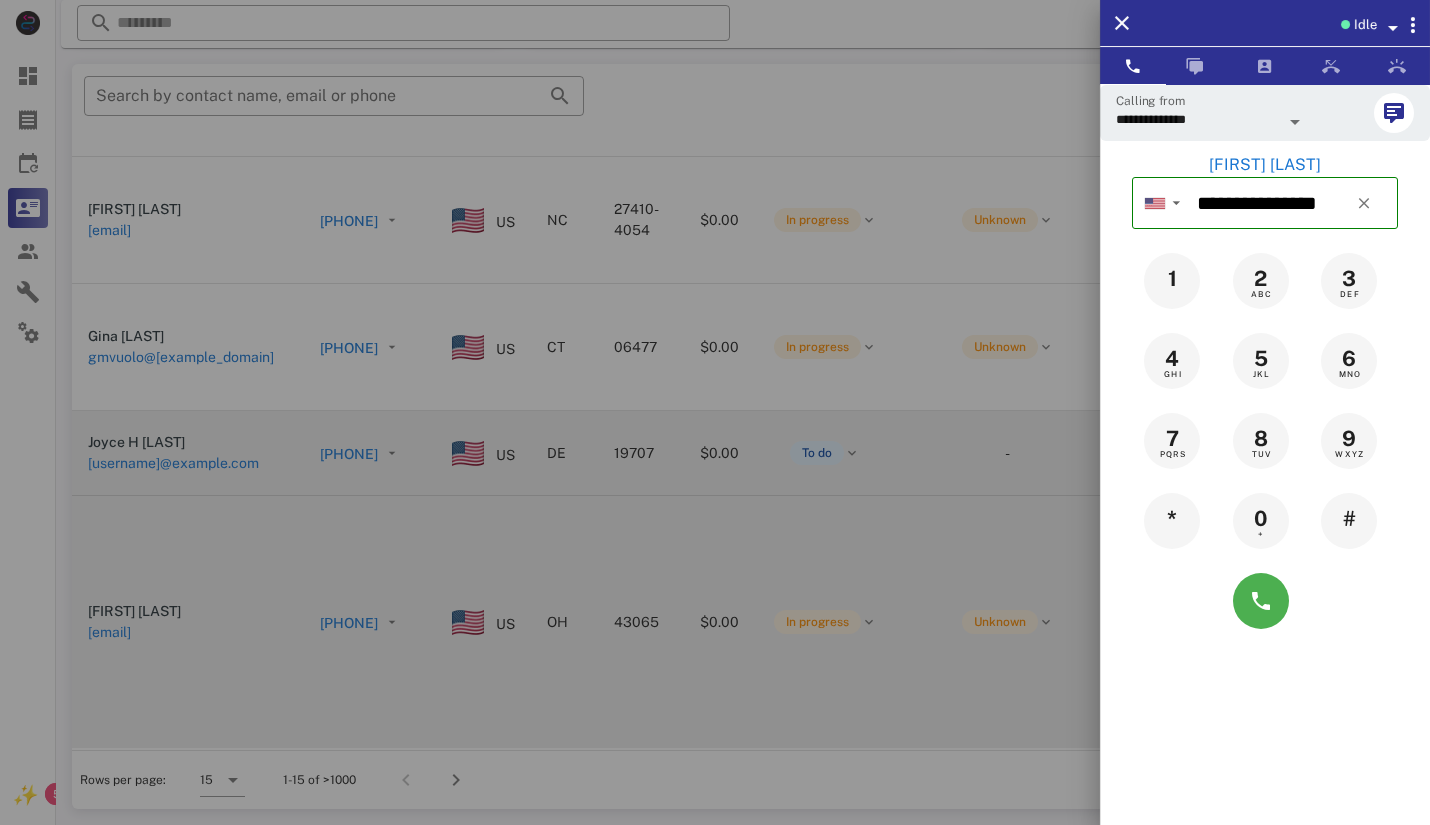 click at bounding box center [715, 412] 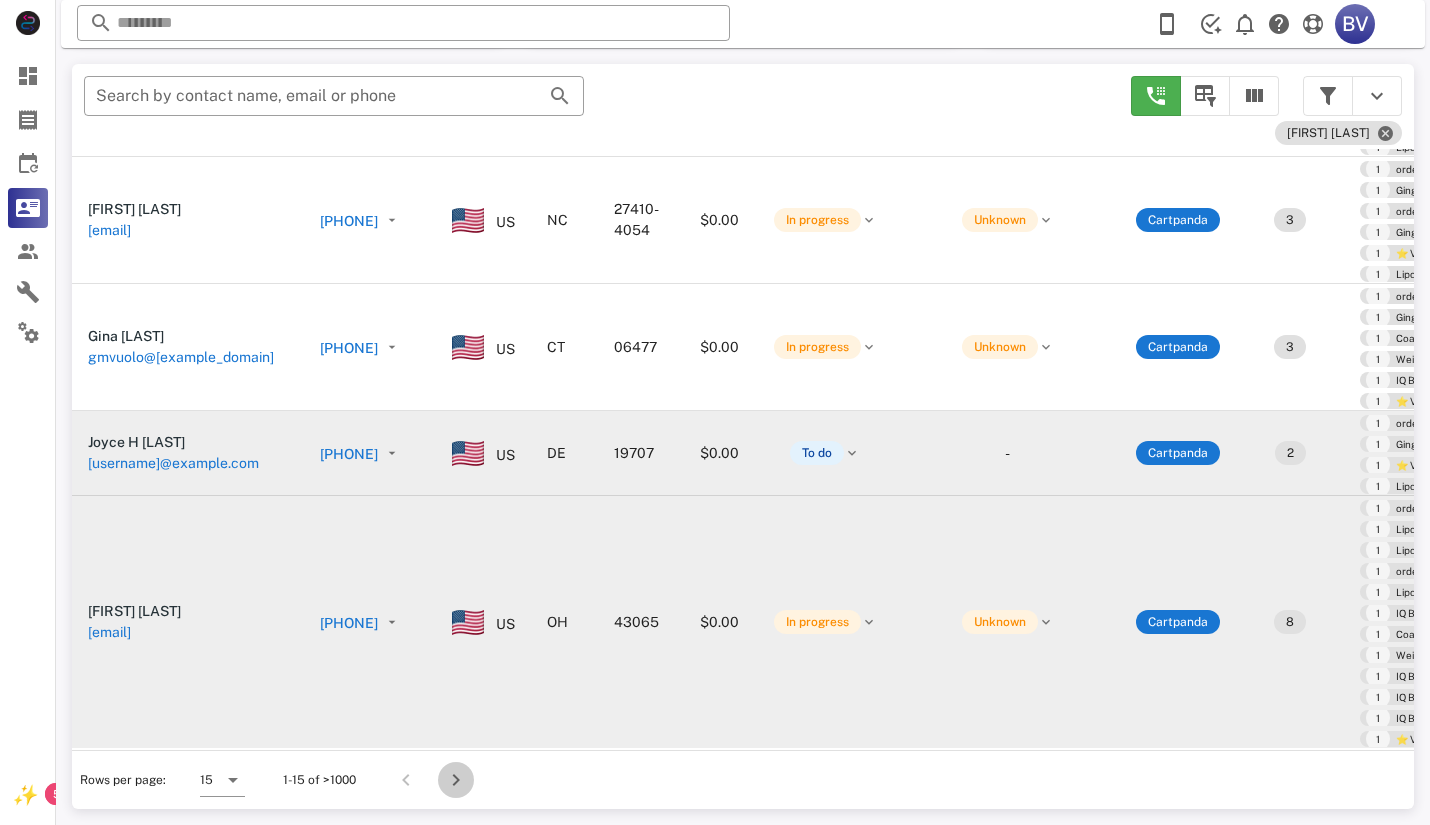 click at bounding box center [456, 780] 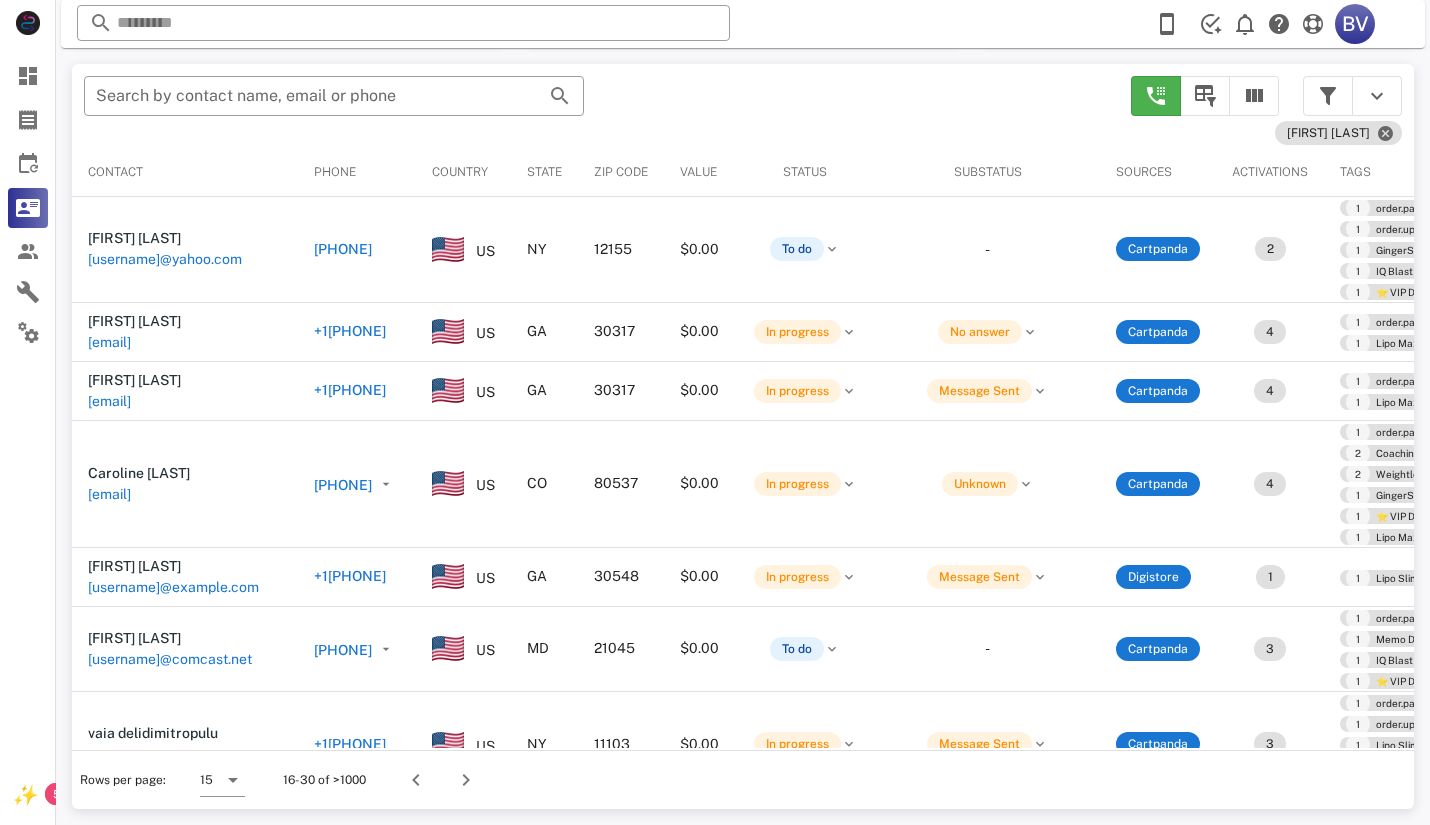 scroll, scrollTop: 380, scrollLeft: 0, axis: vertical 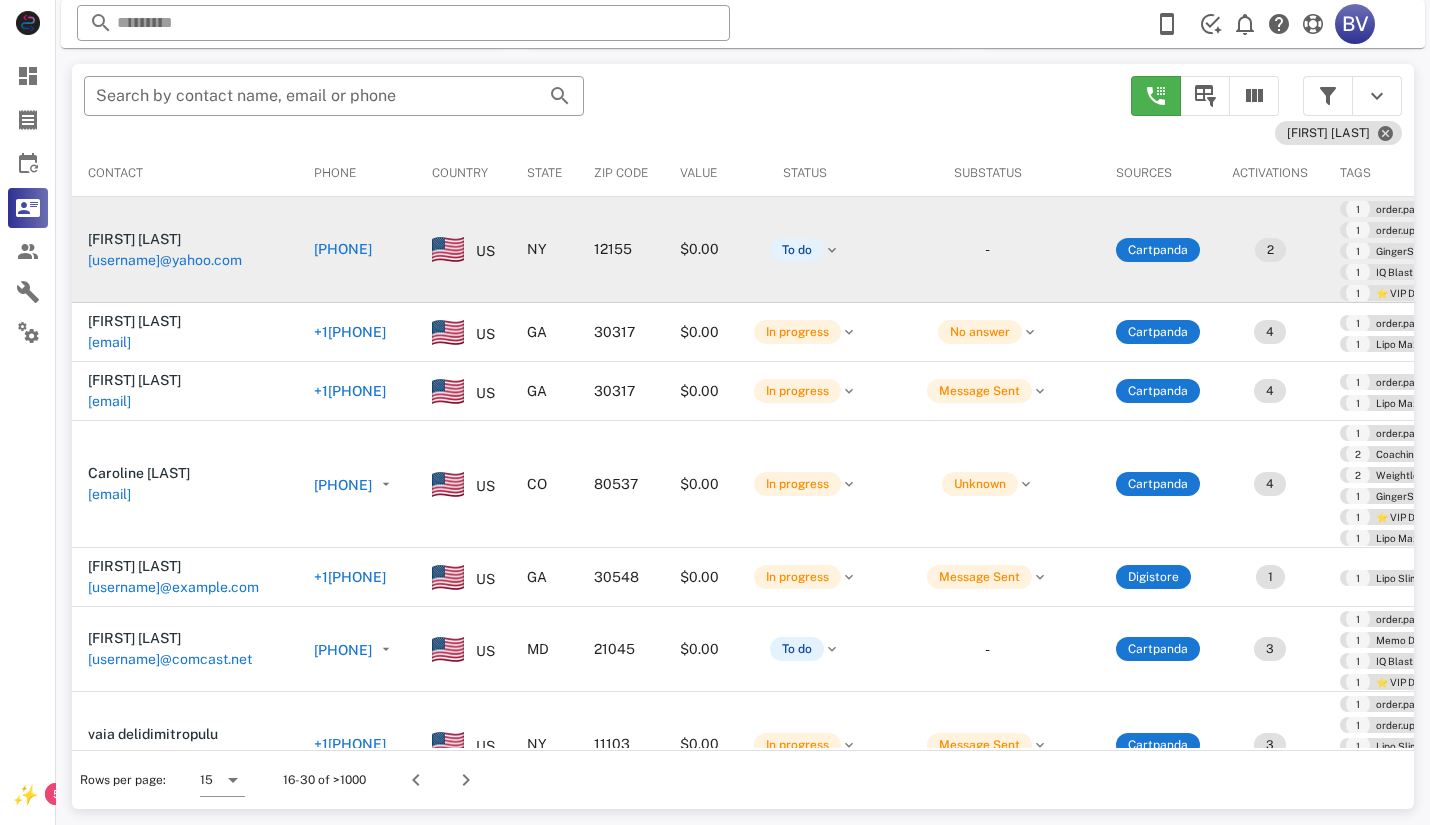click on "[USERNAME]@yahoo.com" at bounding box center (165, 260) 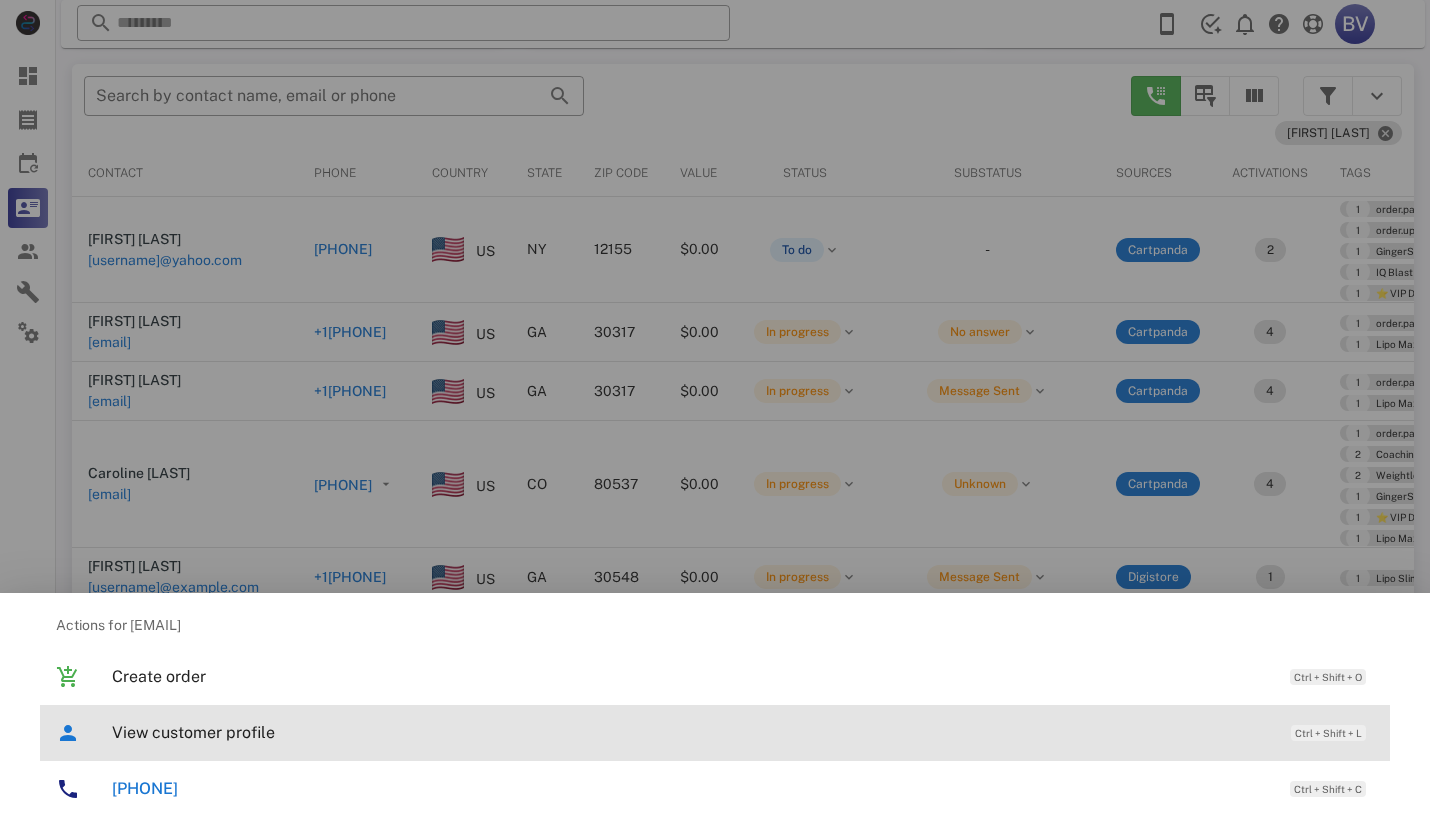 click on "View customer profile Ctrl + Shift + L" at bounding box center [743, 732] 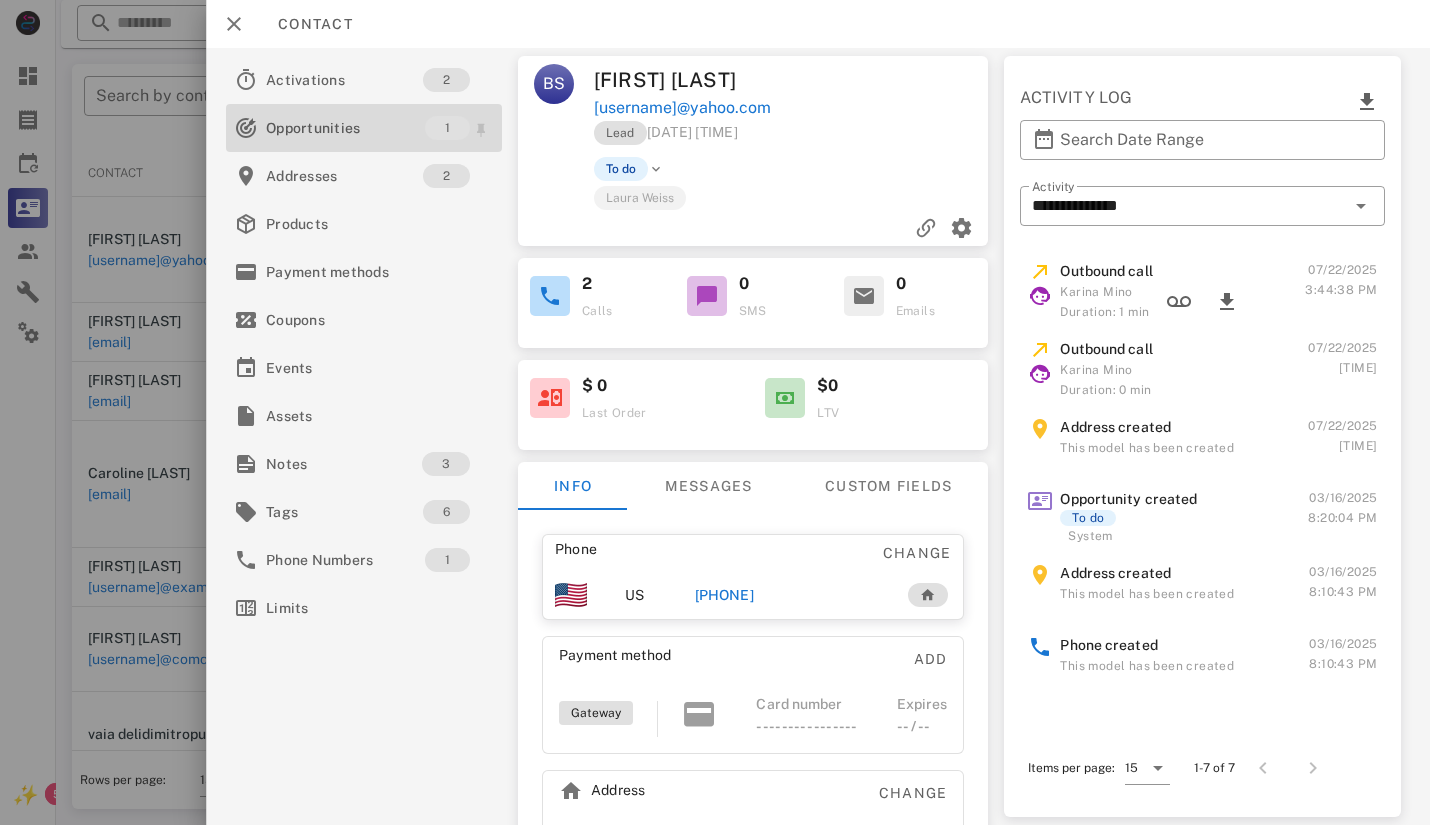 click on "Opportunities" at bounding box center (345, 128) 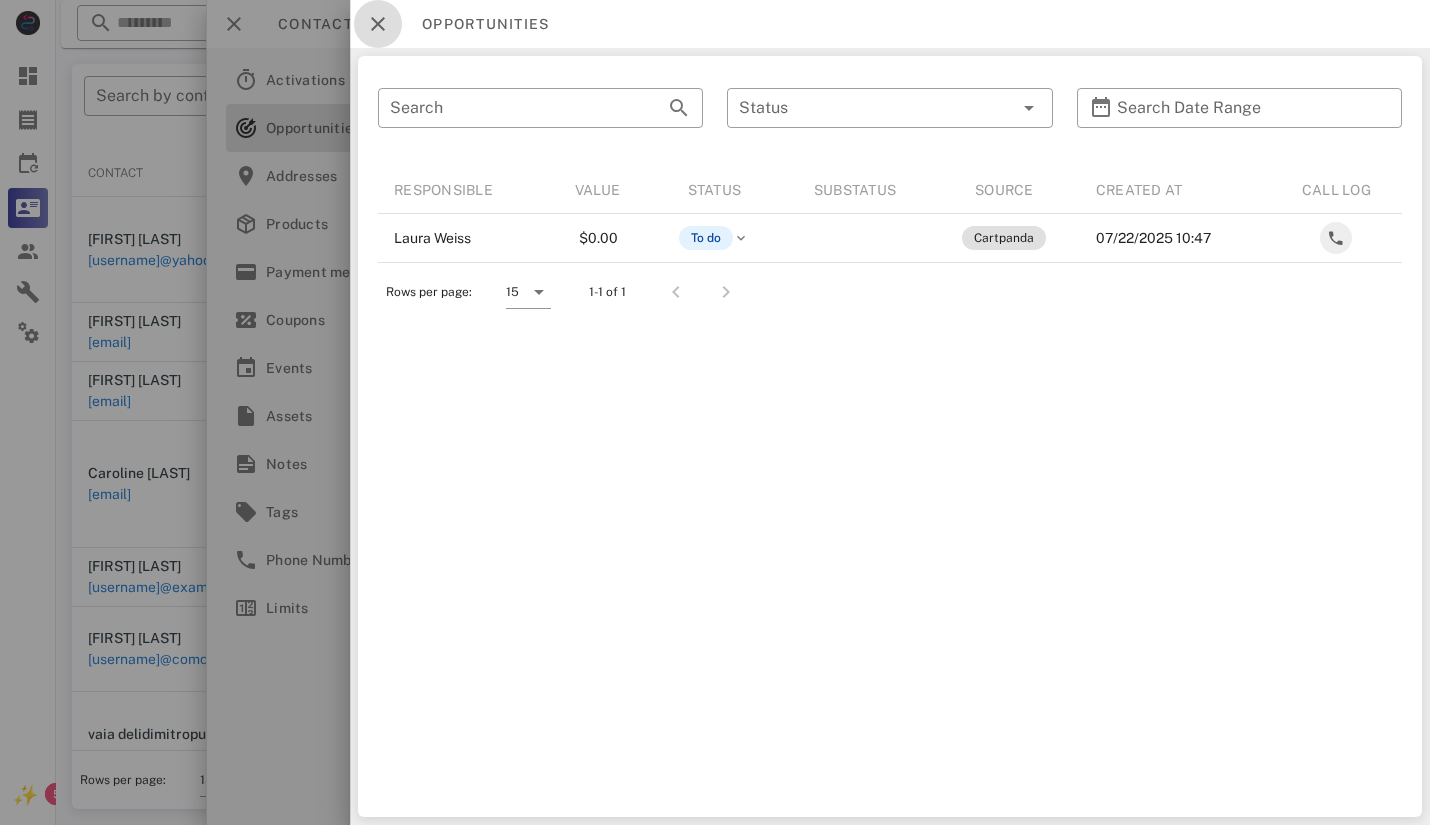 click at bounding box center (378, 24) 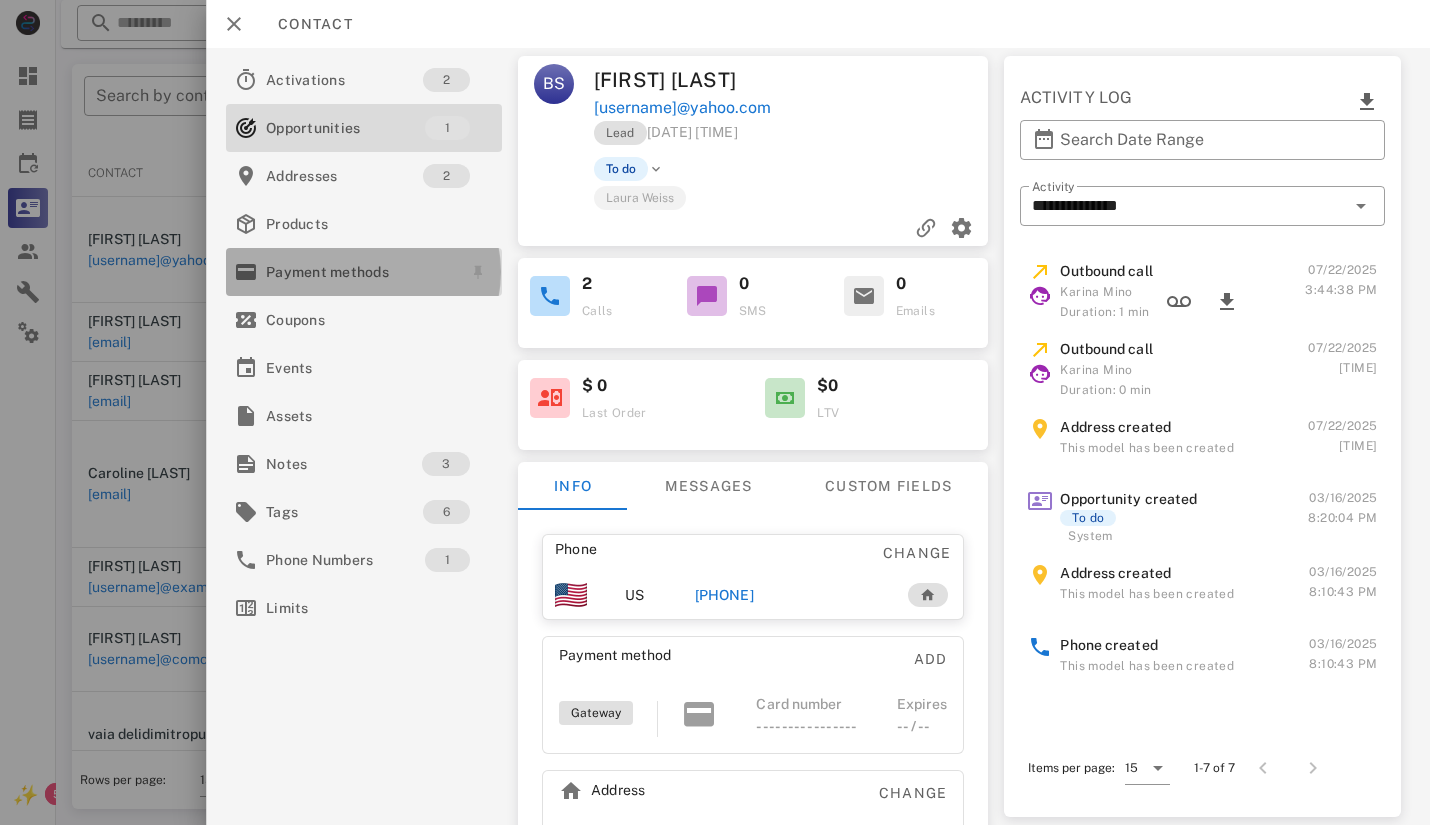 click on "Payment methods" at bounding box center (360, 272) 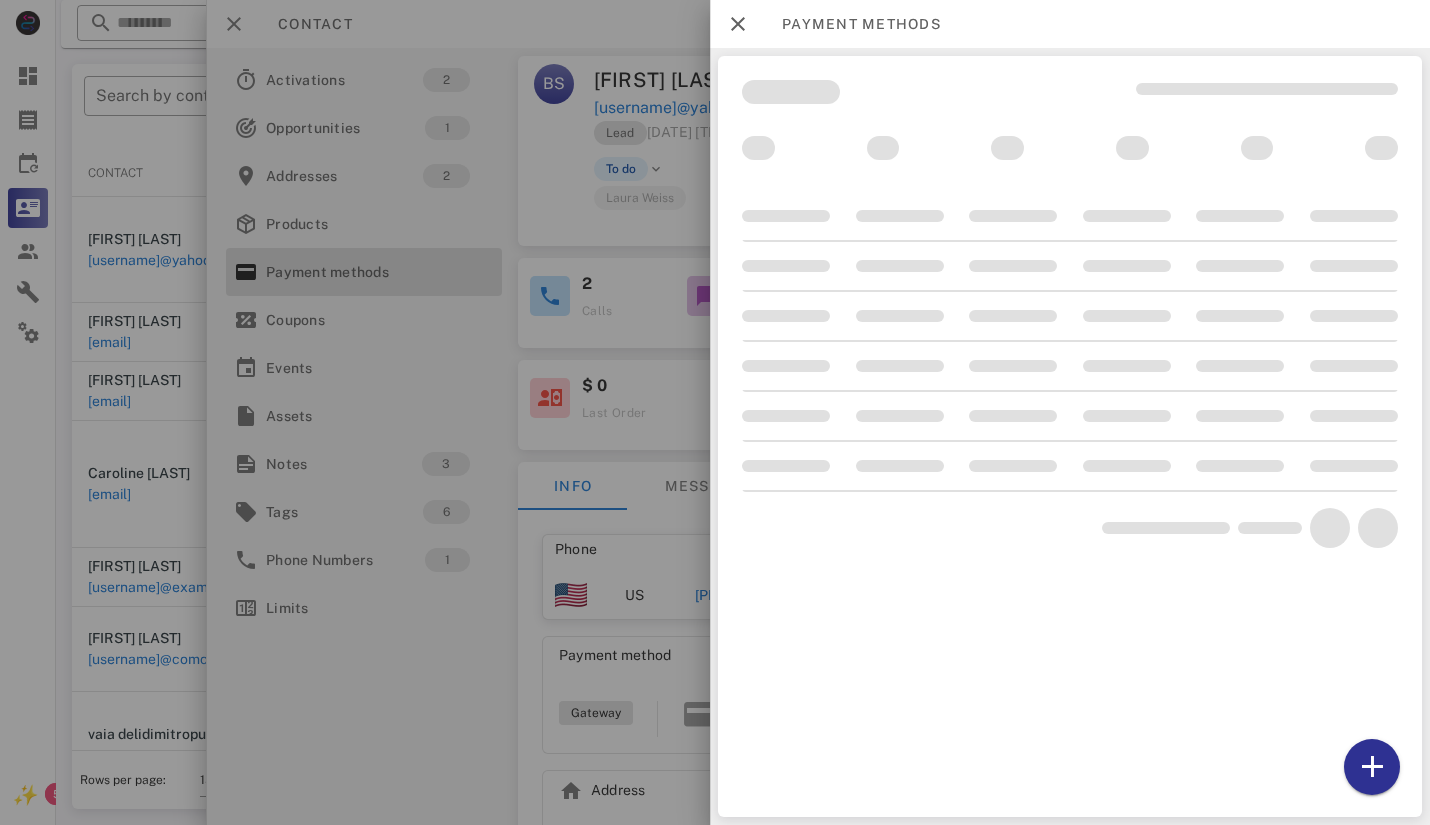 click at bounding box center (715, 412) 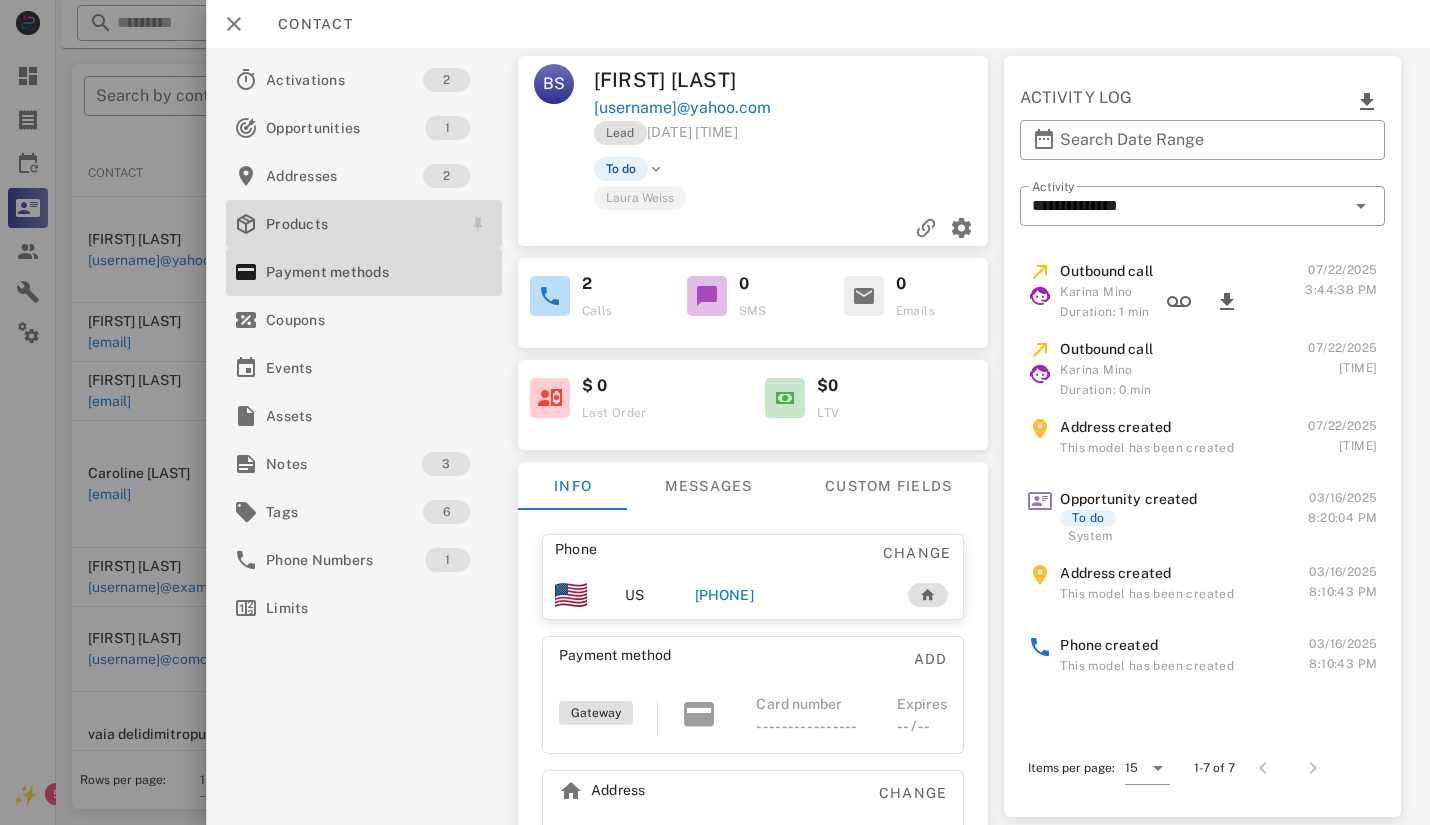 click on "Products" at bounding box center (360, 224) 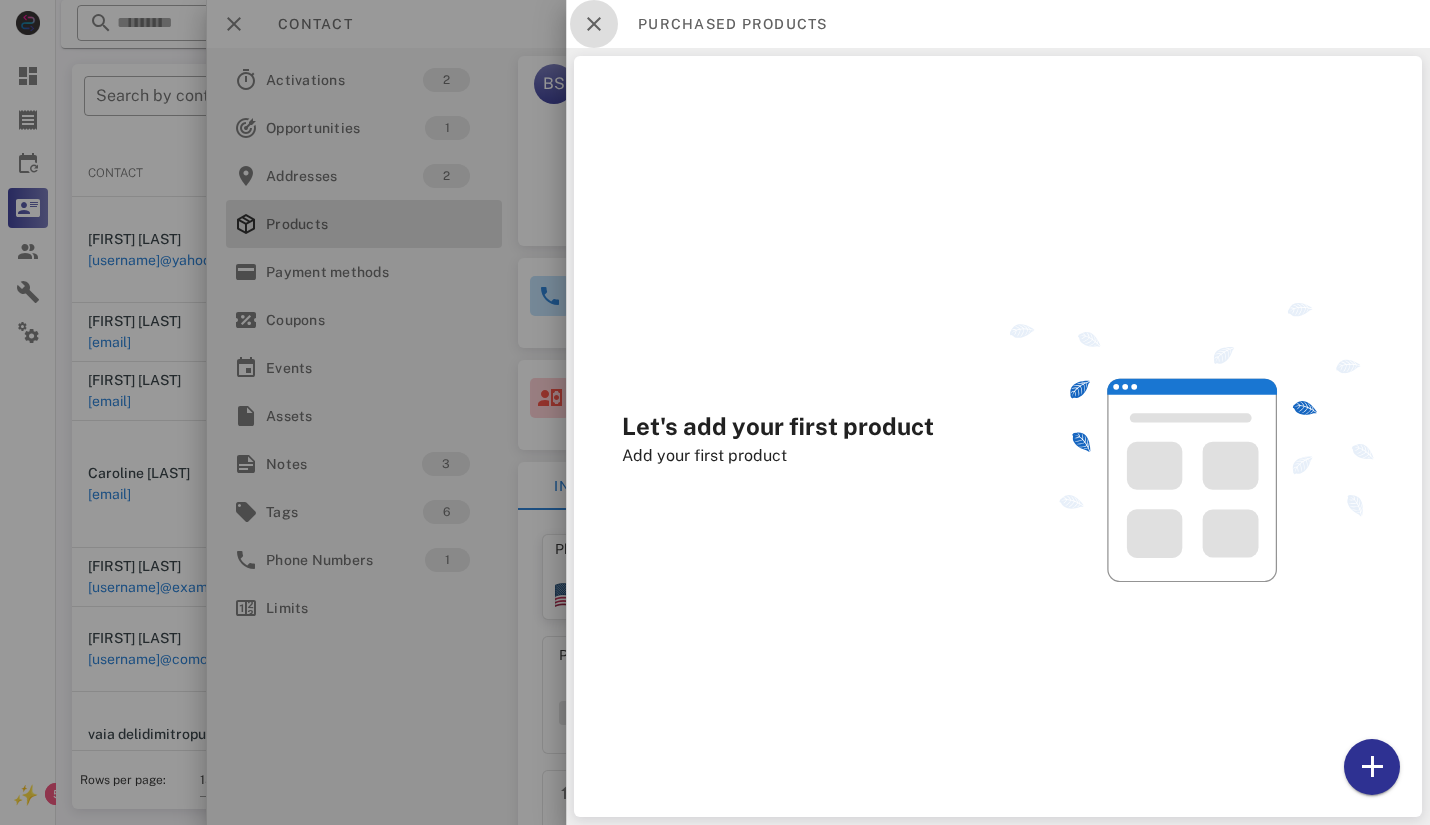 click at bounding box center (594, 24) 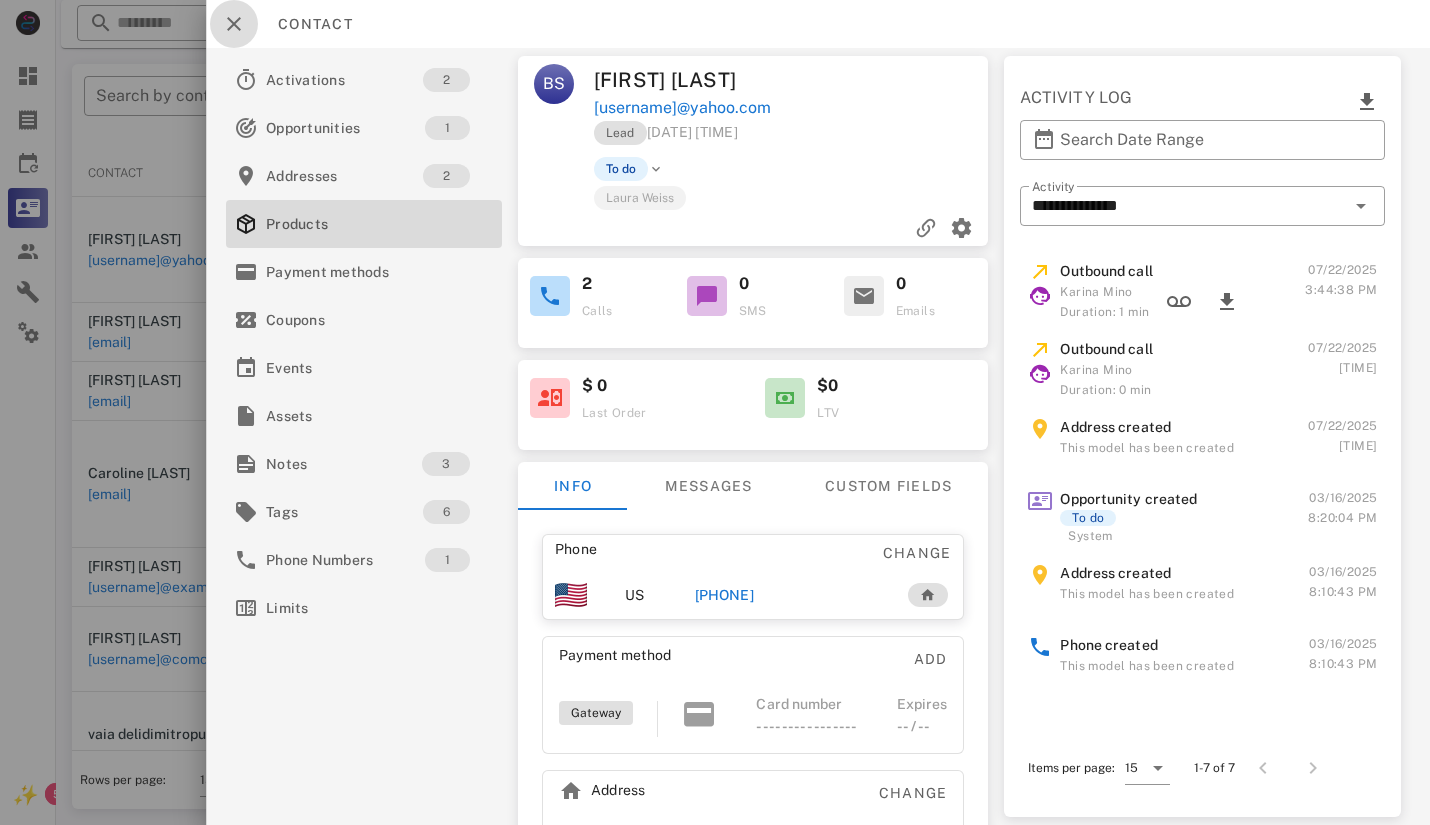 click at bounding box center (234, 24) 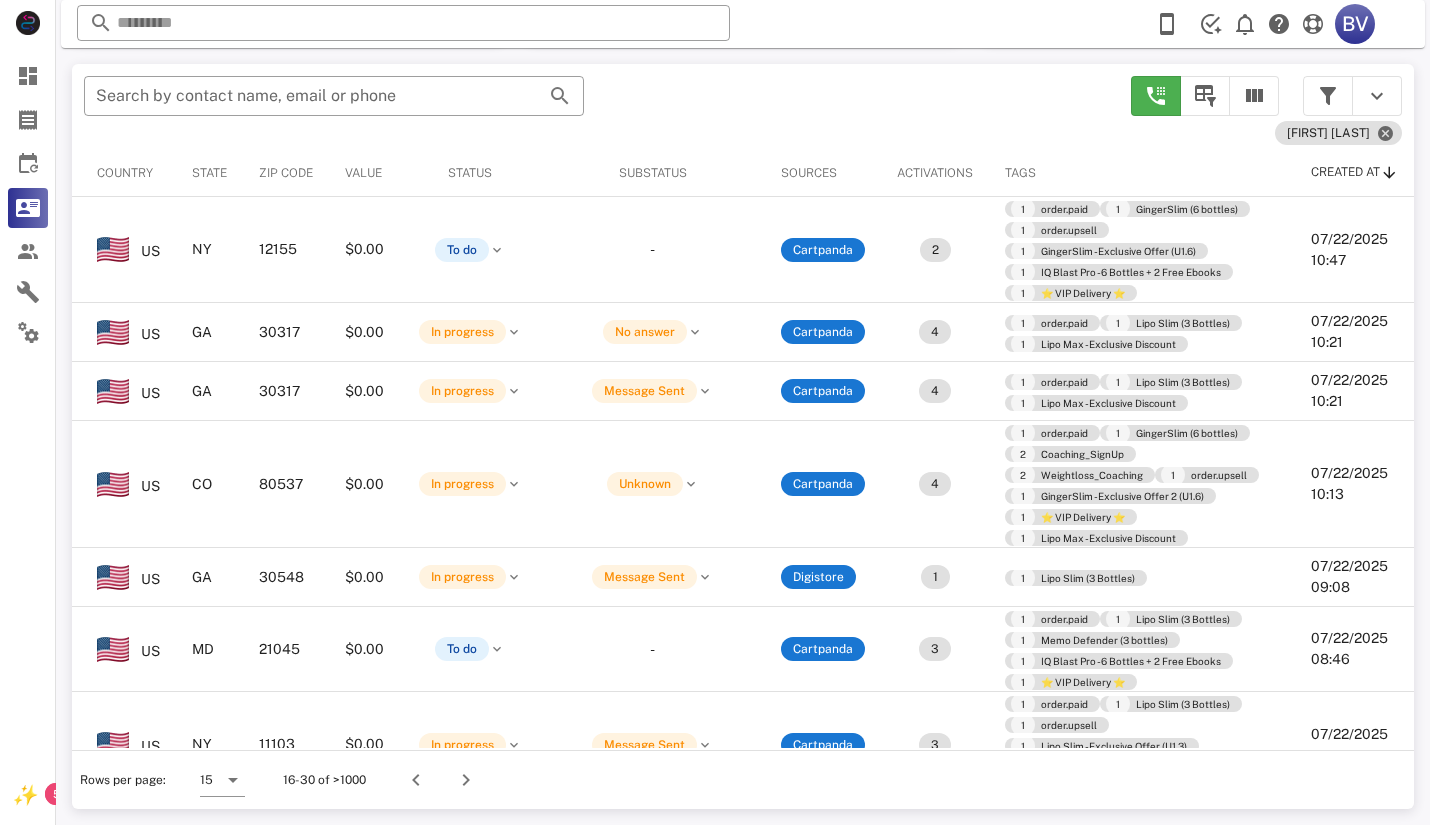 scroll, scrollTop: 0, scrollLeft: 0, axis: both 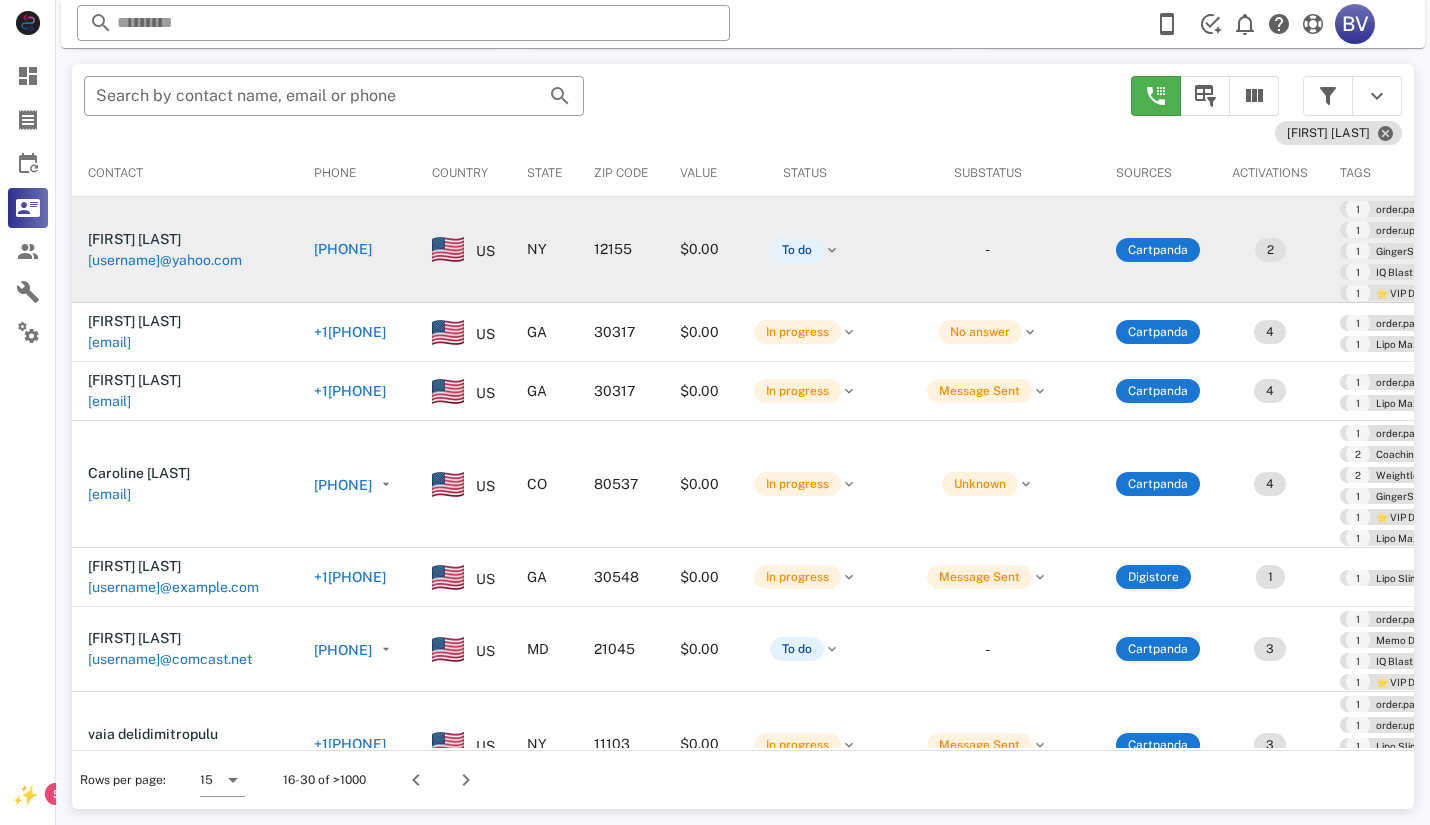 click on "[PHONE]" at bounding box center [343, 249] 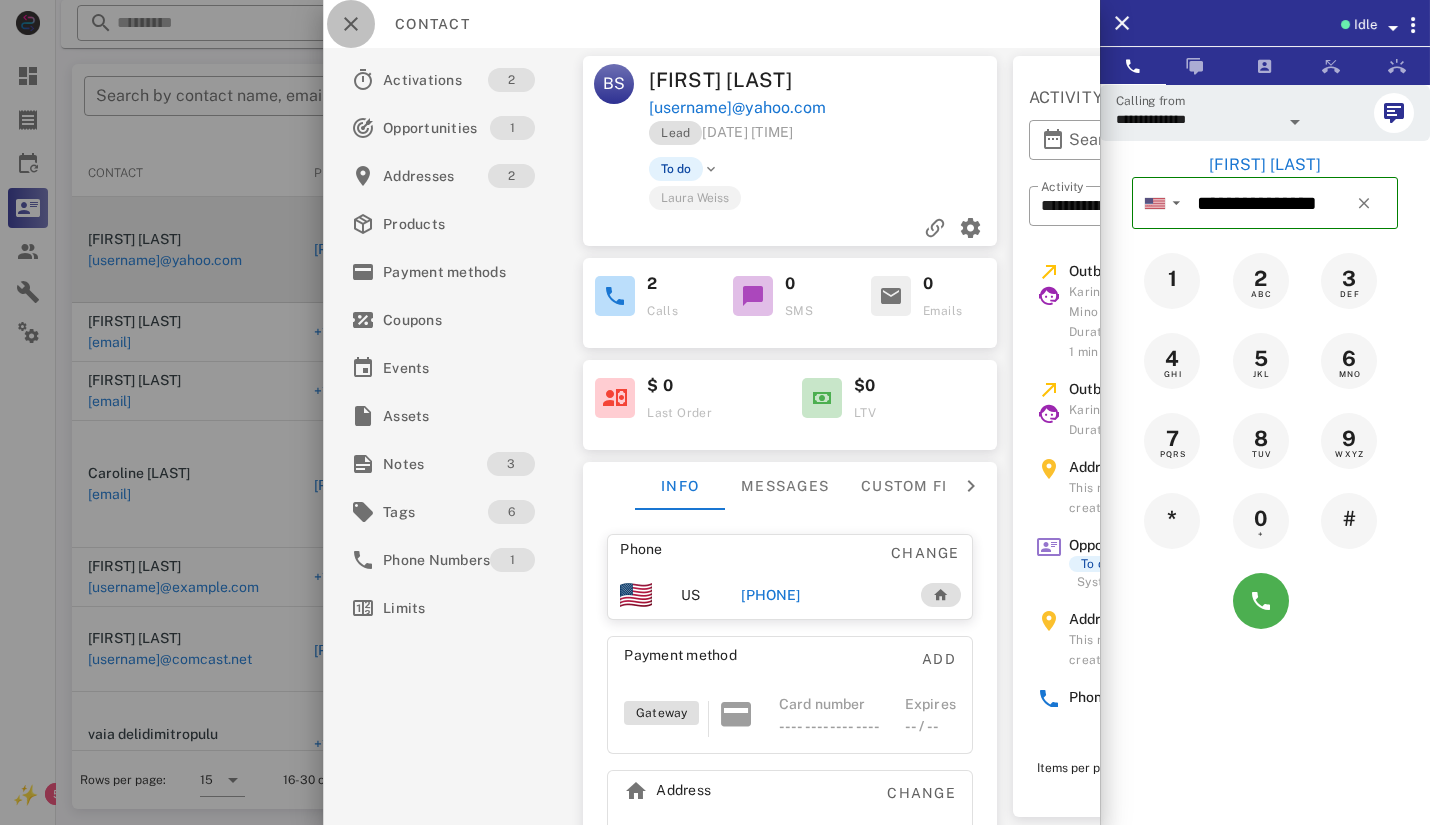 click at bounding box center [351, 24] 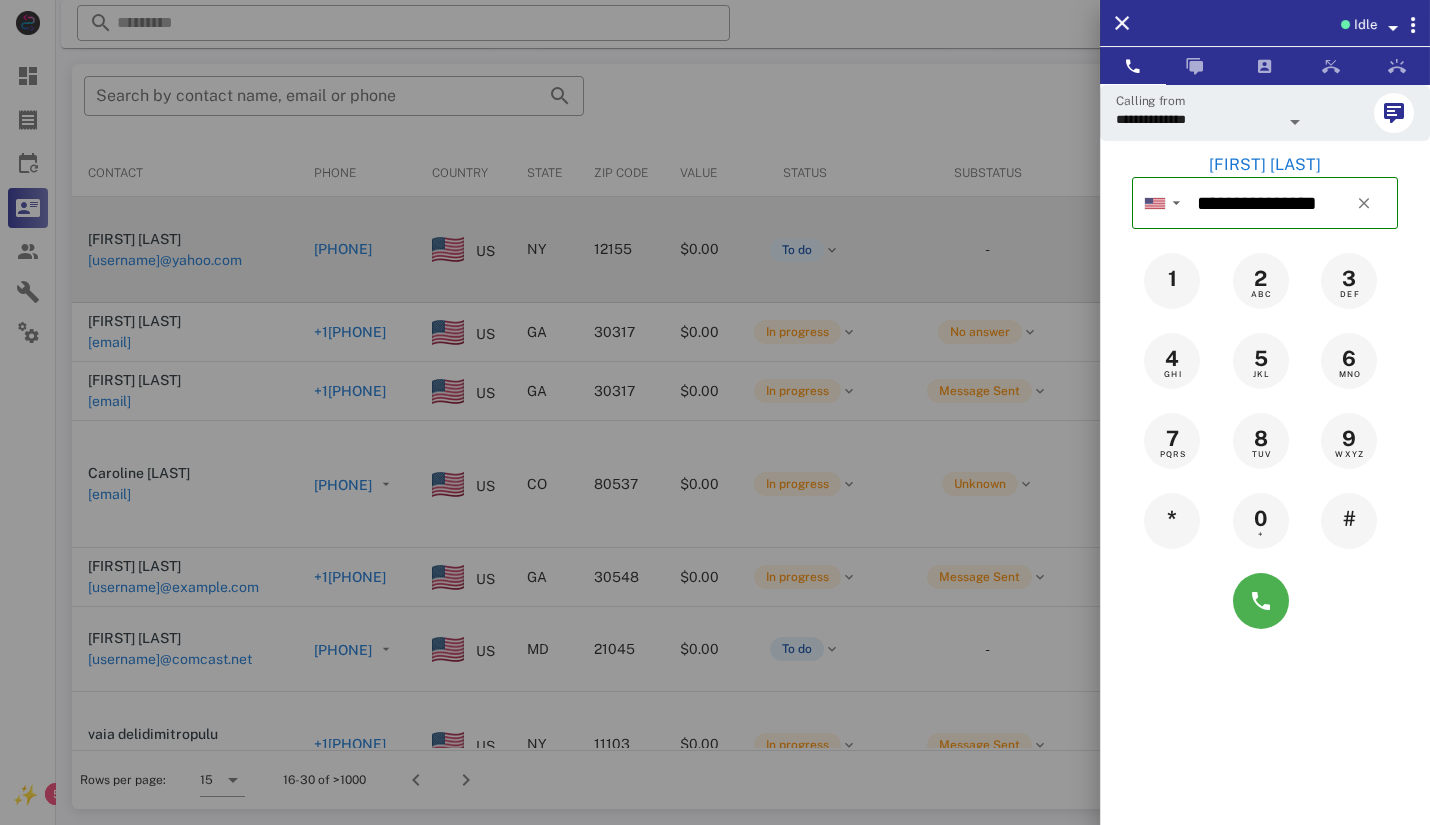 click at bounding box center [715, 412] 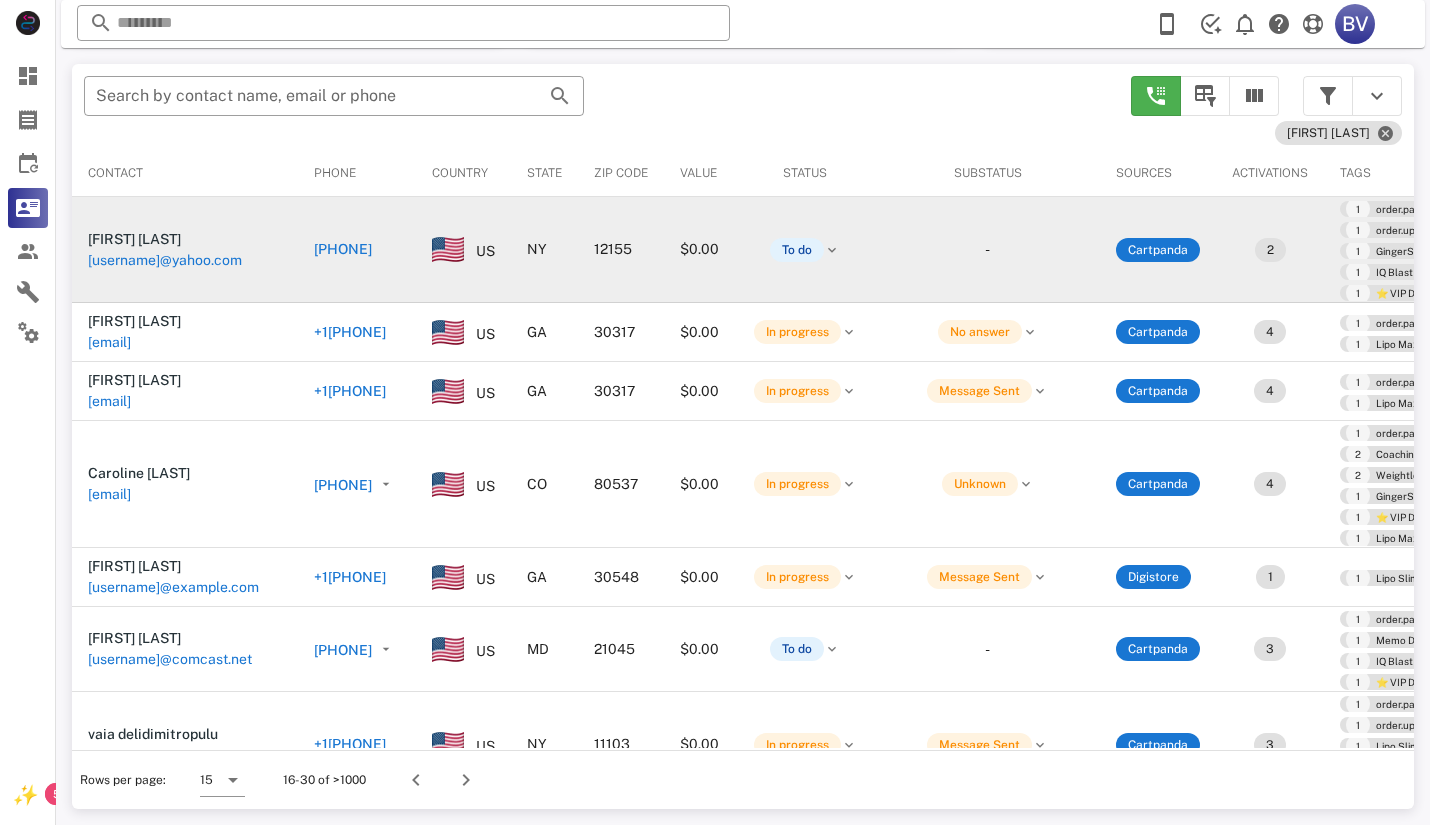 click on "[FIRST] [LAST]  [EMAIL]" at bounding box center (185, 250) 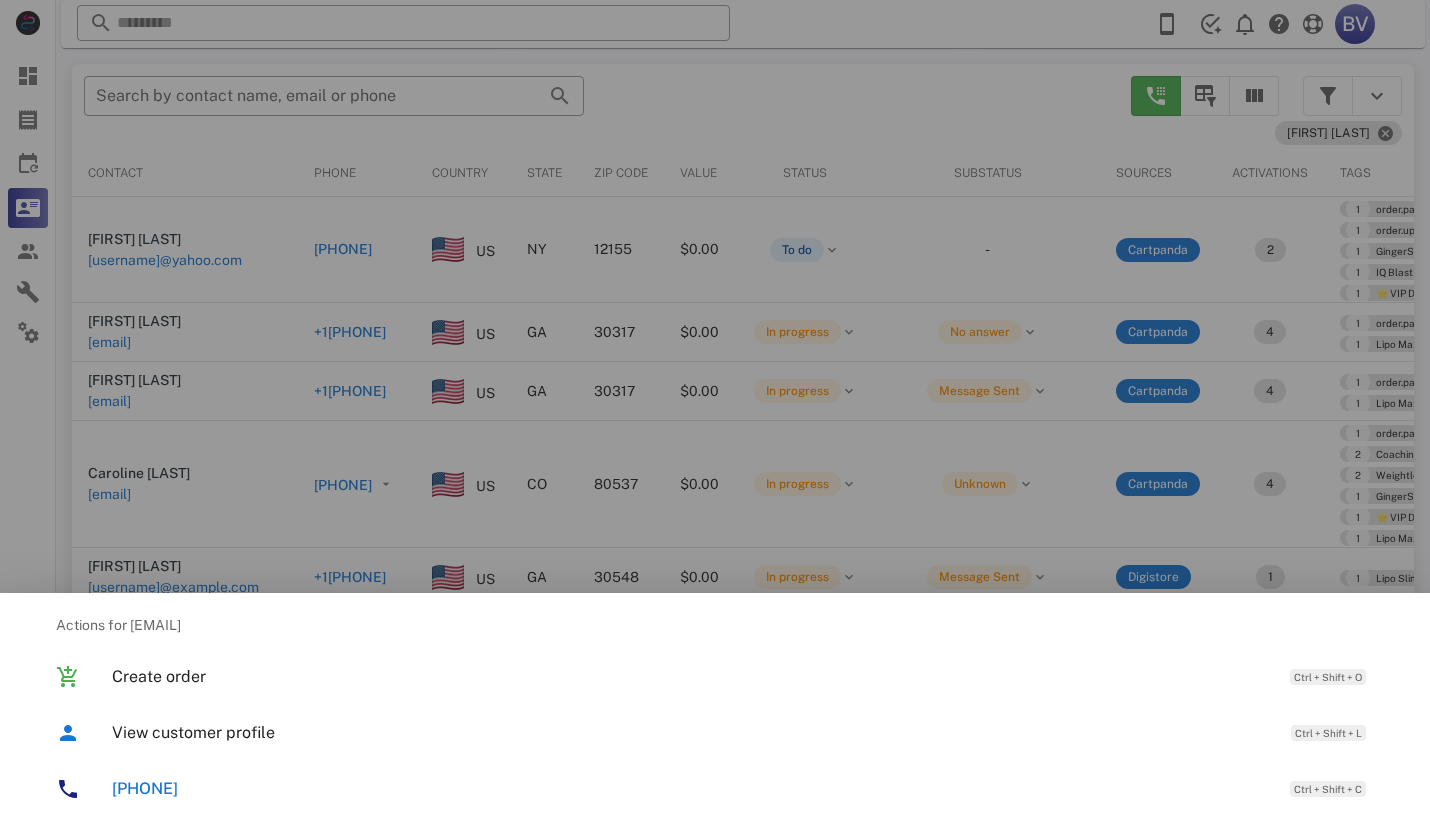 click at bounding box center [715, 412] 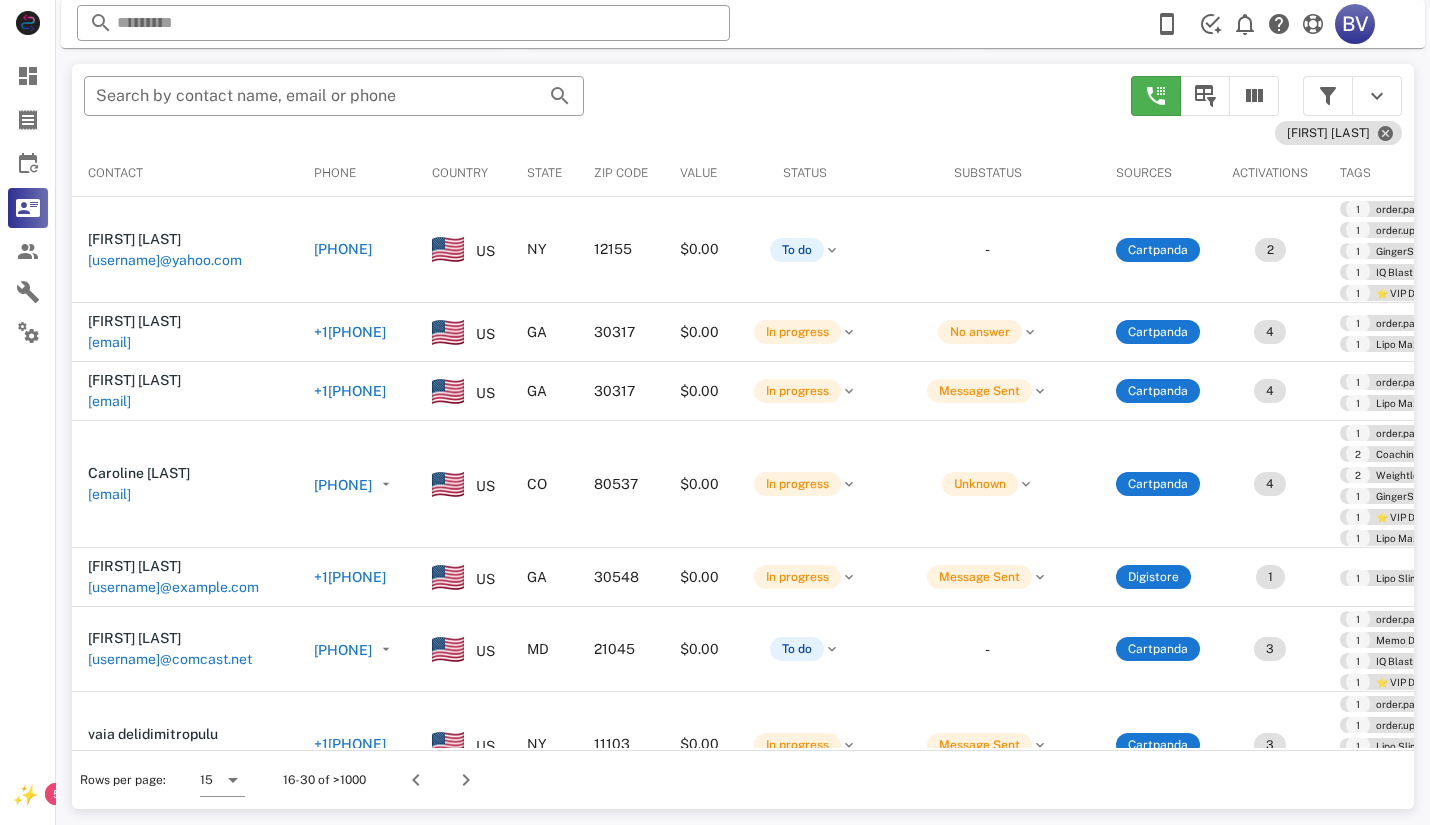 click on "[PHONE]" at bounding box center (343, 249) 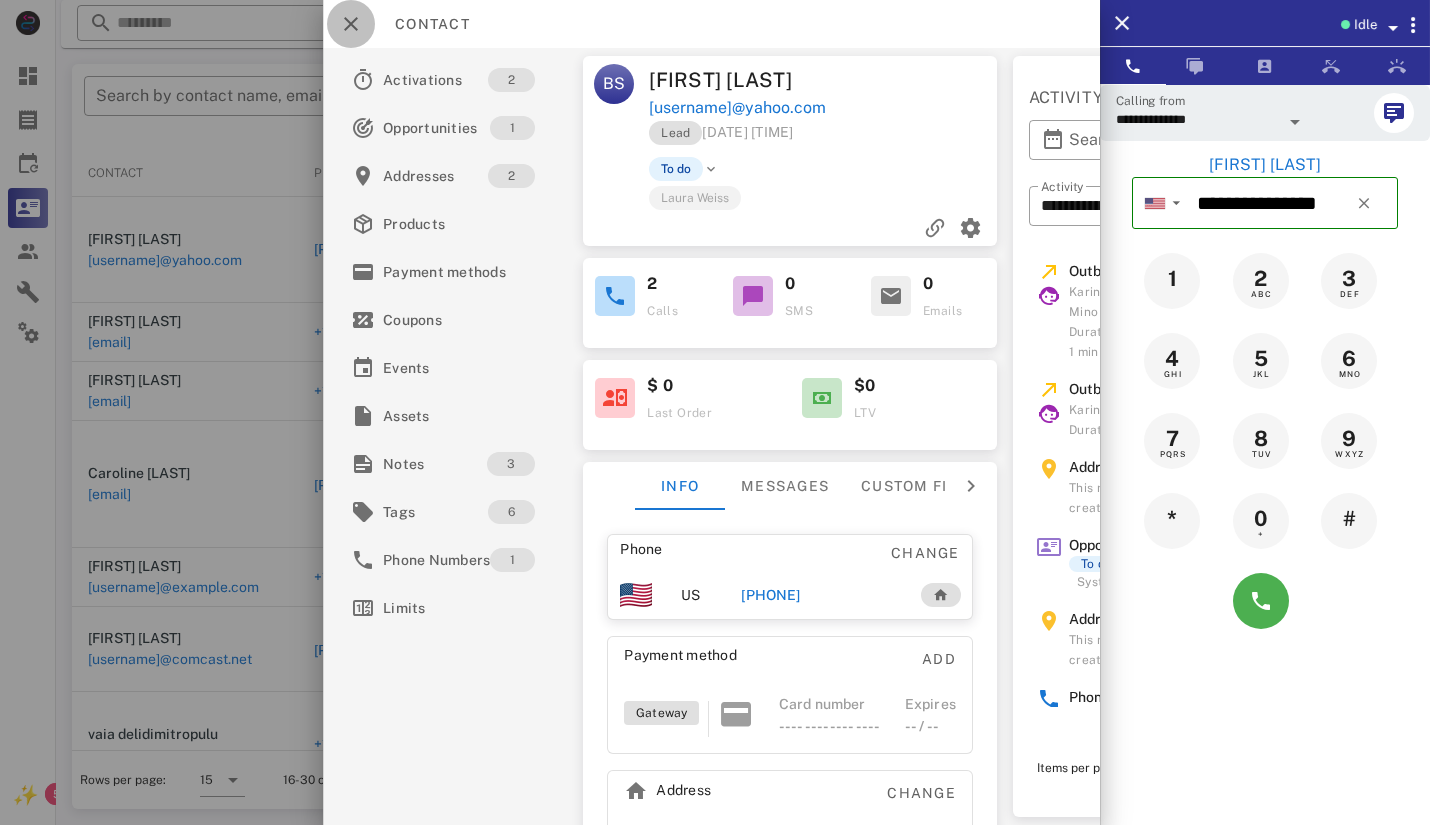 click at bounding box center (351, 24) 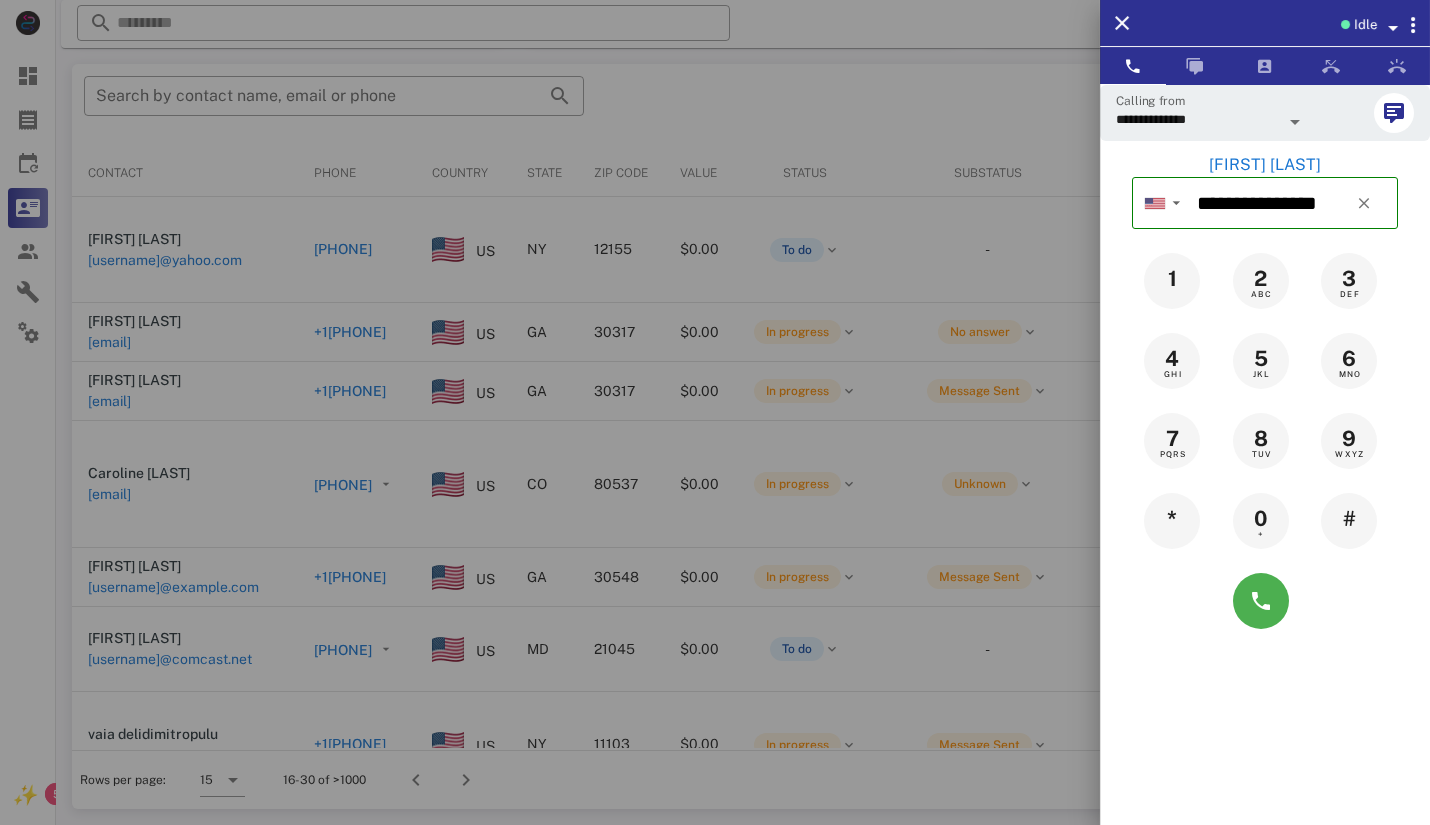 click at bounding box center [715, 412] 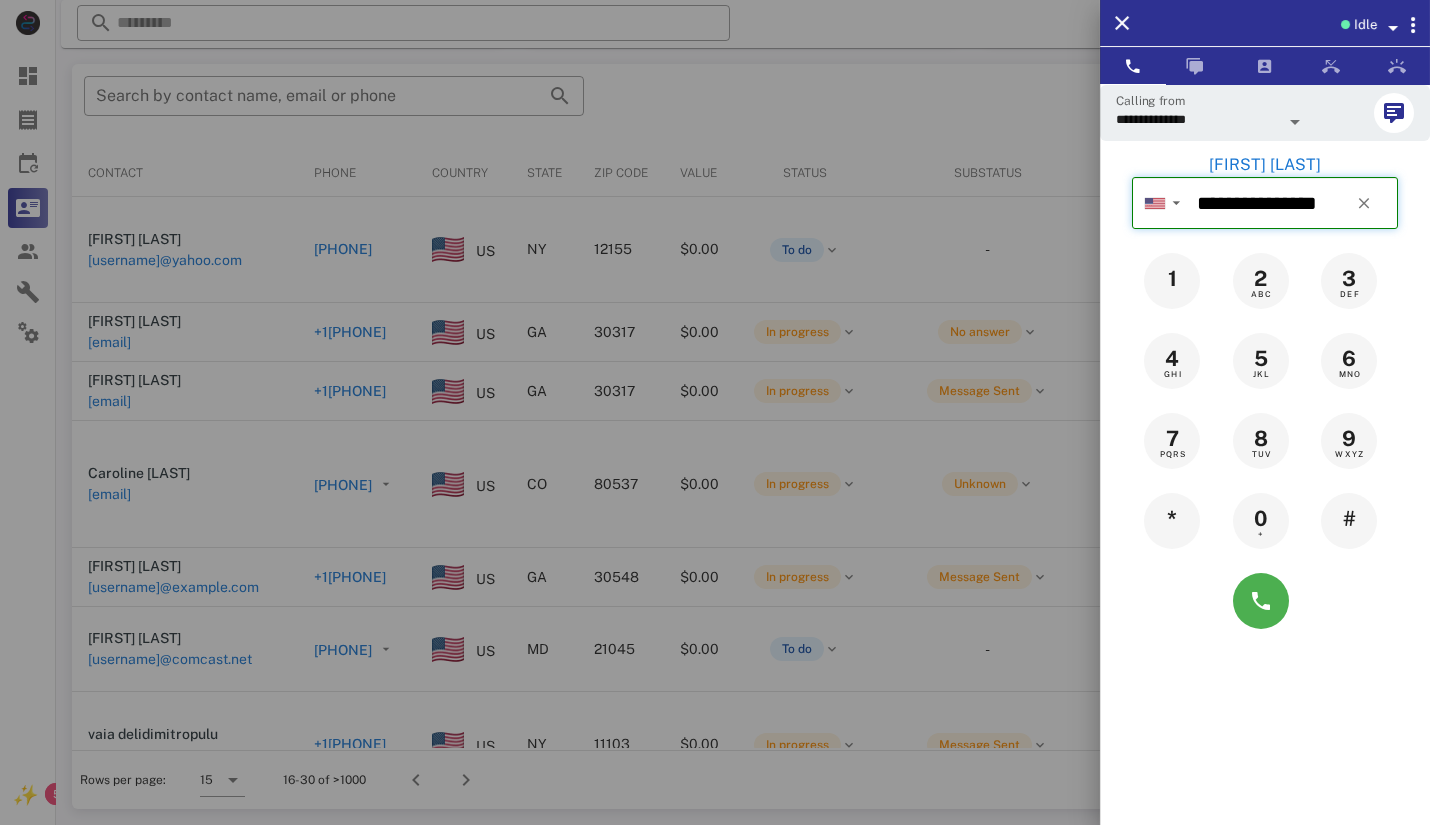 type 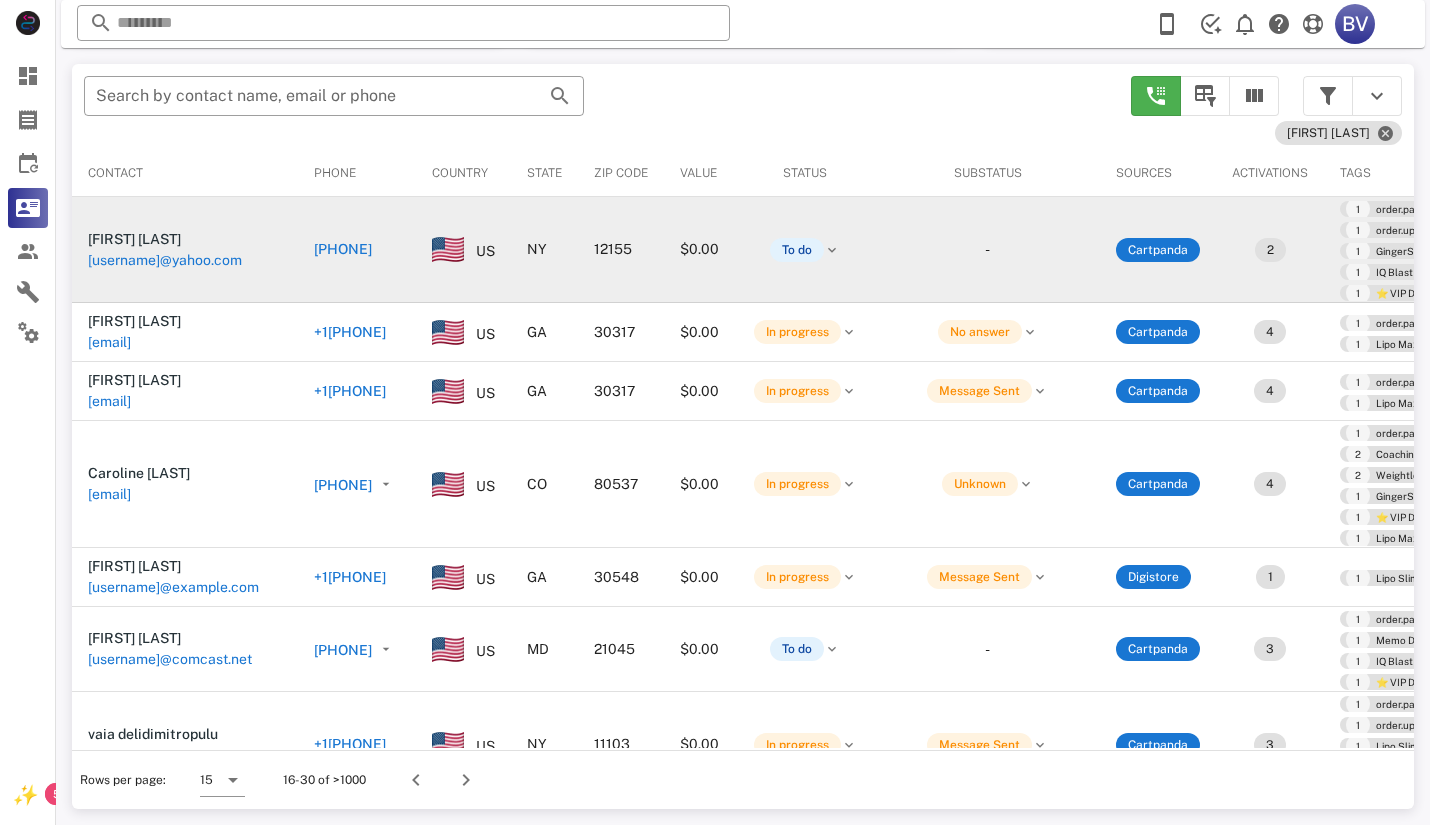 click on "[USERNAME]@yahoo.com" at bounding box center [165, 260] 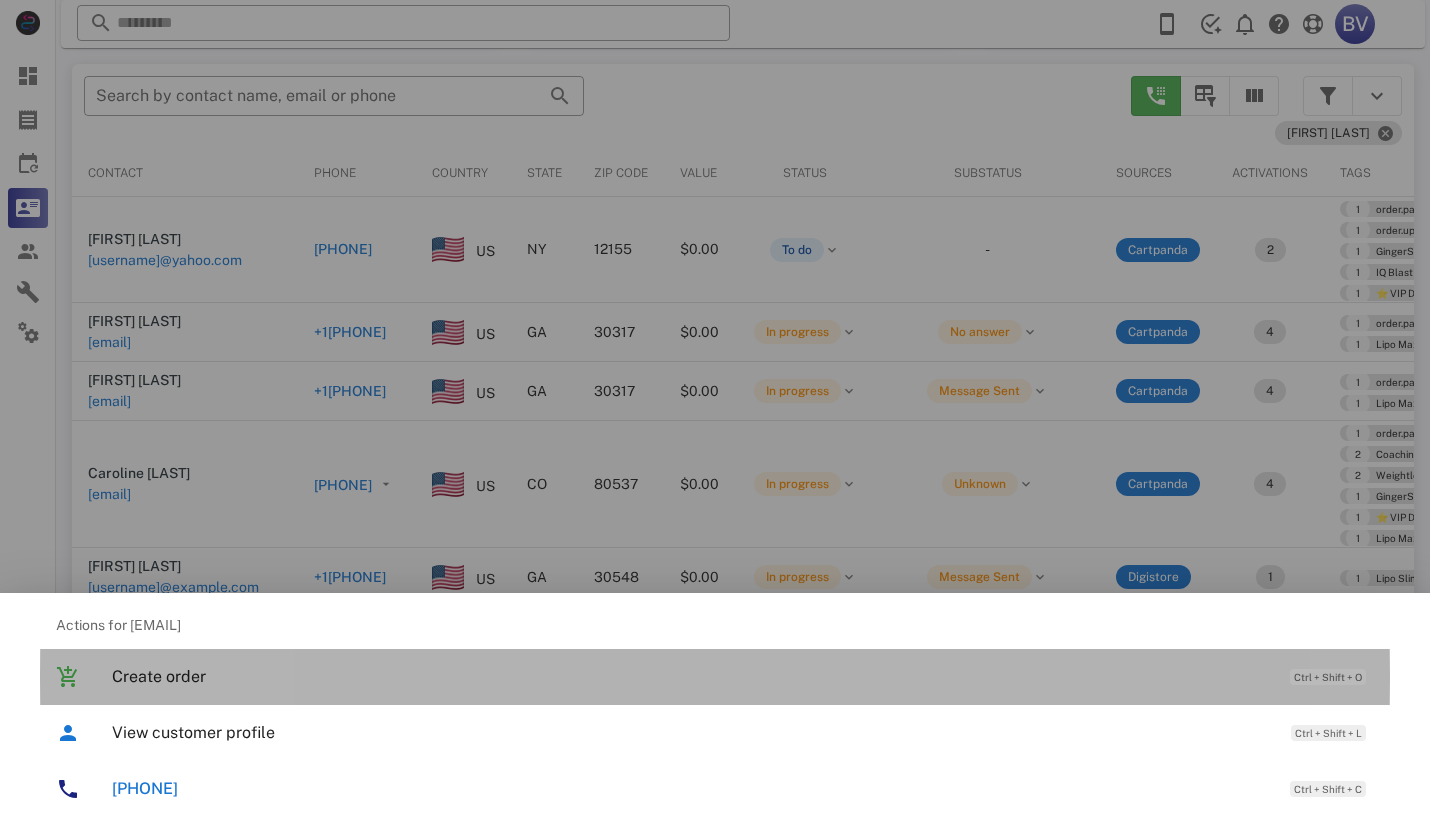 click on "Create order" at bounding box center (691, 676) 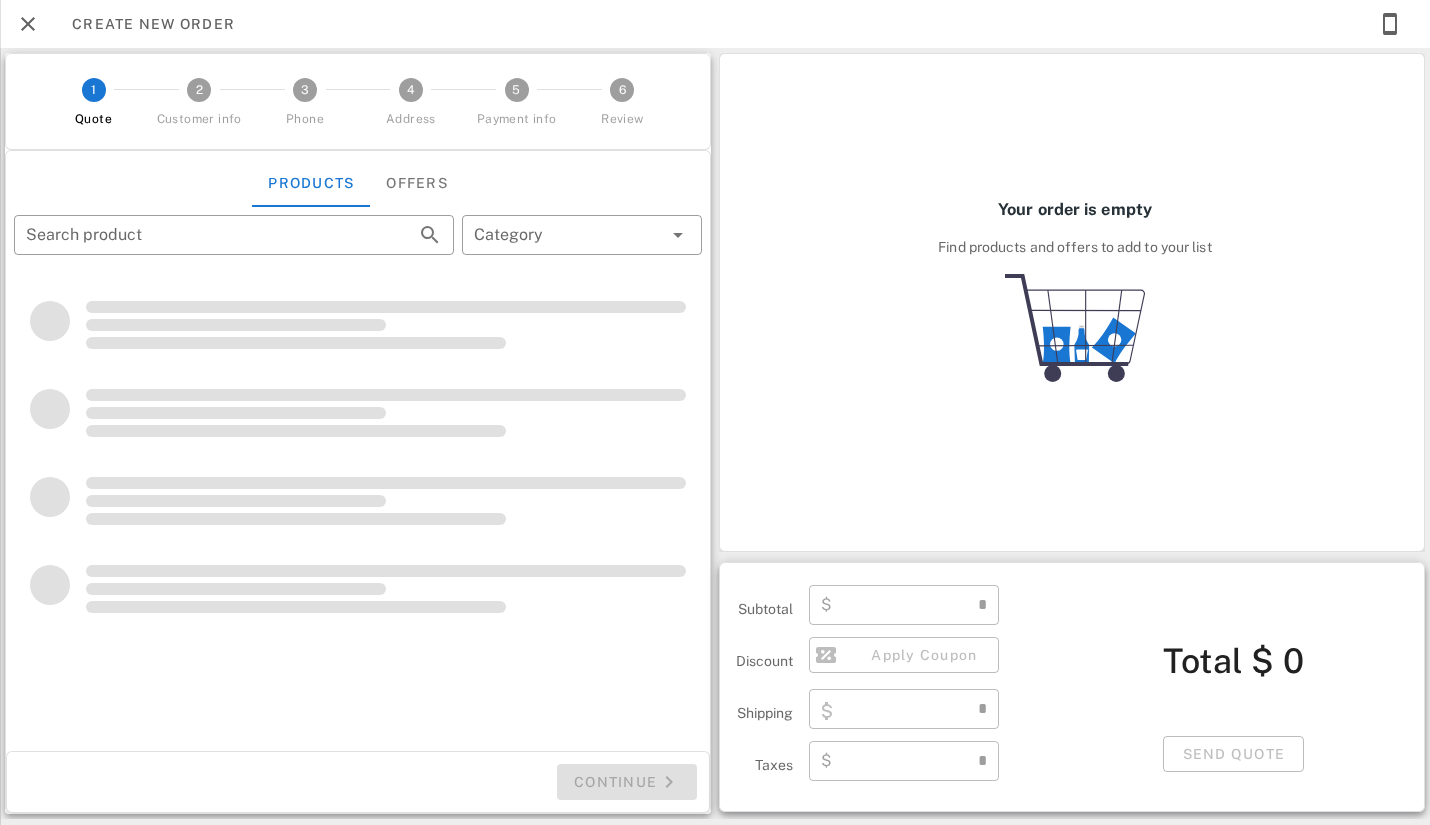type on "**********" 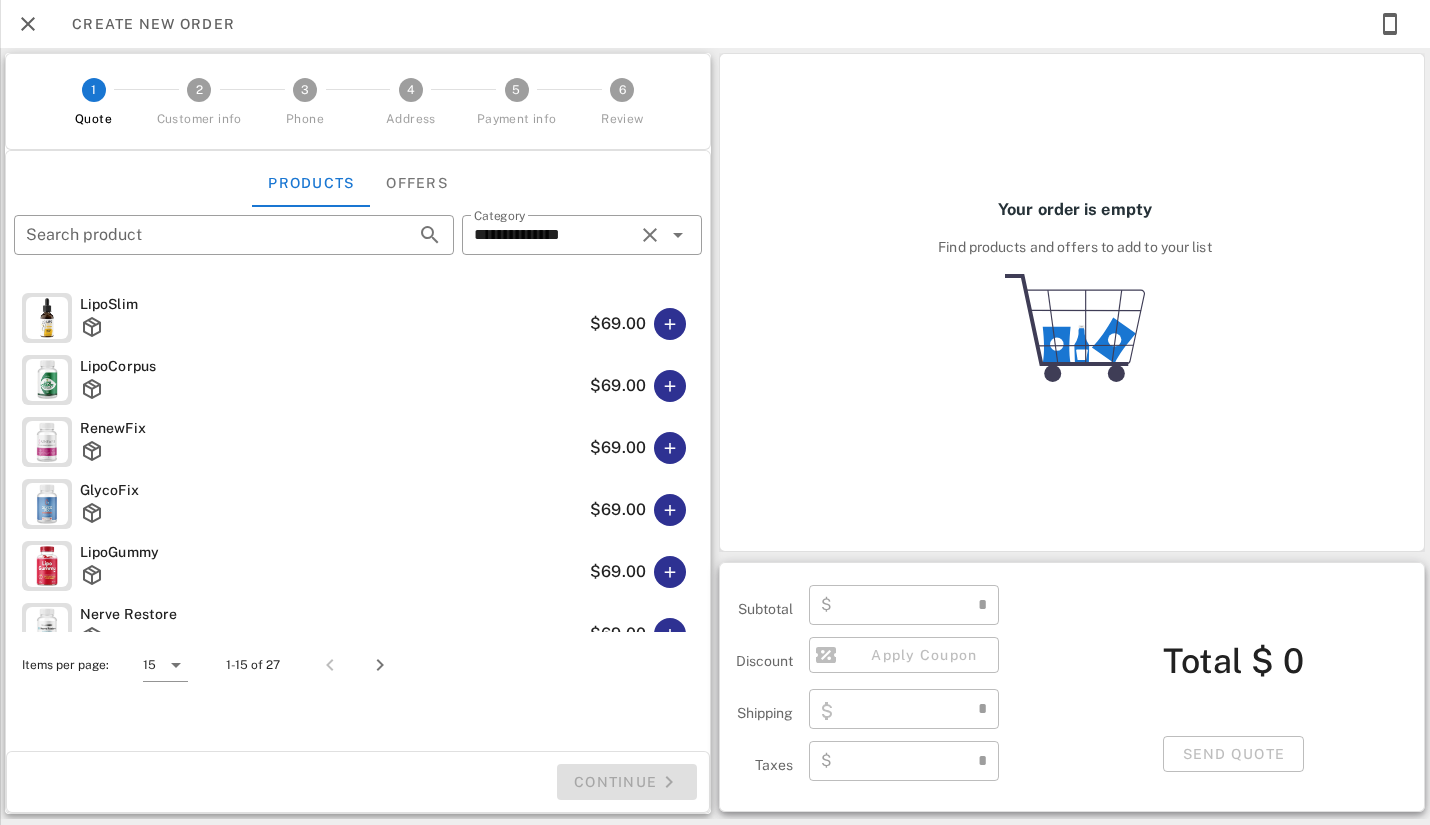 type on "****" 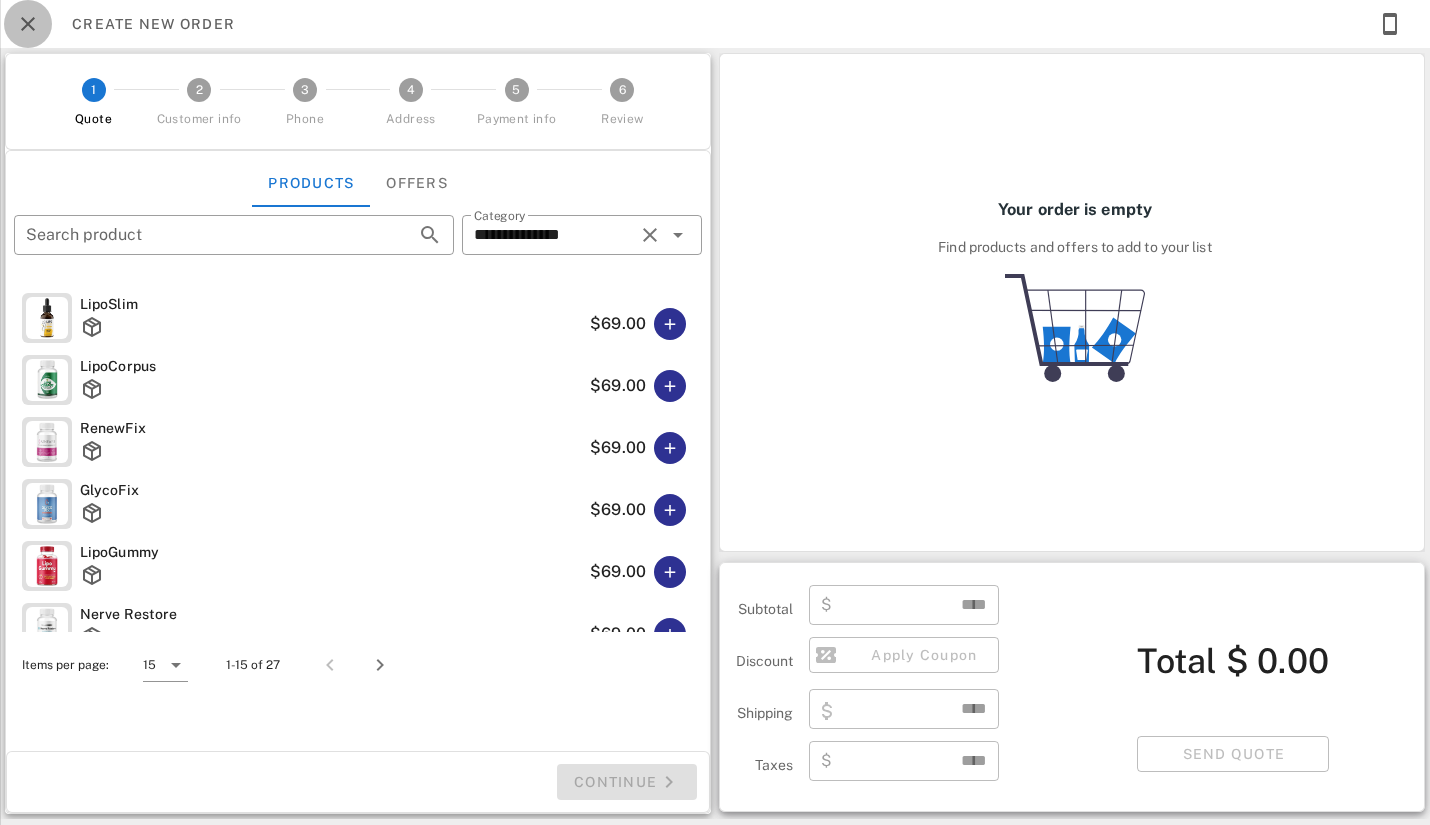click at bounding box center (28, 24) 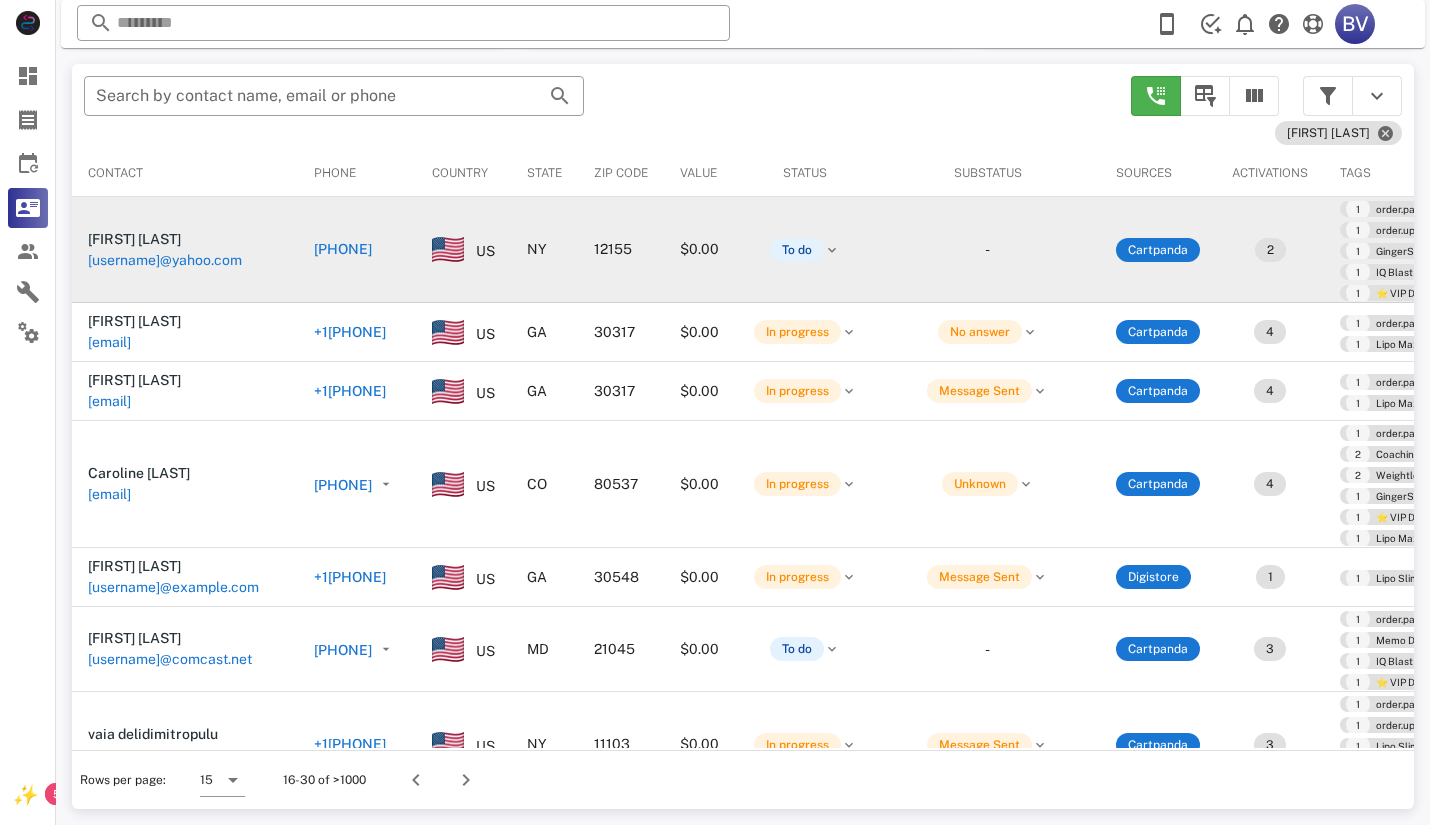 click on "[USERNAME]@yahoo.com" at bounding box center (165, 260) 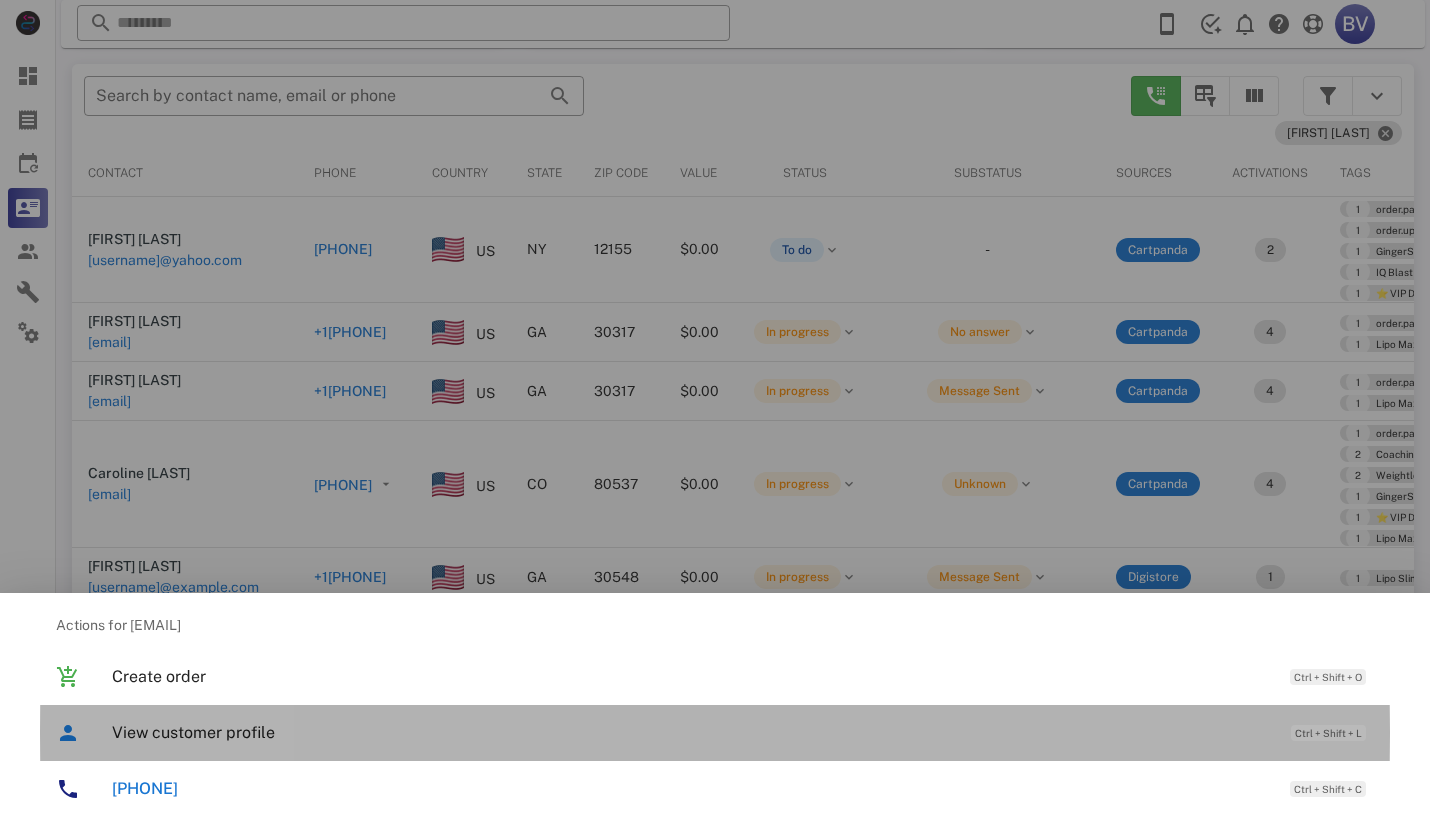 click on "View customer profile" at bounding box center [691, 732] 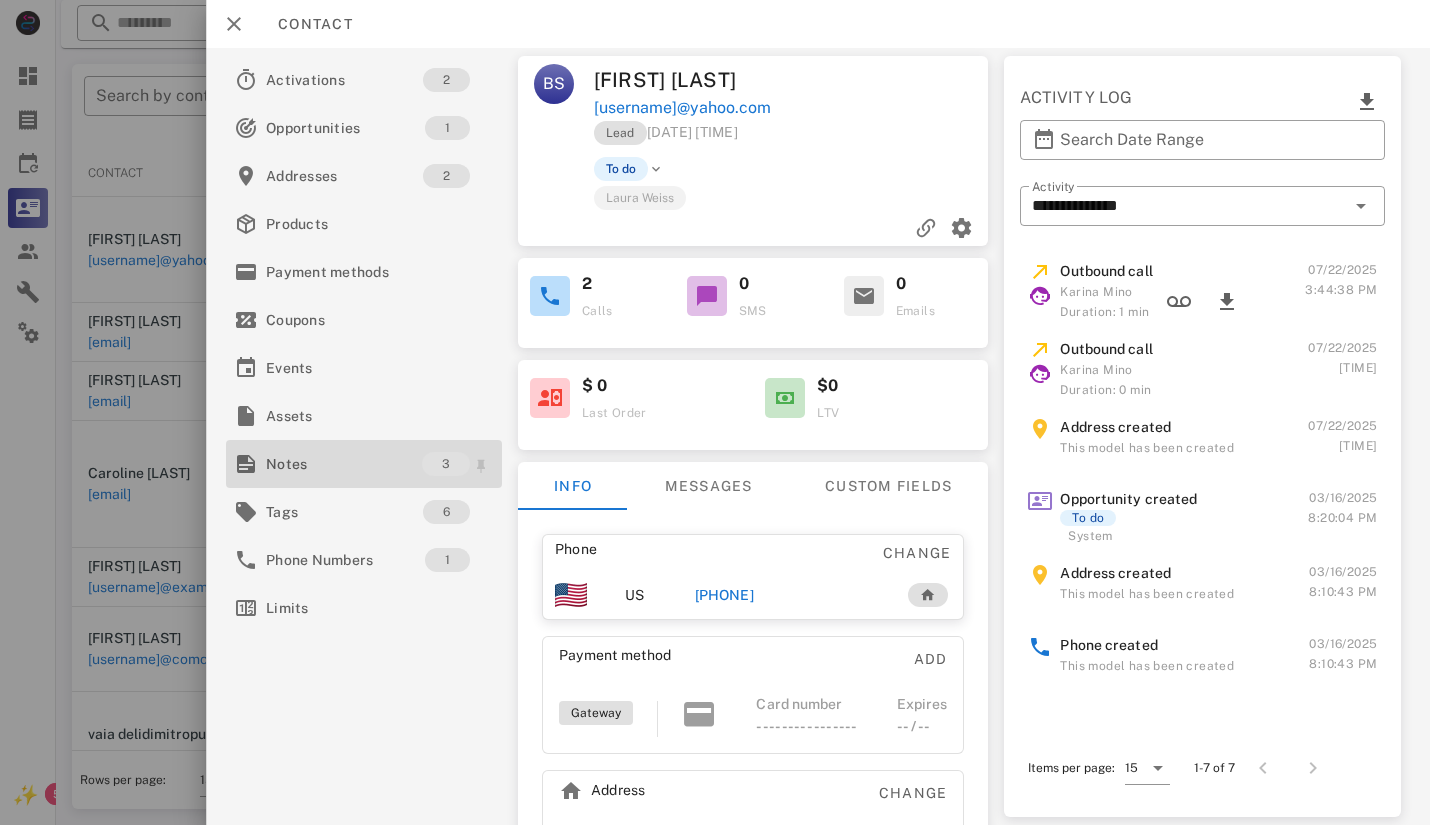 click on "Notes" at bounding box center (344, 464) 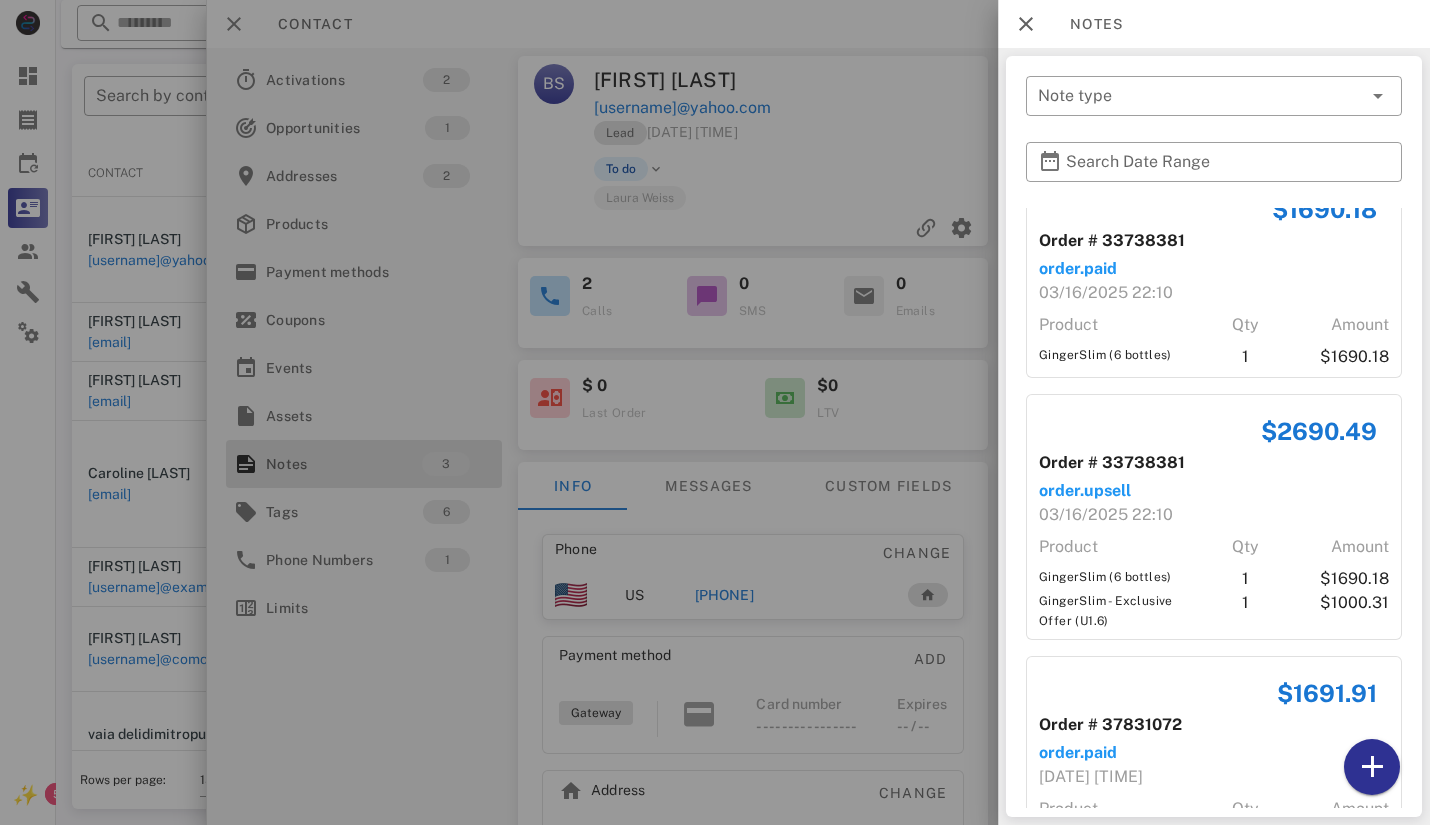 scroll, scrollTop: 0, scrollLeft: 0, axis: both 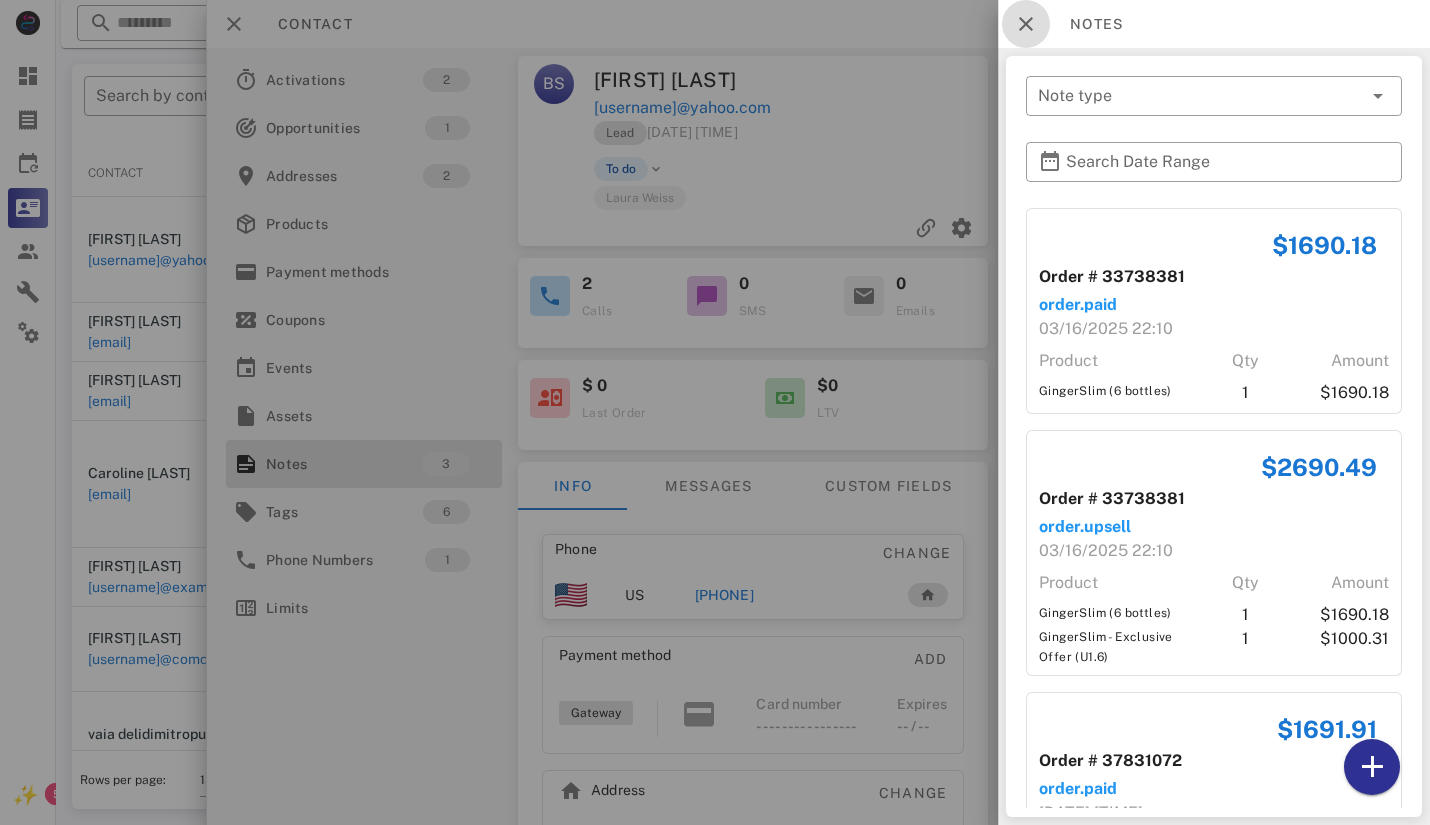 click at bounding box center (1026, 24) 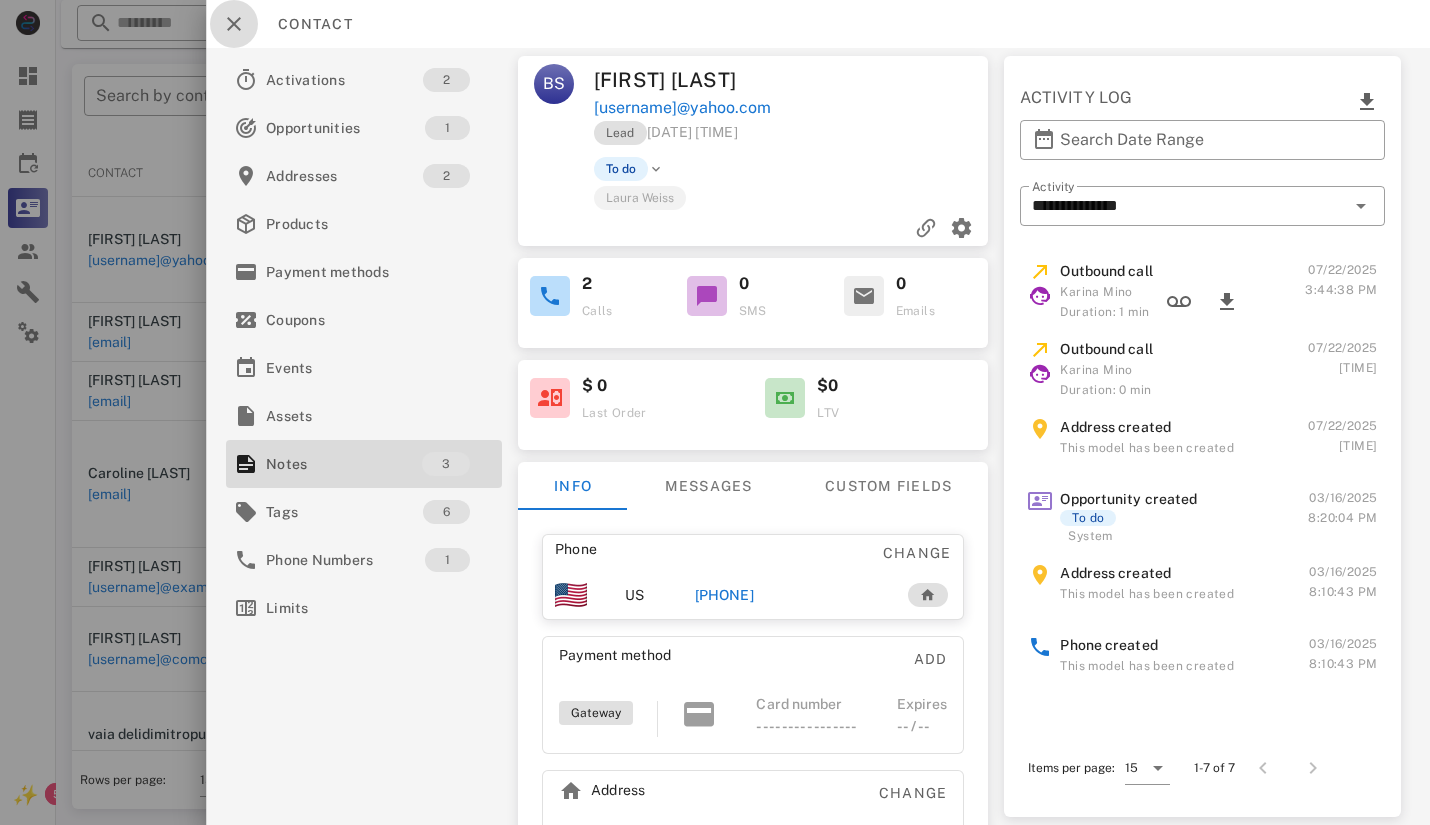 click at bounding box center (234, 24) 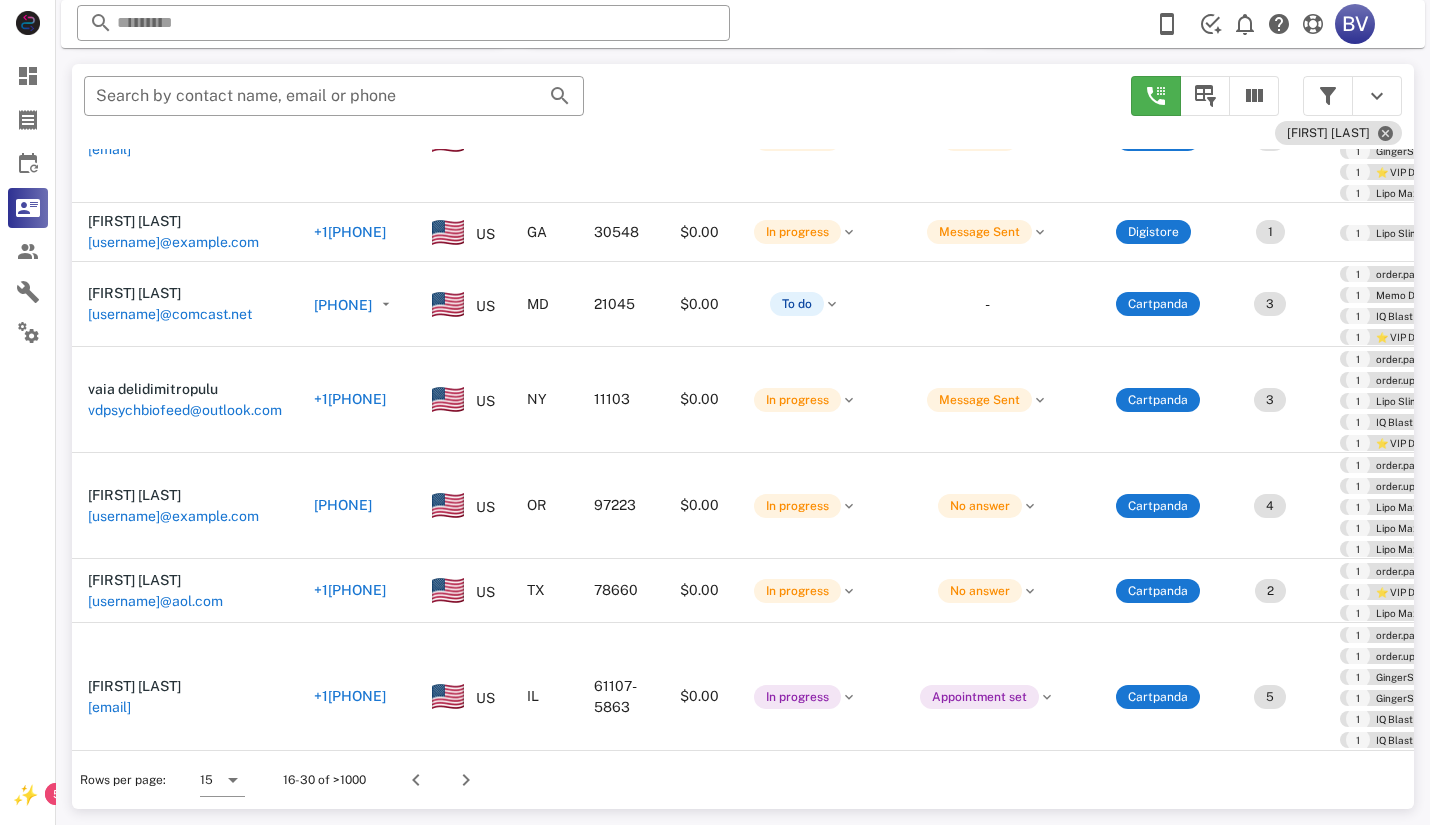 scroll, scrollTop: 354, scrollLeft: 0, axis: vertical 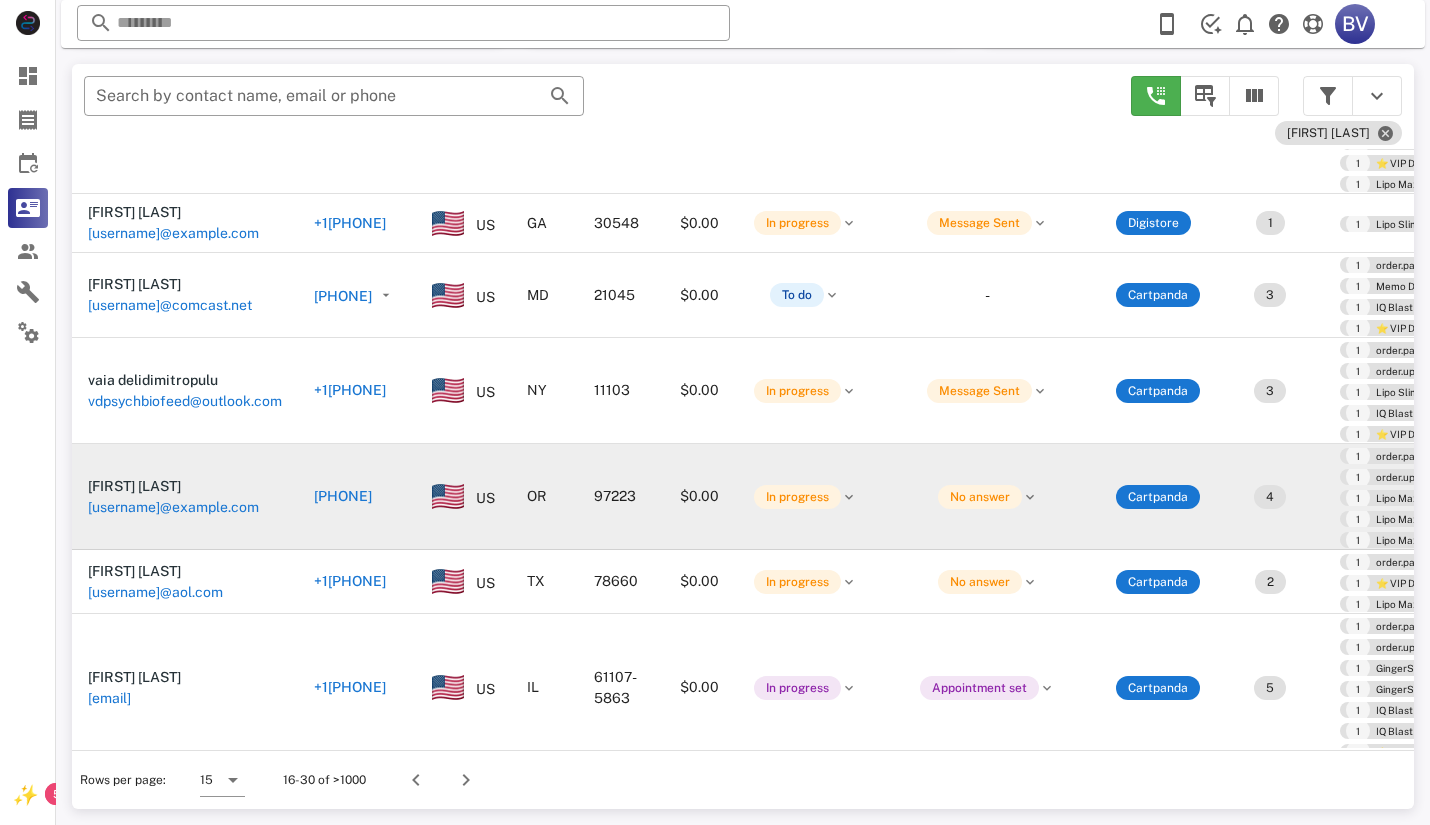 click on "[USERNAME]@example.com" at bounding box center (173, 507) 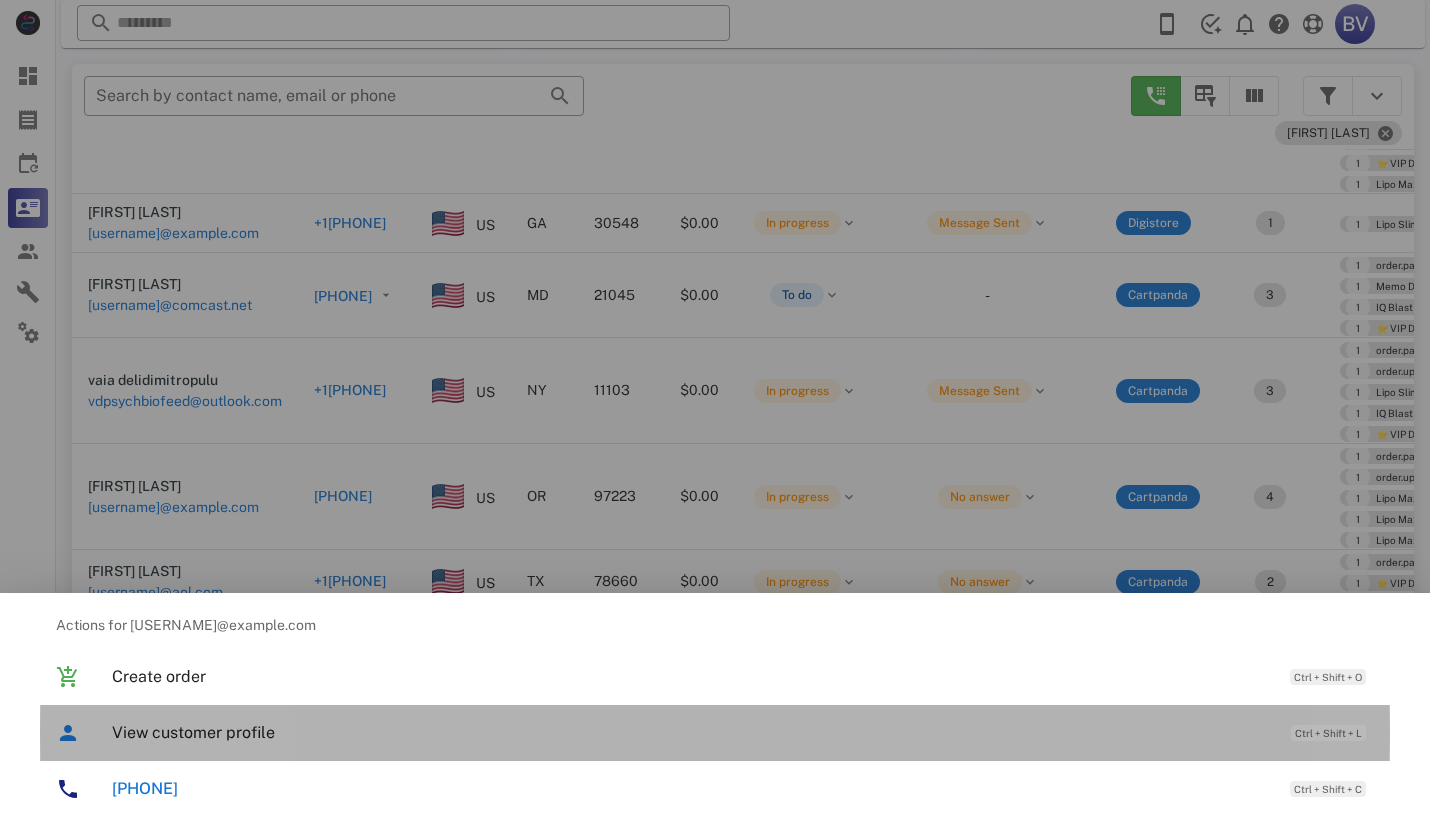 click on "View customer profile" at bounding box center (691, 732) 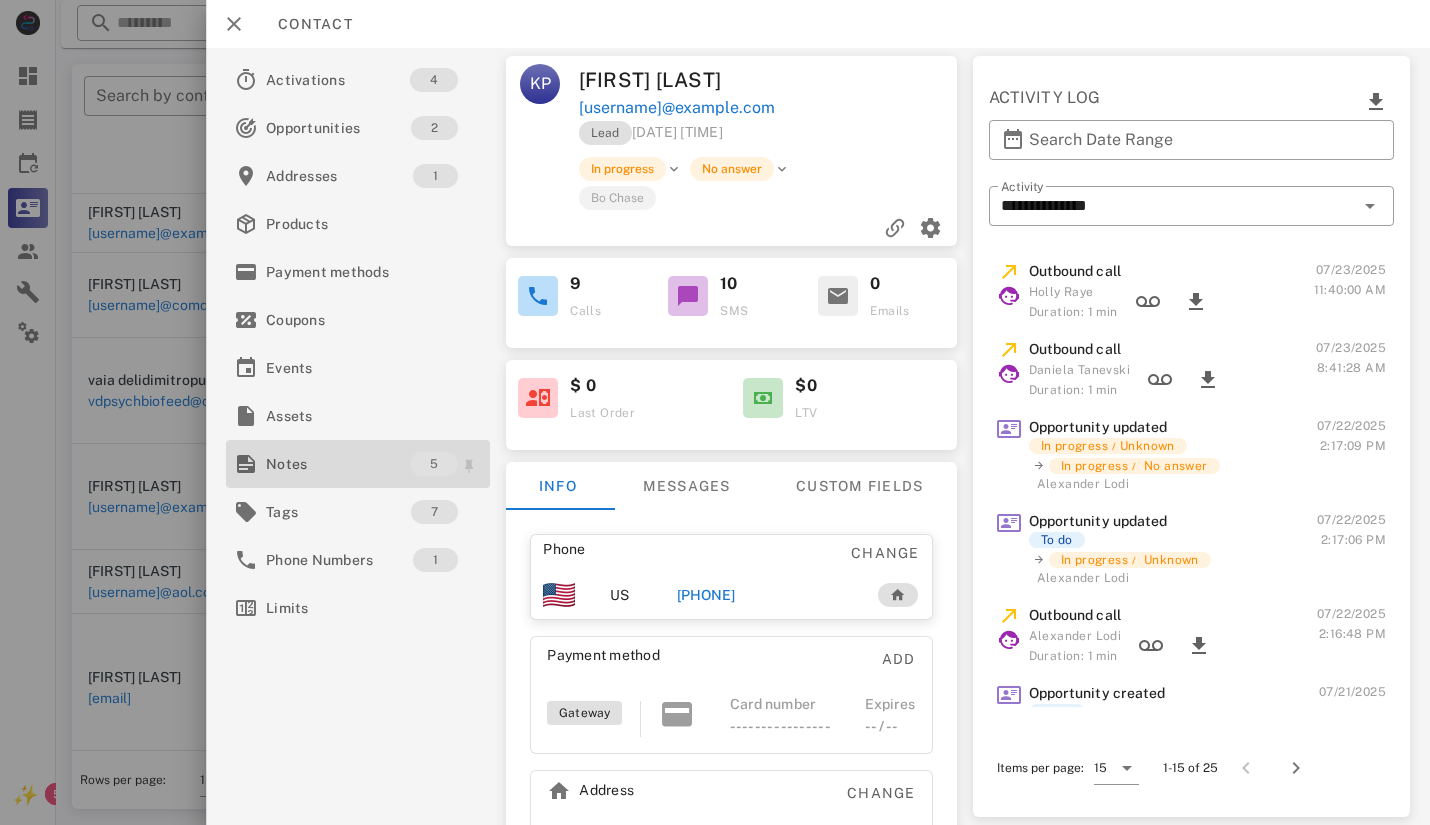 click on "Notes" at bounding box center [338, 464] 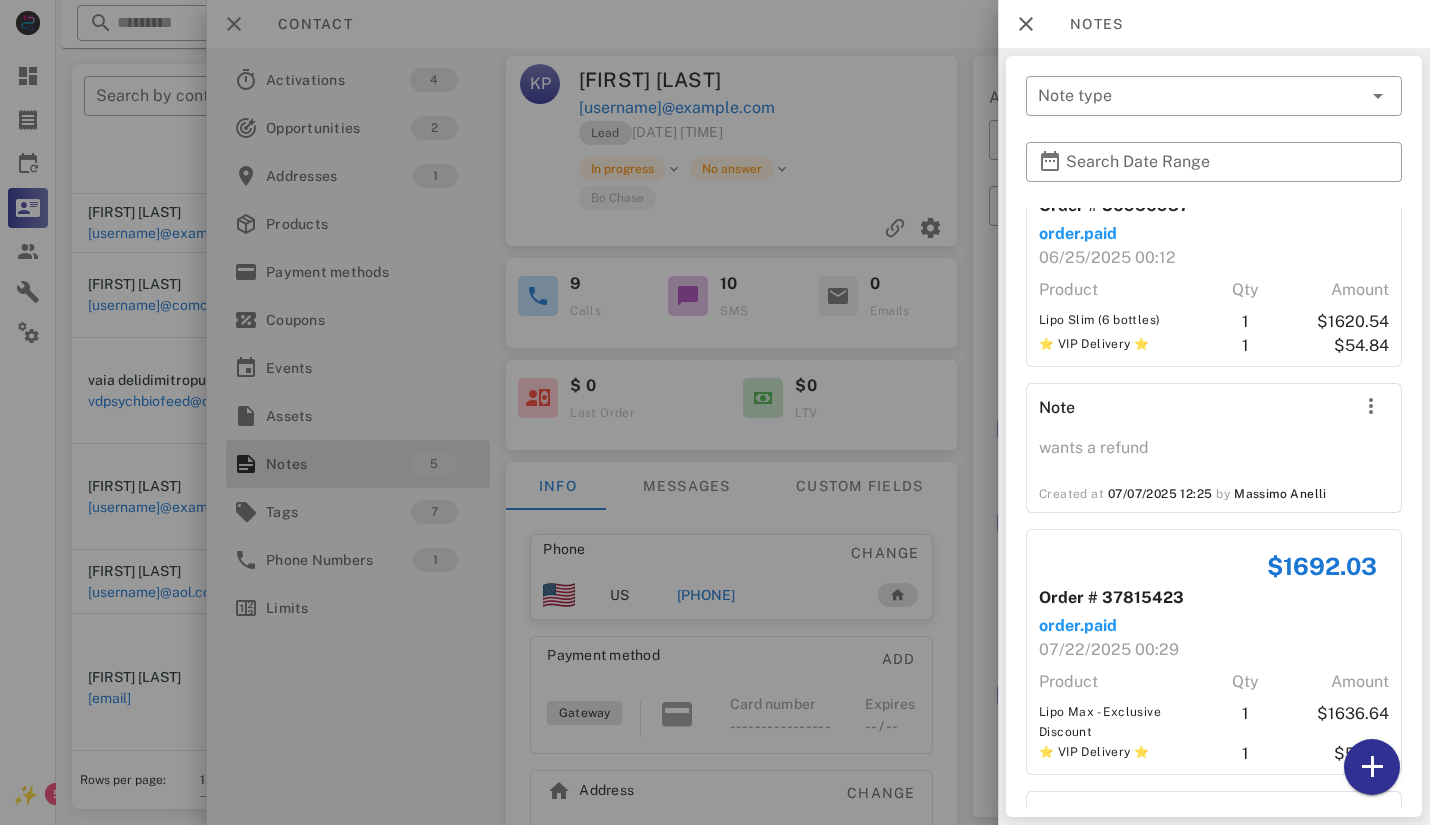 scroll, scrollTop: 94, scrollLeft: 0, axis: vertical 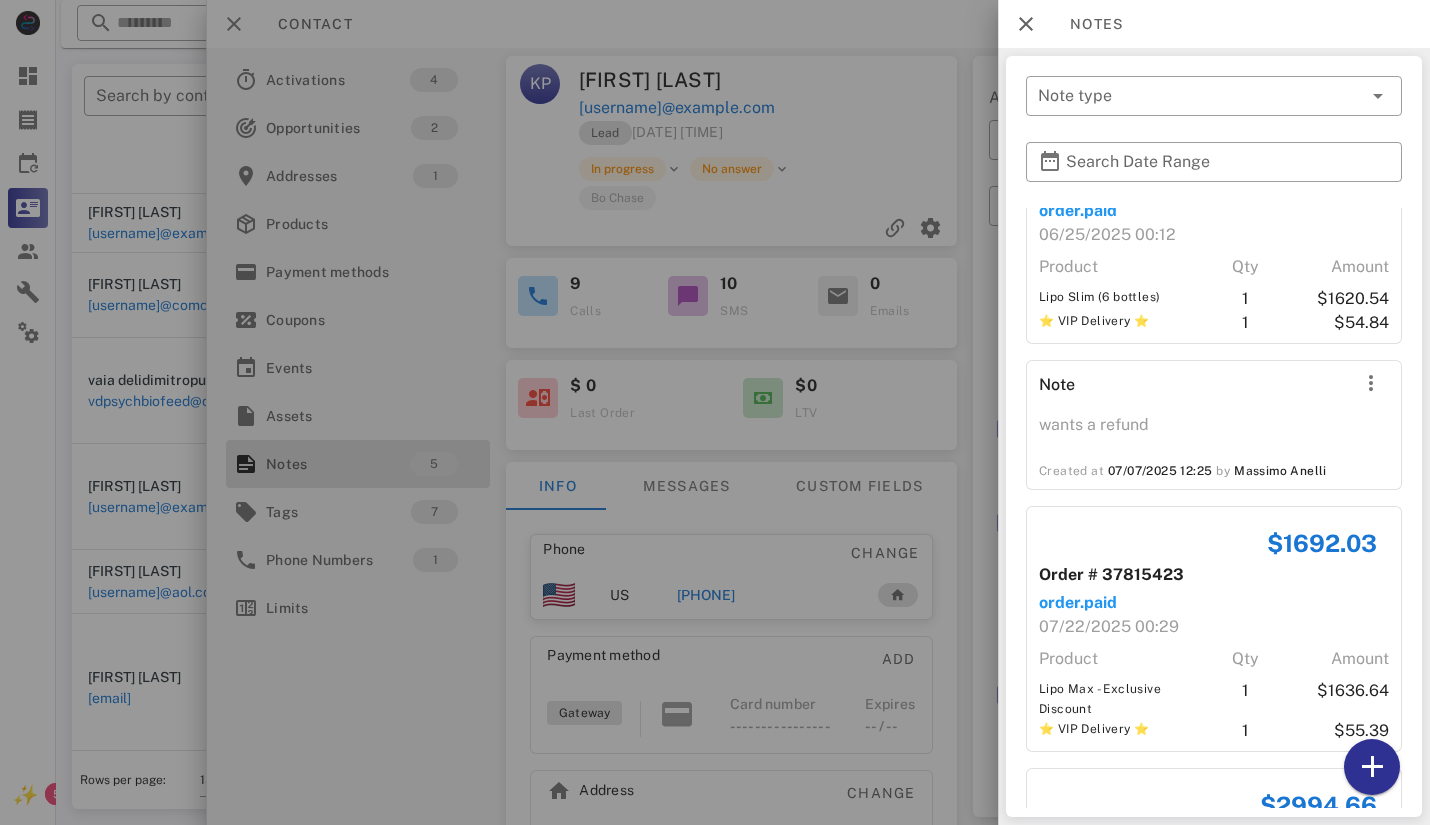 click on "$1675.38   Order # 37815423   order.paid   06/25/2025 00:12   Product Qty Amount  Lipo Slim (6 bottles)  1 $1620.54  ⭐ VIP Delivery ⭐  1 $54.84  Note  wants a refund  Created at   07/07/2025 12:25   by   [FIRST] [LAST]   $1692.03   Order # 37815423   order.paid   07/22/2025 00:29   Product Qty Amount  Lipo Max - Exclusive Discount  1 $1636.64  ⭐ VIP Delivery ⭐  1 $55.39  $2994.66   Order # 37815423   order.upsell   07/22/2025 00:29   Product Qty Amount  Lipo Max - Exclusive Discount  1 $1636.64  ⭐ VIP Delivery ⭐  1 $55.39  Lipo Max - Exclusive Offer (U1.6)  1 $1302.63  $3323.08   Order # 37815423   order.upsell   07/22/2025 00:29   Product Qty Amount  Lipo Max - Exclusive Discount  1 $1636.64  ⭐ VIP Delivery ⭐  1 $55.39  Lipo Max - Exclusive Offer (U1.6)  1 $1302.63  Lipo Max - Exclusive Offer (D2.6)  1 $328.42" at bounding box center (1214, 769) 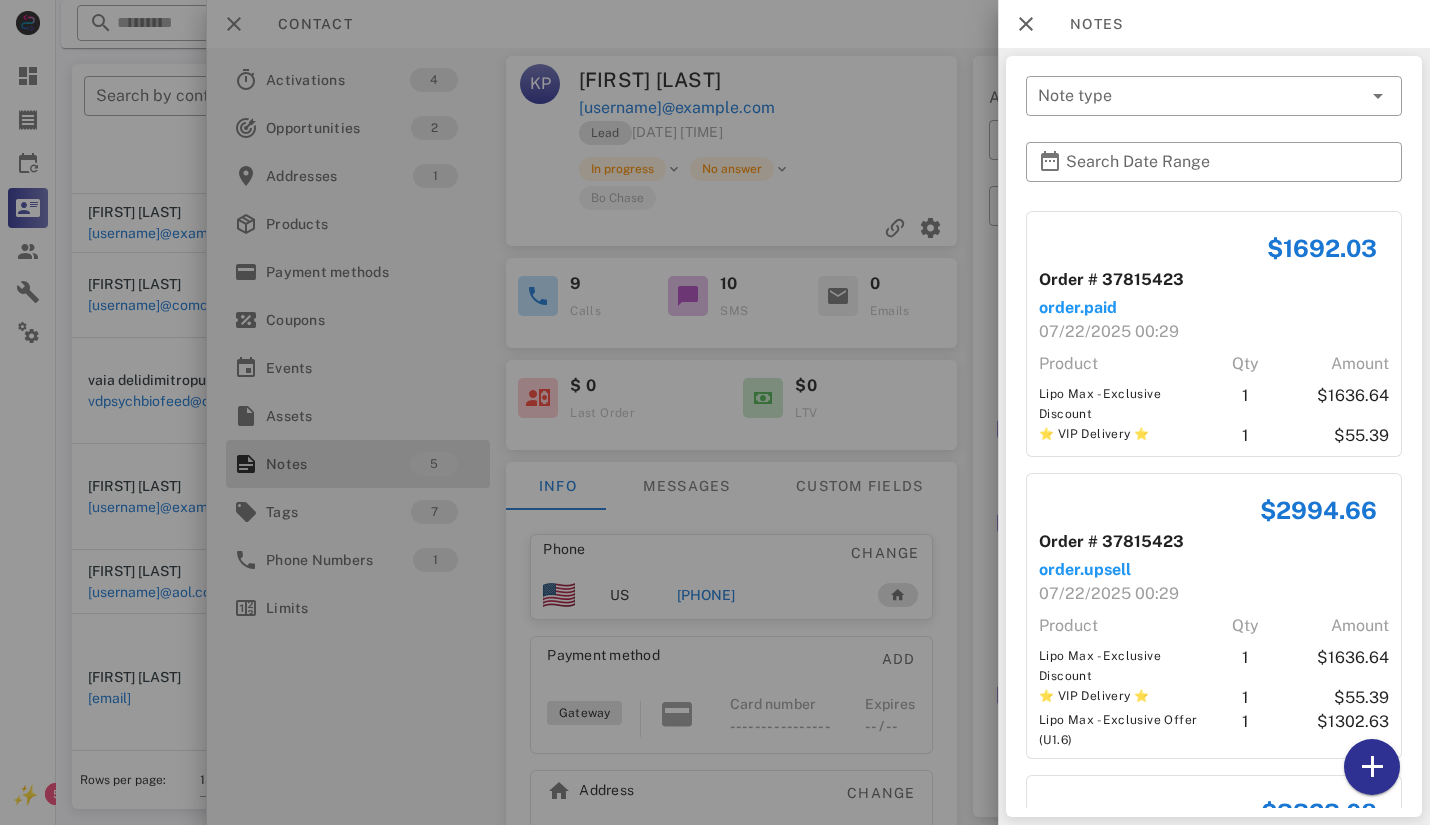 scroll, scrollTop: 0, scrollLeft: 0, axis: both 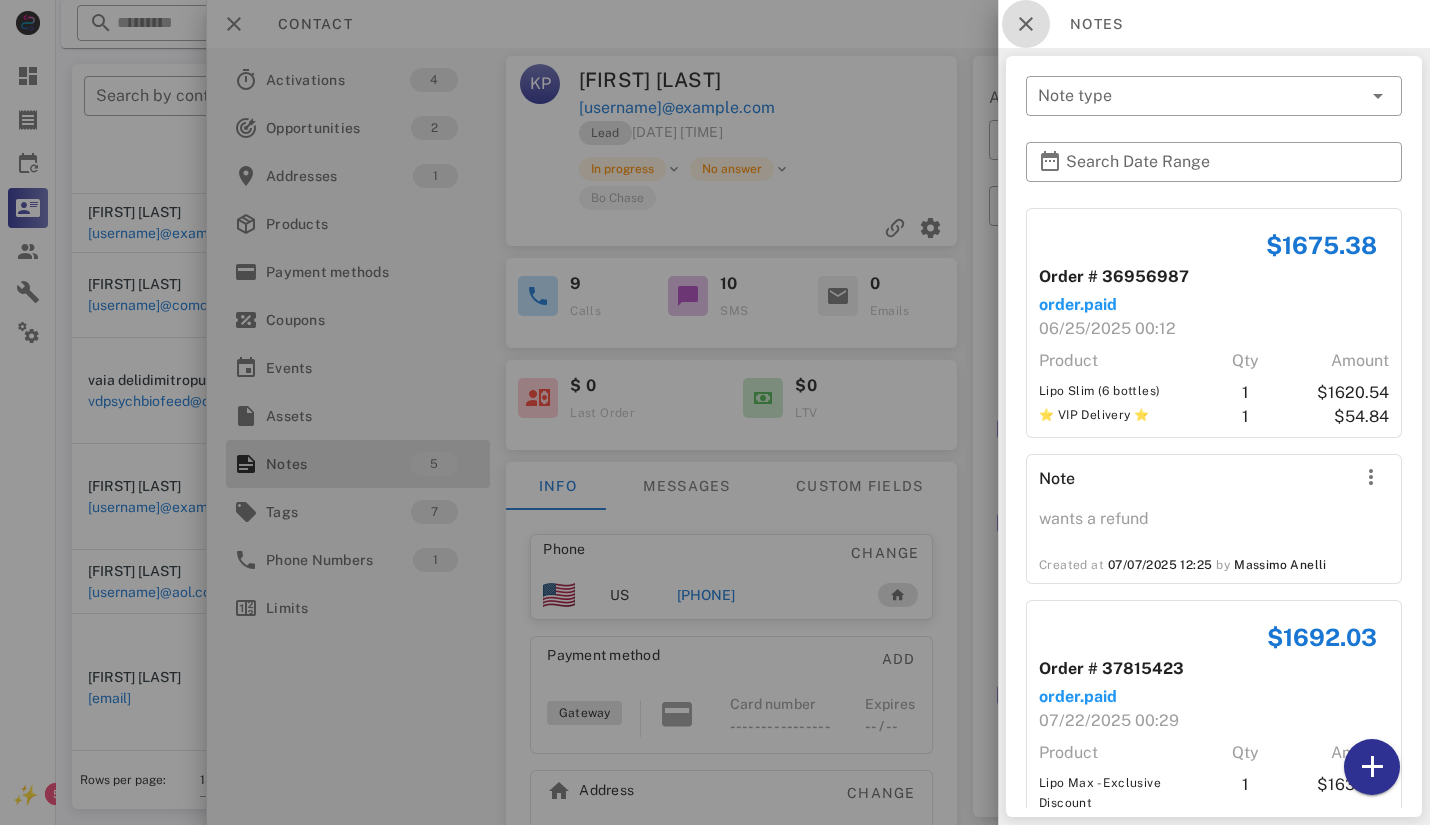 click at bounding box center [1026, 24] 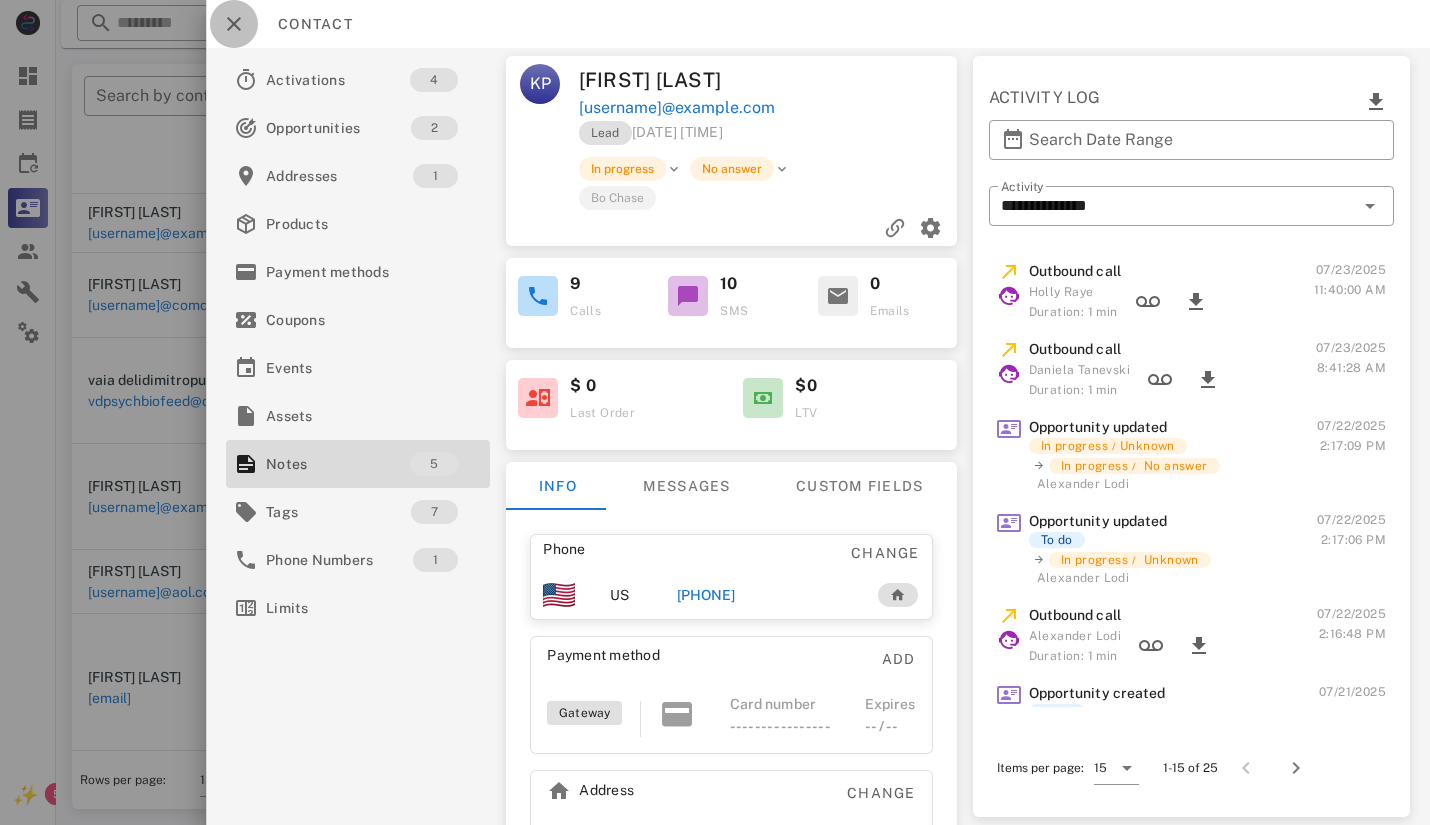 click at bounding box center [234, 24] 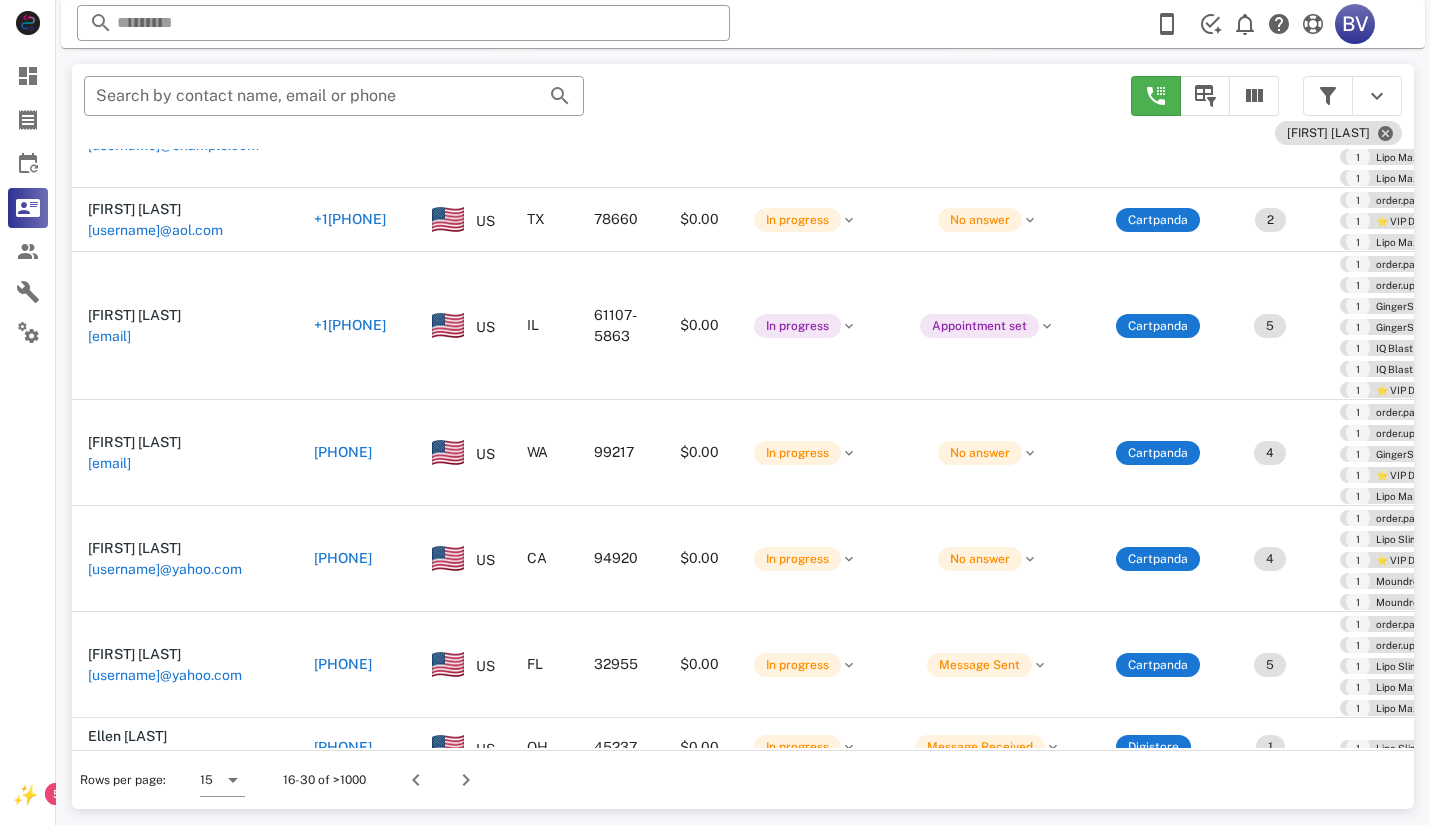 scroll, scrollTop: 714, scrollLeft: 0, axis: vertical 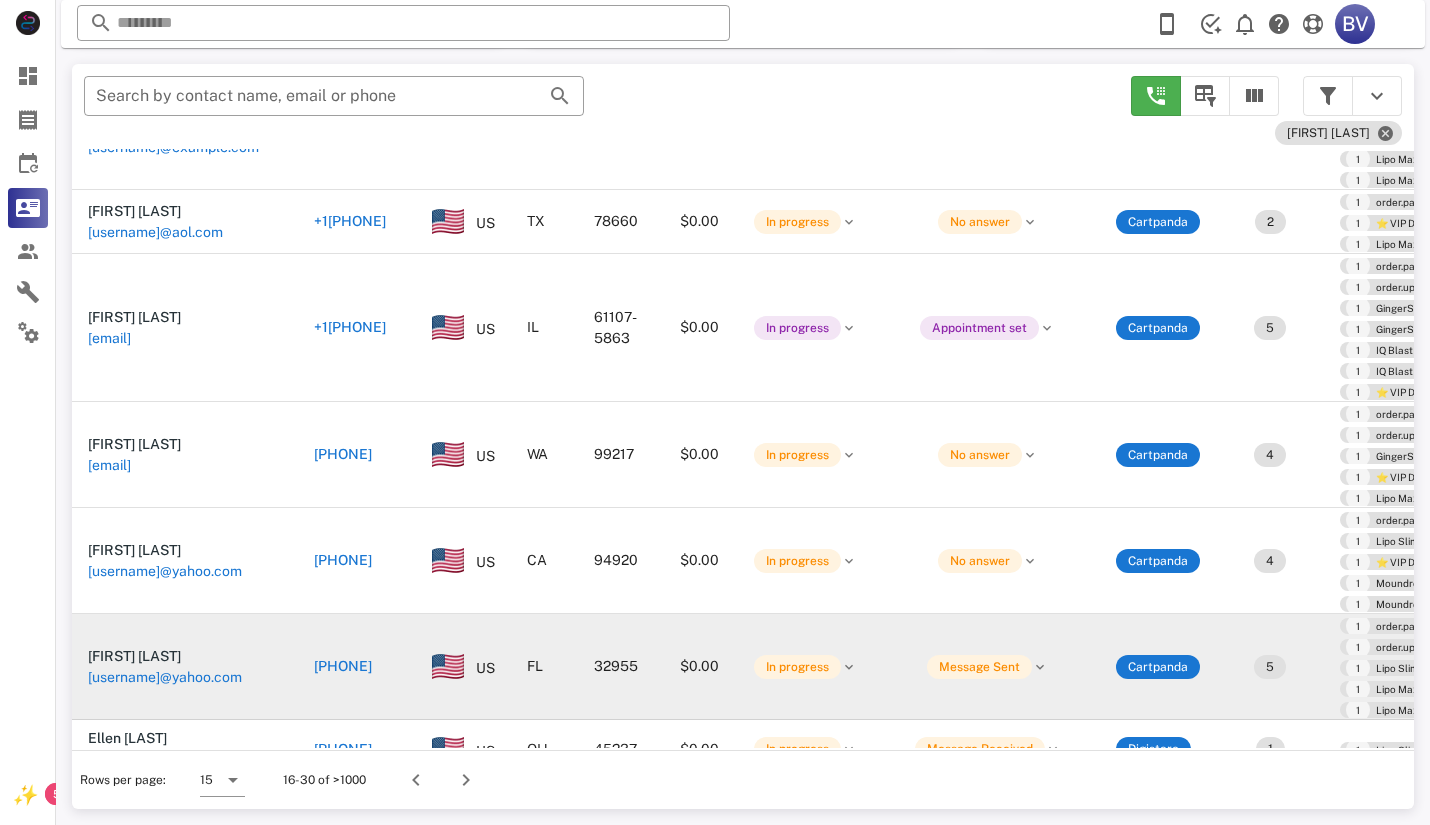click on "[USERNAME]@yahoo.com" at bounding box center (165, 677) 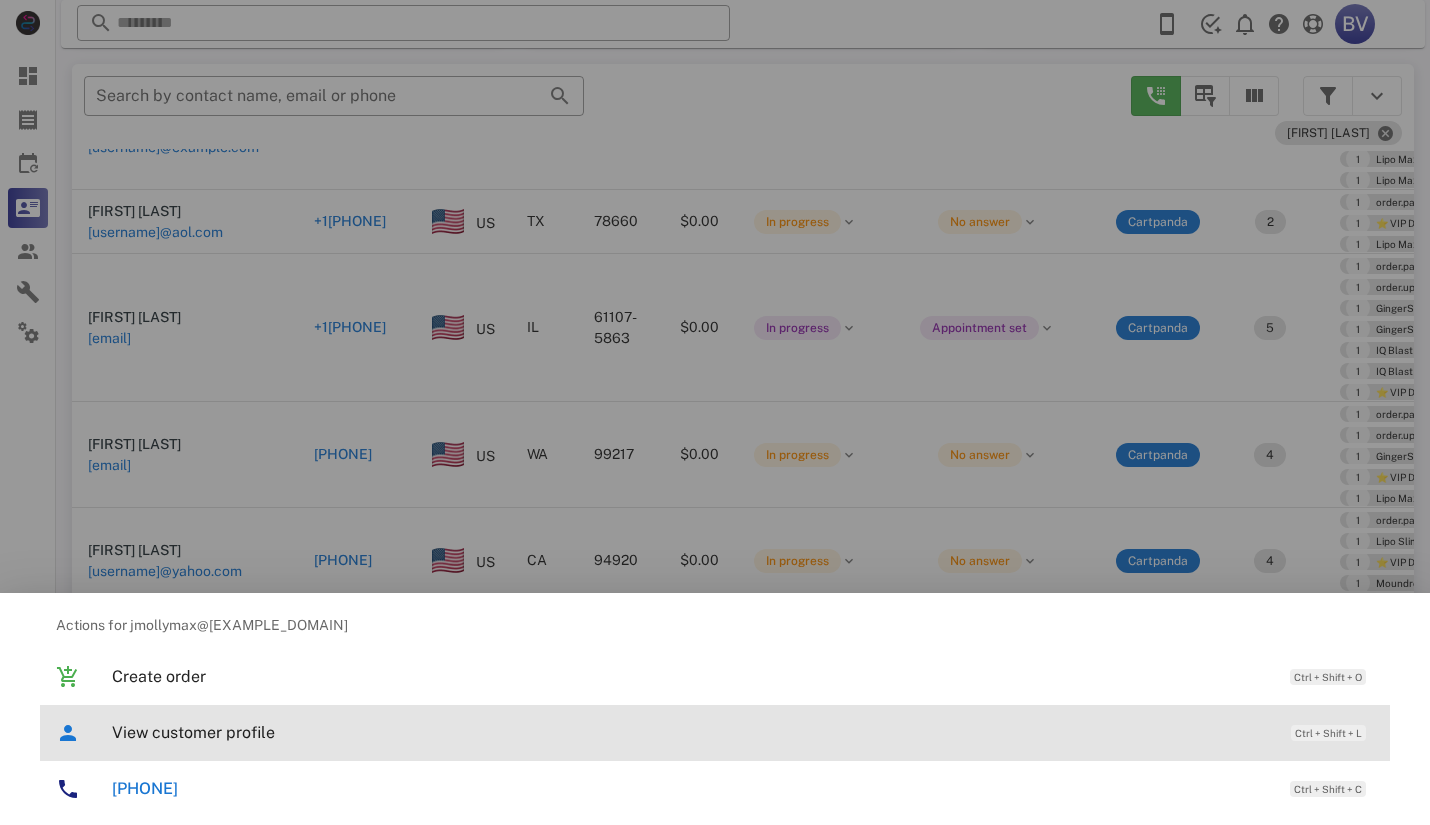 click on "View customer profile" at bounding box center (691, 732) 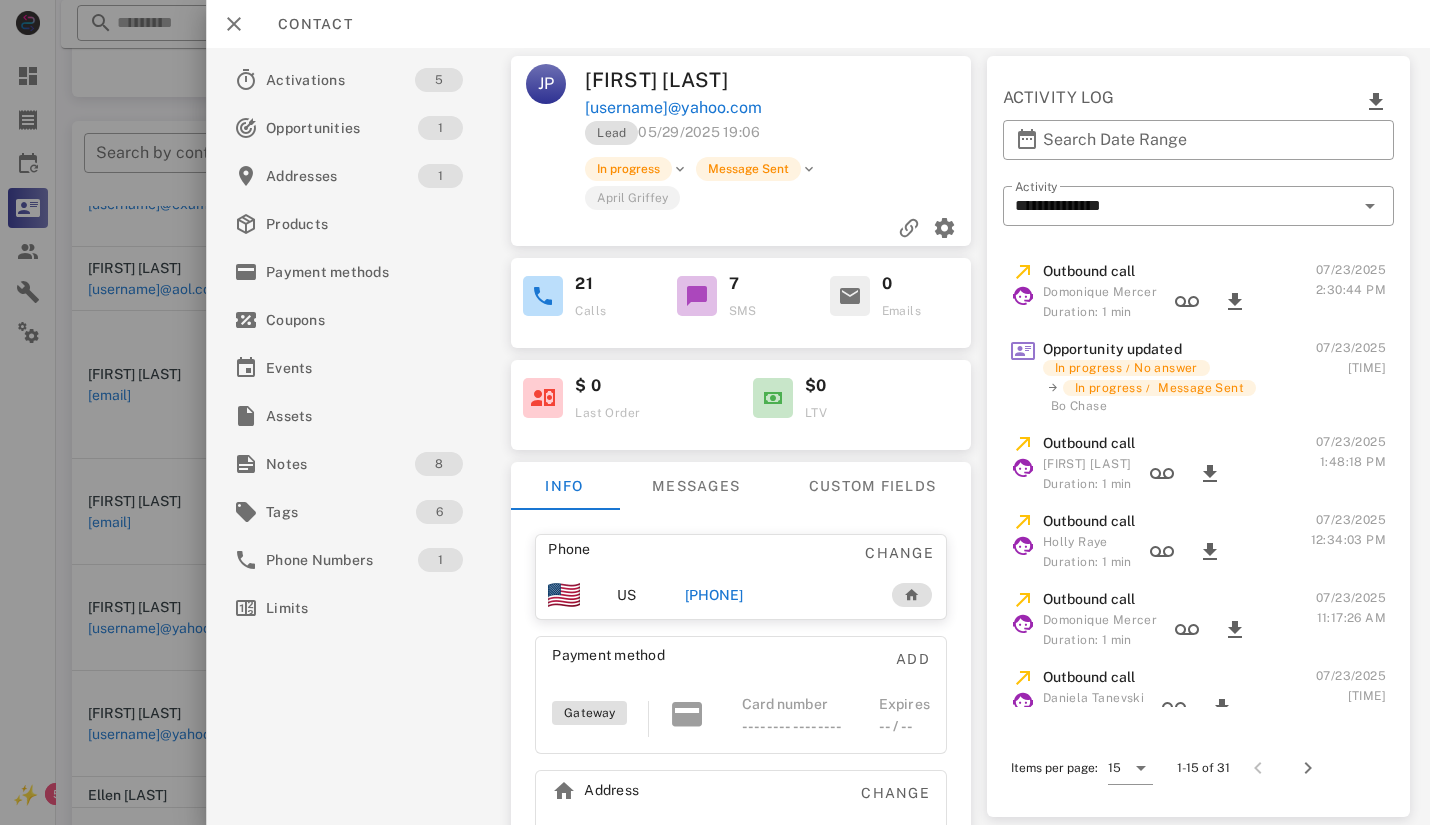 scroll, scrollTop: 380, scrollLeft: 0, axis: vertical 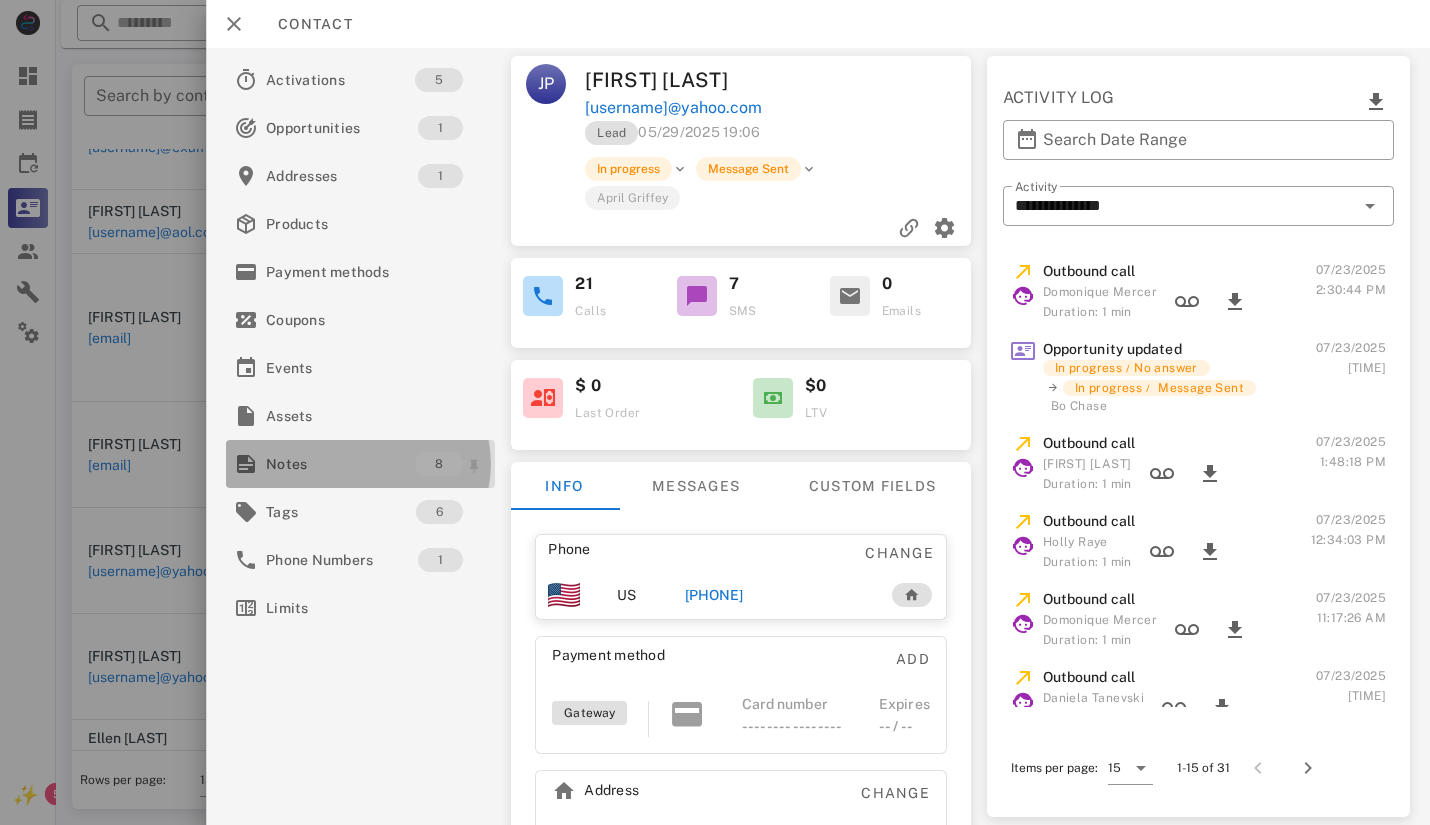 click on "Notes" at bounding box center (340, 464) 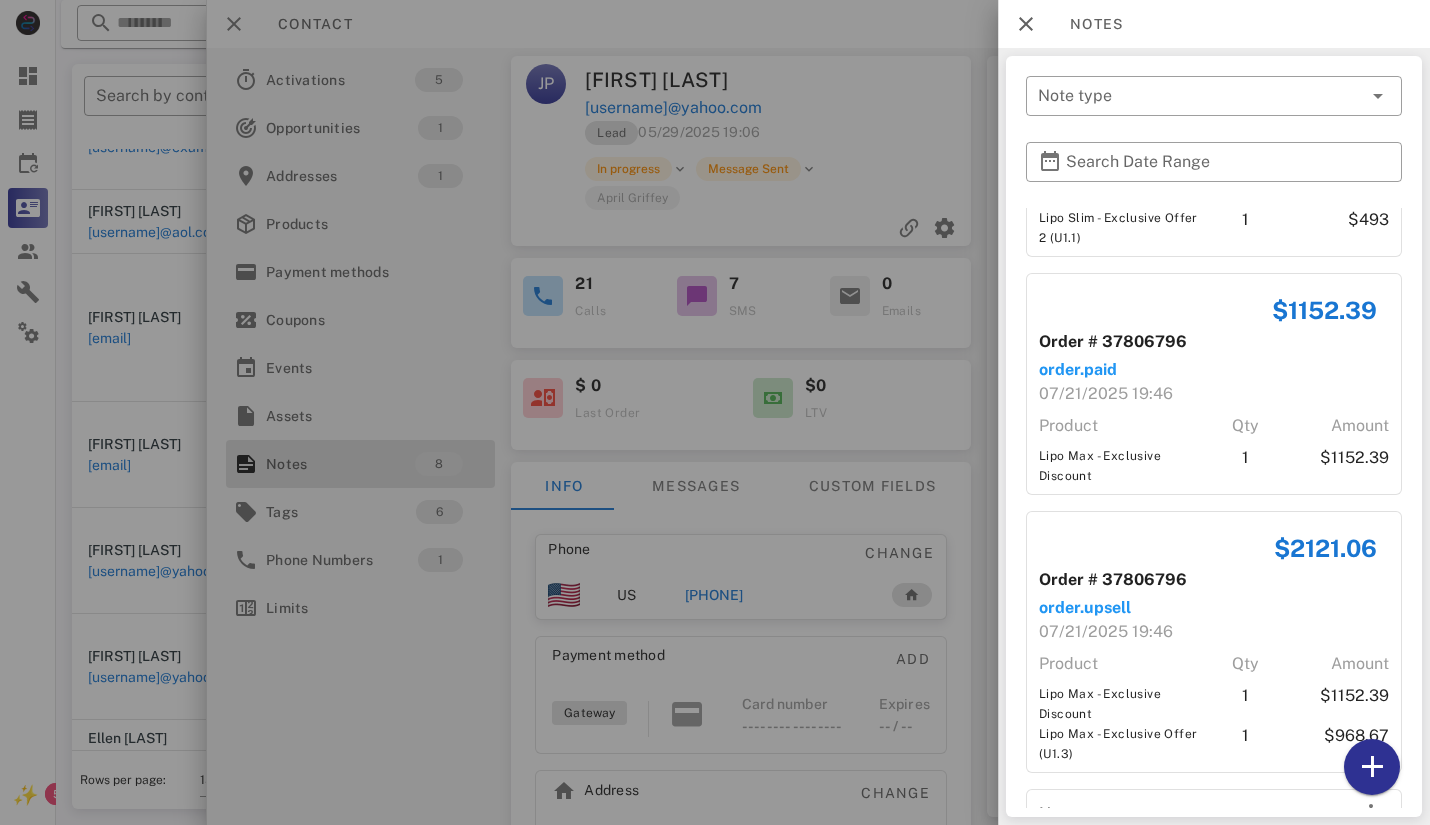 scroll, scrollTop: 1112, scrollLeft: 0, axis: vertical 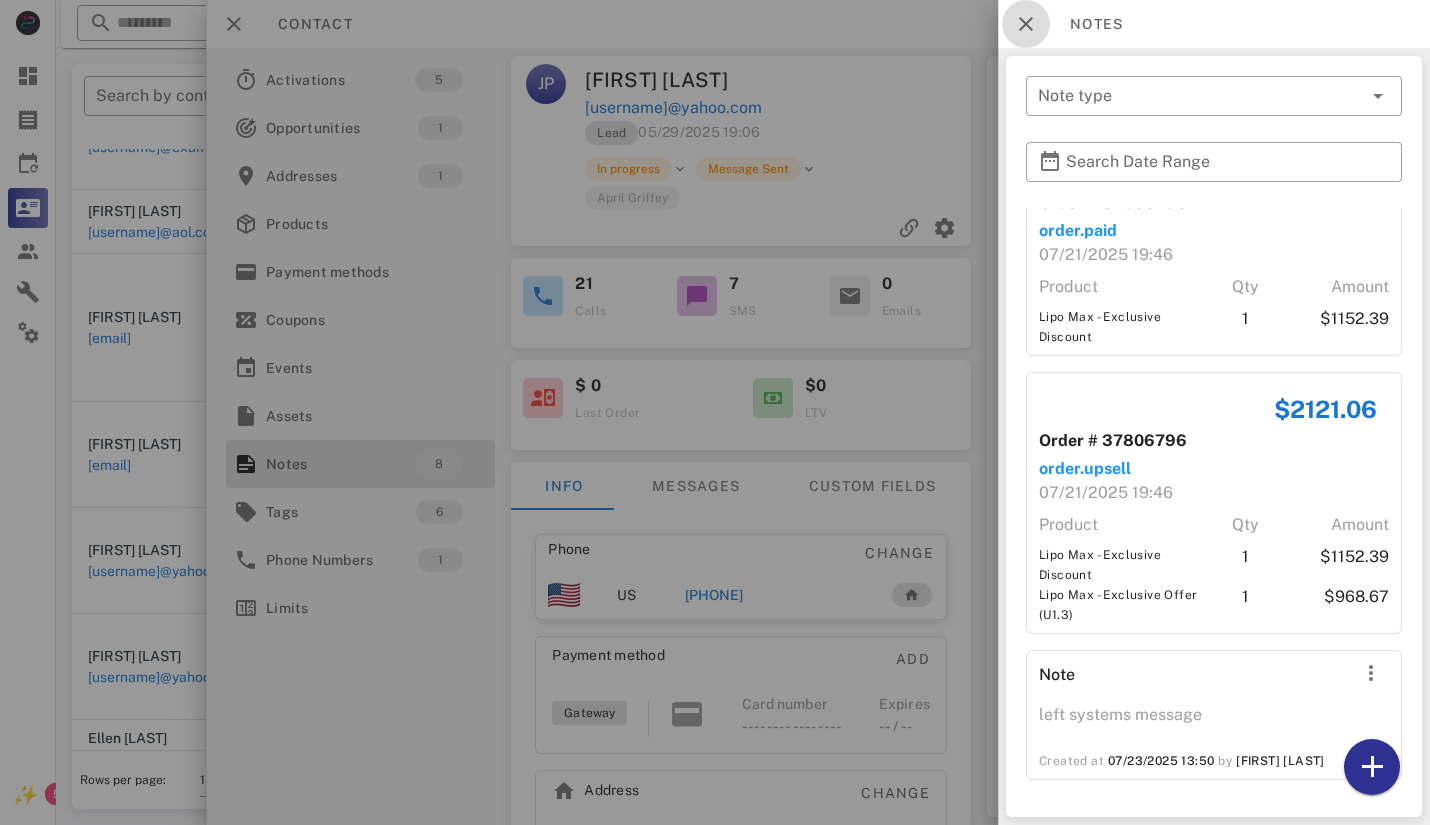 click at bounding box center [1026, 24] 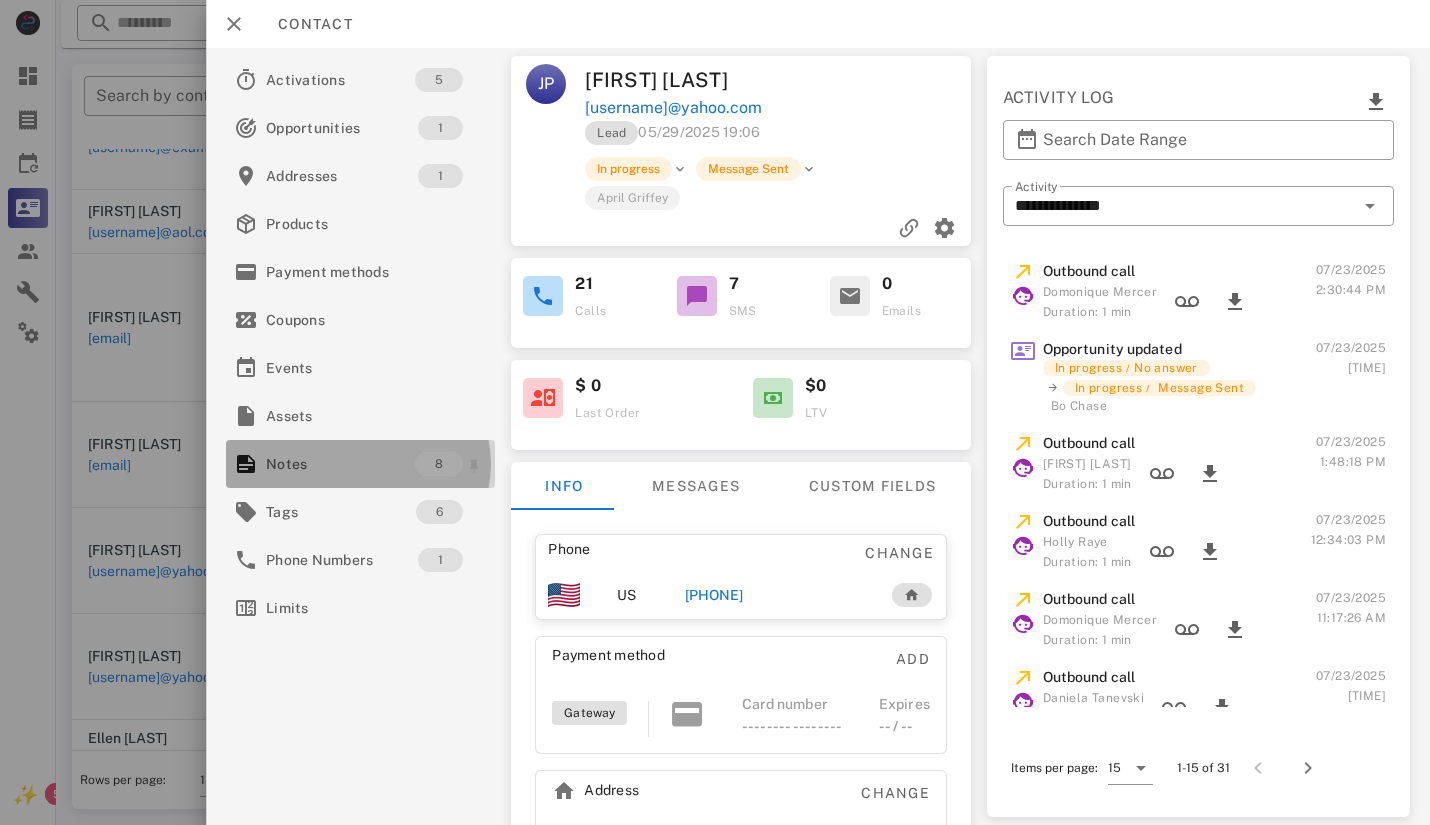 click on "8" at bounding box center (439, 464) 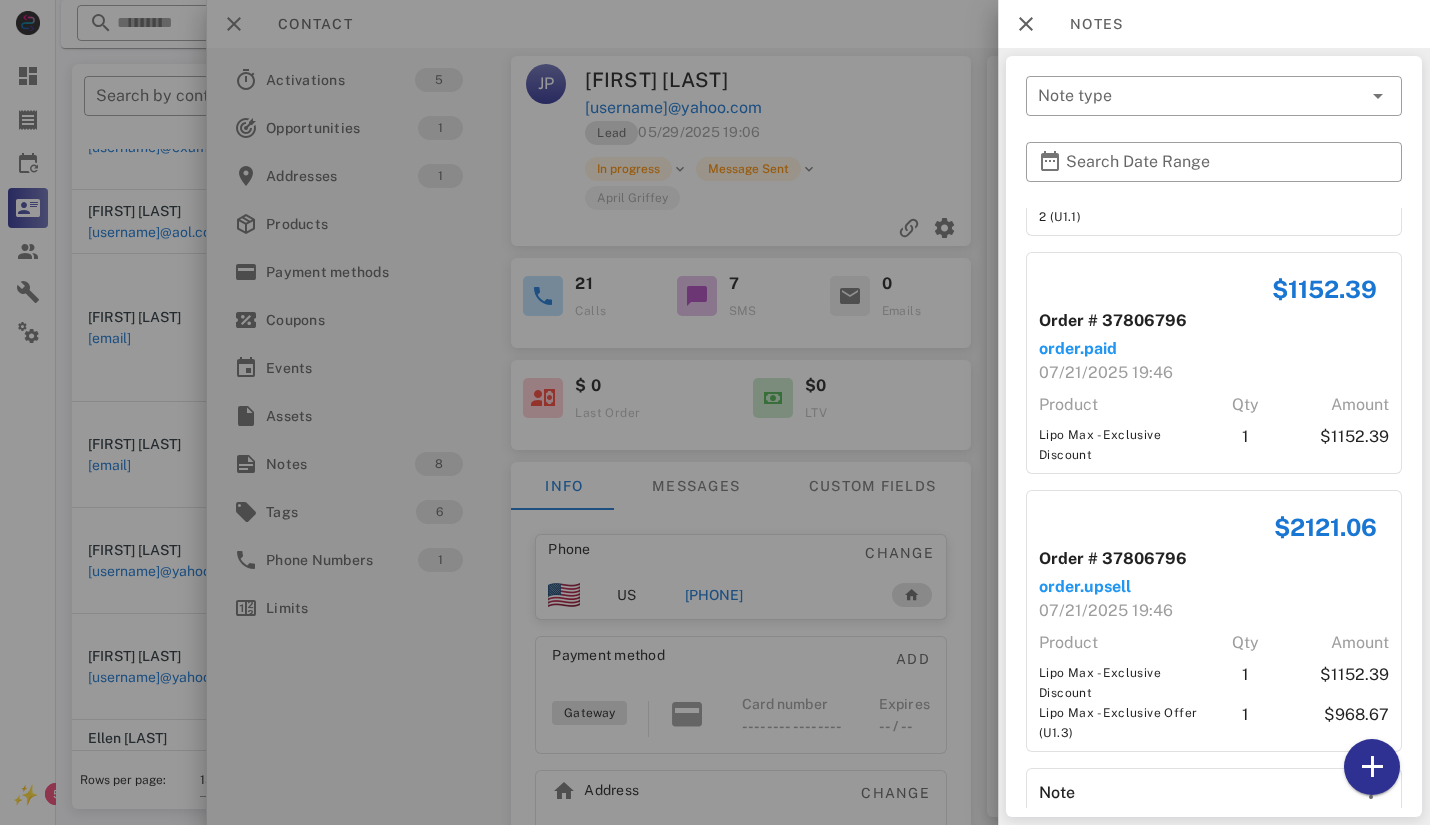 scroll, scrollTop: 1112, scrollLeft: 0, axis: vertical 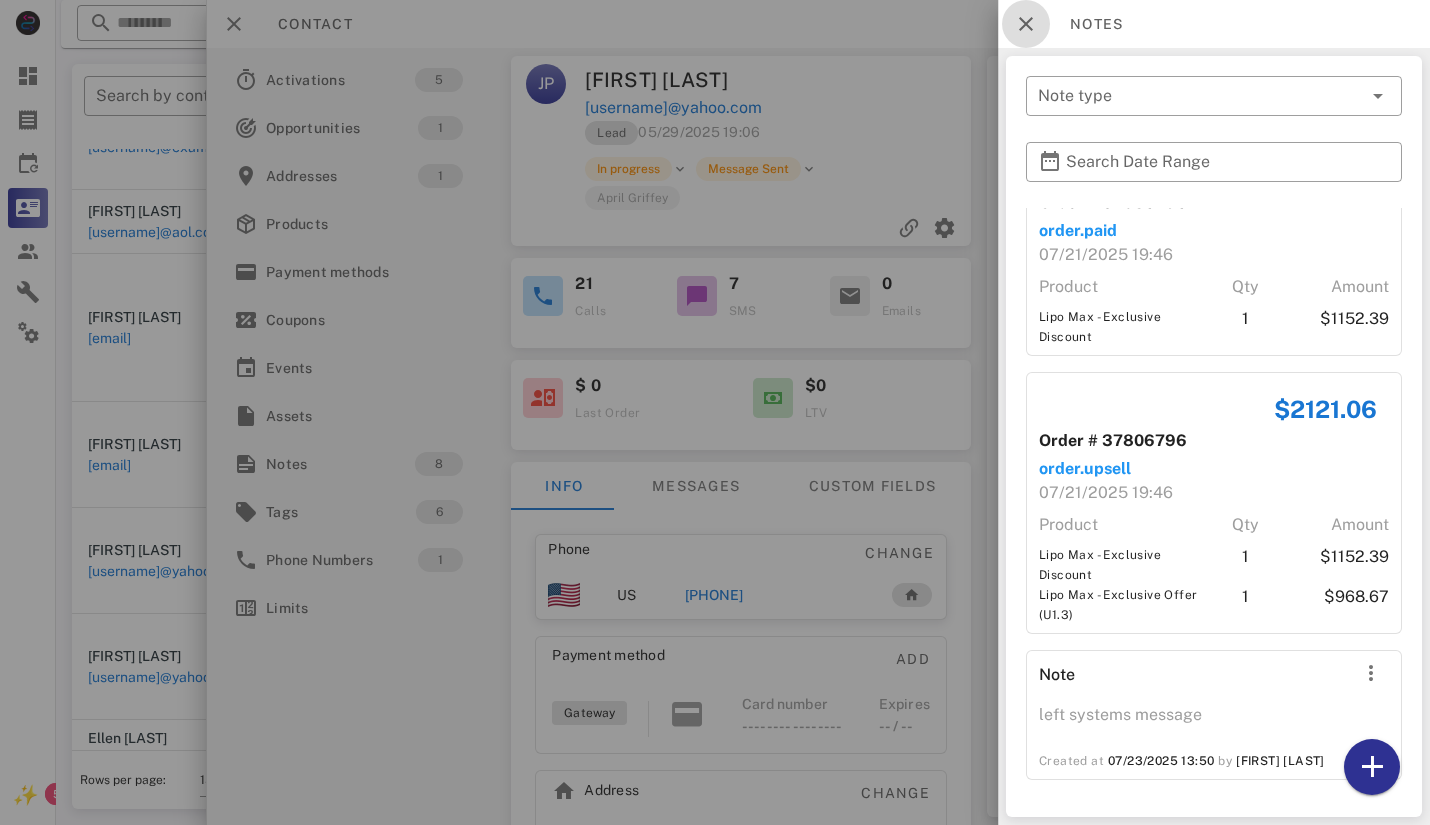 click at bounding box center (1026, 24) 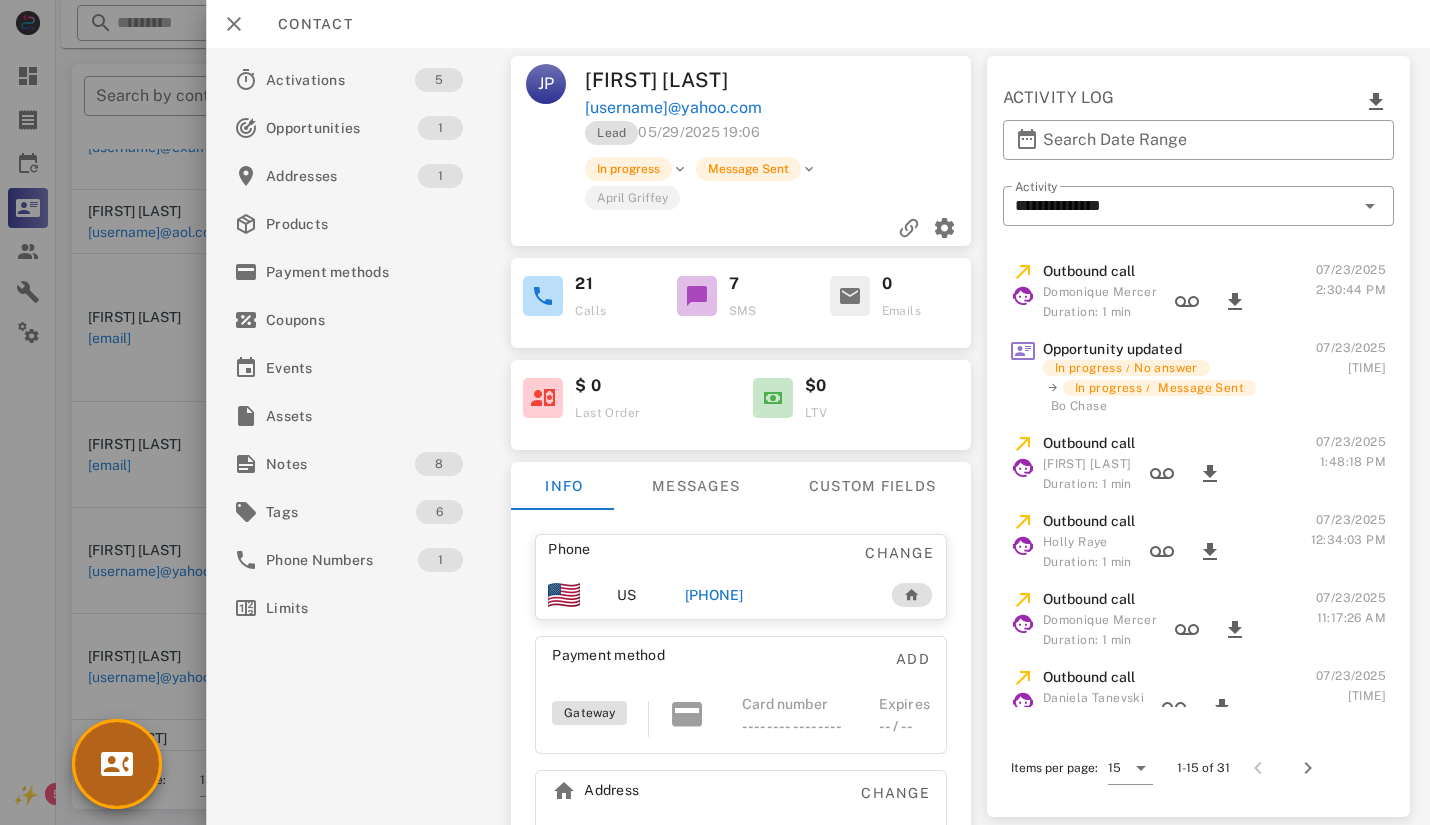 click at bounding box center (117, 764) 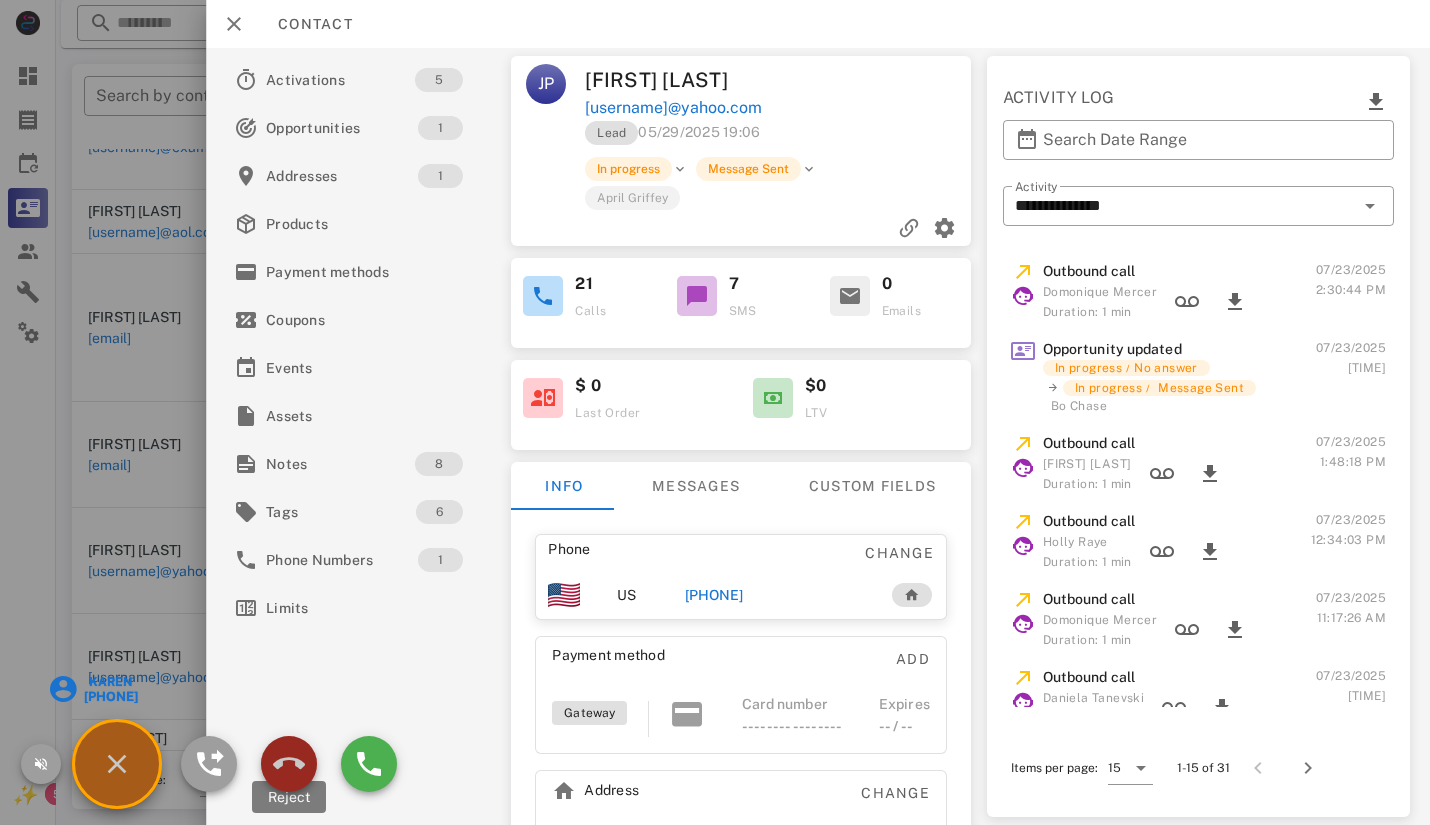 click at bounding box center [289, 764] 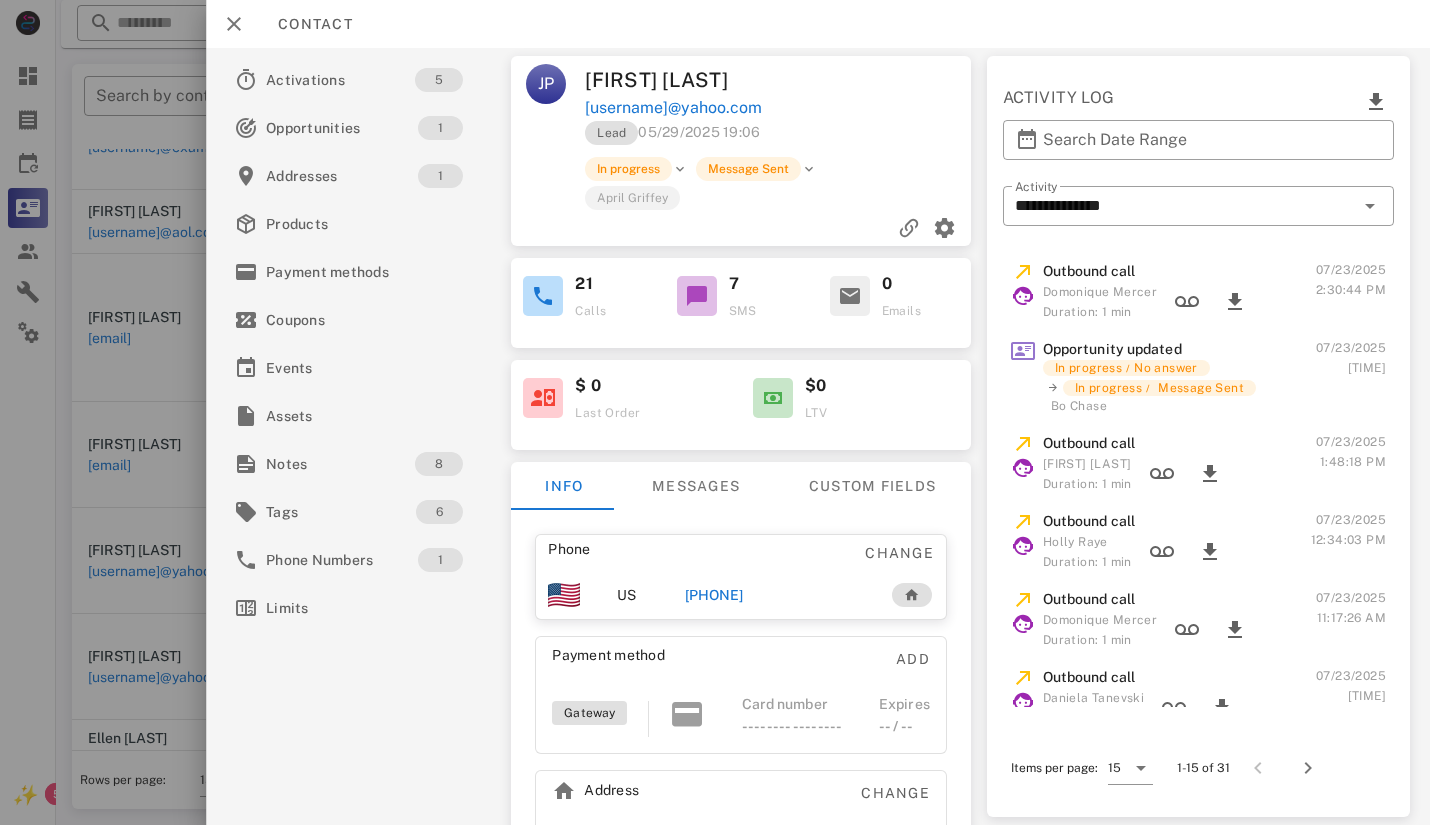 click at bounding box center [715, 412] 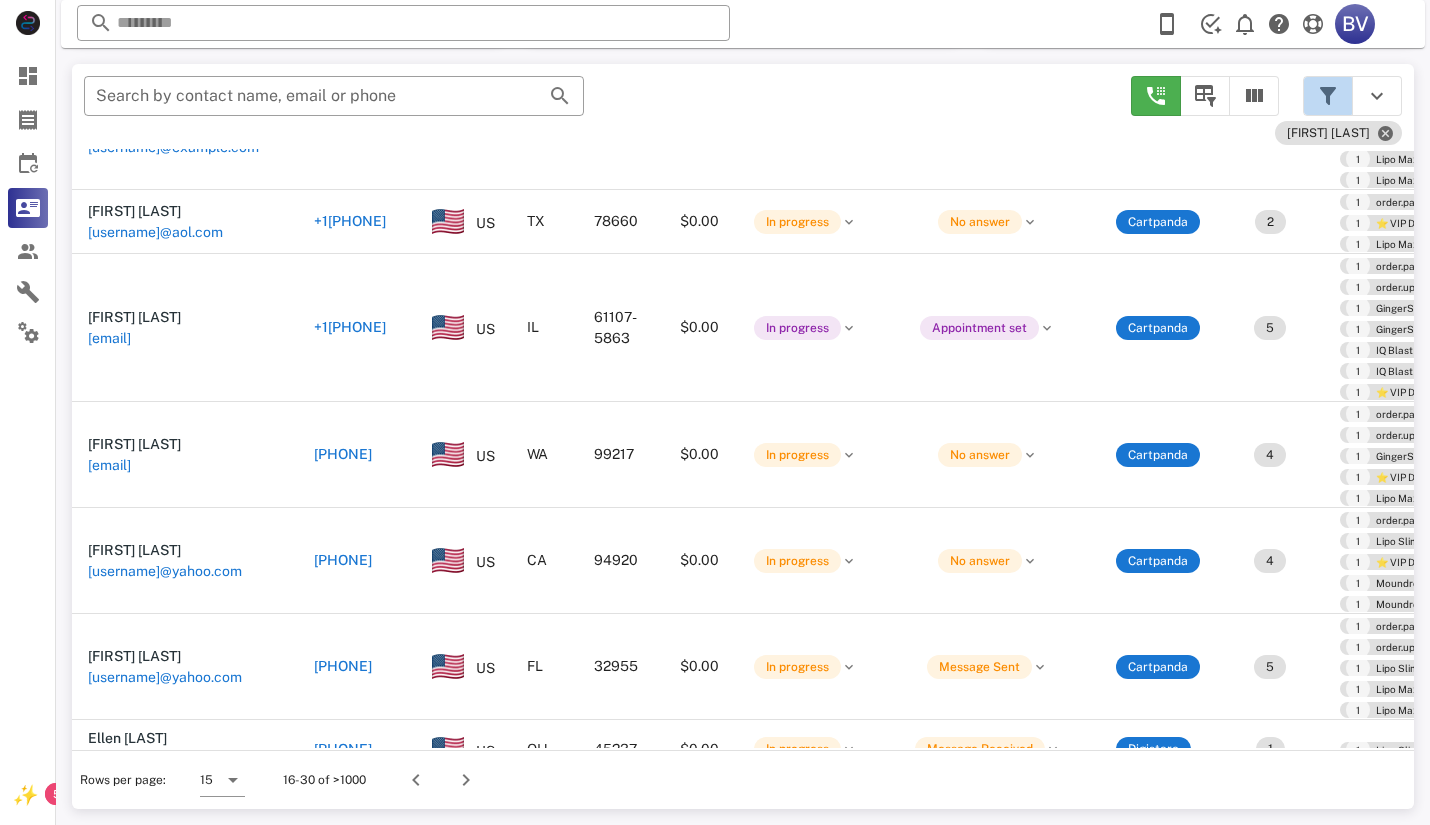 click at bounding box center (1328, 96) 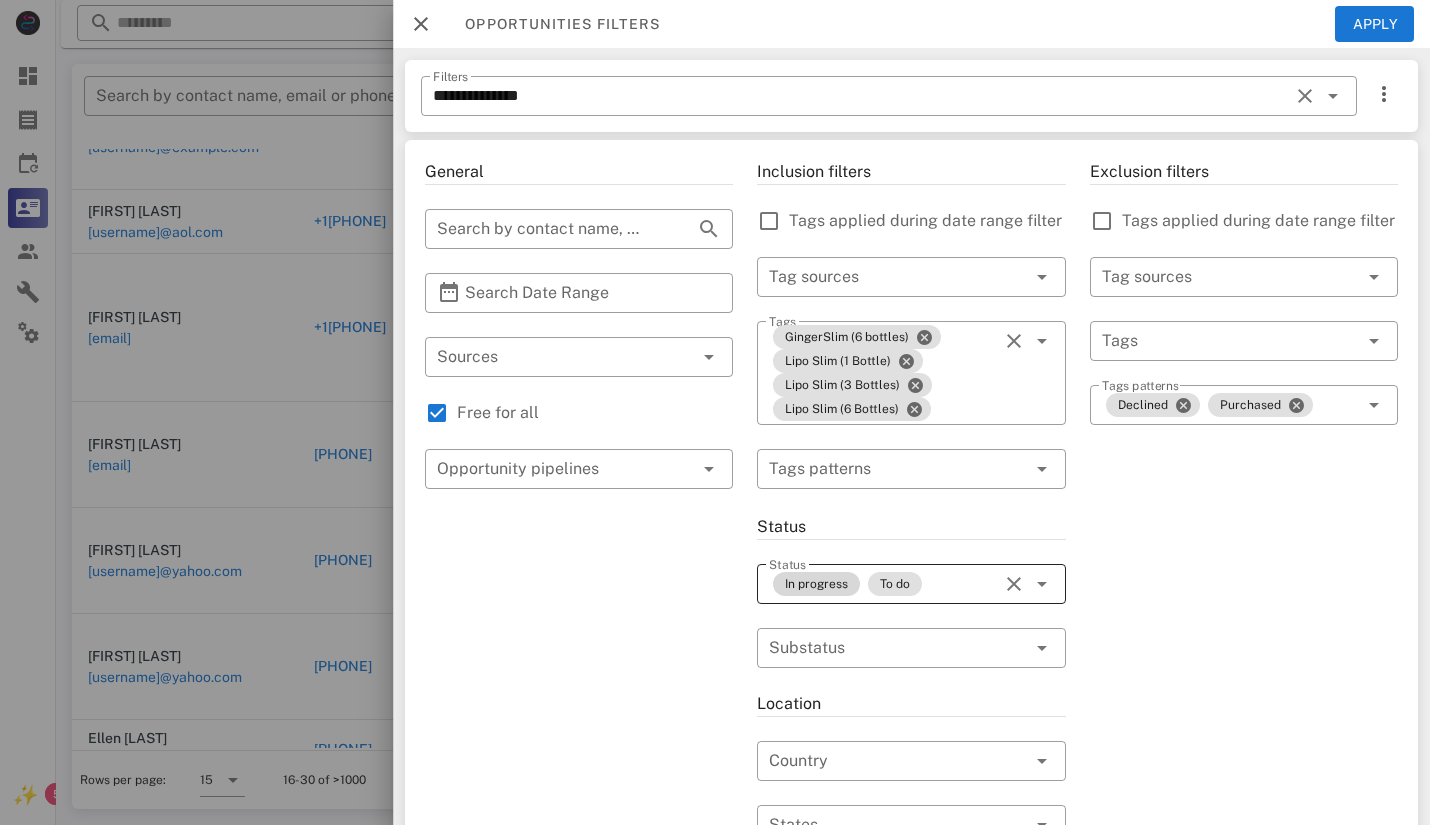 click on "In progress" at bounding box center [816, 584] 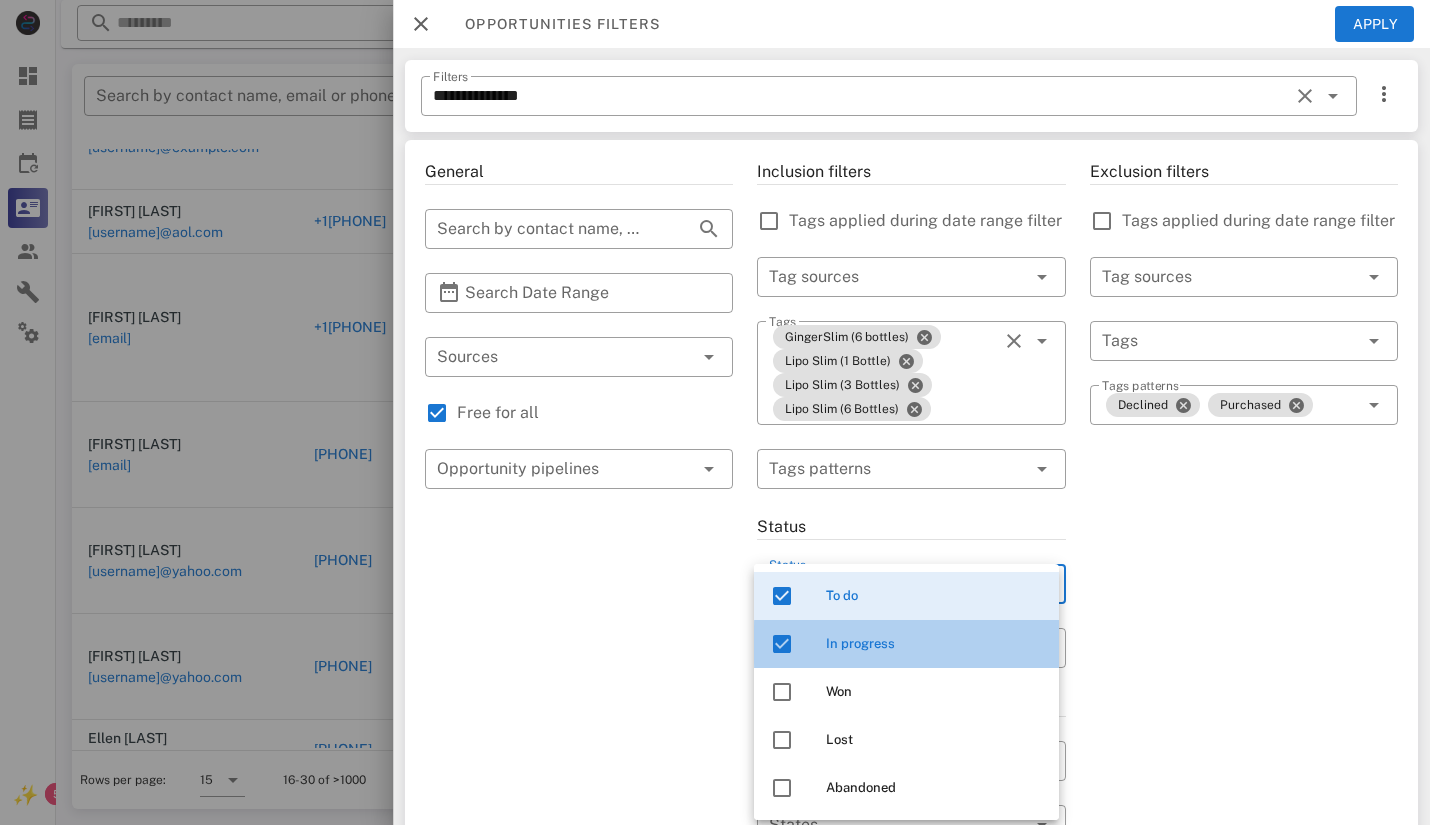 click at bounding box center (782, 644) 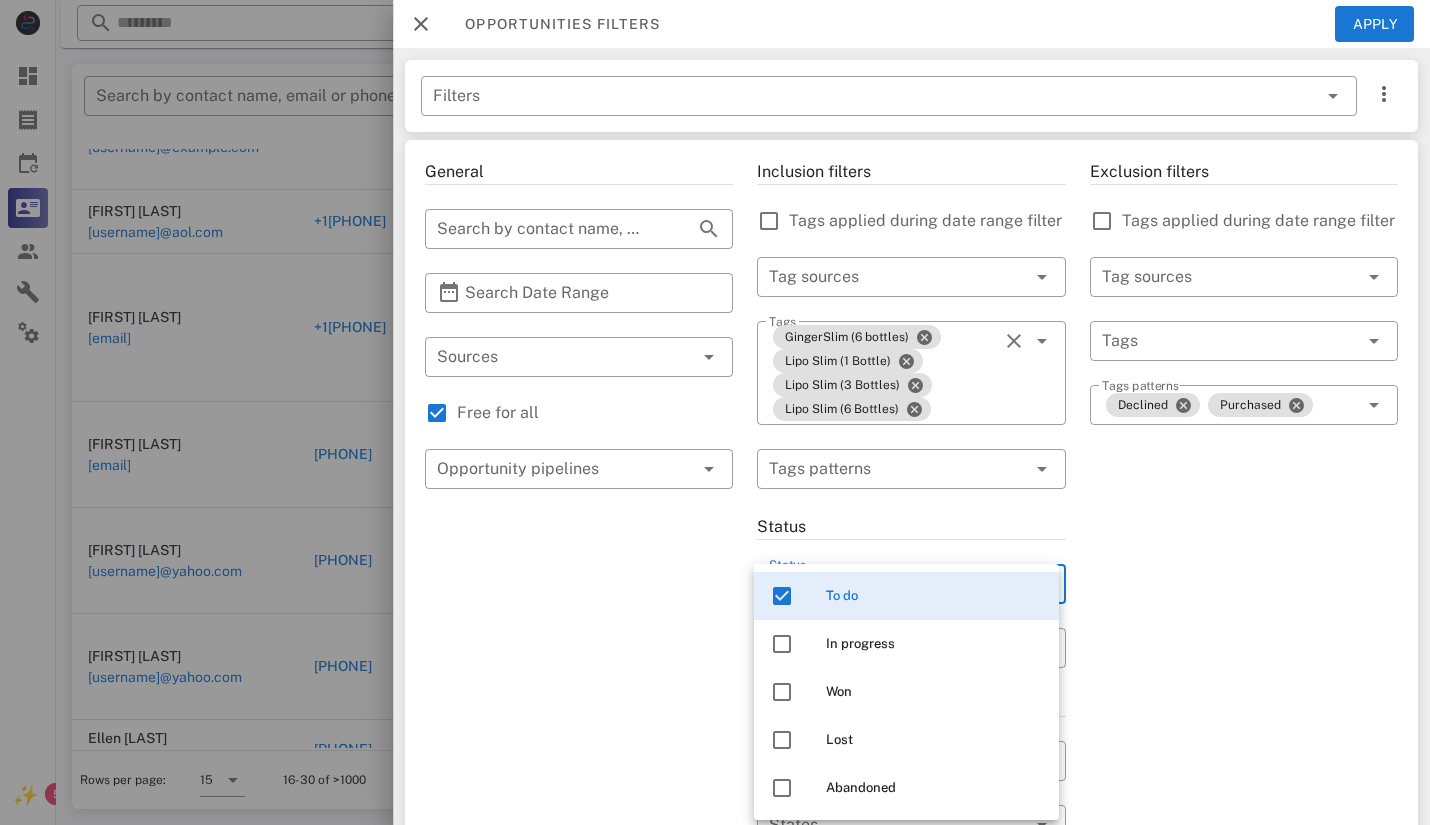 click on "Exclusion filters Tags applied during date range filter ​ Tag sources ​ Tags ​ Tags patterns Declined Purchased" at bounding box center [1244, 741] 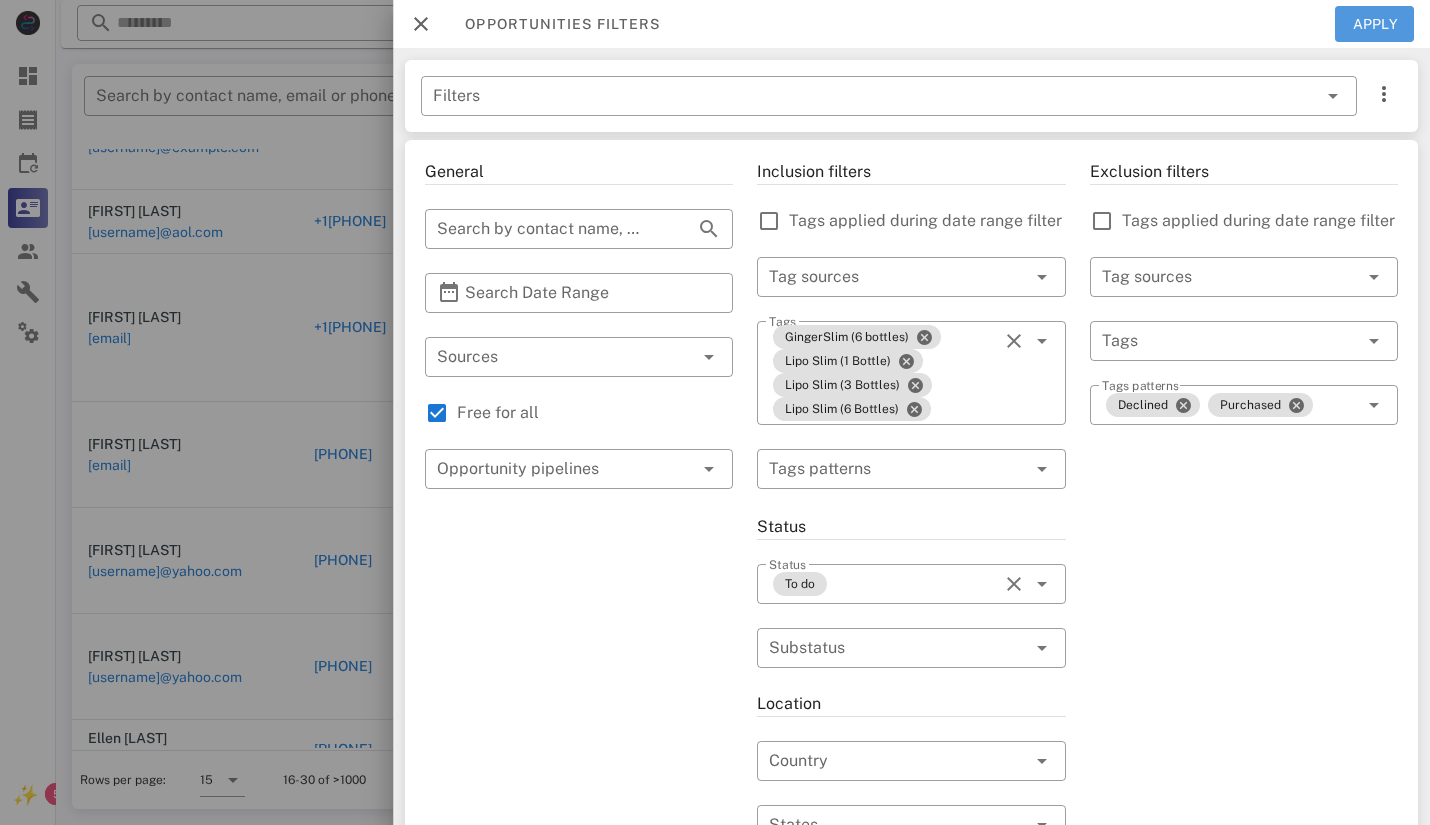 click on "Apply" at bounding box center (1375, 24) 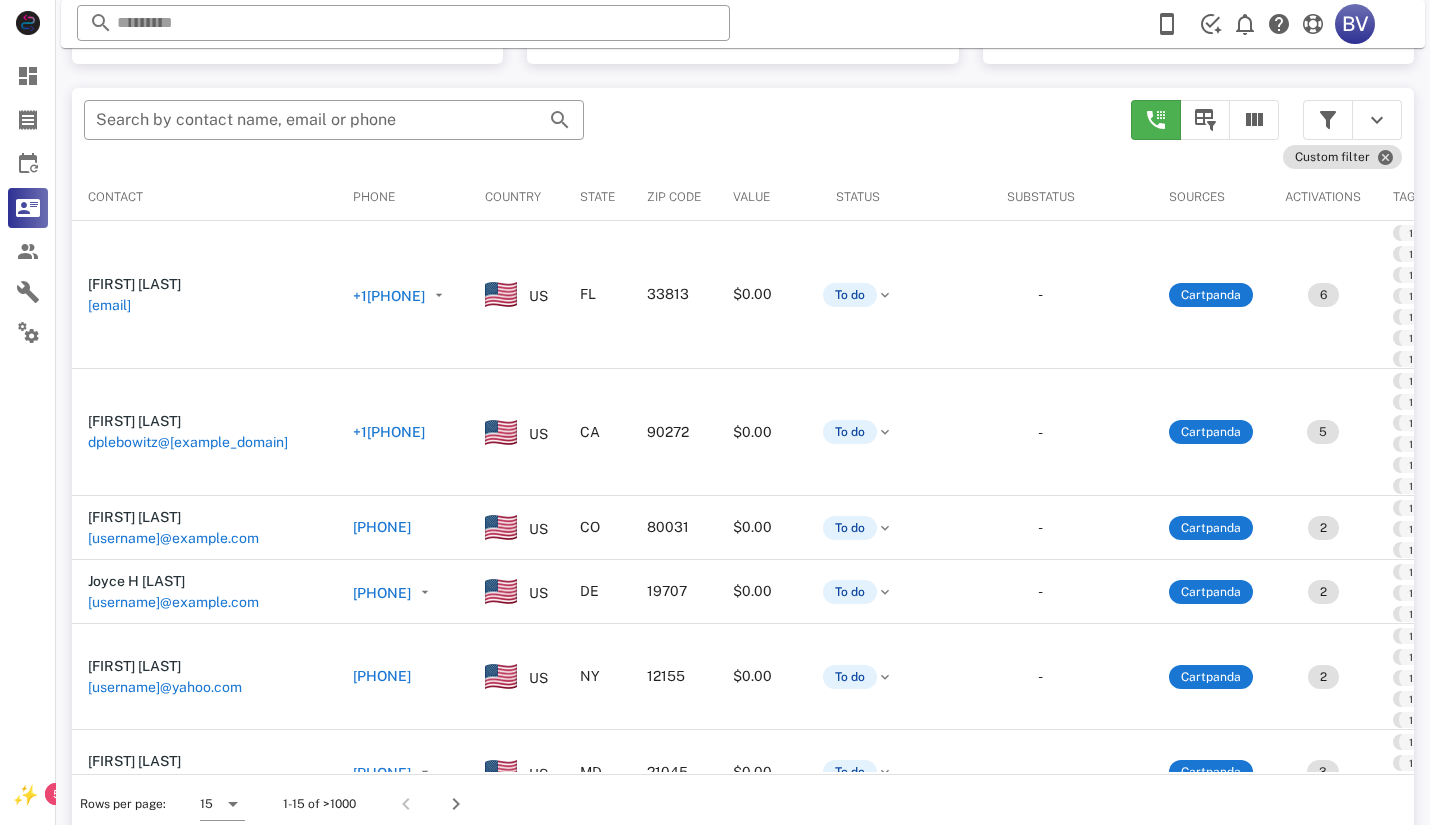 scroll, scrollTop: 380, scrollLeft: 0, axis: vertical 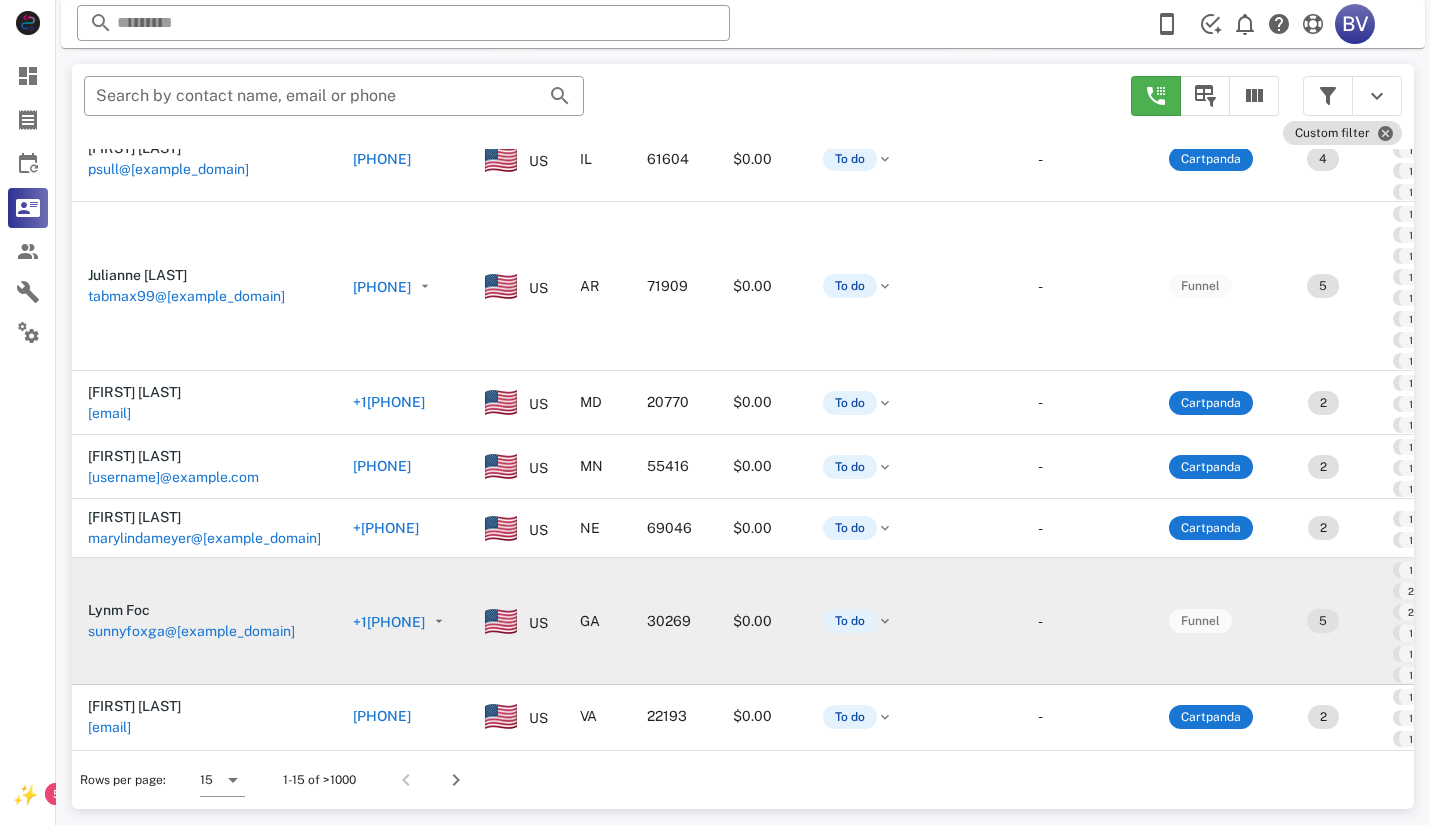 click on "sunnyfoxga@[EXAMPLE_DOMAIN]" at bounding box center (191, 631) 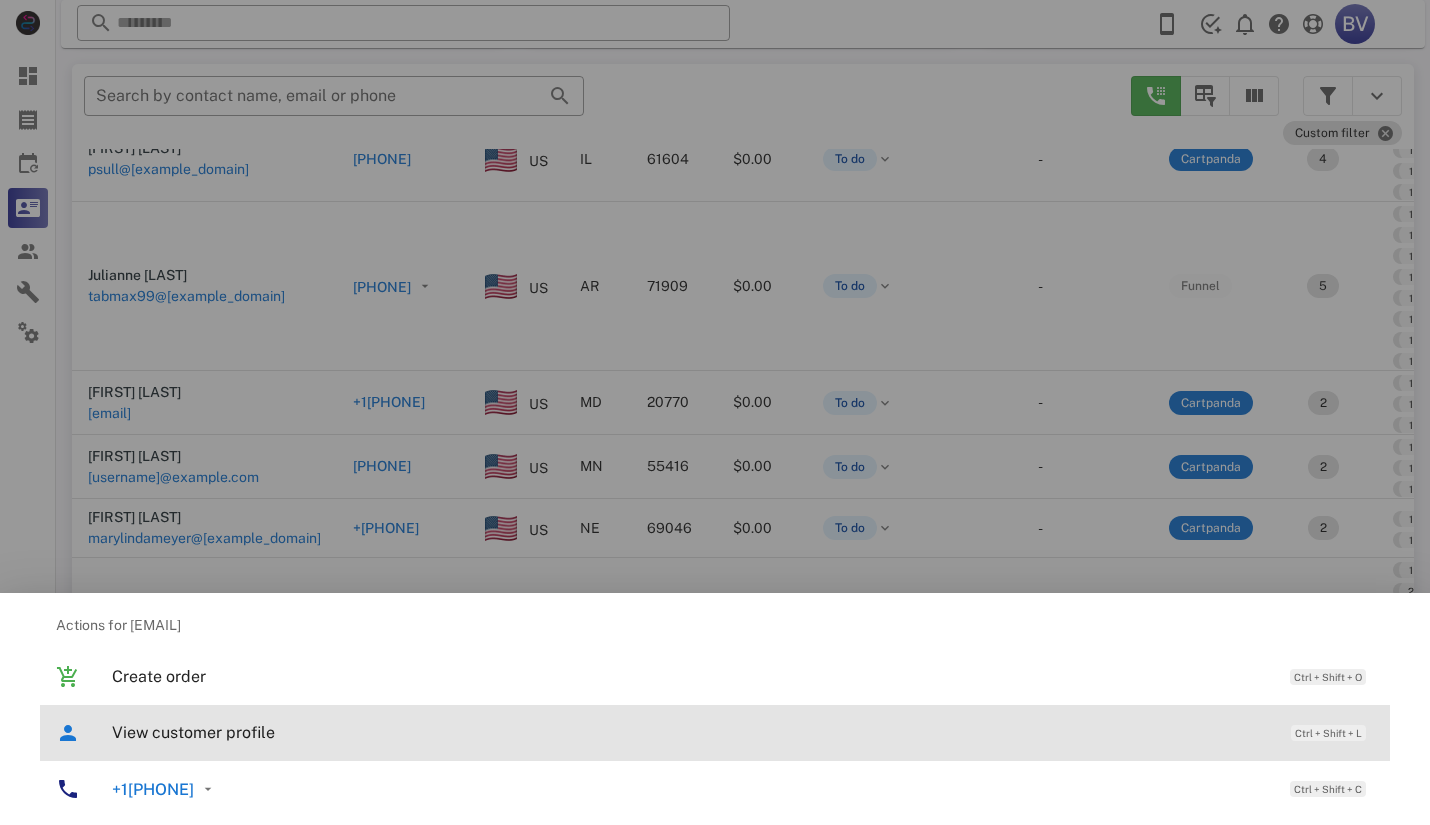 click on "View customer profile" at bounding box center (691, 732) 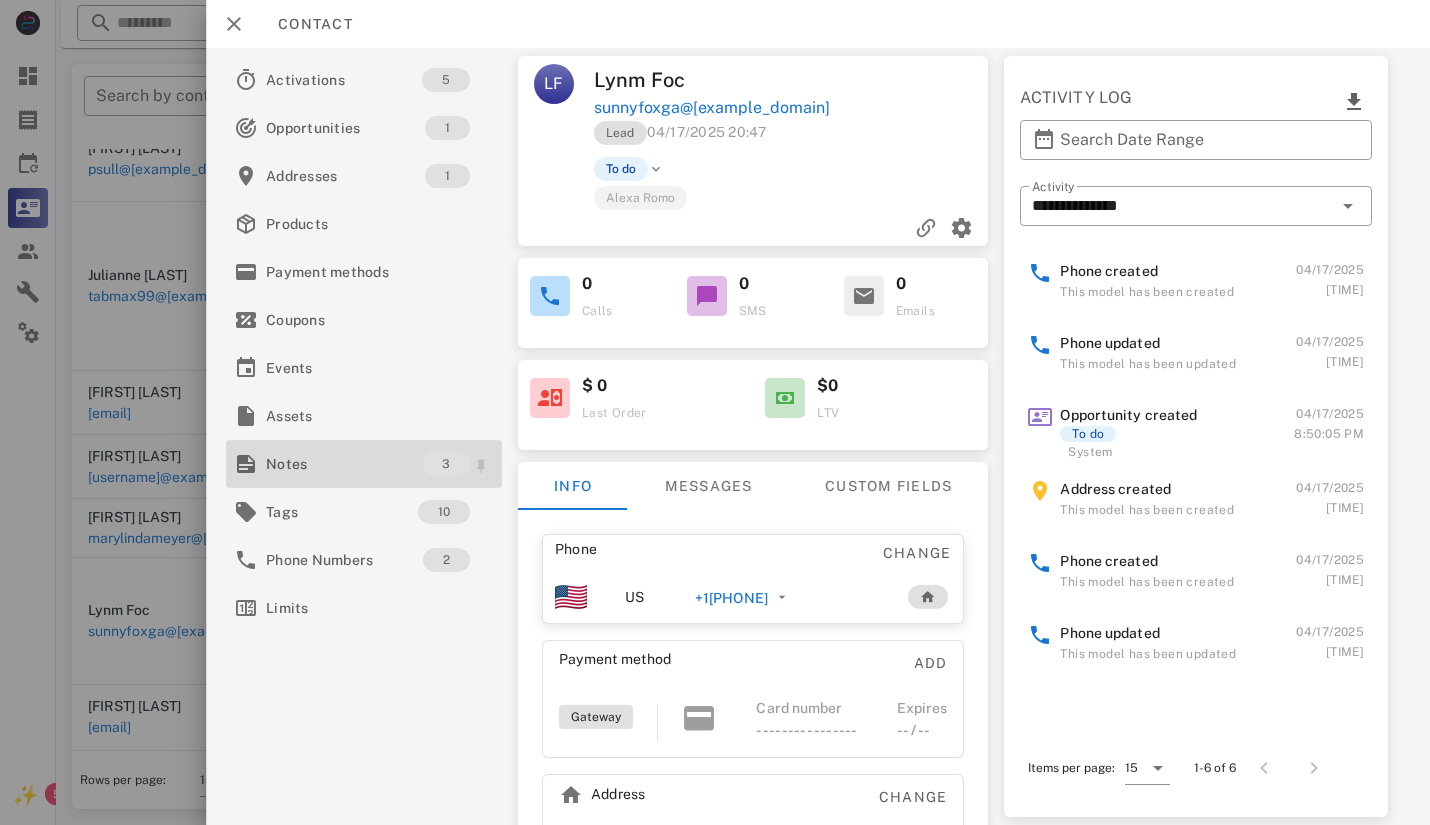 click on "Notes  3" at bounding box center [364, 464] 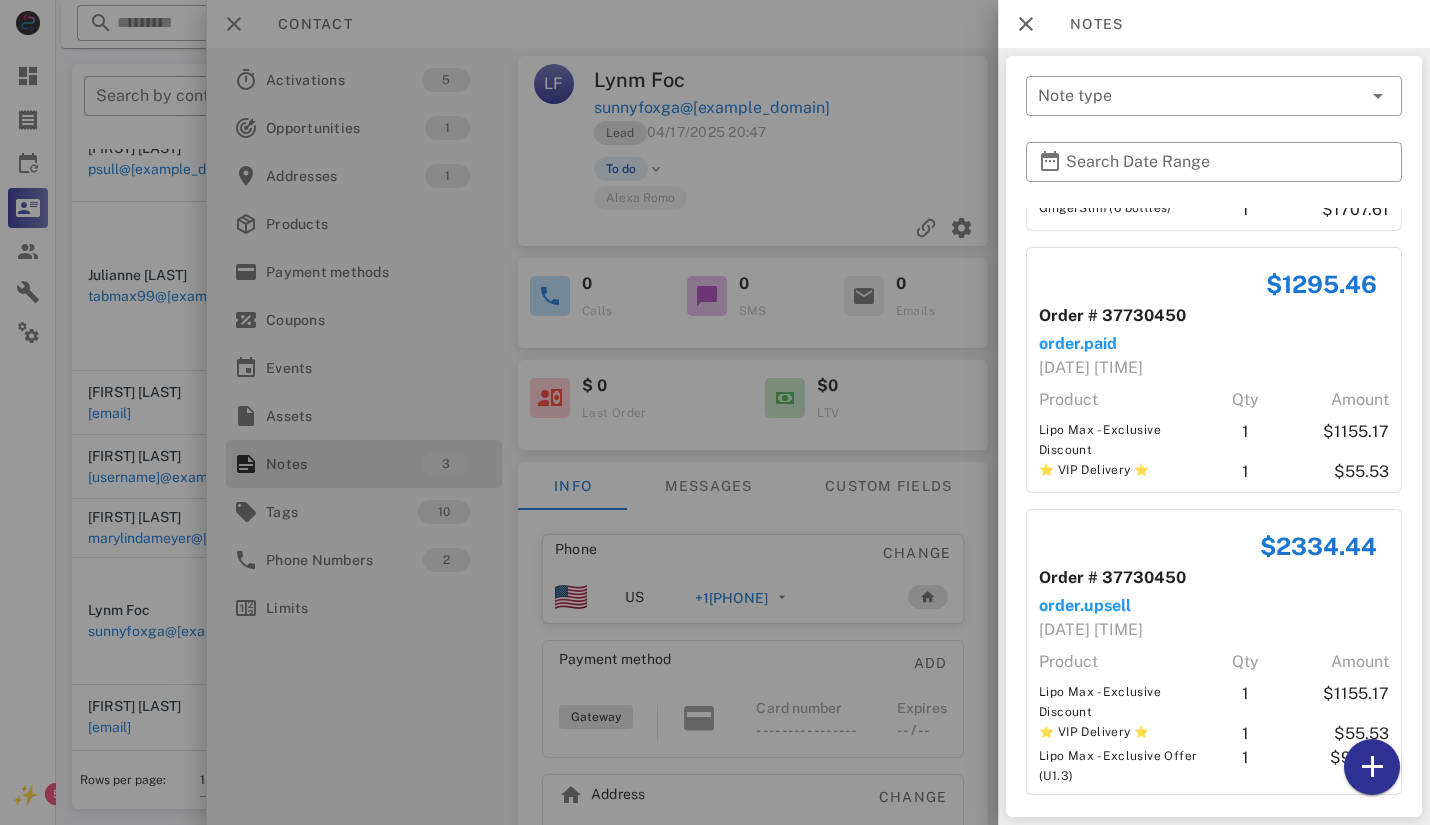 scroll, scrollTop: 198, scrollLeft: 0, axis: vertical 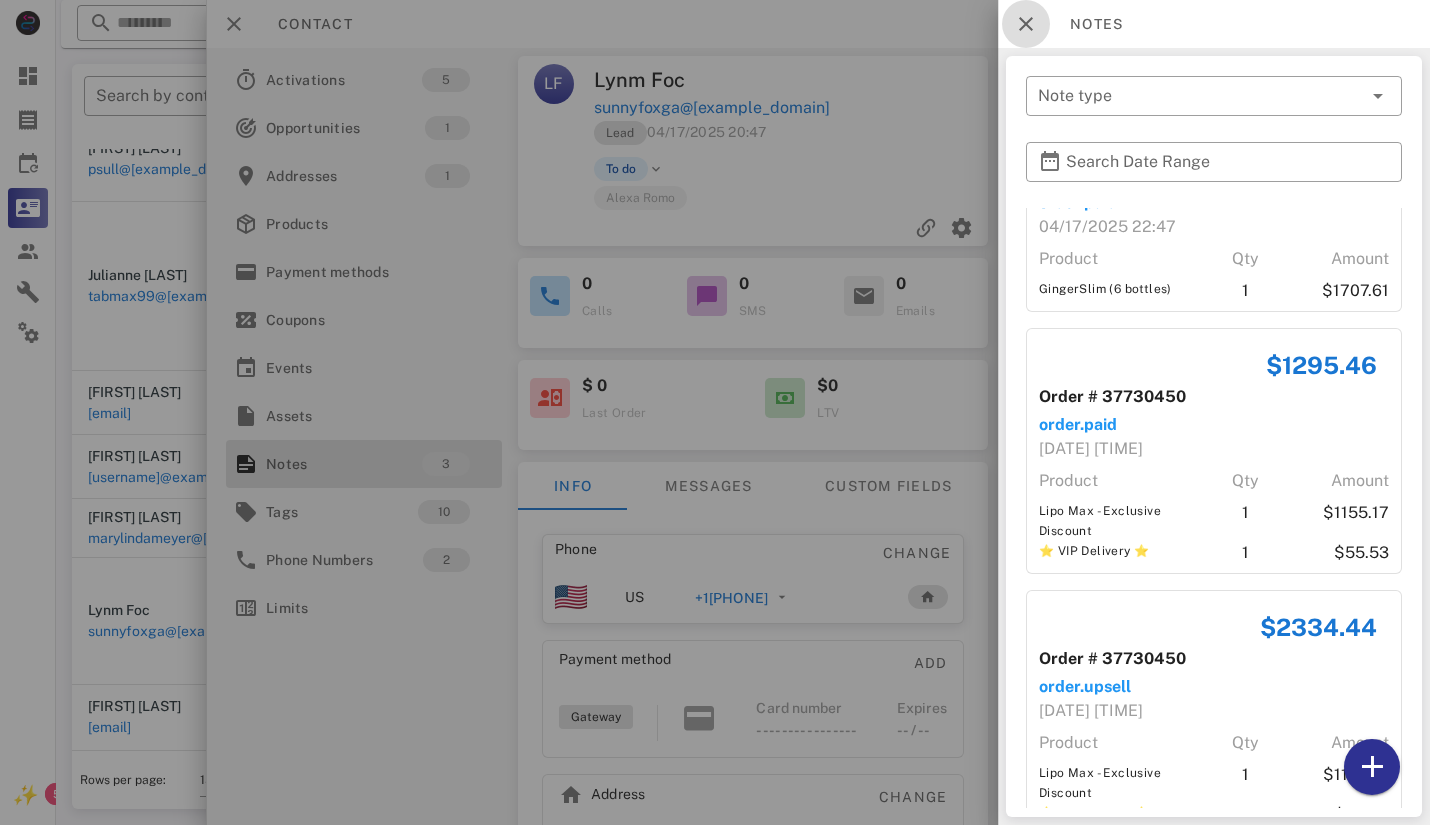 click at bounding box center (1026, 24) 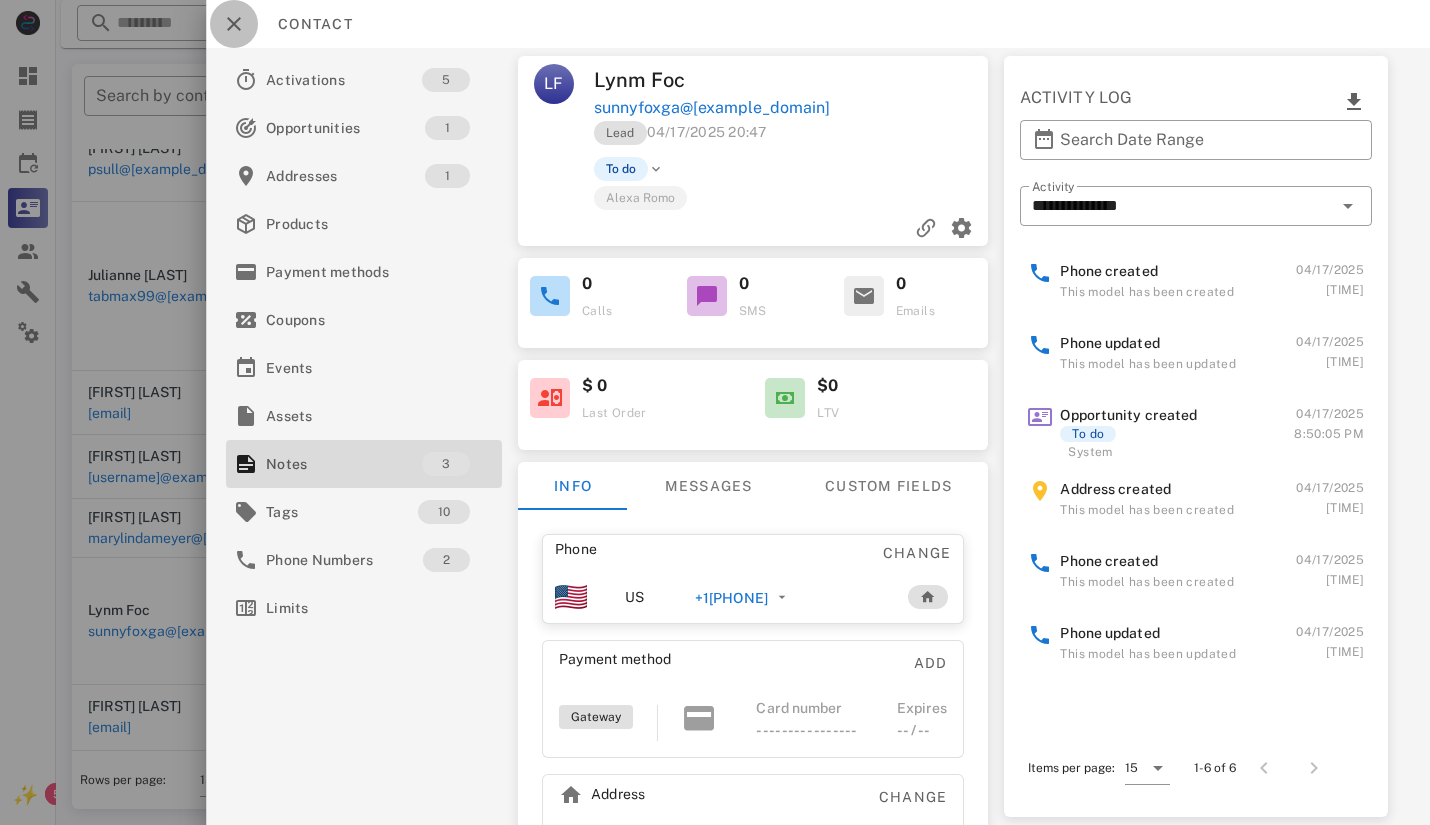 click at bounding box center (234, 24) 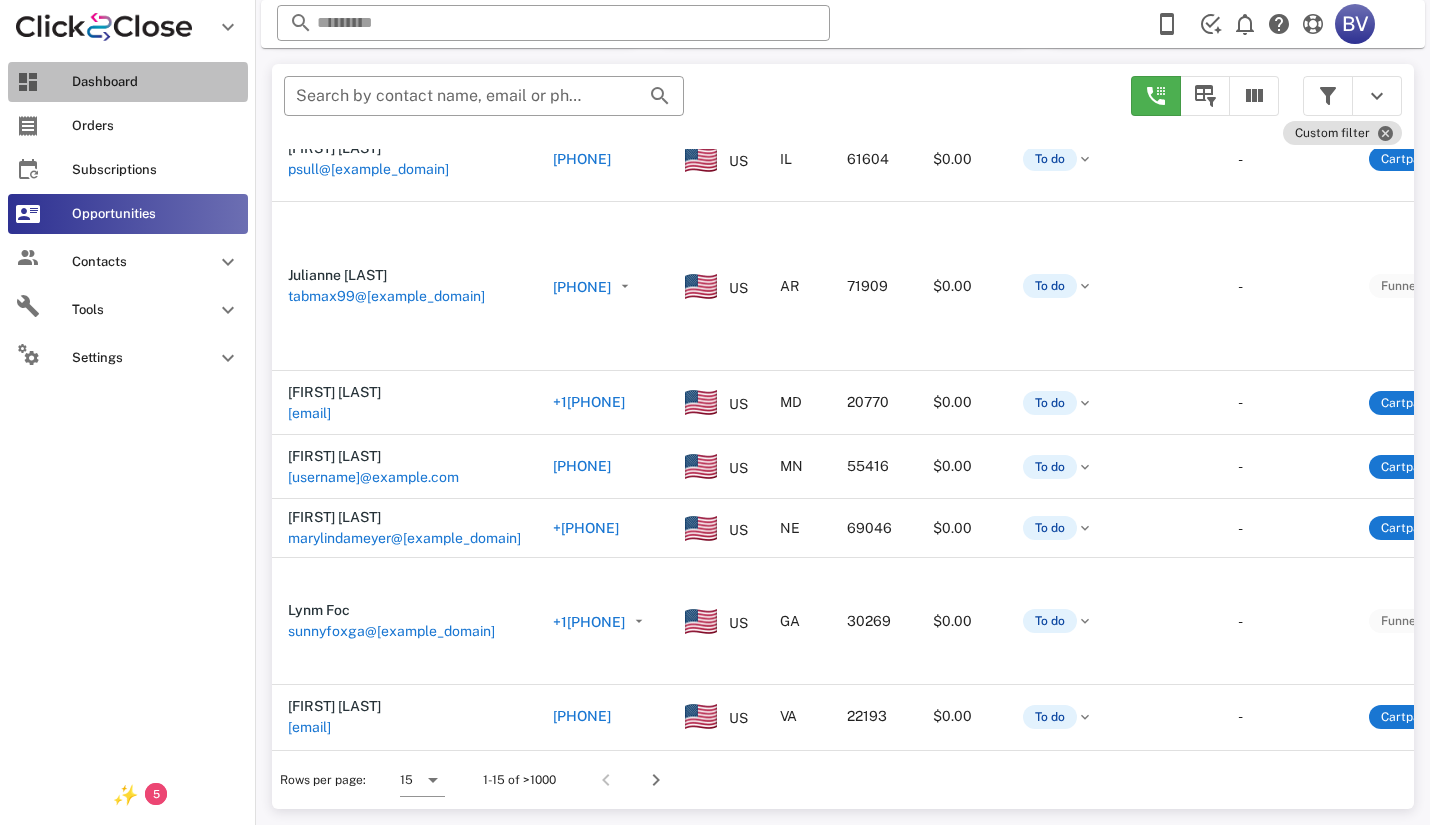 click on "Dashboard" at bounding box center (156, 82) 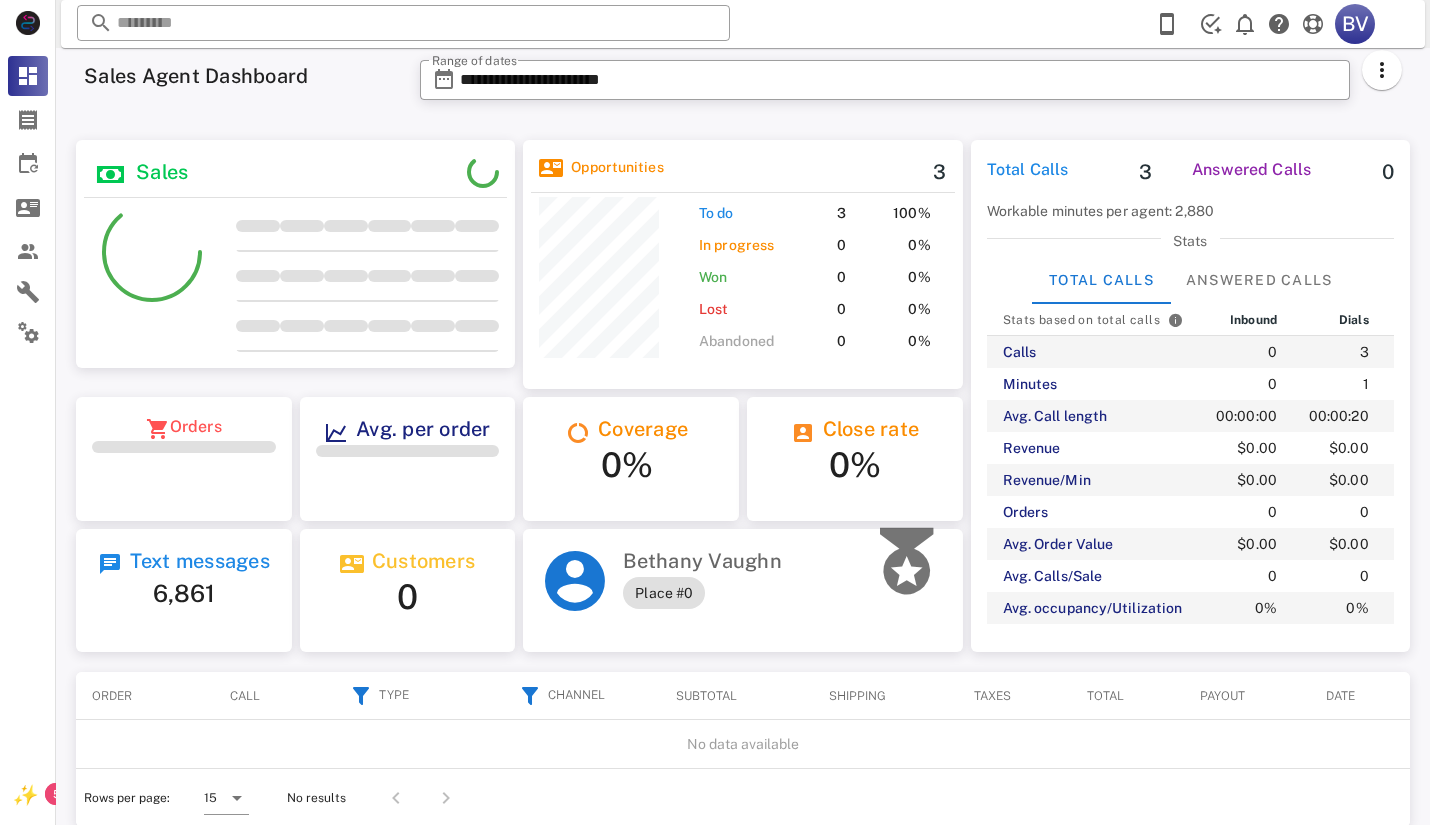 scroll, scrollTop: 999744, scrollLeft: 999560, axis: both 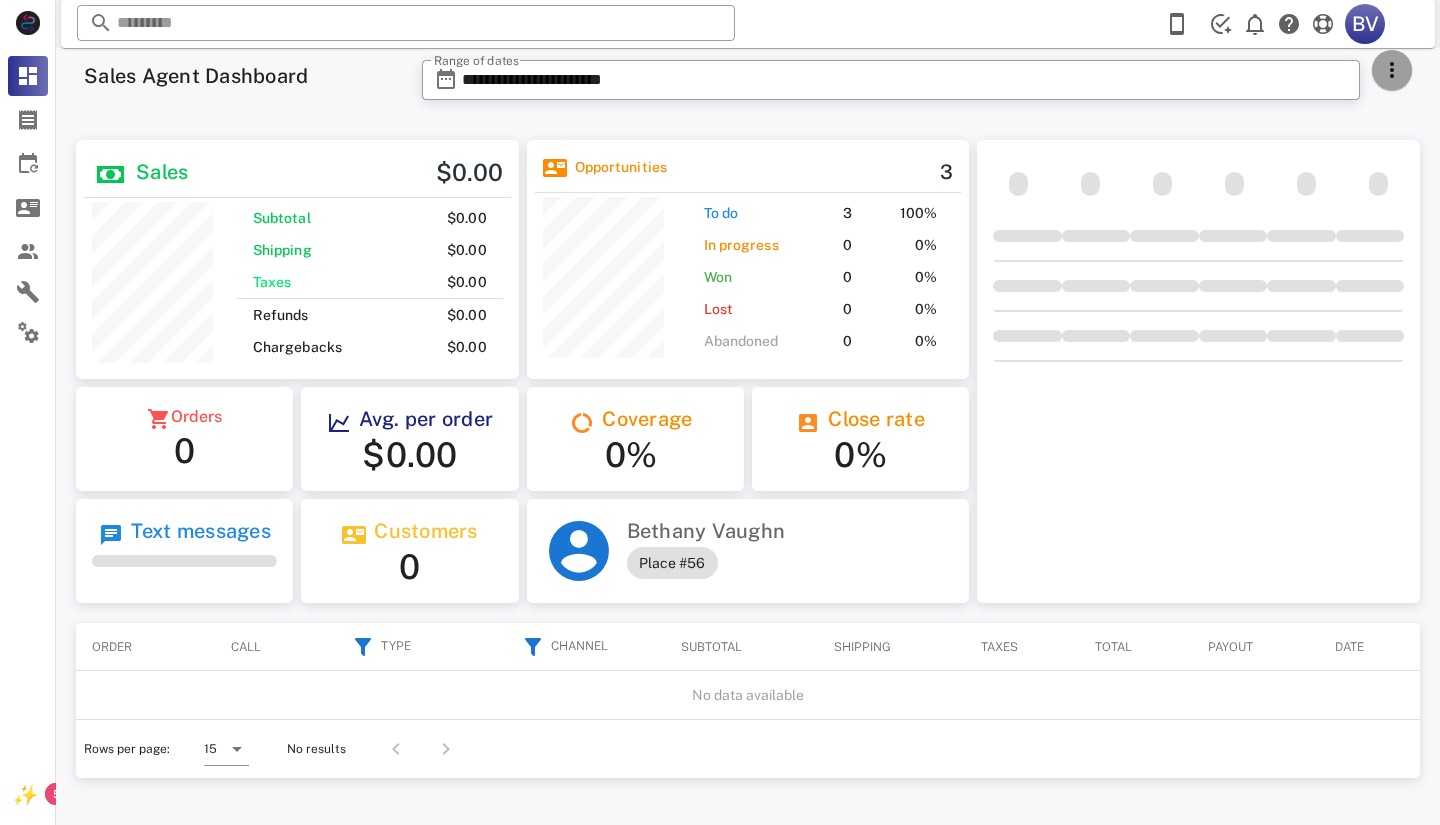 click at bounding box center (1392, 70) 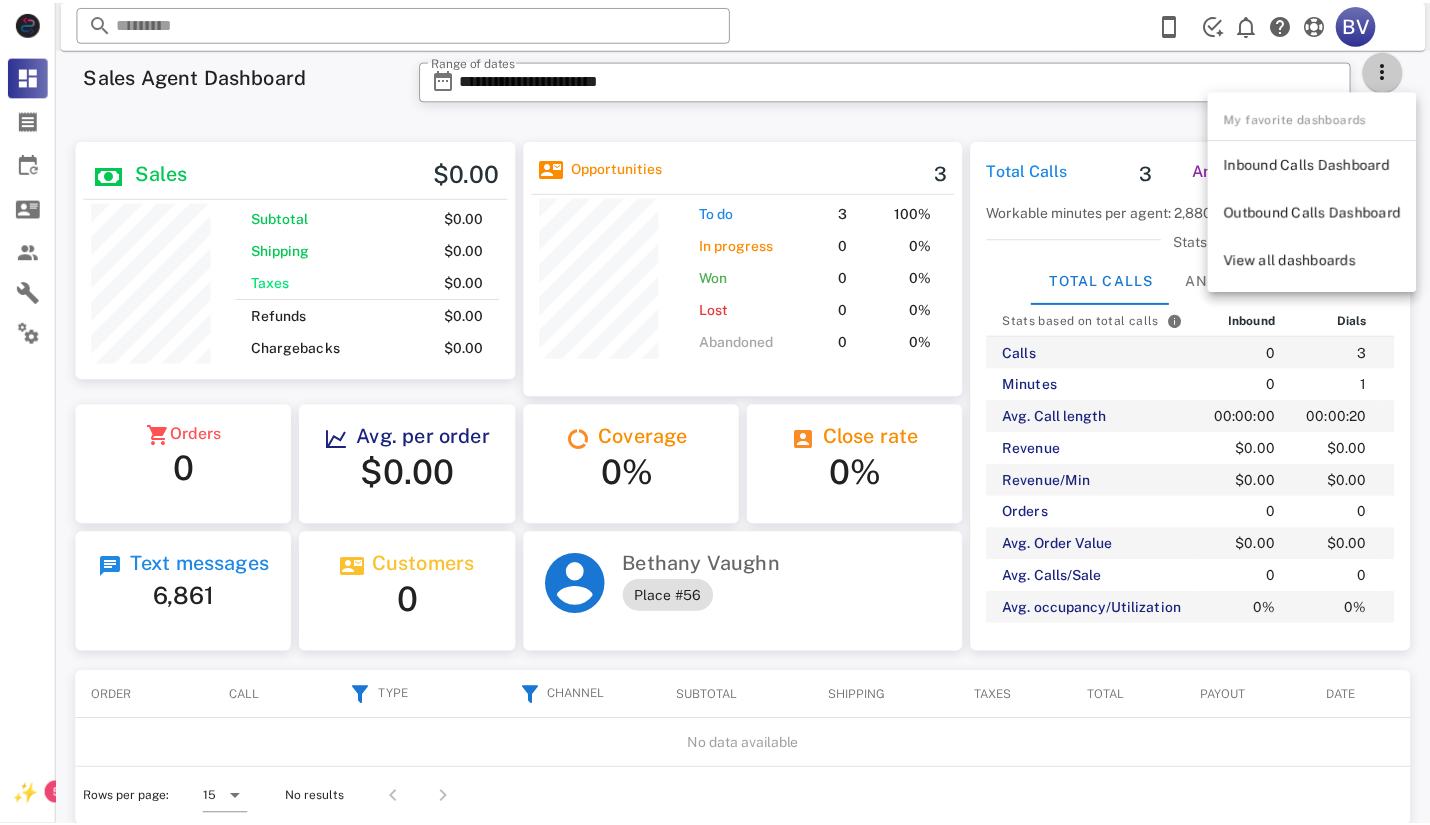 scroll, scrollTop: 999737, scrollLeft: 999560, axis: both 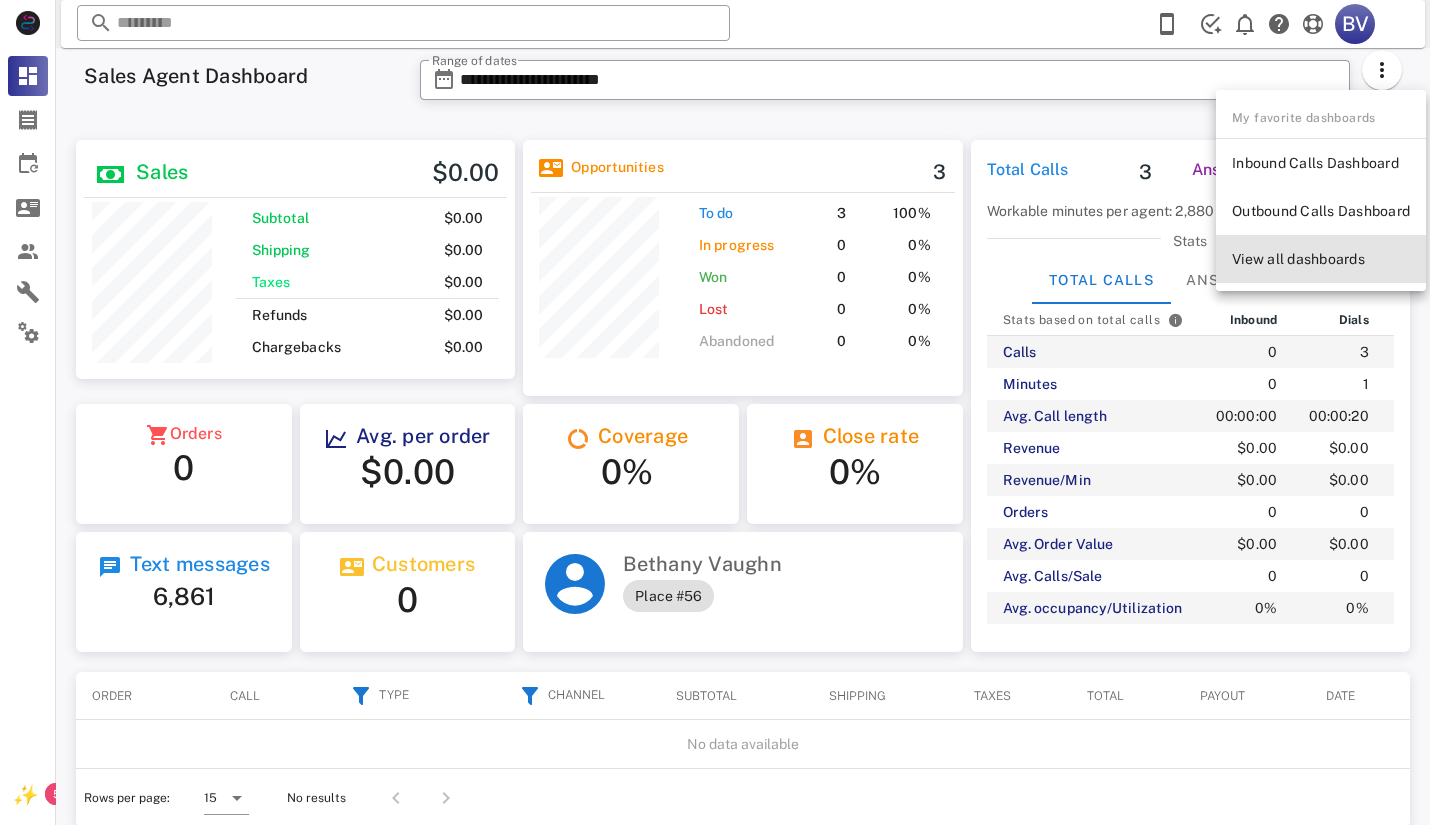 click on "View all dashboards" at bounding box center (1321, 259) 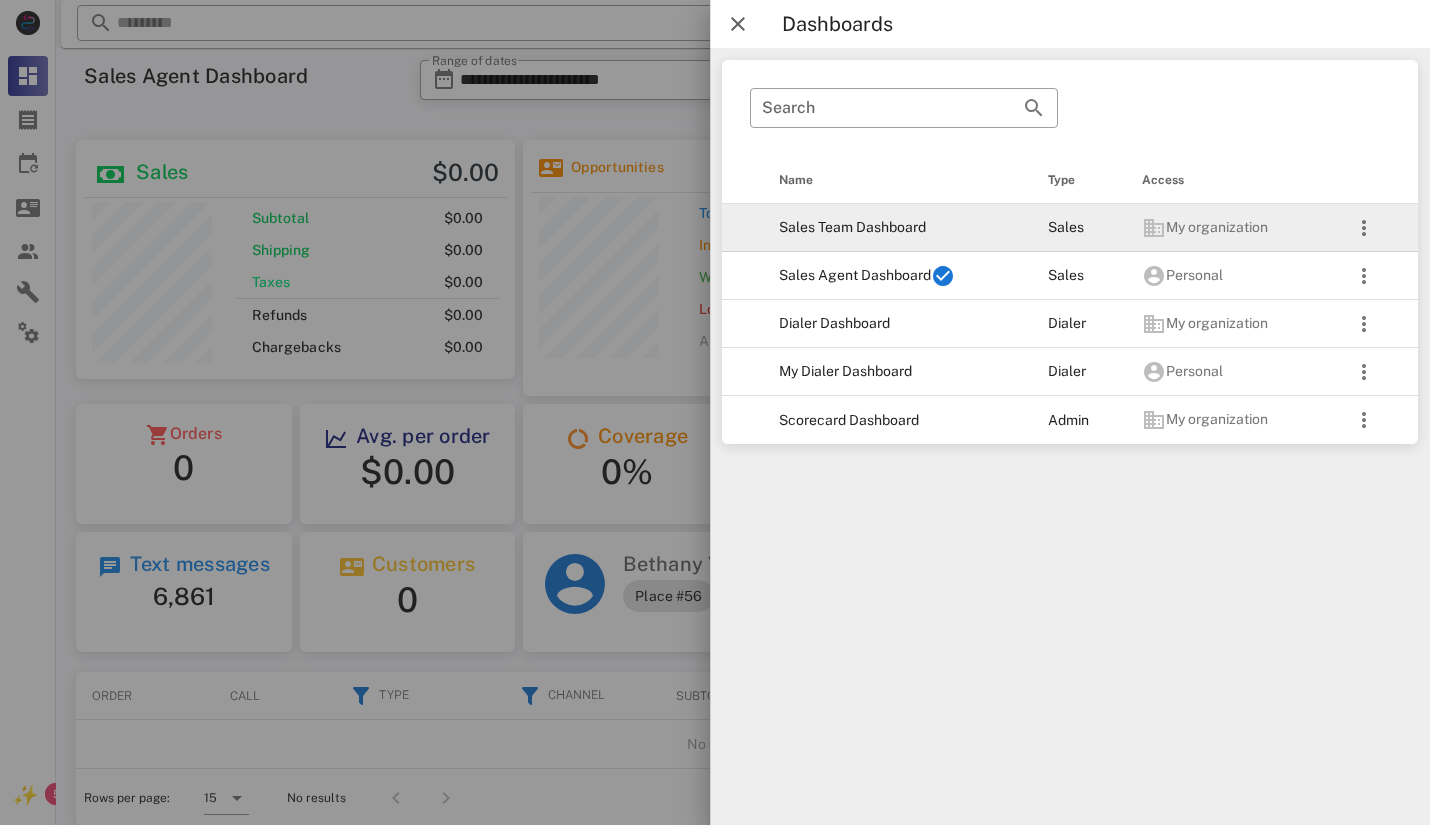click on "Sales Team Dashboard" at bounding box center (897, 228) 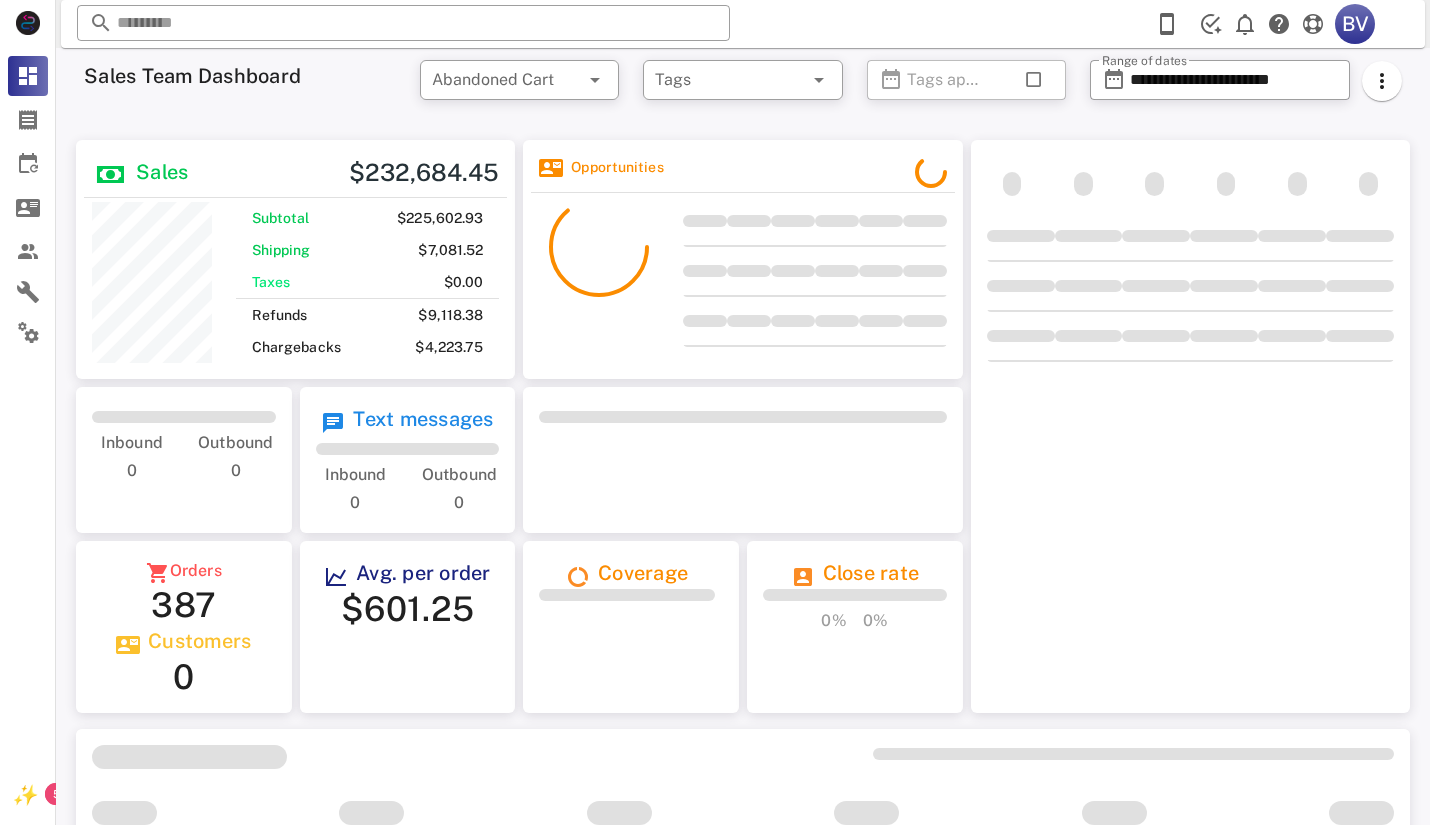 scroll, scrollTop: 999760, scrollLeft: 999560, axis: both 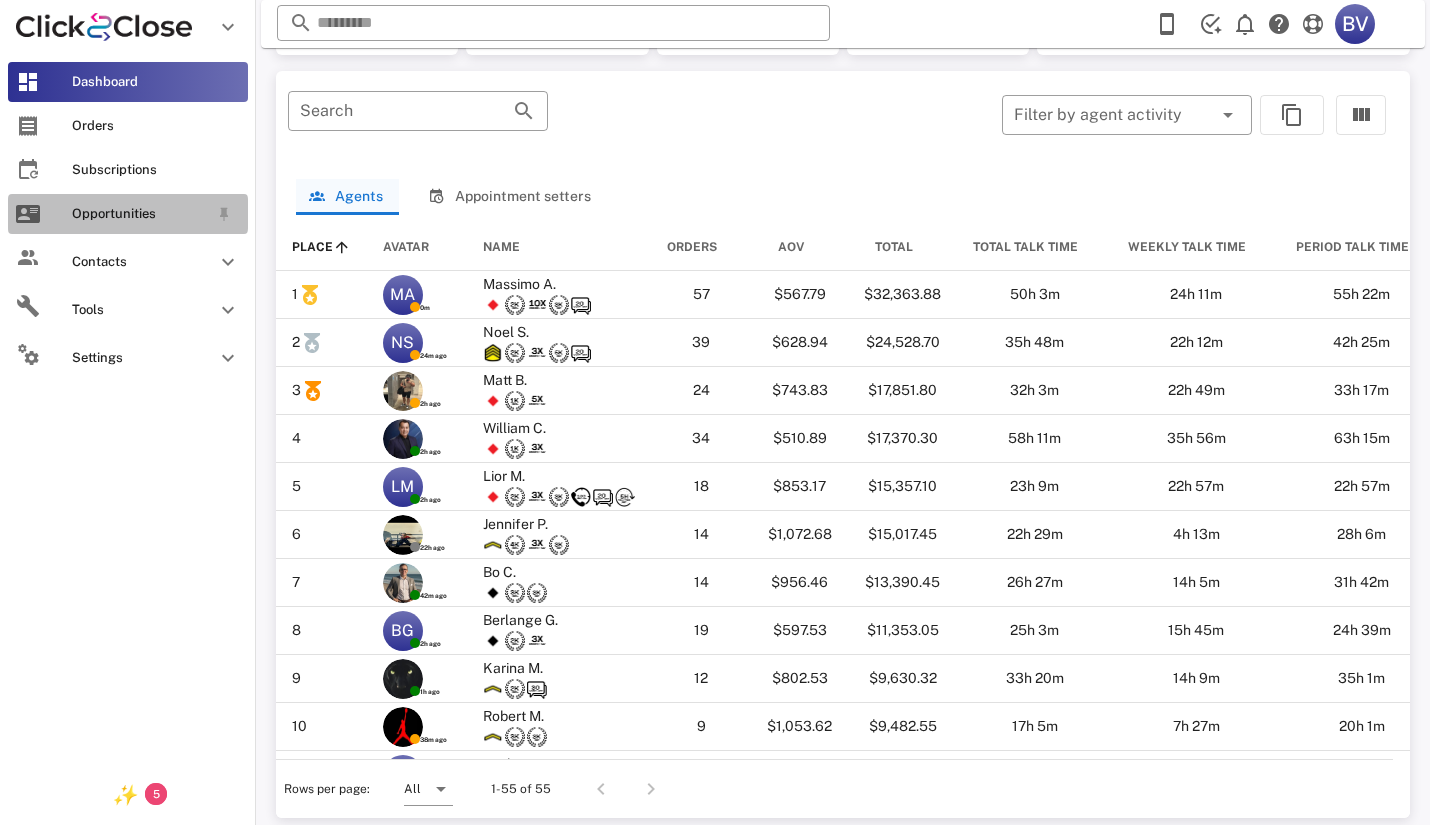 click on "Opportunities" at bounding box center (140, 214) 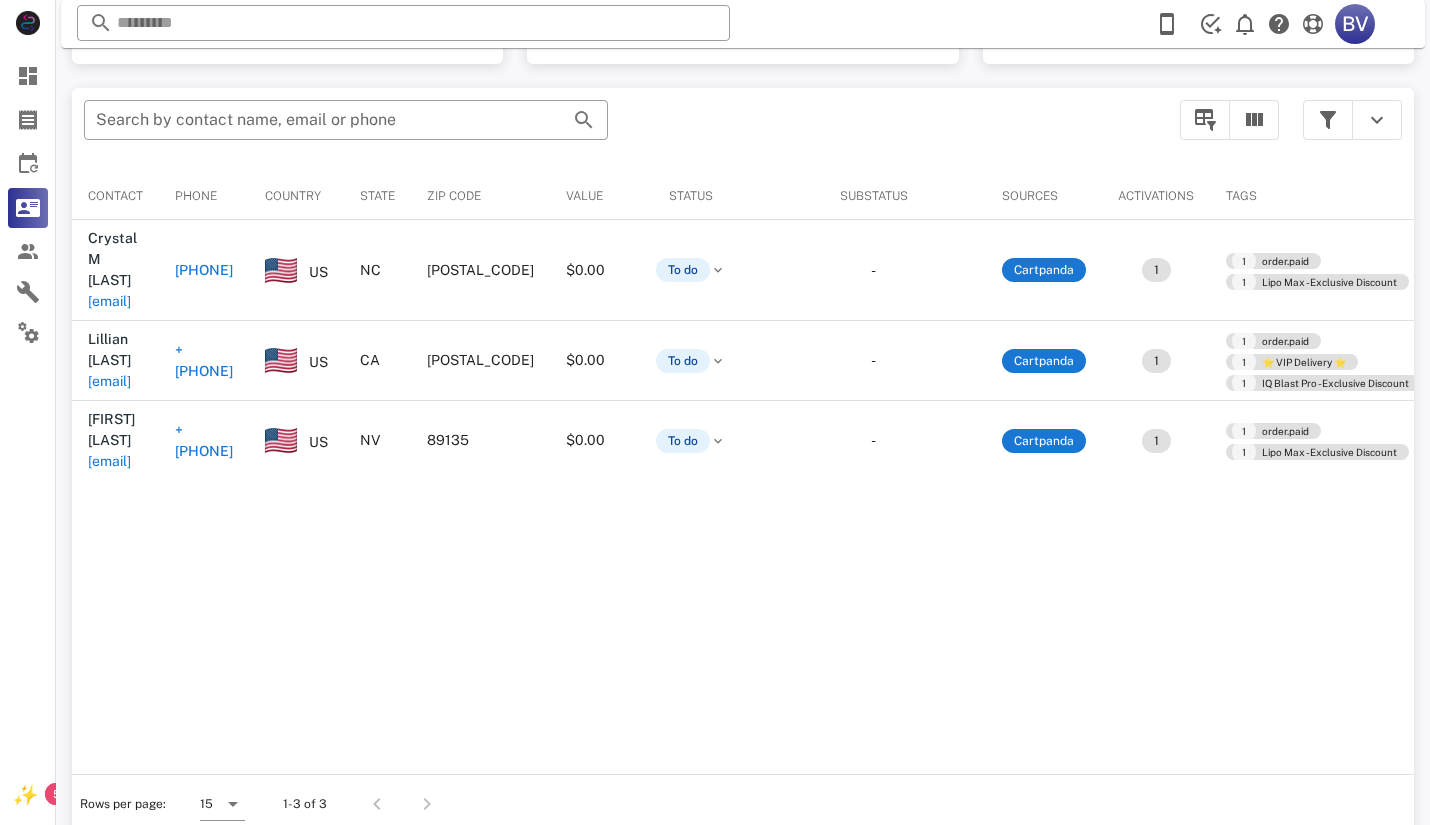 scroll, scrollTop: 378, scrollLeft: 0, axis: vertical 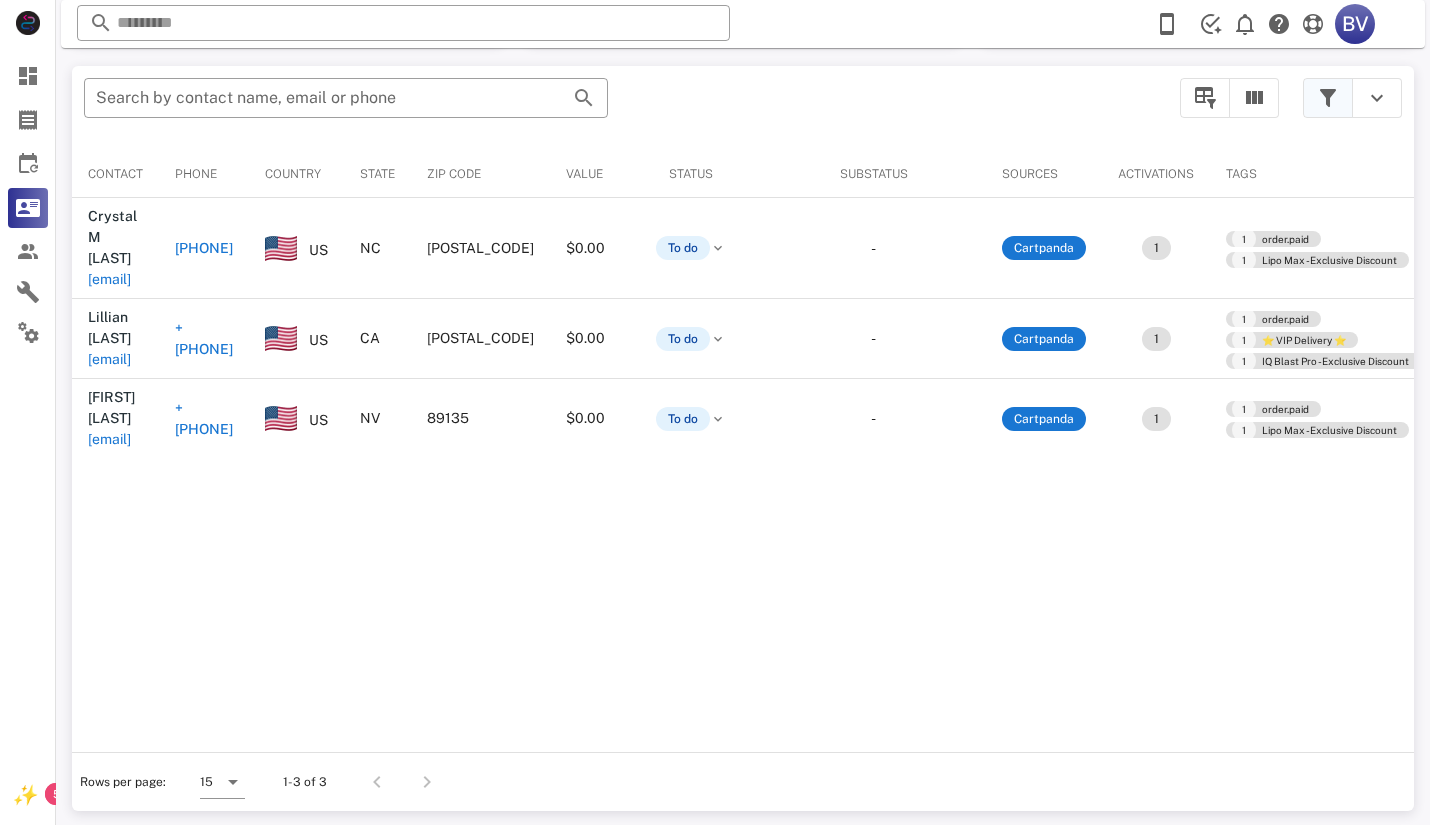click at bounding box center [1328, 98] 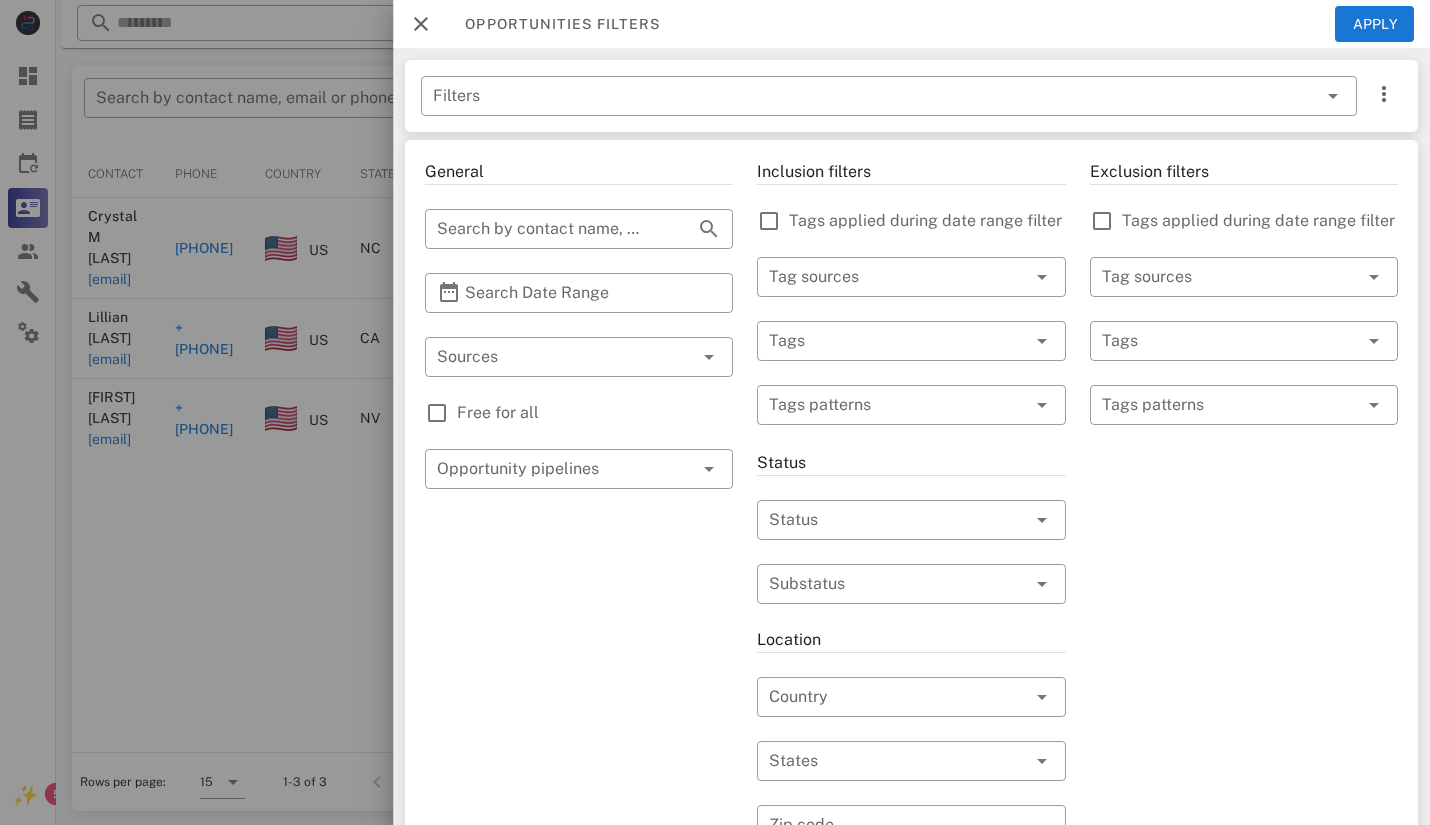 click on "​ Filters General ​ Search by contact name, email or phone ​ Search Date Range ​ Sources Free for all ​ Opportunity pipelines Inclusion filters Tags applied during date range filter ​ Tag sources ​ Tags ​ Tags patterns Status ​ Status ​ Substatus Location ​ Country ​ States ​ Zip code Activation ​ Min Activations ​ Max Activations Order value ​ Min Value ​ Max Value Include leads Include customers Include cooldown Exclusion filters Tags applied during date range filter ​ Tag sources ​ Tags ​ Tags patterns" at bounding box center [911, 436] 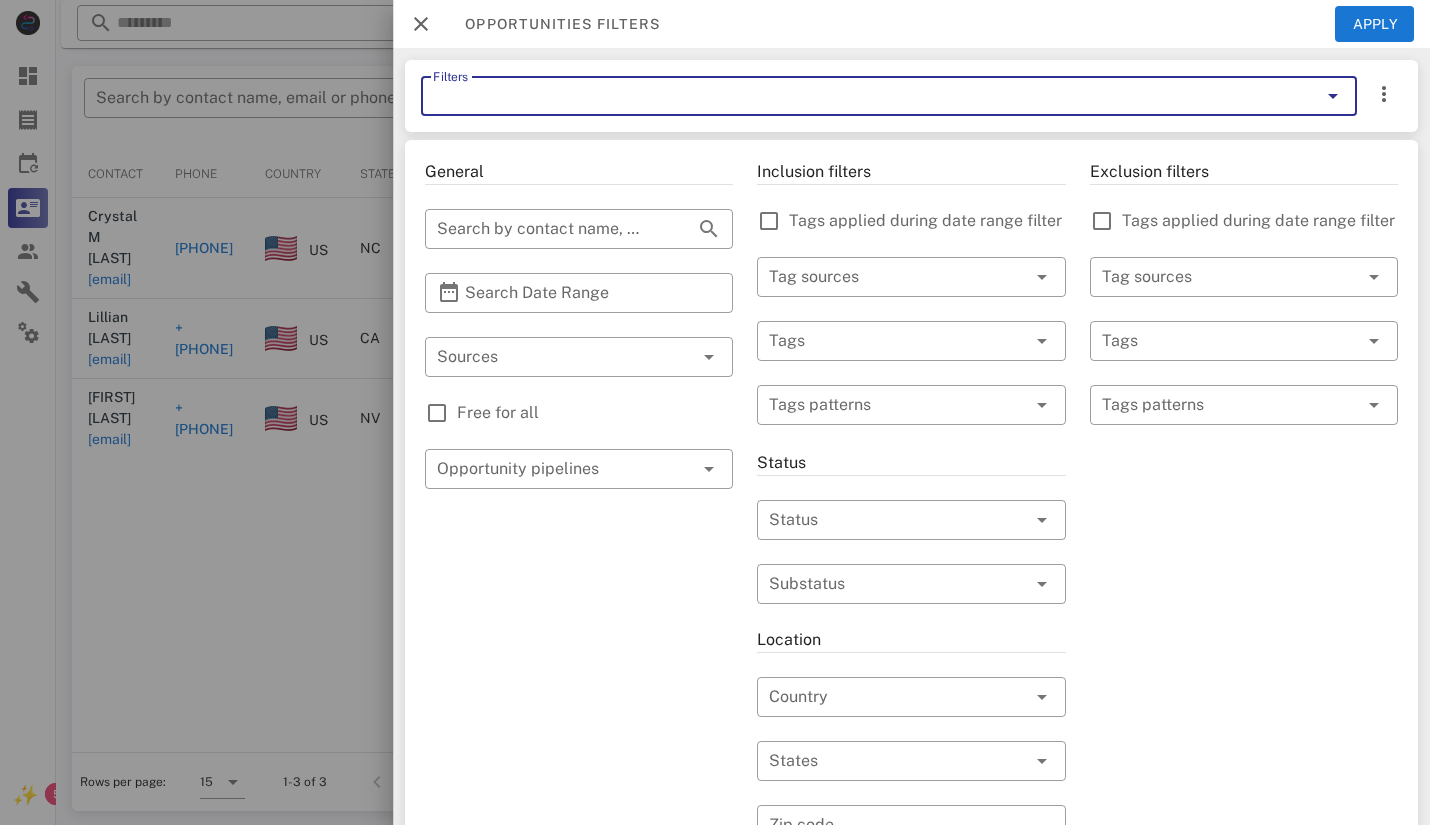 click on "Filters" at bounding box center (861, 96) 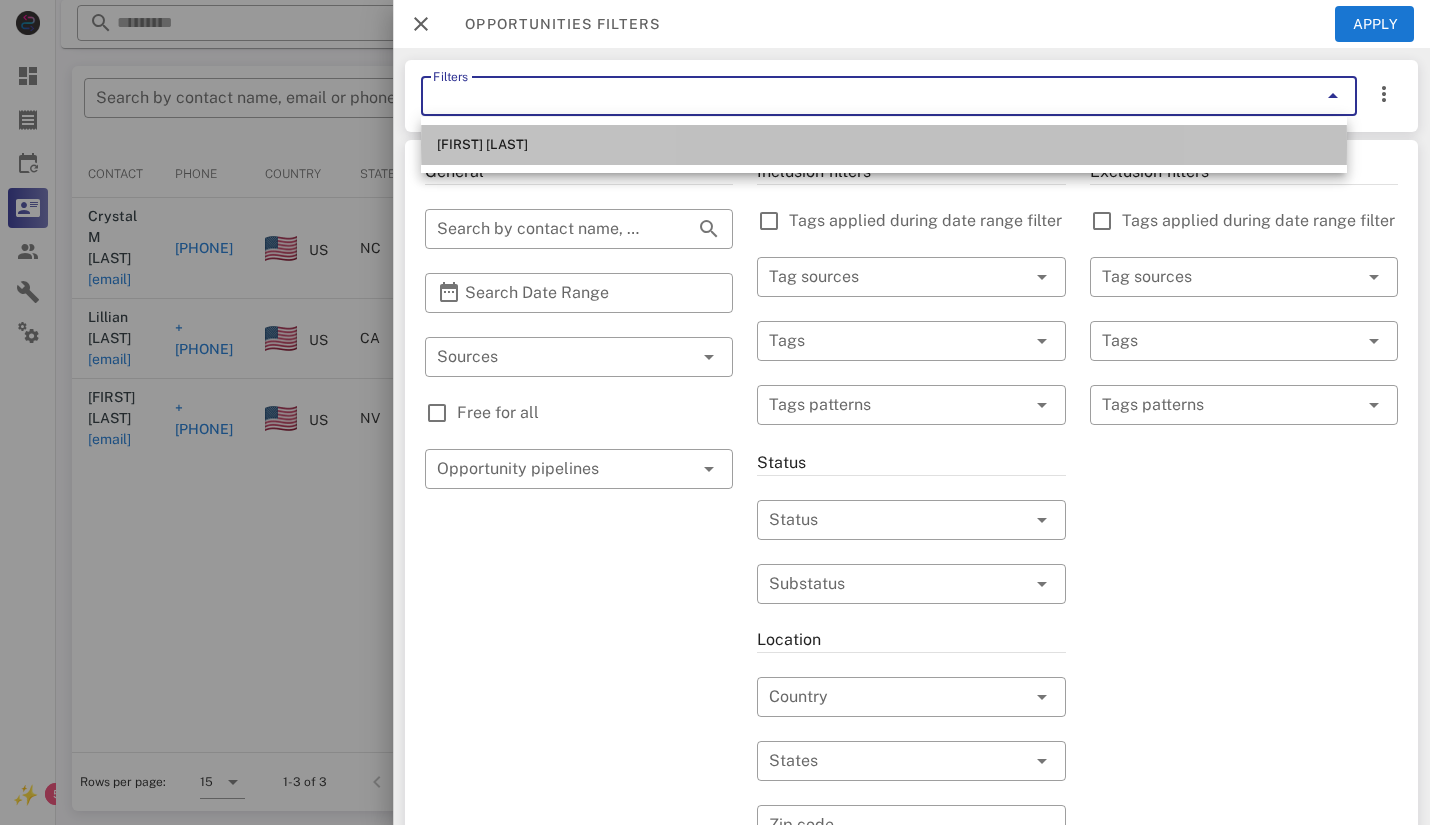 click on "[FIRST] [LAST]" at bounding box center (884, 145) 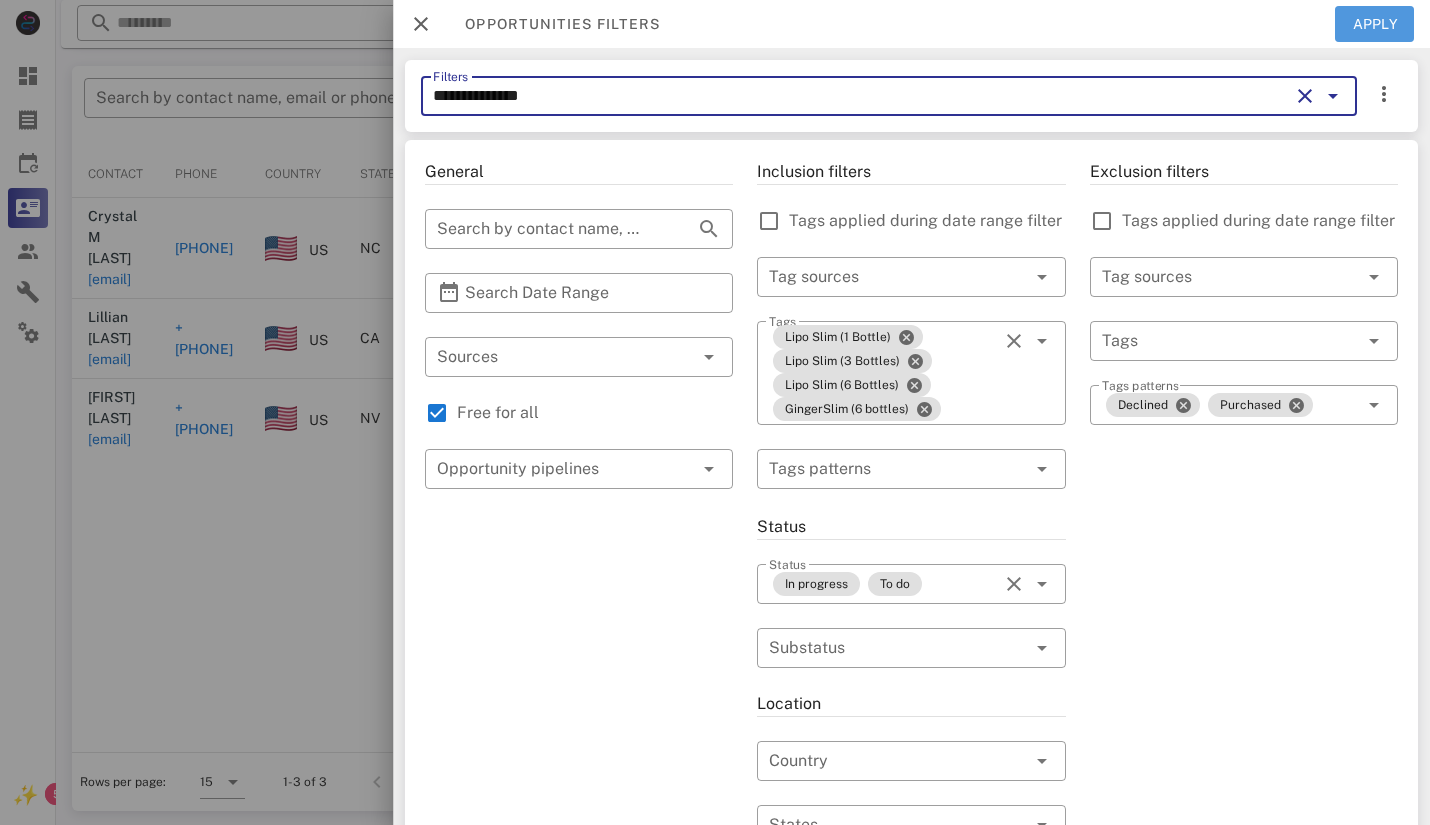 click on "Apply" at bounding box center (1375, 24) 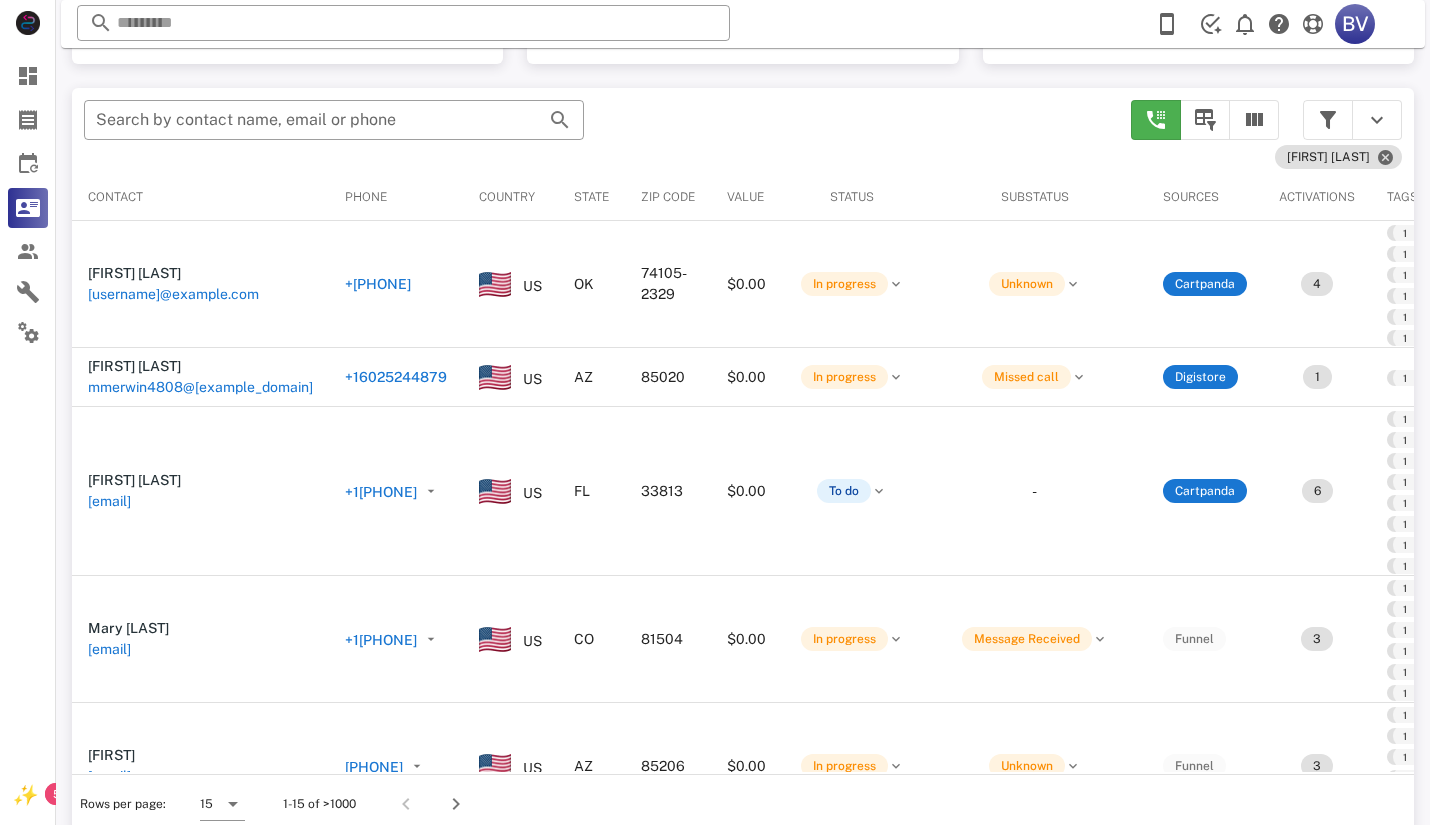 scroll, scrollTop: 378, scrollLeft: 0, axis: vertical 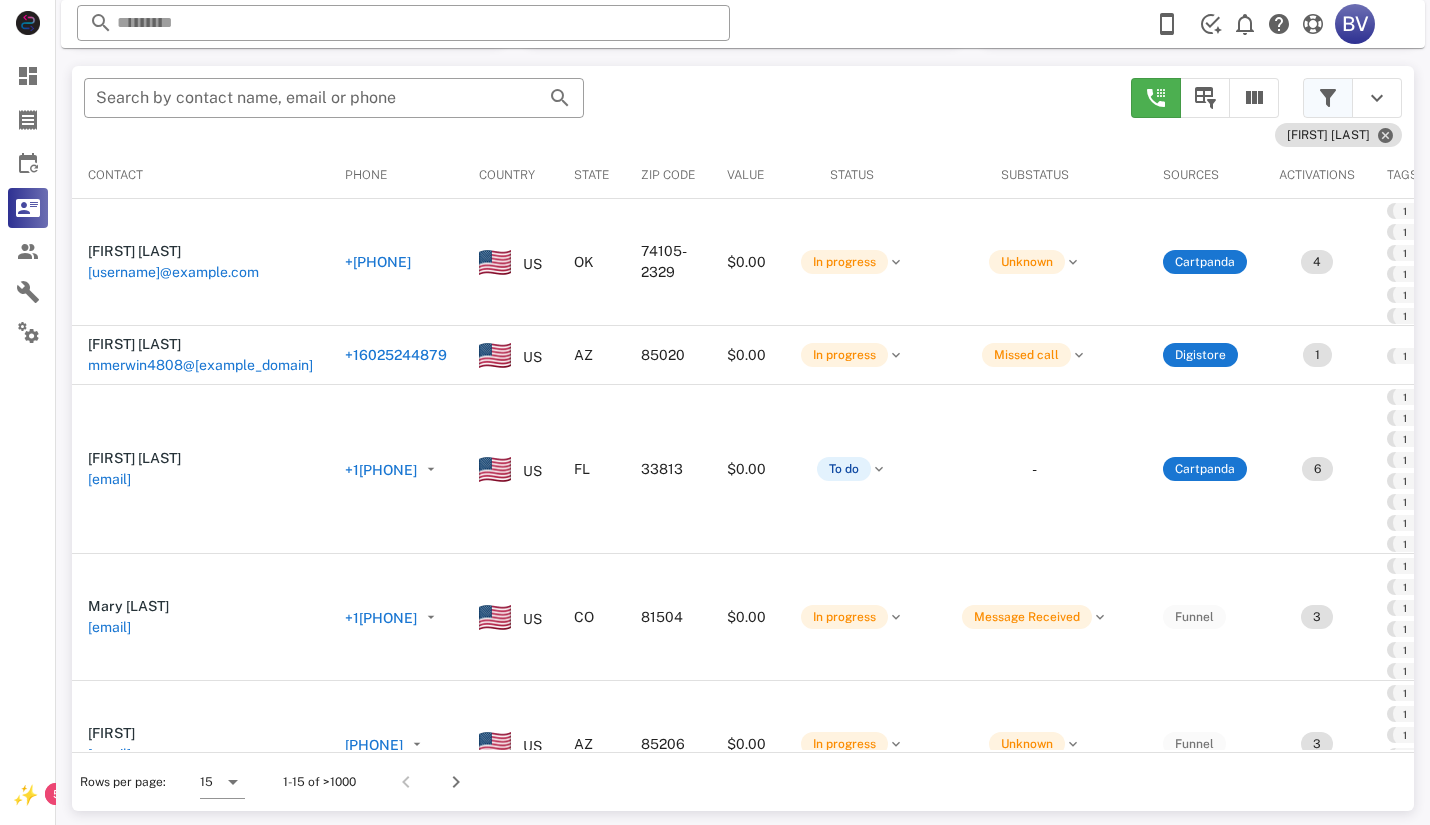 click at bounding box center (1328, 98) 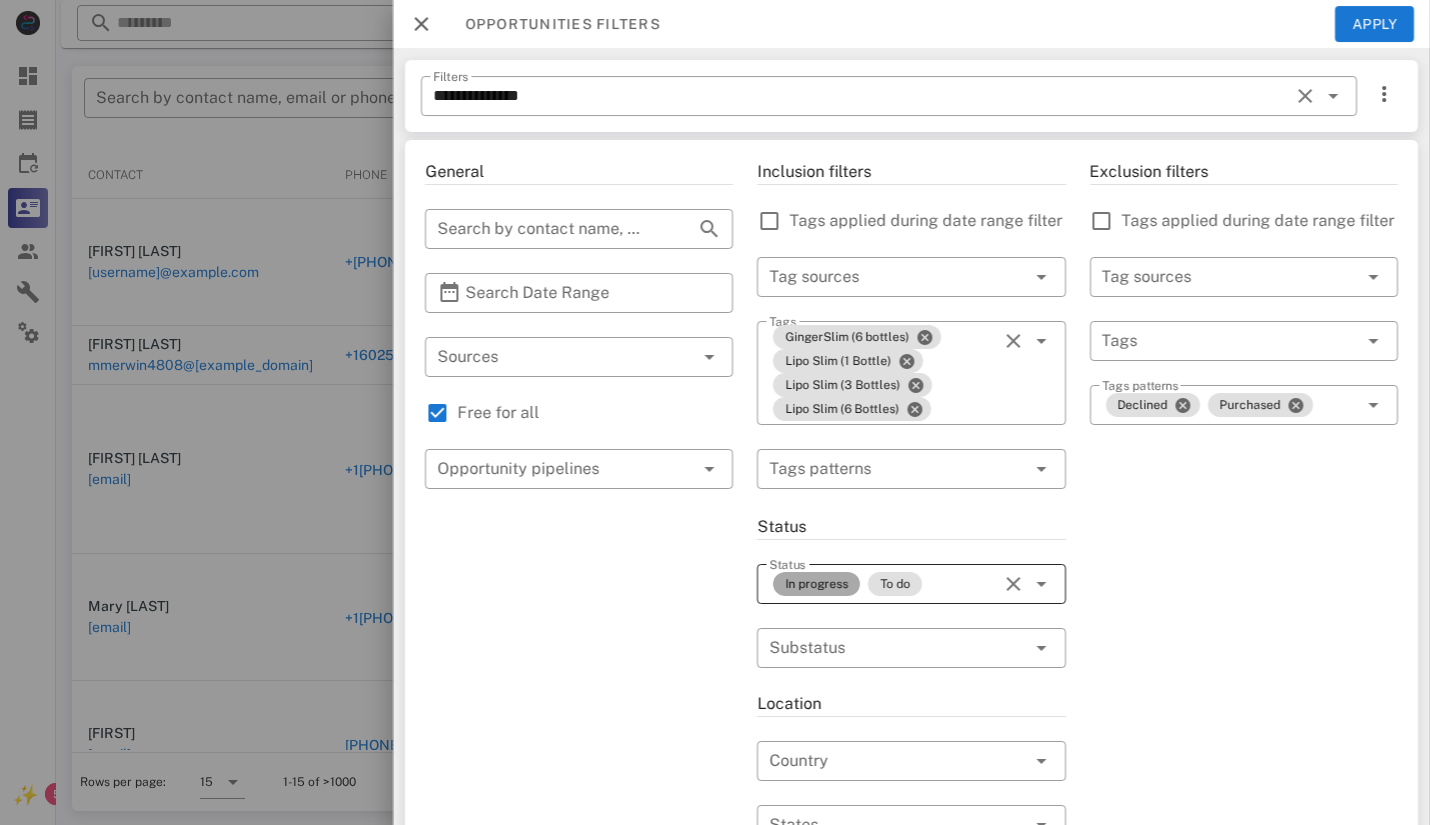 click on "In progress" at bounding box center (816, 584) 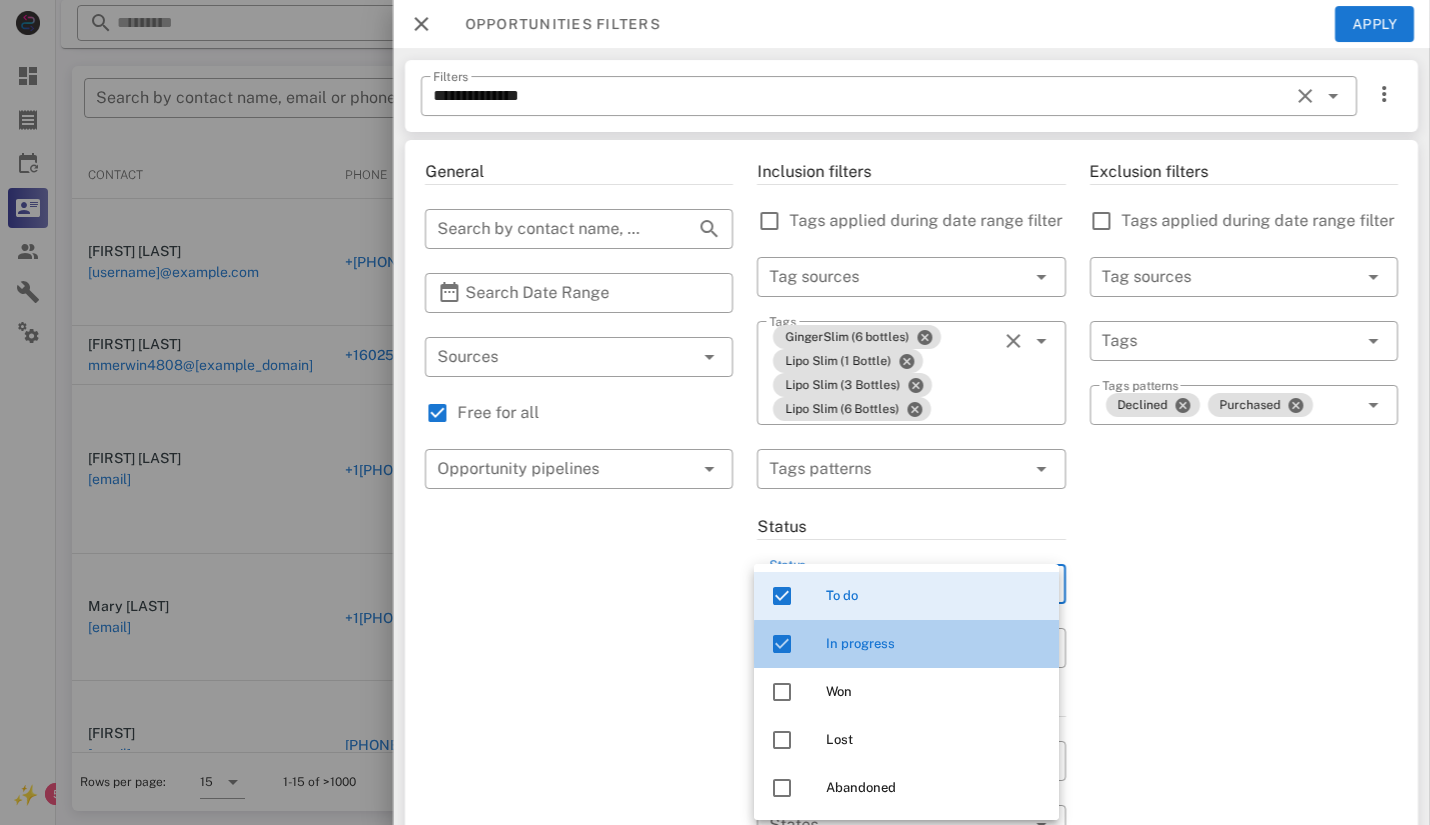 click at bounding box center [782, 644] 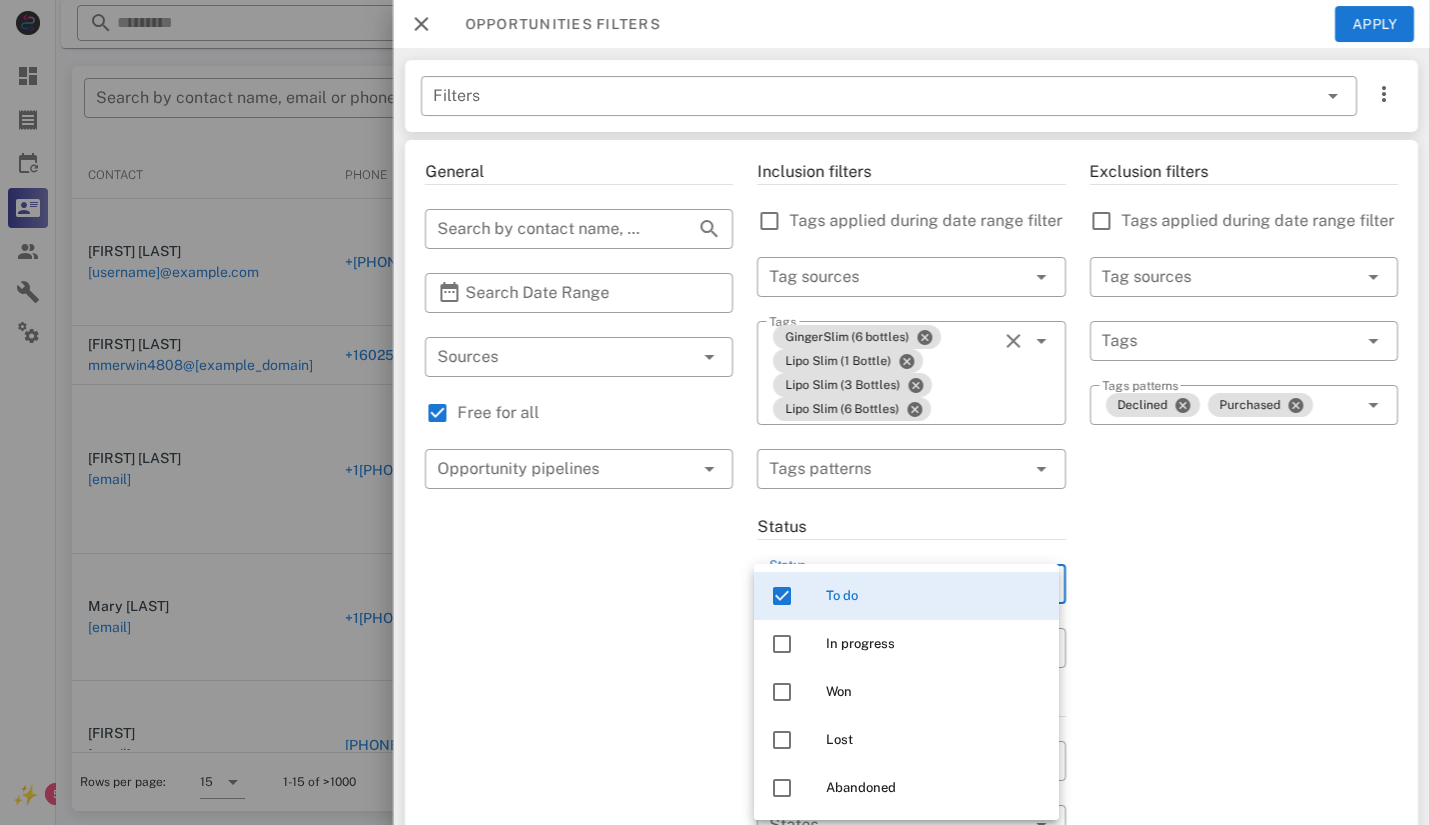 click on "Exclusion filters Tags applied during date range filter ​ Tag sources ​ Tags ​ Tags patterns Declined Purchased" at bounding box center [1244, 741] 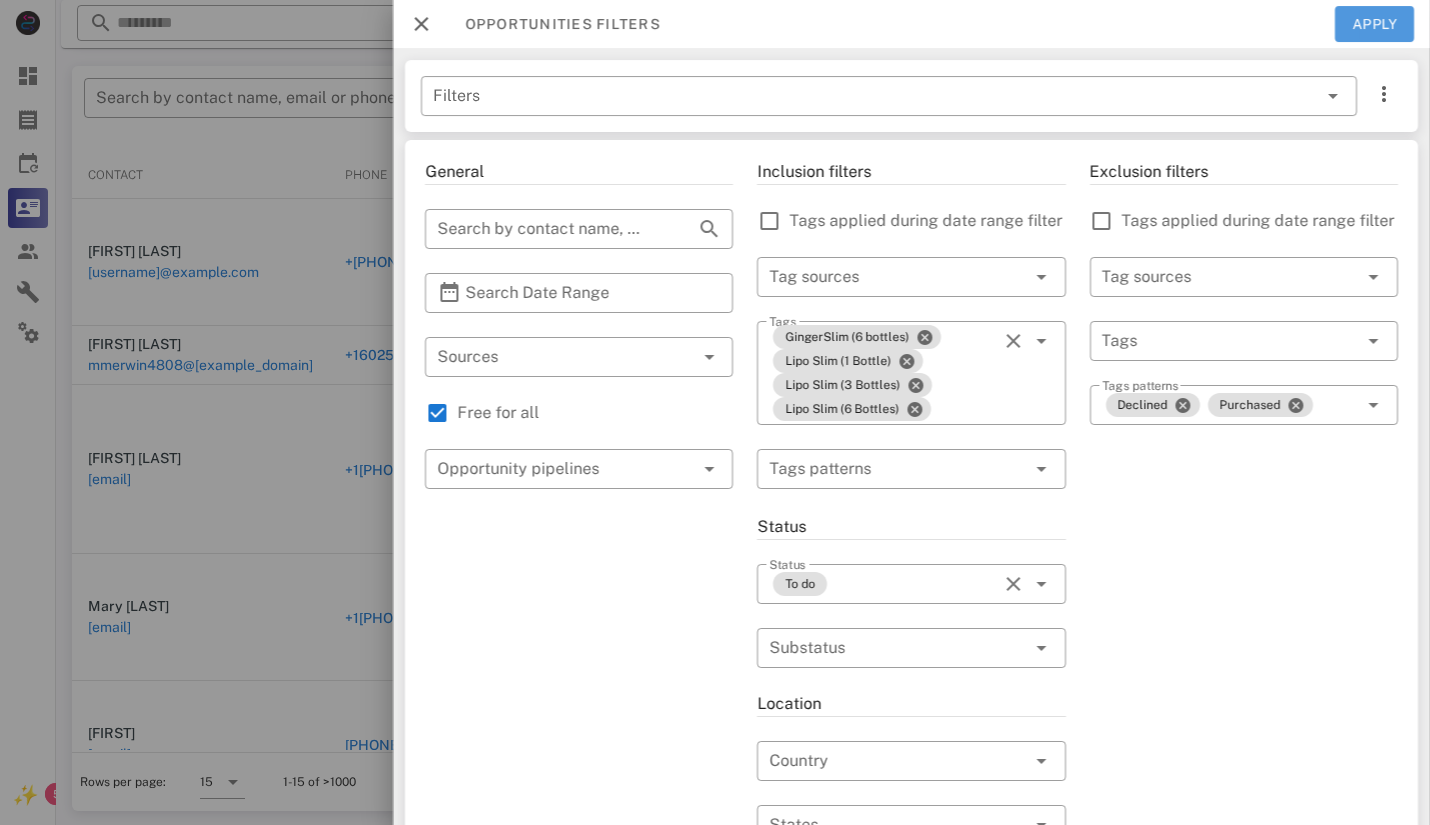 click on "Apply" at bounding box center (1375, 24) 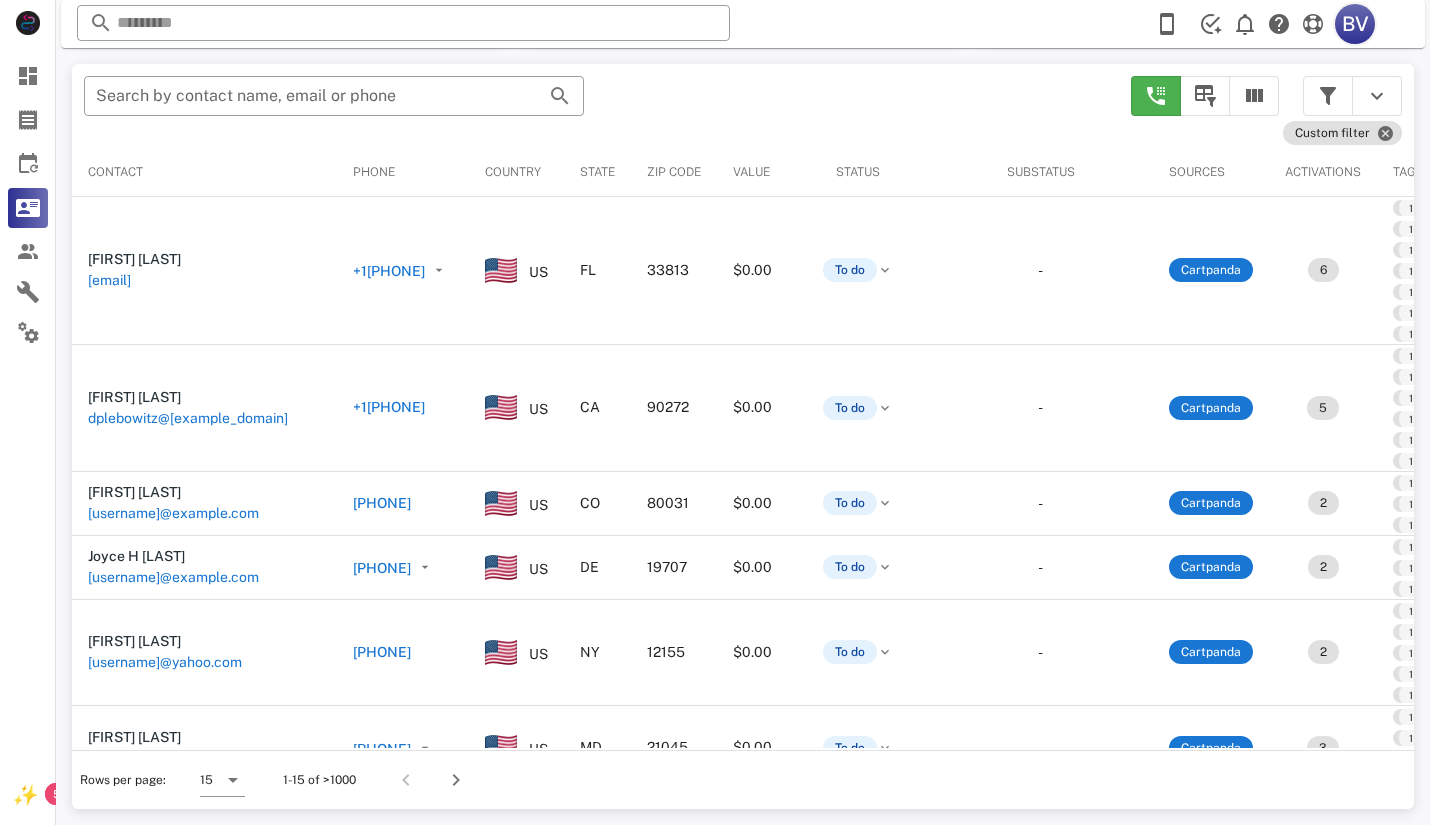 scroll, scrollTop: 378, scrollLeft: 0, axis: vertical 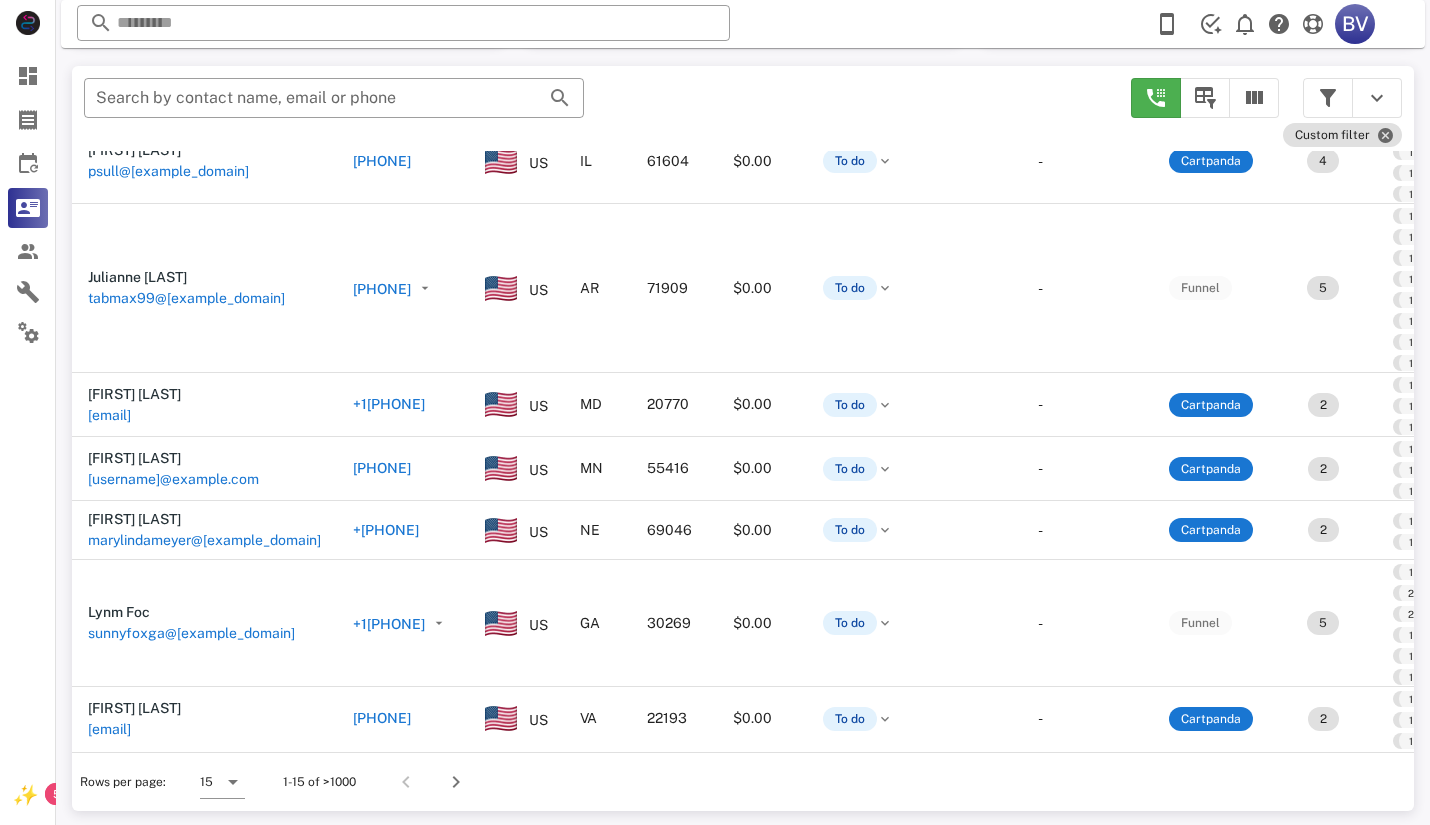 drag, startPoint x: 638, startPoint y: 784, endPoint x: 564, endPoint y: 811, distance: 78.77182 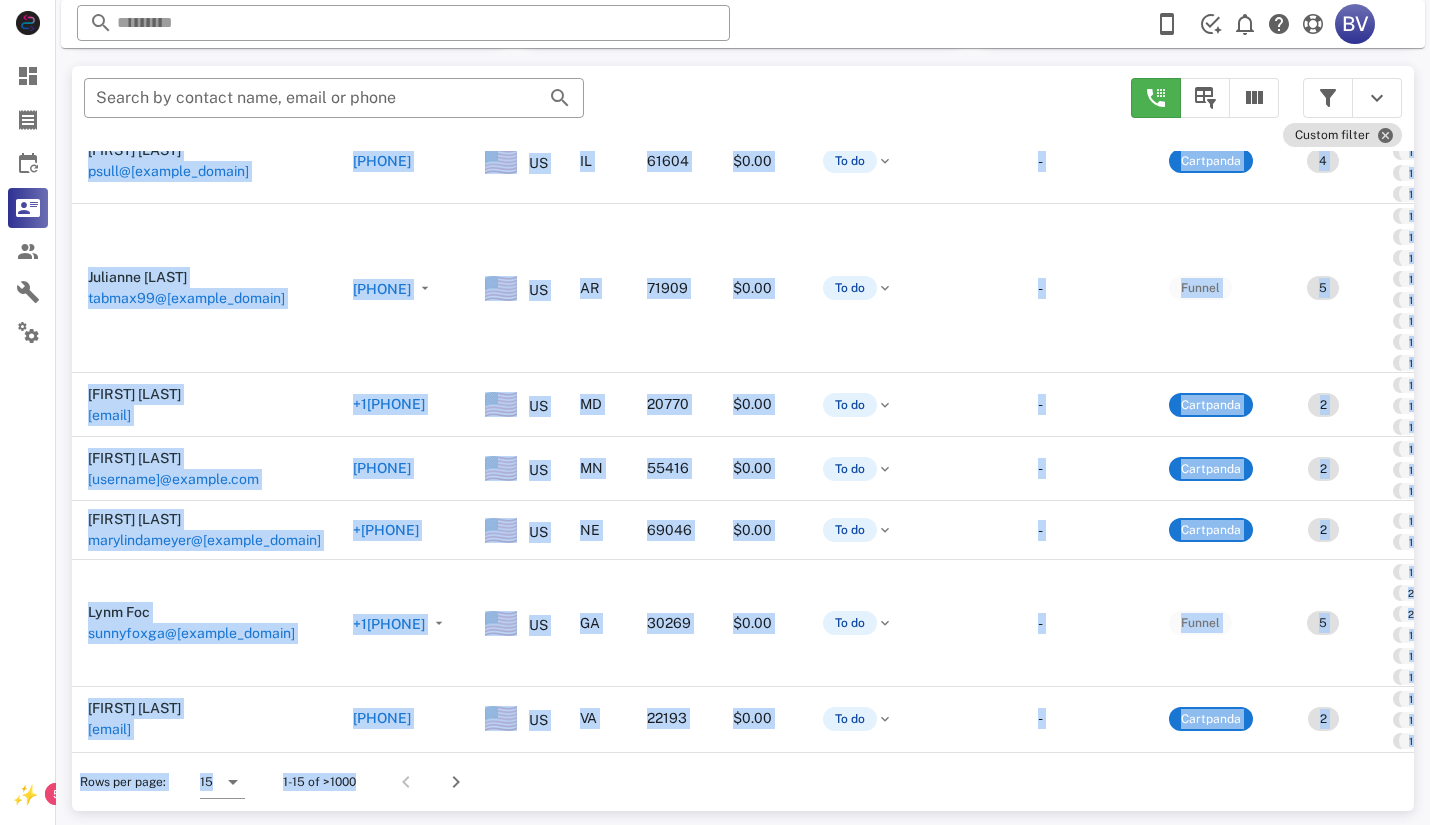 click on "Rows per page: 15  1-15 of >1000" at bounding box center [743, 781] 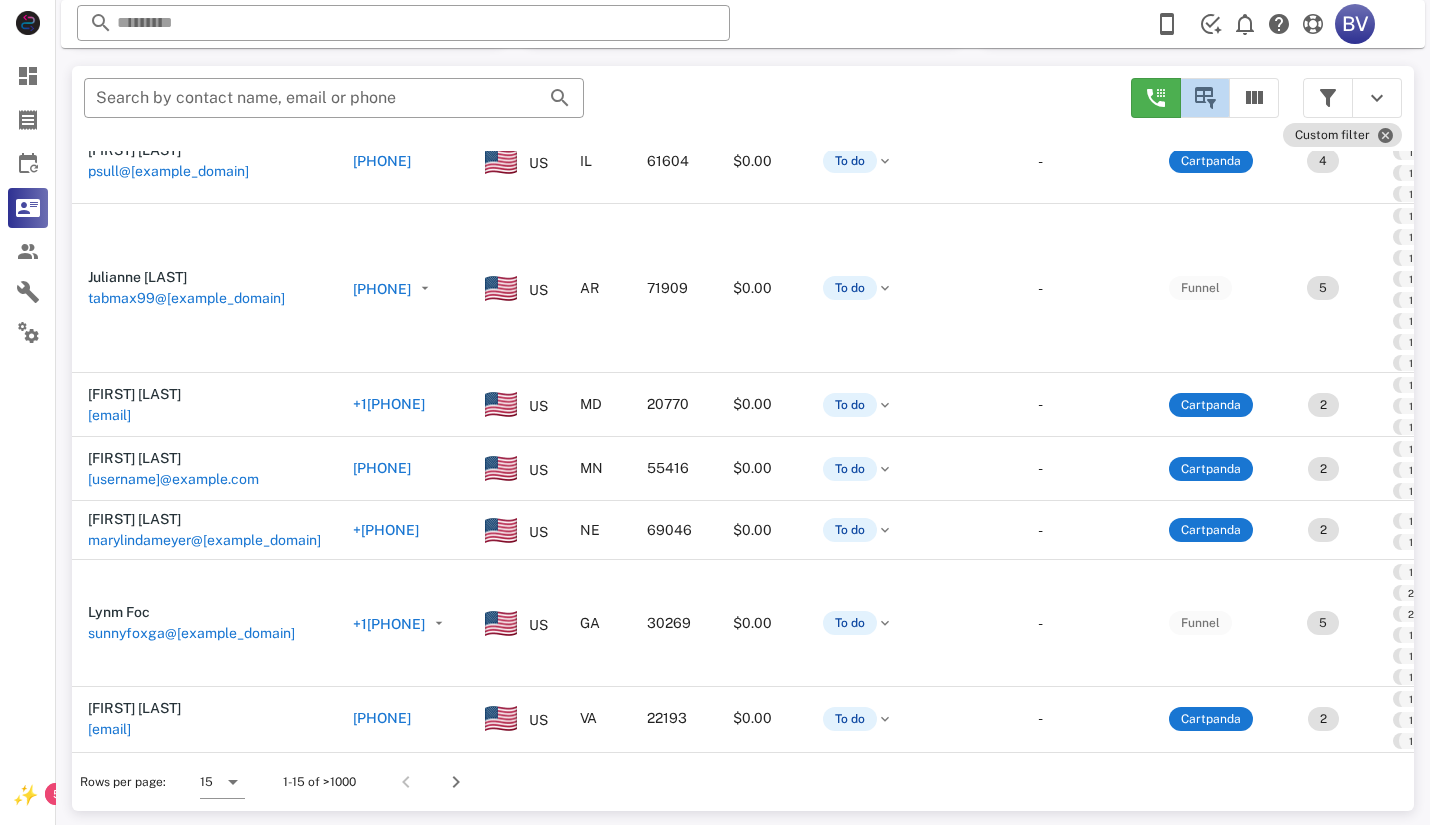 click at bounding box center [1205, 98] 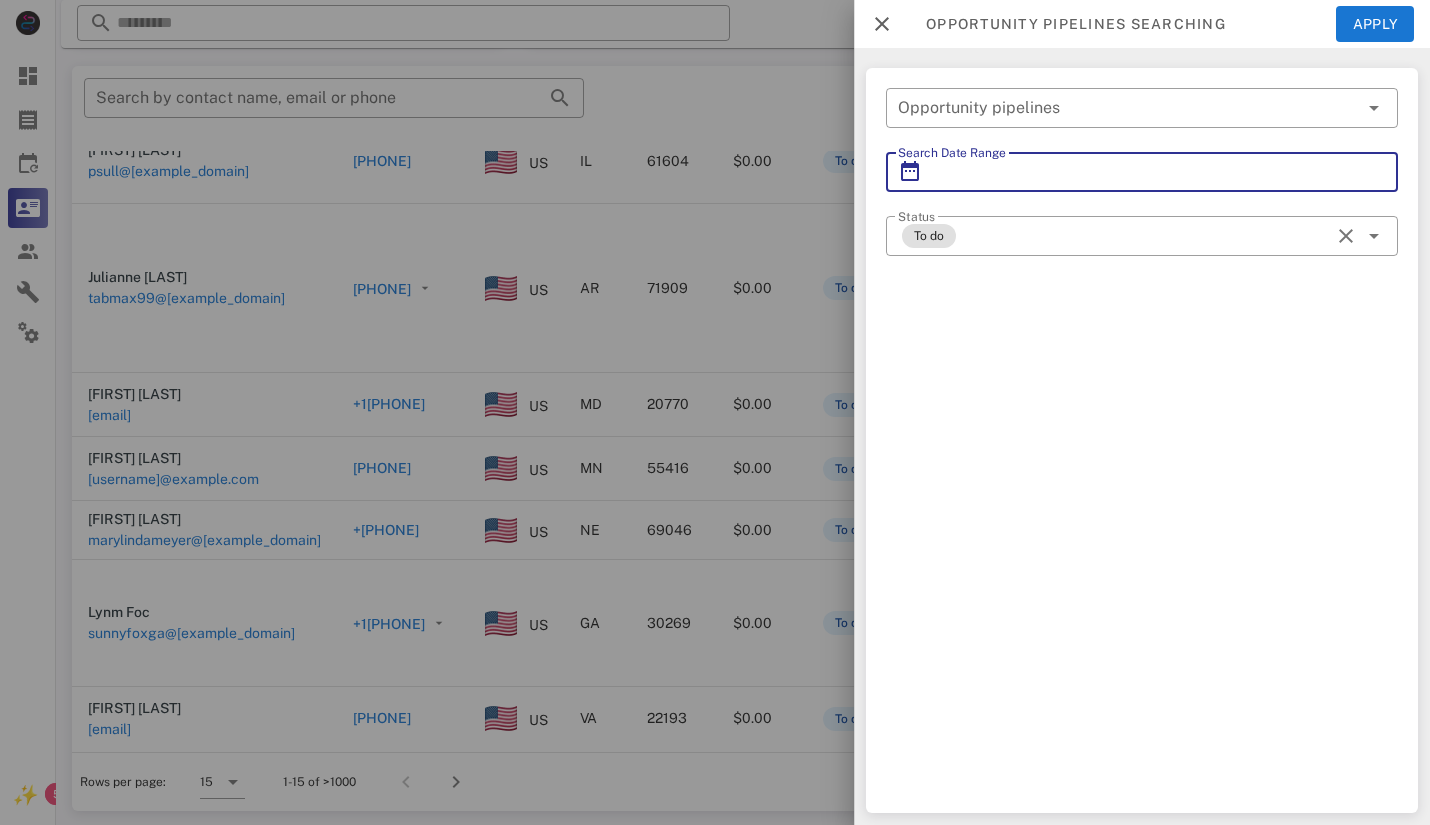 click on "Search Date Range" at bounding box center [1142, 172] 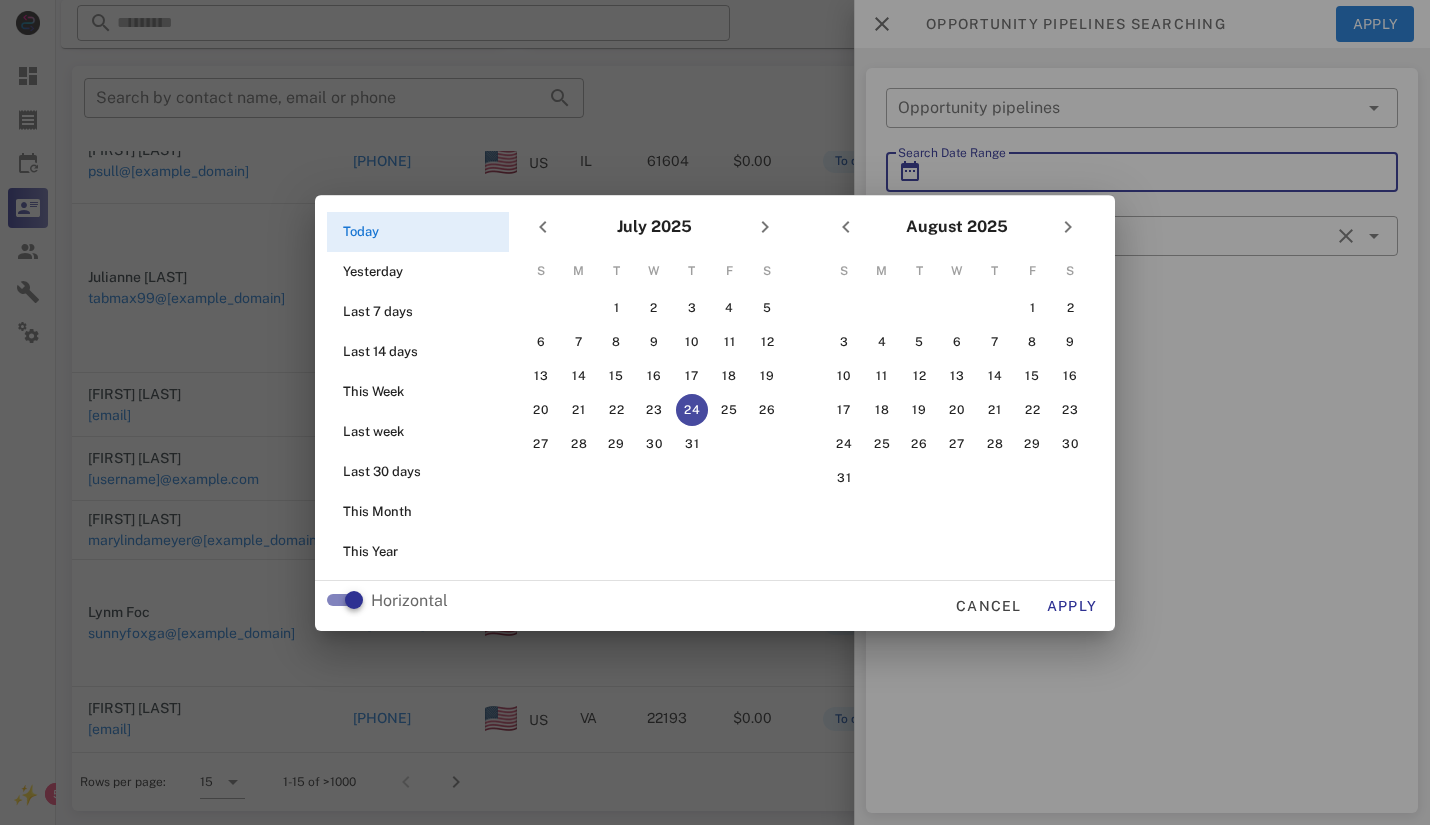 click at bounding box center (715, 412) 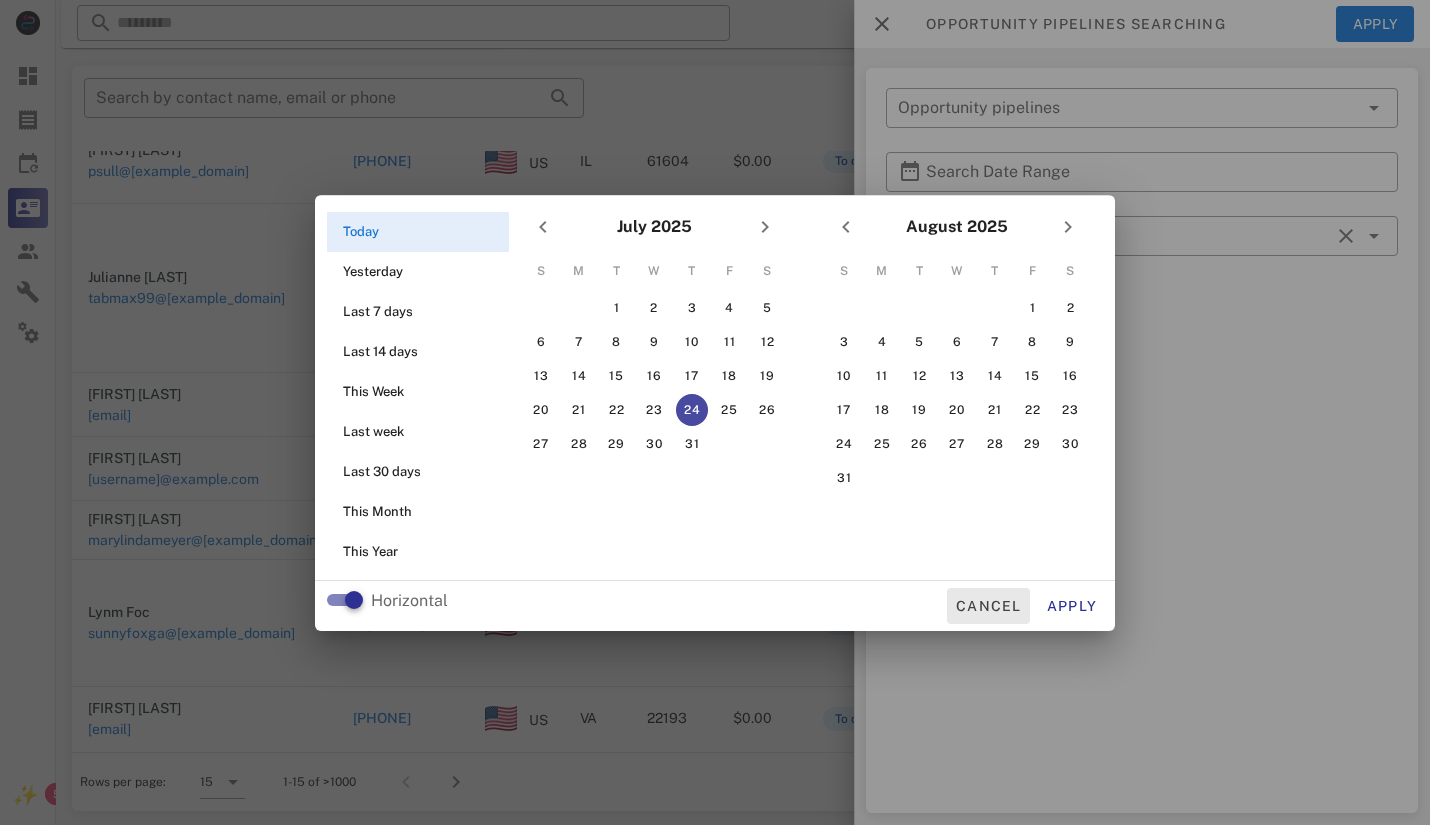 click on "Cancel" at bounding box center (988, 606) 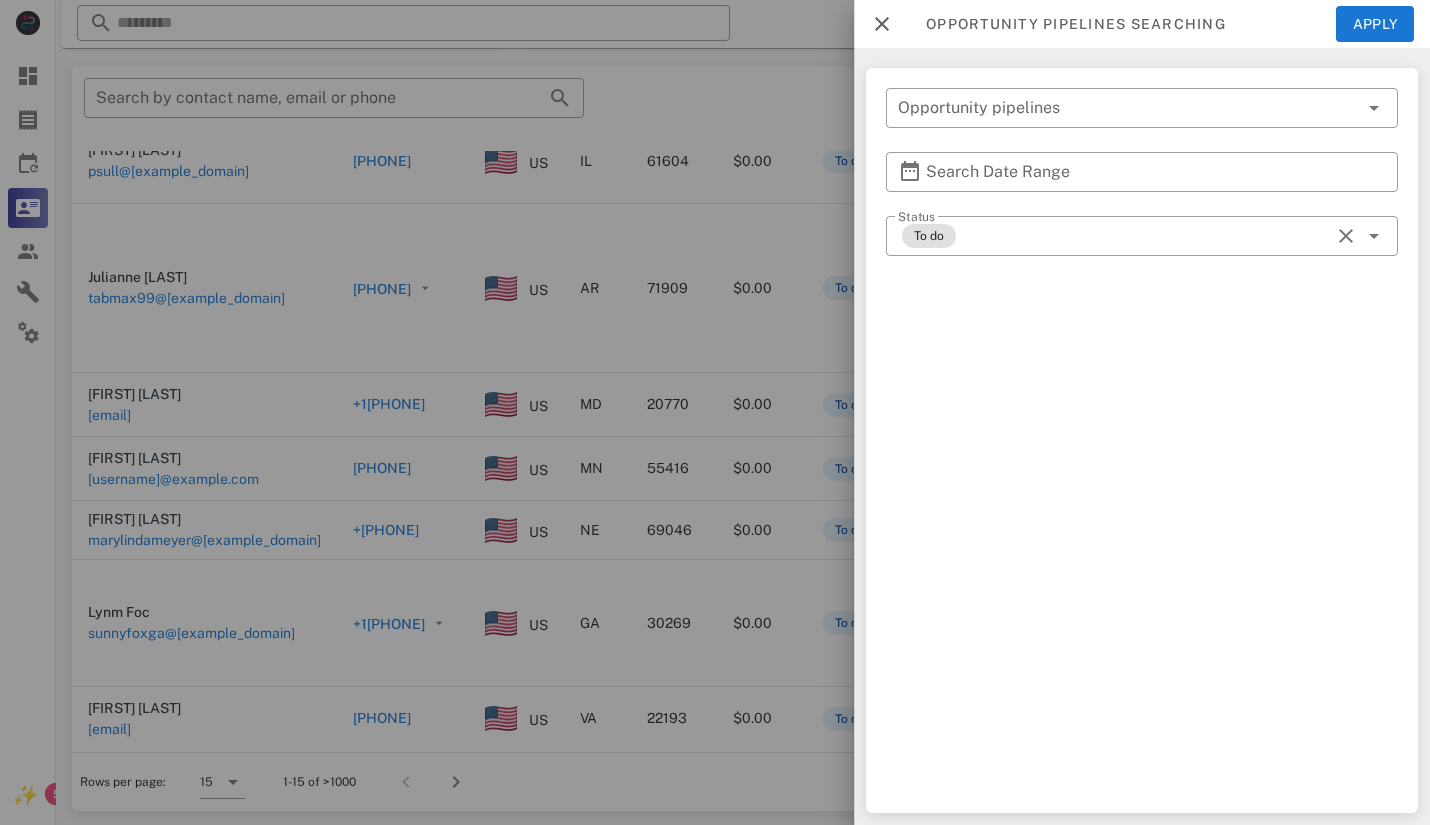 click at bounding box center [882, 24] 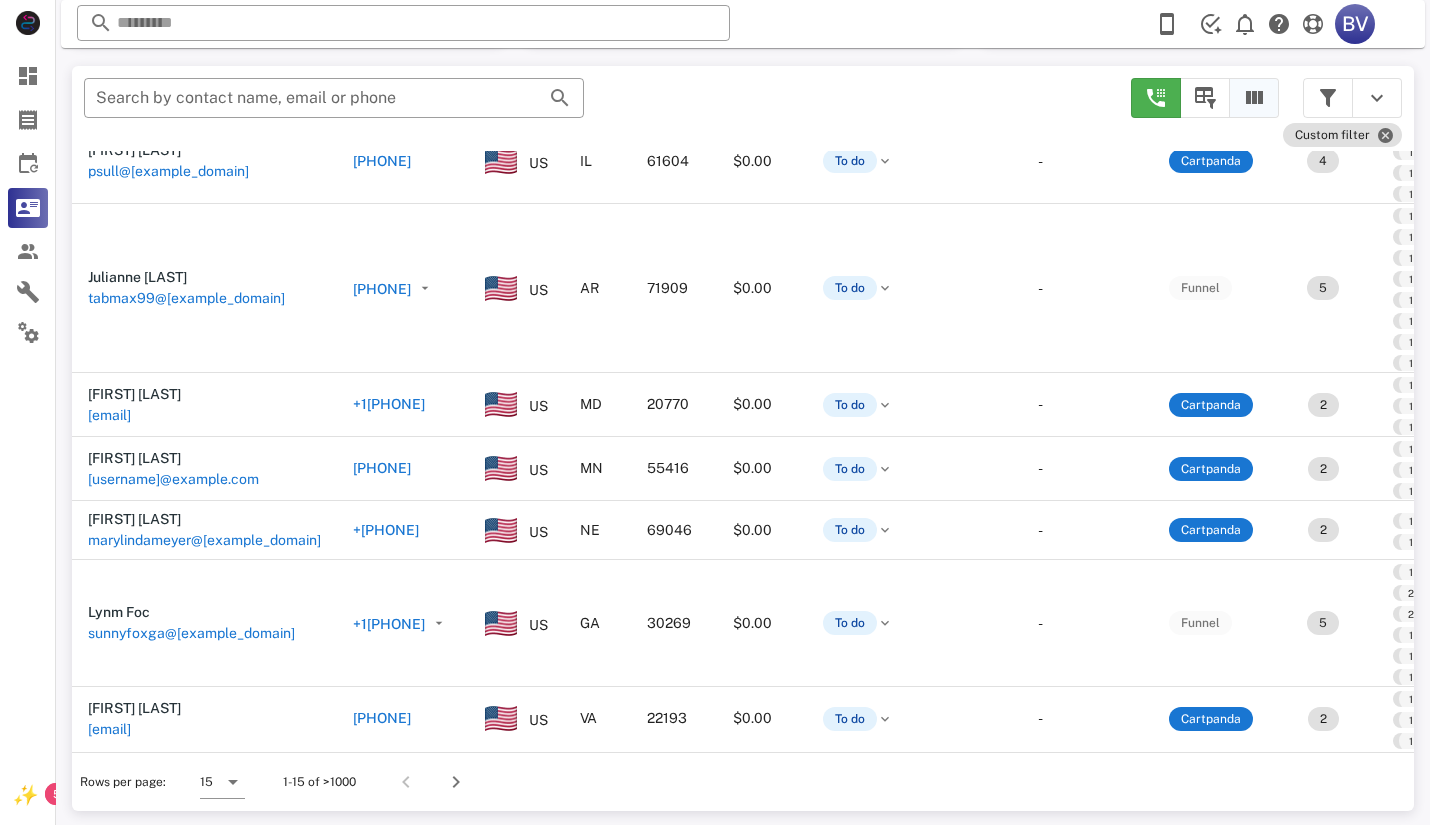 click at bounding box center (1254, 98) 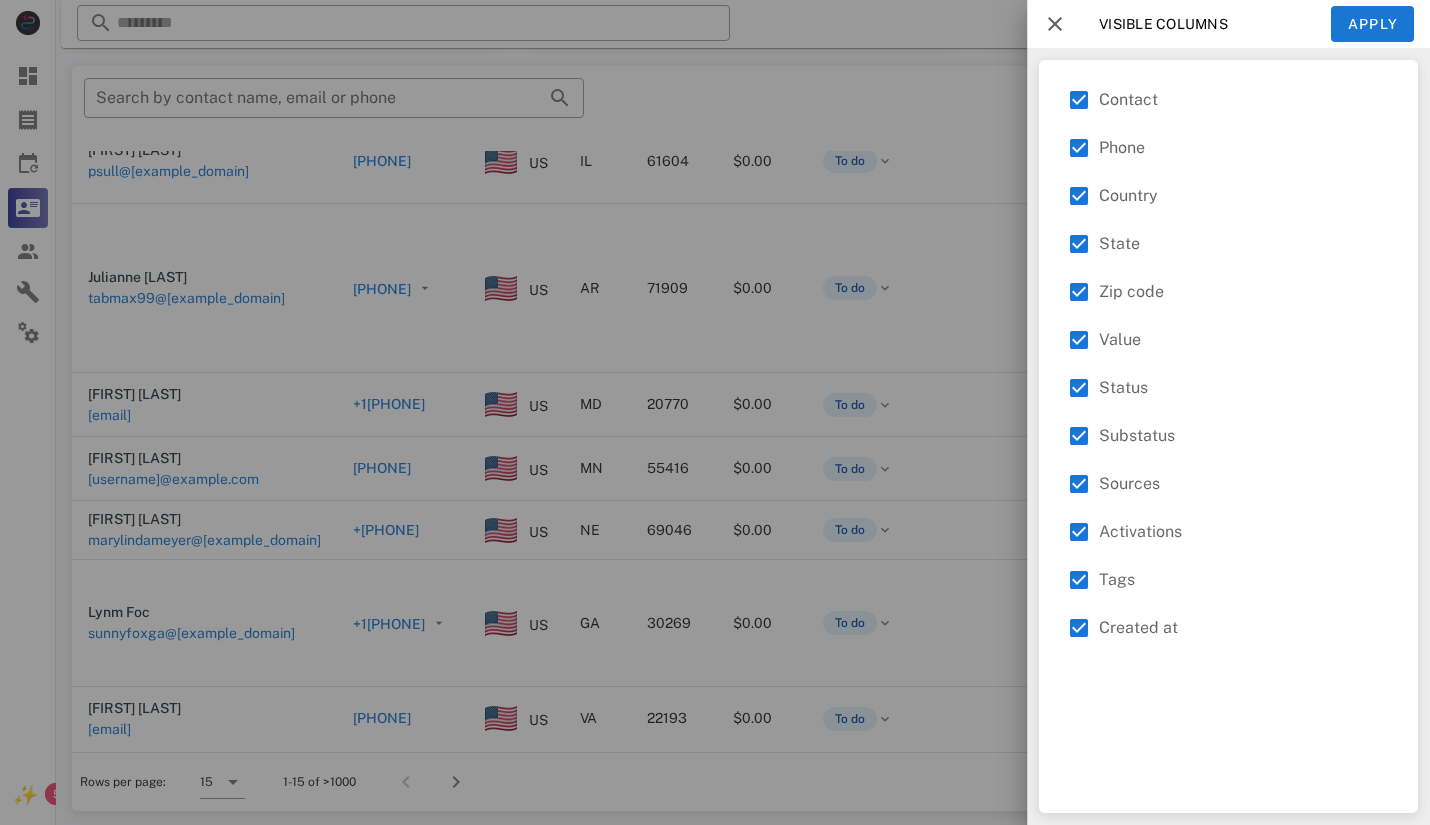 click at bounding box center [1055, 24] 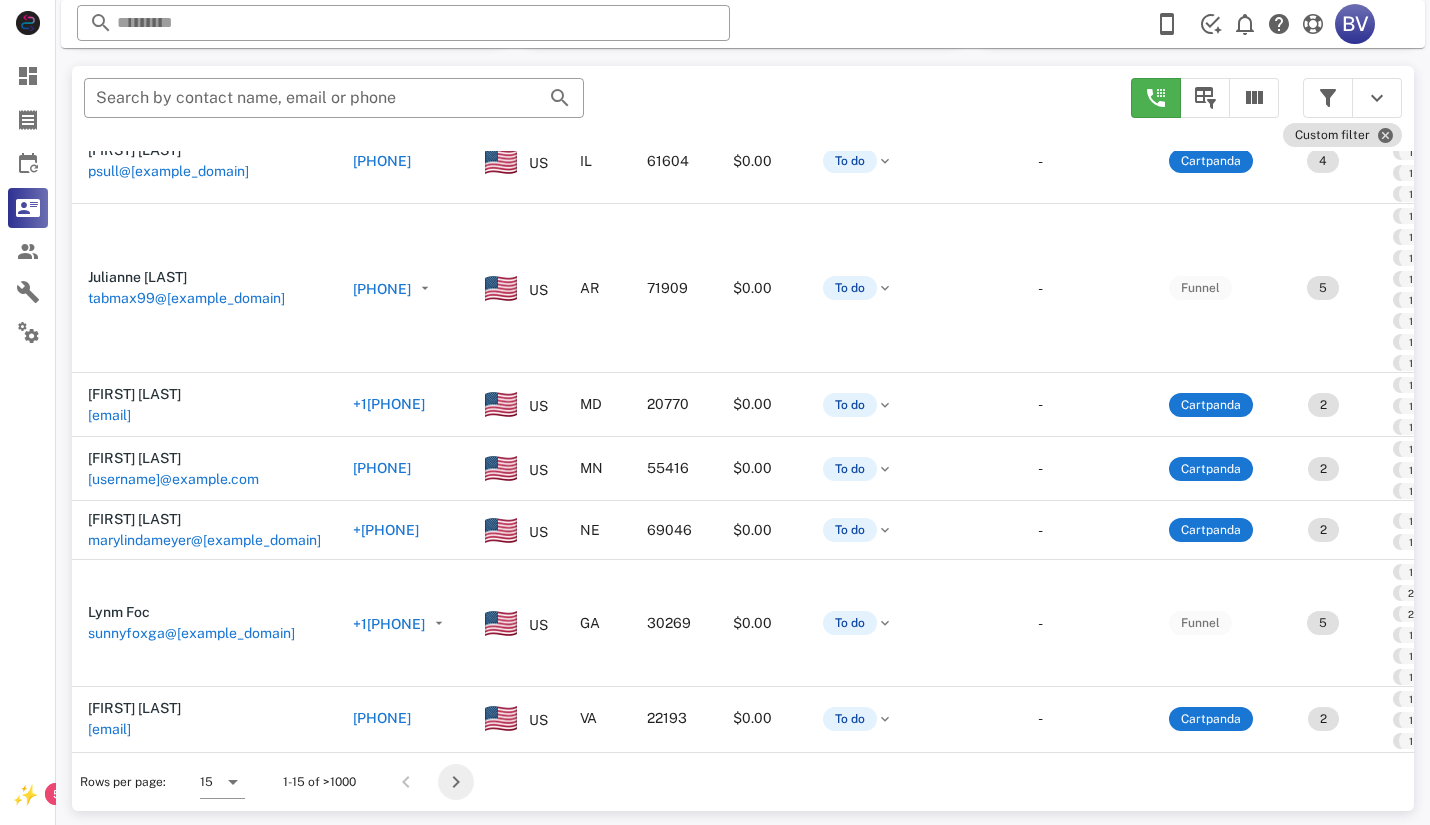 click at bounding box center (456, 782) 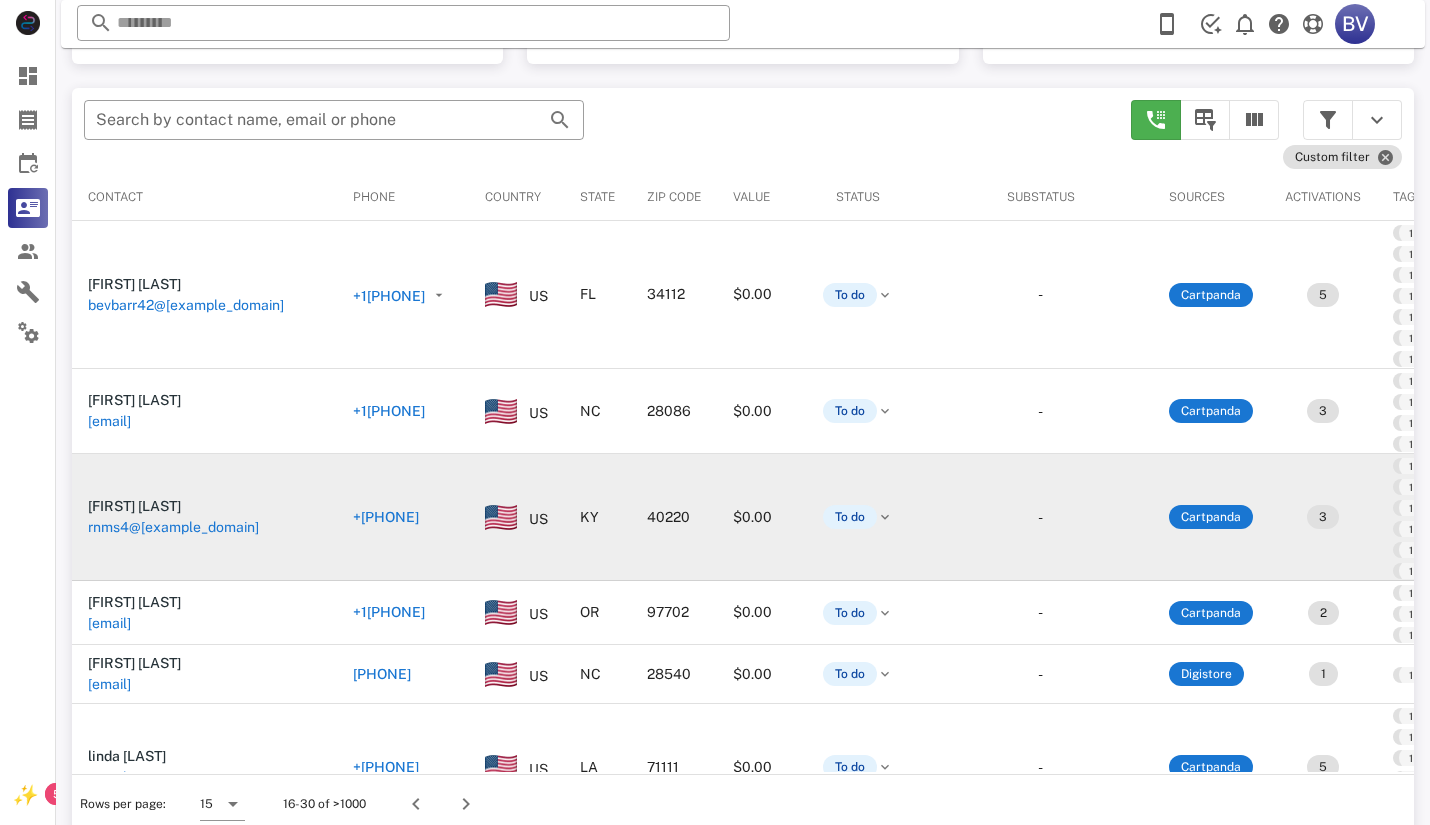 scroll, scrollTop: 378, scrollLeft: 0, axis: vertical 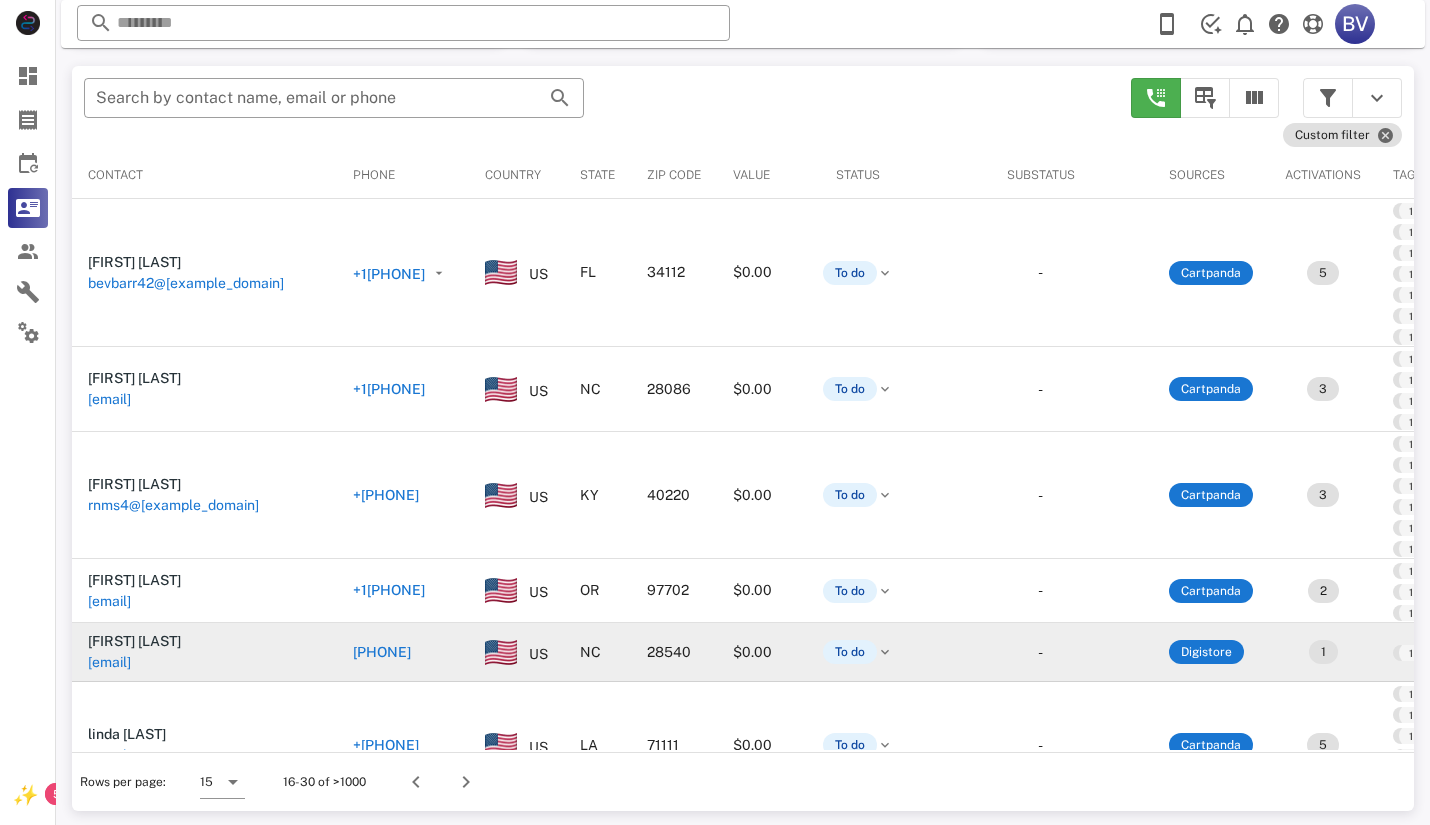 click on "[FIRST] [LAST]" at bounding box center (134, 641) 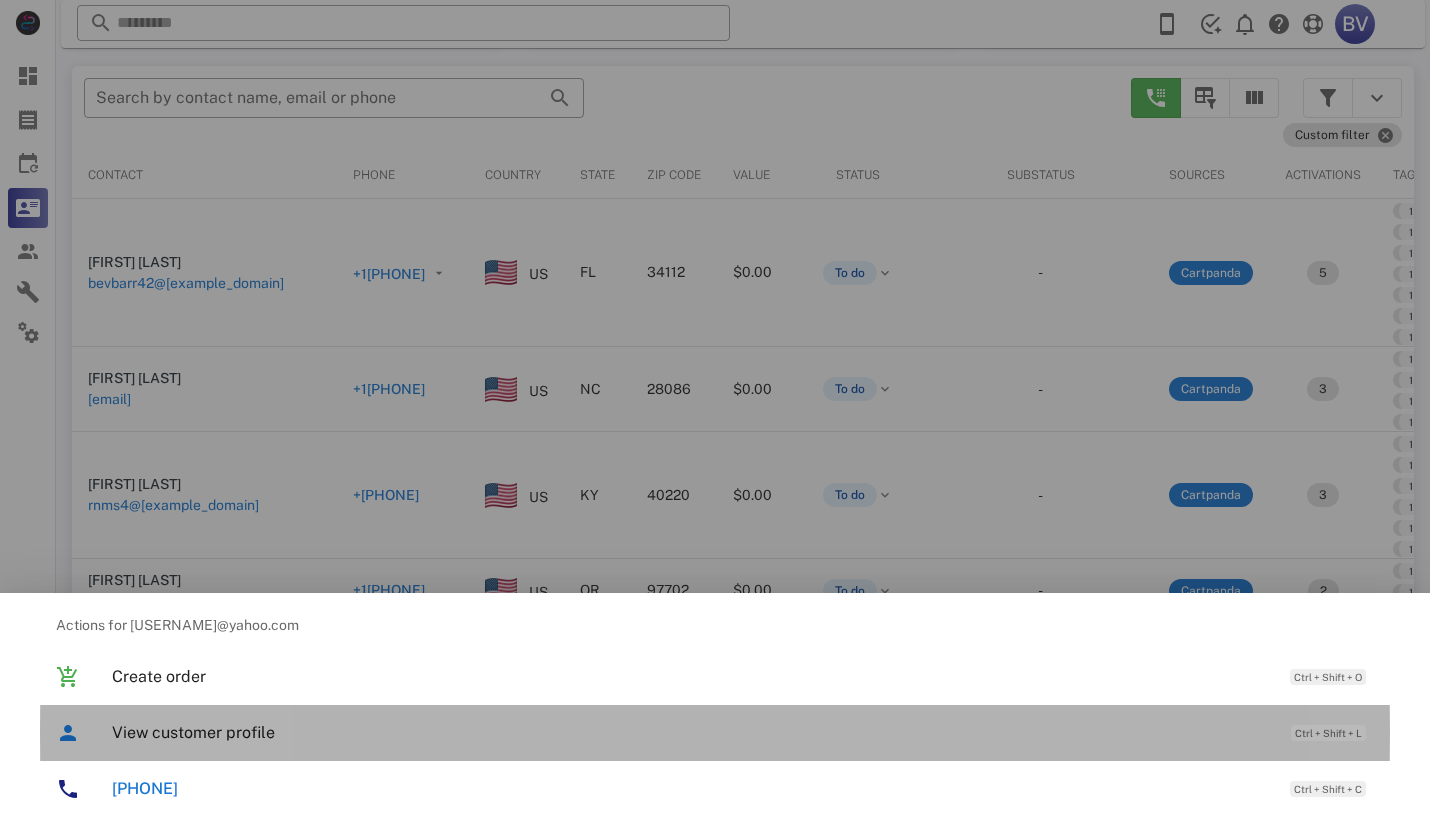click on "View customer profile Ctrl + Shift + L" at bounding box center (743, 732) 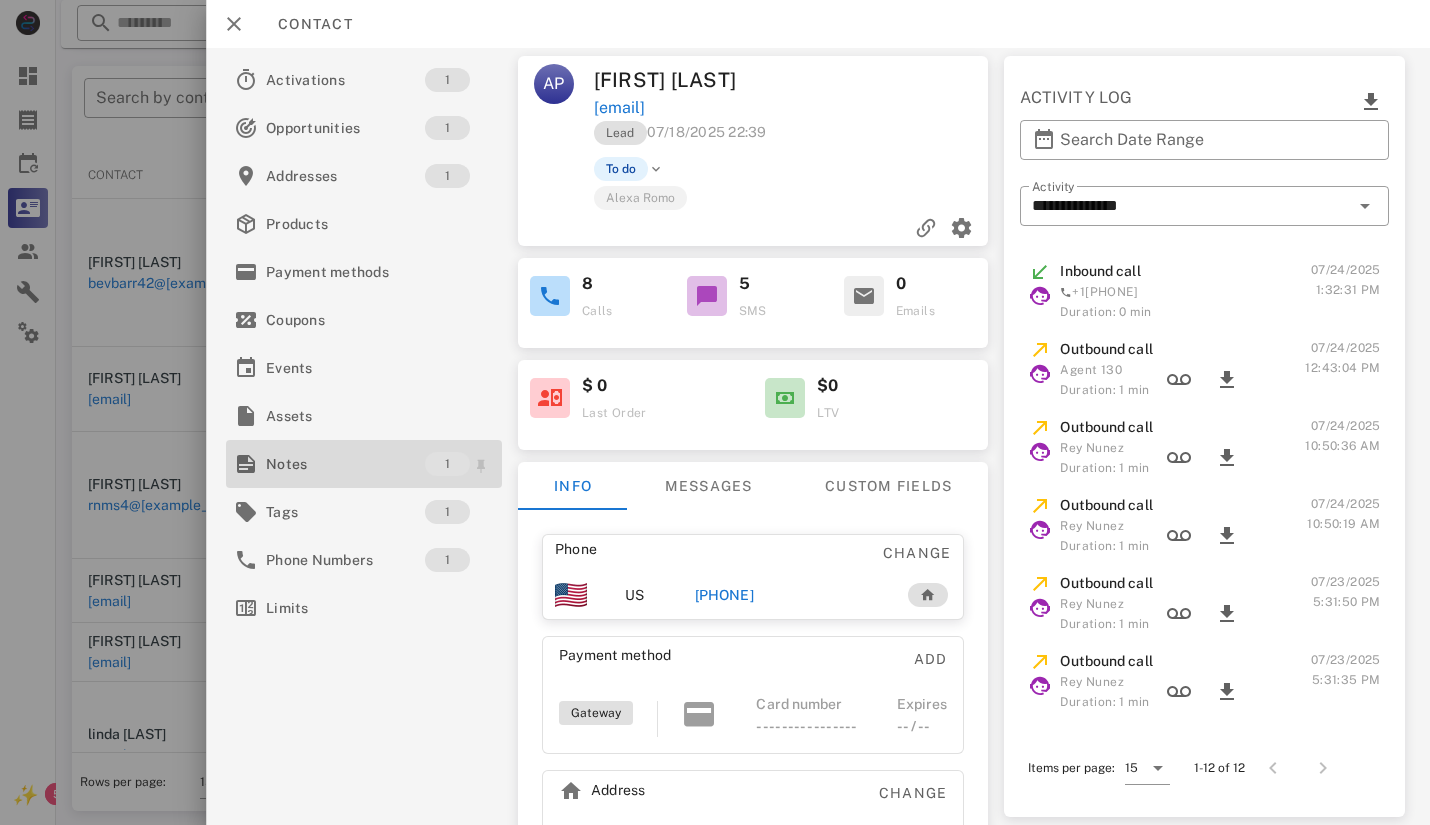 click on "Notes" at bounding box center [345, 464] 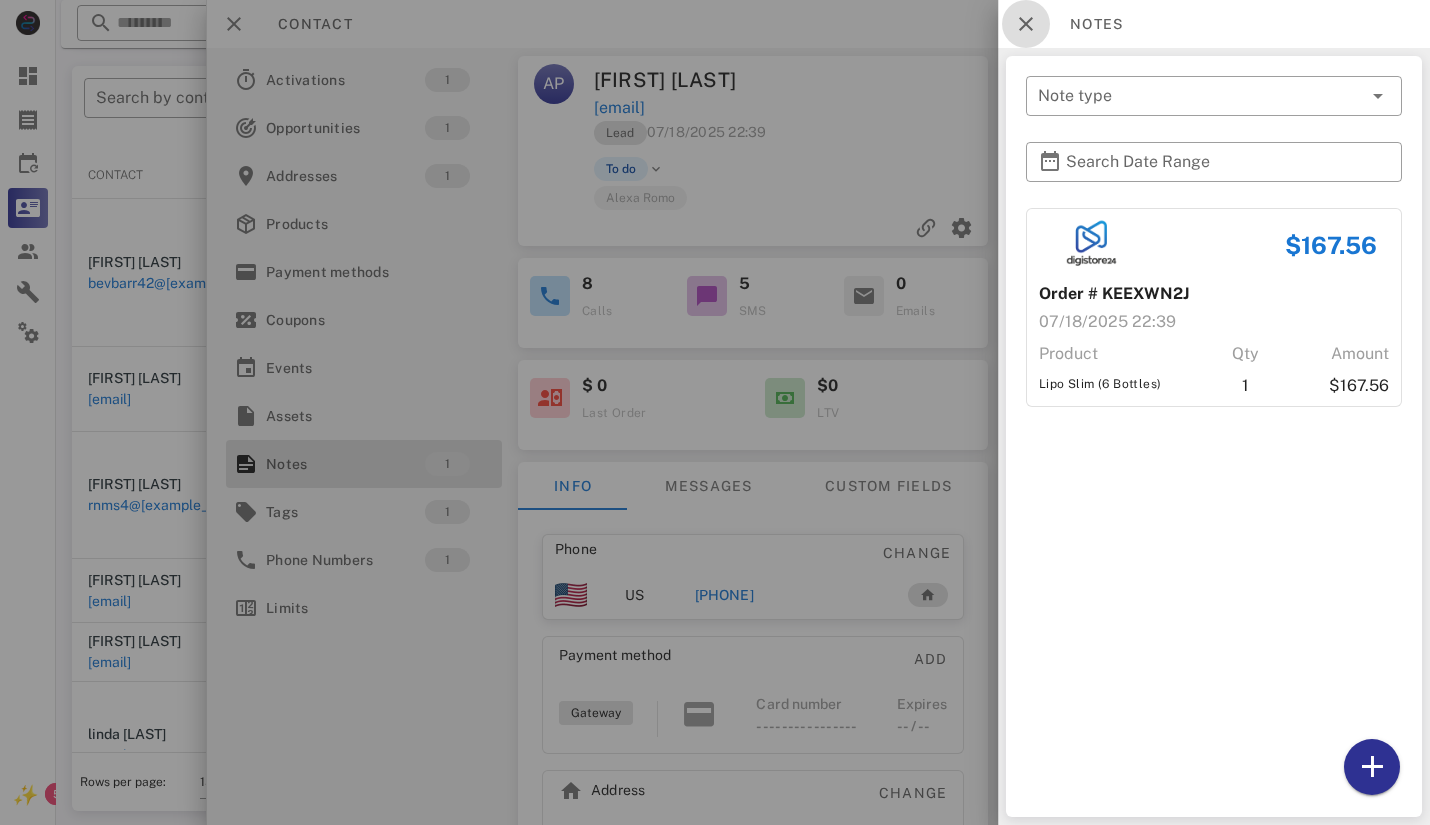 click at bounding box center [1026, 24] 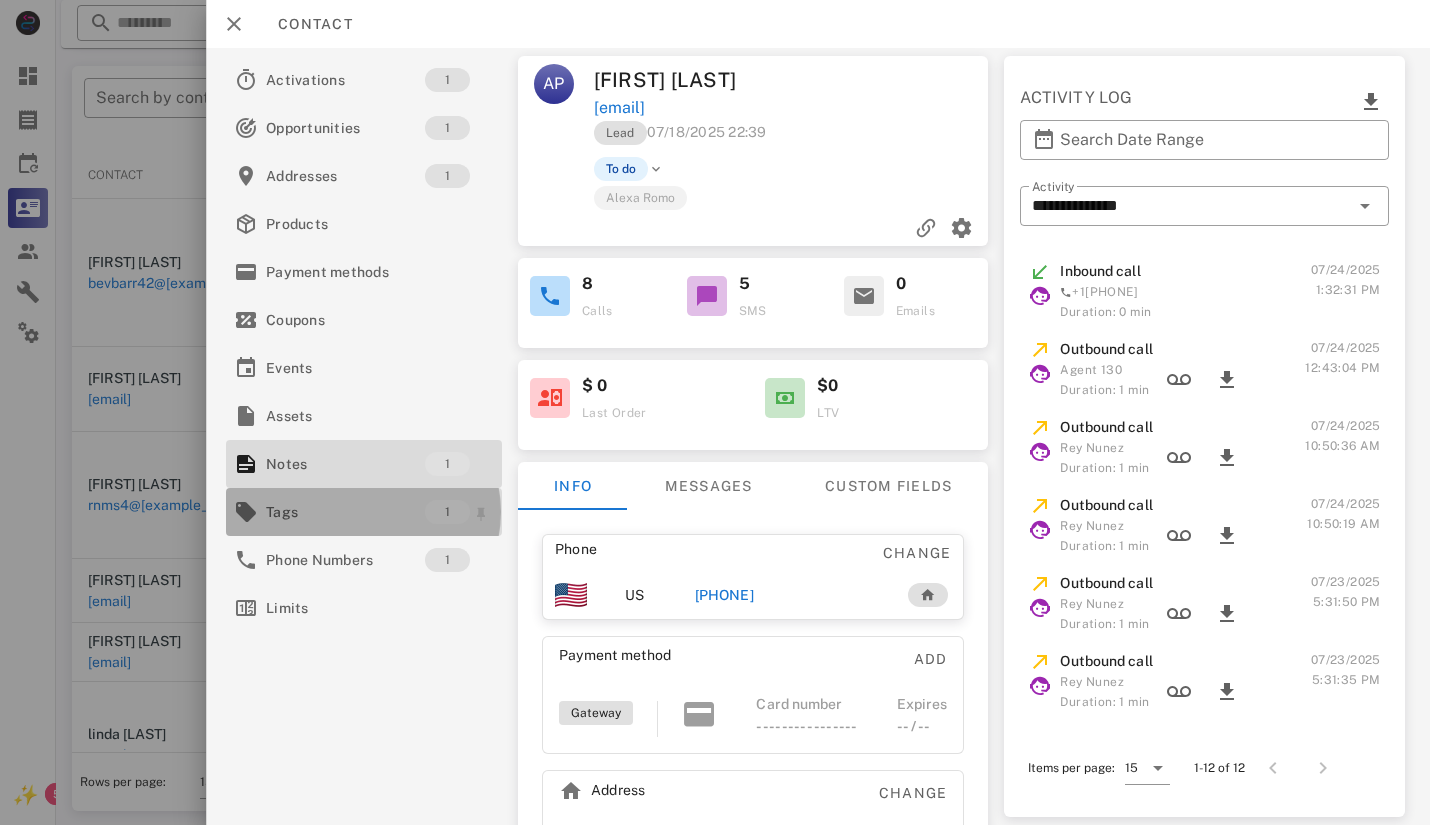 click on "Tags" at bounding box center [345, 512] 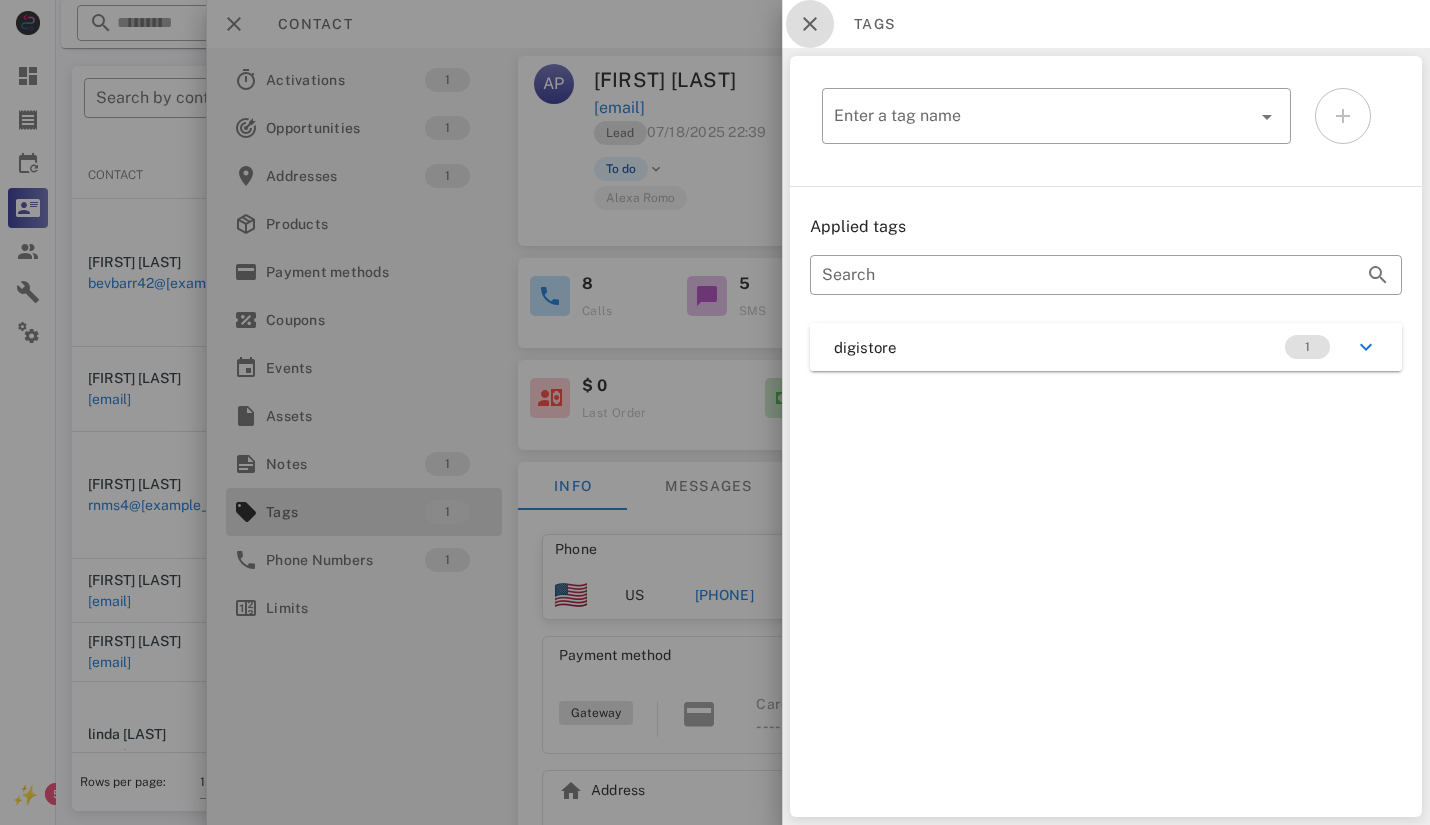 click at bounding box center (810, 24) 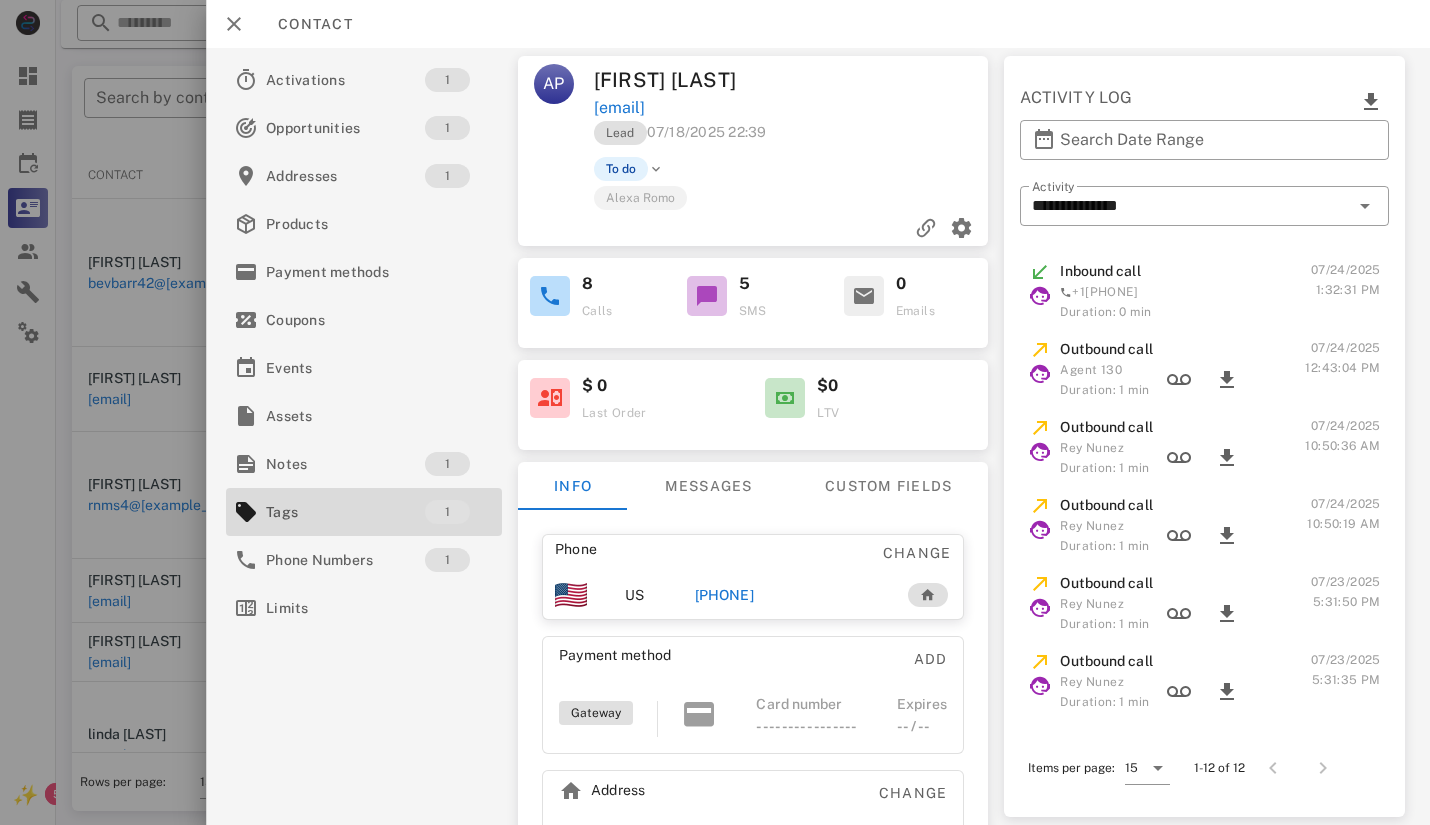 scroll, scrollTop: 380, scrollLeft: 0, axis: vertical 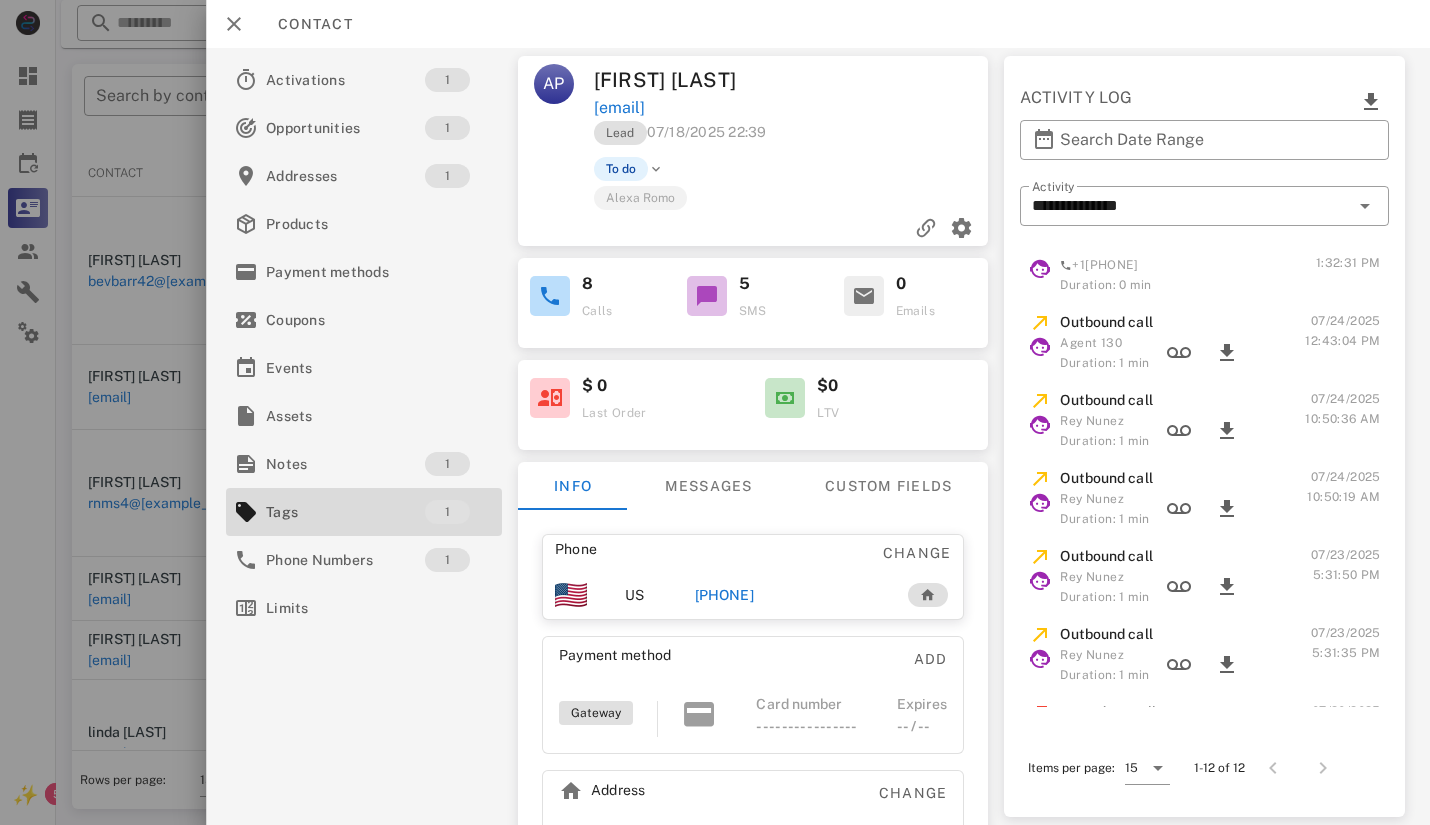 drag, startPoint x: 1362, startPoint y: 363, endPoint x: 1207, endPoint y: 261, distance: 185.55054 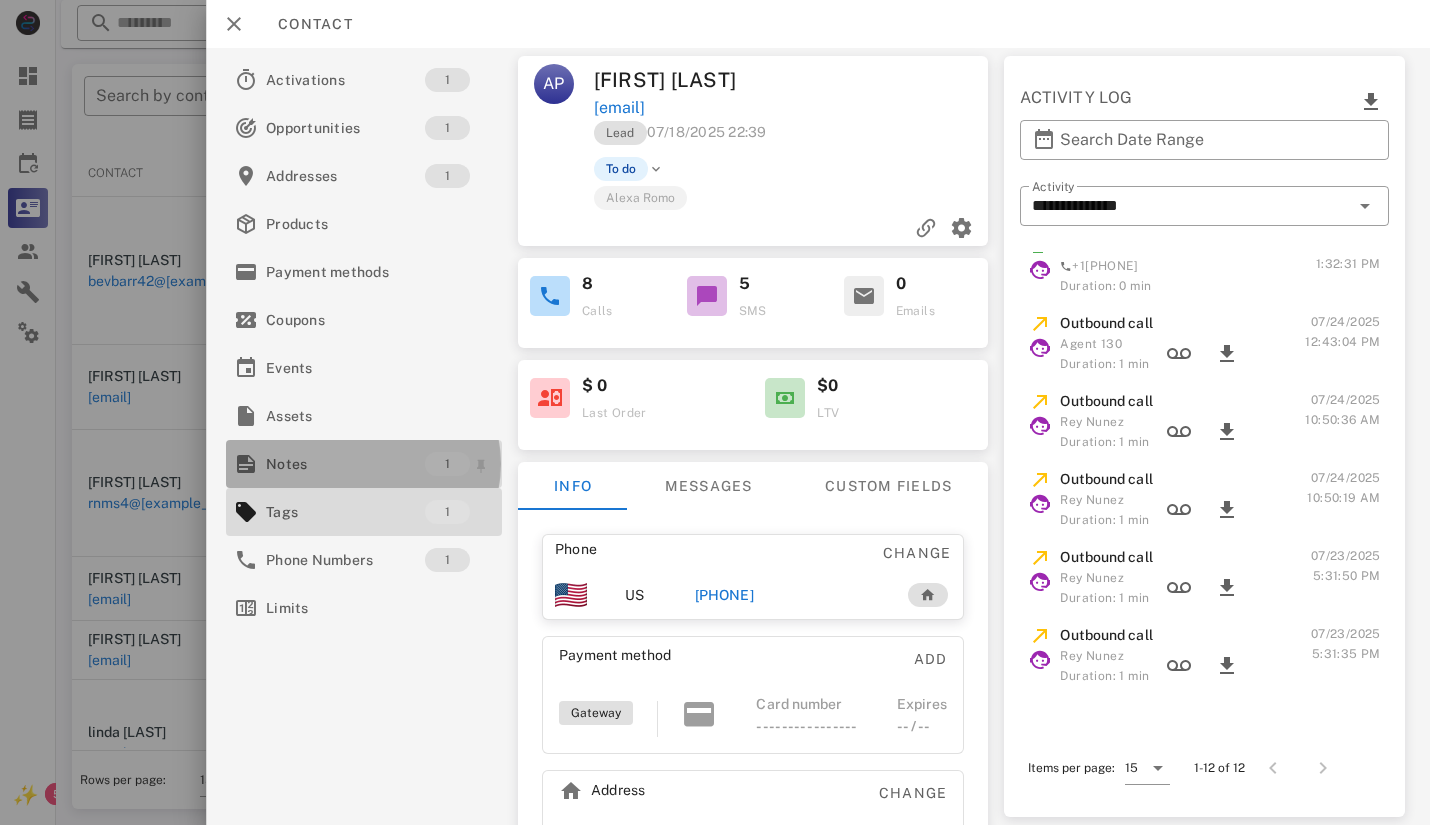click on "Notes" at bounding box center [345, 464] 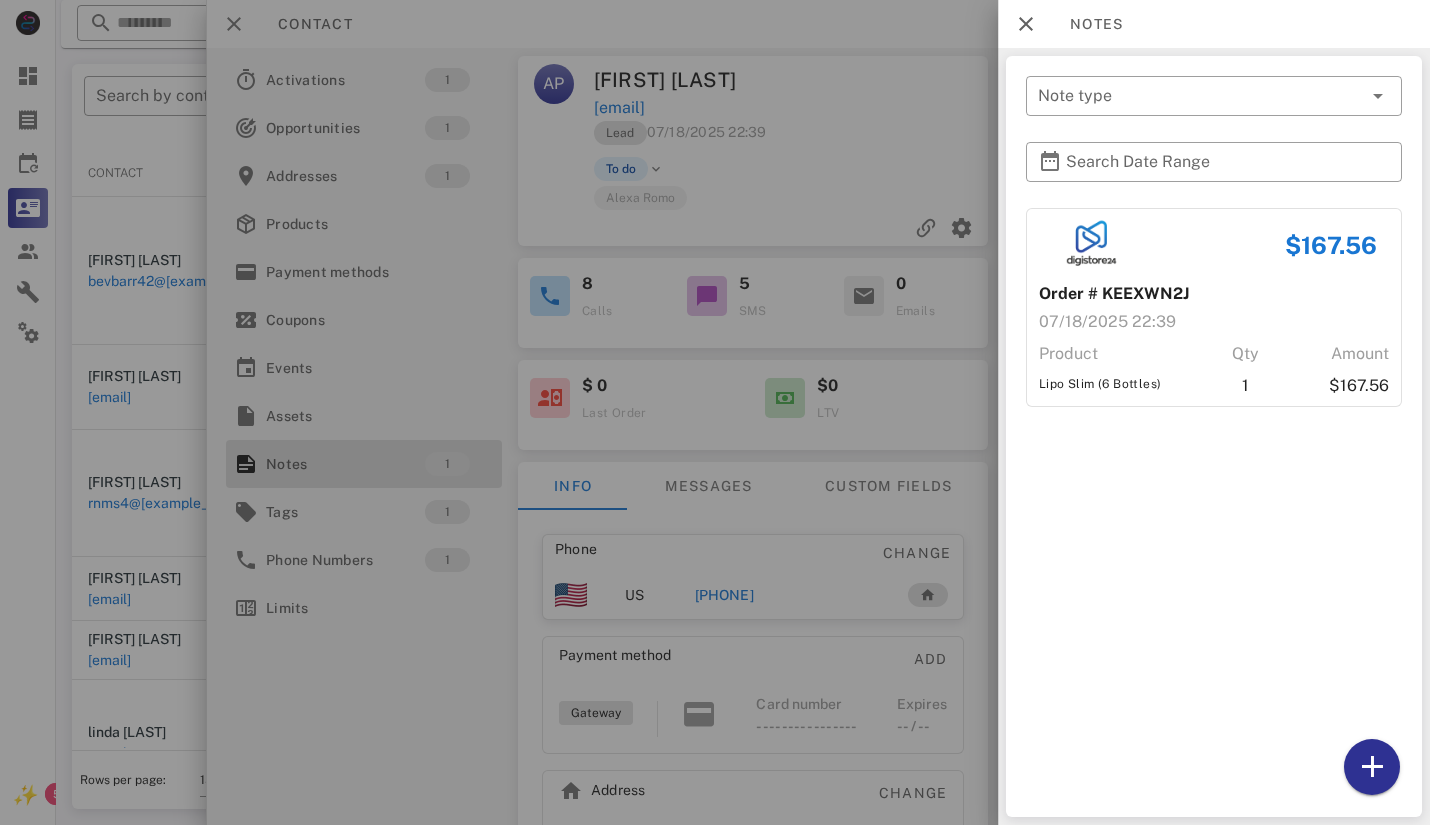 click at bounding box center (715, 412) 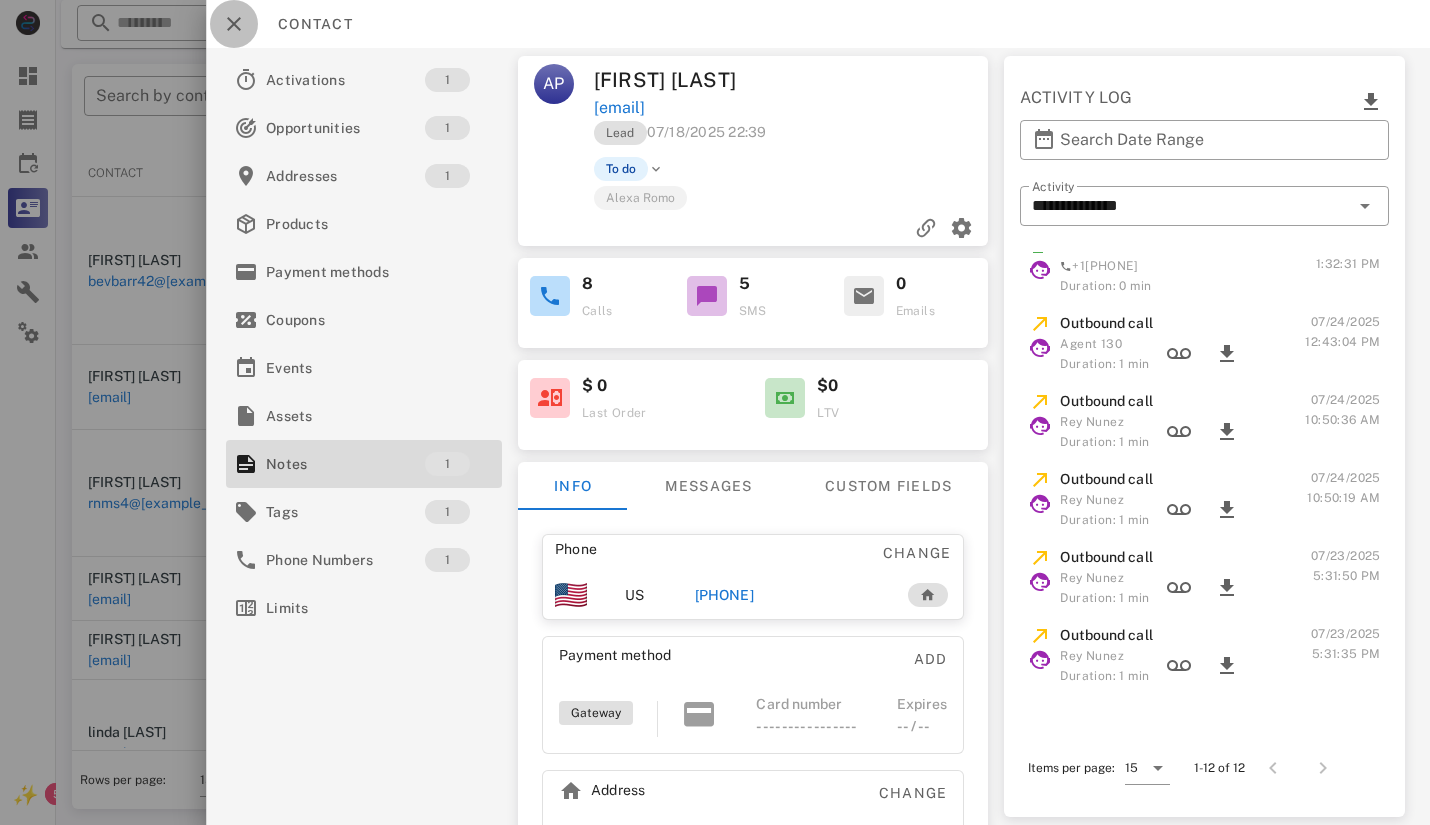 click at bounding box center (234, 24) 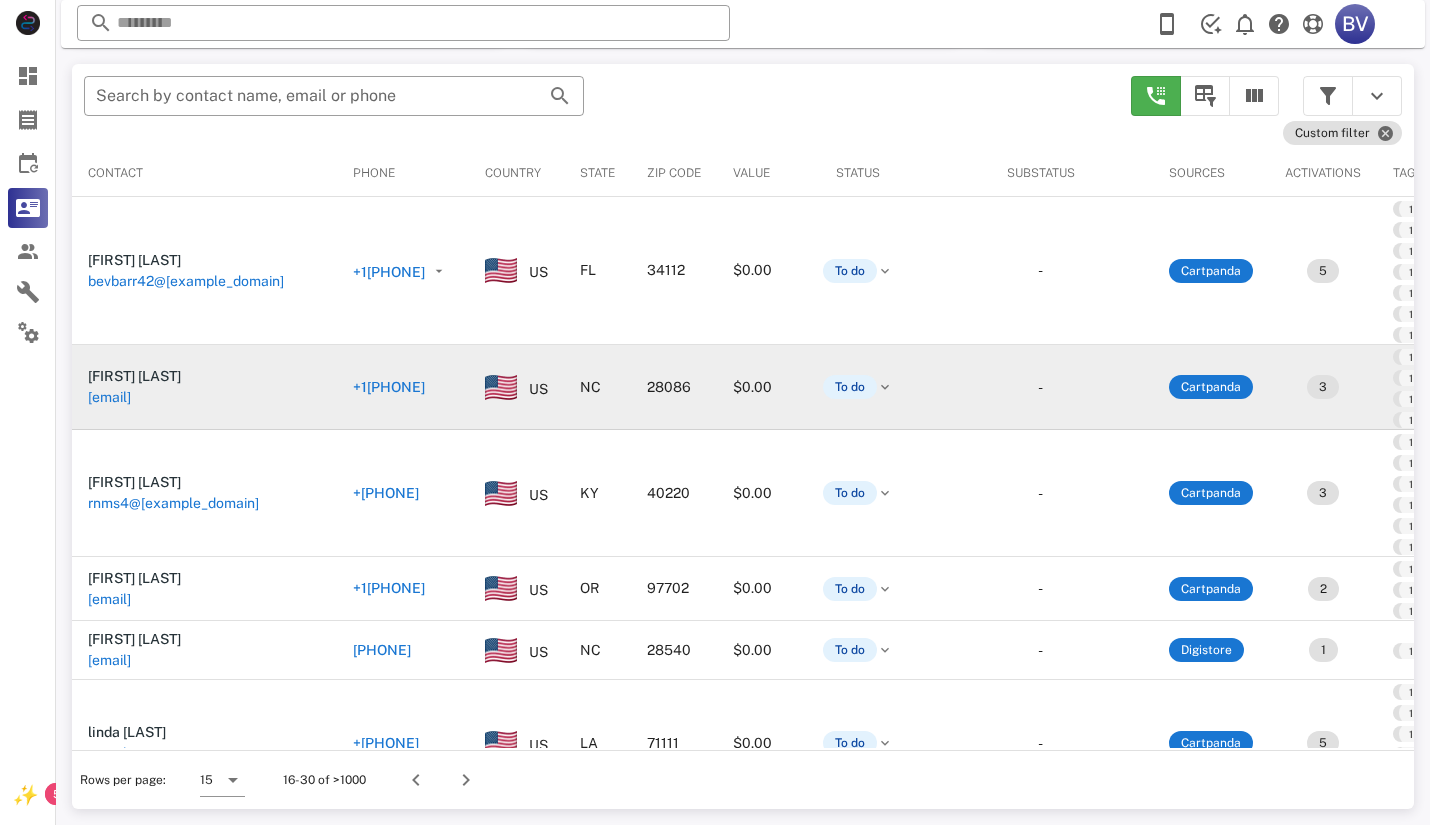 click on "+1[PHONE]" at bounding box center (389, 387) 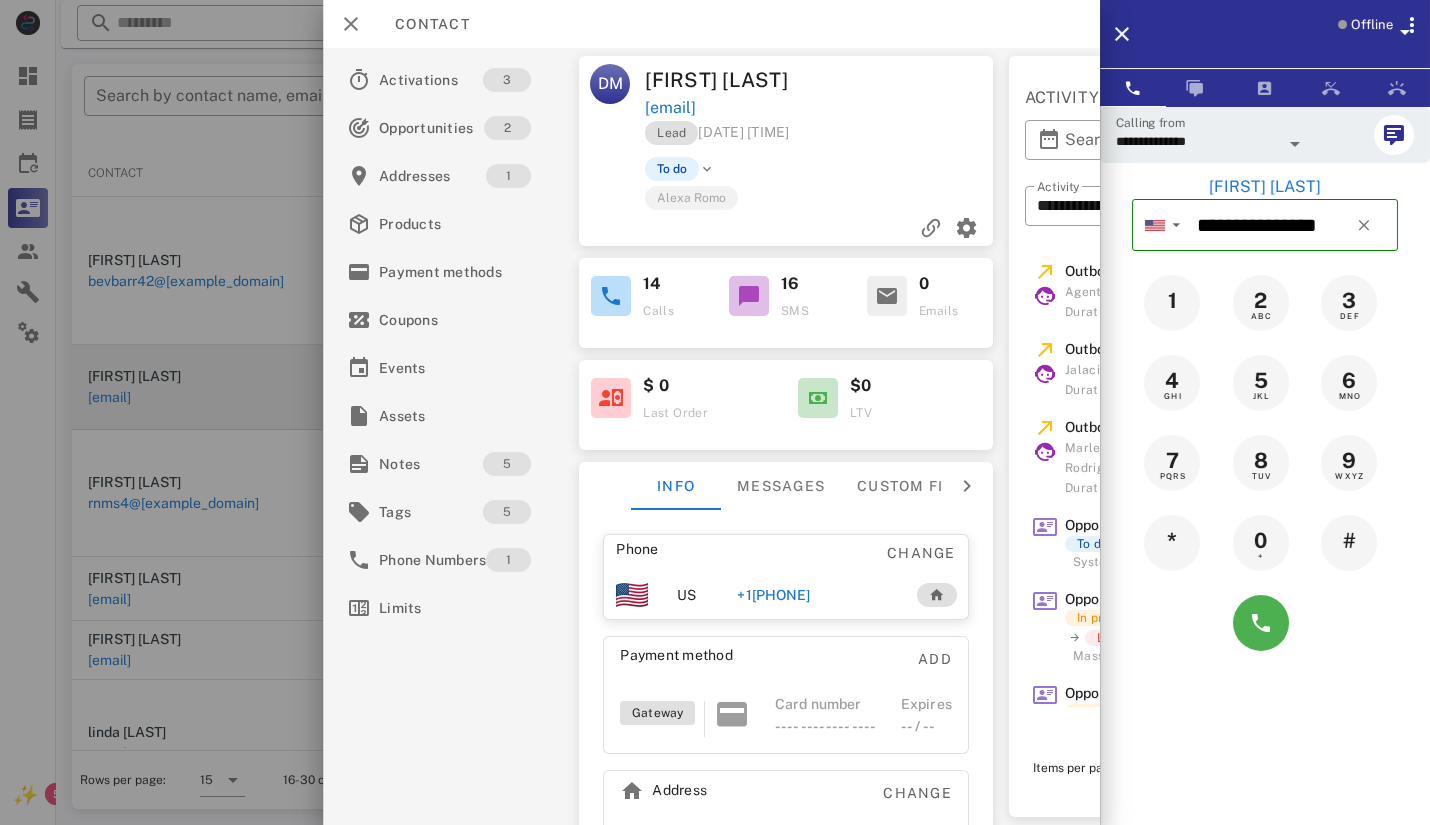 scroll, scrollTop: 0, scrollLeft: 3, axis: horizontal 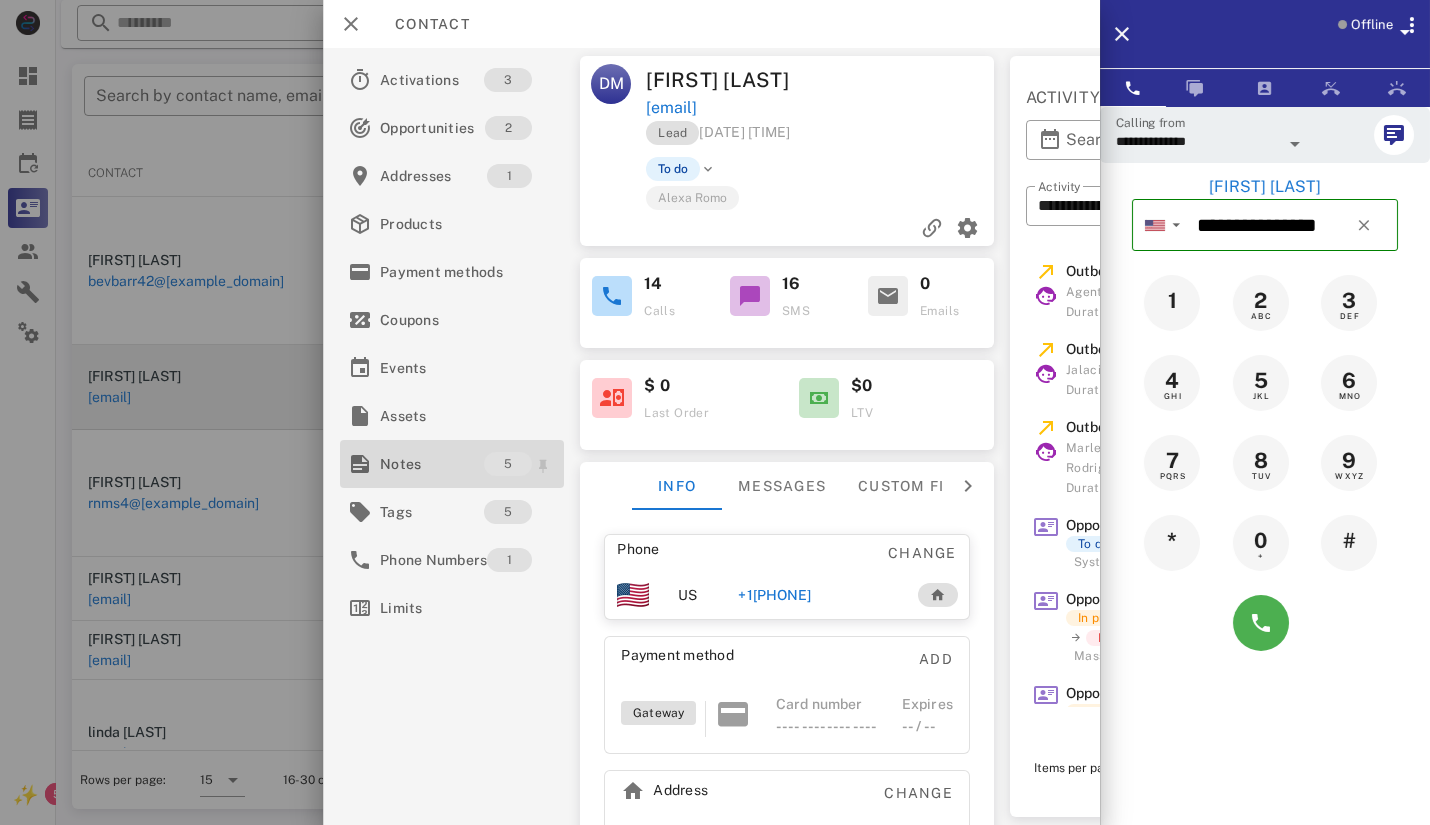 click on "Notes" at bounding box center [432, 464] 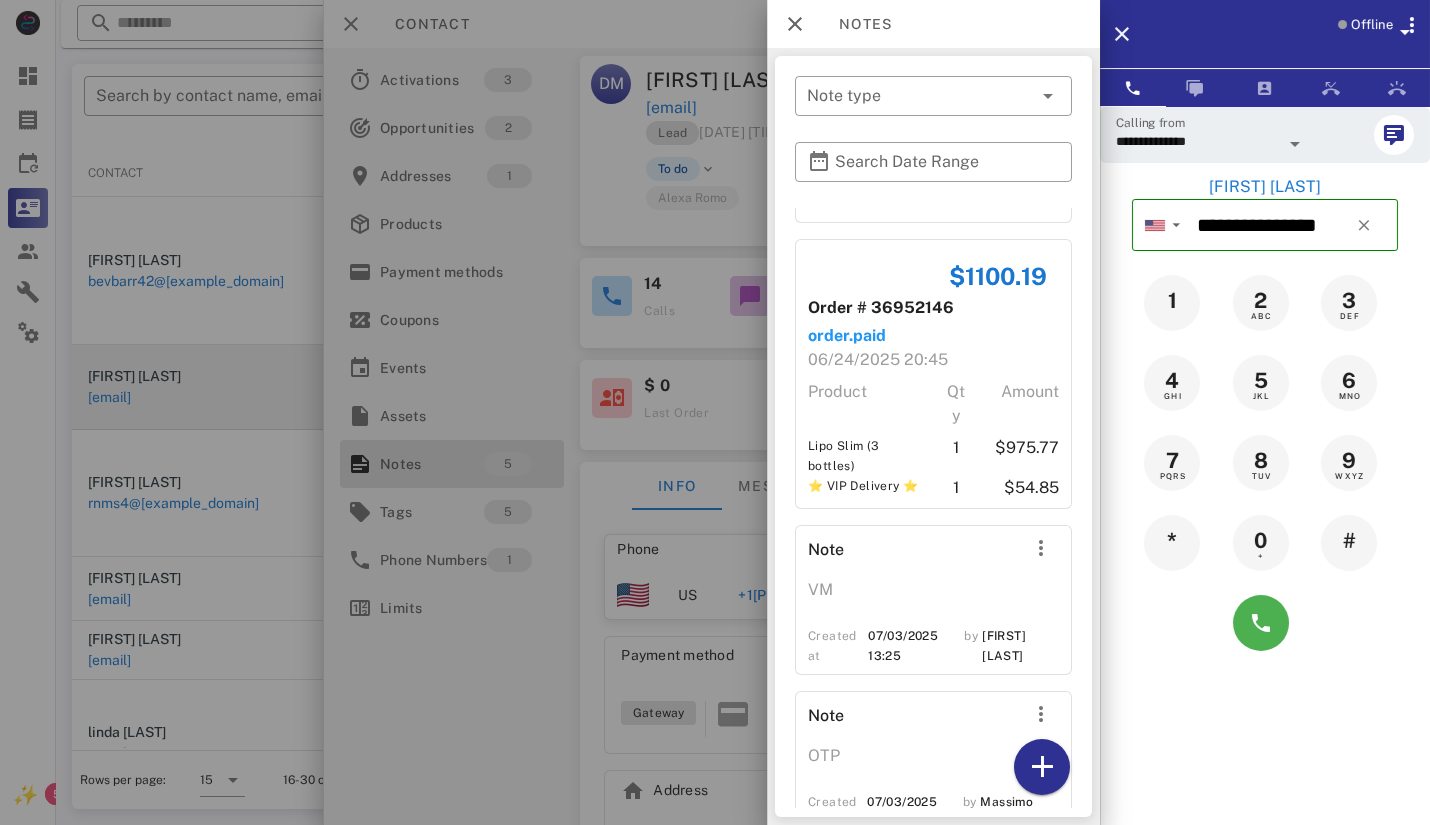 scroll, scrollTop: 246, scrollLeft: 0, axis: vertical 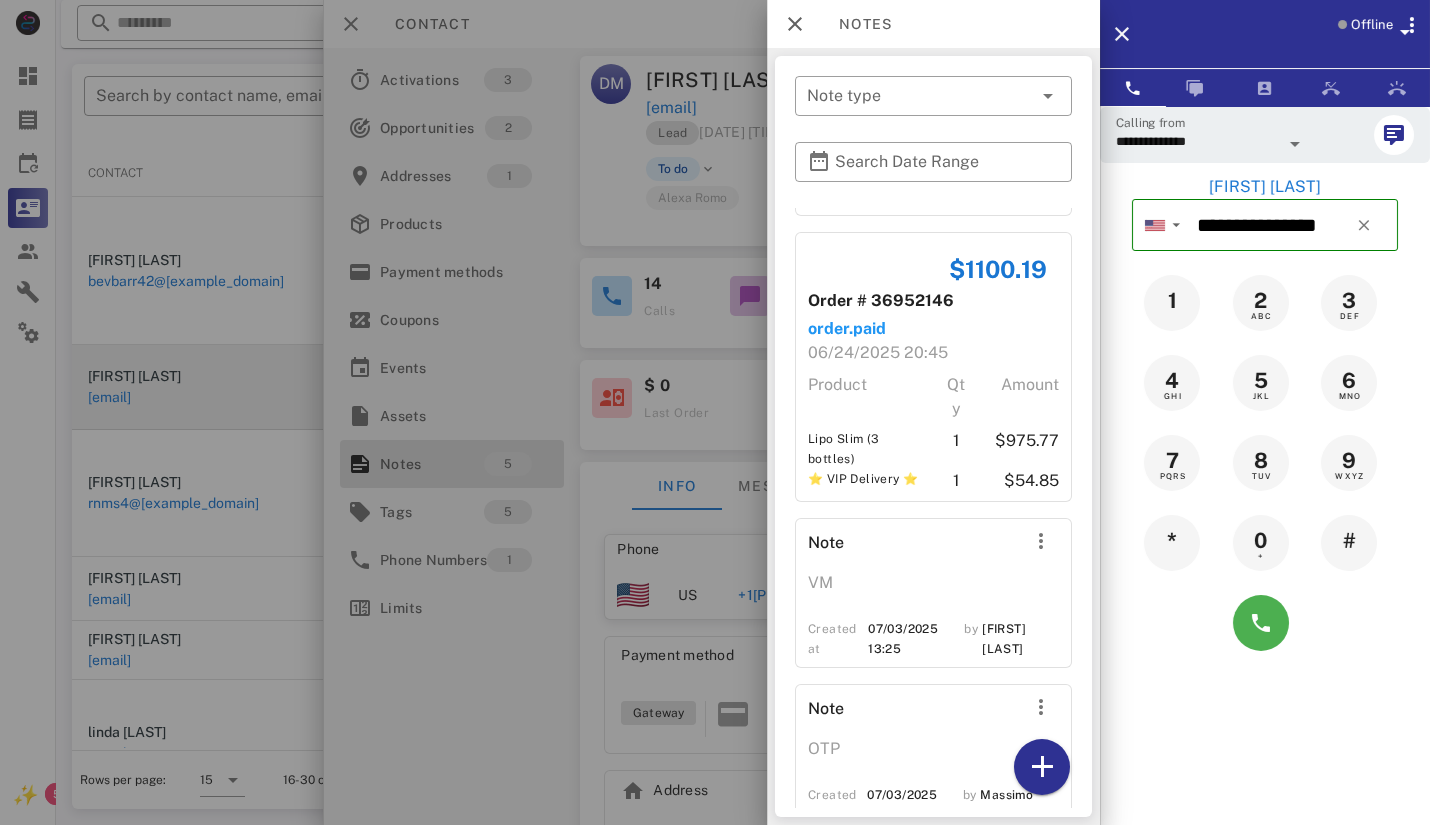 click on "​ Note type ​ Search Date Range  $1068.82   Order # 35264945   order.paid   05/03/2025 19:23   Product Qty Amount  Lipo Gummy (3 bottles)  1 $1001.22  $1100.19   Order # 36952146   order.paid   06/24/2025 20:45   Product Qty Amount  Lipo Slim (3 bottles)  1 $975.77  ⭐ VIP Delivery ⭐  1 $54.85  Note  VM  Created at   07/03/2025 13:25   by   Karina [LAST]   Note  OTP  Created at   07/03/2025 13:38   by   Massimo [LAST]   $1810.71   Order # 37728977   order.paid   07/19/2025 20:57   Product Qty Amount  Lipo Max - Exclusive Discount  1 $1640.67  ⭐ VIP Delivery ⭐  1 $55.53" at bounding box center (933, 436) 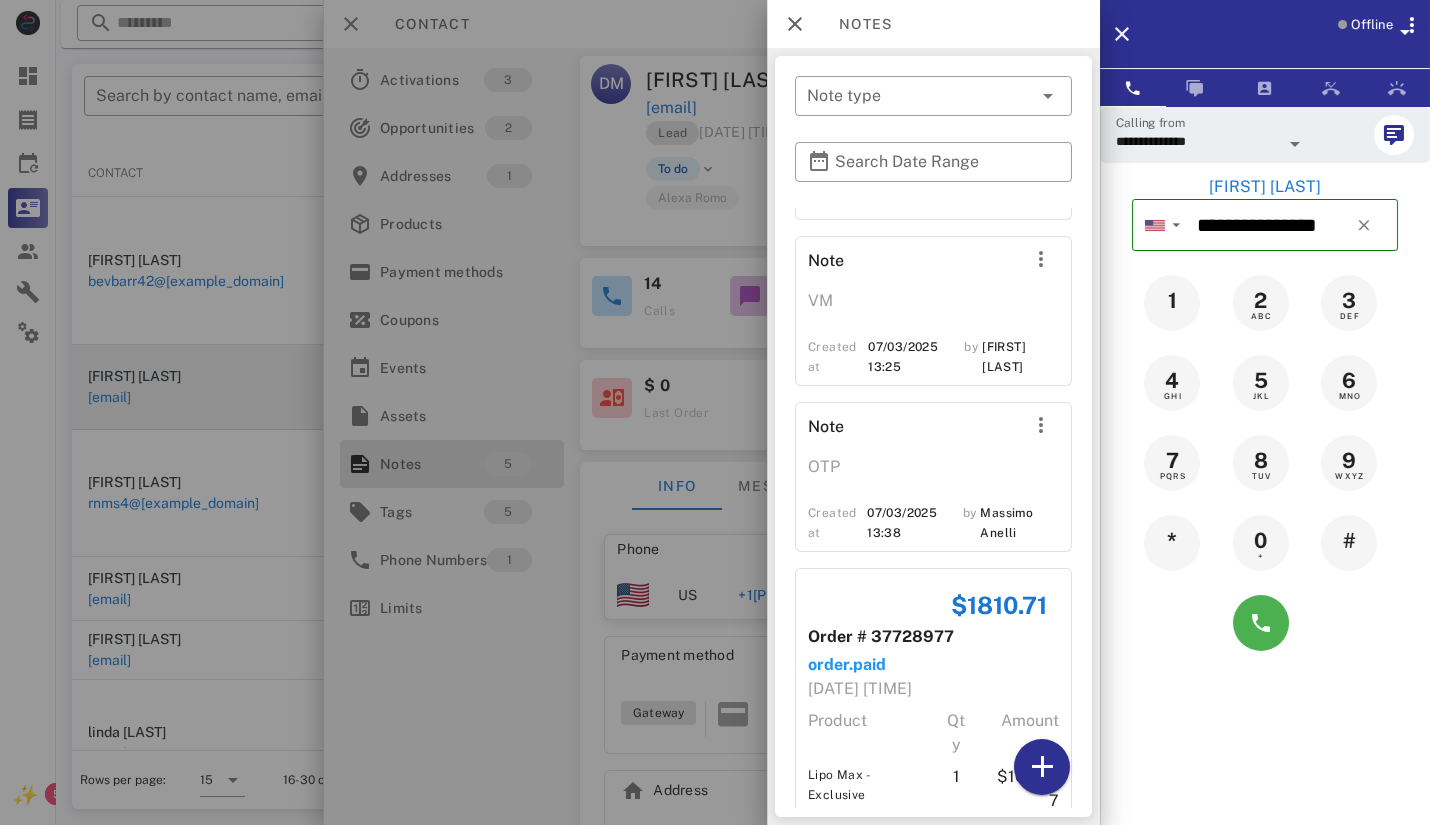 scroll, scrollTop: 638, scrollLeft: 0, axis: vertical 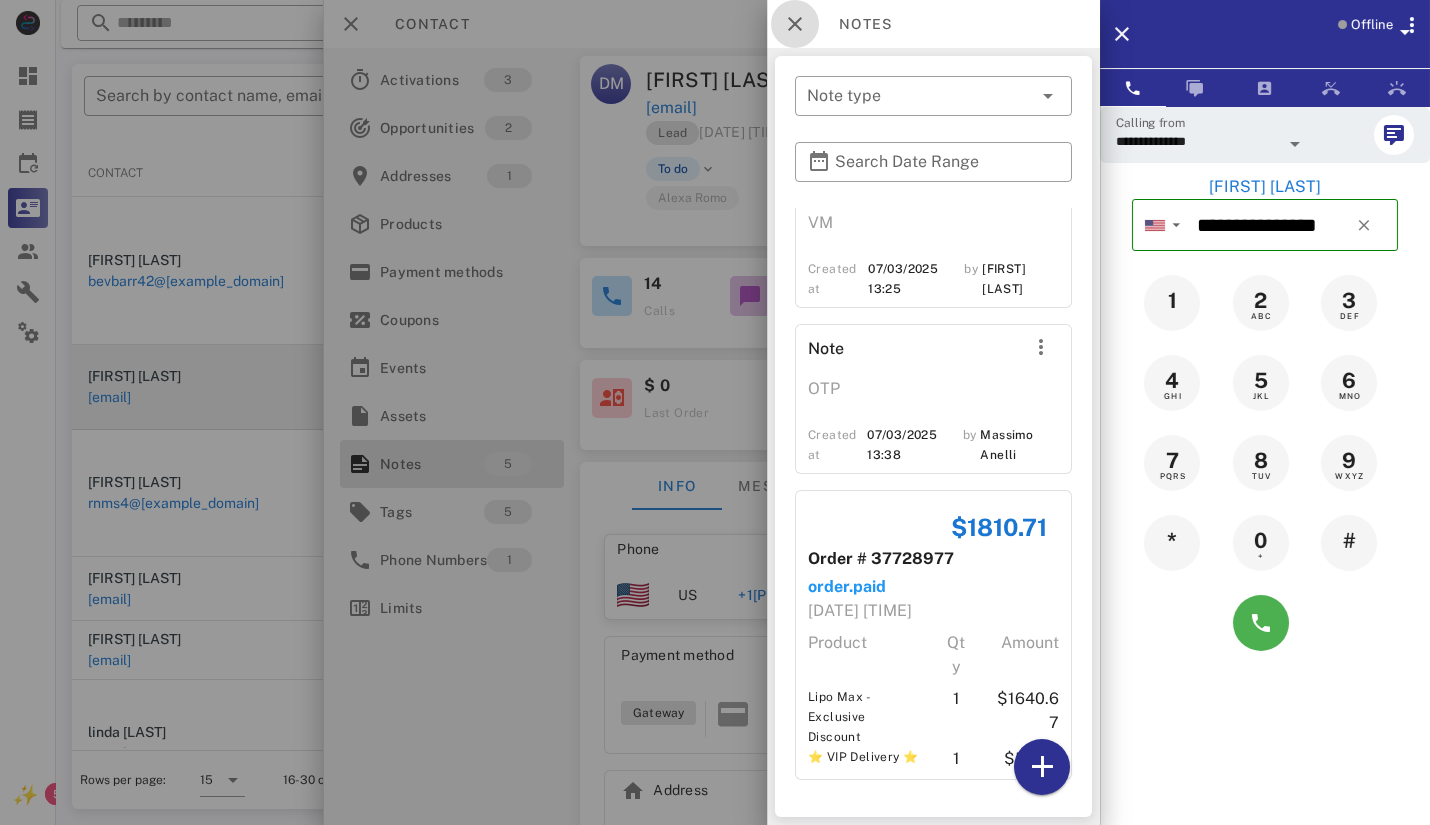 click at bounding box center (795, 24) 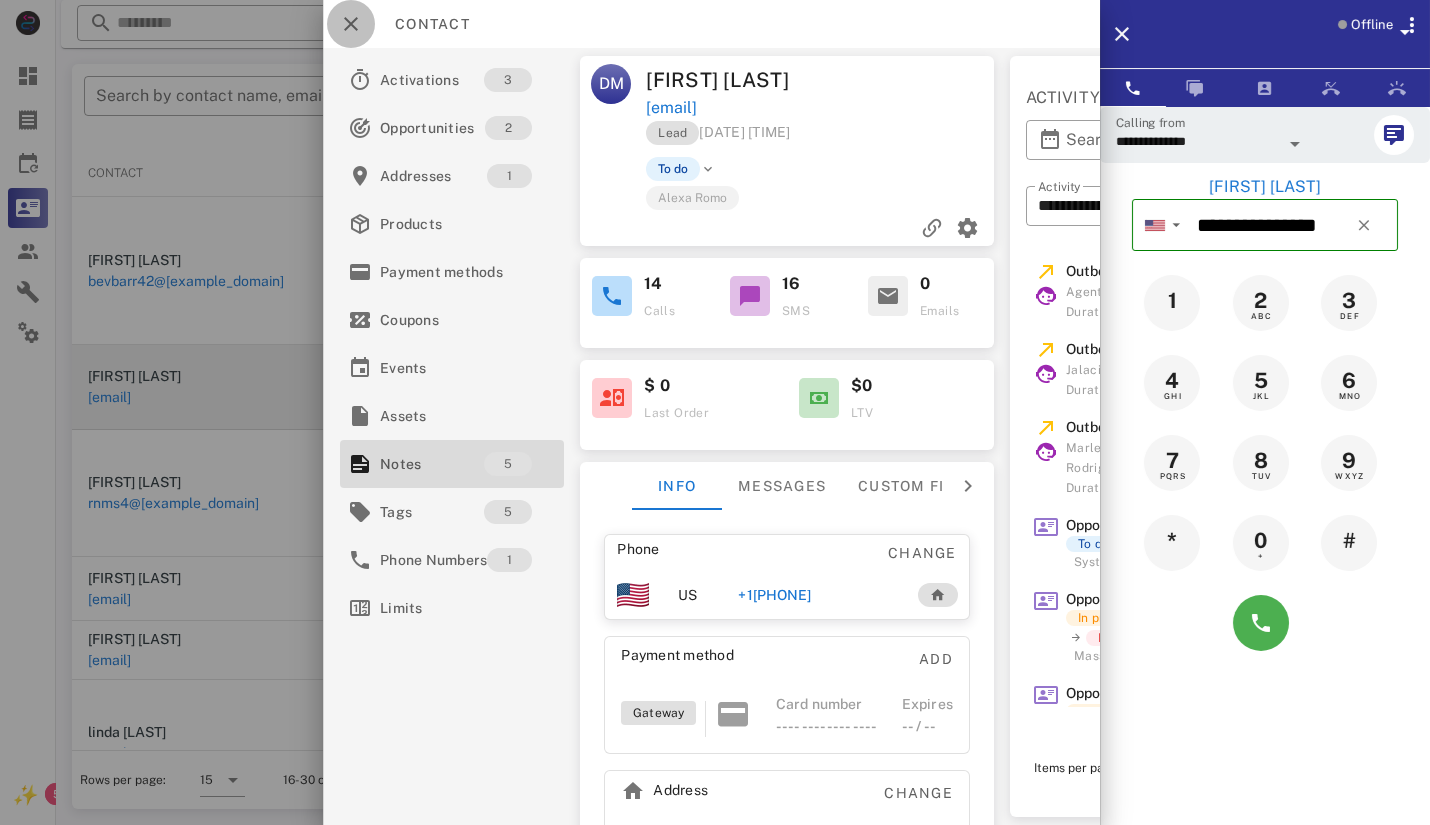 click at bounding box center (351, 24) 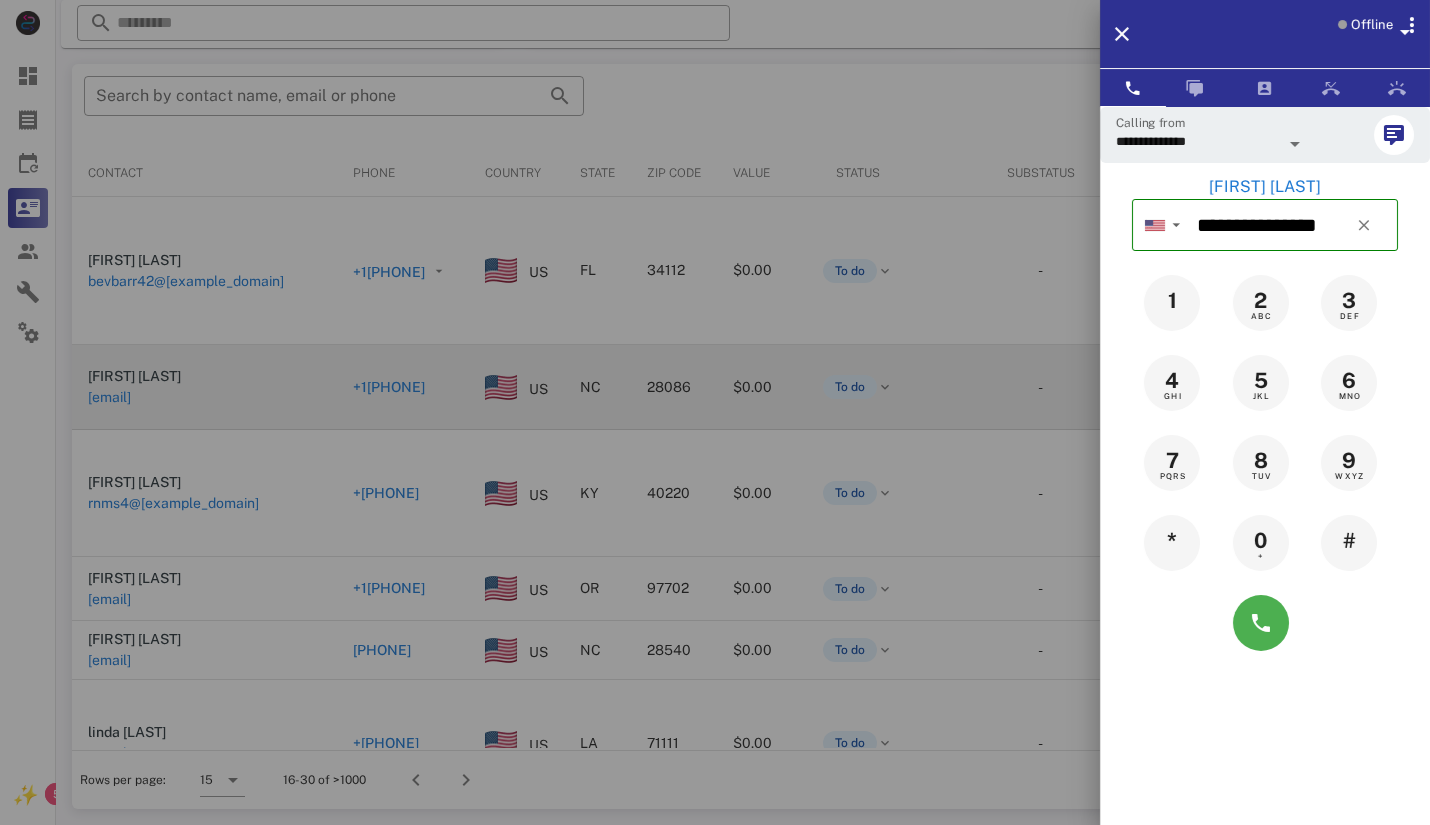 click at bounding box center [715, 412] 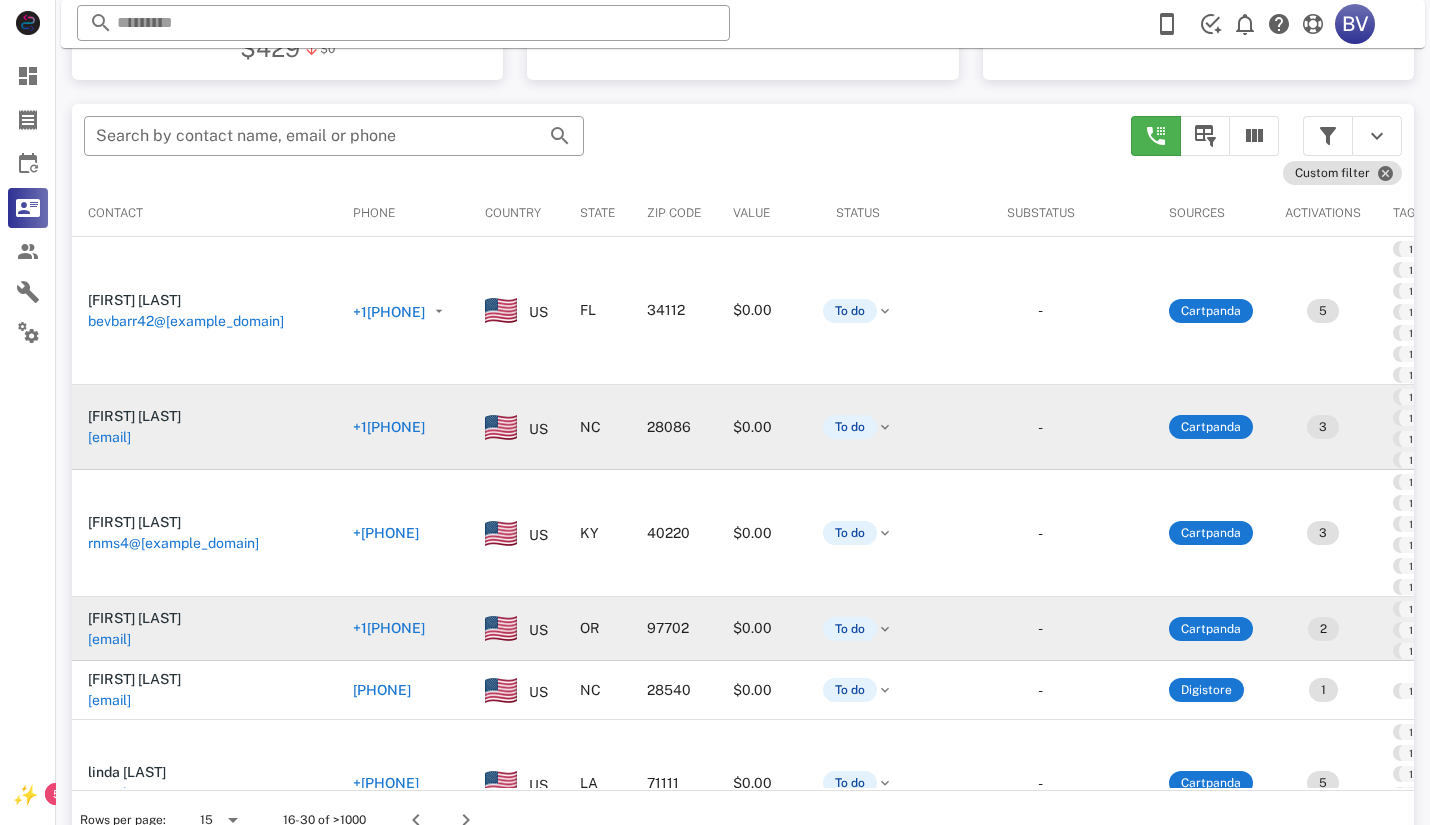 scroll, scrollTop: 380, scrollLeft: 0, axis: vertical 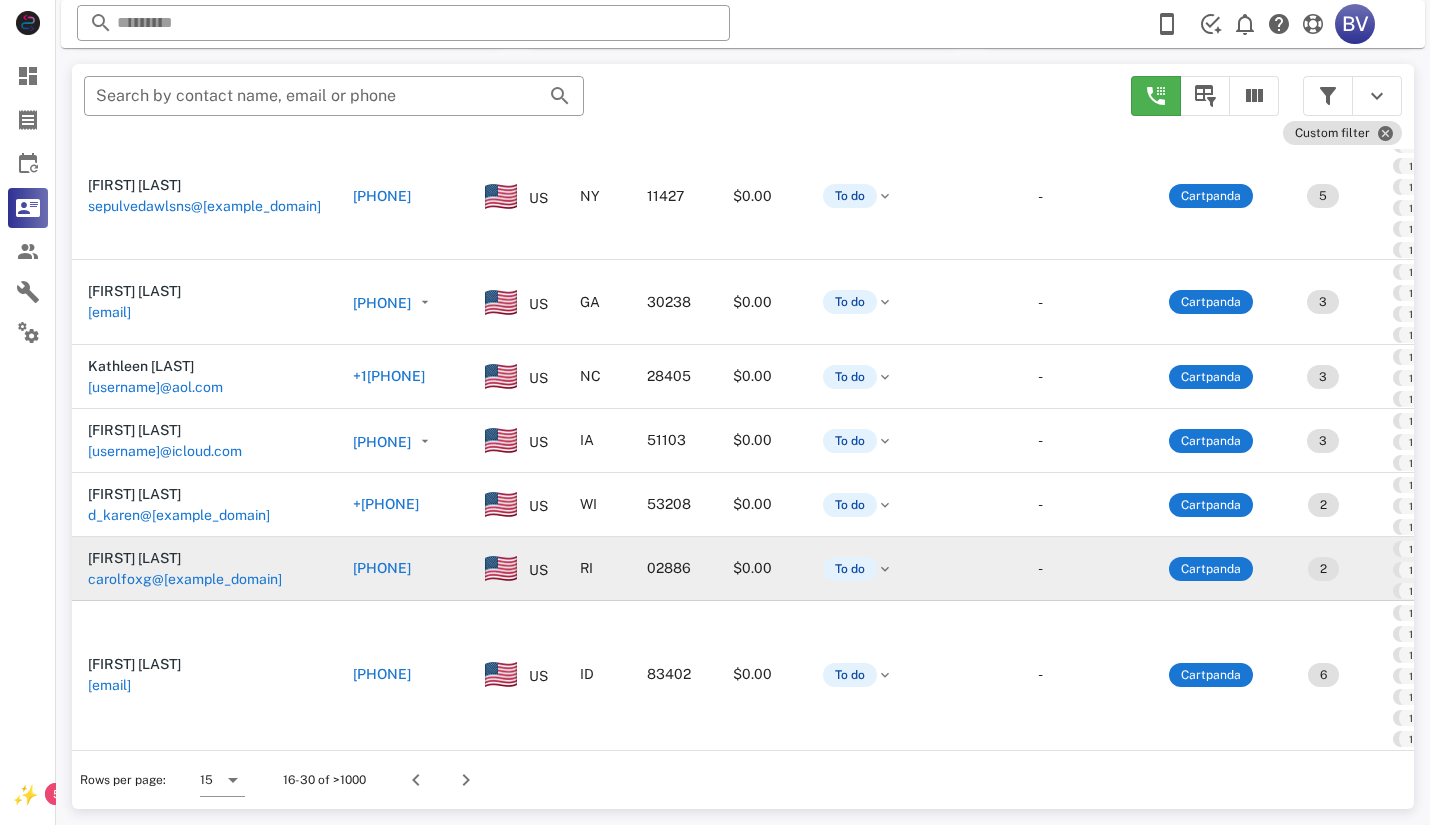 click on "carolfoxg@[EXAMPLE_DOMAIN]" at bounding box center [185, 579] 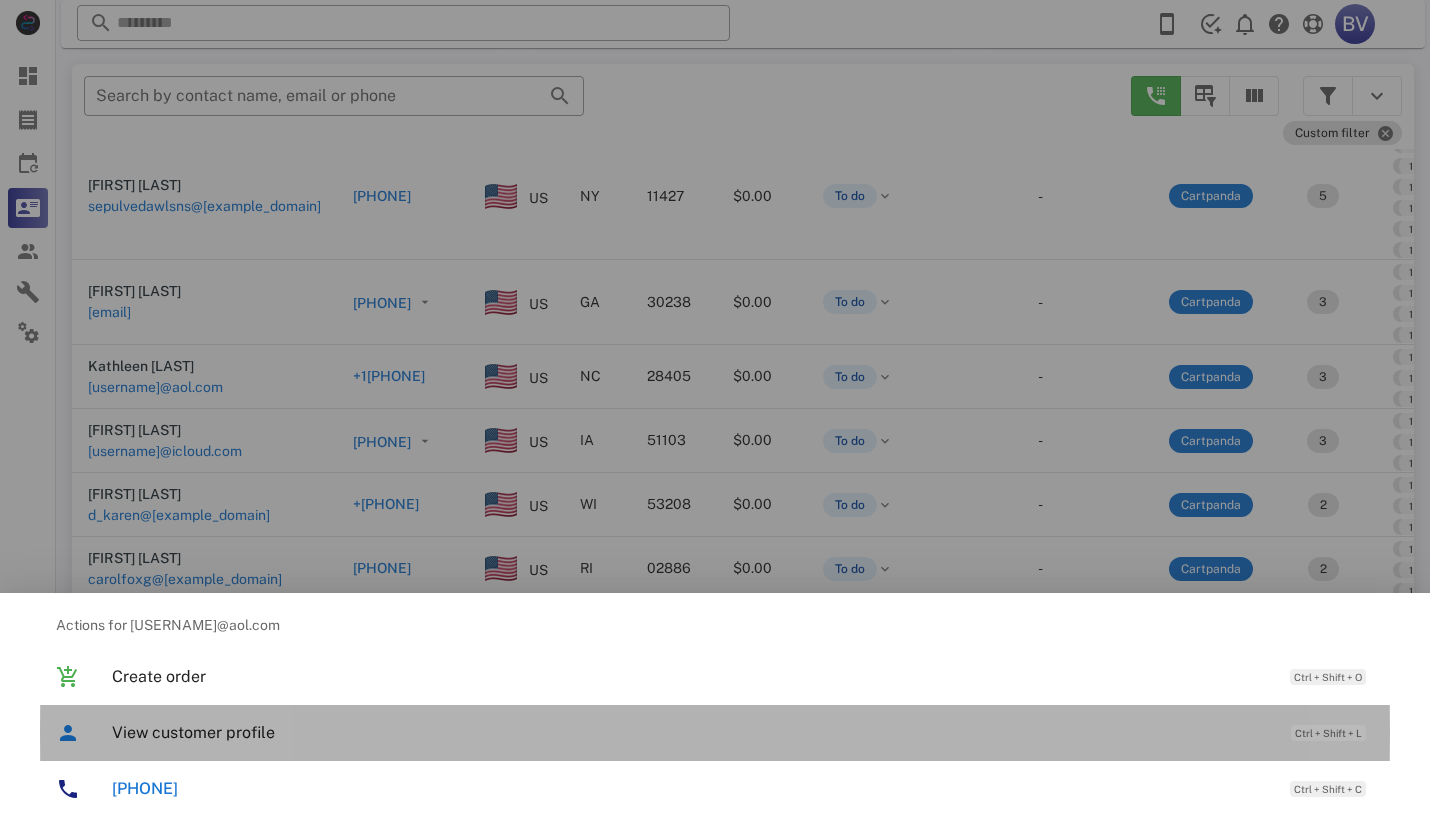 click on "View customer profile" at bounding box center [691, 732] 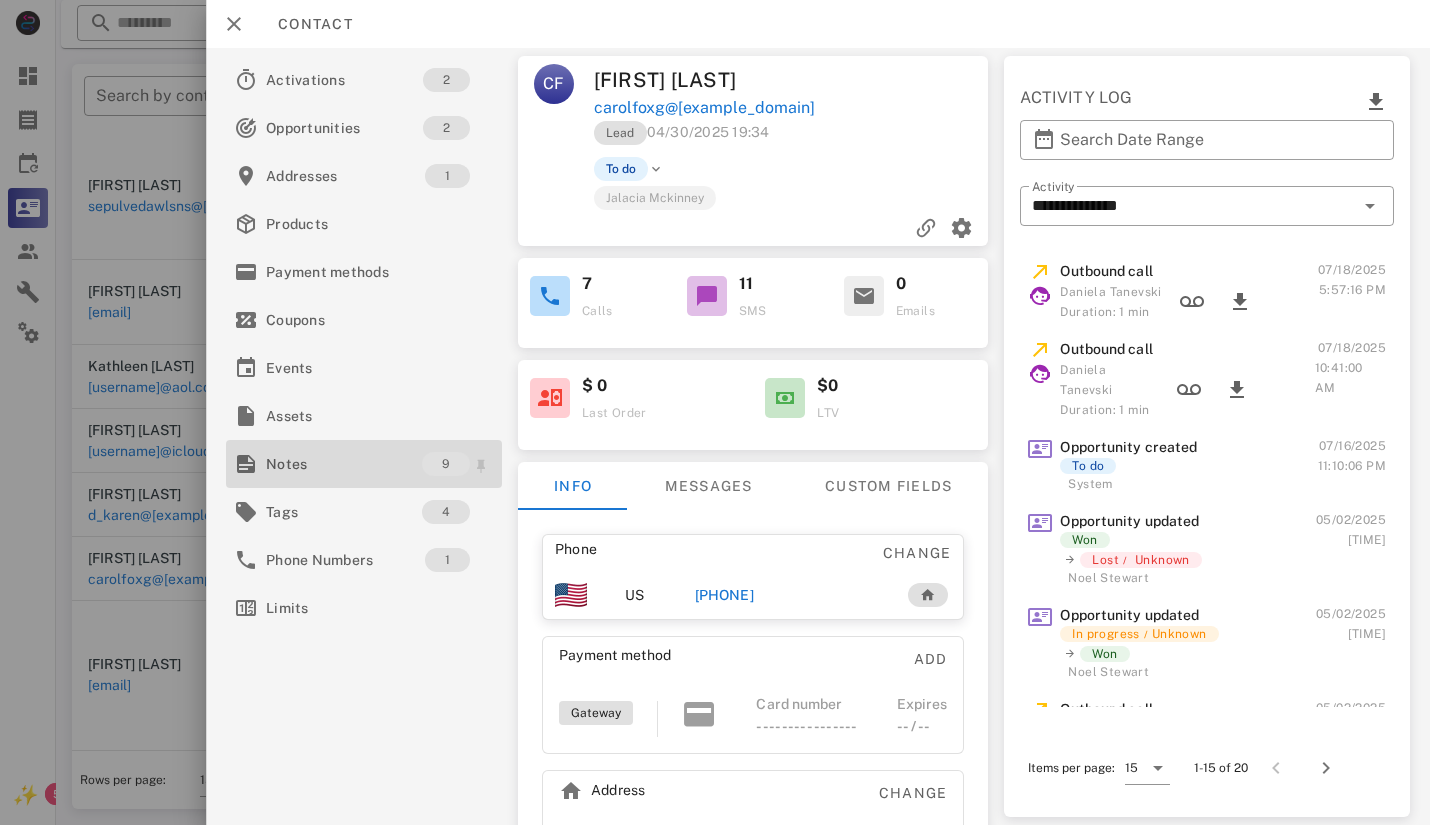 click on "Notes" at bounding box center (344, 464) 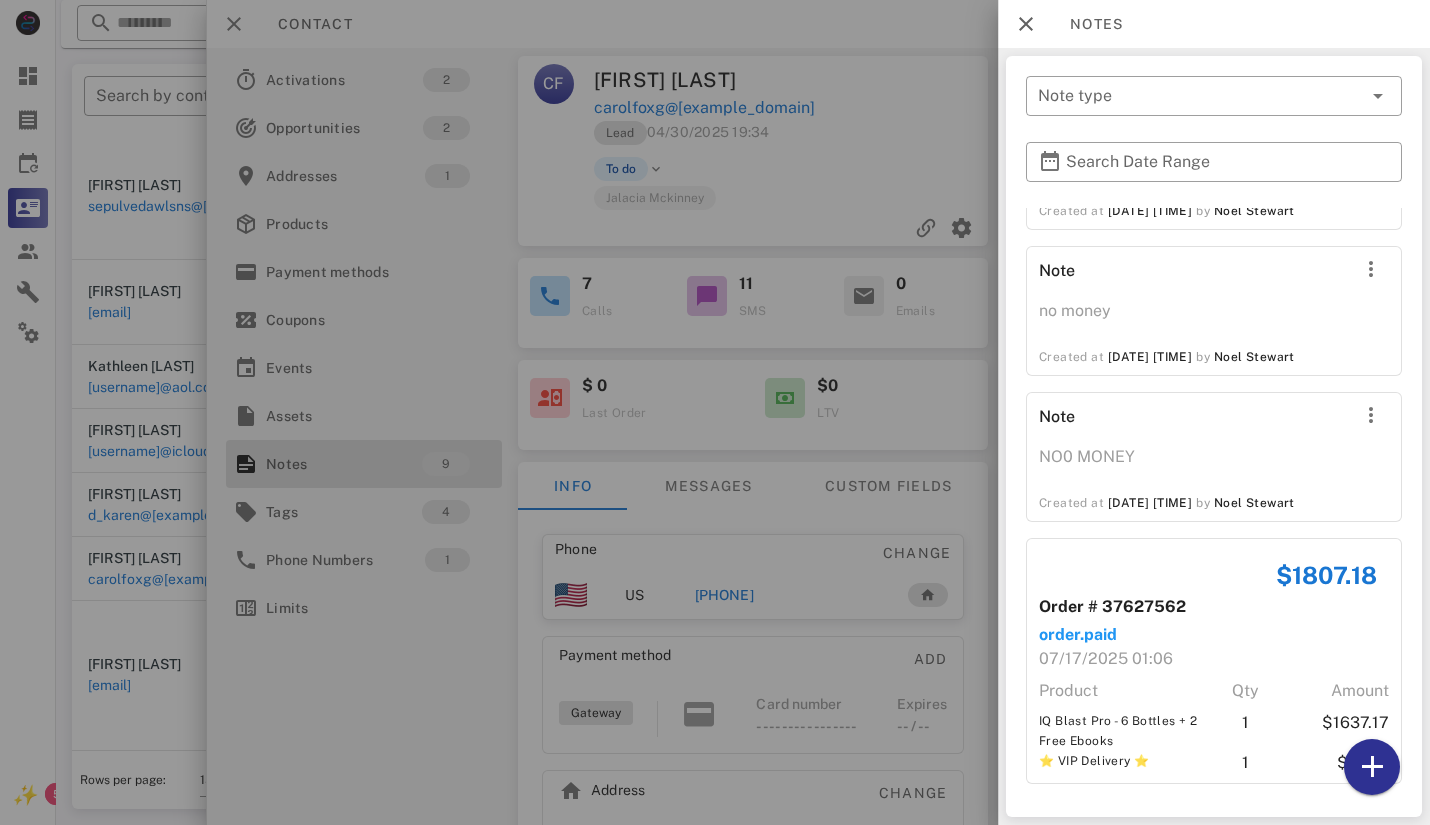 scroll, scrollTop: 966, scrollLeft: 0, axis: vertical 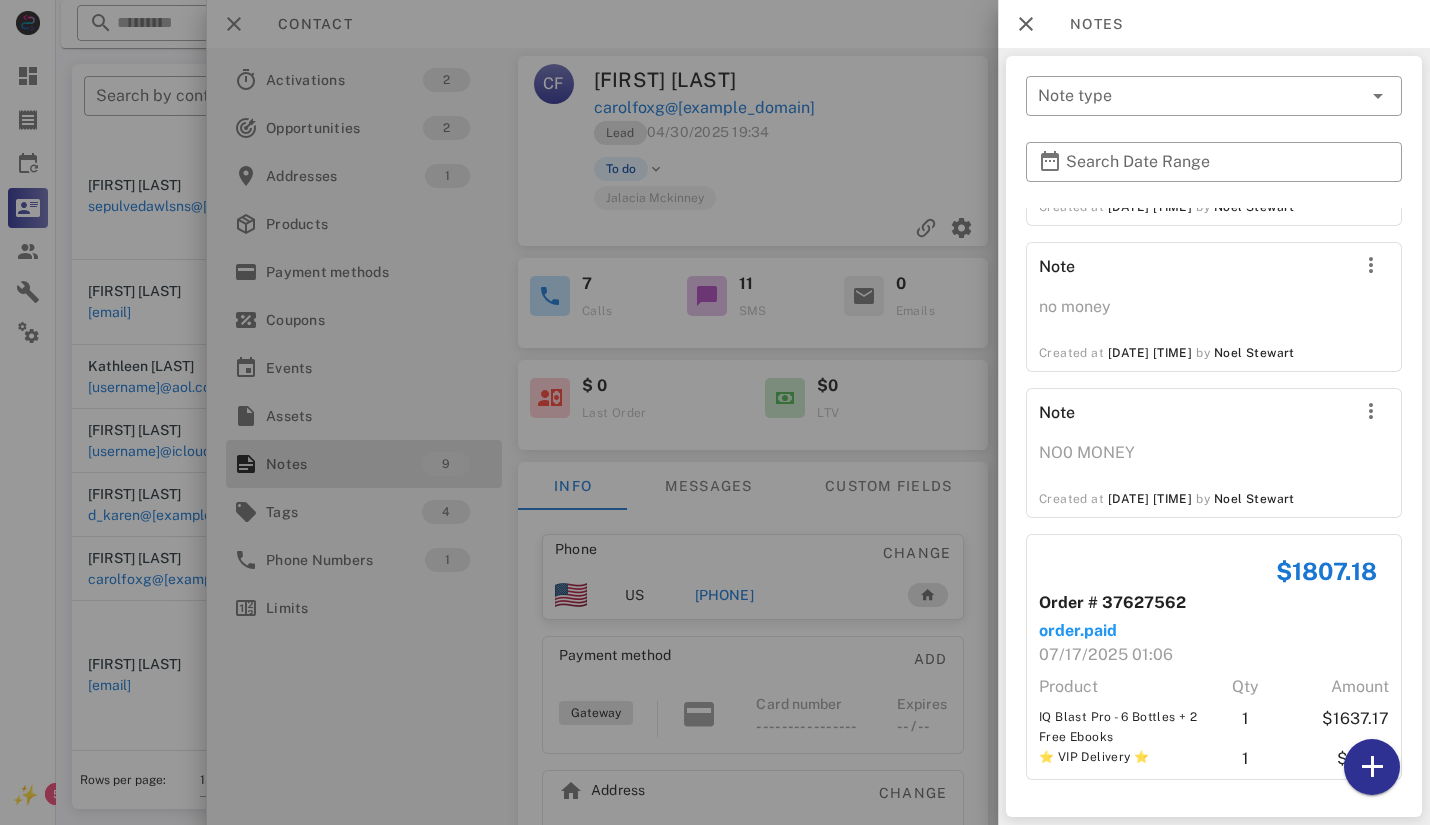 click at bounding box center (715, 412) 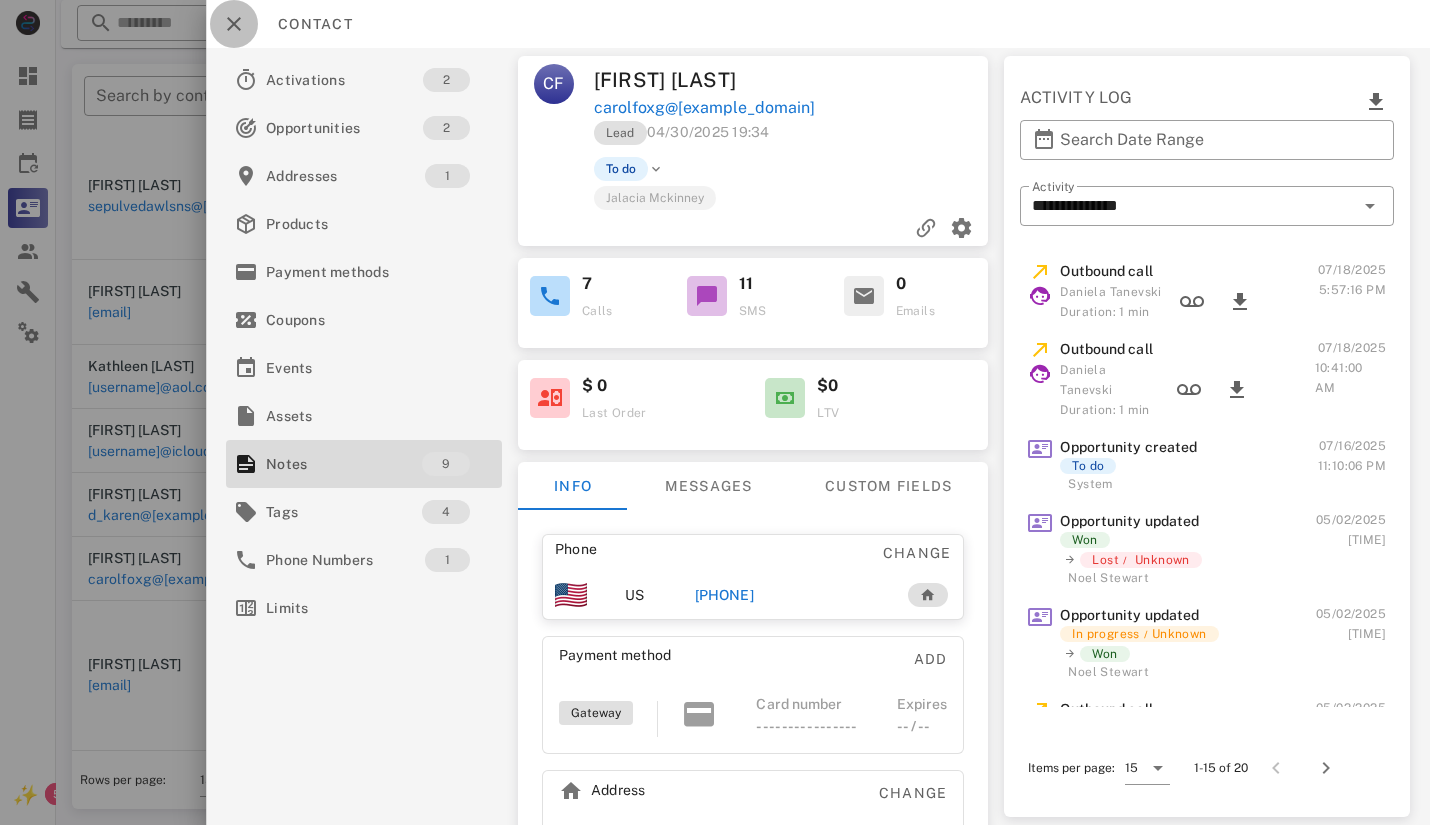 click at bounding box center (234, 24) 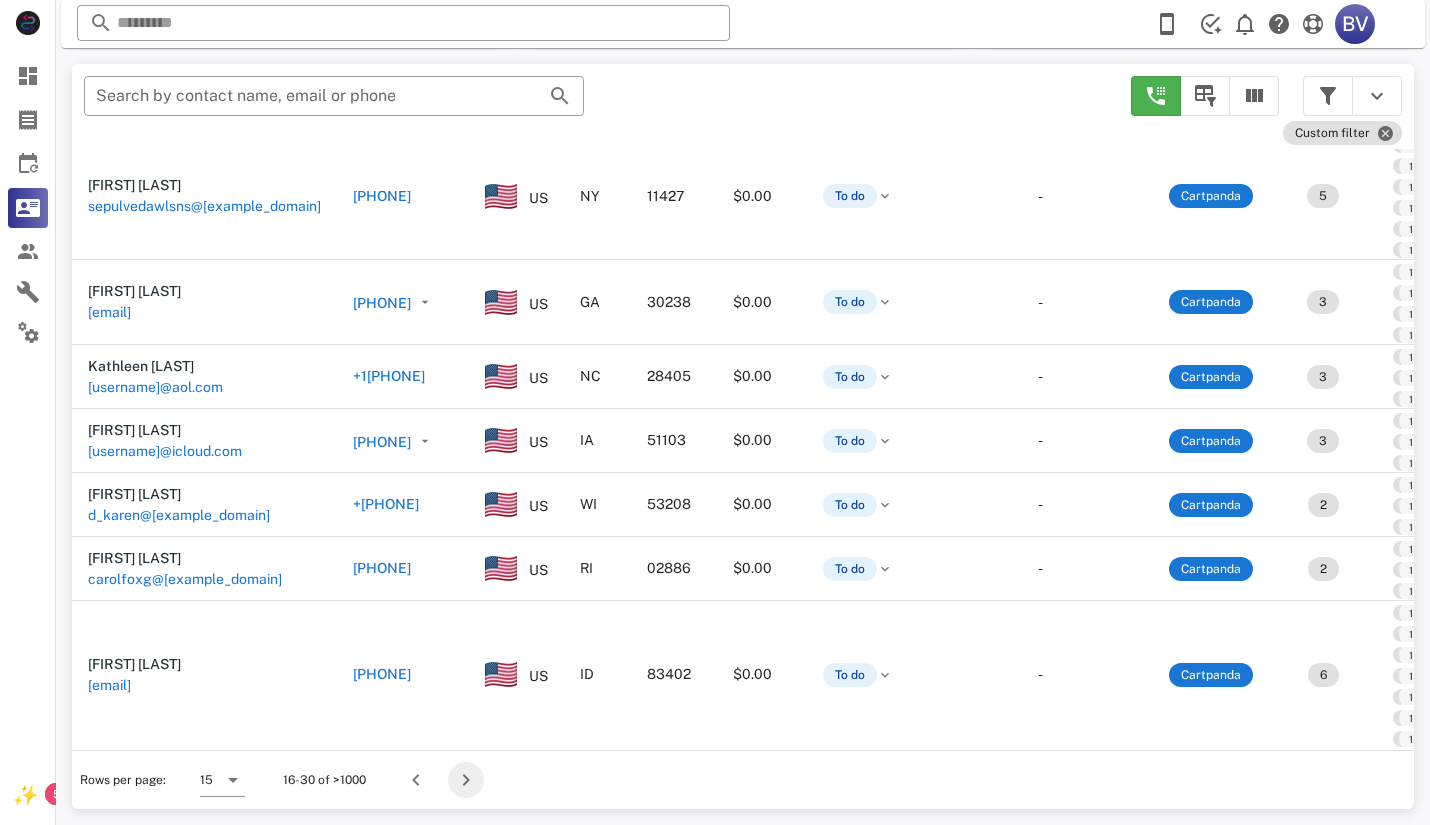 click at bounding box center (466, 780) 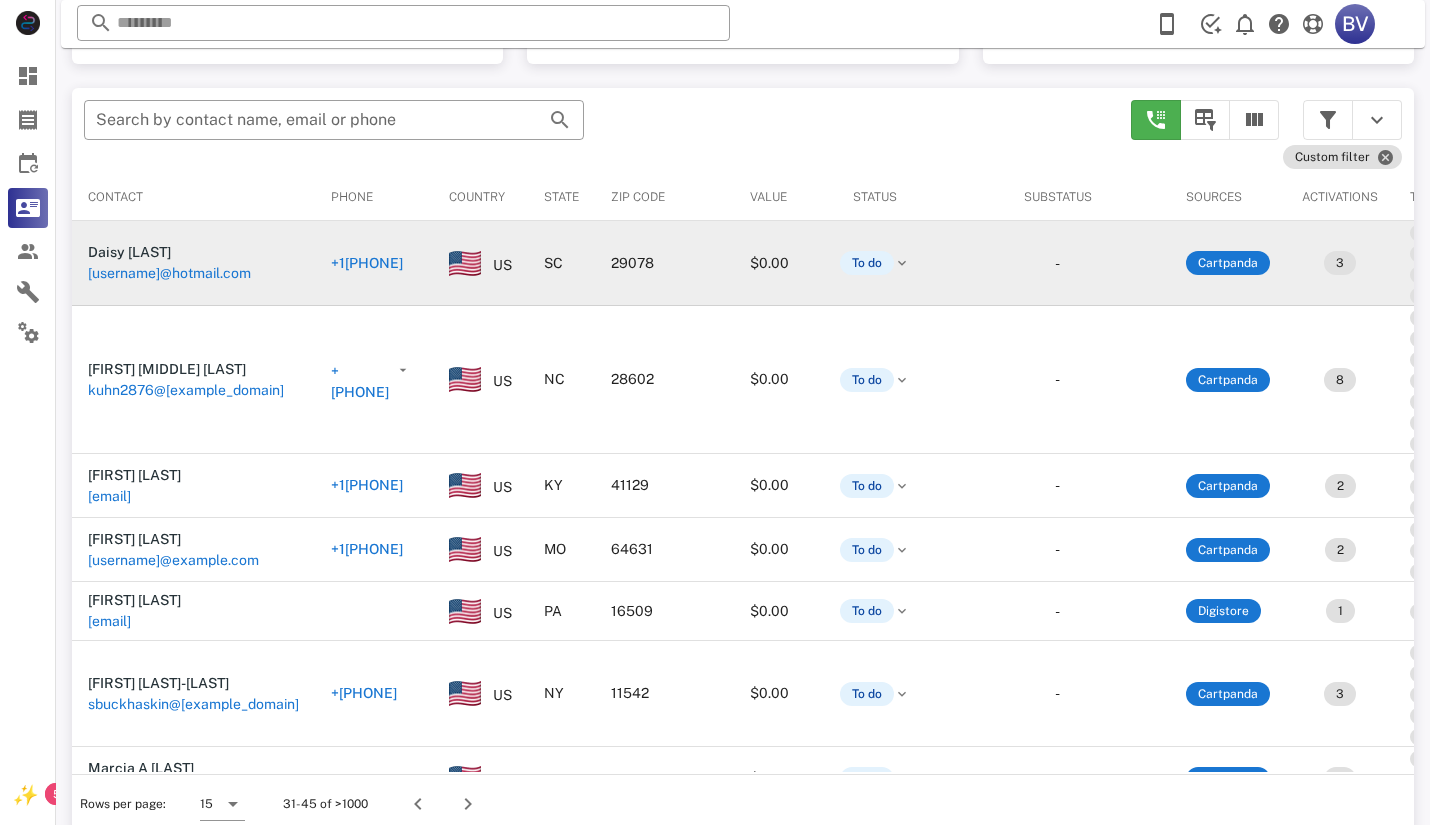 scroll, scrollTop: 380, scrollLeft: 0, axis: vertical 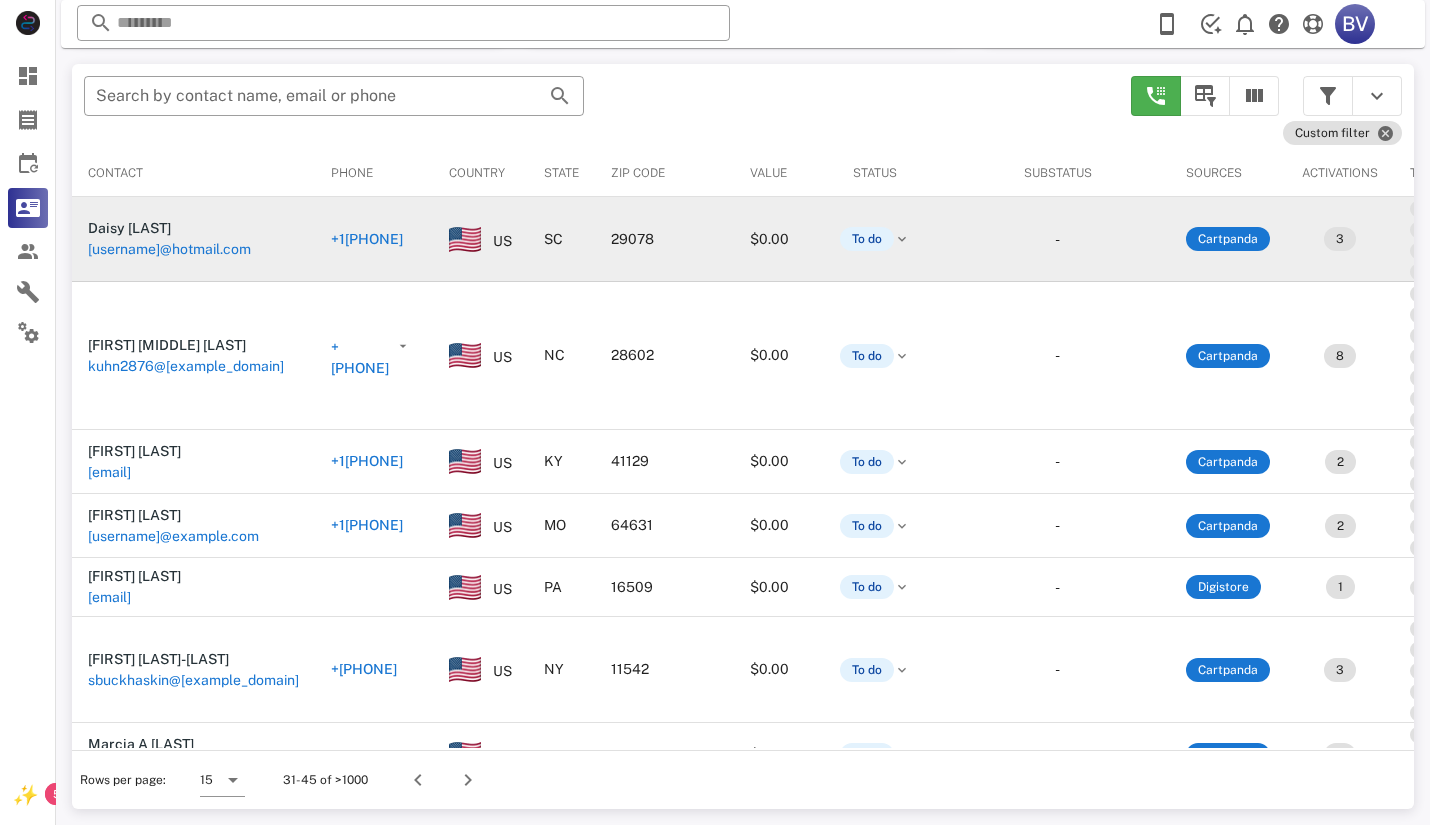 click on "[USERNAME]@hotmail.com" at bounding box center (169, 249) 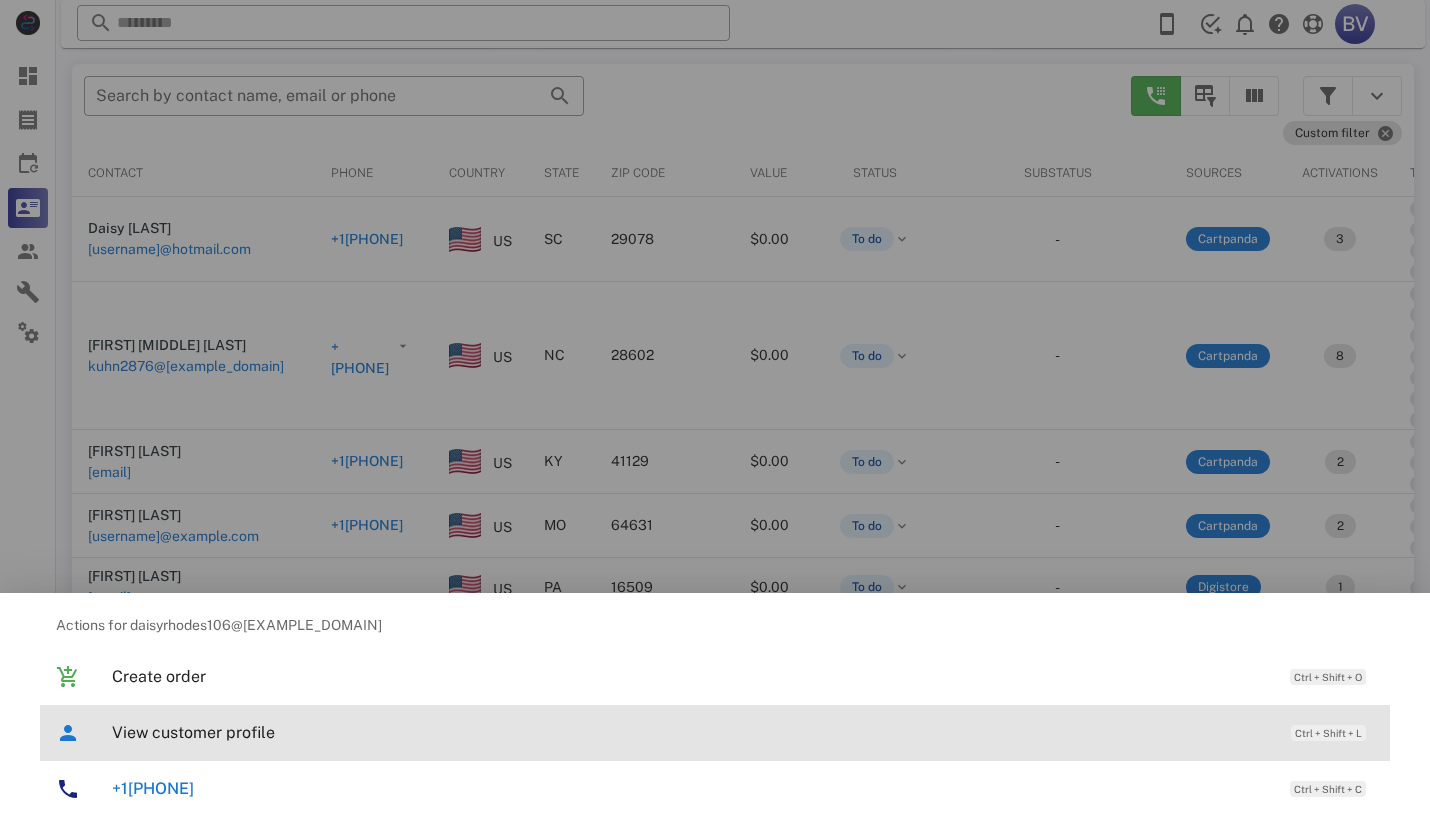 click on "View customer profile" at bounding box center (691, 732) 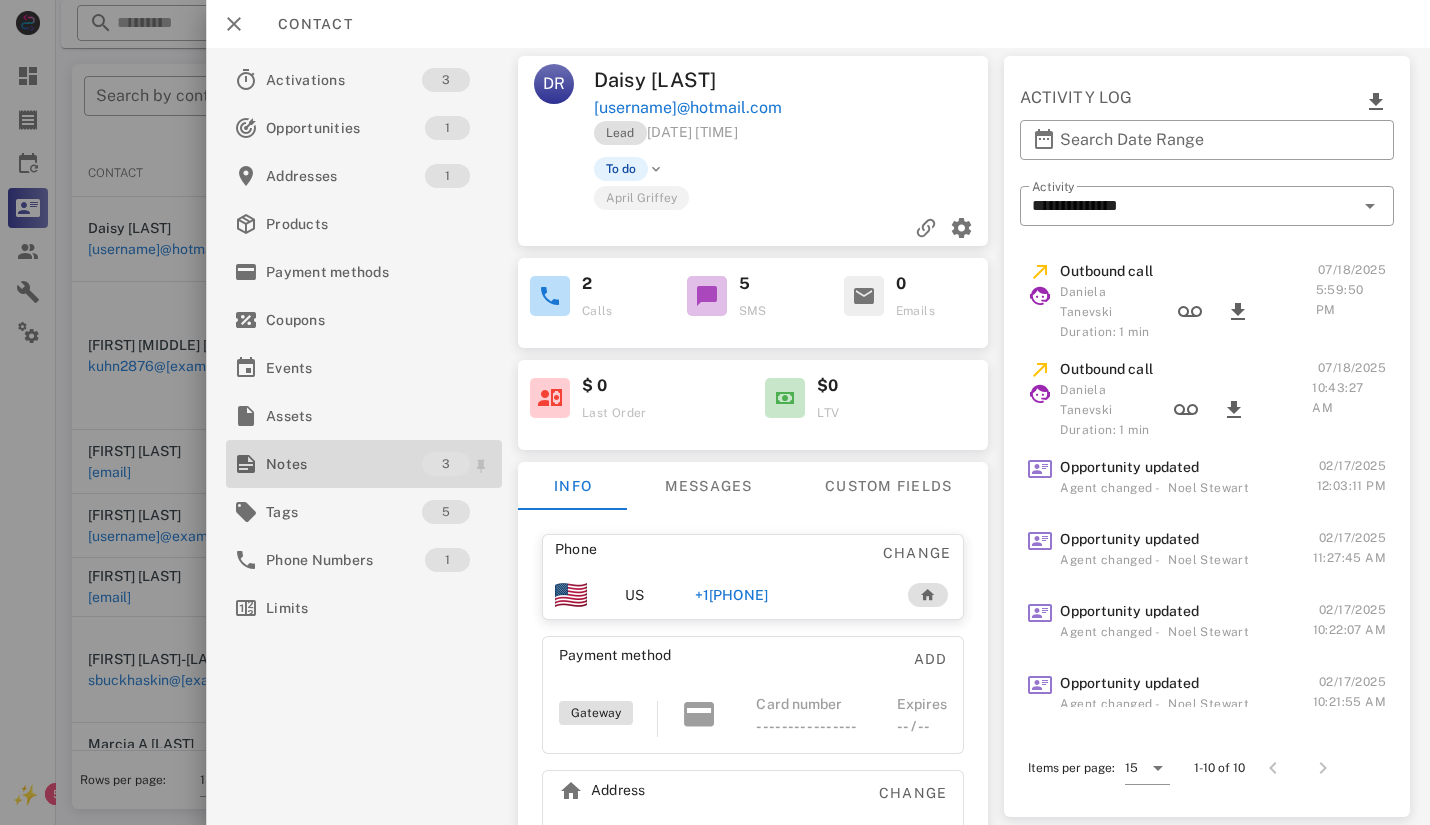 click on "Notes" at bounding box center (344, 464) 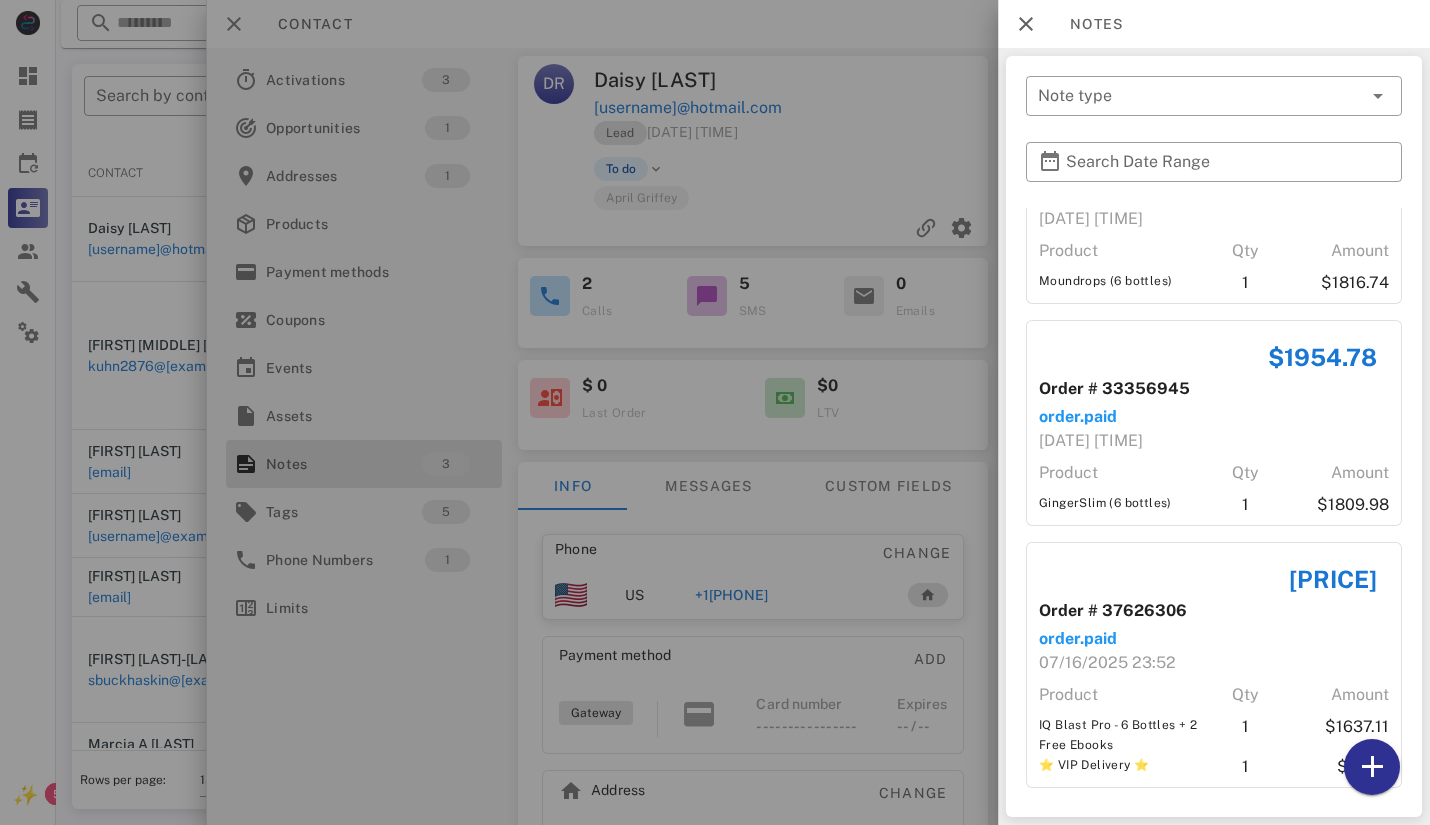 scroll, scrollTop: 118, scrollLeft: 0, axis: vertical 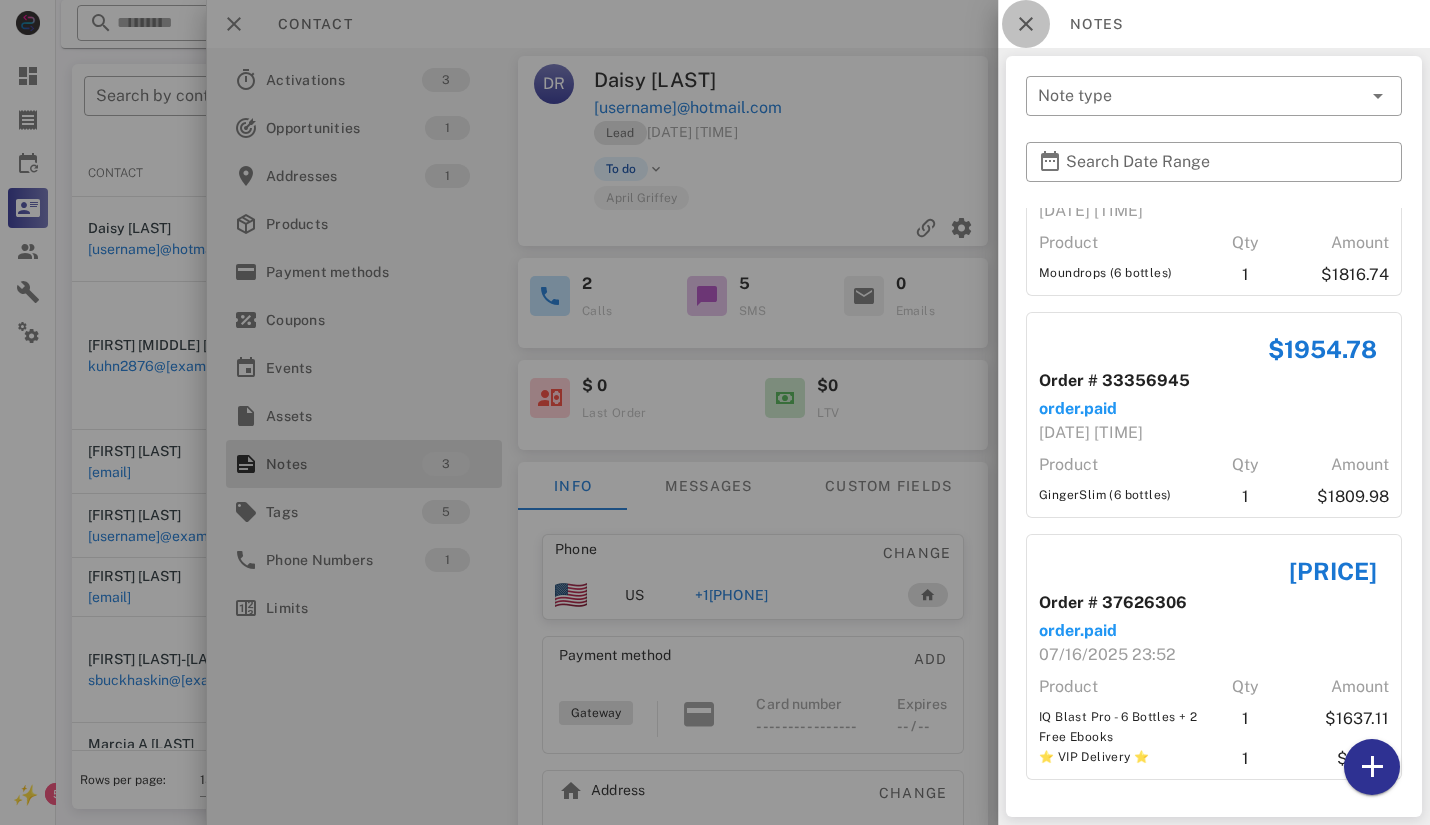 click at bounding box center [1026, 24] 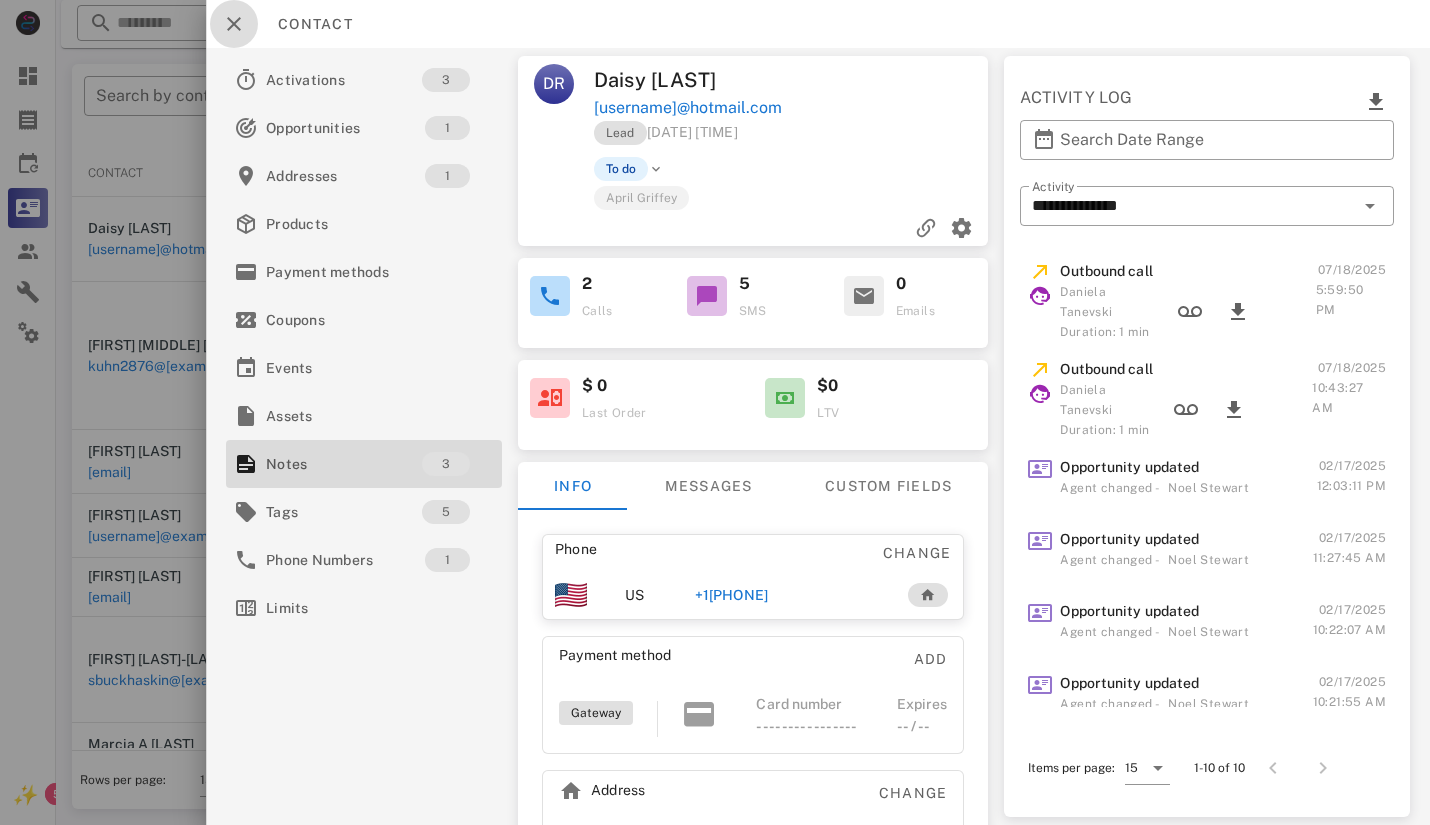 click at bounding box center [234, 24] 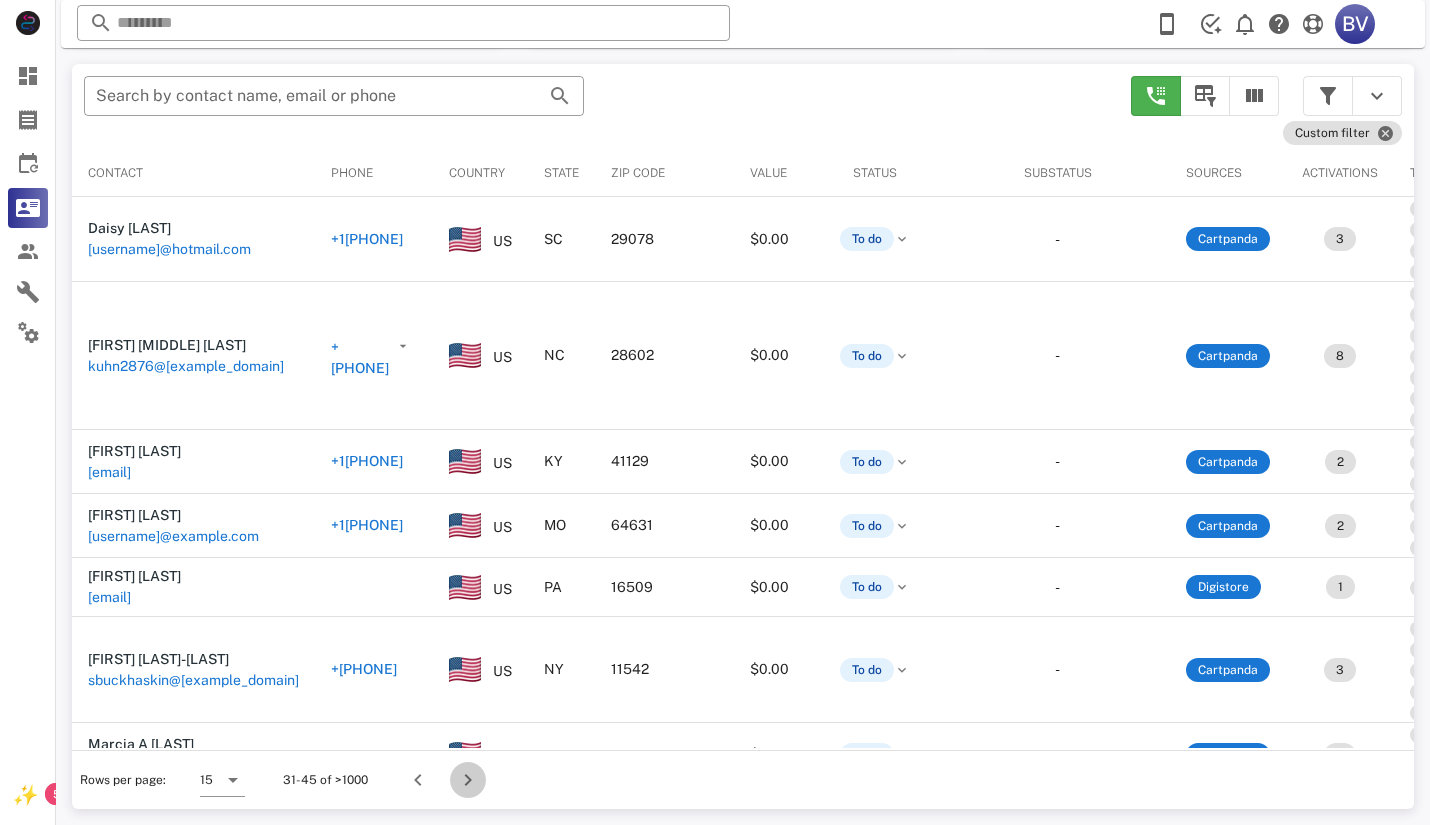 click at bounding box center (468, 780) 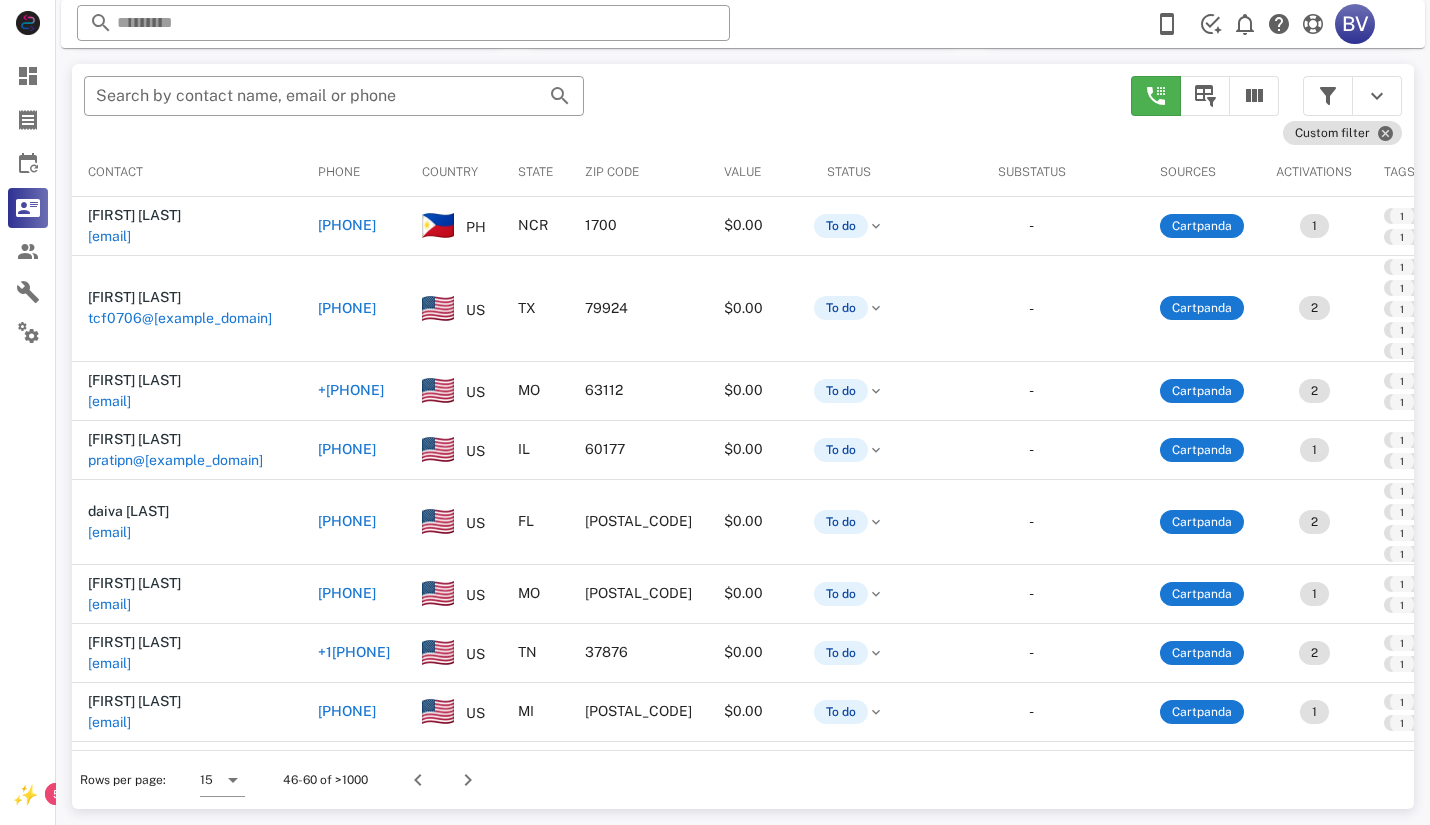 scroll, scrollTop: 380, scrollLeft: 0, axis: vertical 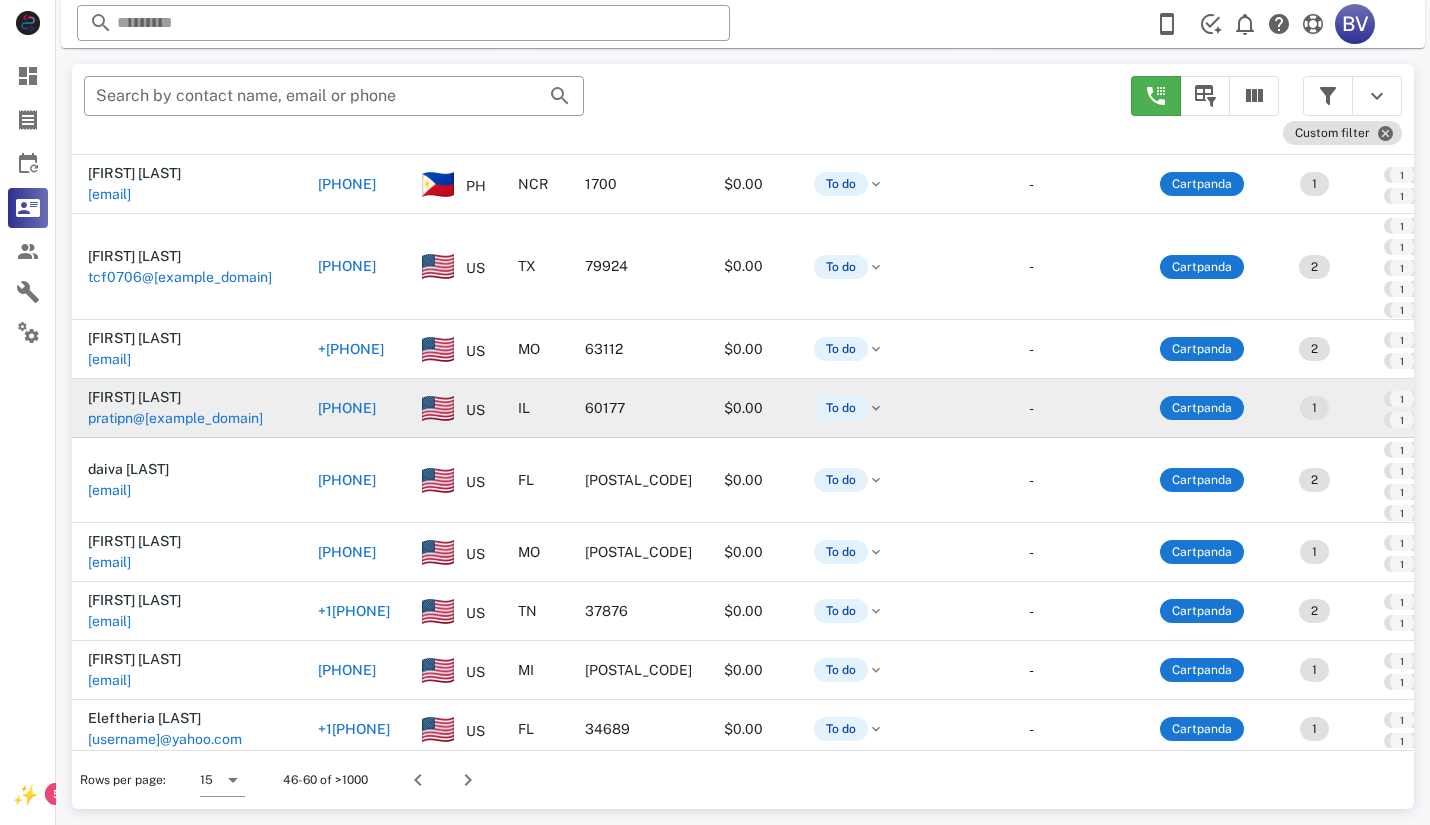 click on "pratipn@[EXAMPLE_DOMAIN]" at bounding box center (175, 418) 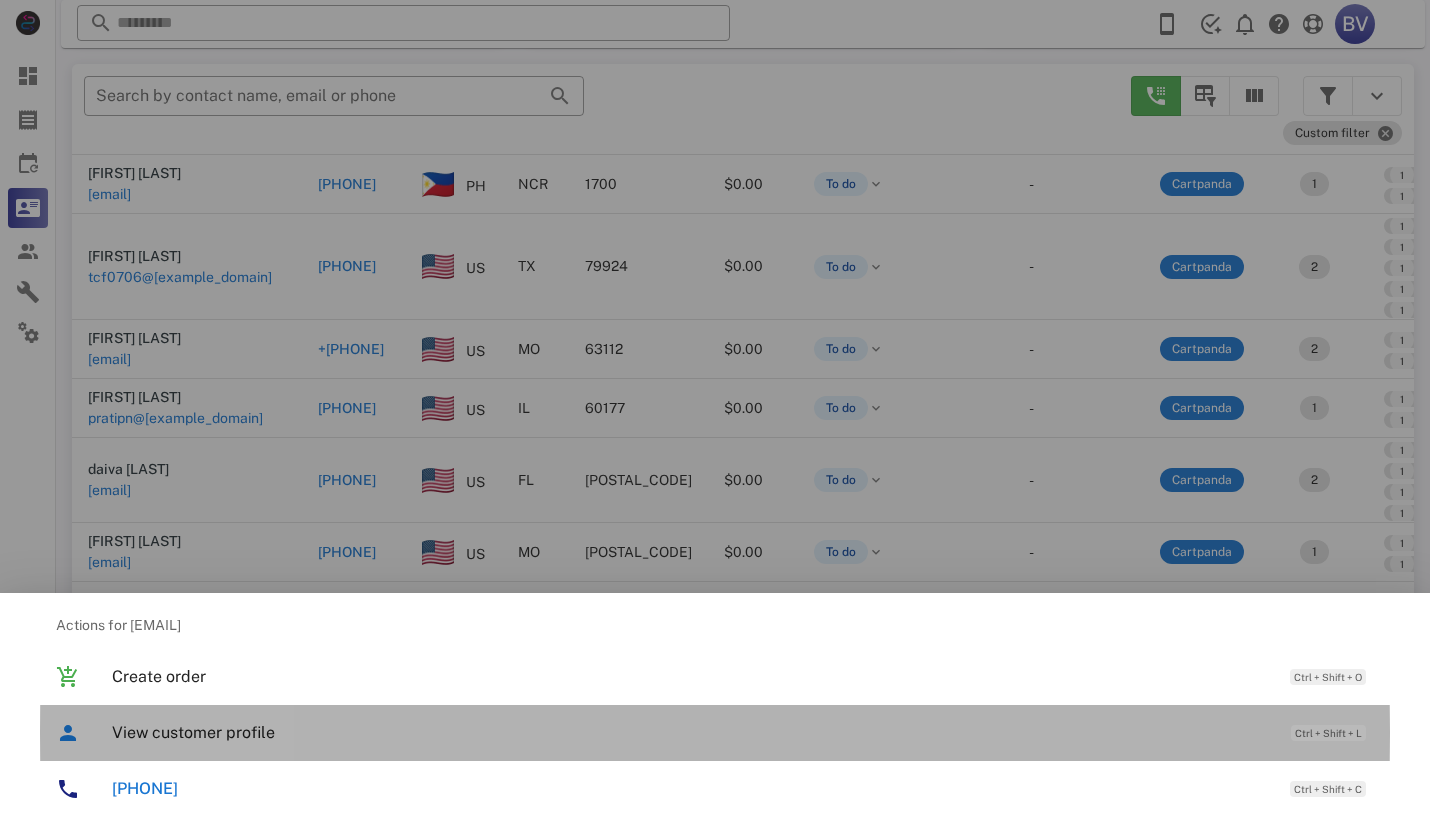 click on "View customer profile" at bounding box center (691, 732) 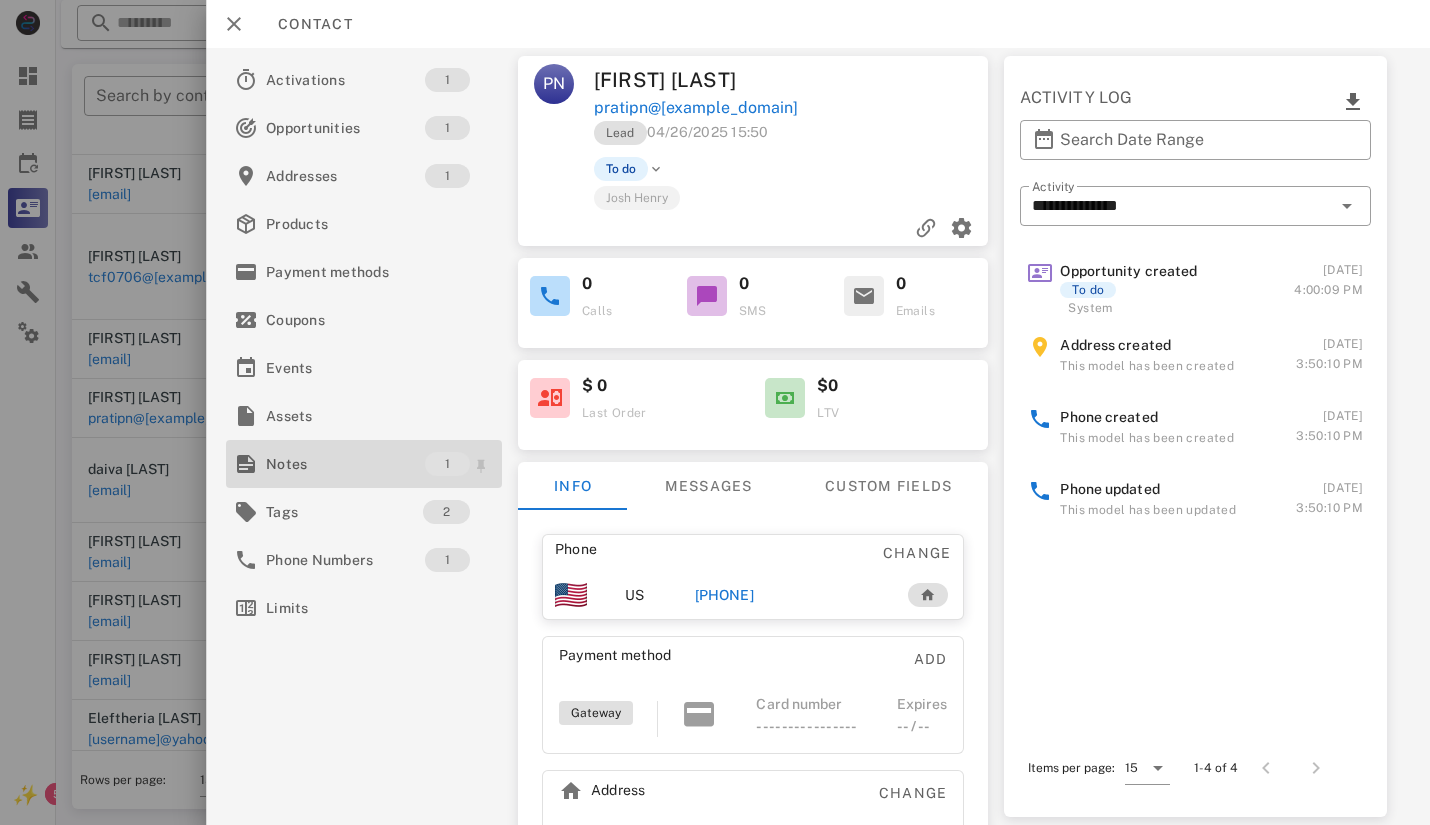 click on "Notes" at bounding box center [345, 464] 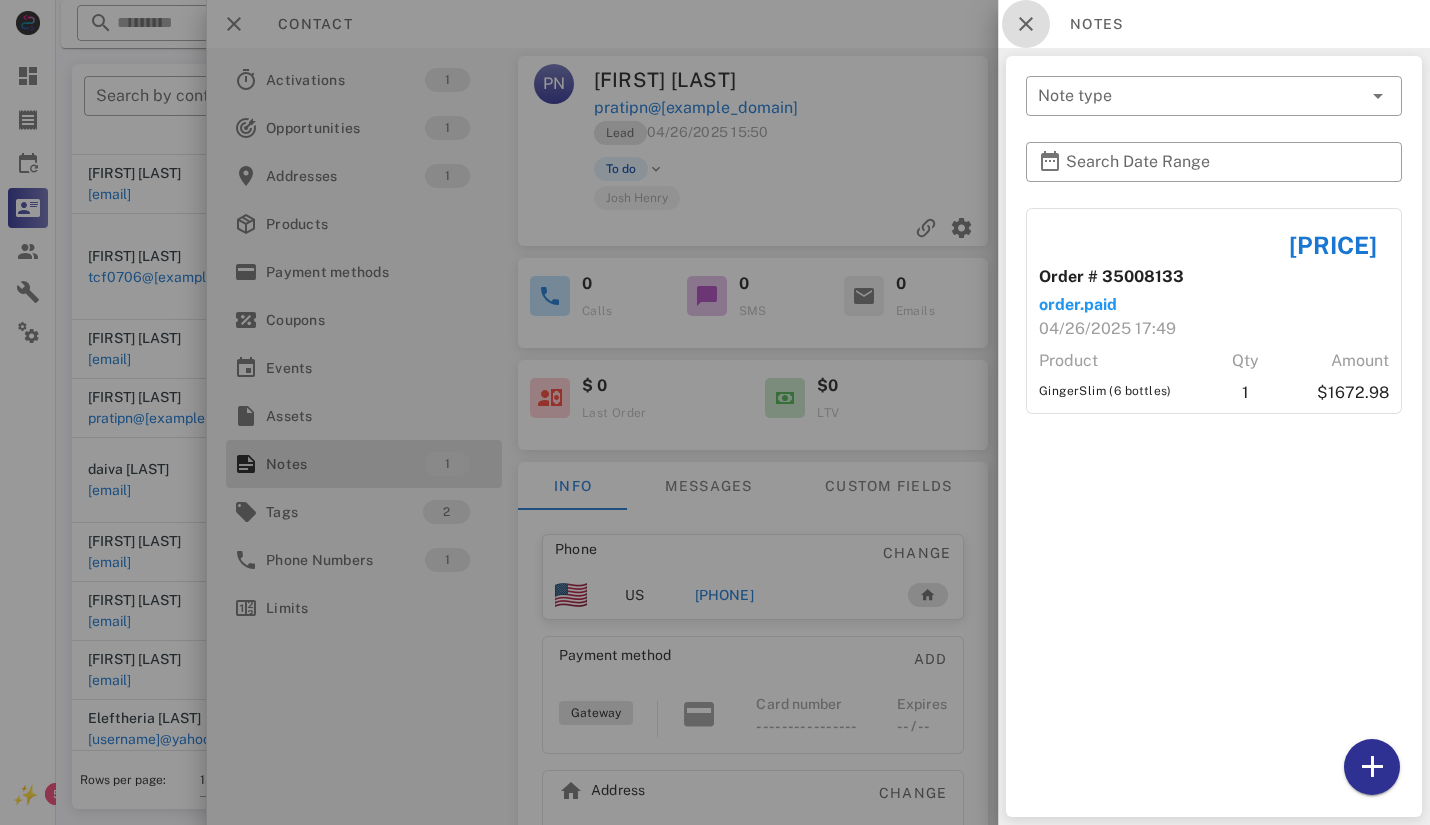 click at bounding box center [1026, 24] 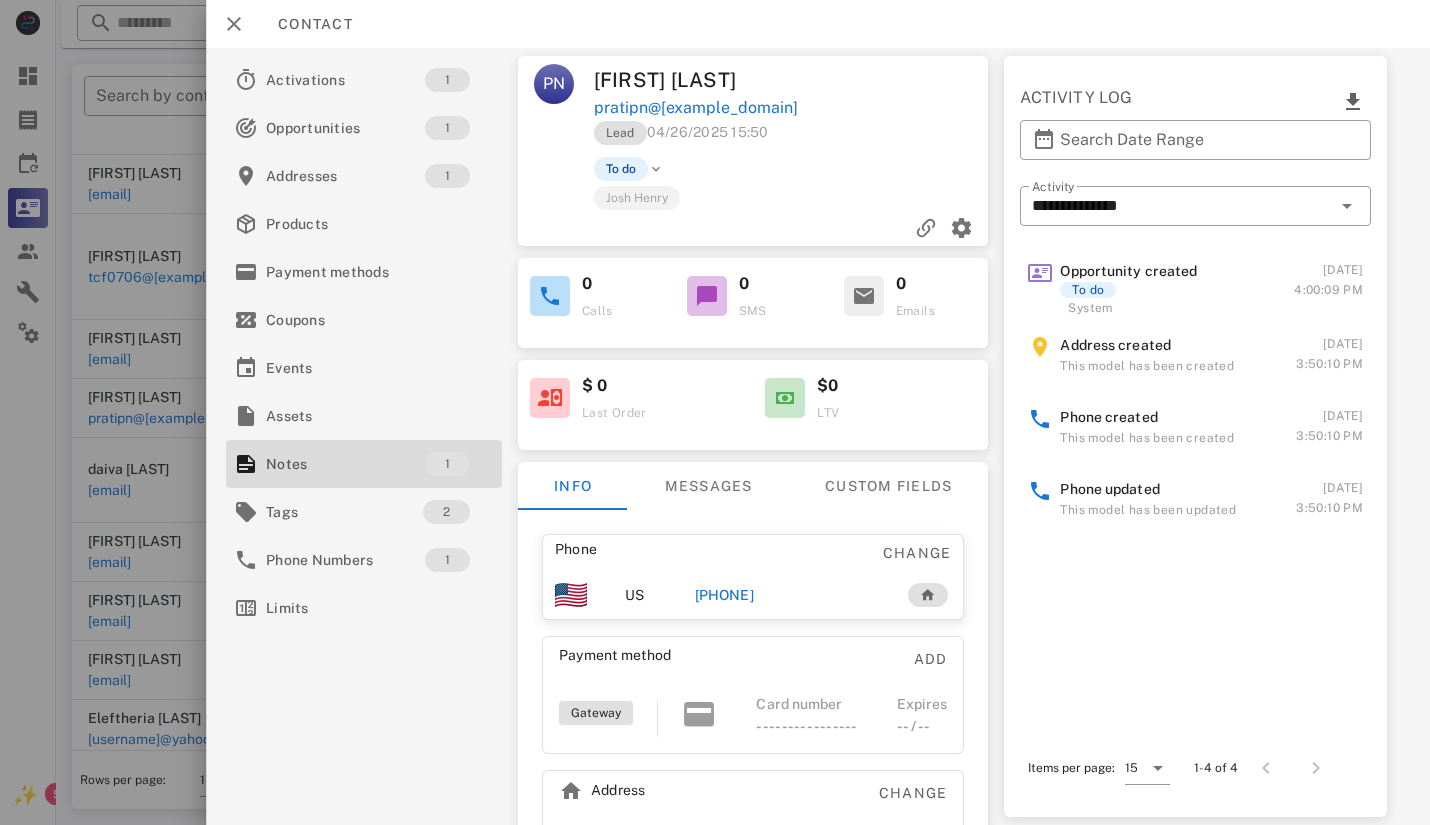 click on "Opportunity created To do System  04/26/2025   4:00:09 PM  Address created  This model has been created   04/26/2025   3:50:10 PM  Phone created  This model has been created   04/26/2025   3:50:10 PM  Phone updated  This model has been updated   04/26/2025   3:50:10 PM  Items per page: 15  1-4 of 4" at bounding box center [1195, 479] 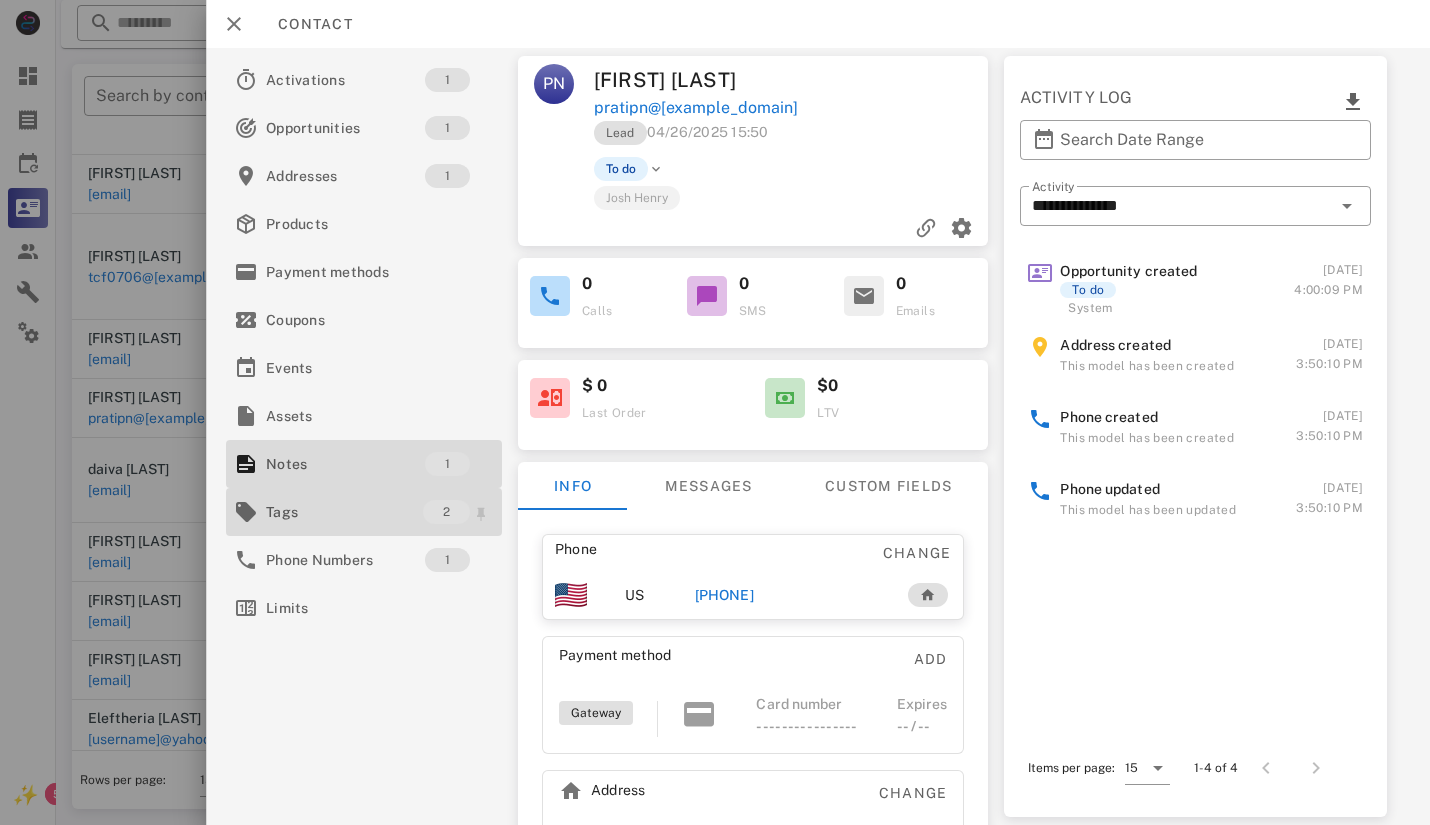 click on "Tags" at bounding box center [344, 512] 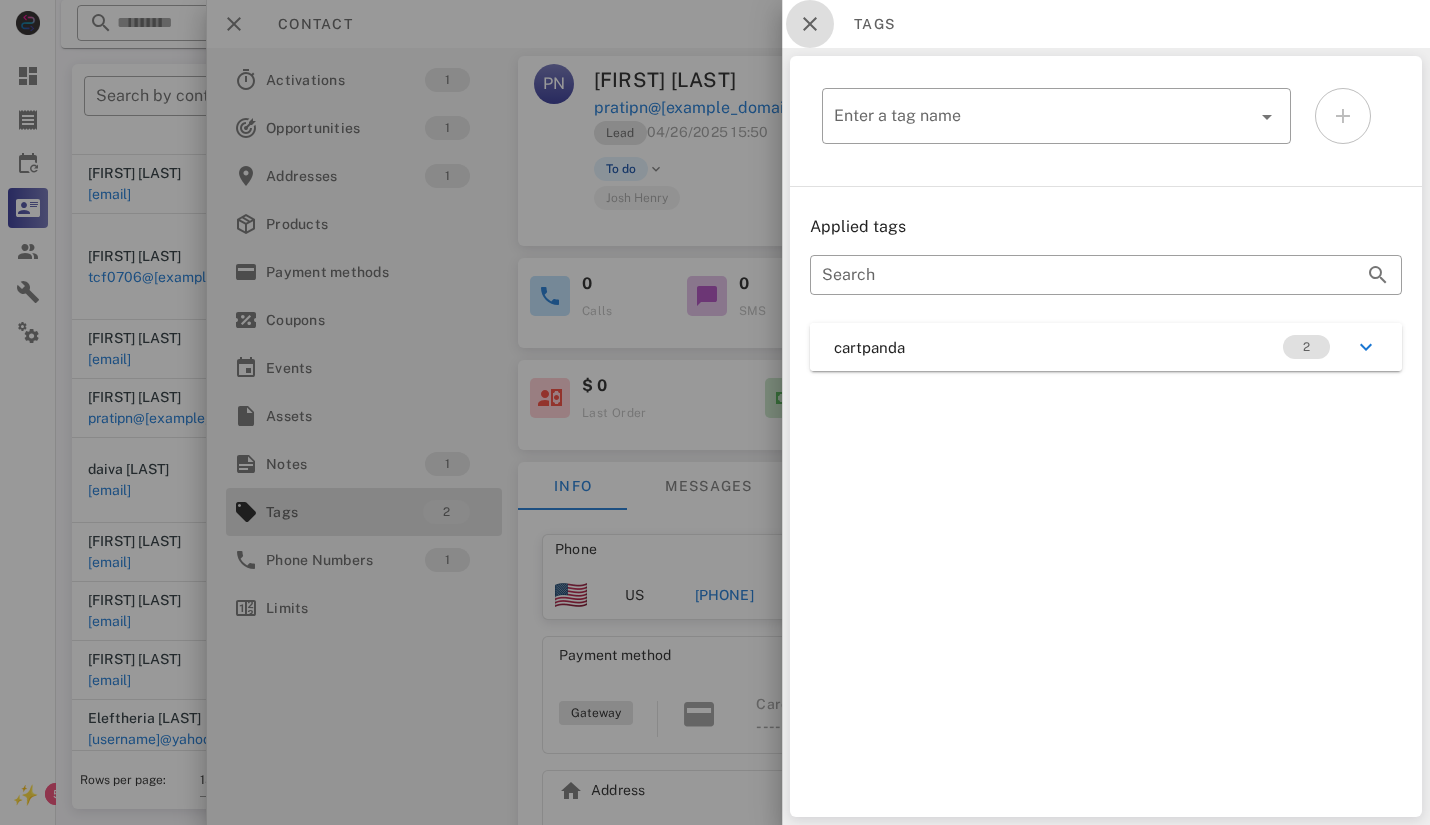 click at bounding box center [810, 24] 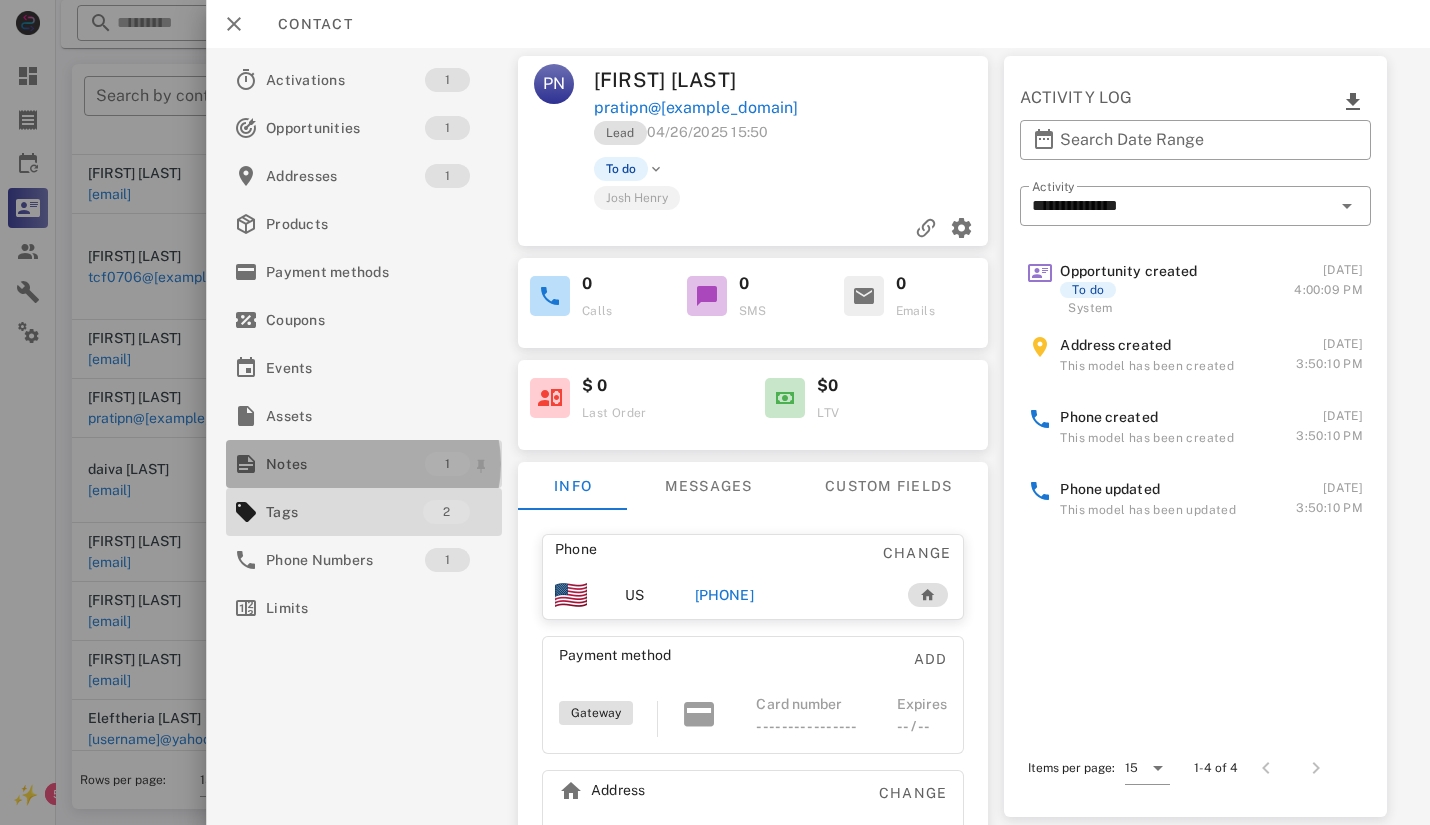 click on "Notes" at bounding box center (345, 464) 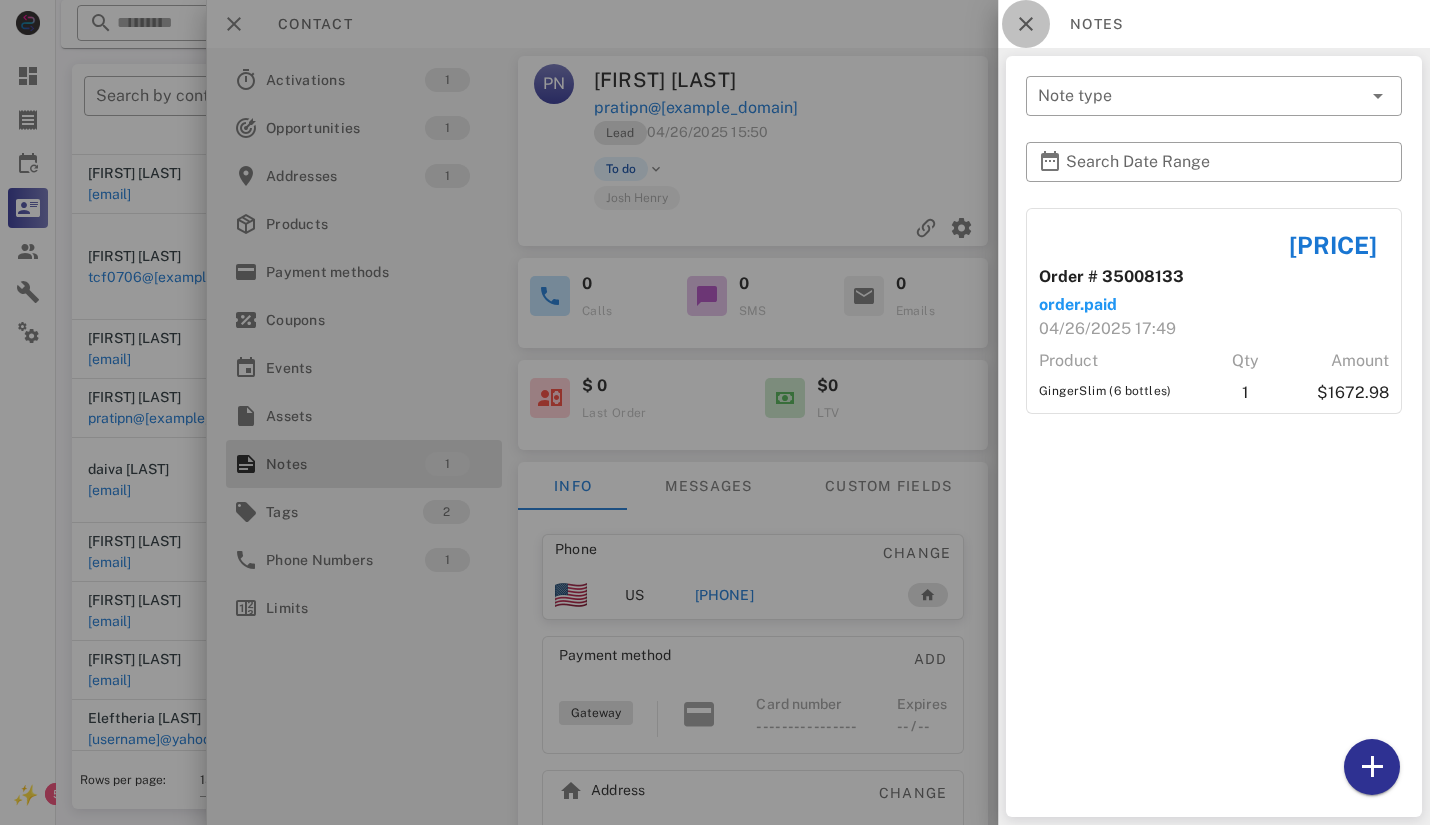 click at bounding box center (1026, 24) 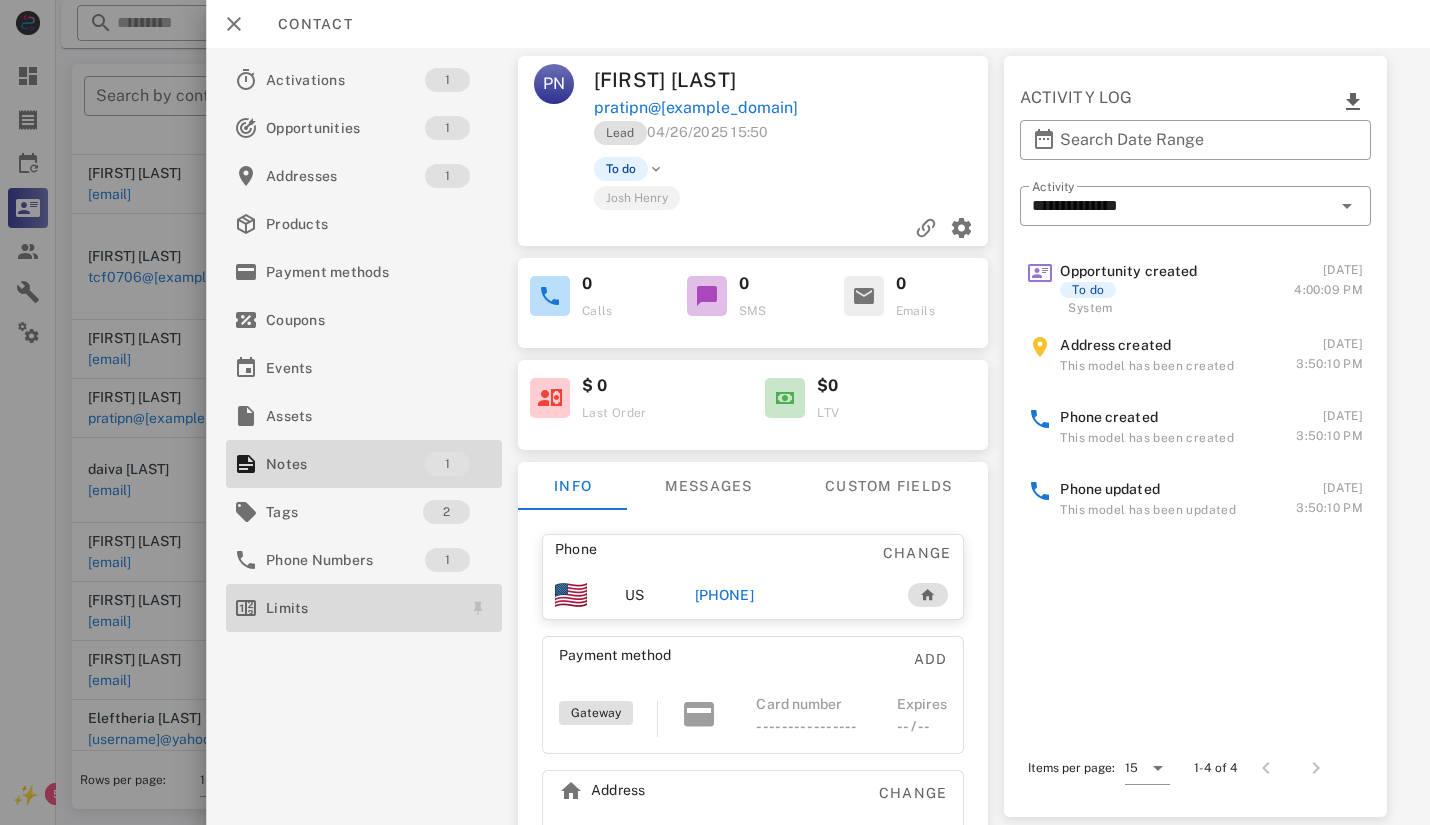click on "Limits" at bounding box center [360, 608] 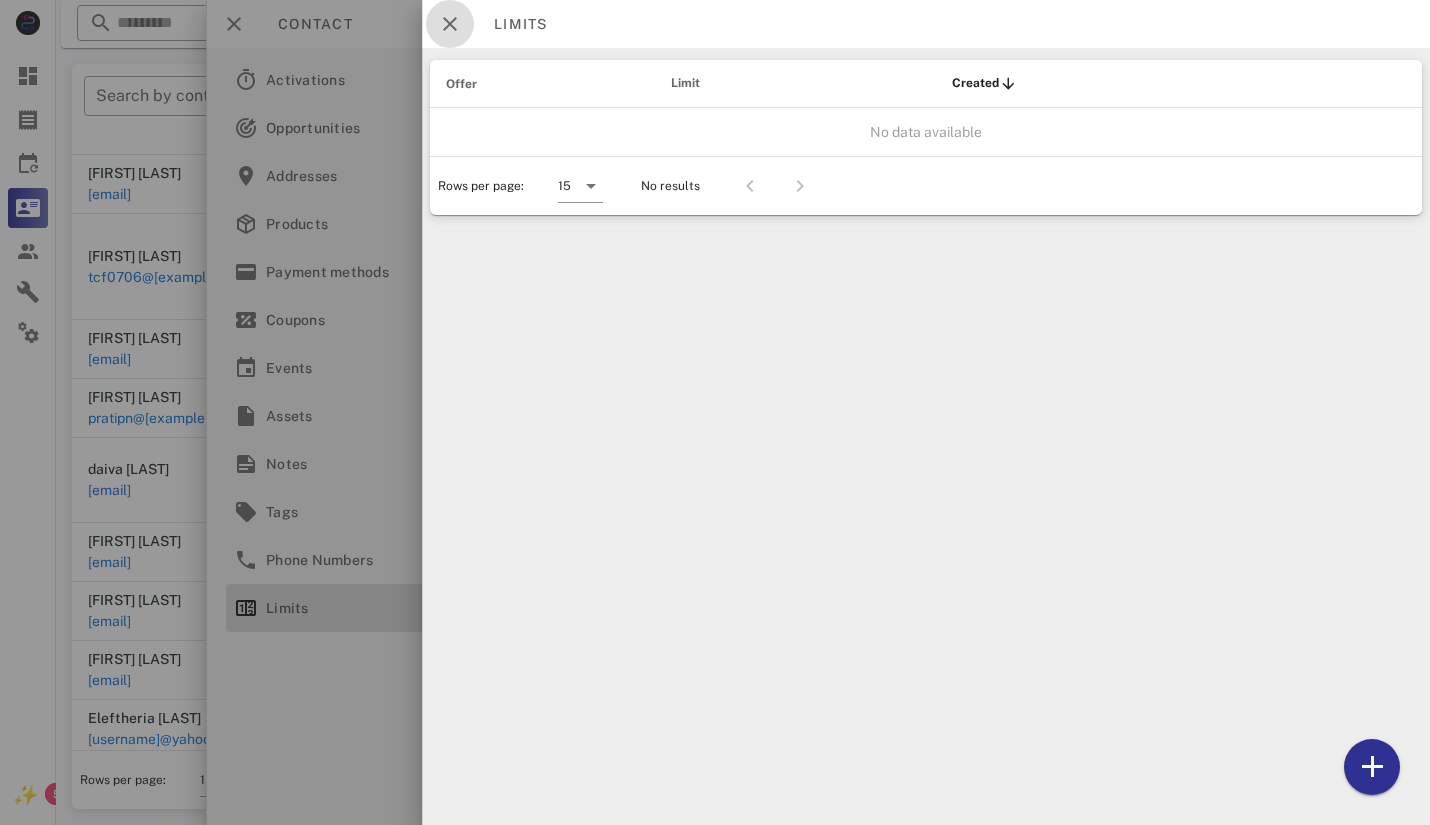 click at bounding box center (450, 24) 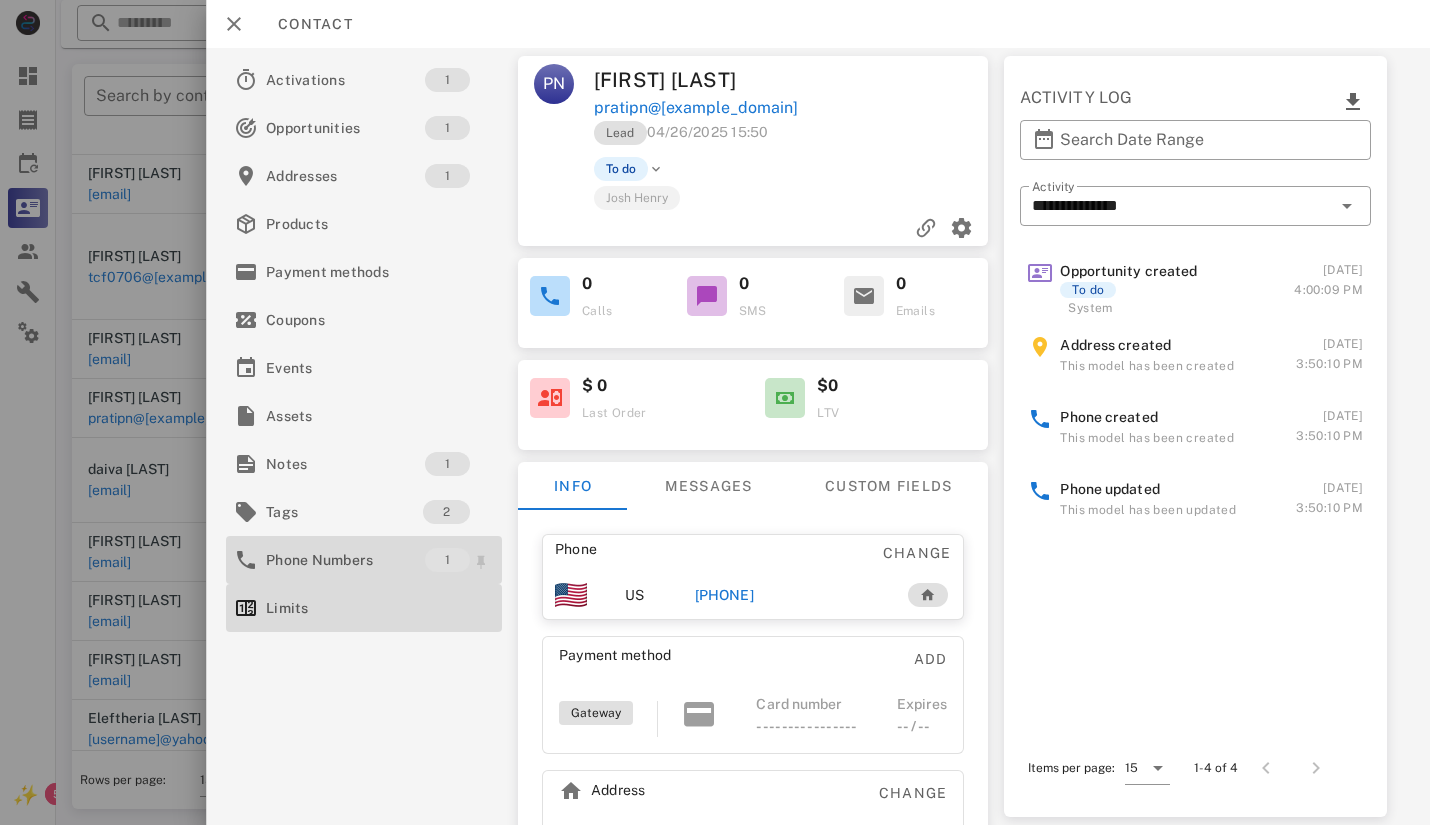 click on "Phone Numbers  1" at bounding box center [364, 560] 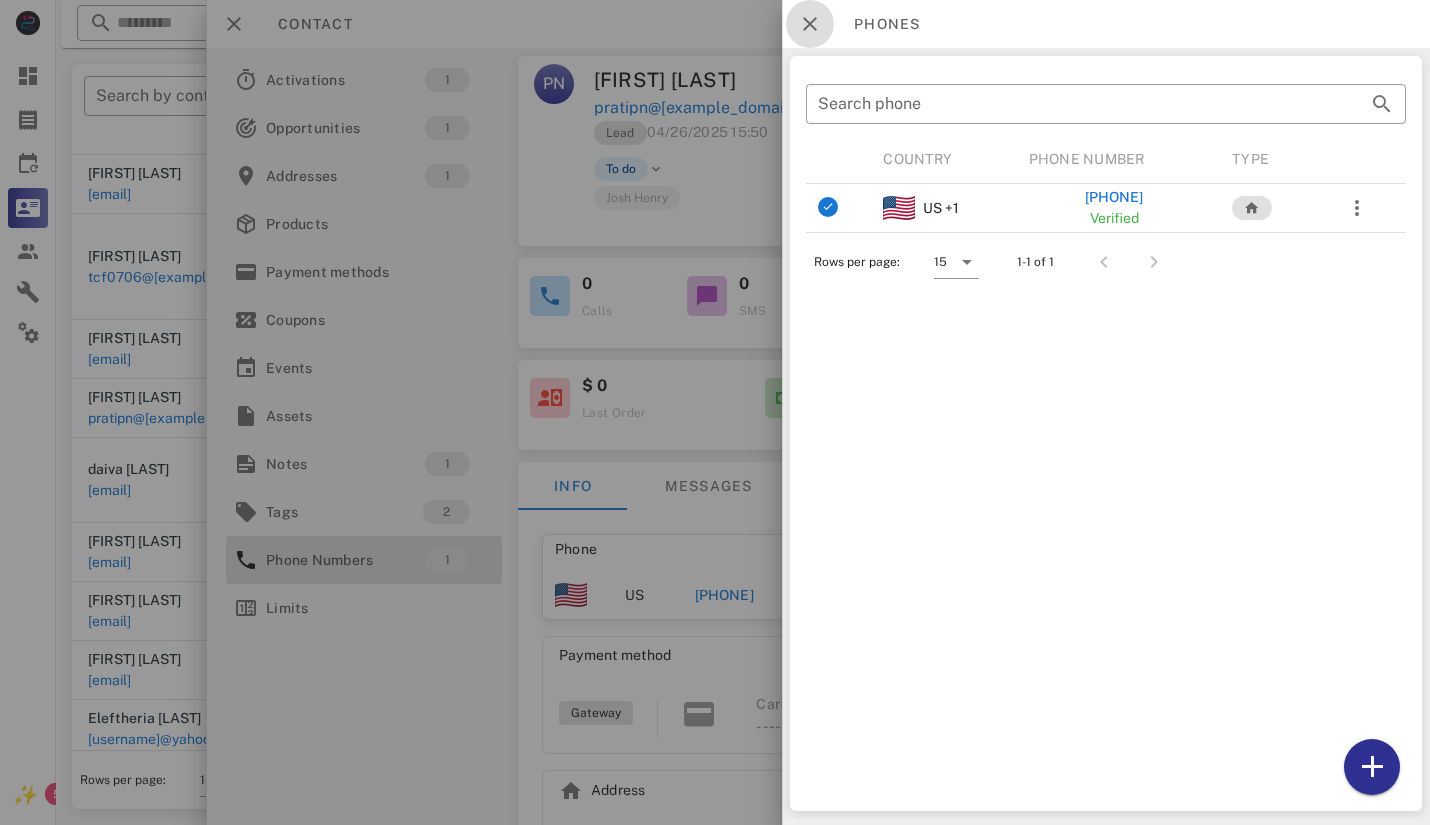 click at bounding box center (810, 24) 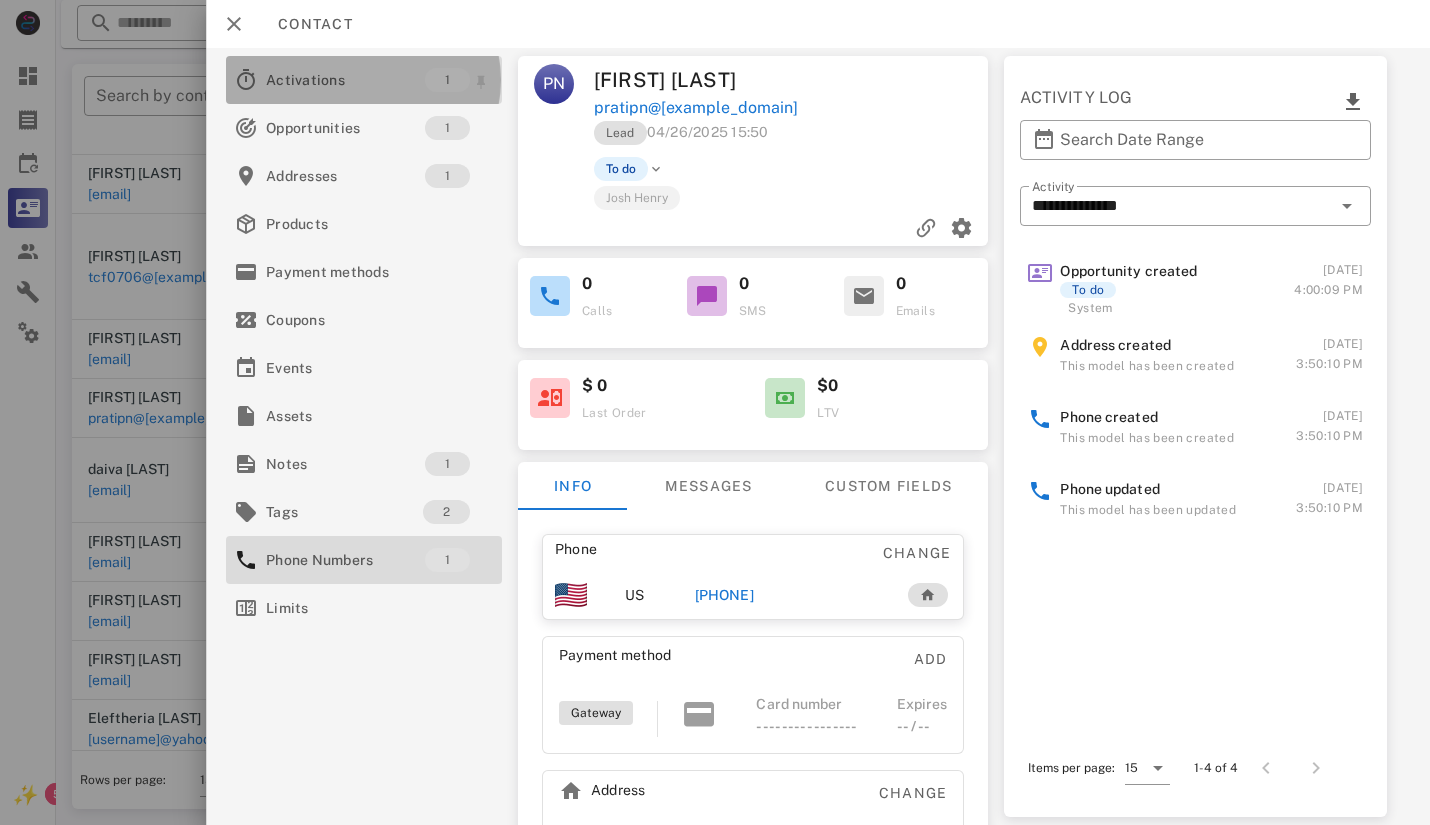 click on "Activations" at bounding box center (345, 80) 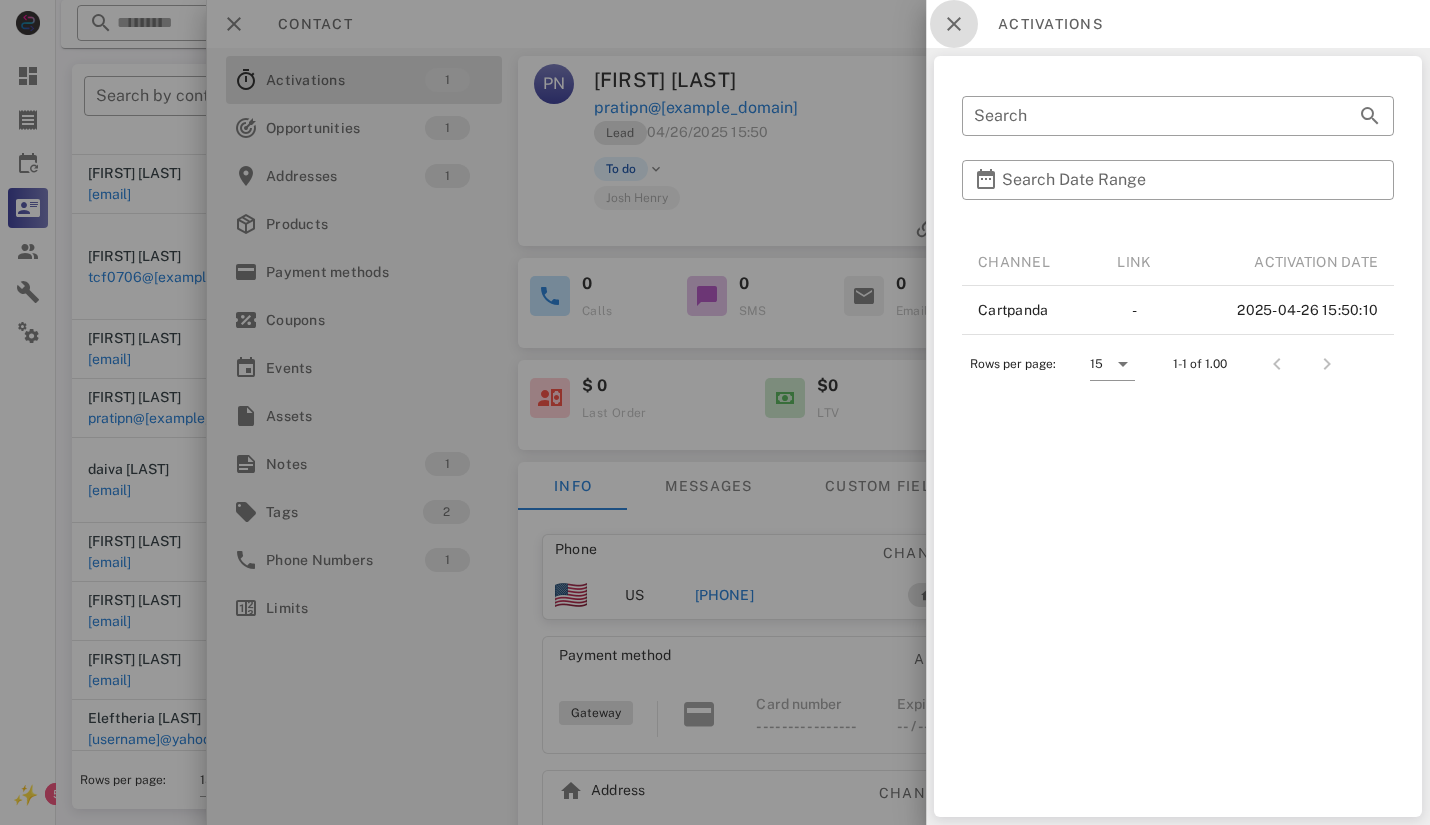 click at bounding box center (954, 24) 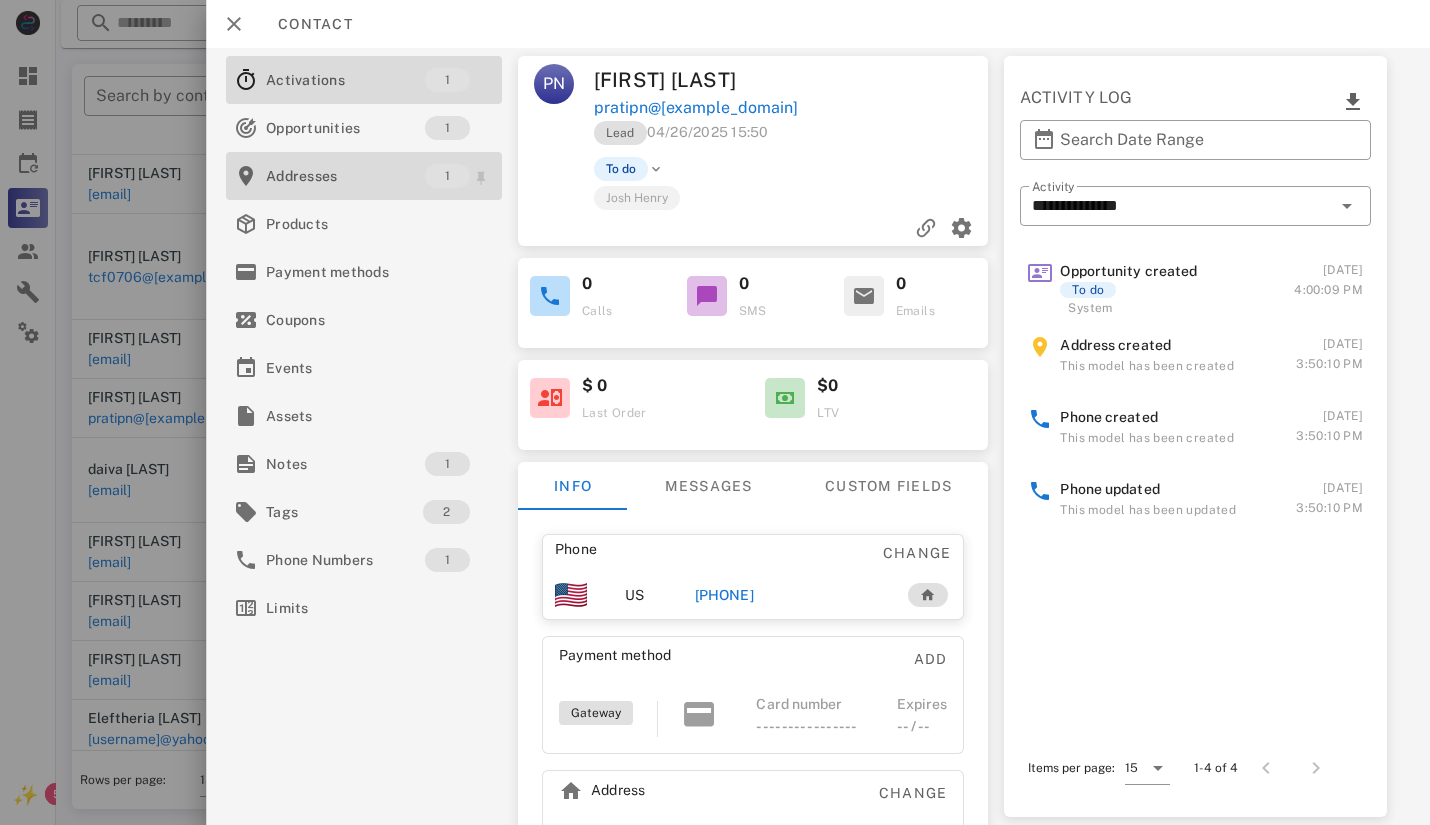 click on "Addresses" at bounding box center (345, 176) 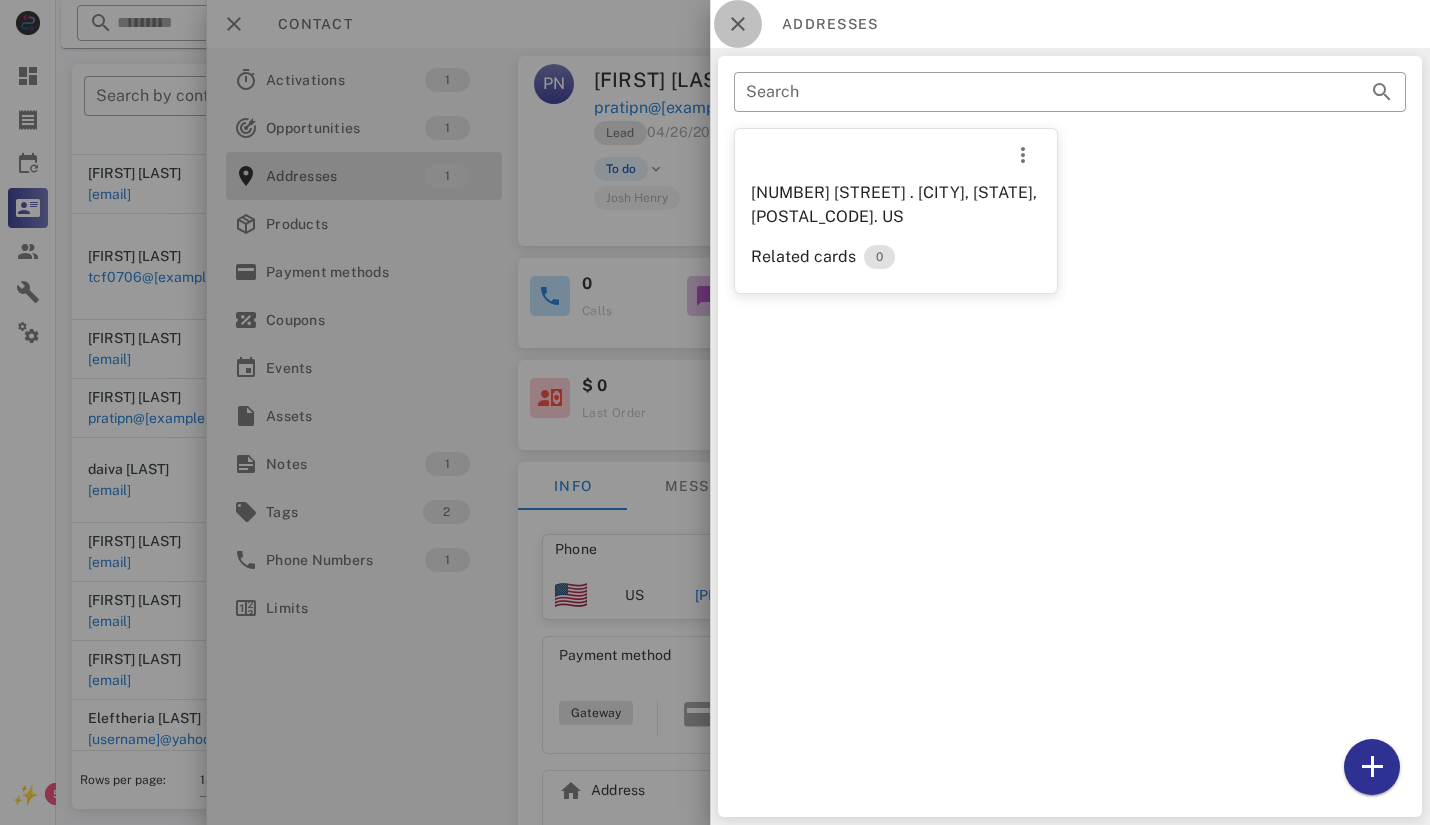 click at bounding box center (738, 24) 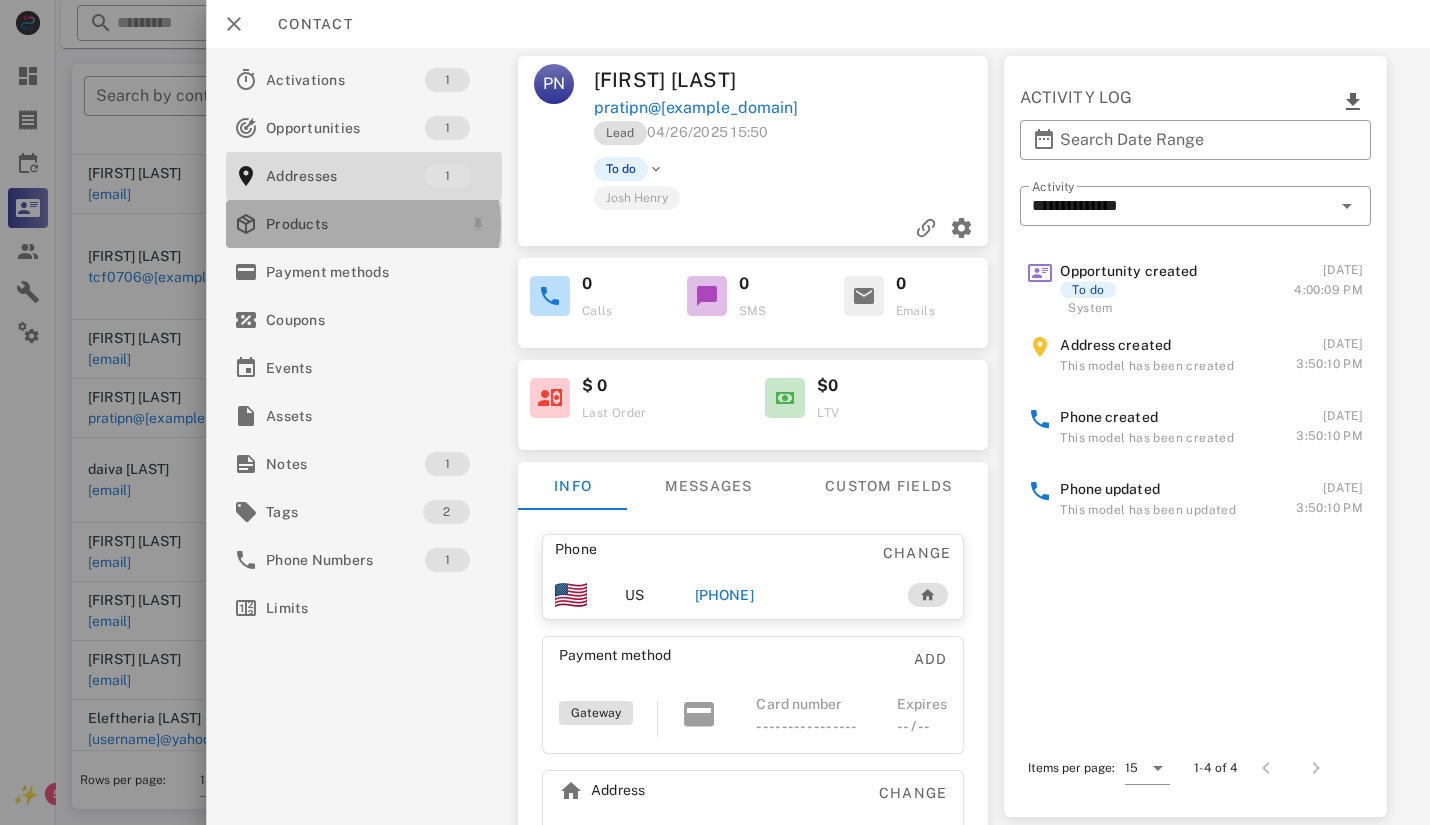 click on "Products" at bounding box center (360, 224) 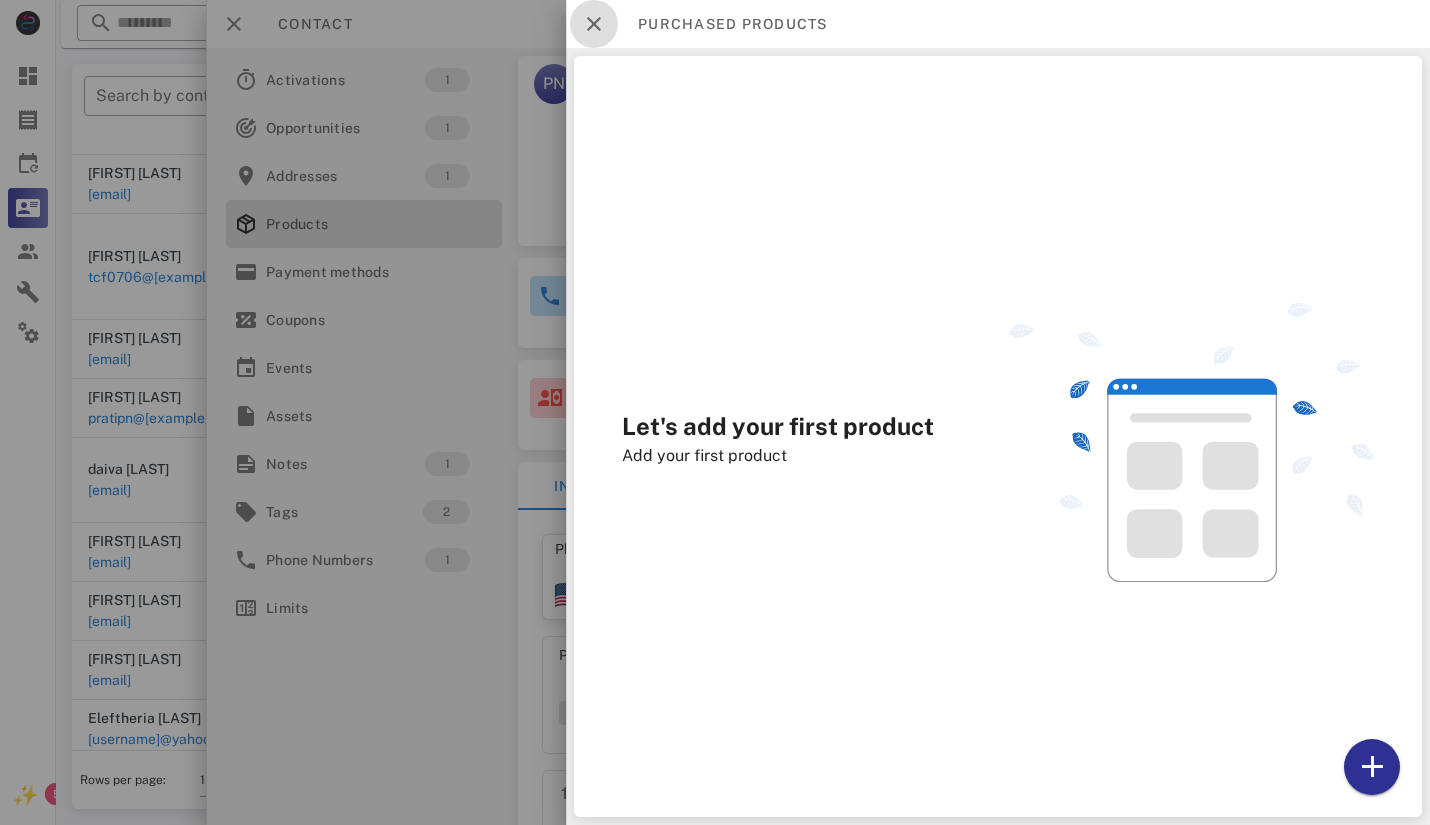 click at bounding box center (594, 24) 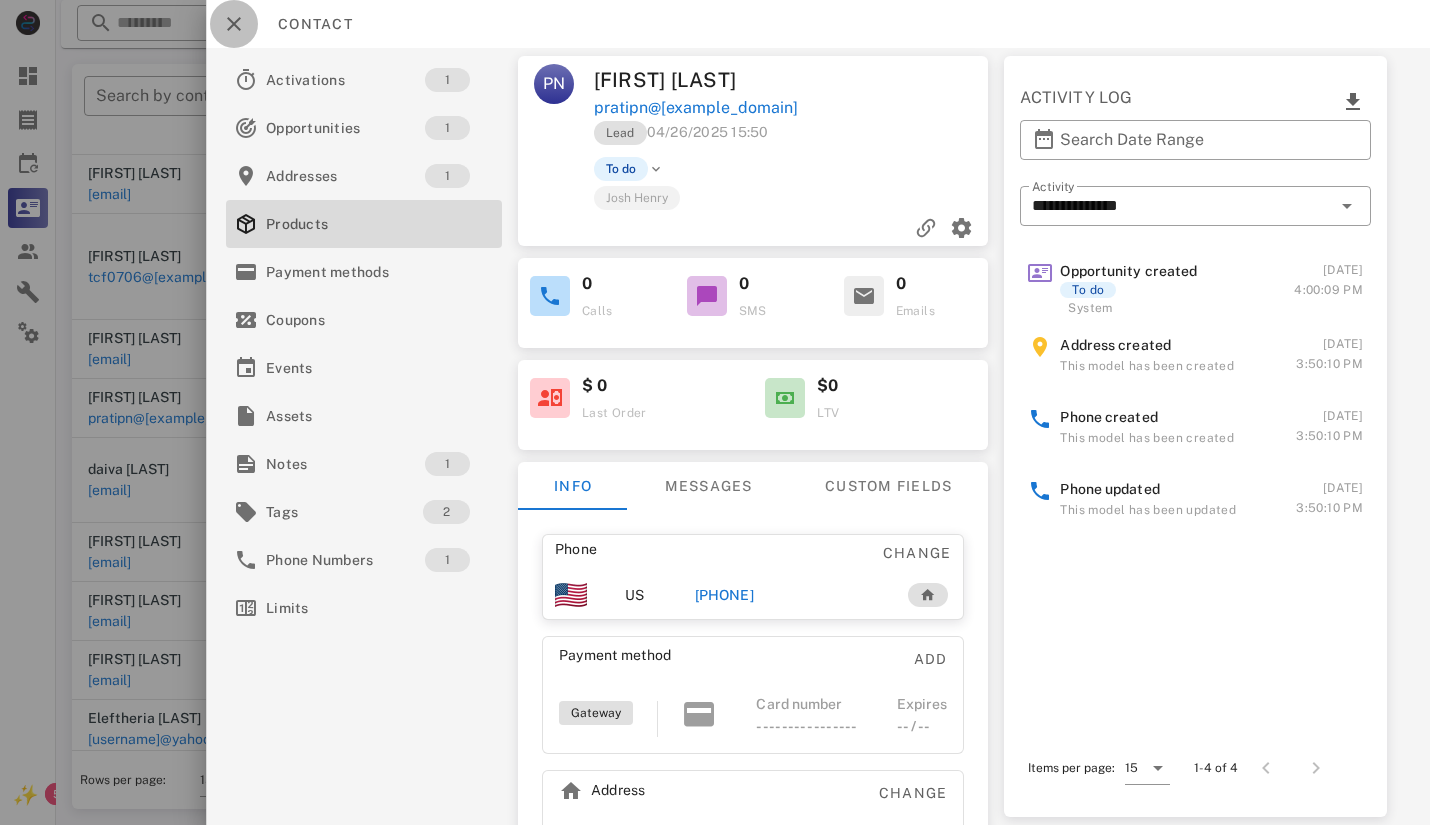click at bounding box center (234, 24) 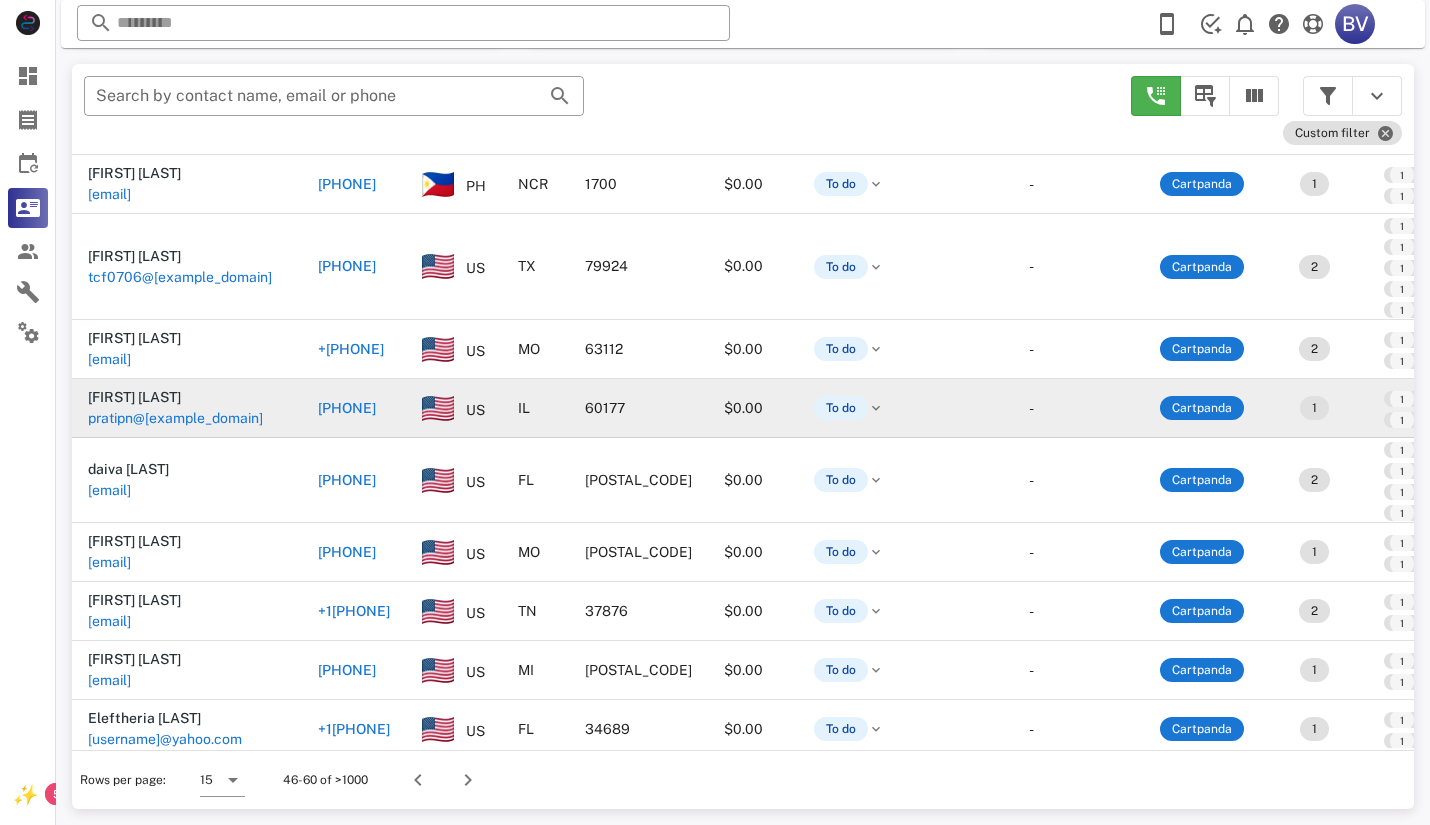 click on "[FIRST] [LAST]" at bounding box center [134, 397] 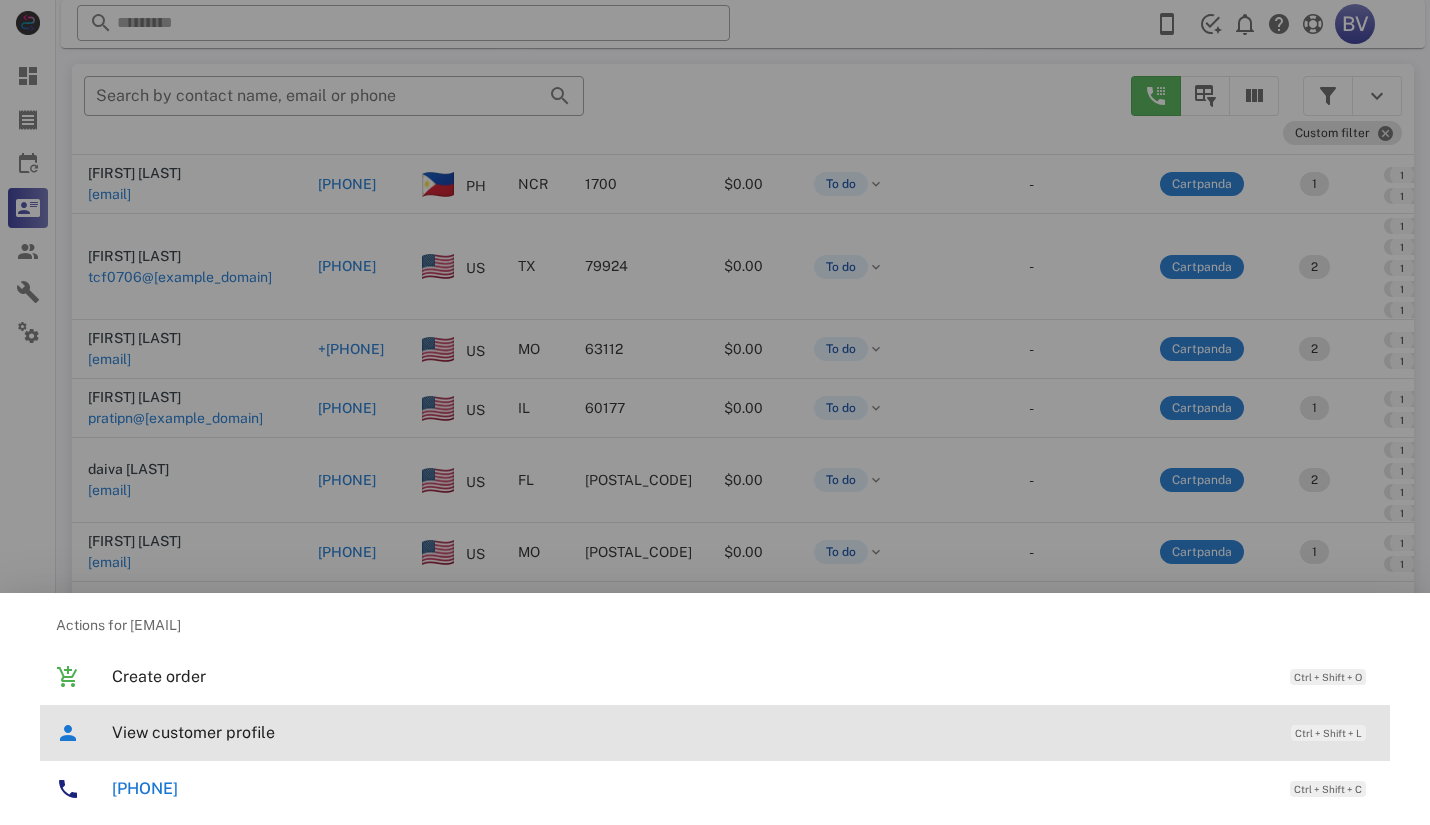 click on "View customer profile" at bounding box center (691, 732) 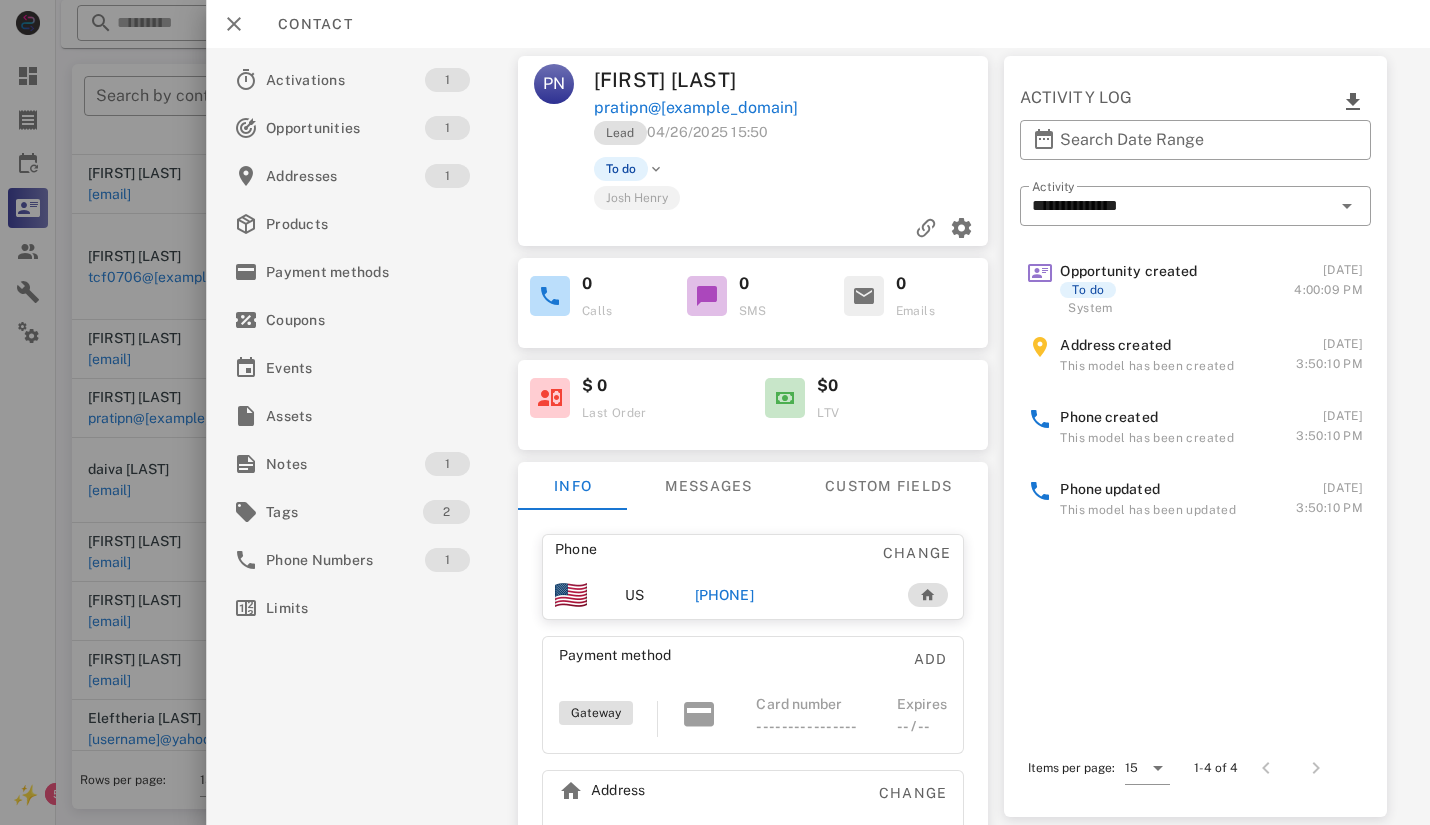 click on "0 Calls 0 SMS 0 Emails" at bounding box center (753, 297) 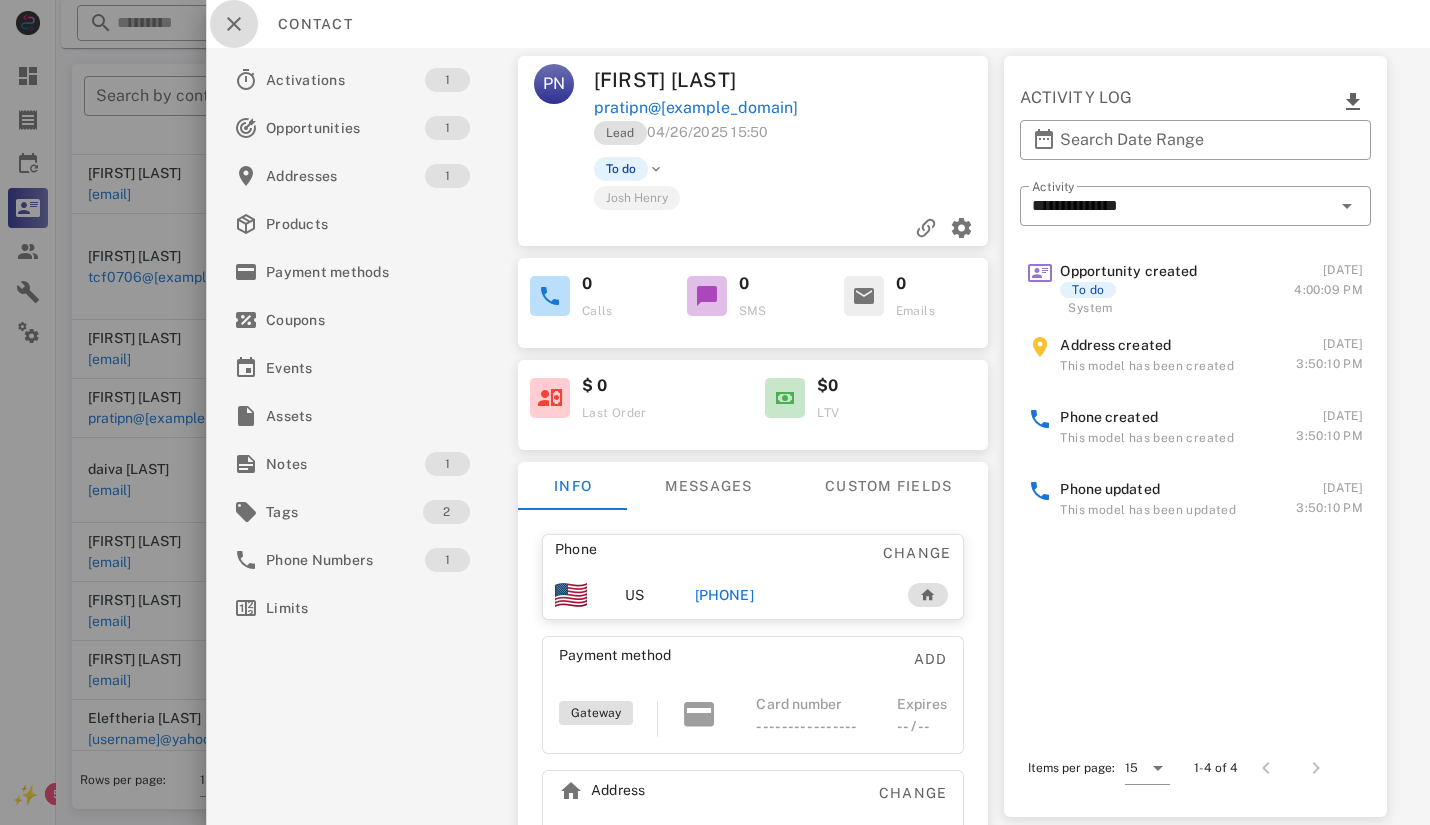 click at bounding box center (234, 24) 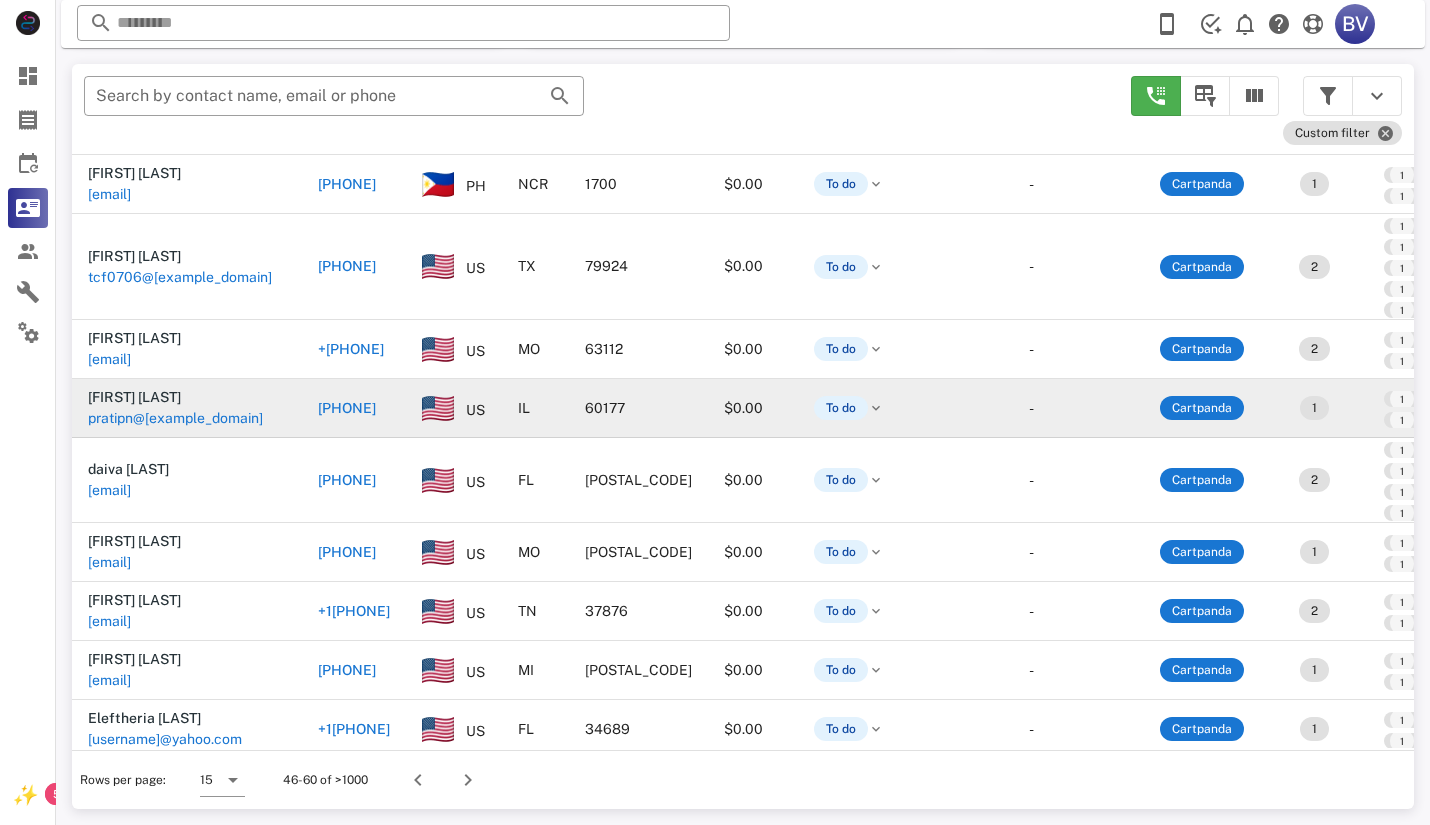 click on "pratipn@[EXAMPLE_DOMAIN]" at bounding box center [175, 418] 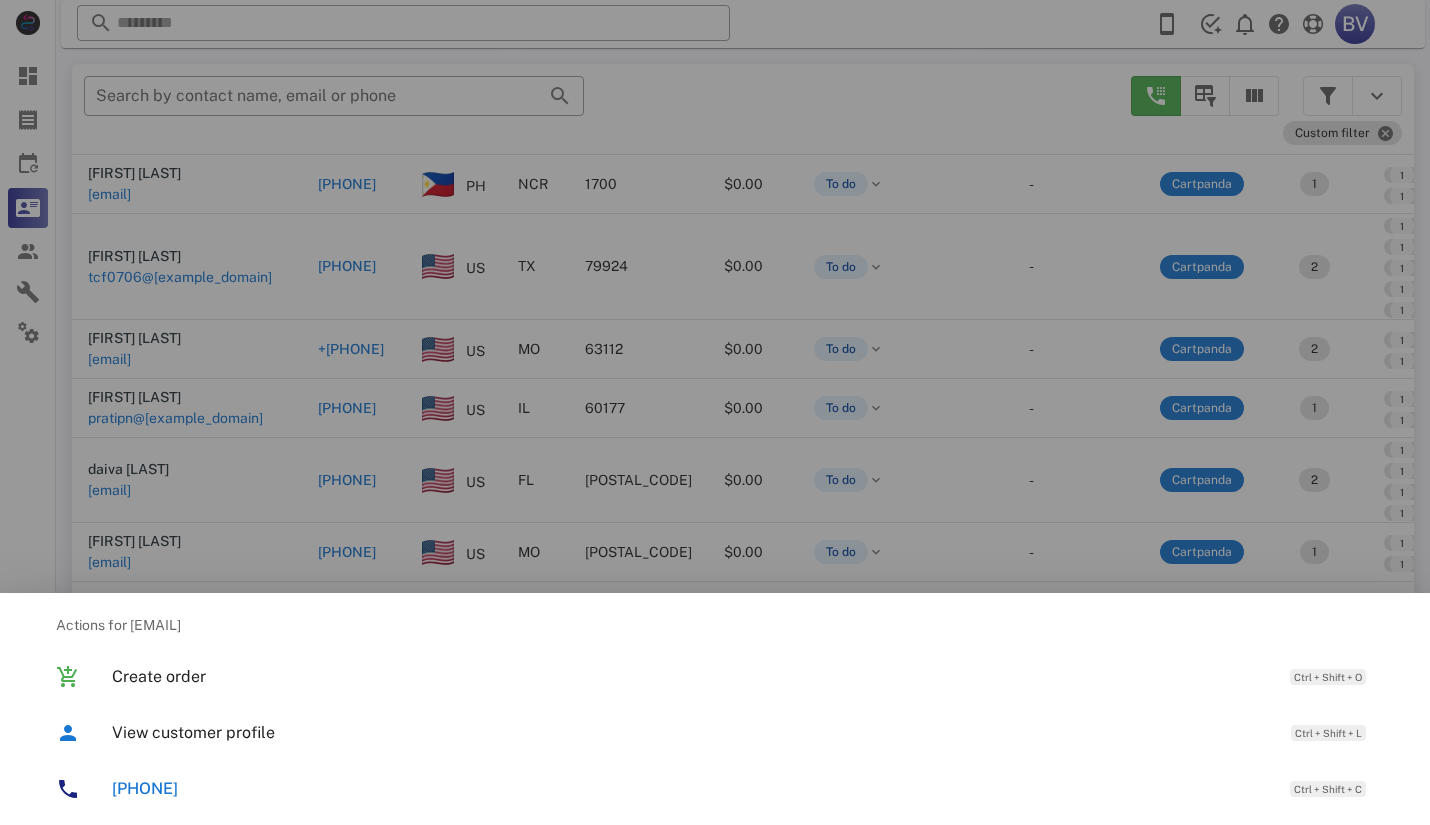 click on "[PHONE]" at bounding box center (697, 788) 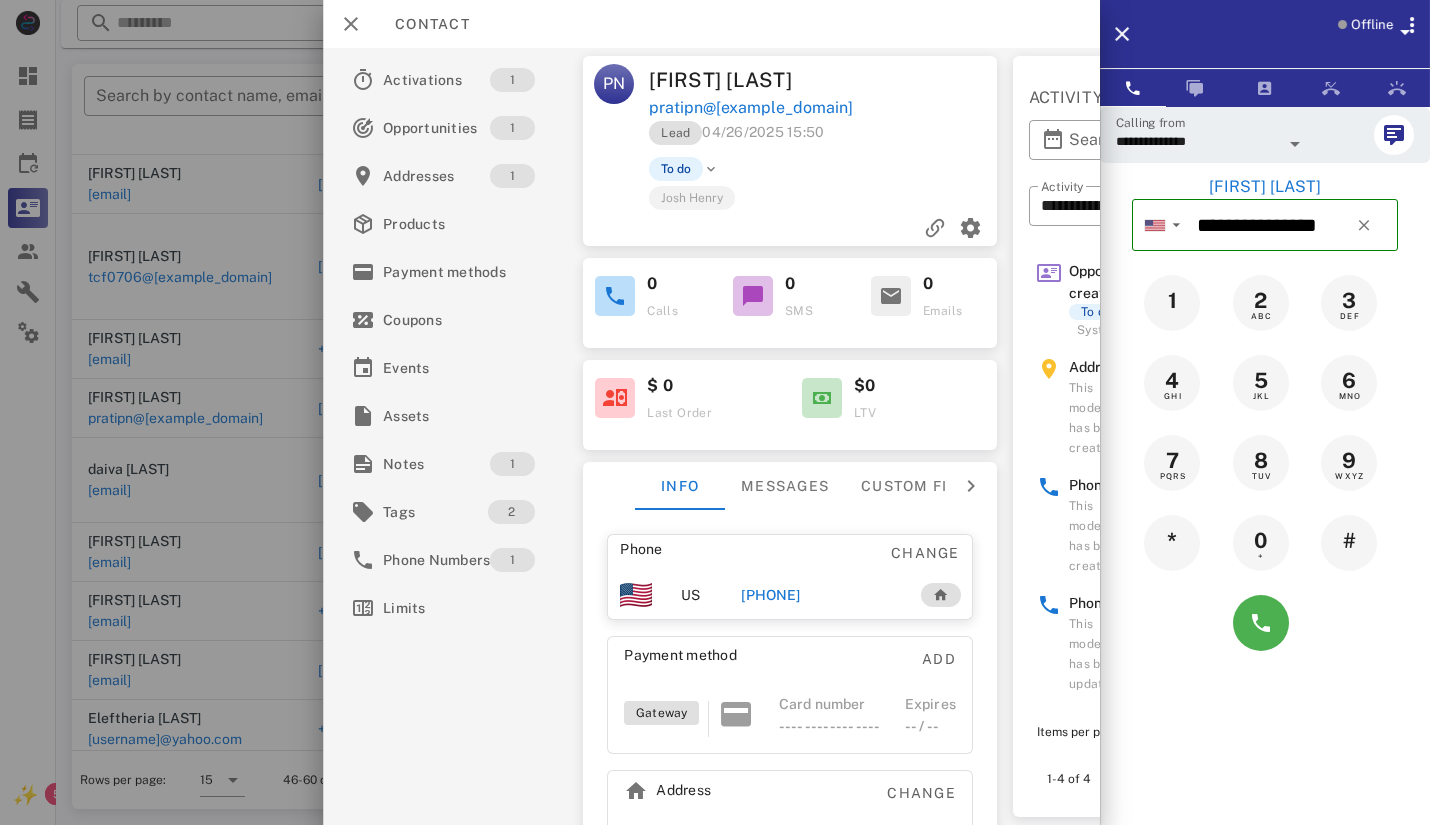 click on "Activations  1  Opportunities  1  Addresses  1  Products Payment methods Coupons Events Assets Notes  1  Tags  2  Phone Numbers  1  Limits" at bounding box center (455, 436) 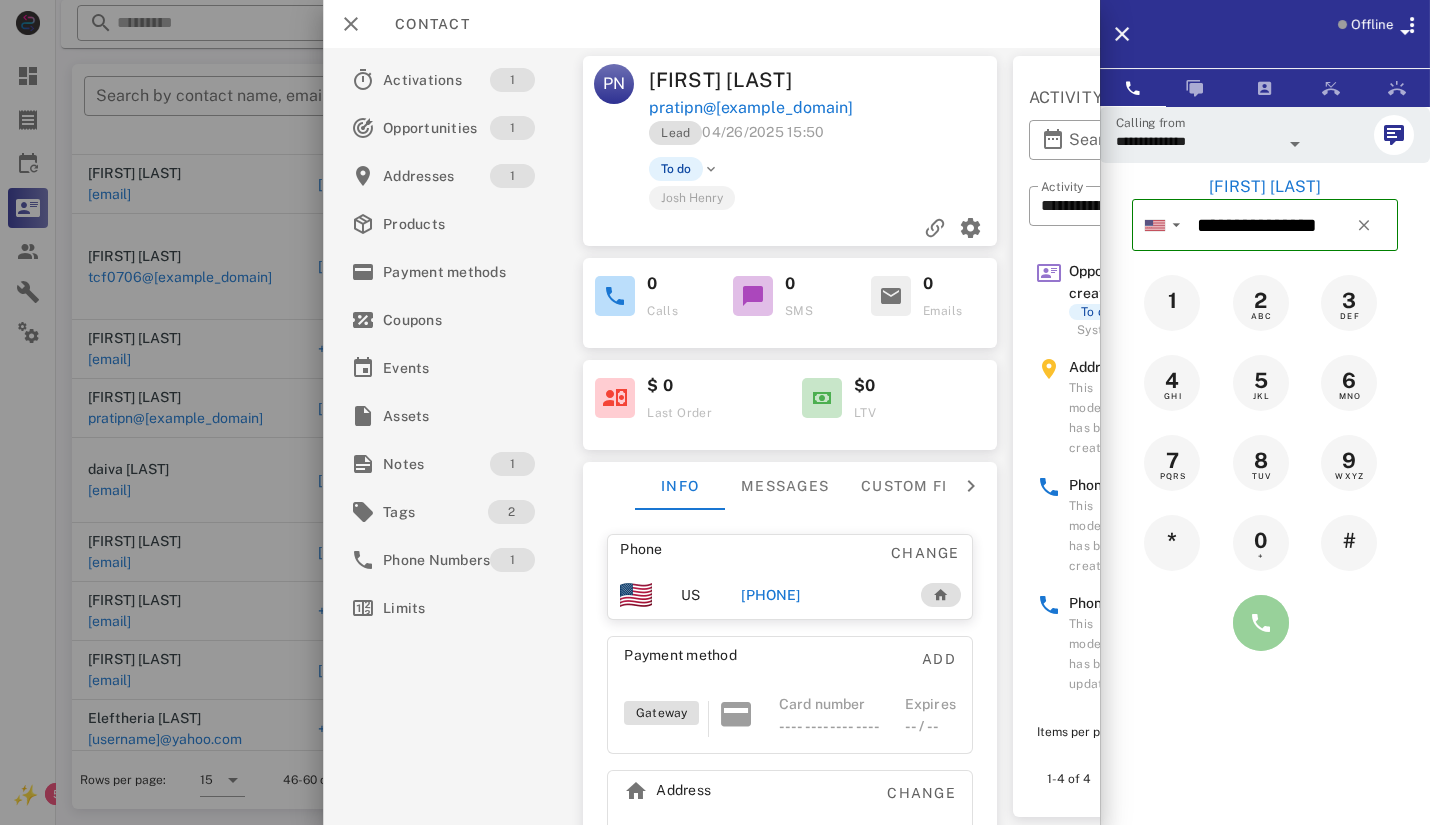 click at bounding box center (1261, 623) 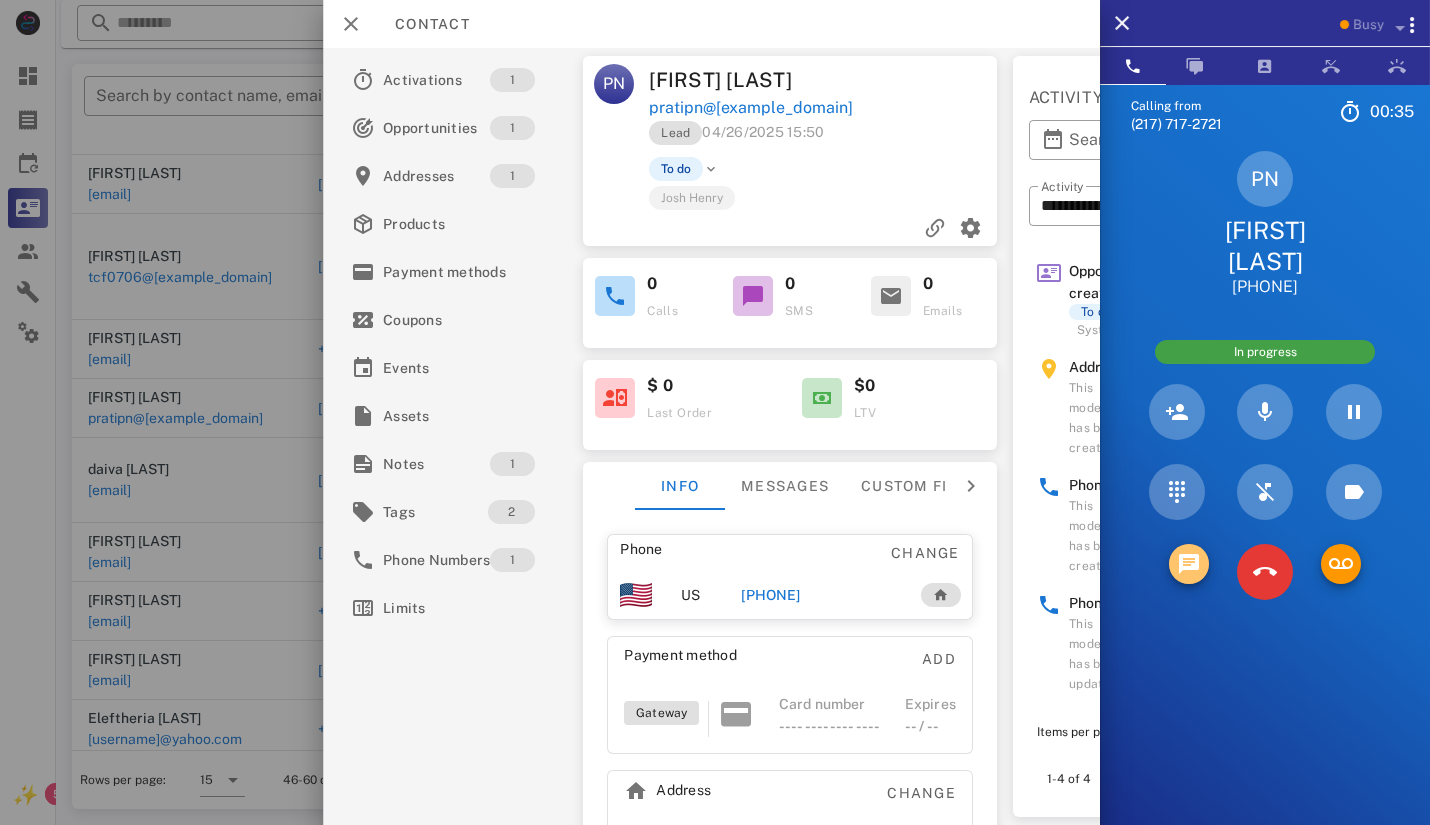 click at bounding box center (1189, 564) 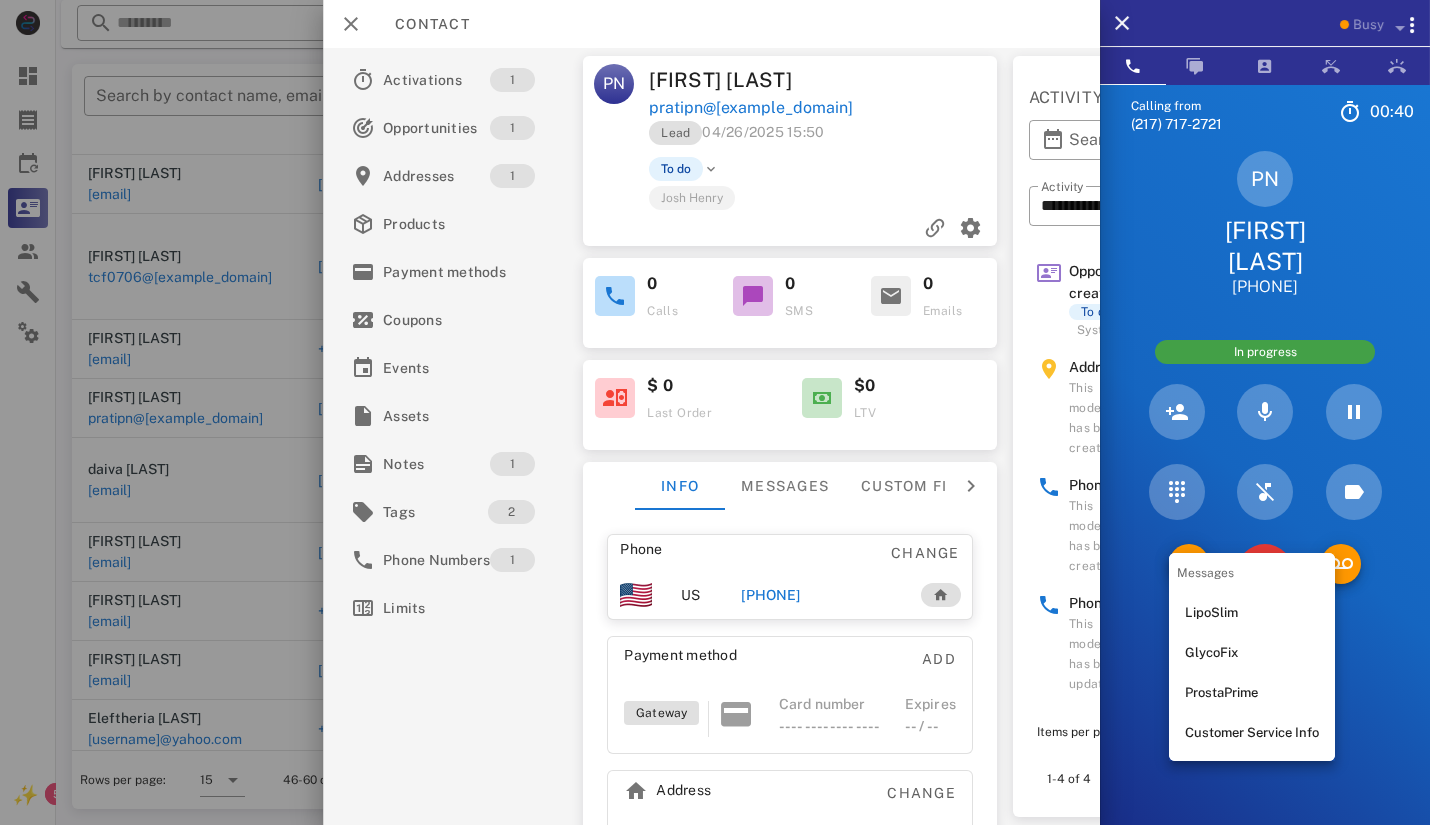 click on "LipoSlim" at bounding box center [1252, 613] 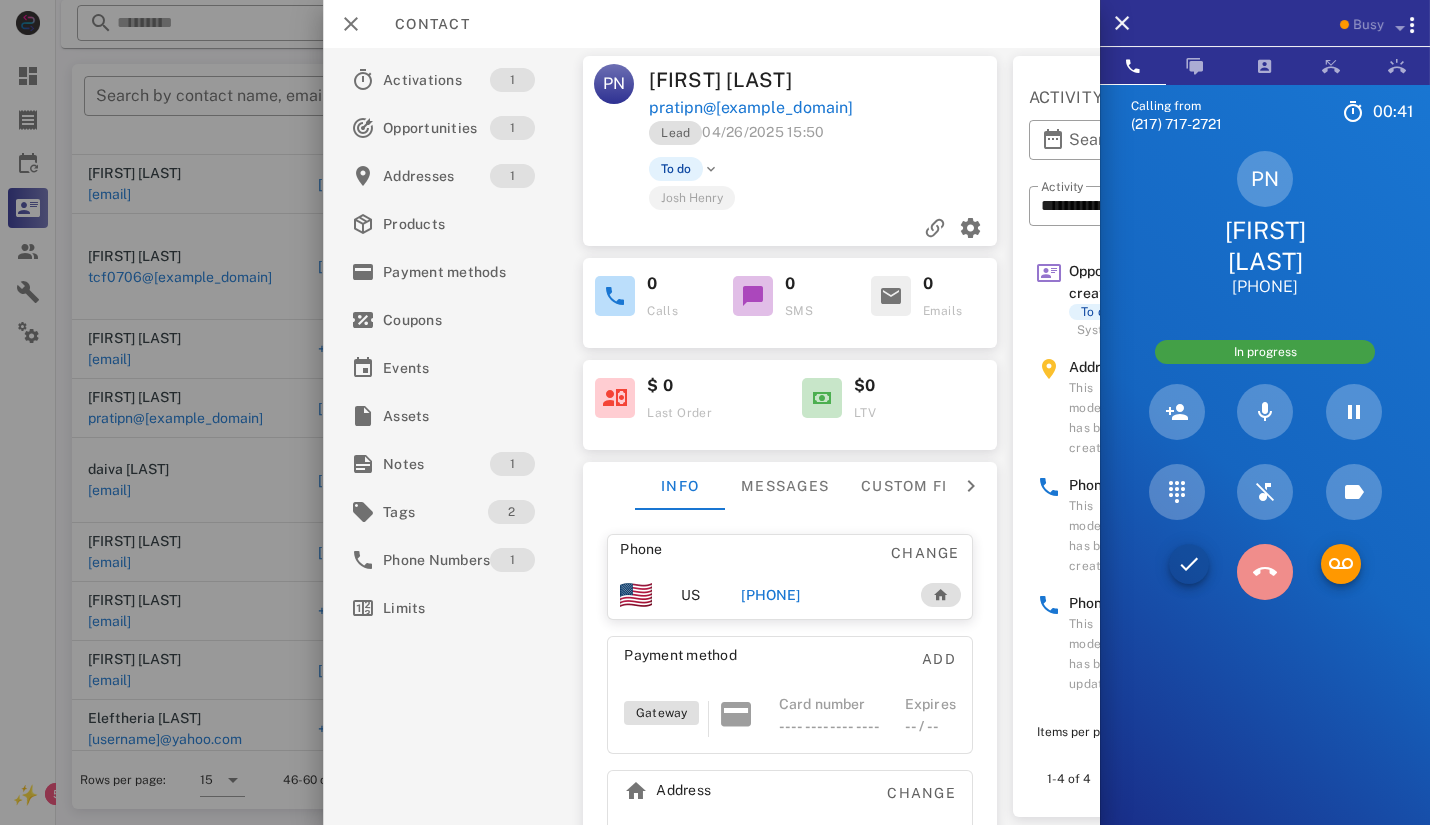 click at bounding box center [1265, 572] 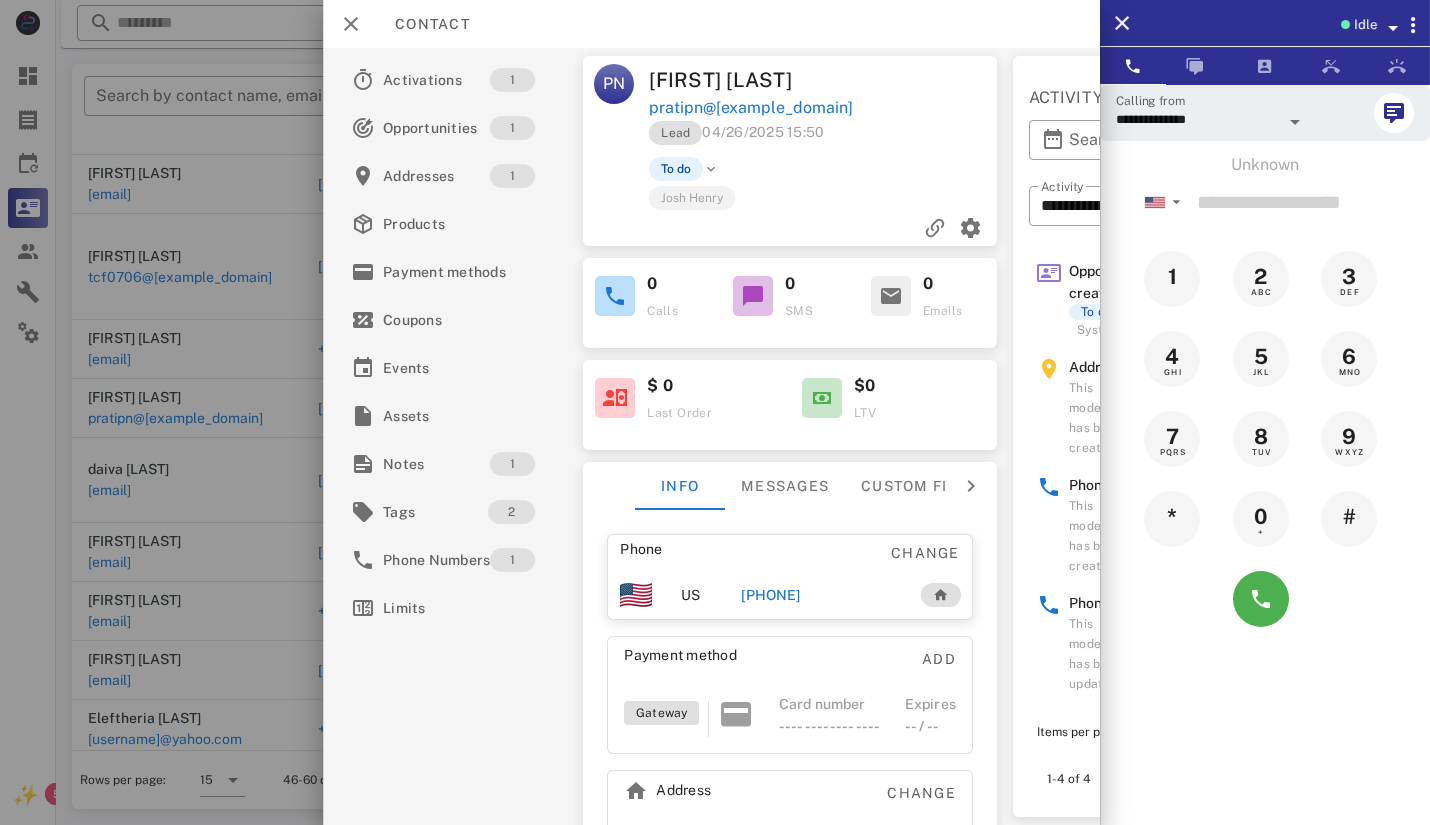 click on "[PHONE]" at bounding box center [770, 595] 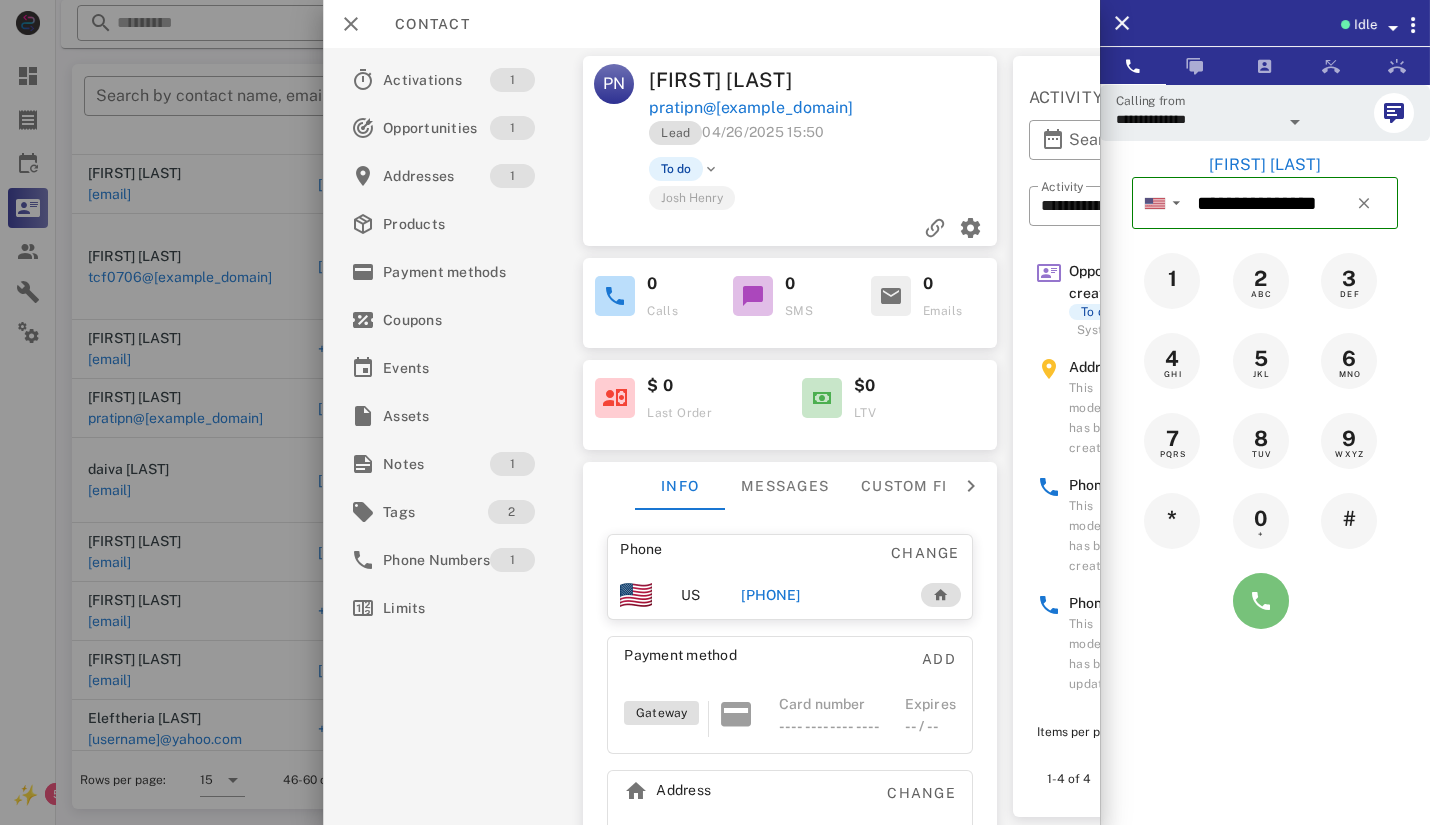 click at bounding box center [1261, 601] 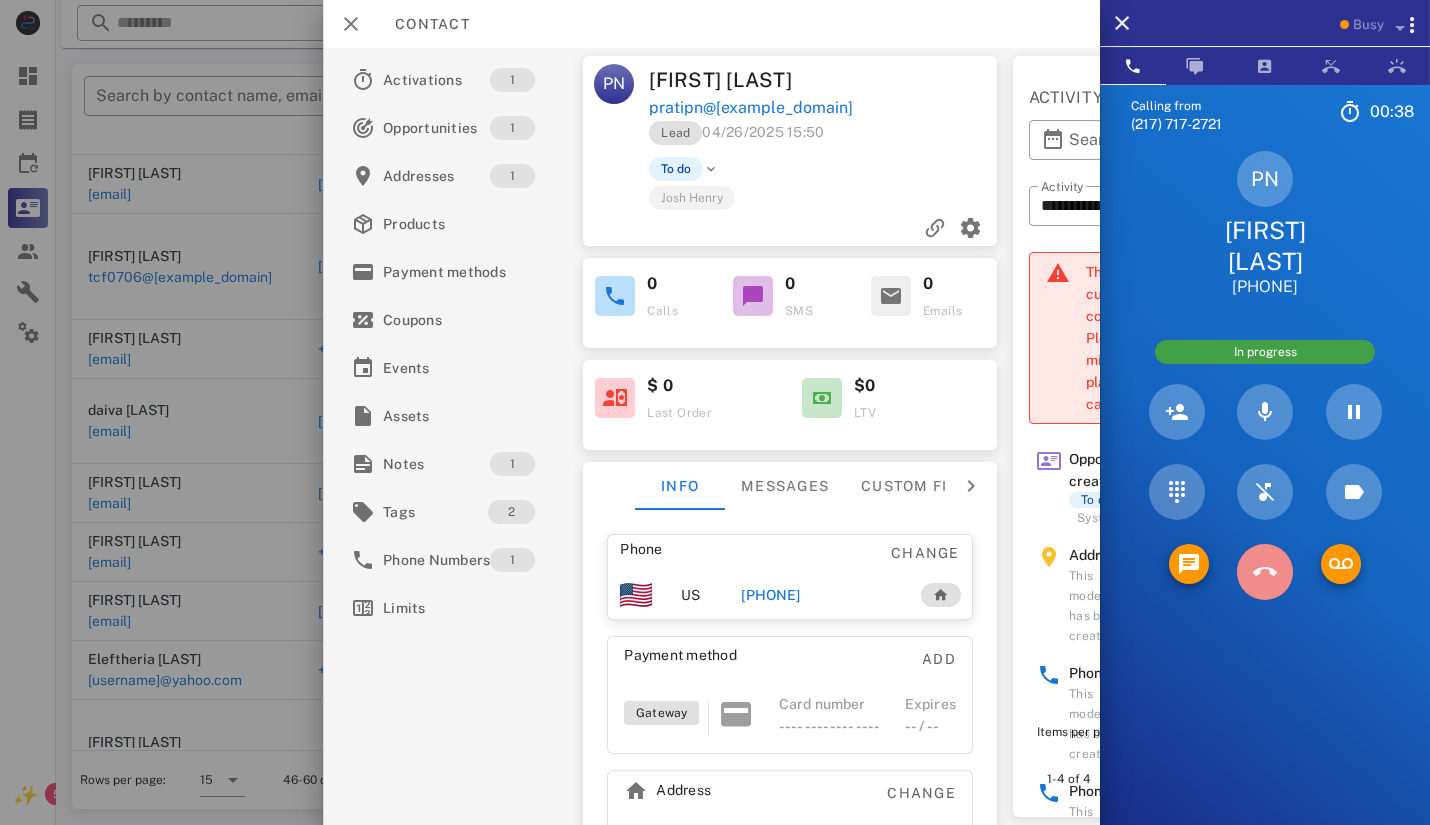 click at bounding box center [1265, 572] 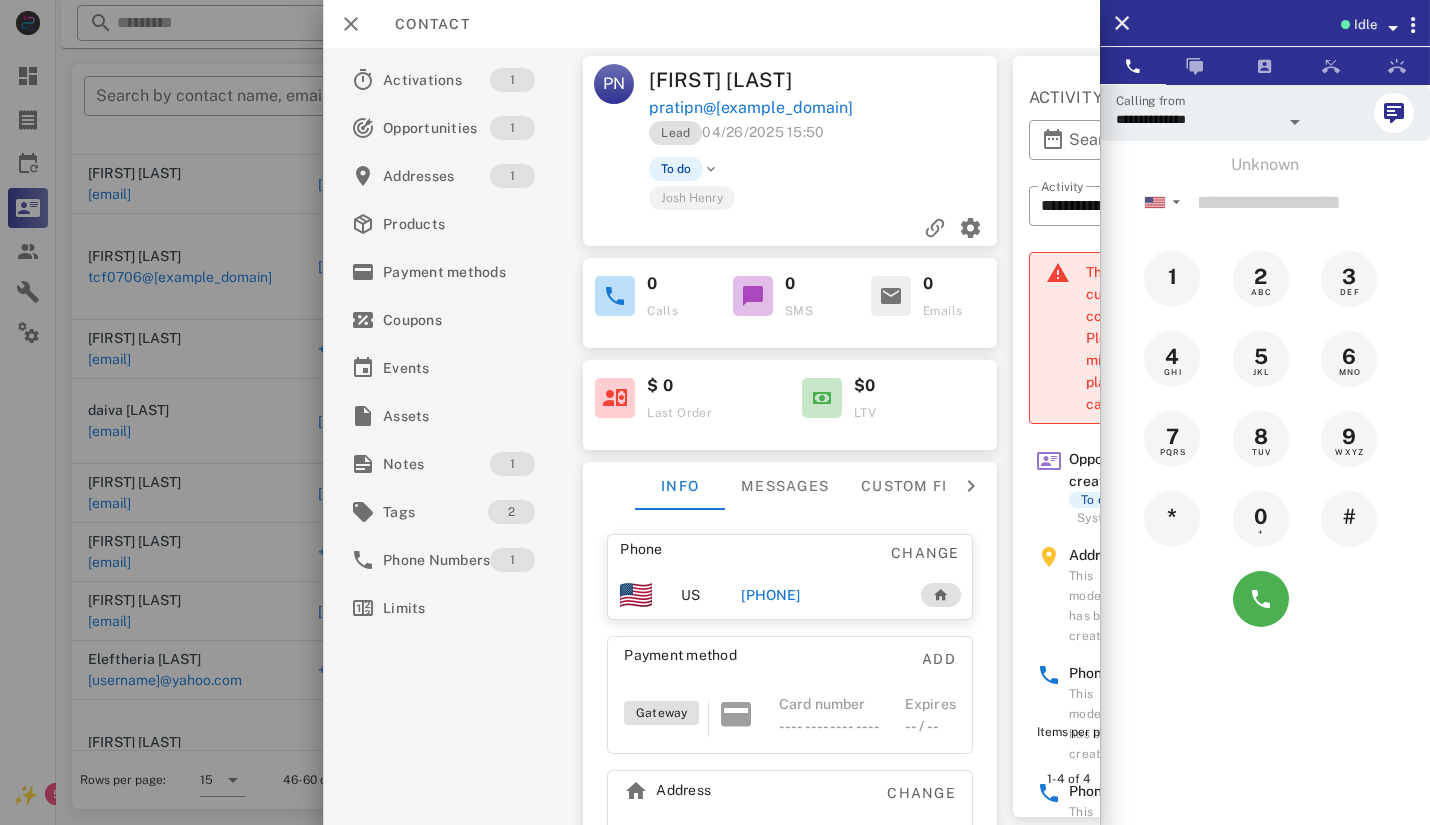 click on "[PHONE]" at bounding box center (770, 595) 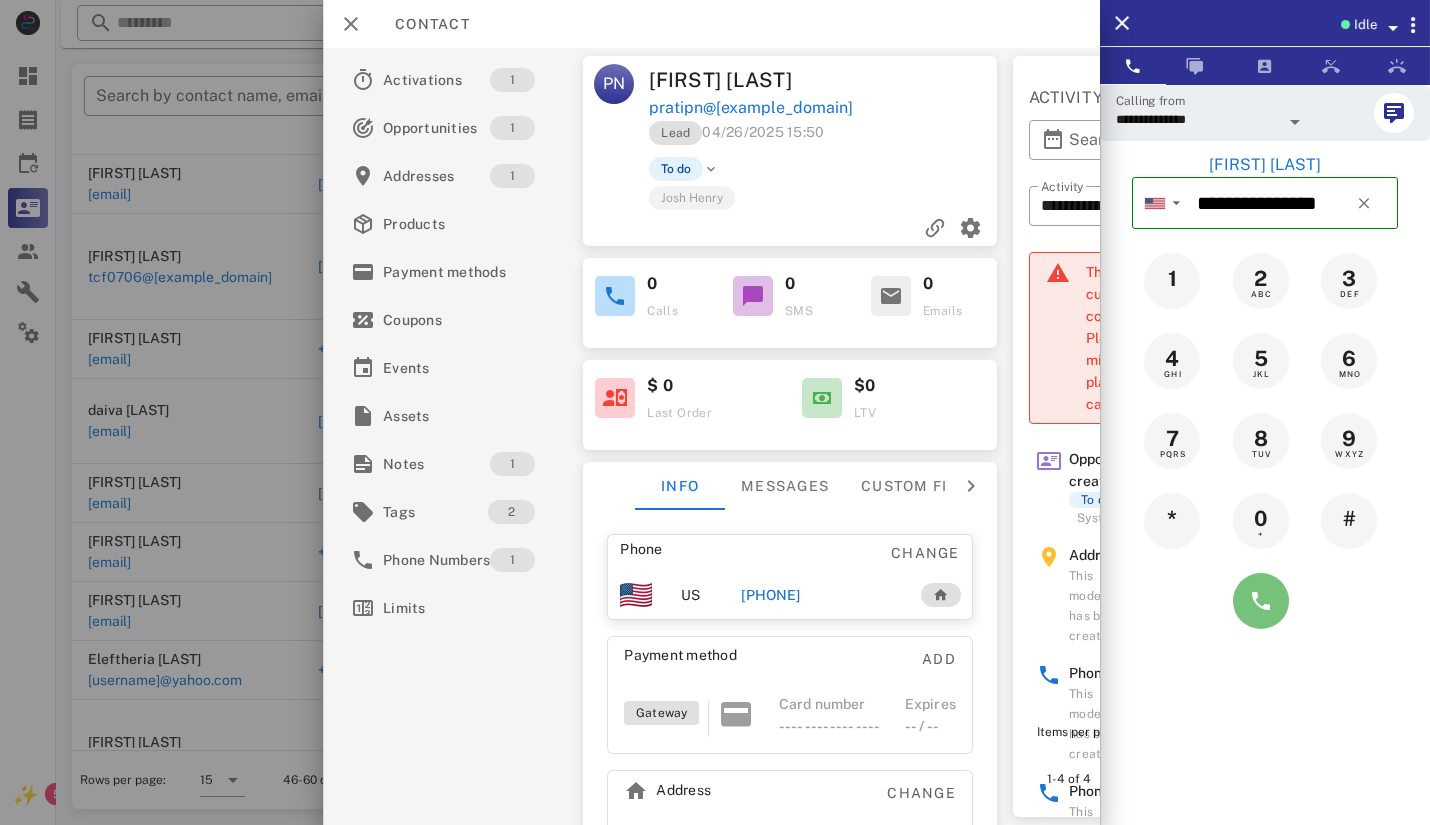 click at bounding box center [1261, 601] 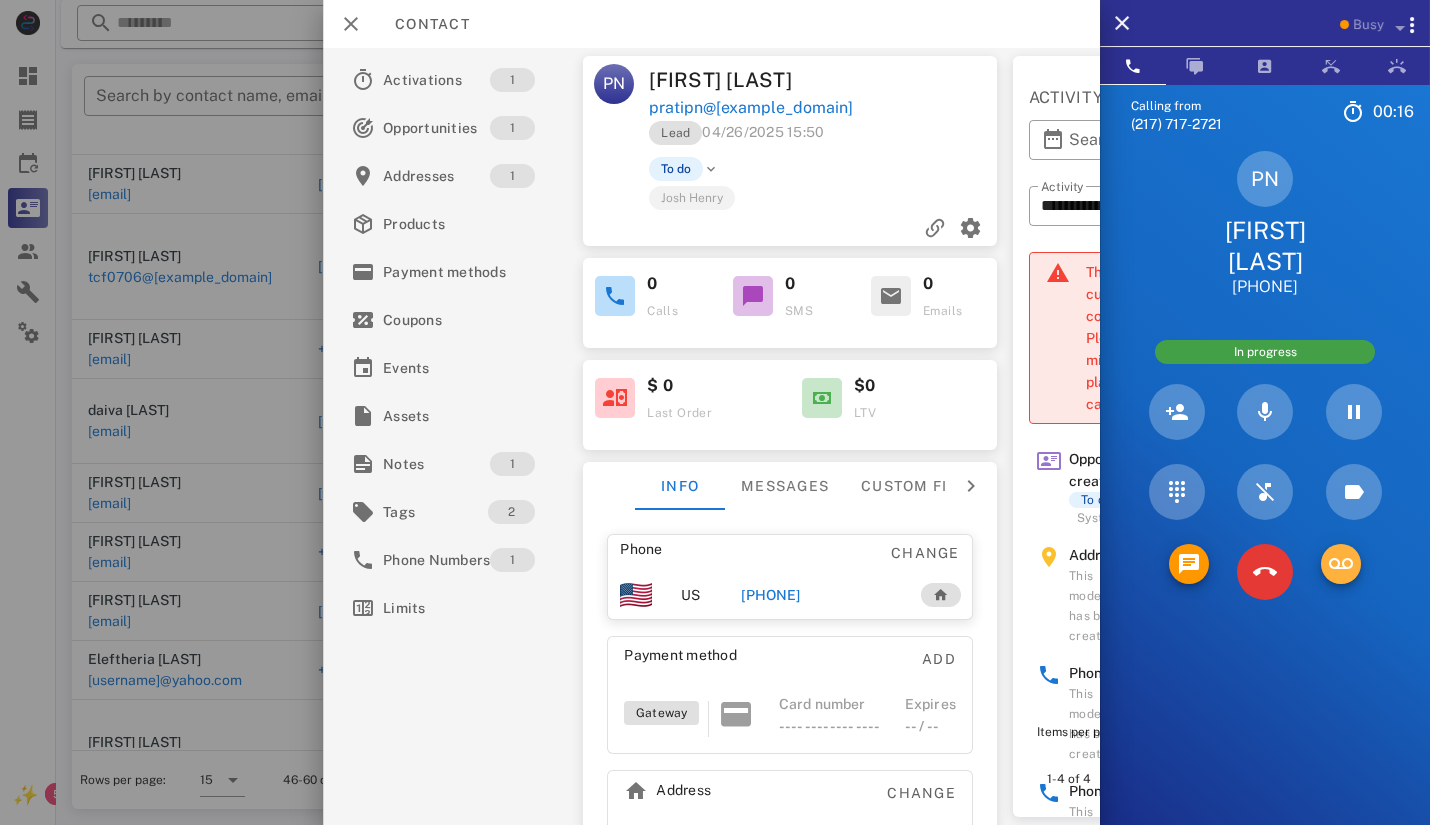 click at bounding box center (1341, 564) 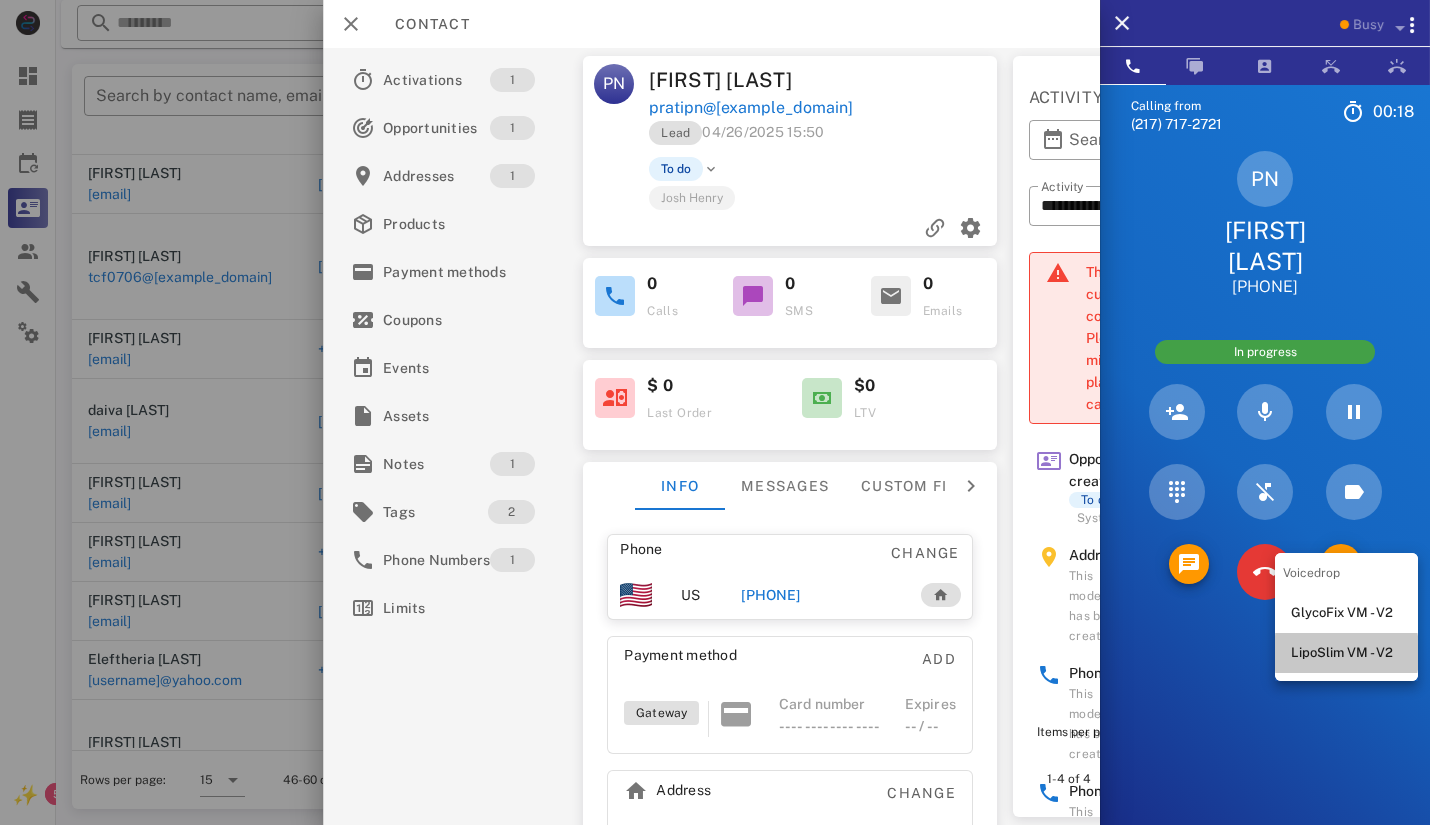 click on "LipoSlim VM - V2" at bounding box center (1346, 653) 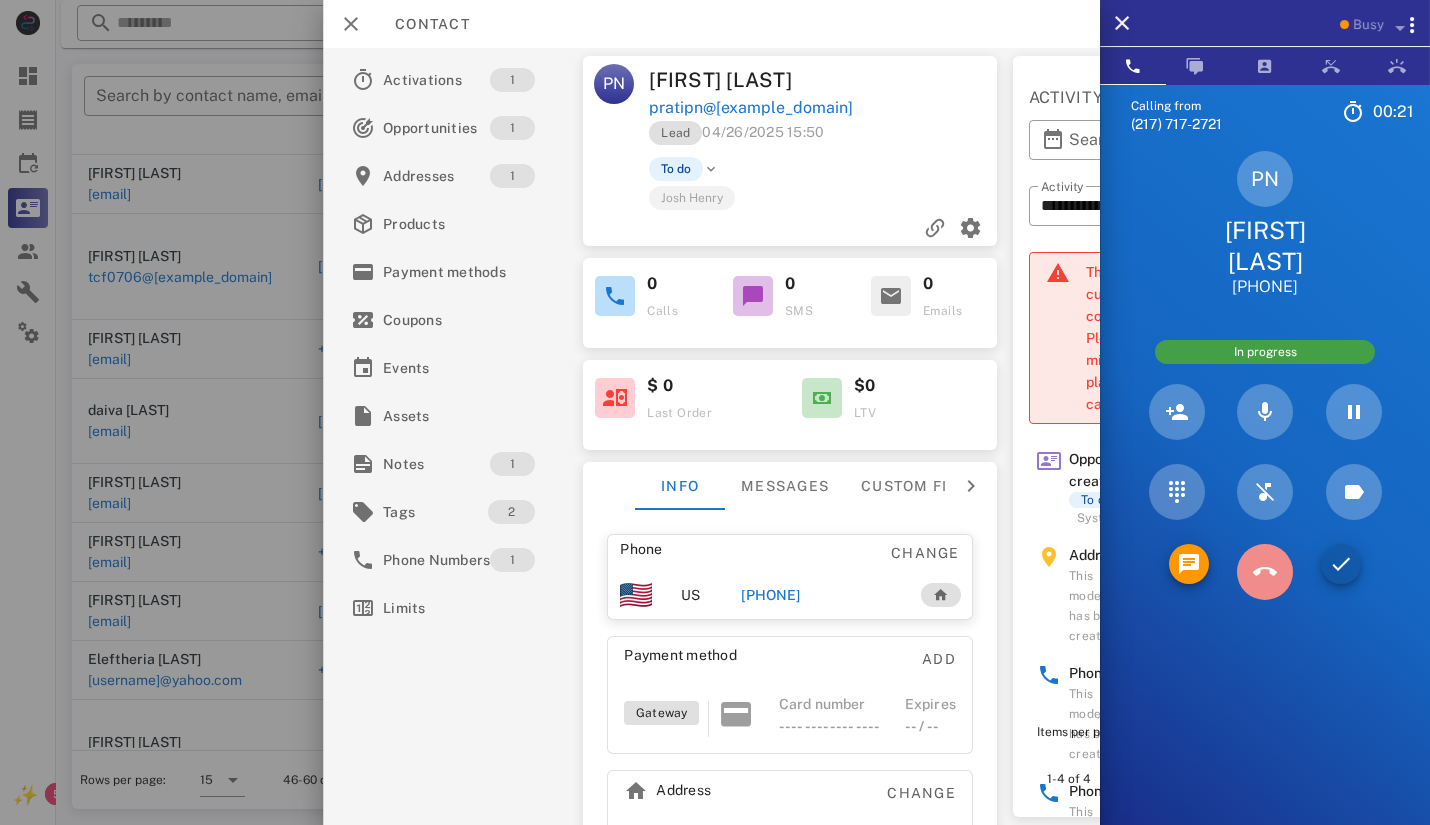 click at bounding box center (1265, 572) 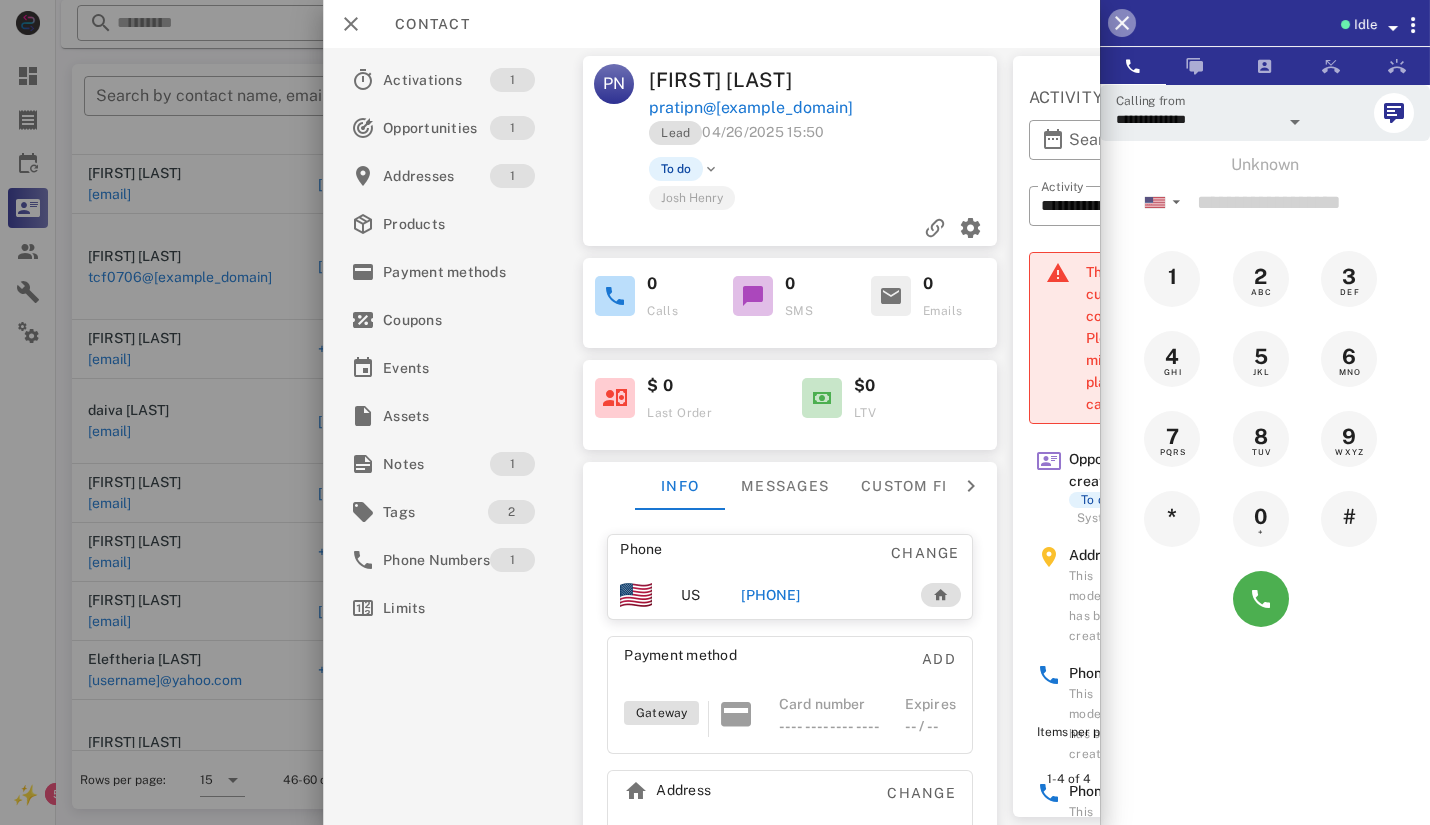 click at bounding box center [1122, 23] 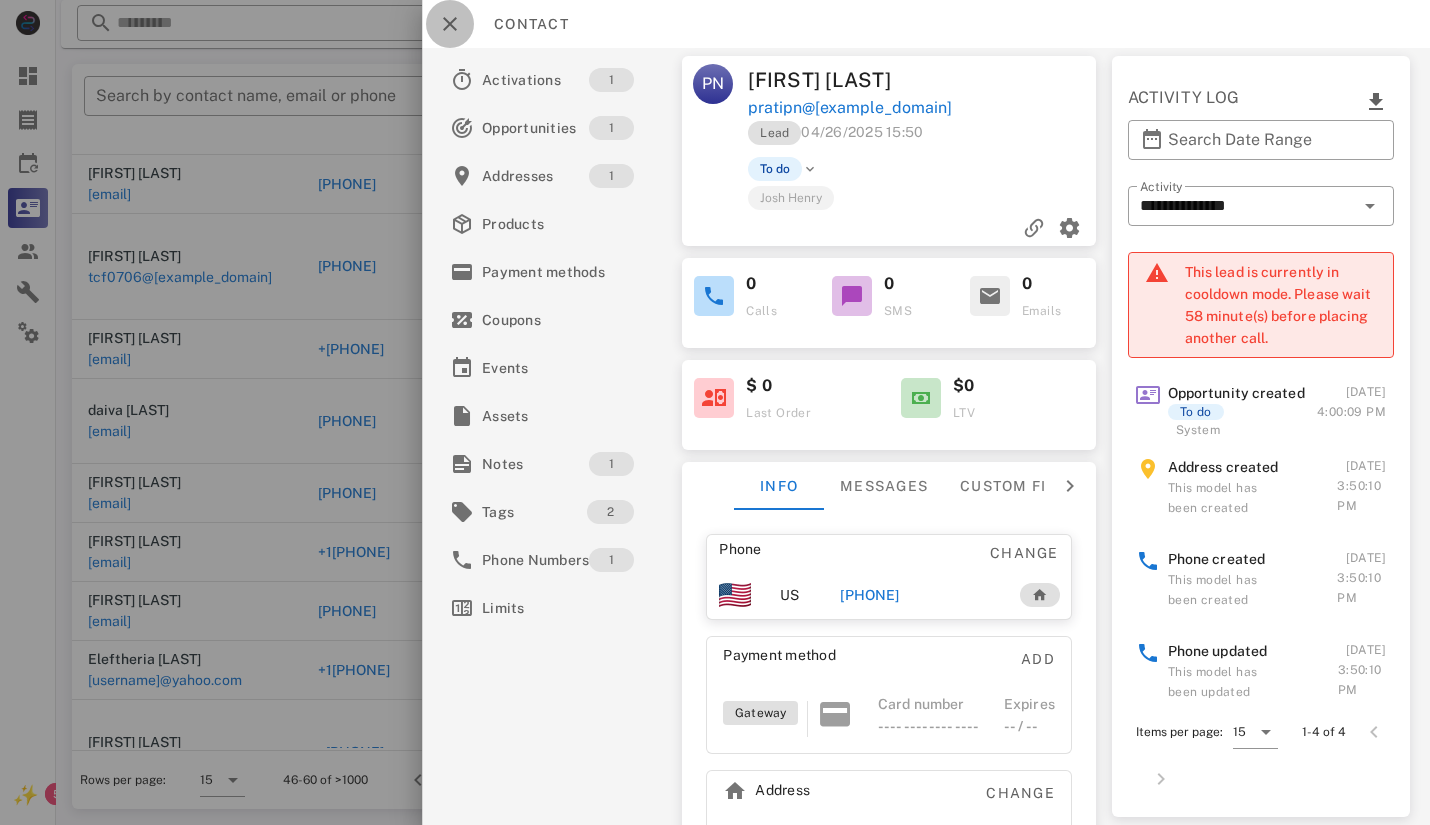 click at bounding box center [450, 24] 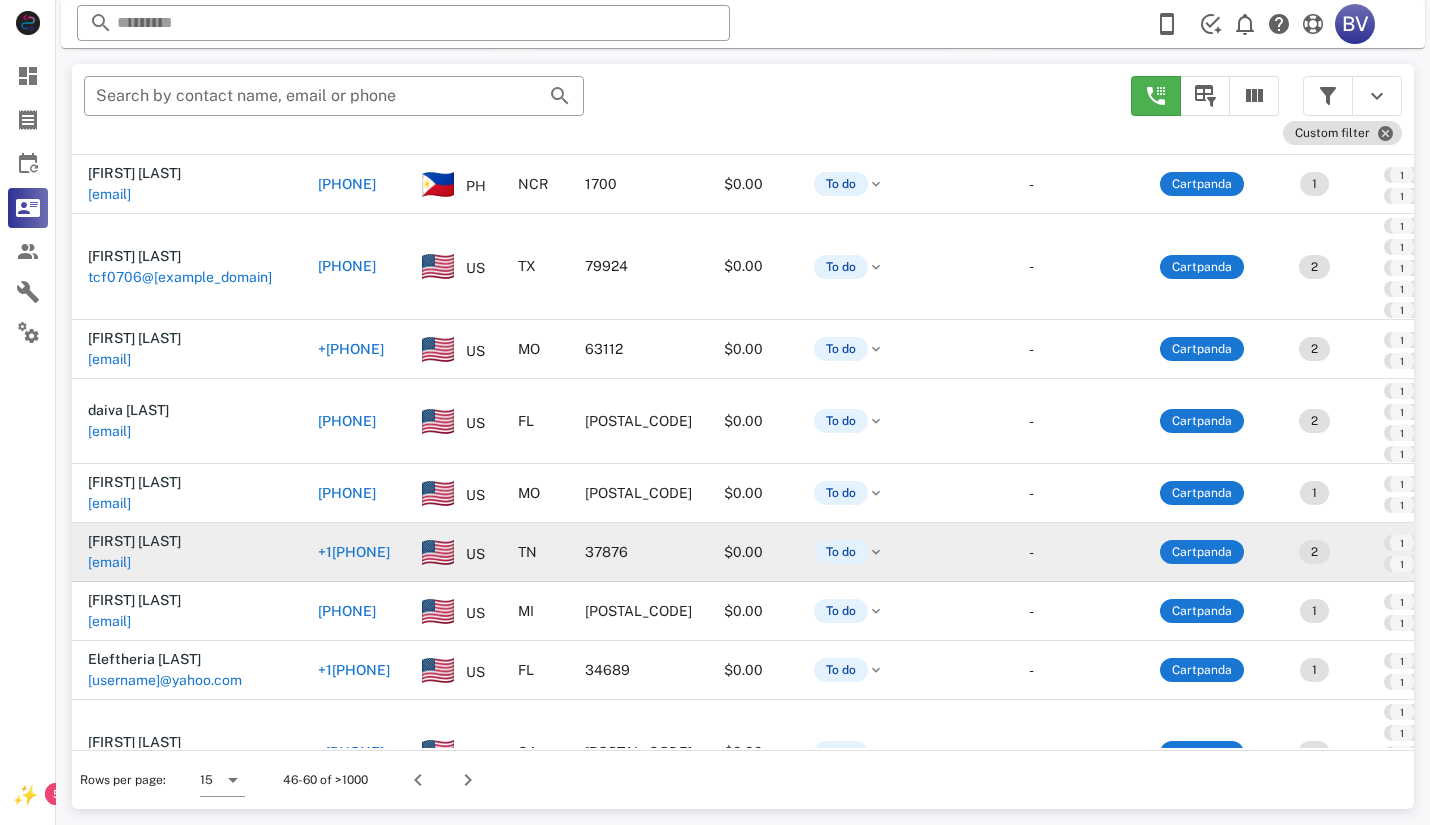 click on "[EMAIL]" at bounding box center [109, 562] 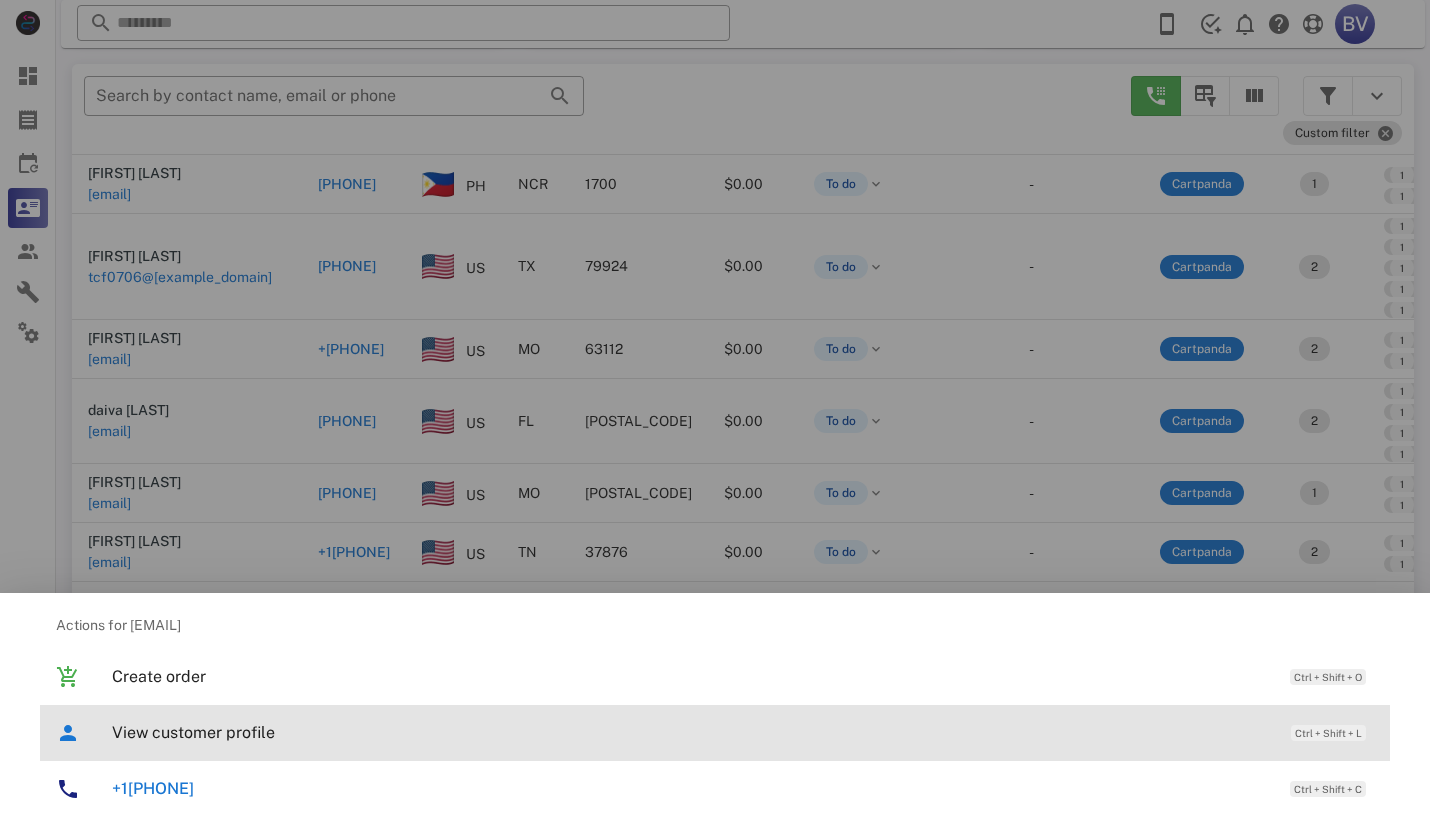 click on "View customer profile" at bounding box center [691, 732] 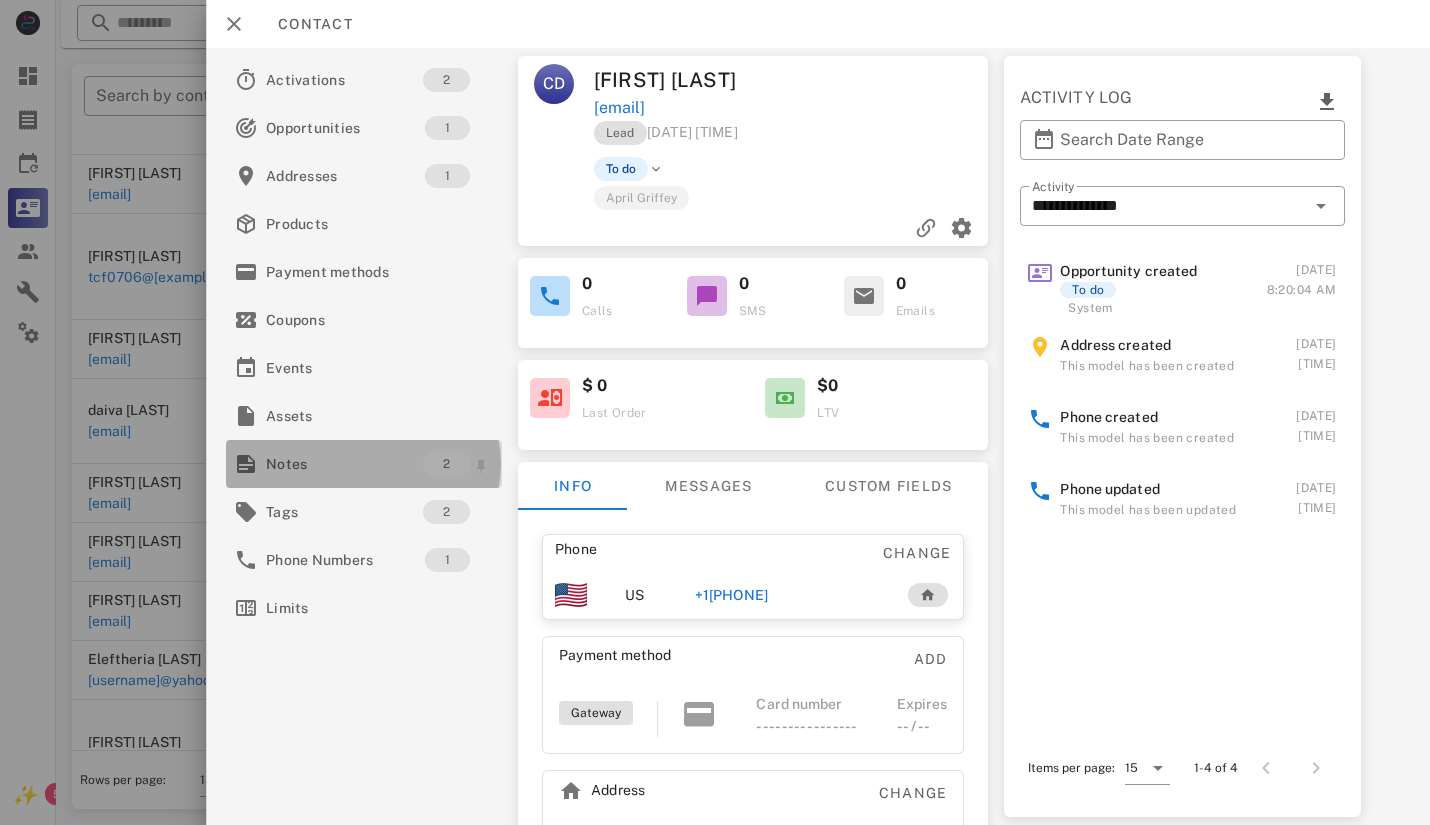 click on "Notes" at bounding box center (344, 464) 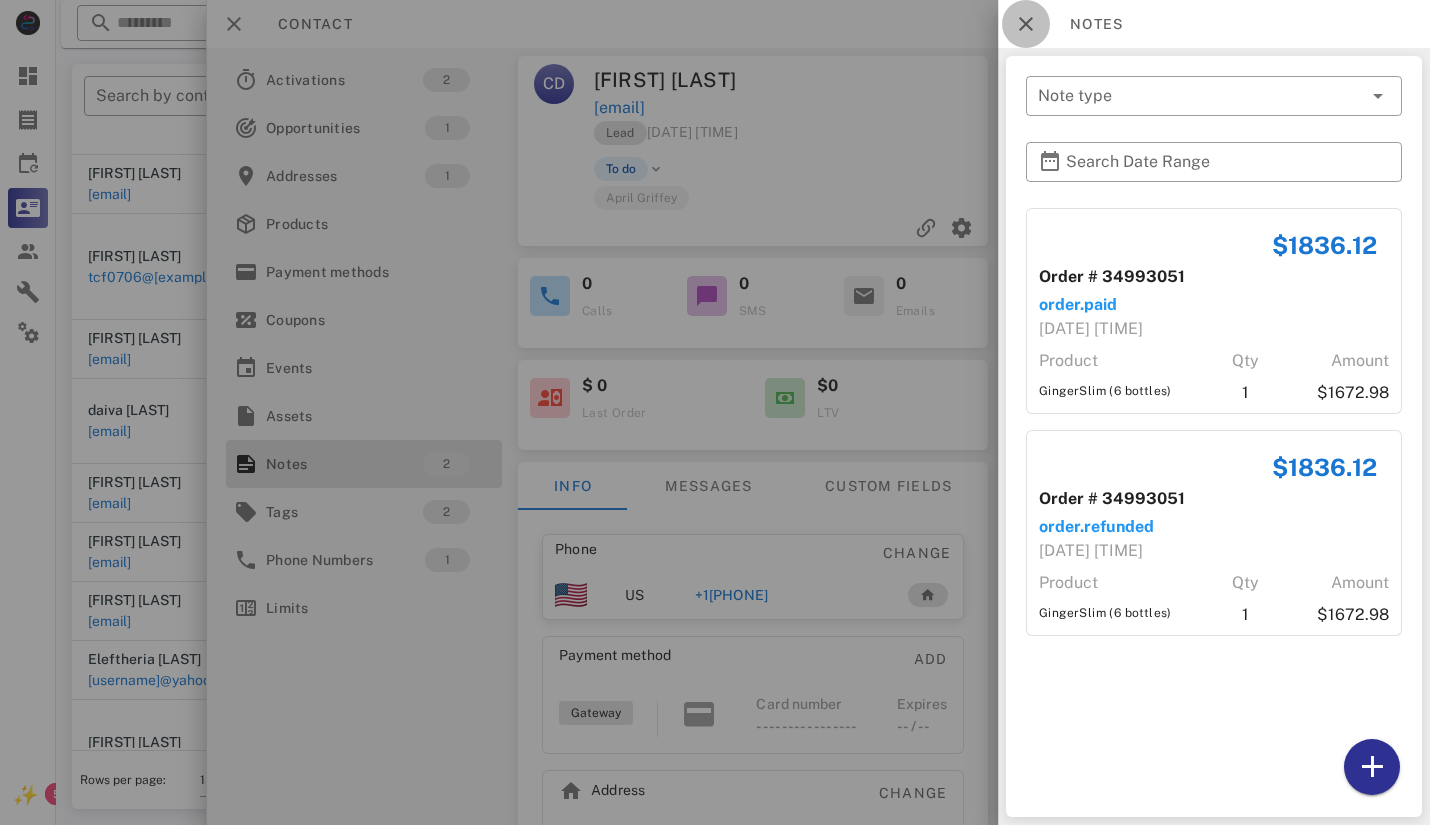 click at bounding box center [1026, 24] 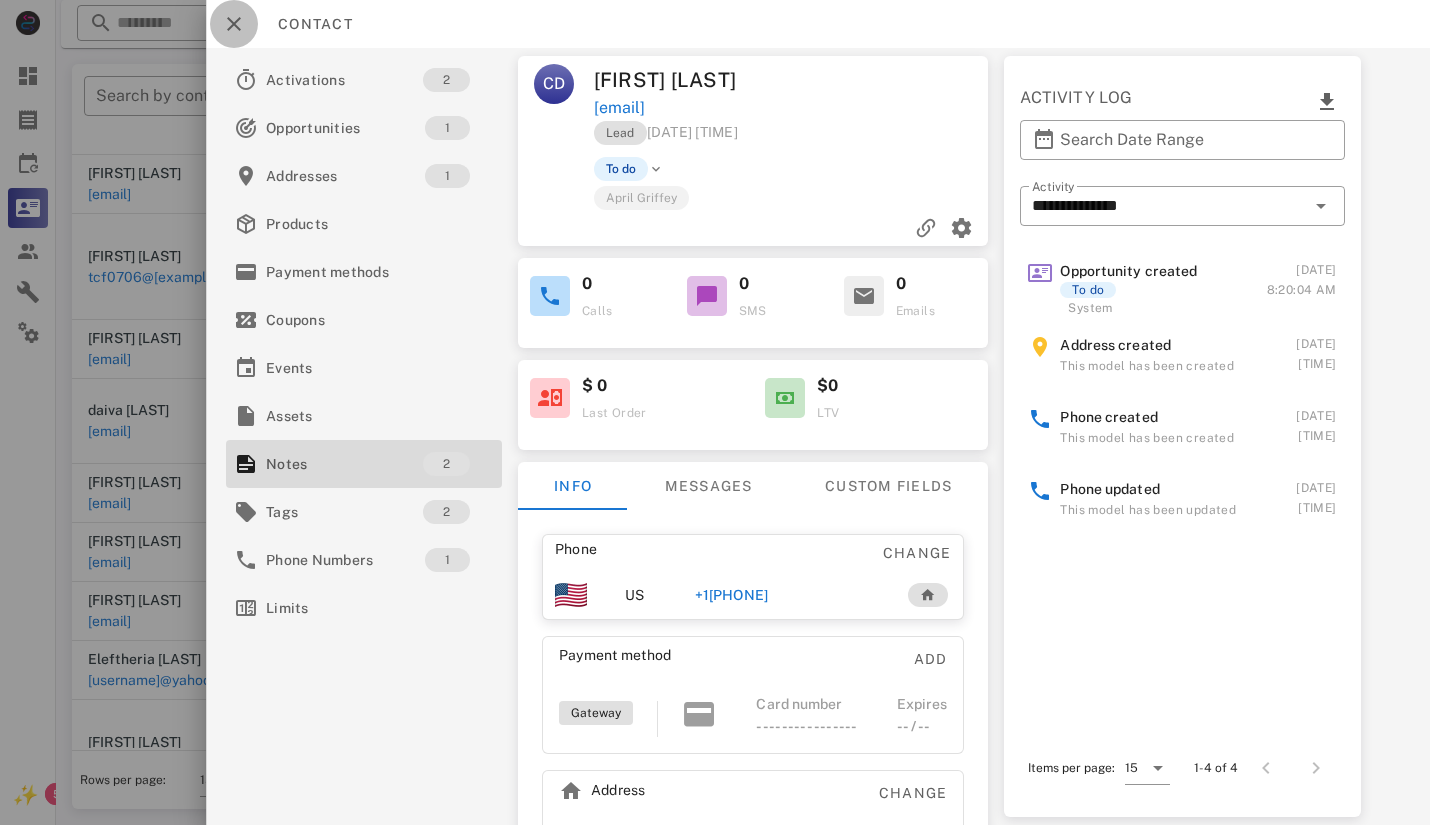 click at bounding box center (234, 24) 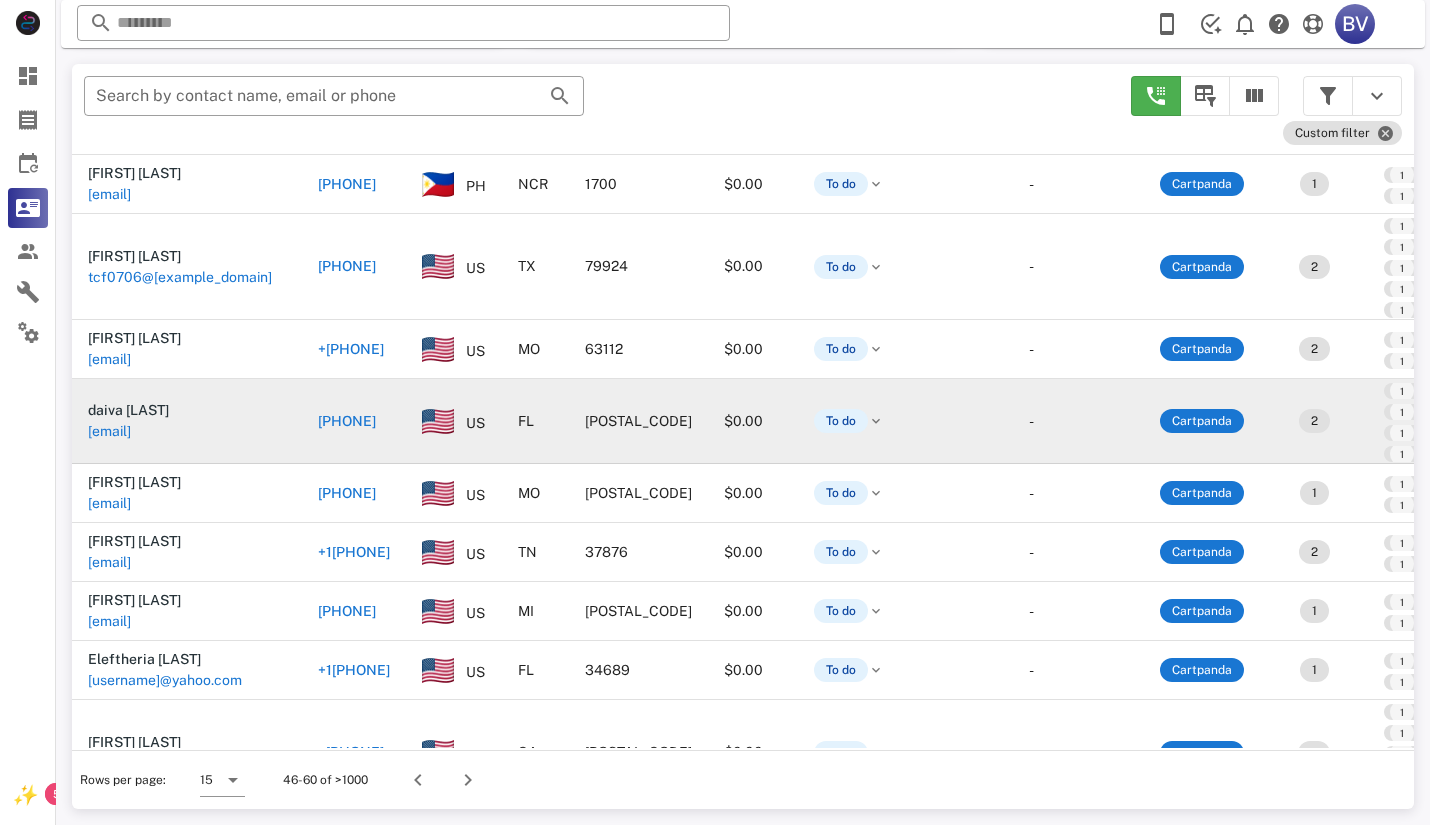 click on "[EMAIL]" at bounding box center [109, 431] 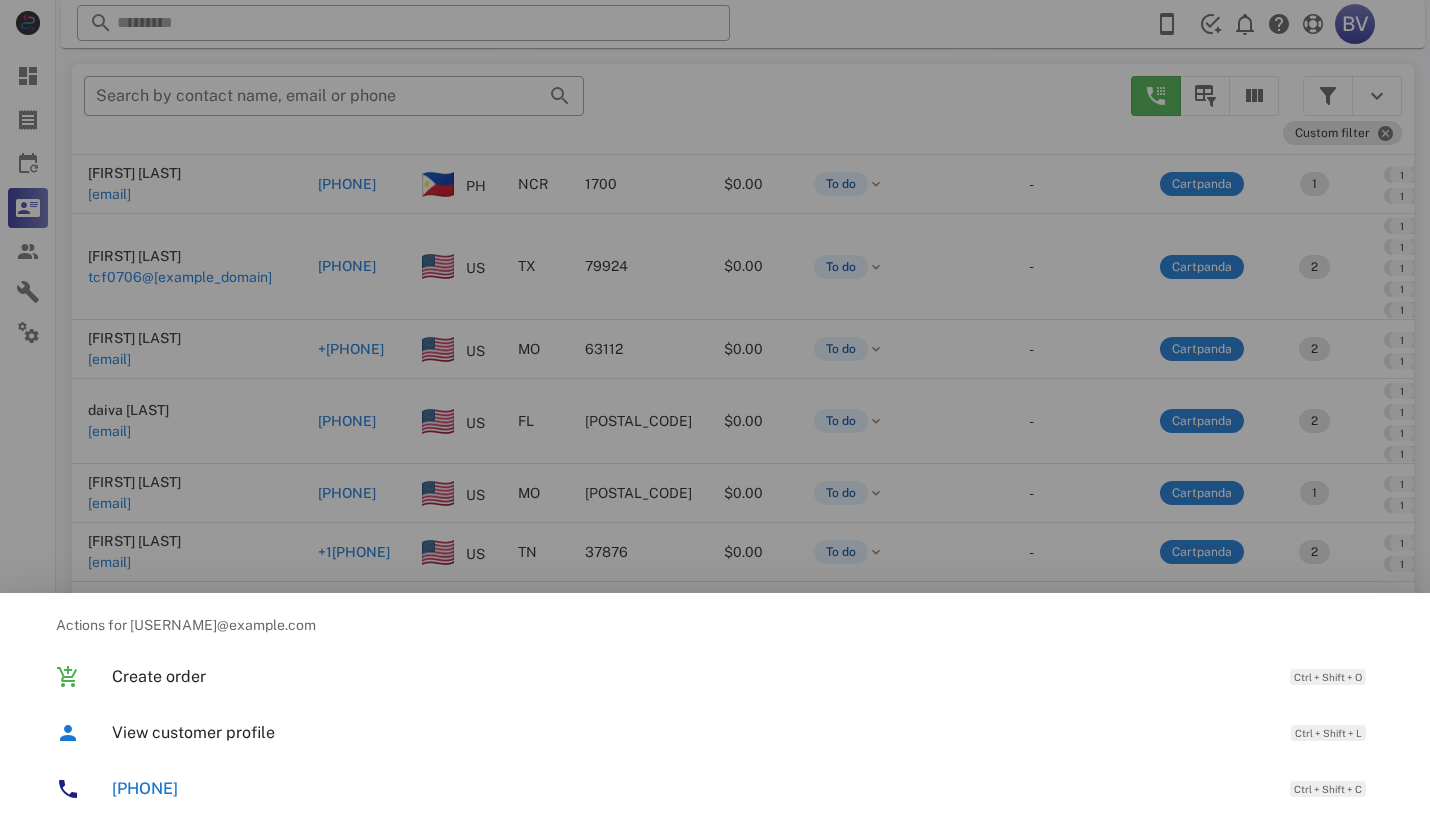 click at bounding box center (715, 412) 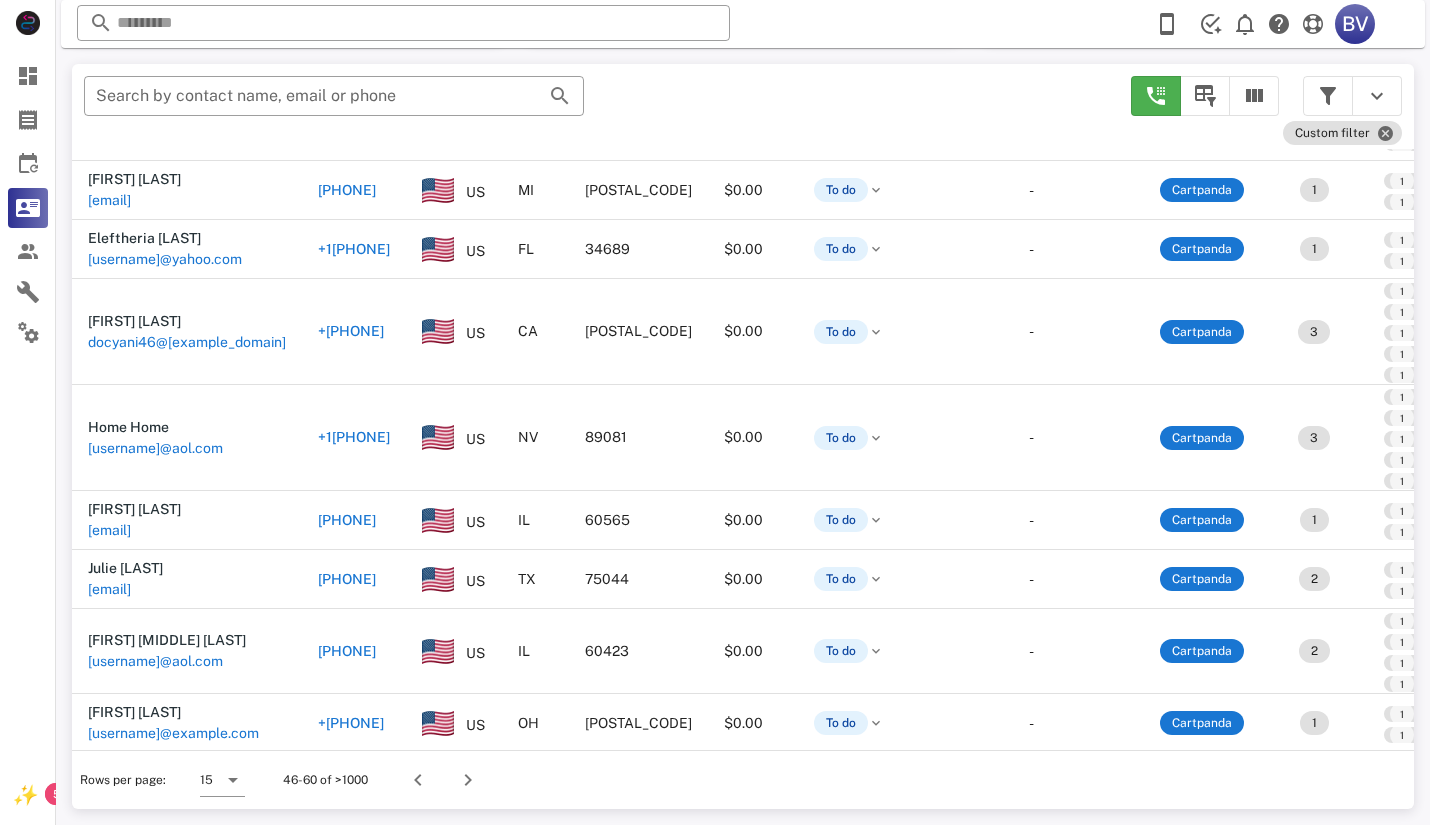 scroll, scrollTop: 477, scrollLeft: 0, axis: vertical 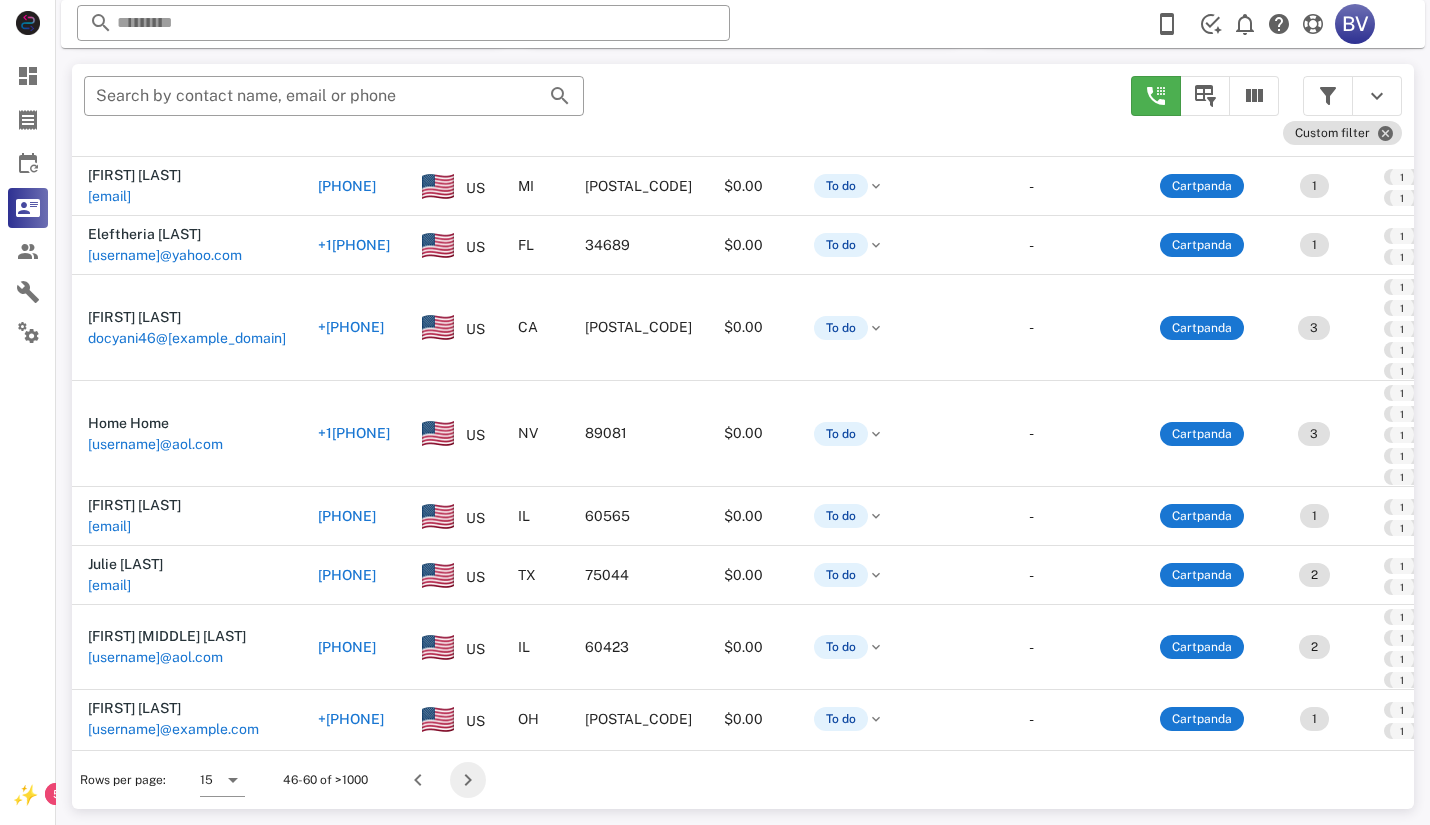 click at bounding box center (468, 780) 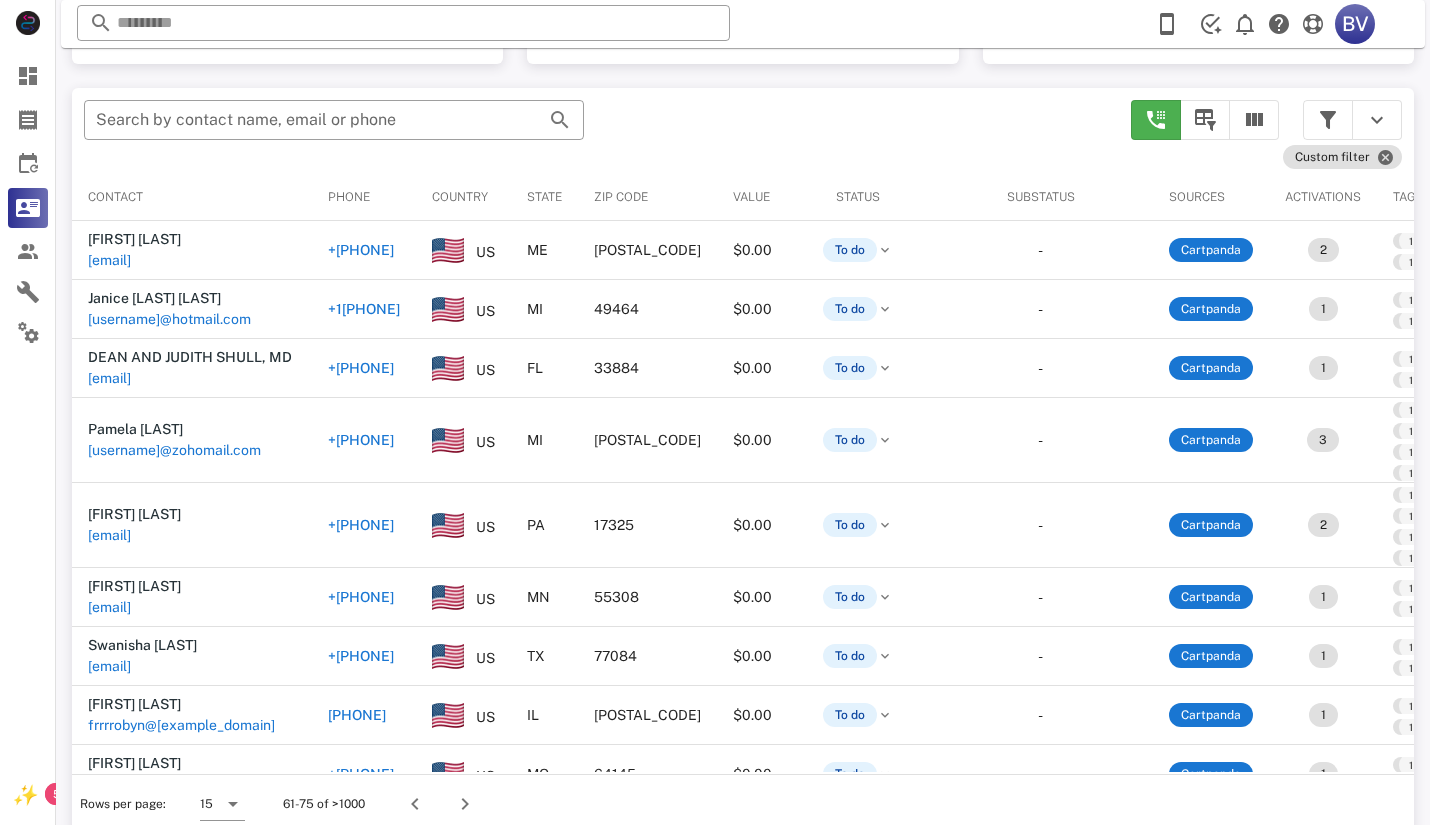 scroll, scrollTop: 380, scrollLeft: 0, axis: vertical 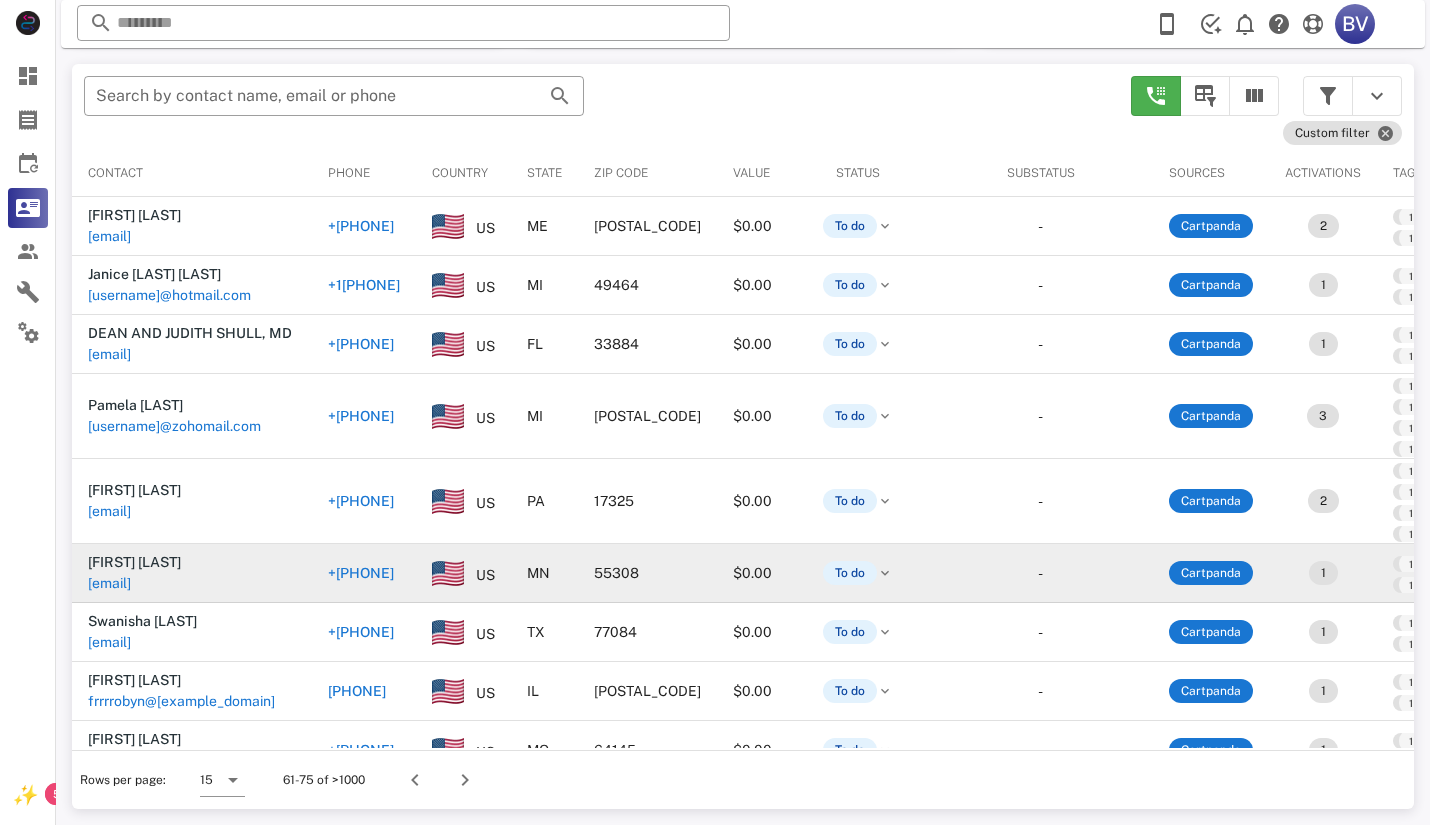 click on "[EMAIL]" at bounding box center [109, 583] 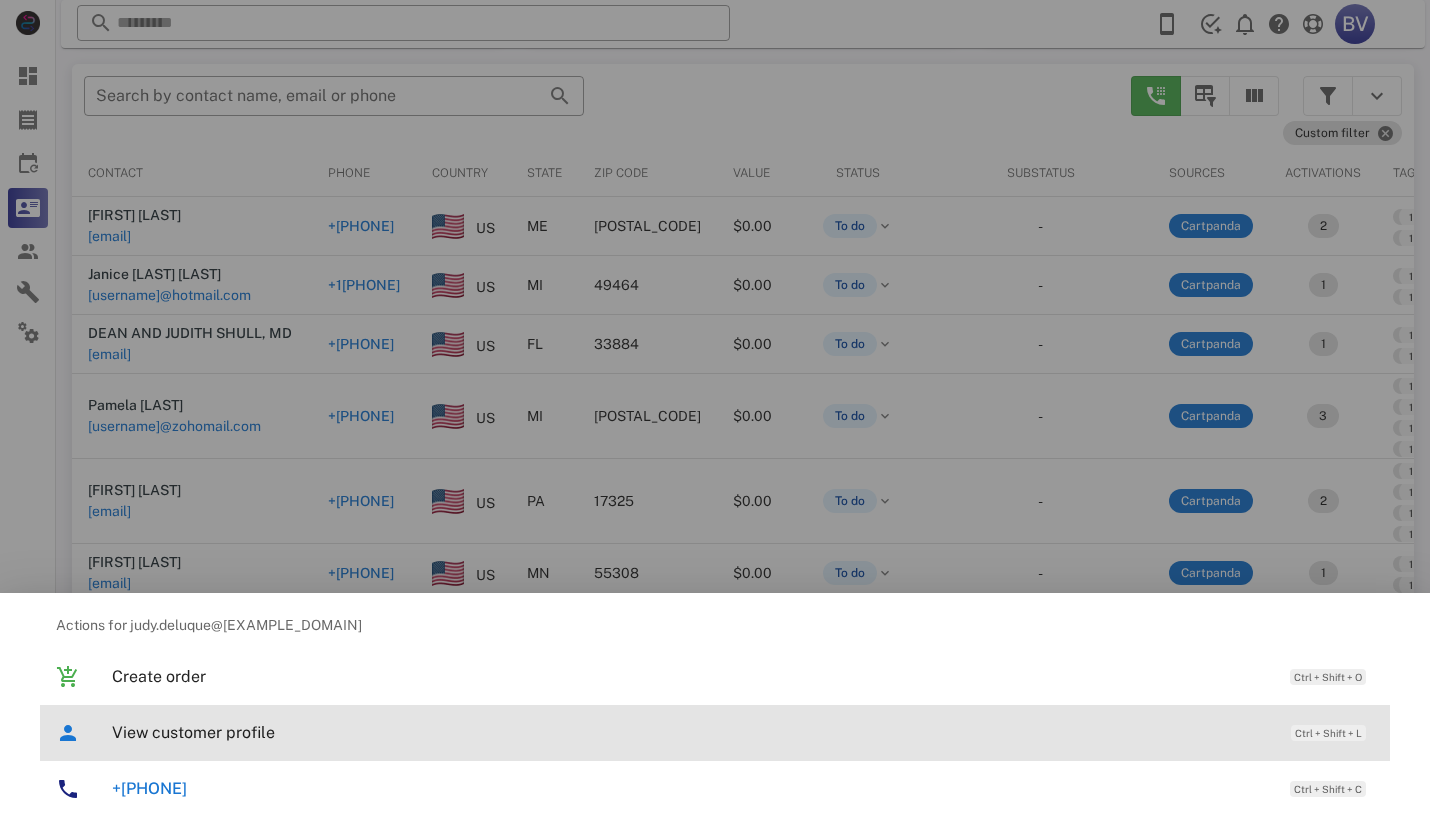 click on "View customer profile" at bounding box center (691, 732) 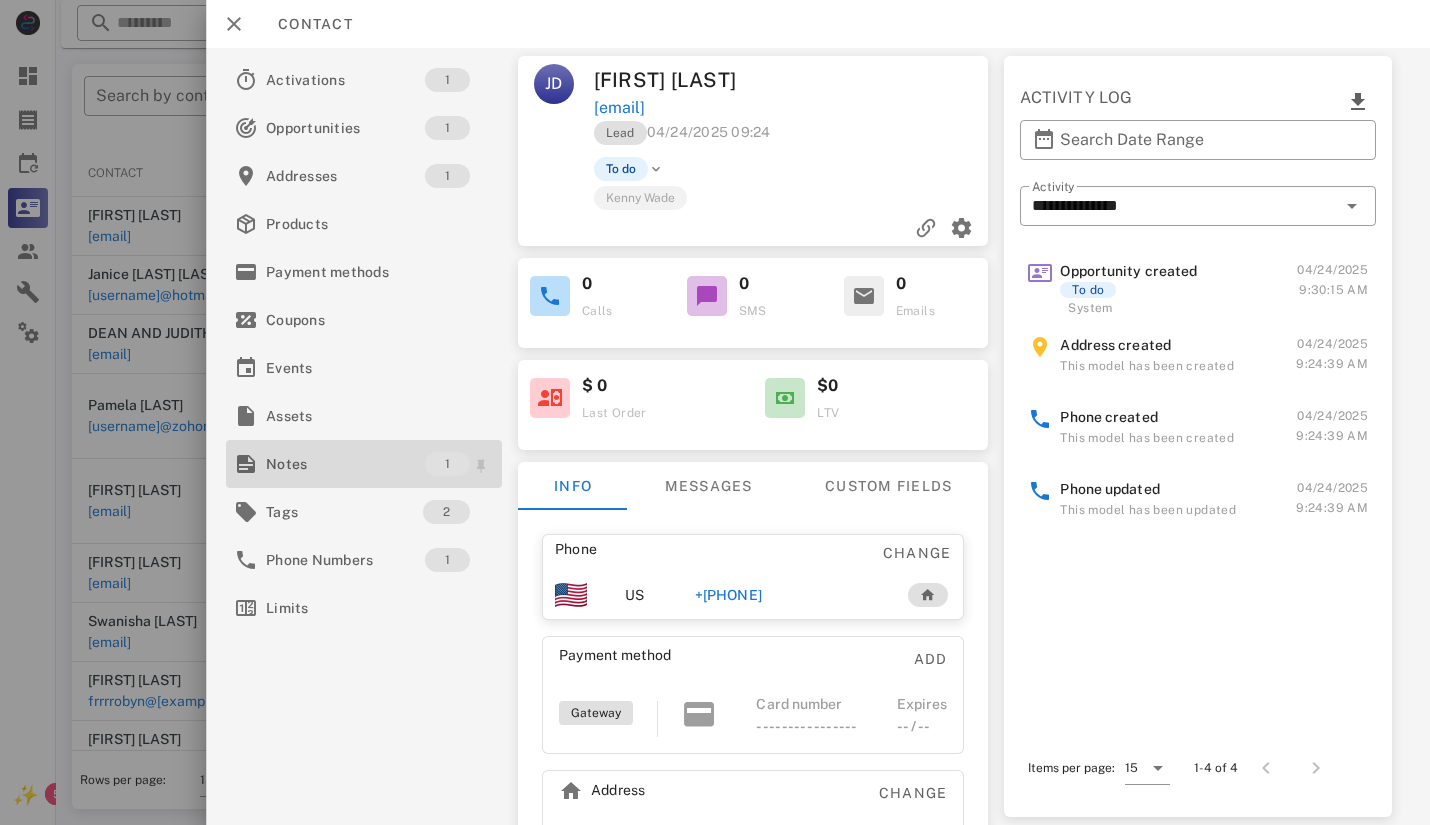click on "Notes" at bounding box center [345, 464] 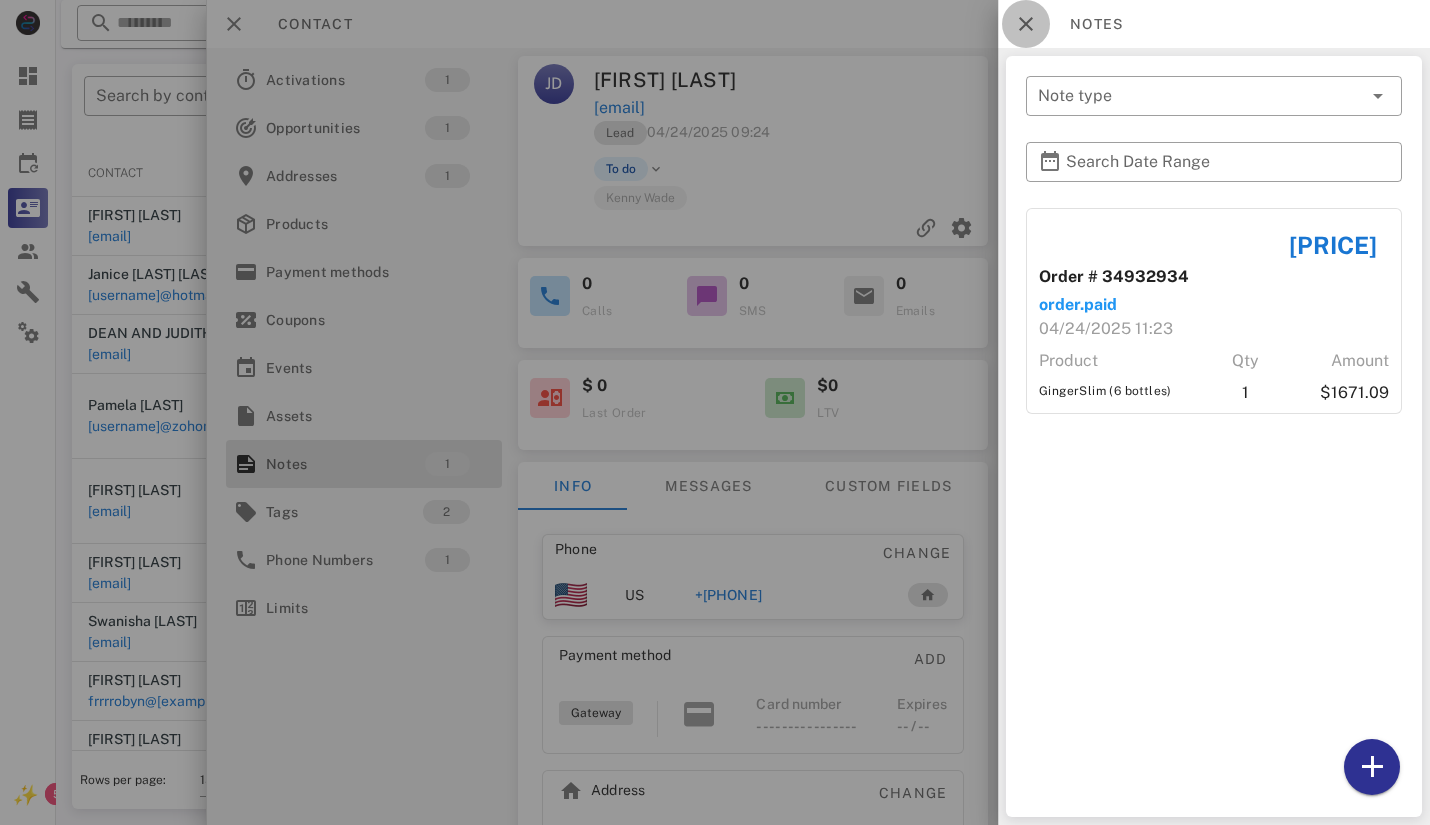 click at bounding box center (1026, 24) 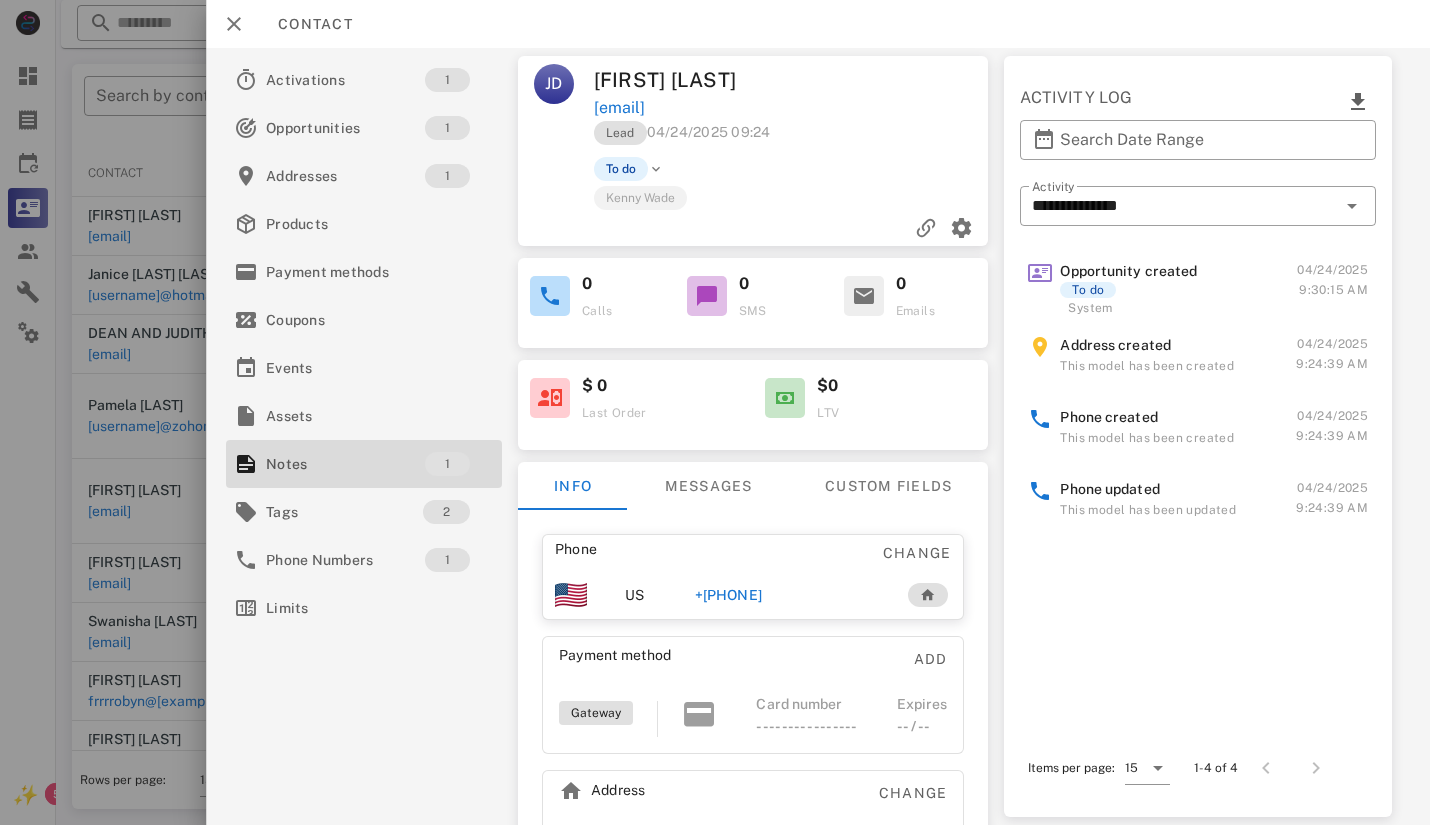 click on "Opportunity created To do System  [DATE]   [TIME]  Address created  This model has been created   [DATE]   [TIME]  Phone created  This model has been created   [DATE]   [TIME]  Phone updated  This model has been updated   [DATE]   [TIME]" at bounding box center [1198, 479] 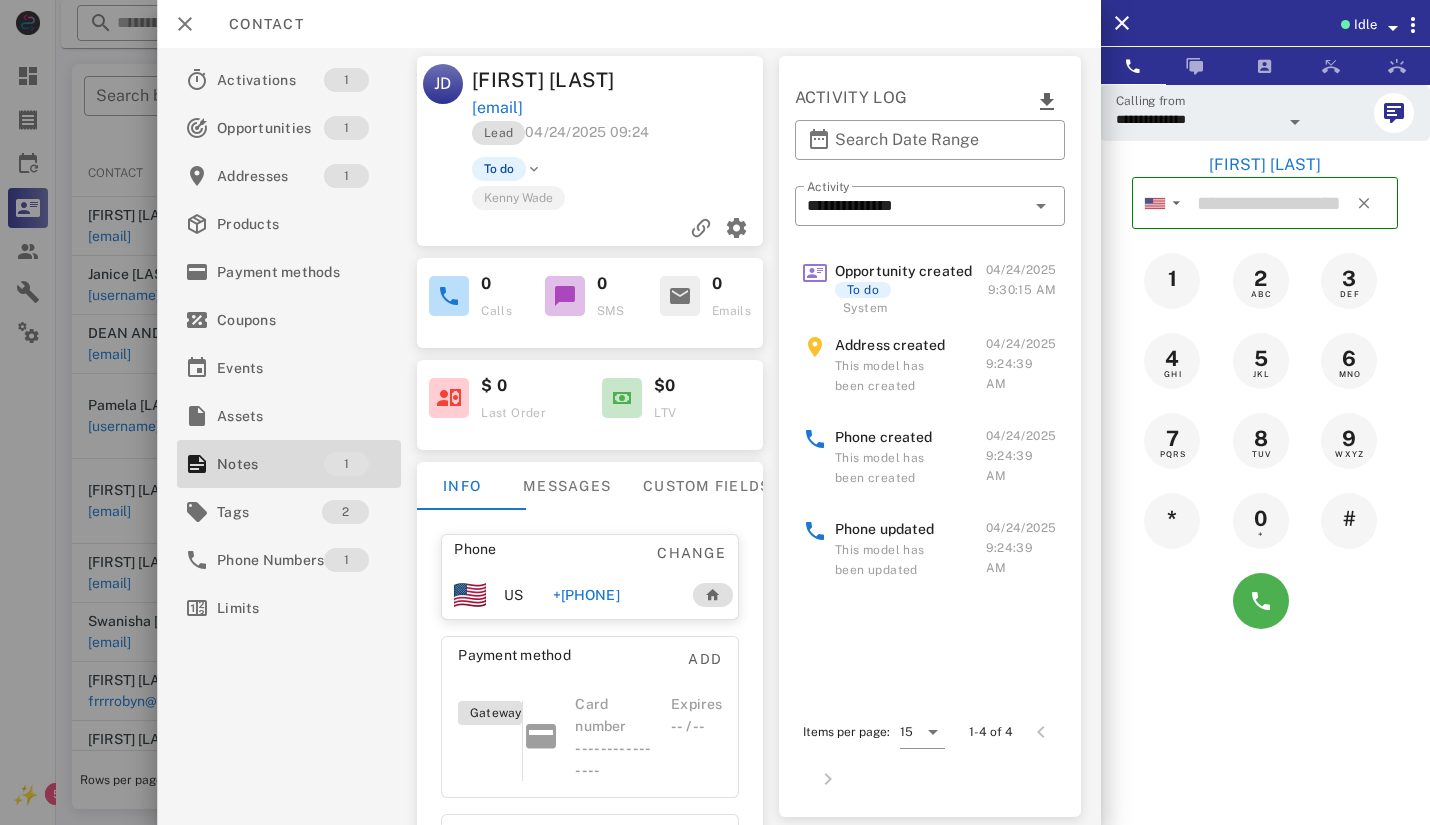 type on "**********" 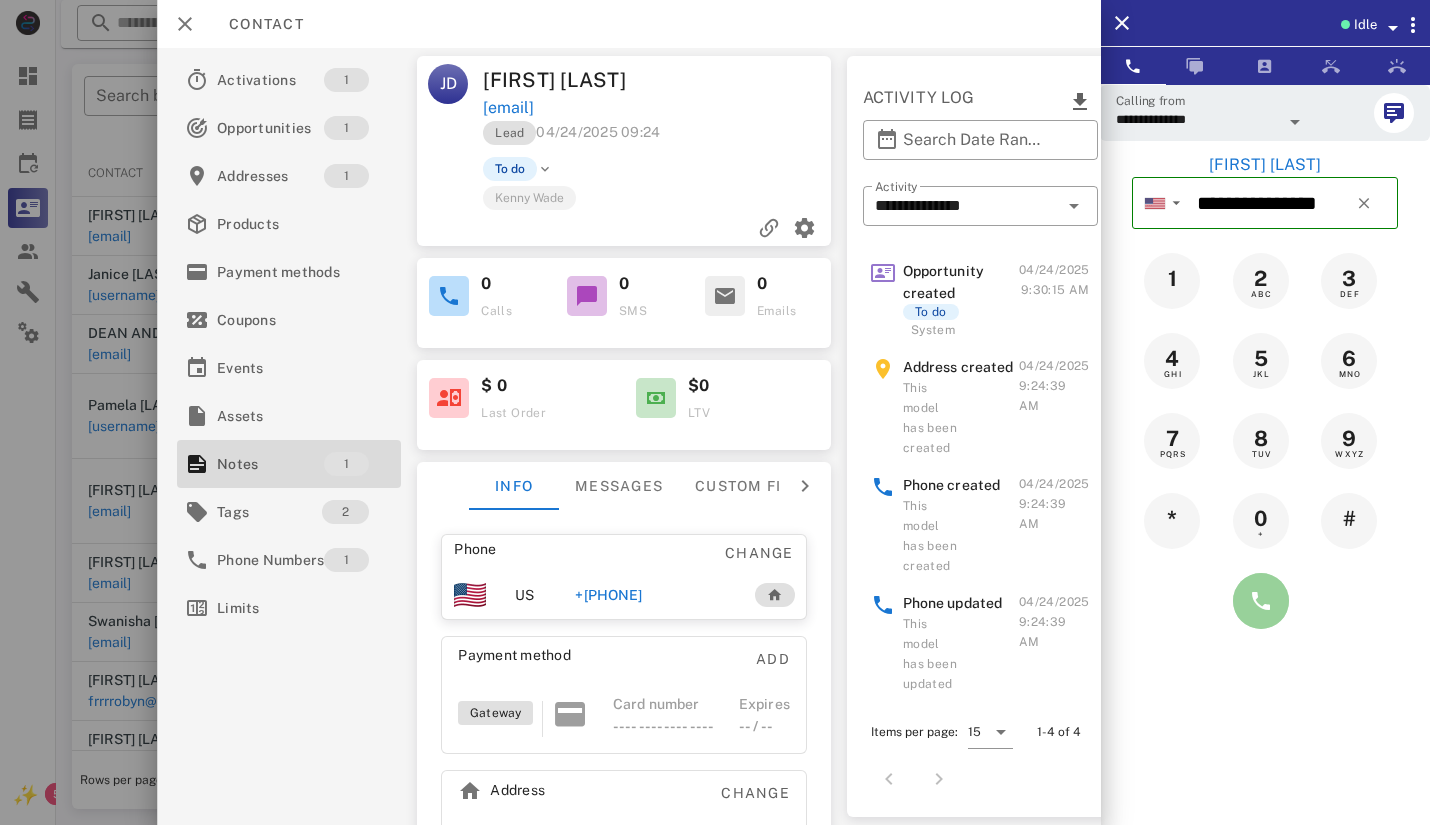click at bounding box center (1261, 601) 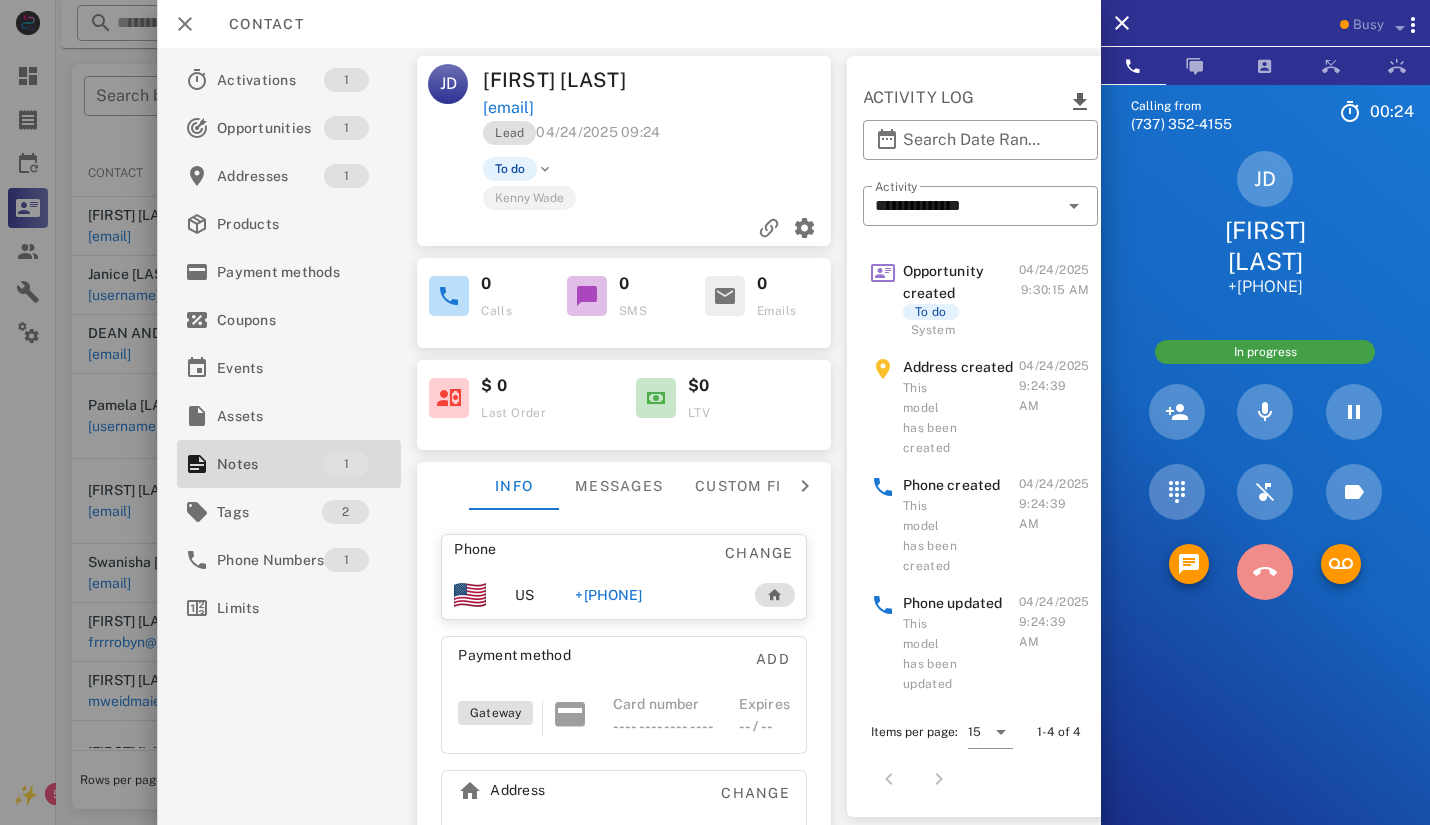 click at bounding box center (1265, 572) 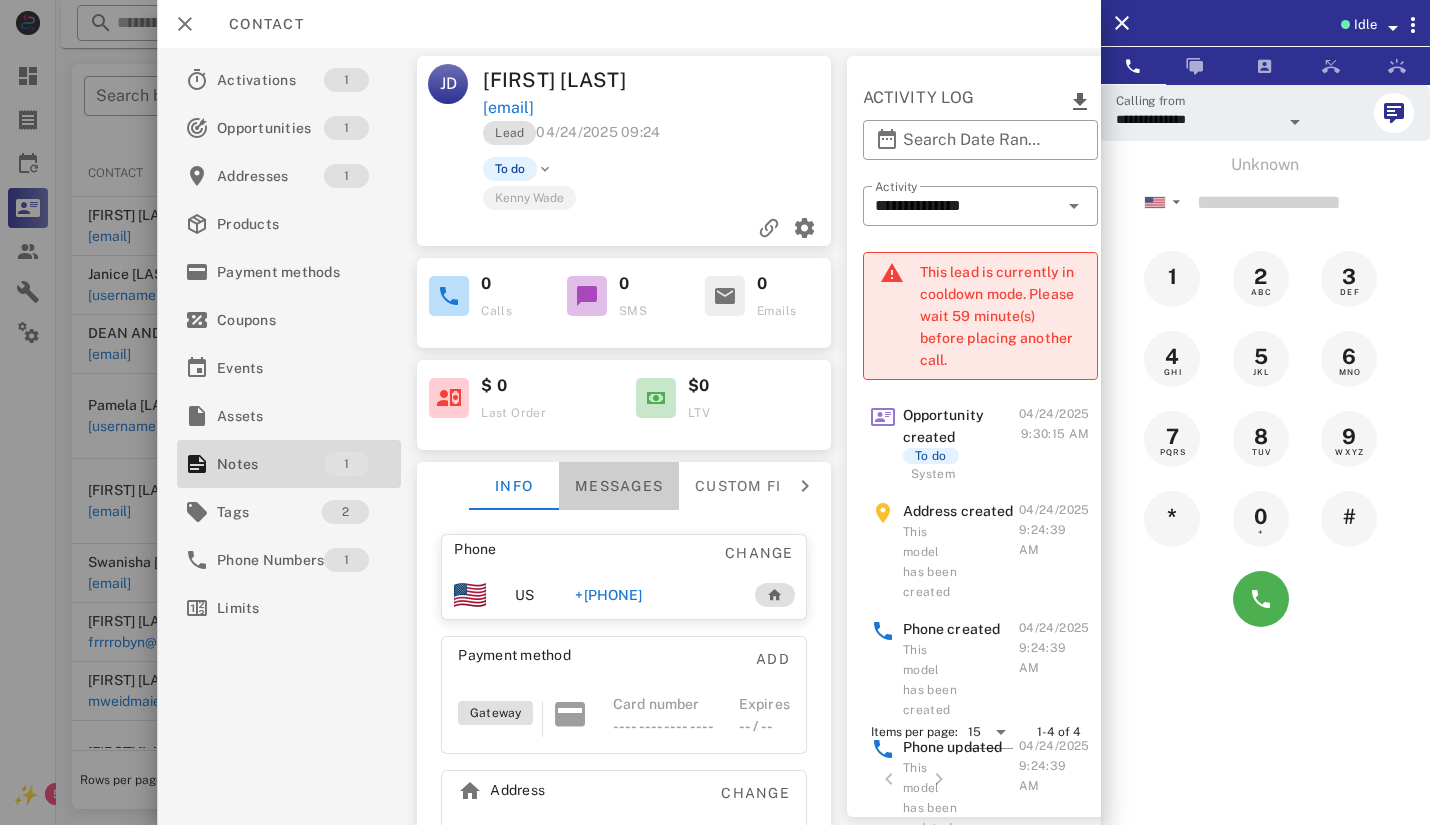 click on "Messages" at bounding box center (619, 486) 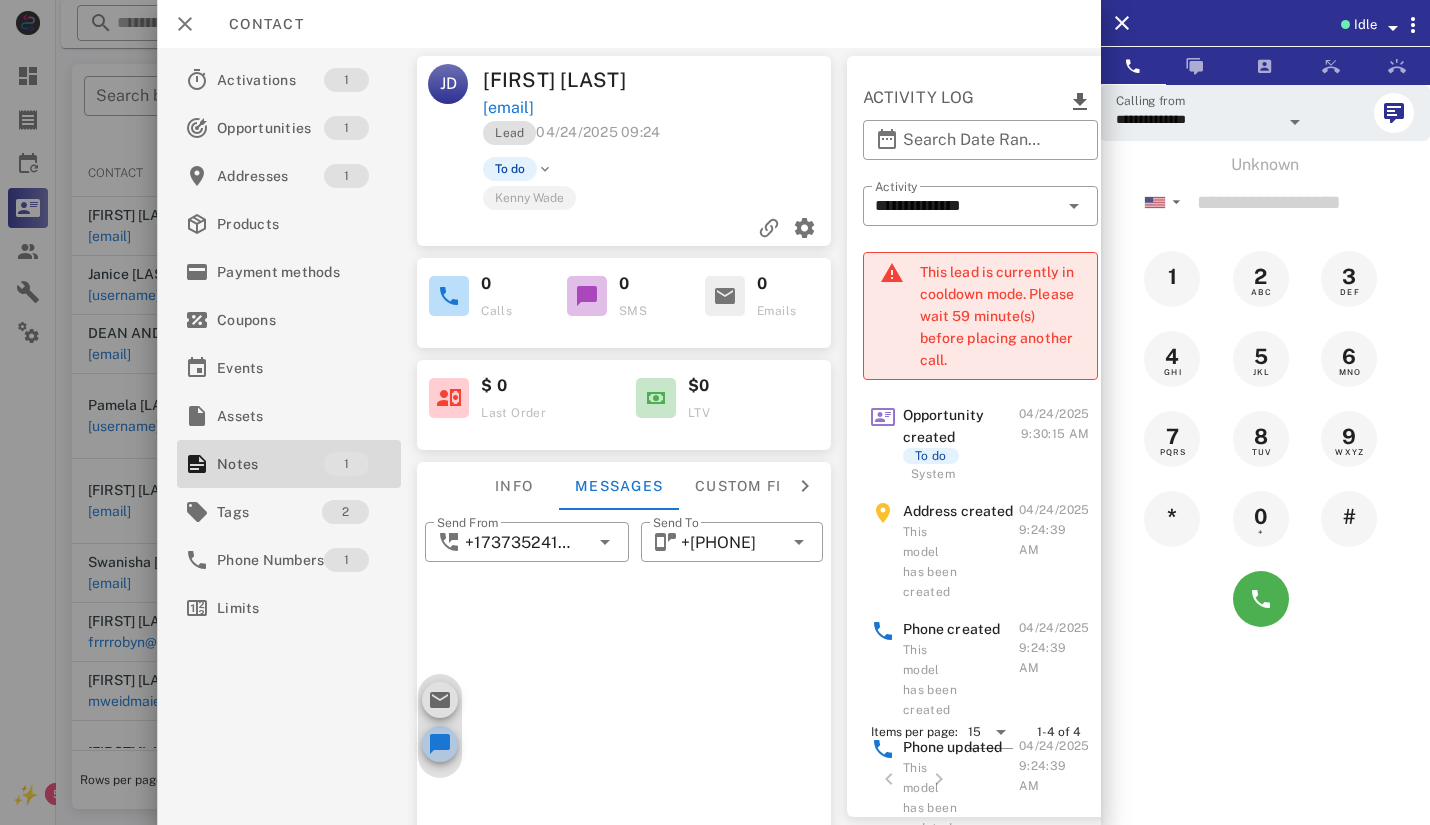 click at bounding box center [440, 744] 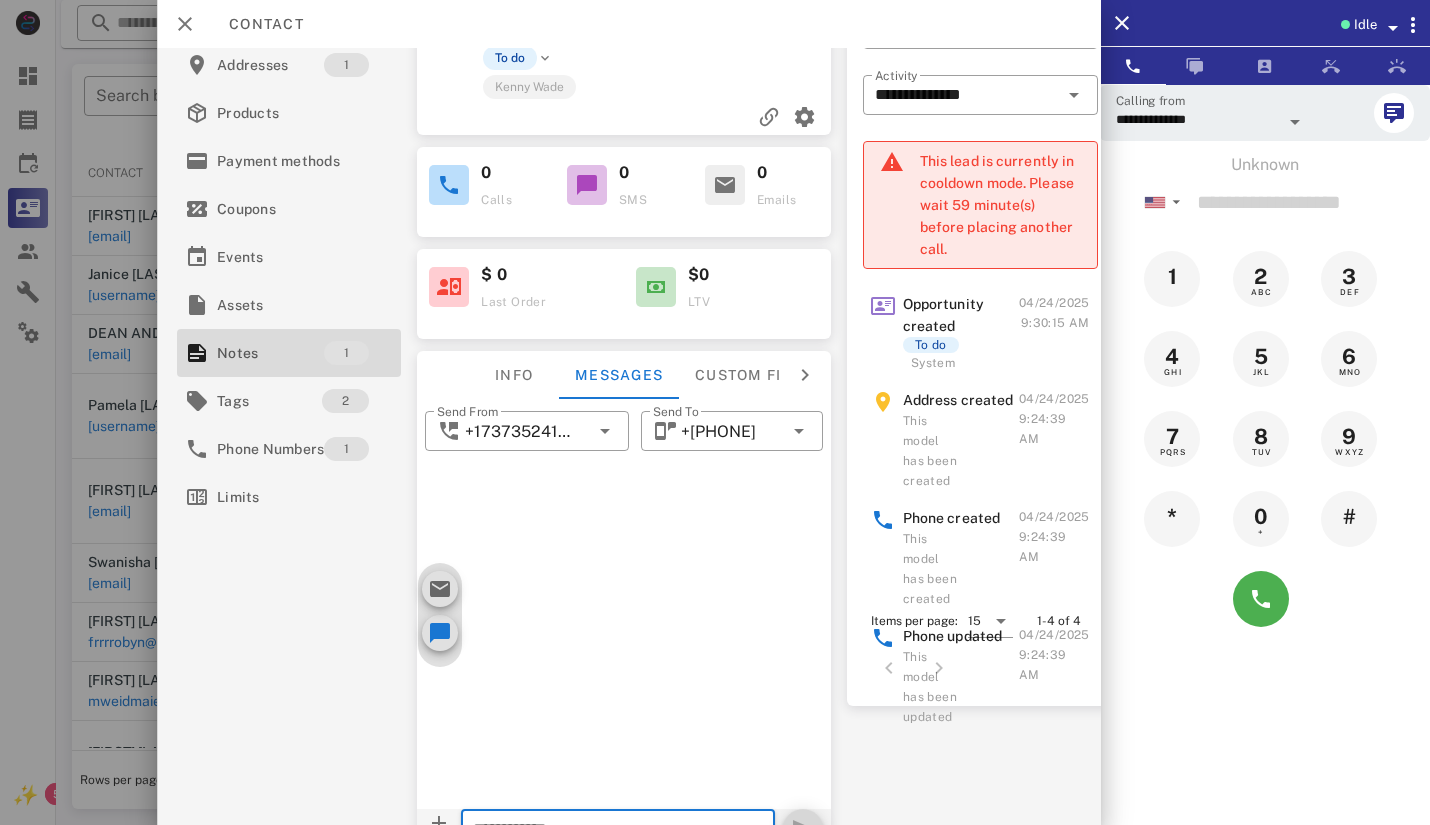 scroll, scrollTop: 232, scrollLeft: 0, axis: vertical 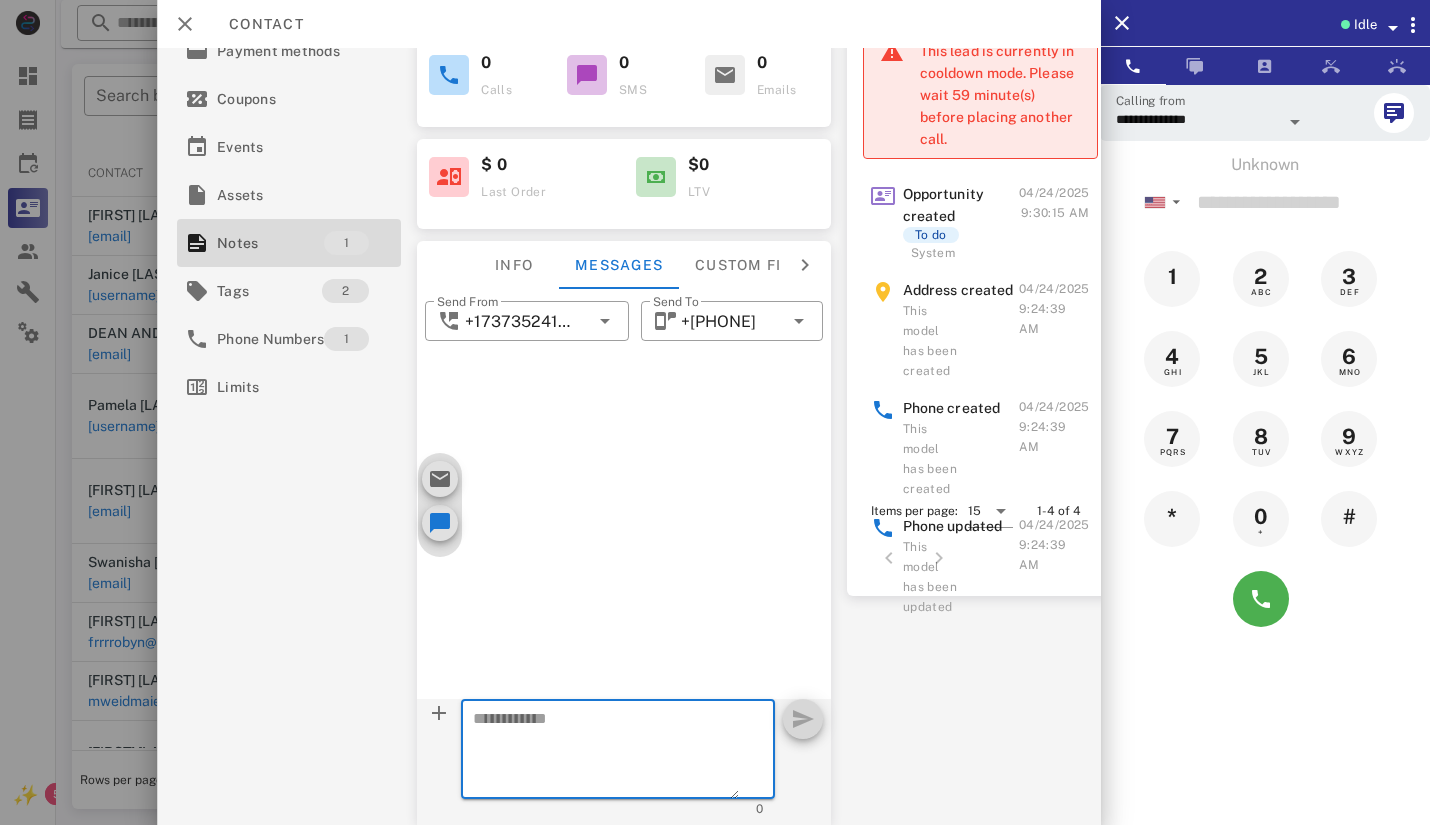 click at bounding box center [606, 752] 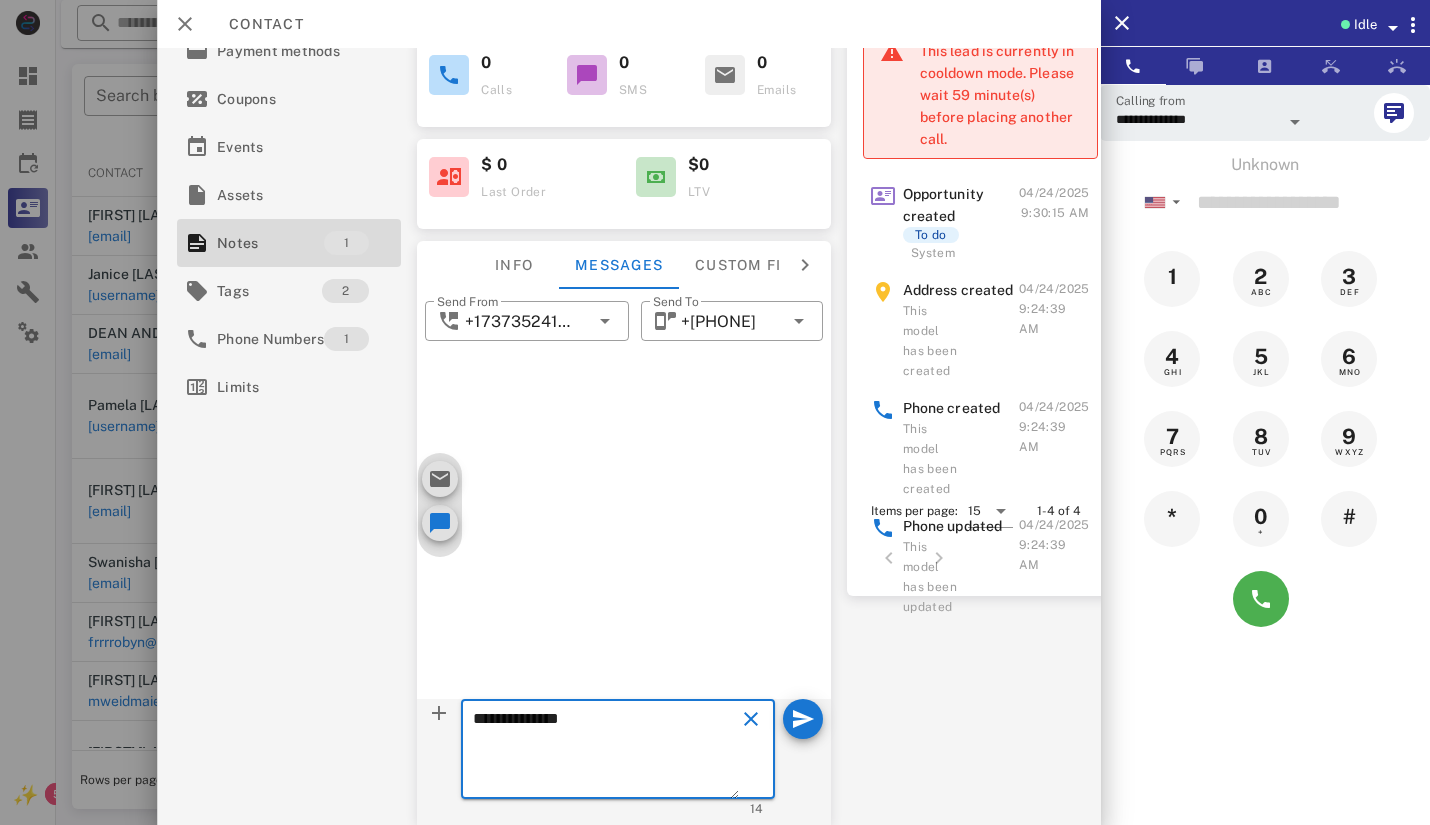 type on "**********" 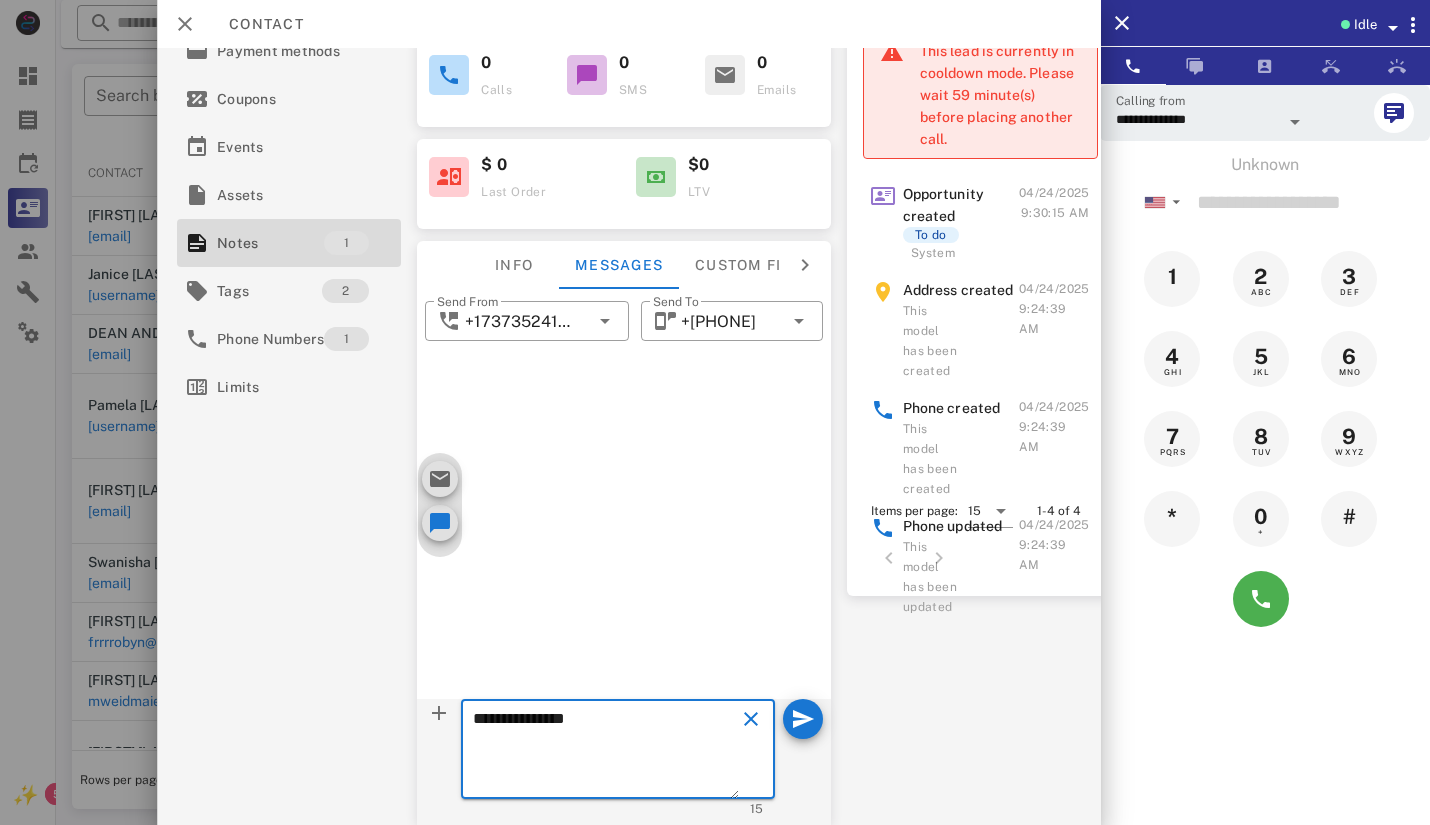 click at bounding box center (750, 719) 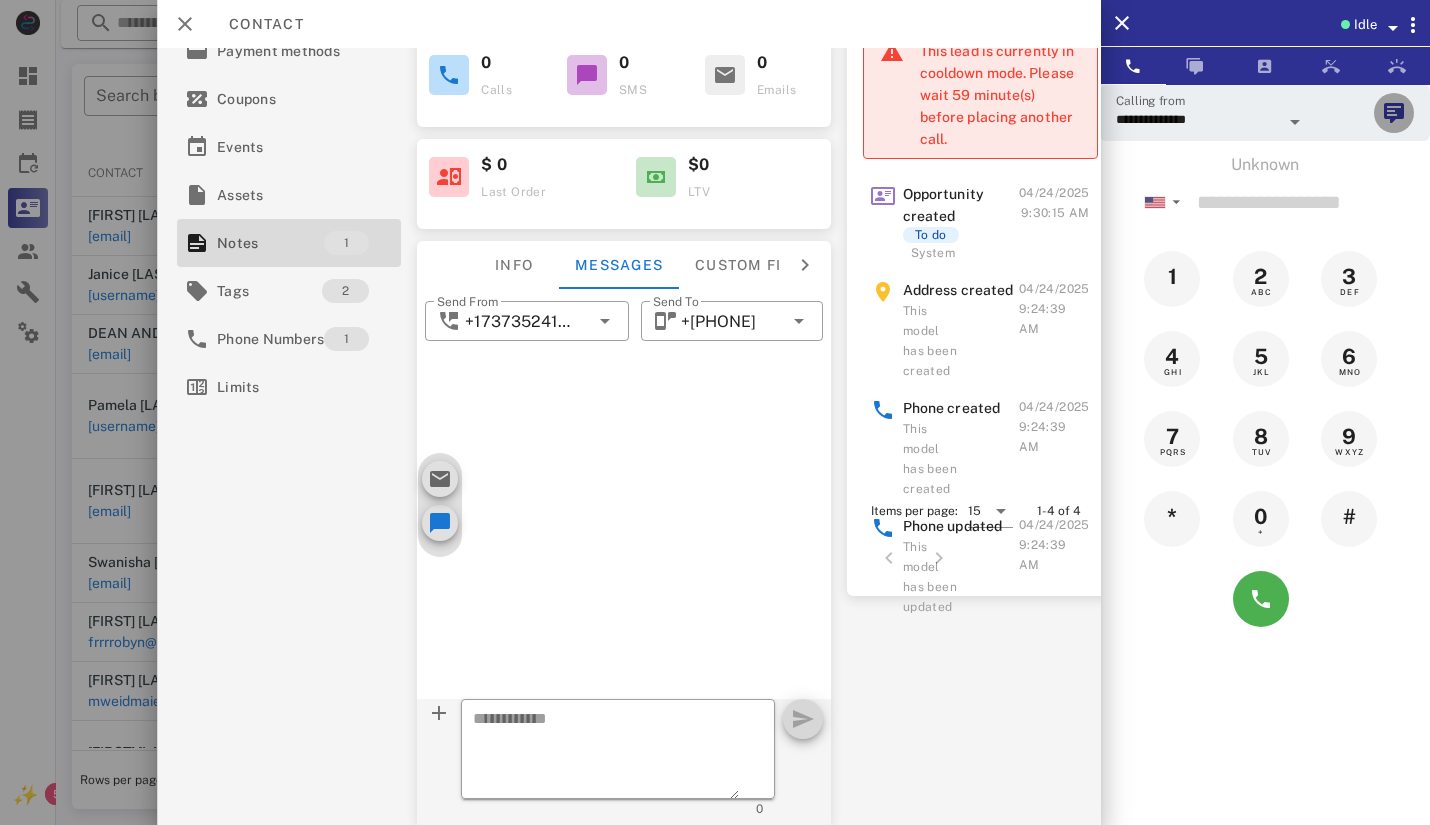 click at bounding box center (1394, 113) 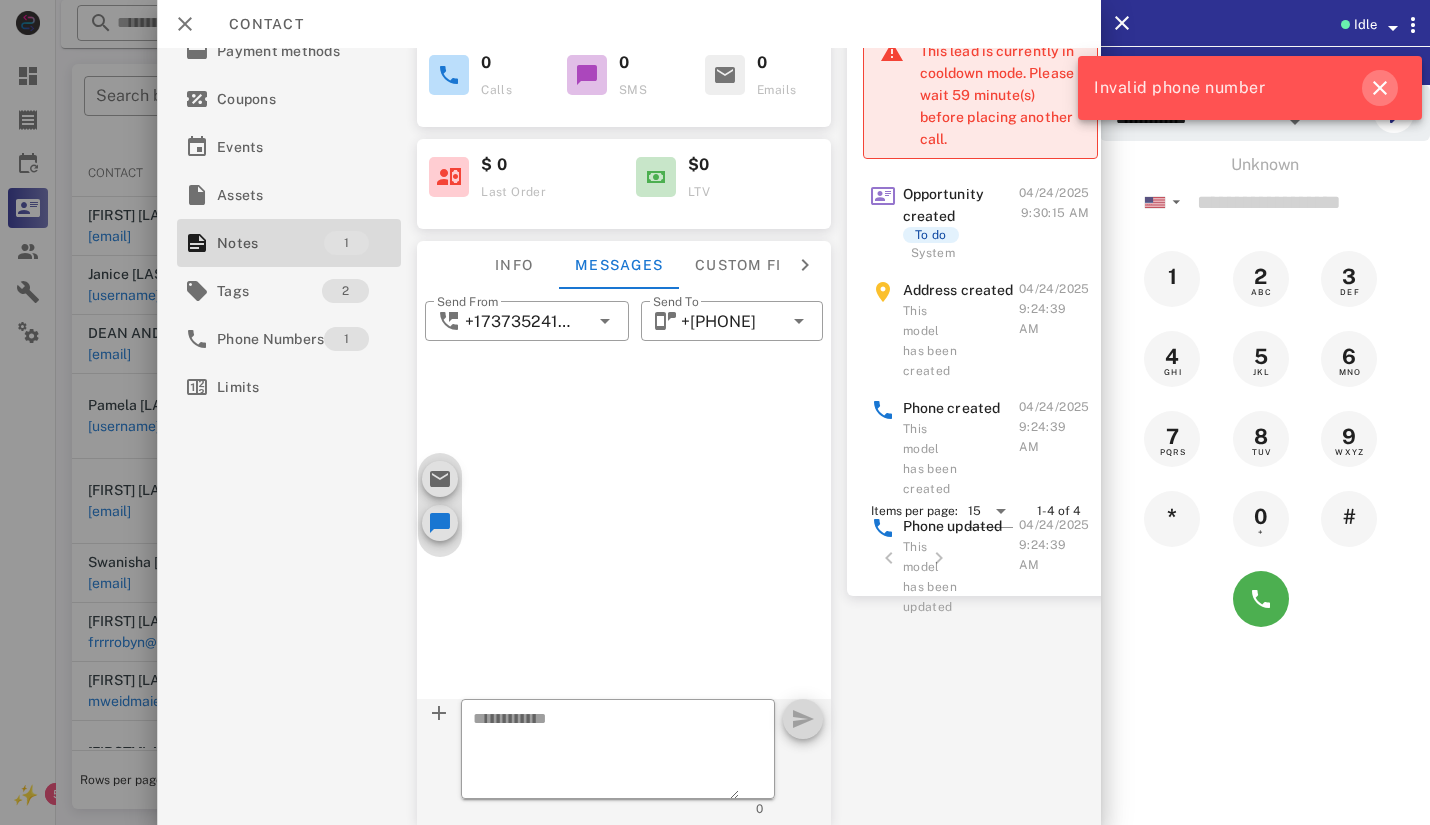 click at bounding box center [1380, 88] 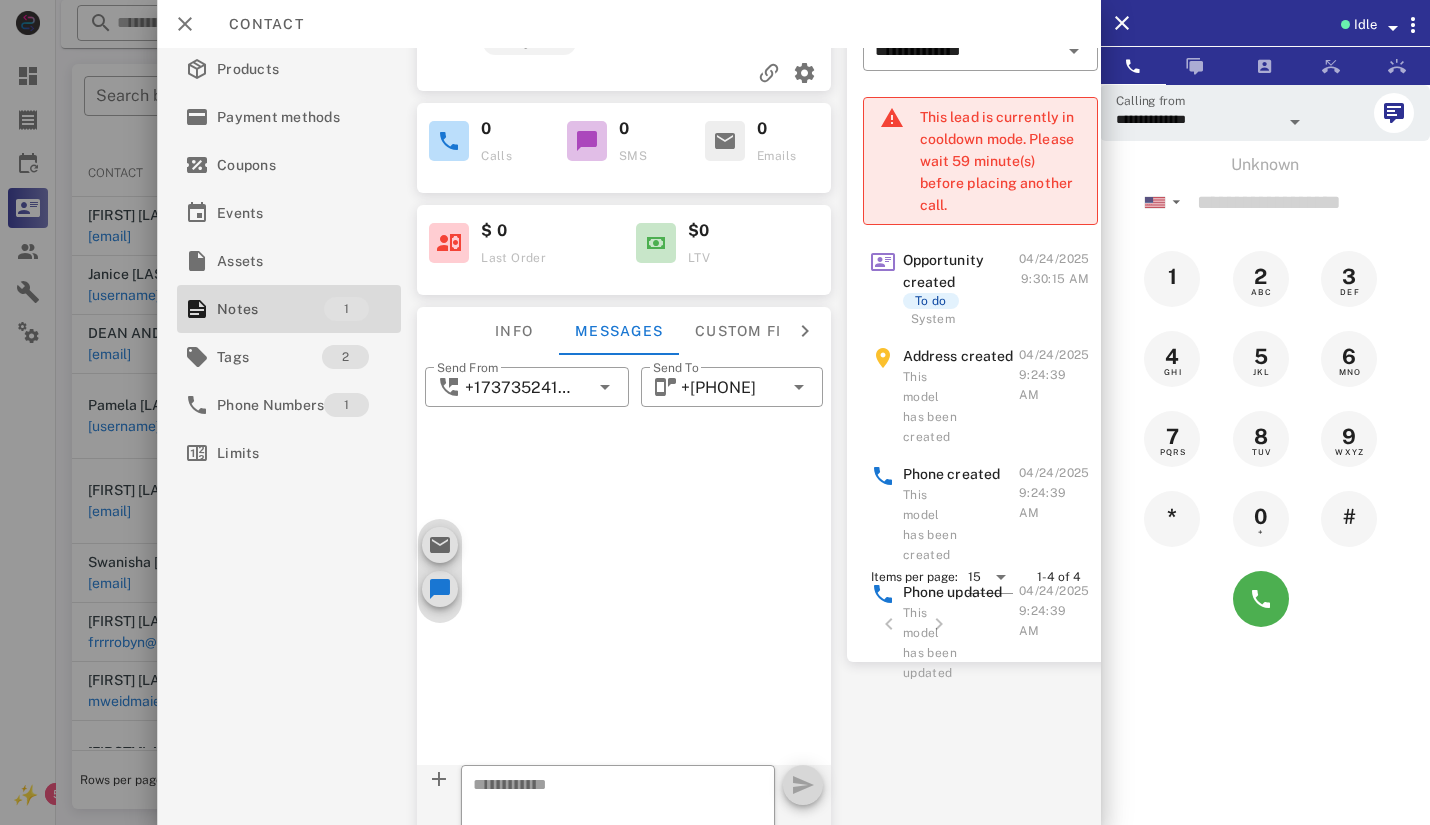 scroll, scrollTop: 64, scrollLeft: 0, axis: vertical 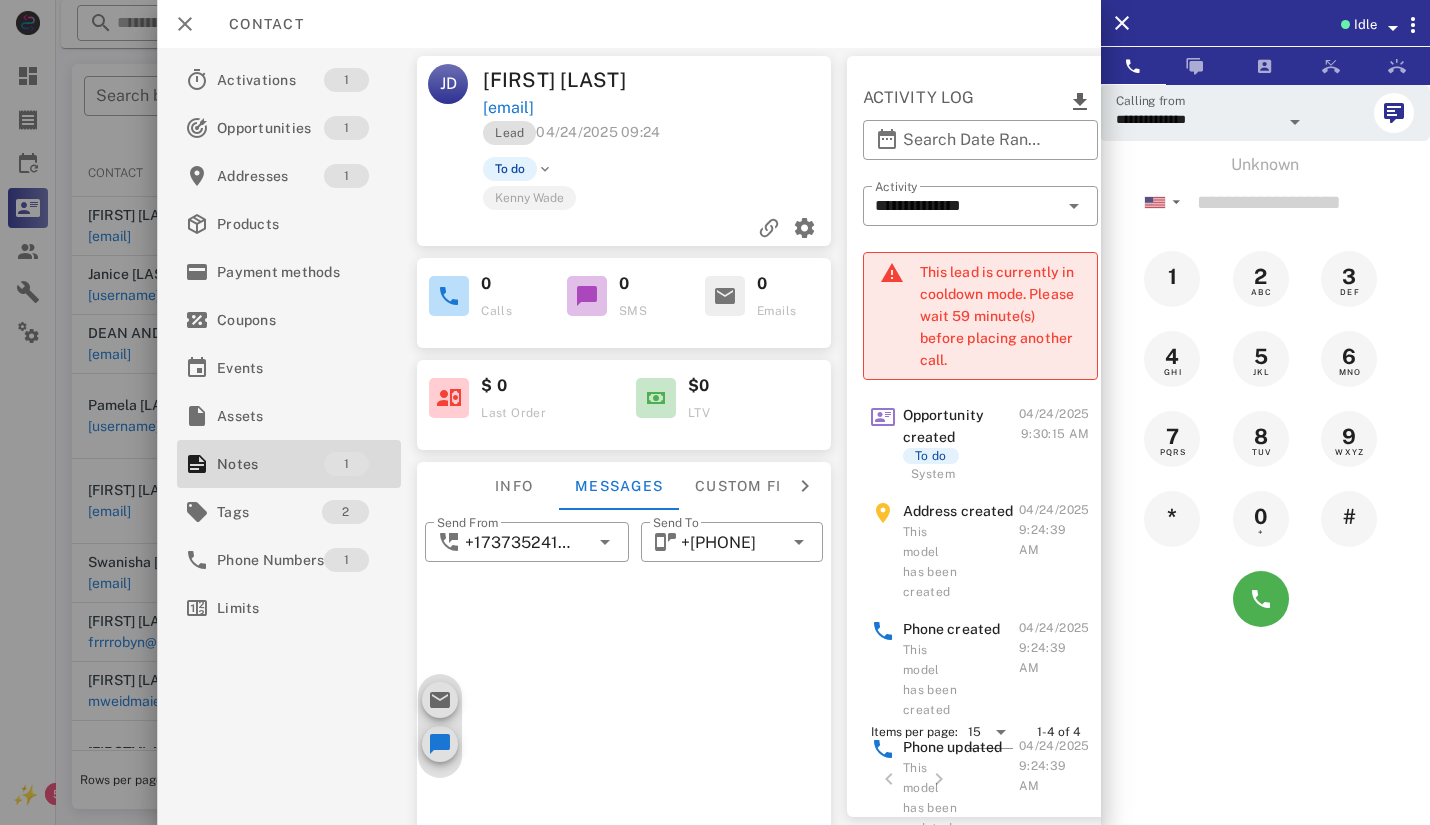drag, startPoint x: 571, startPoint y: 544, endPoint x: 455, endPoint y: 599, distance: 128.37834 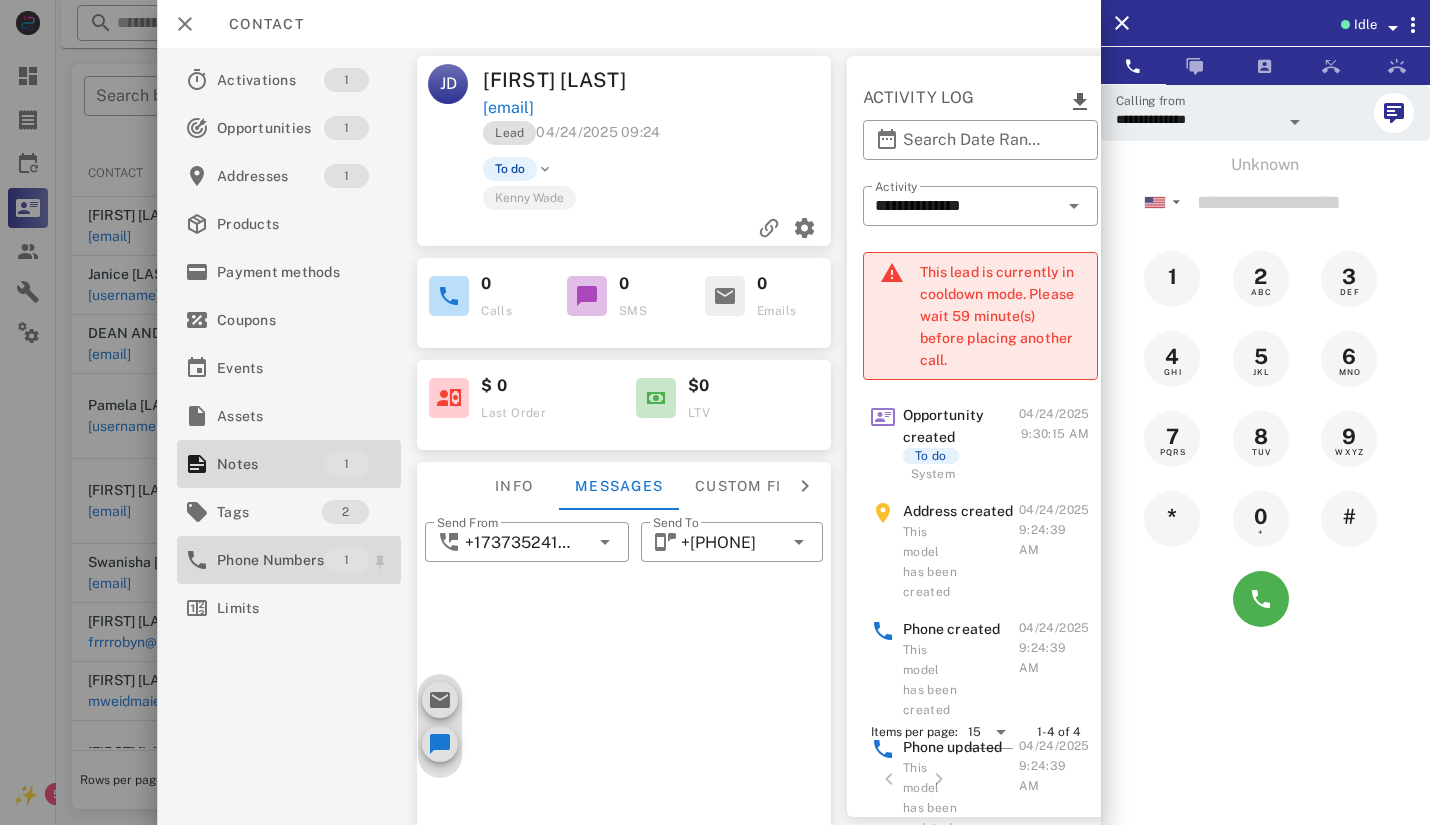 click on "Phone Numbers" at bounding box center [270, 560] 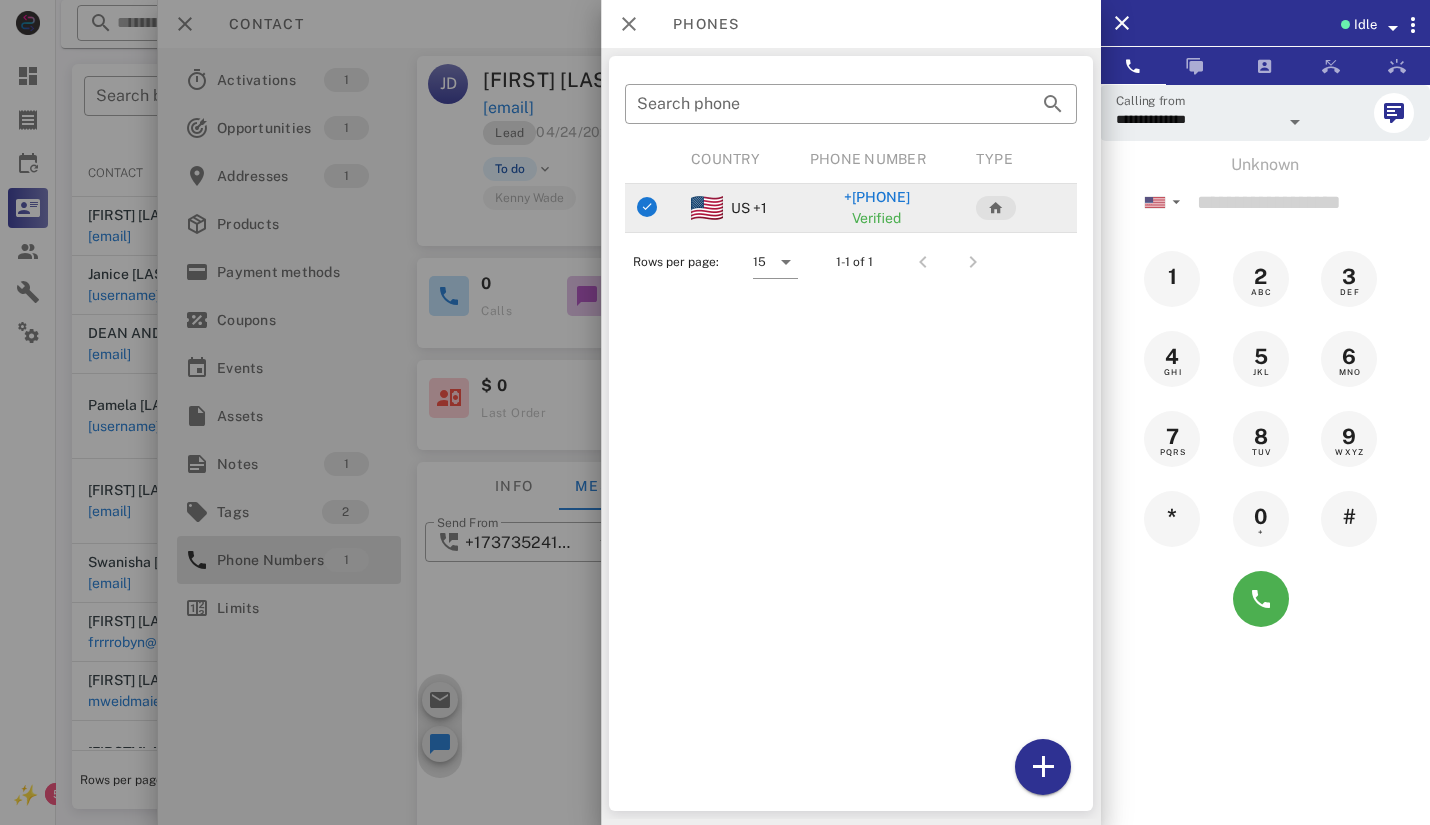 drag, startPoint x: 929, startPoint y: 199, endPoint x: 834, endPoint y: 208, distance: 95.42536 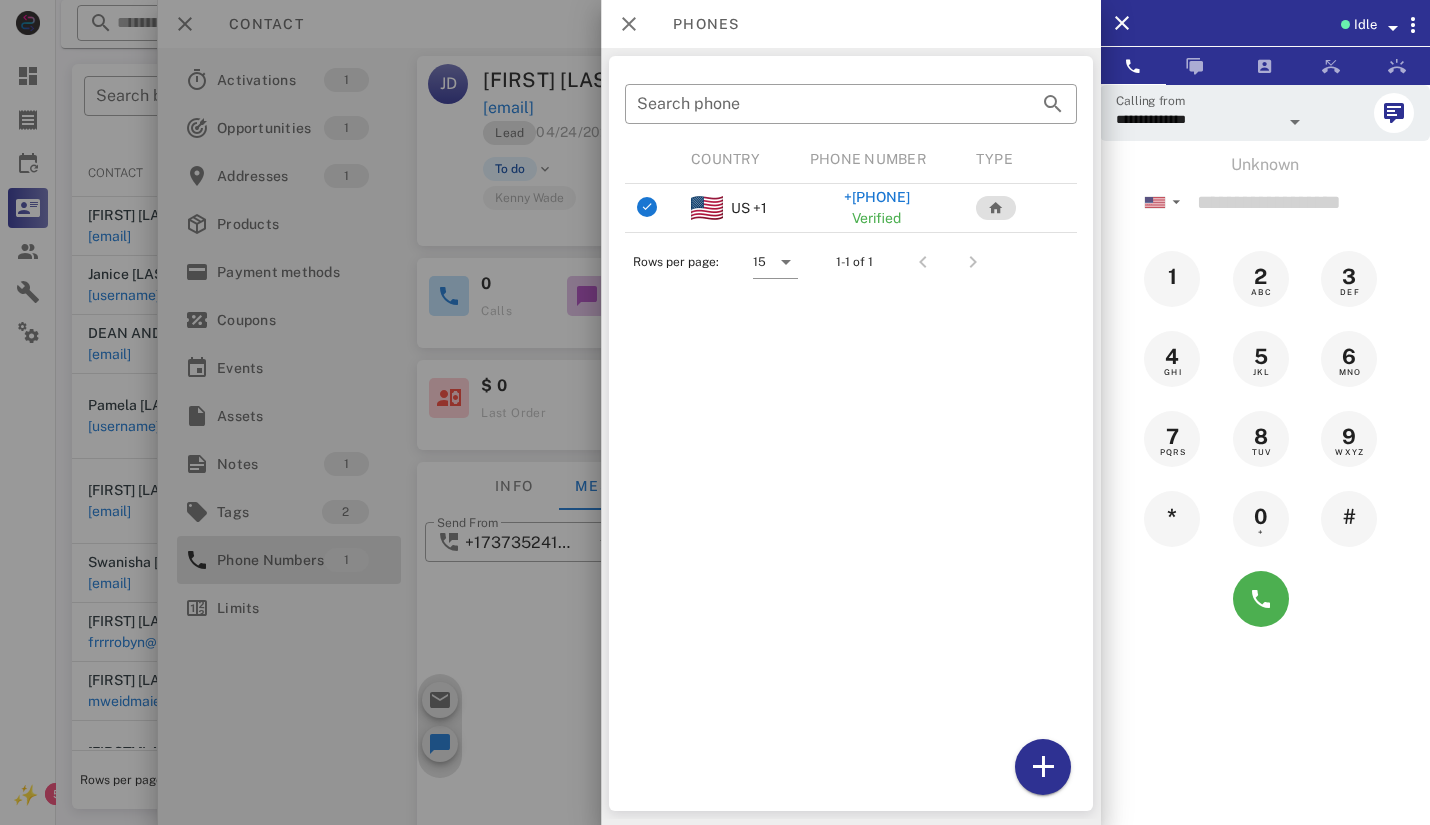 click on "Unknown" at bounding box center [1265, 165] 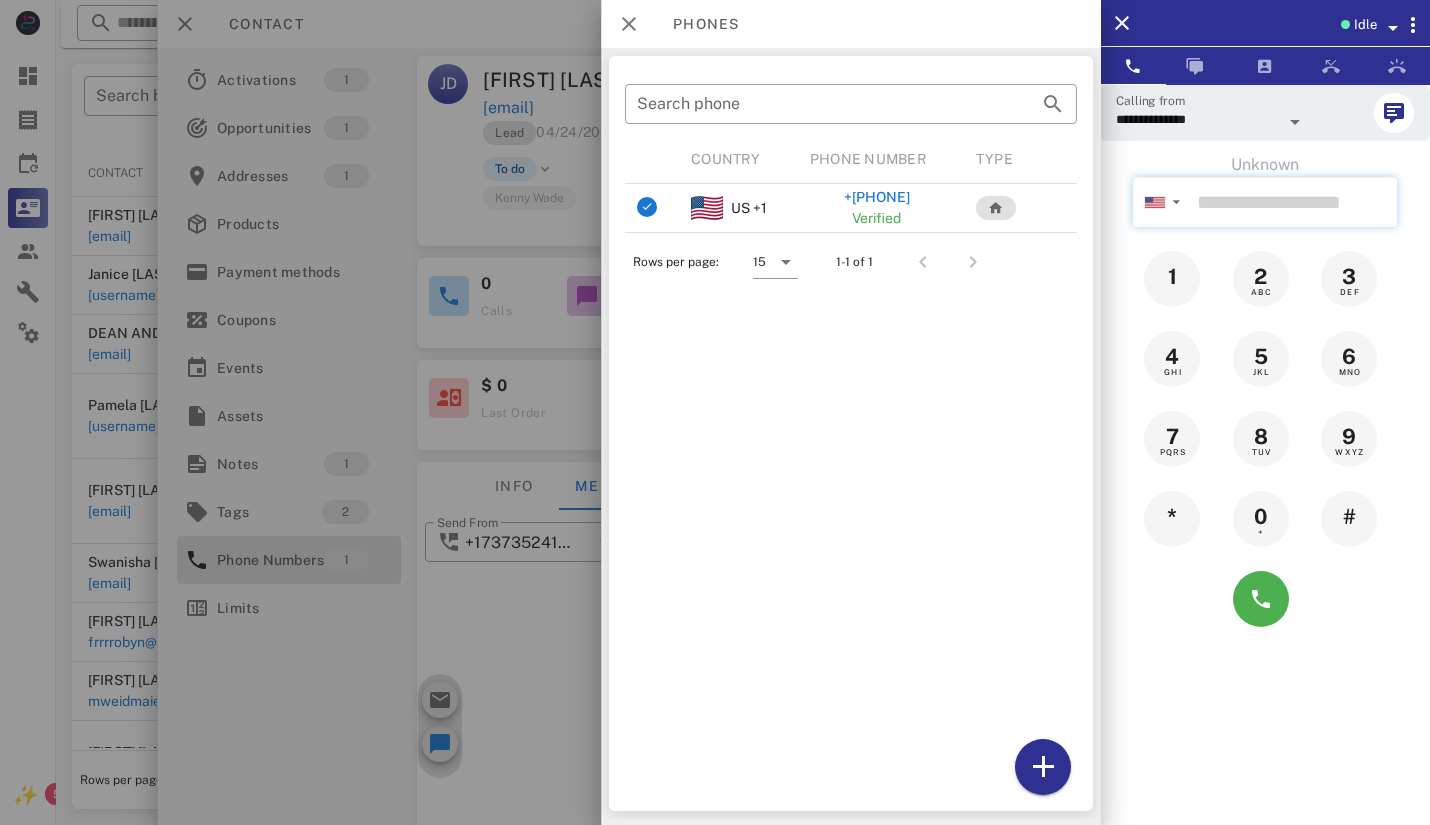 click at bounding box center [1293, 202] 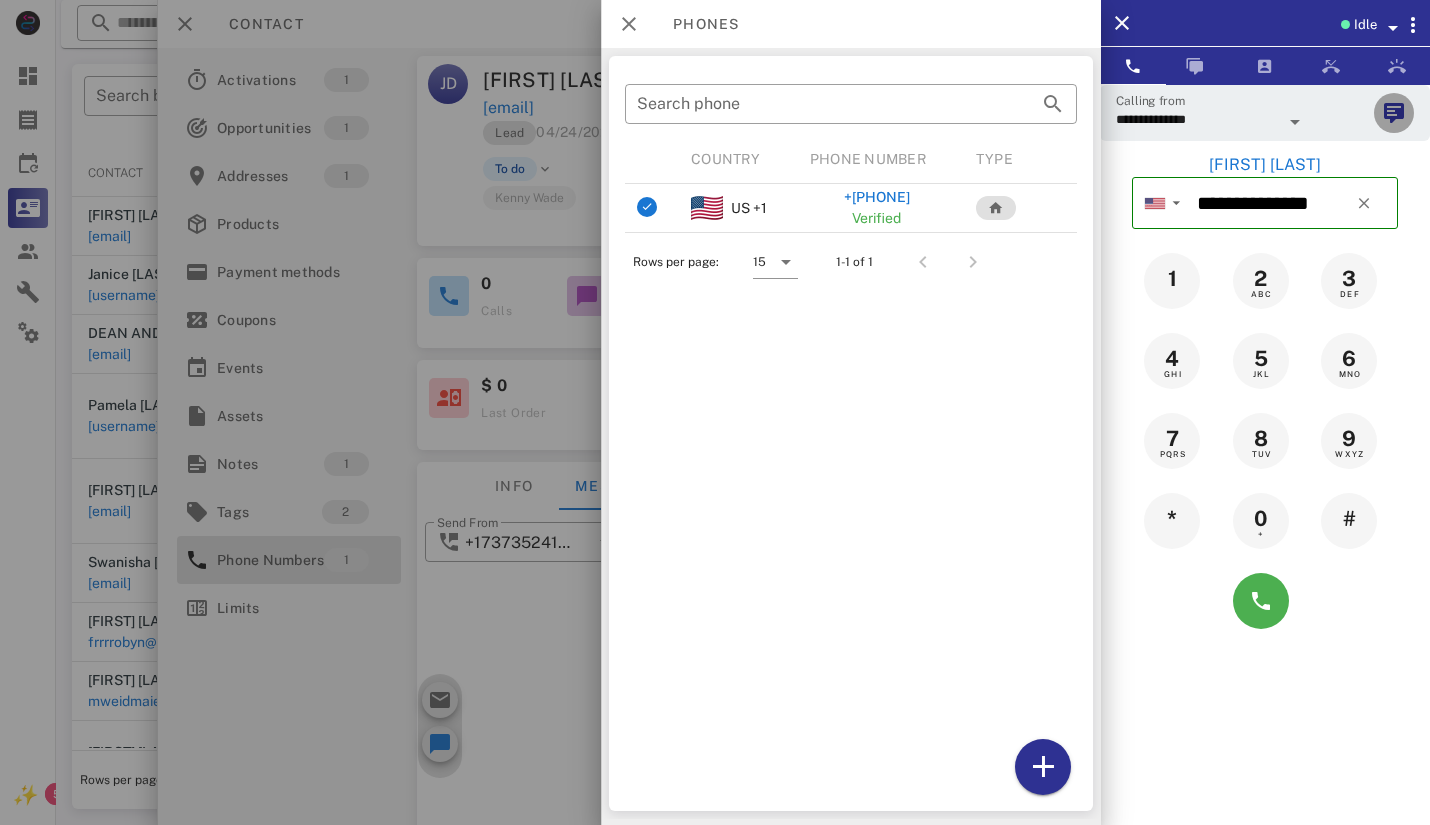 click at bounding box center (1394, 113) 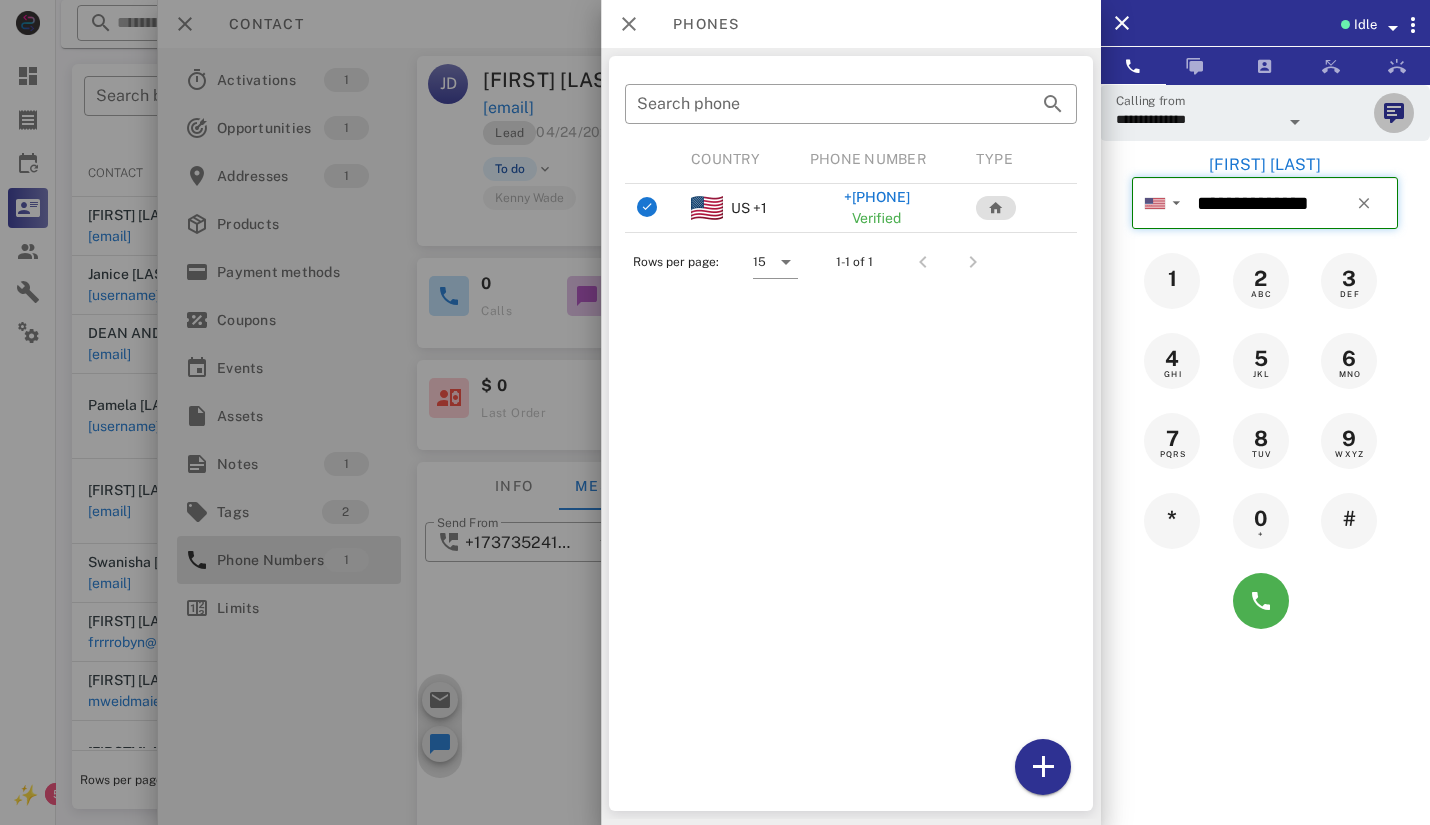 type on "**********" 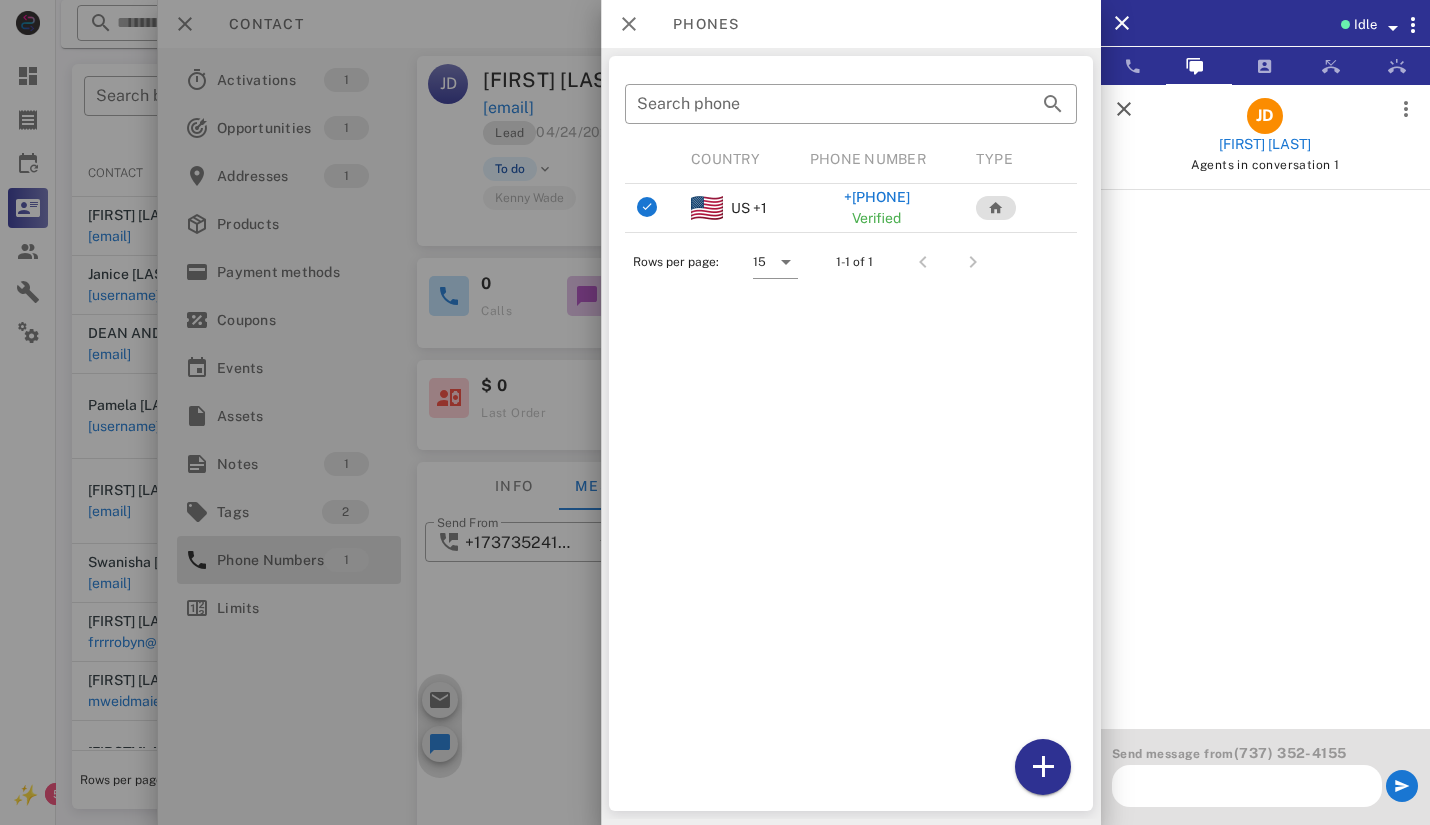 scroll, scrollTop: 0, scrollLeft: 0, axis: both 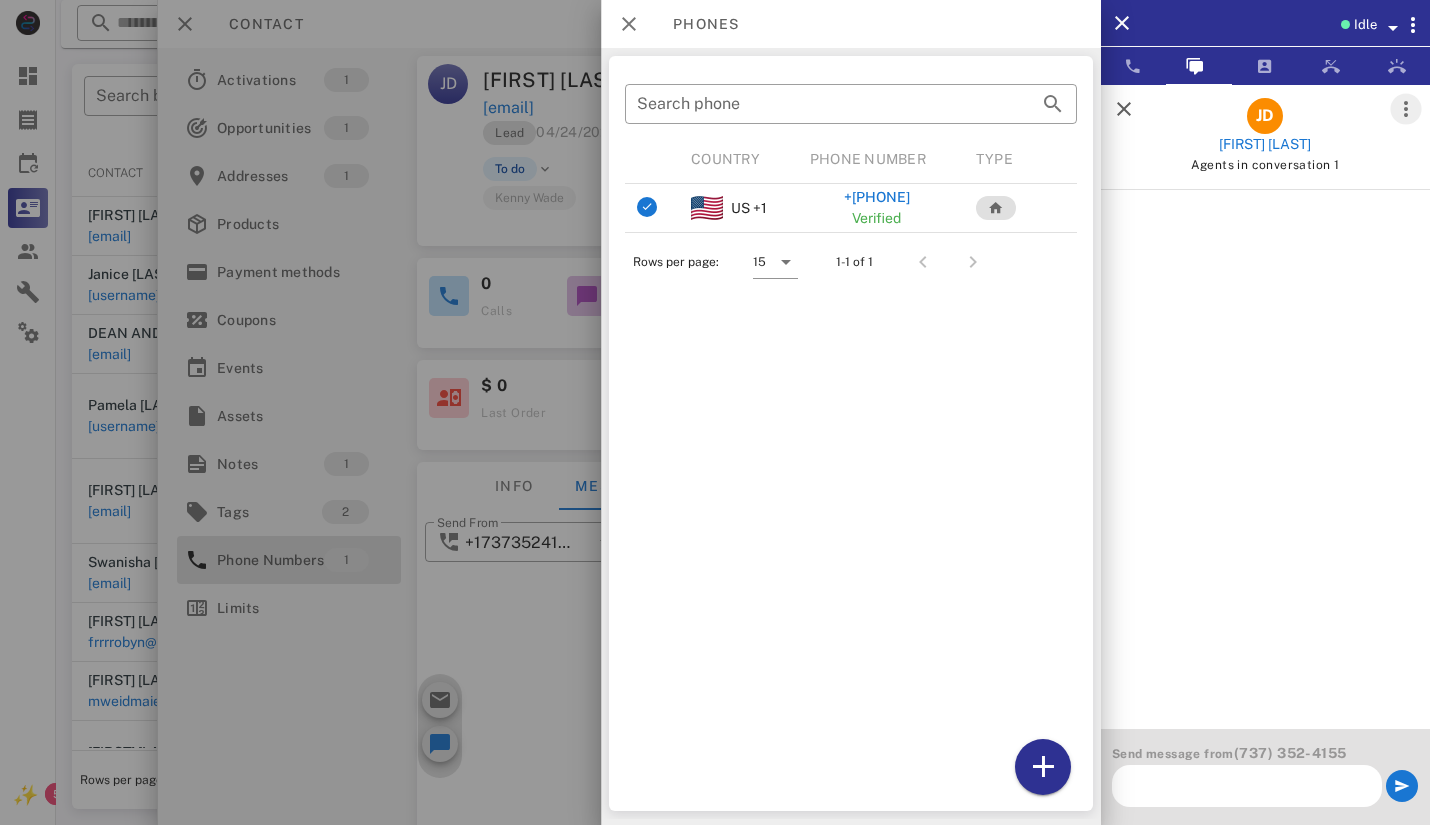 click at bounding box center [1406, 109] 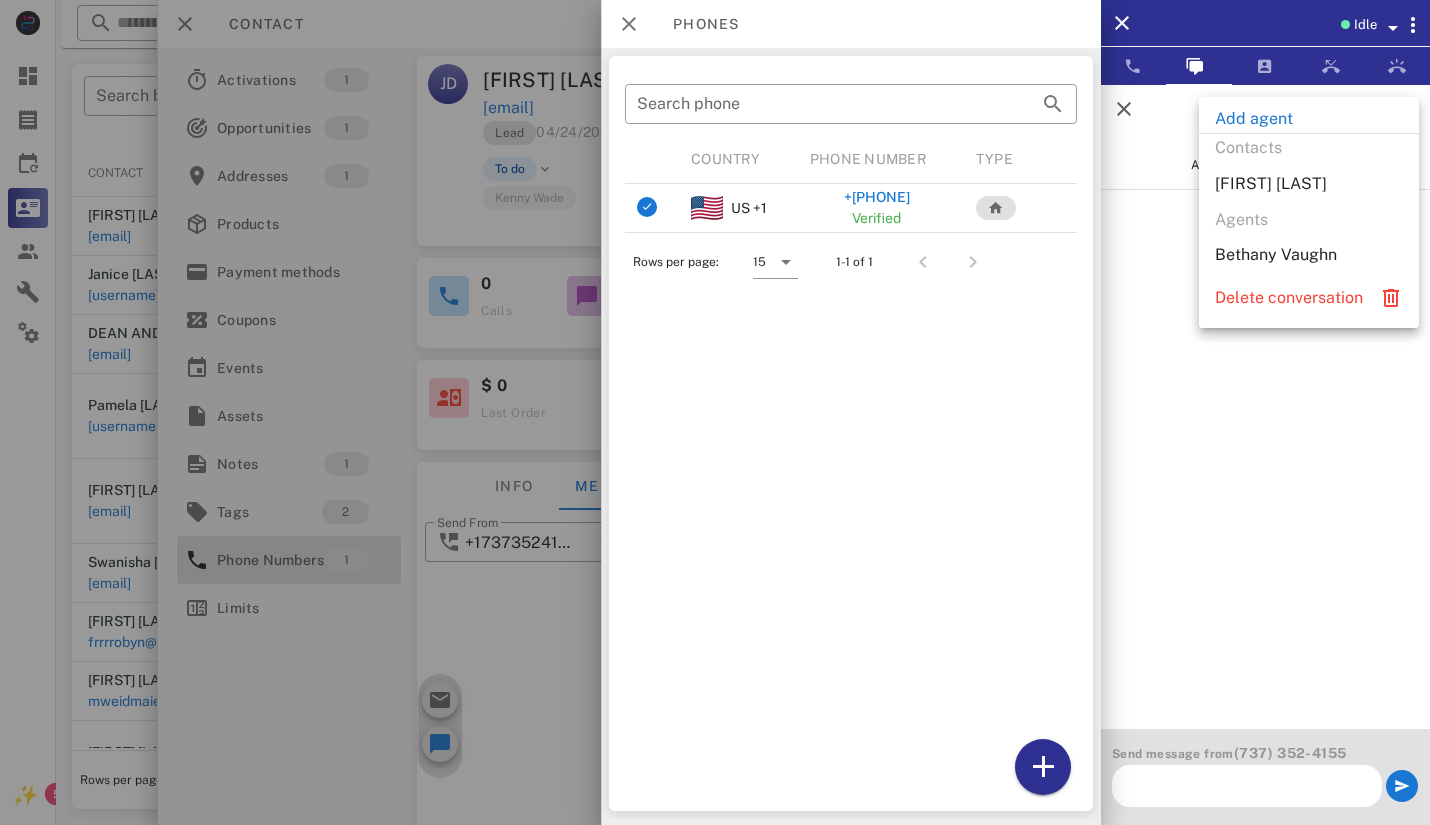 click at bounding box center [1247, 786] 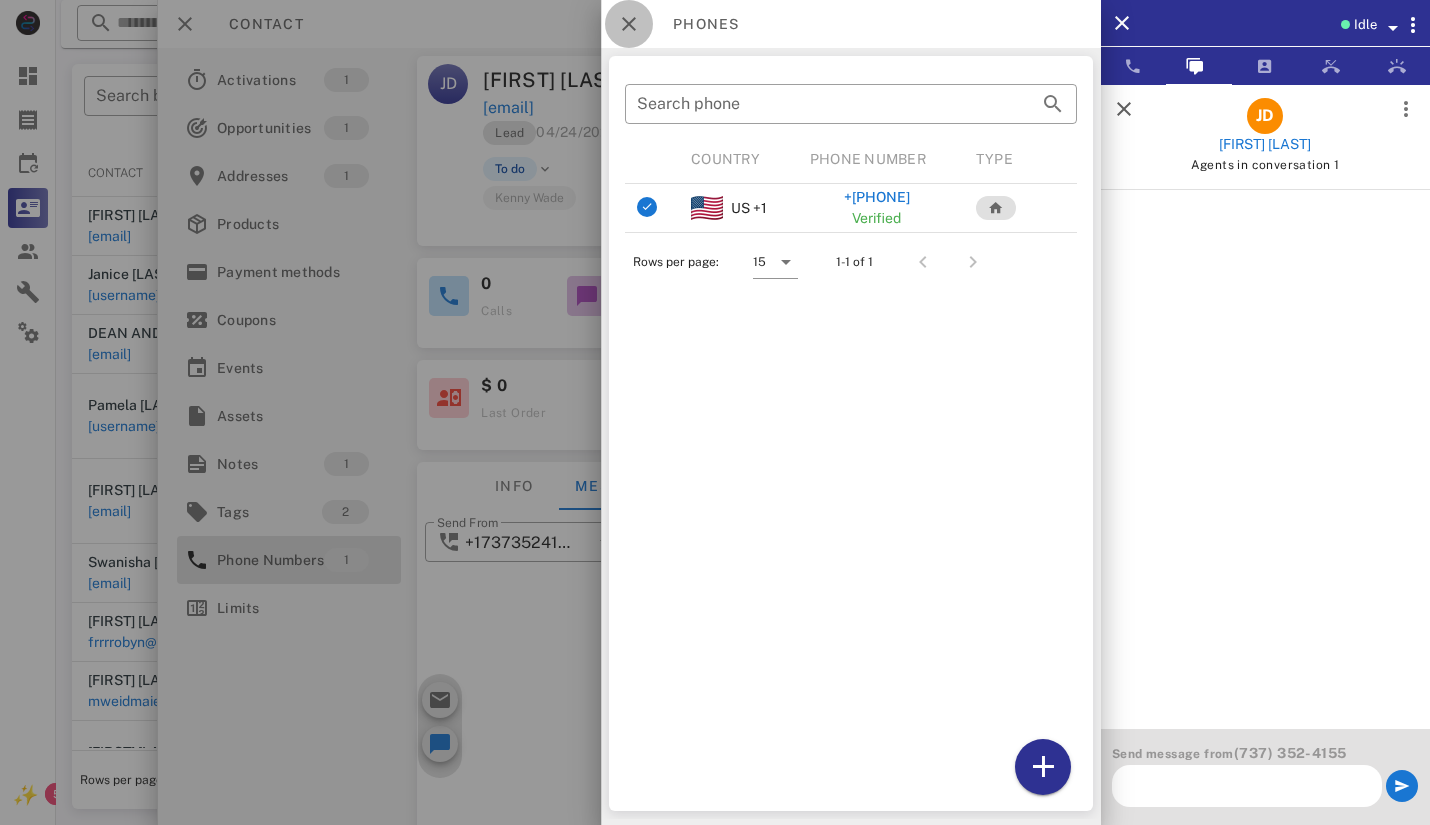 click at bounding box center [629, 24] 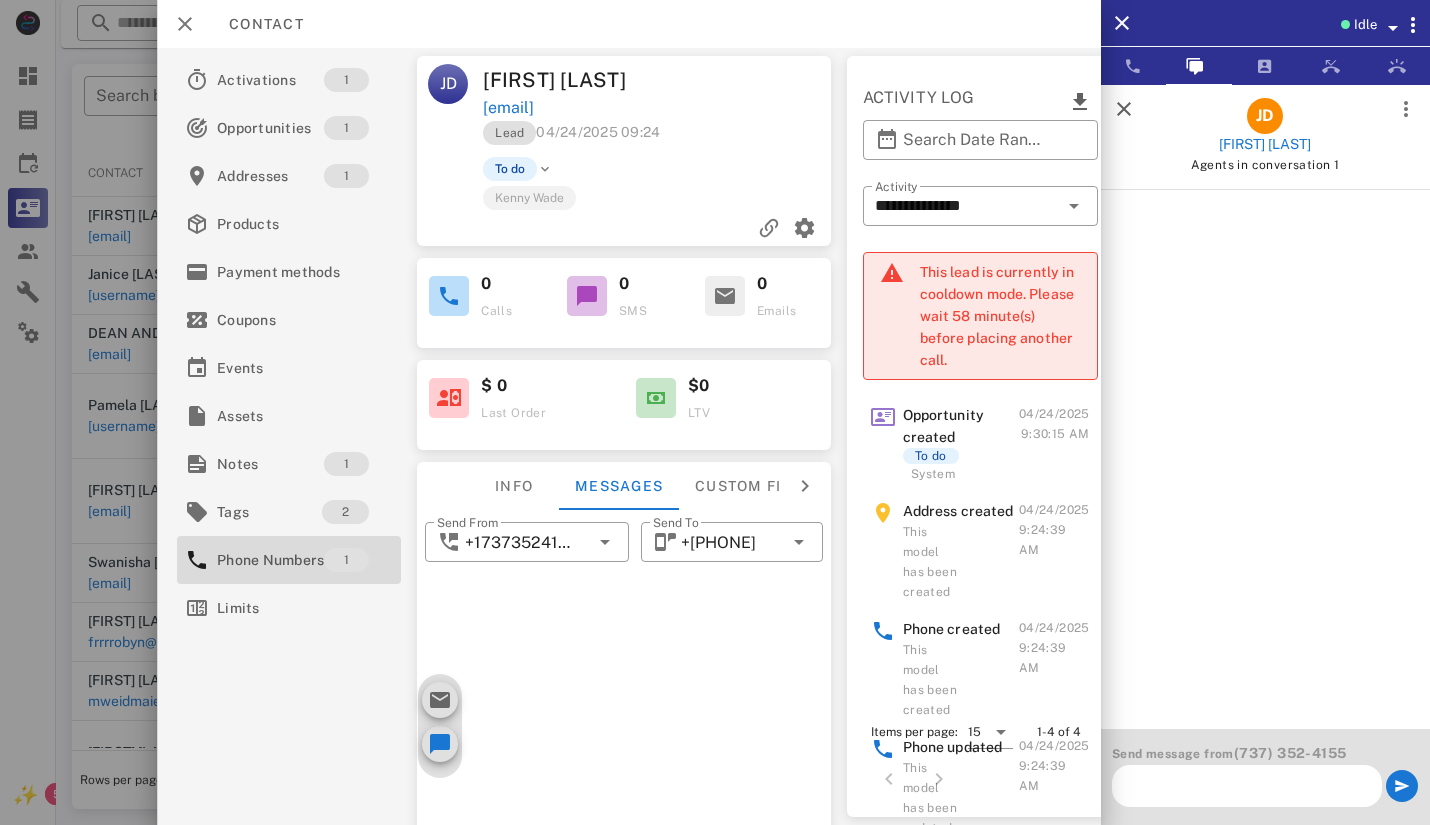 click at bounding box center [1247, 786] 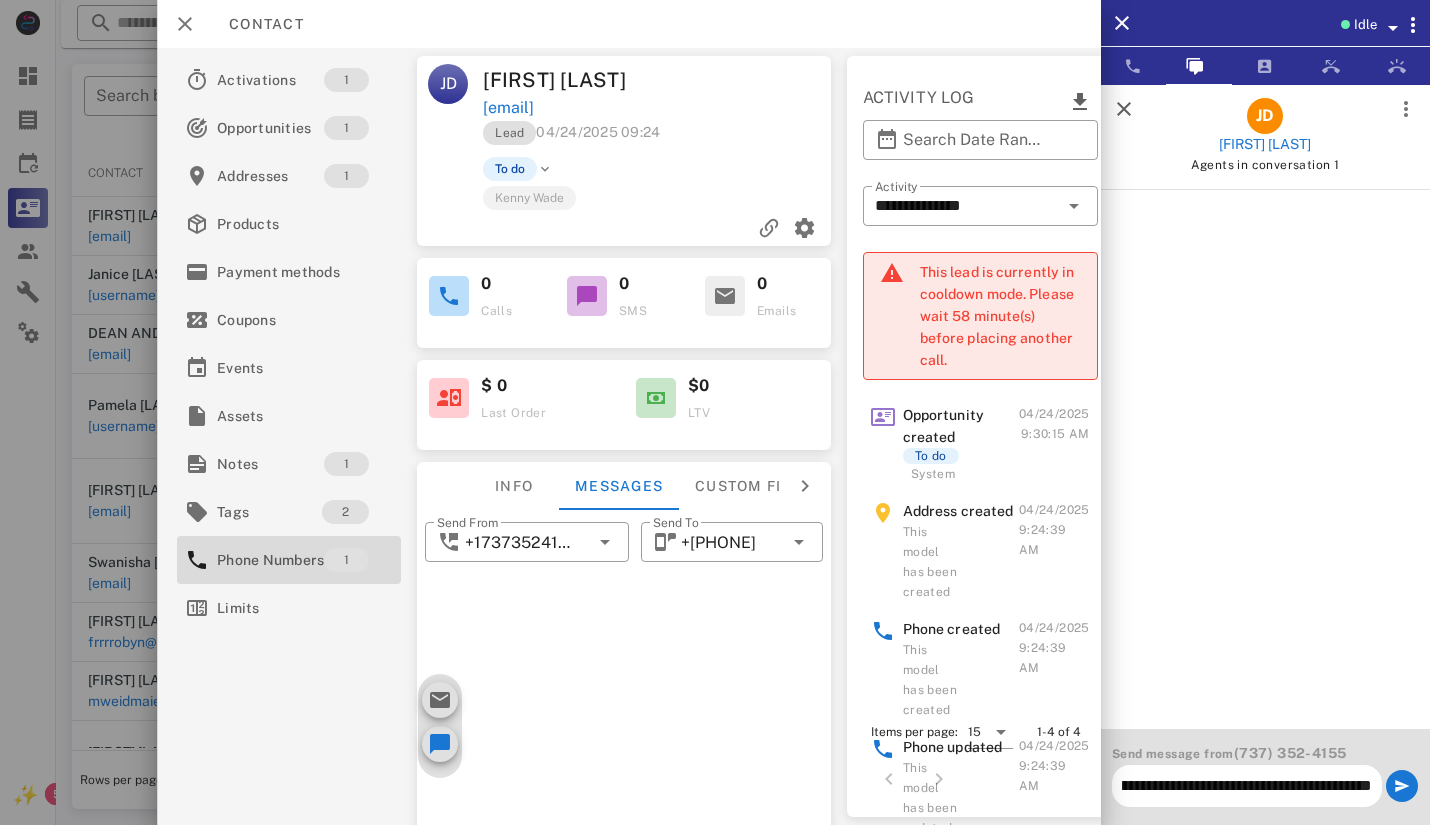scroll, scrollTop: 0, scrollLeft: 159, axis: horizontal 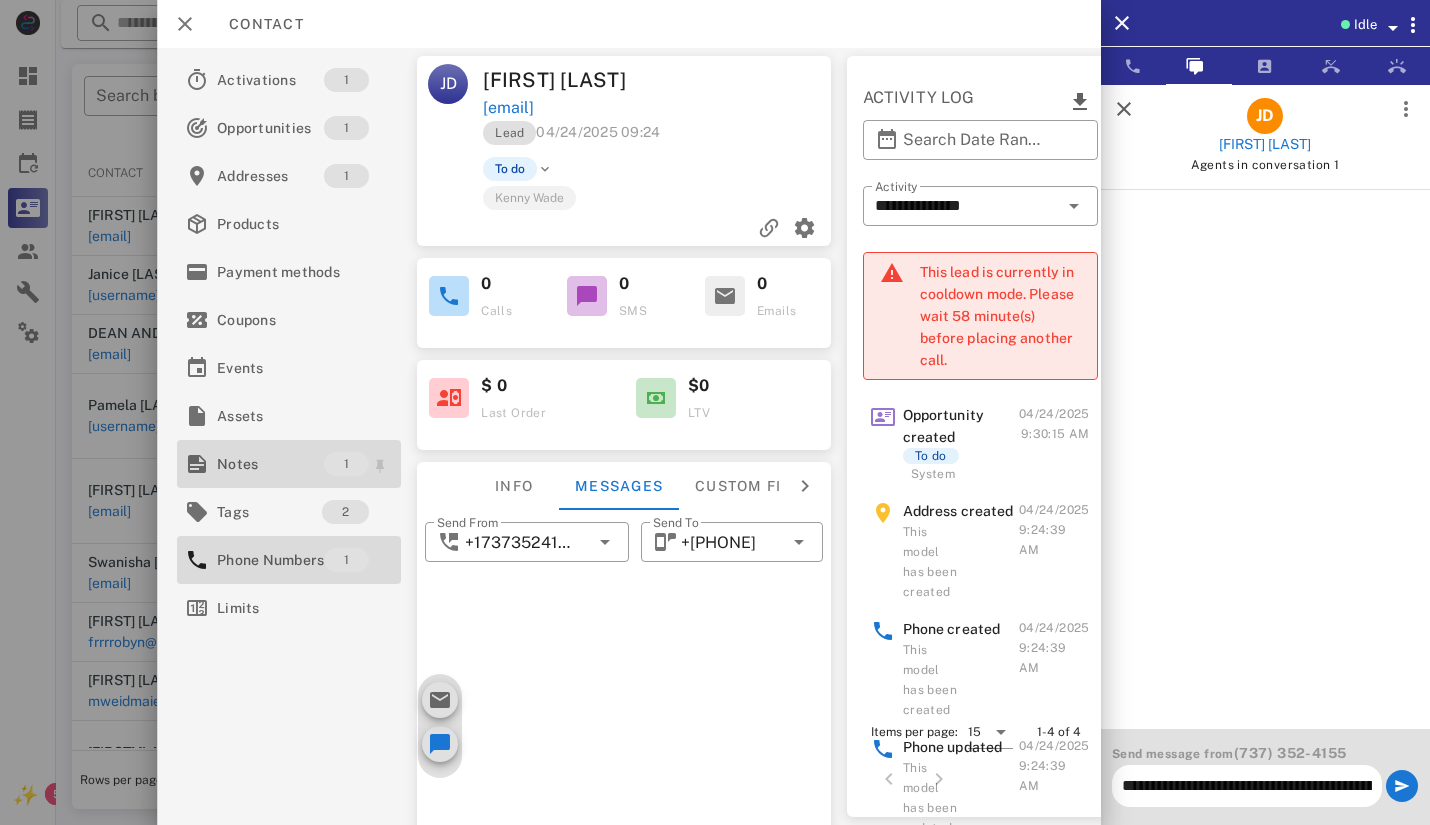 click on "Notes" at bounding box center [270, 464] 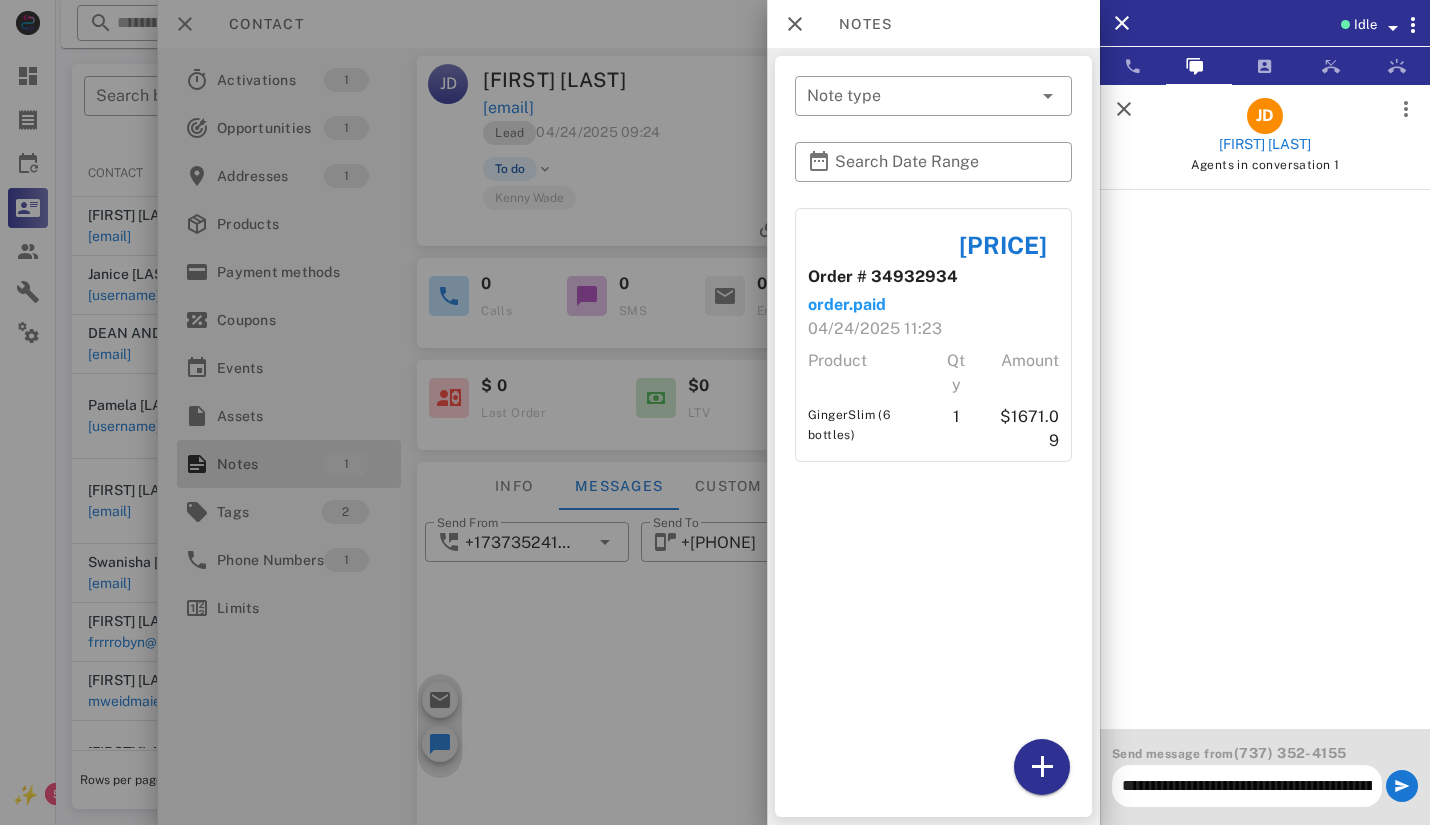 click on "**********" at bounding box center [1247, 786] 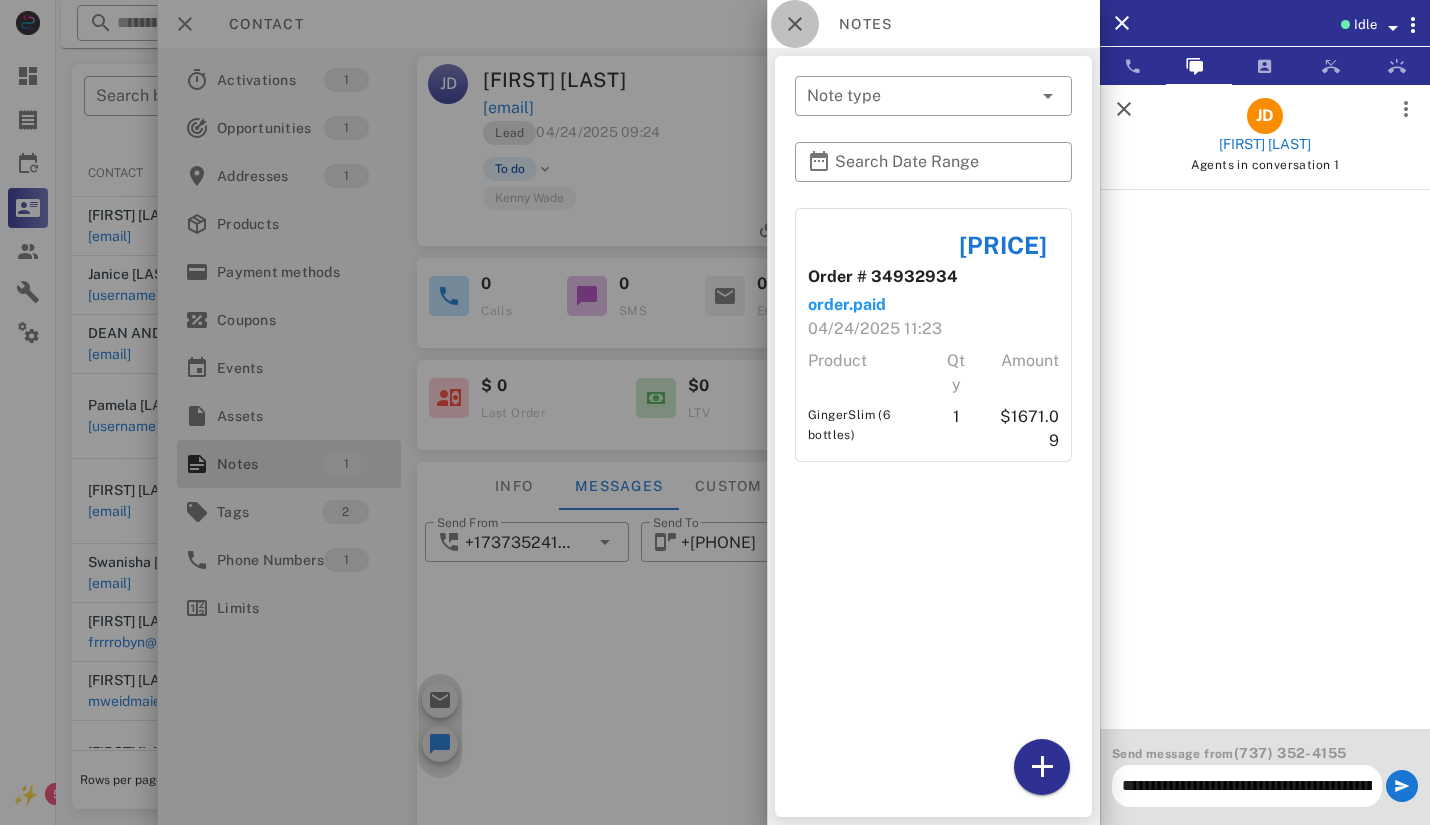 click at bounding box center [795, 24] 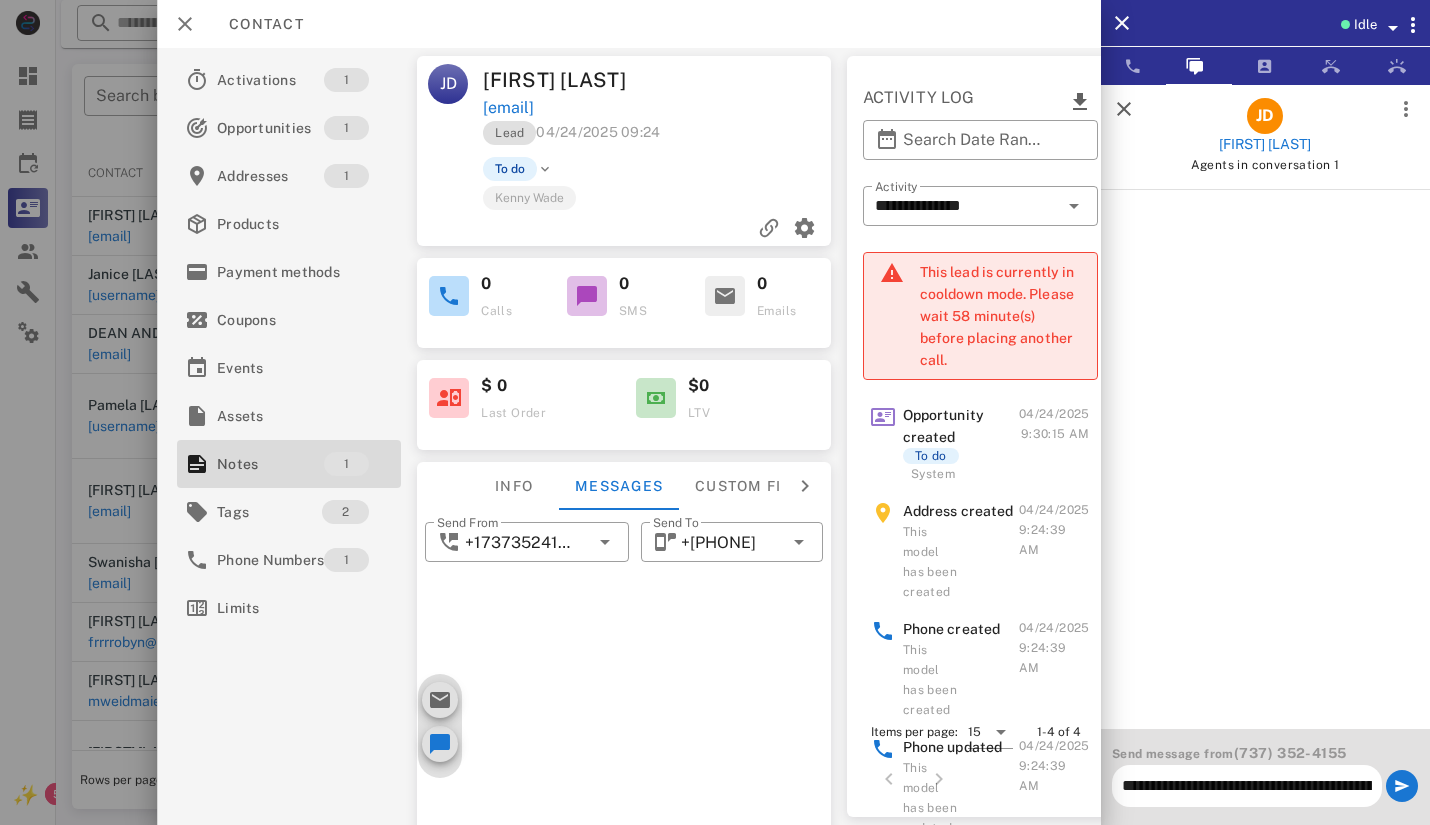 scroll, scrollTop: 0, scrollLeft: 159, axis: horizontal 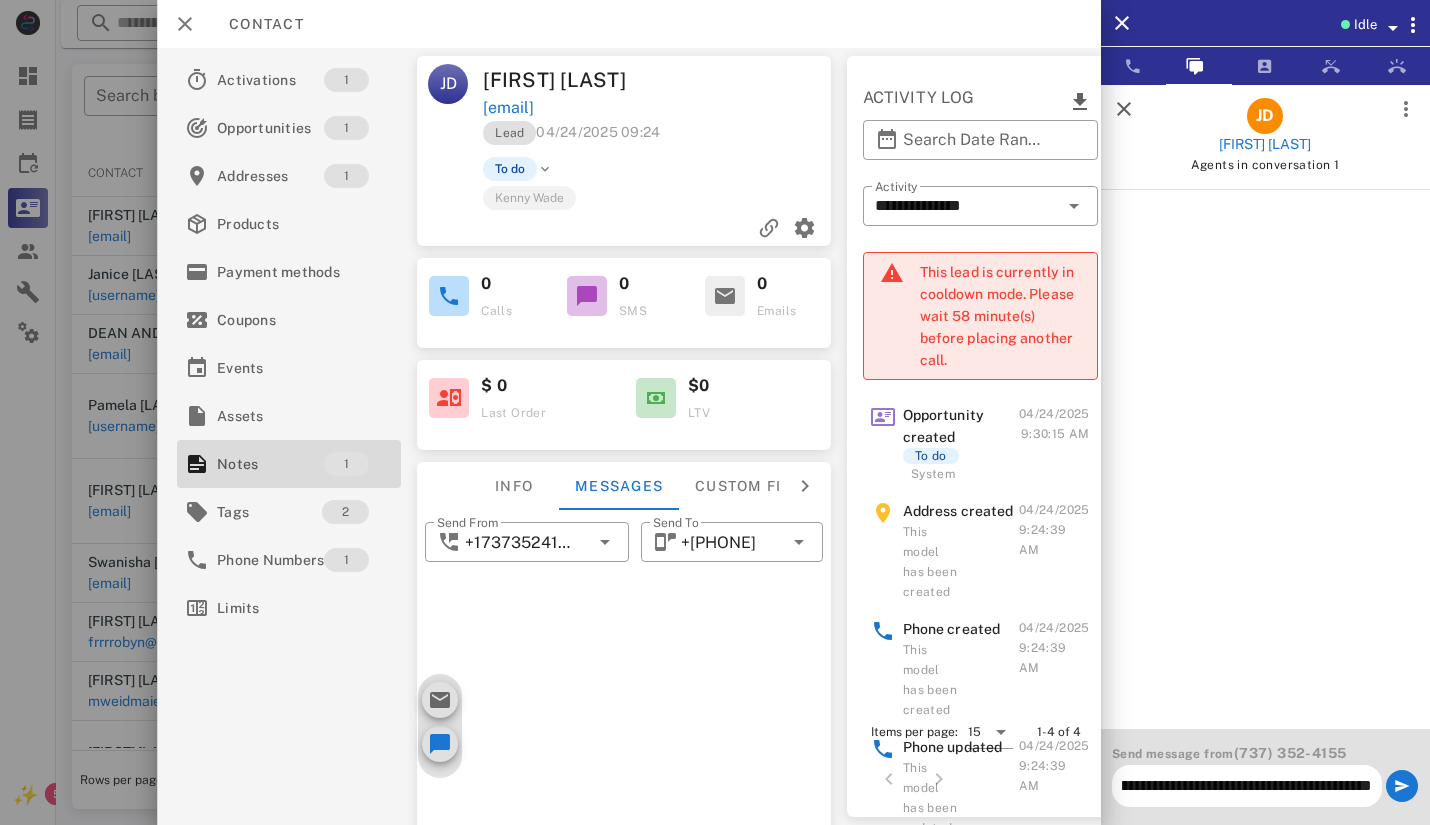 drag, startPoint x: 1166, startPoint y: 783, endPoint x: 1439, endPoint y: 800, distance: 273.52878 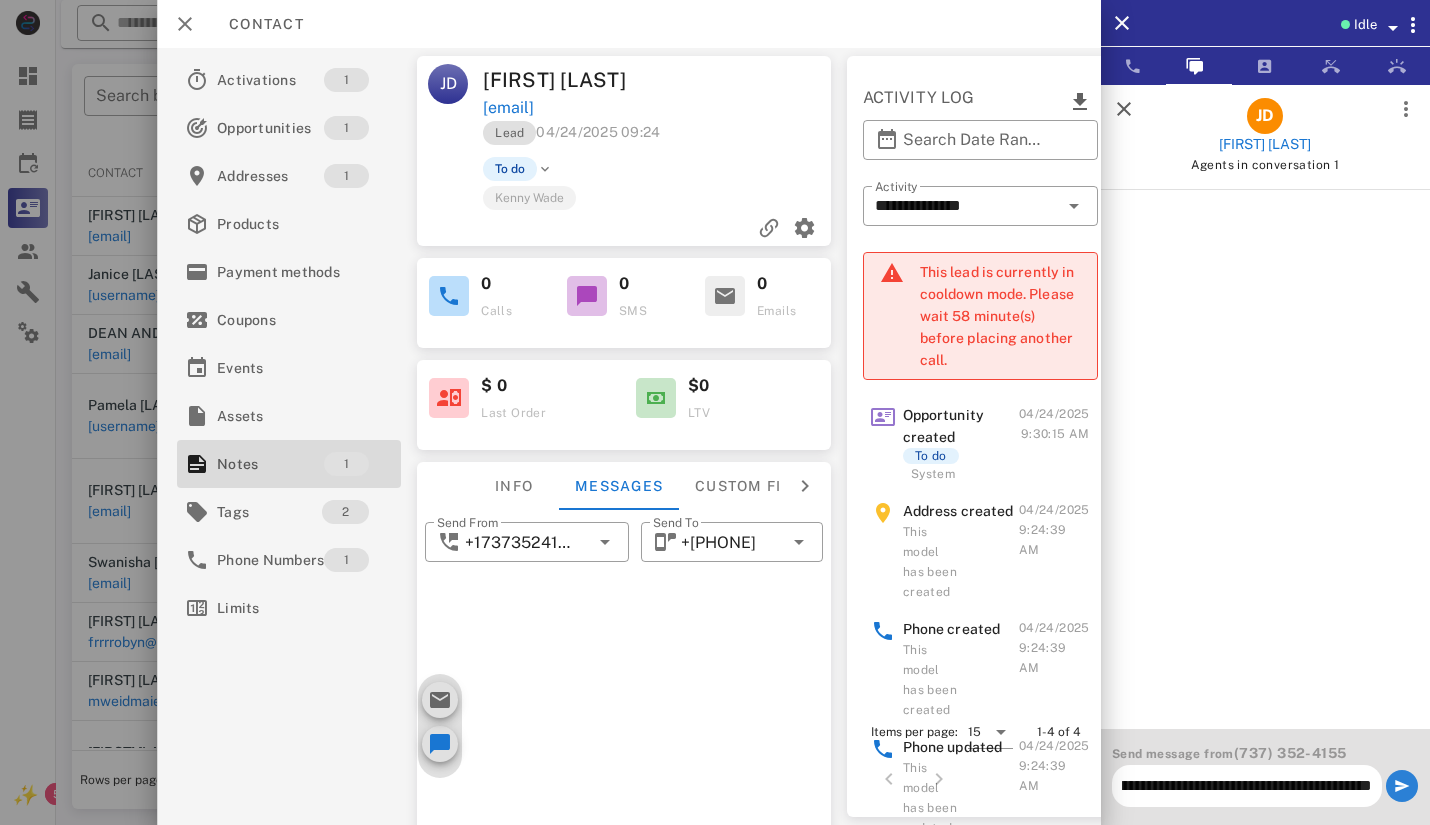 type on "**********" 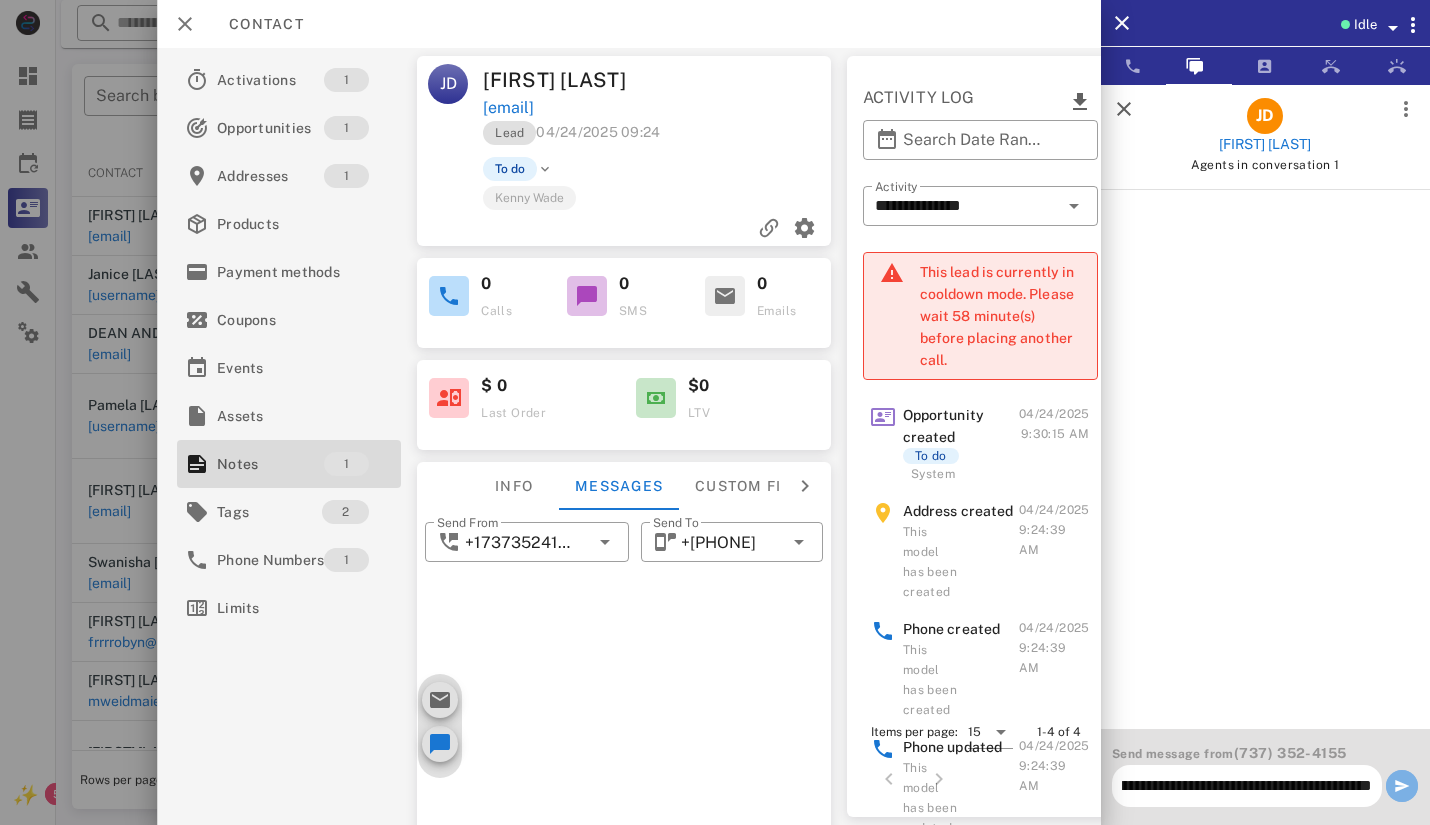 click at bounding box center [1402, 786] 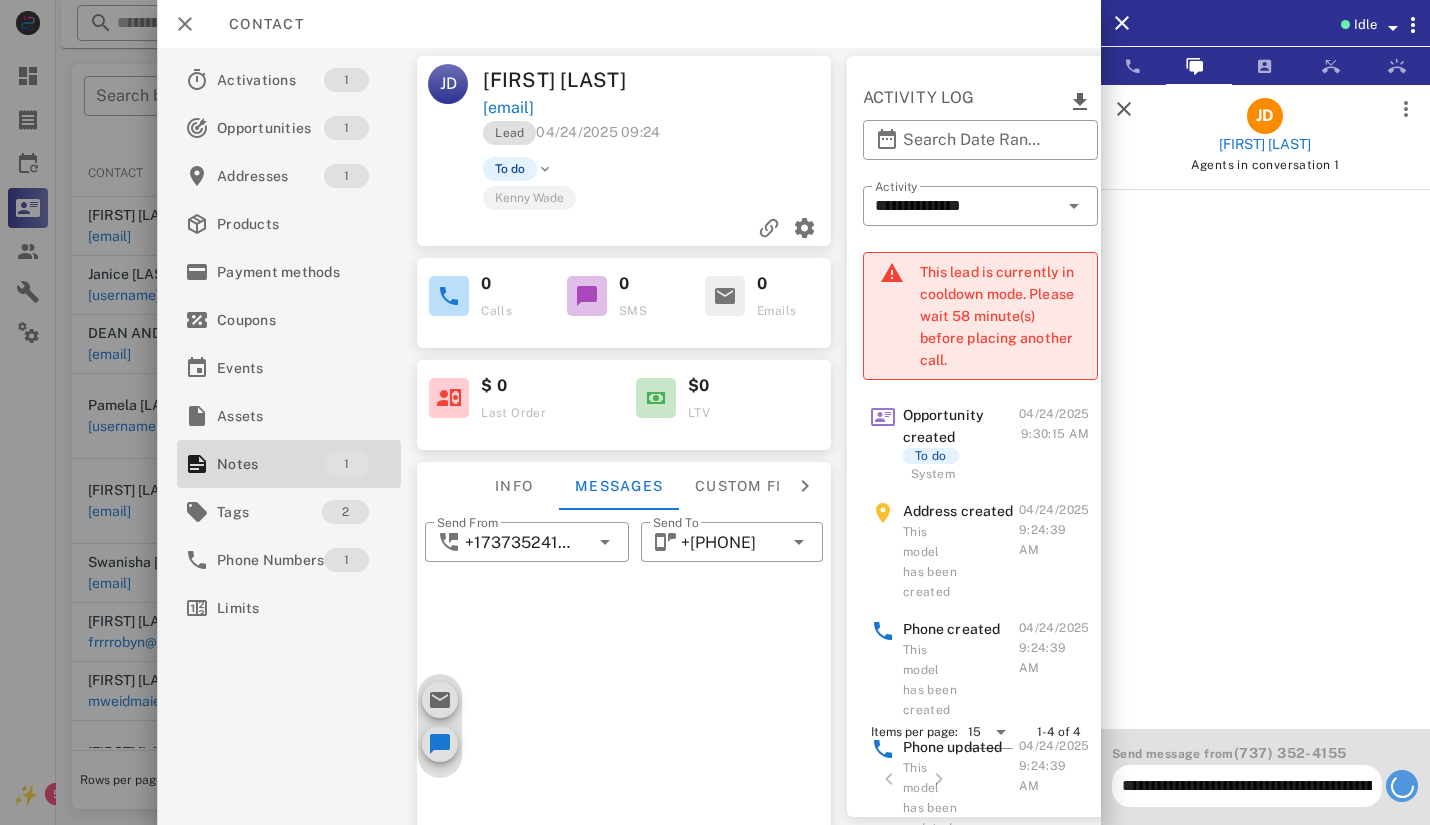 type 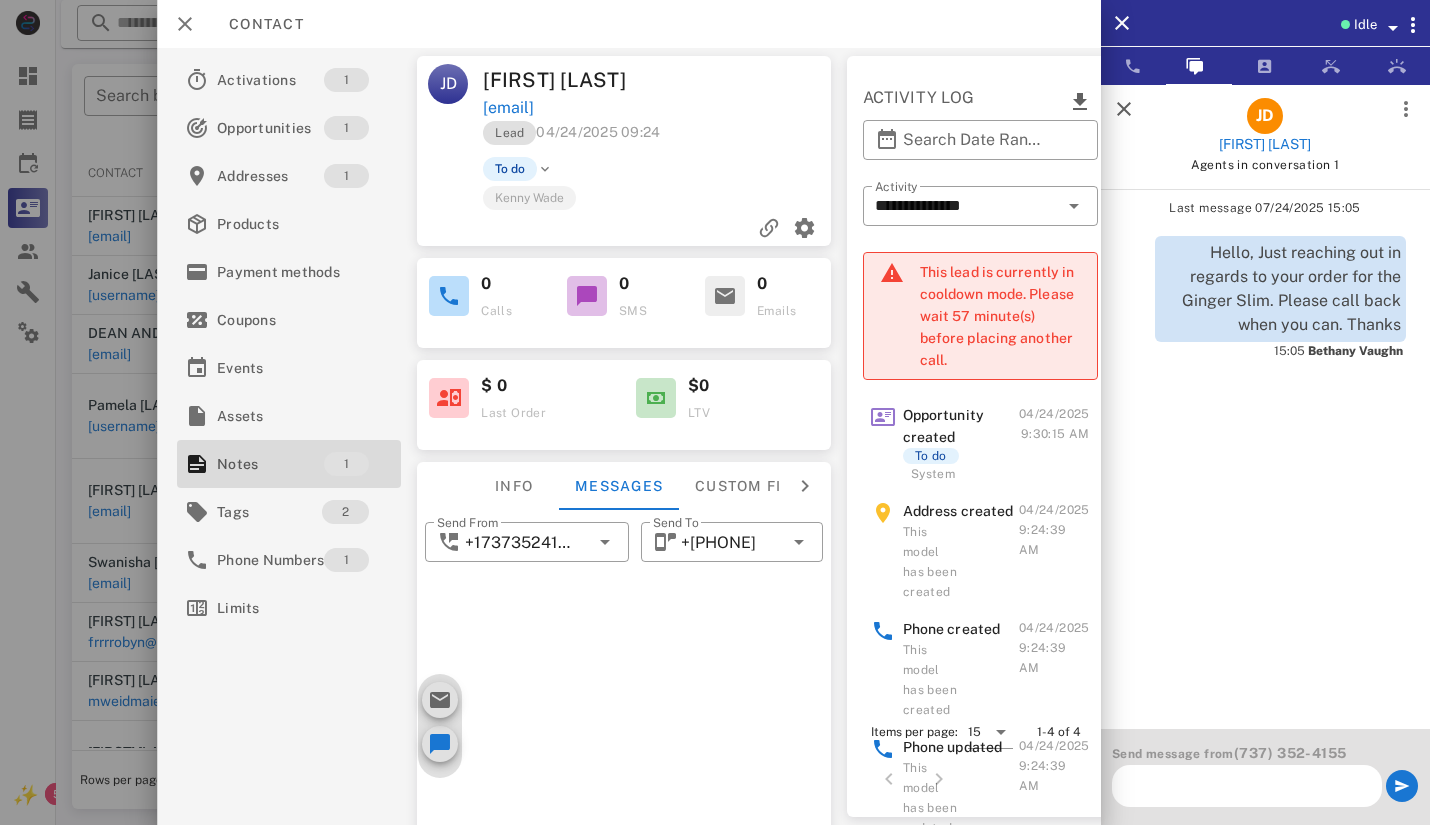 click at bounding box center (1124, 109) 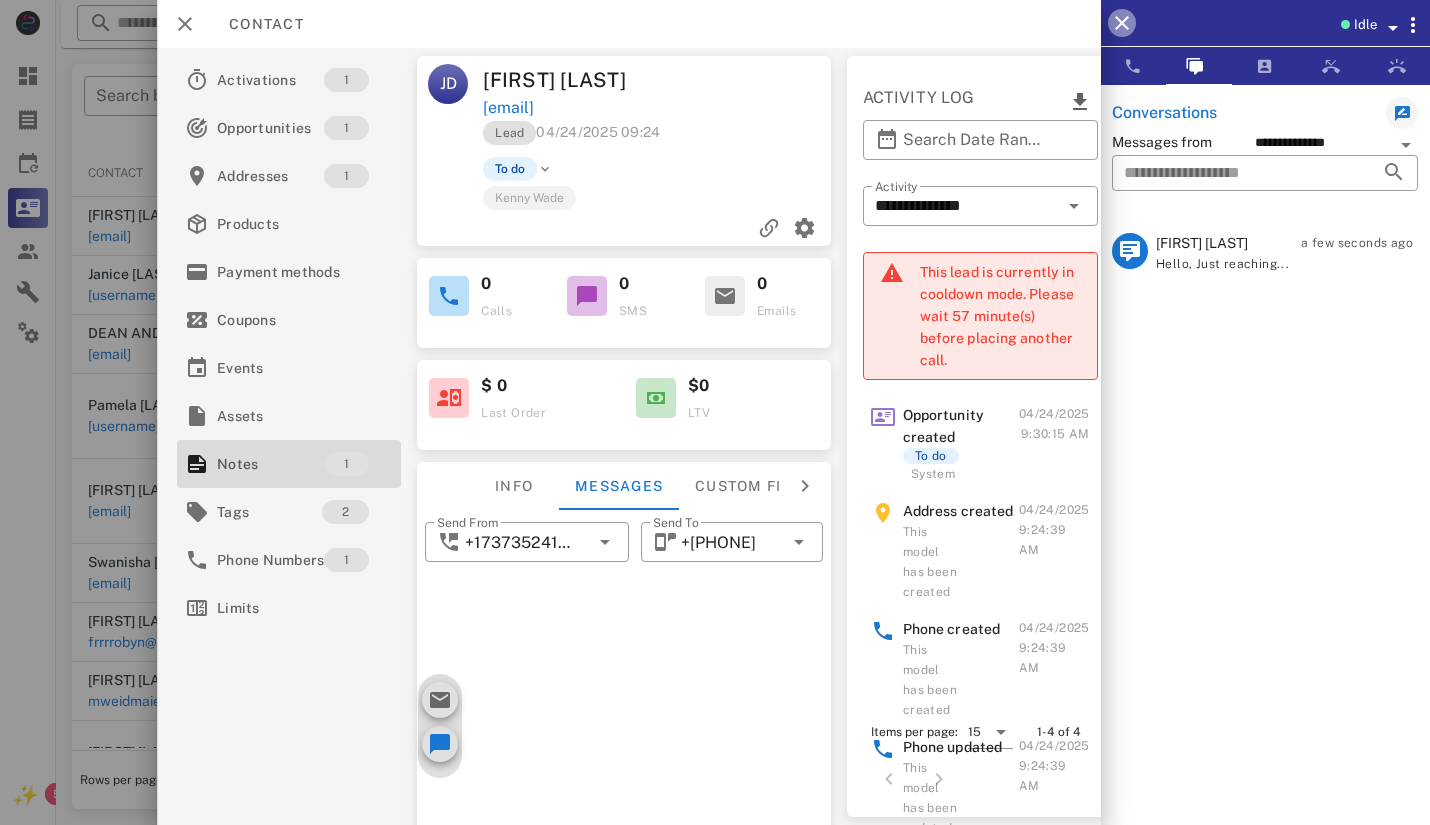 click at bounding box center (1122, 23) 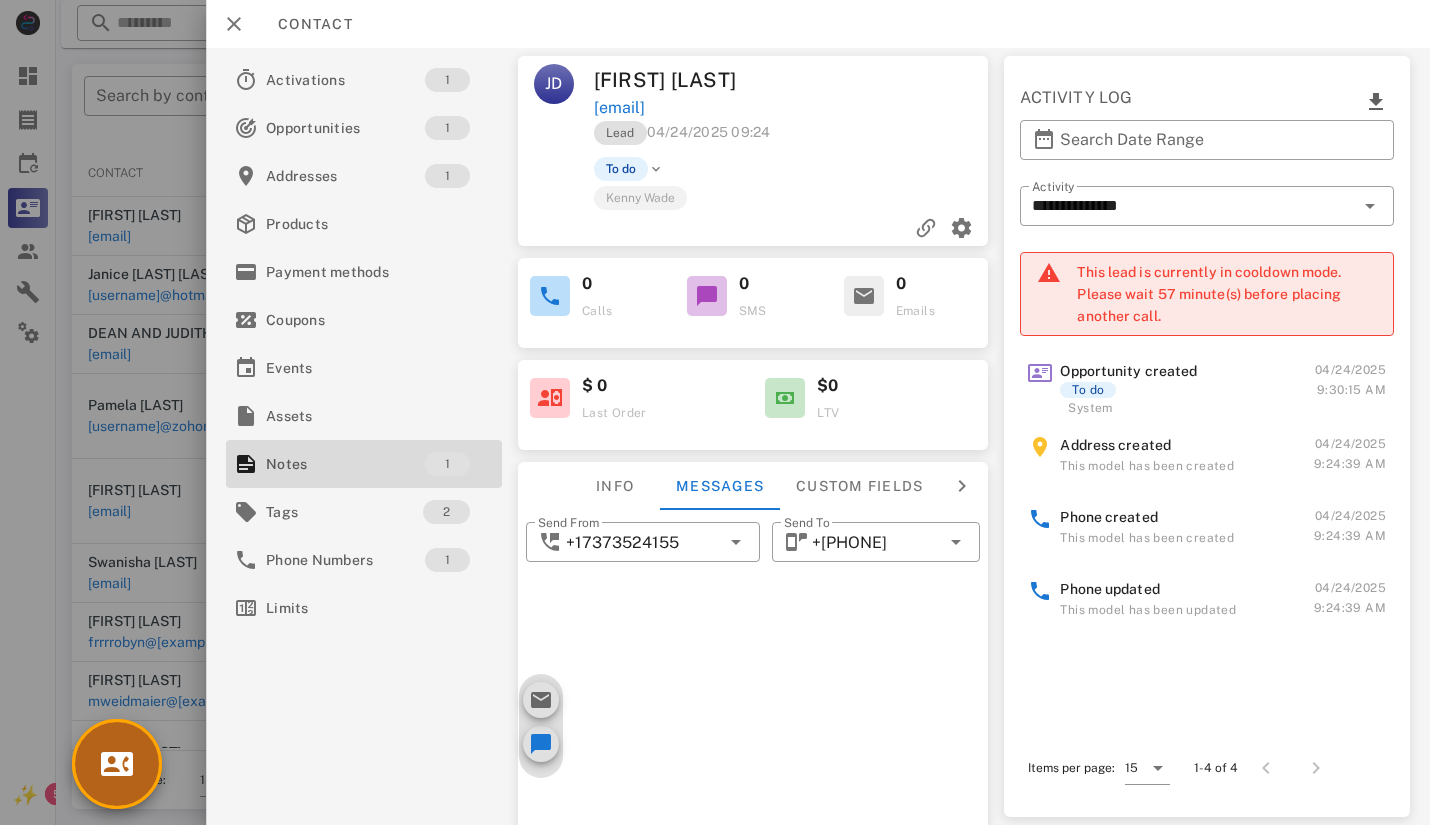 click at bounding box center (117, 764) 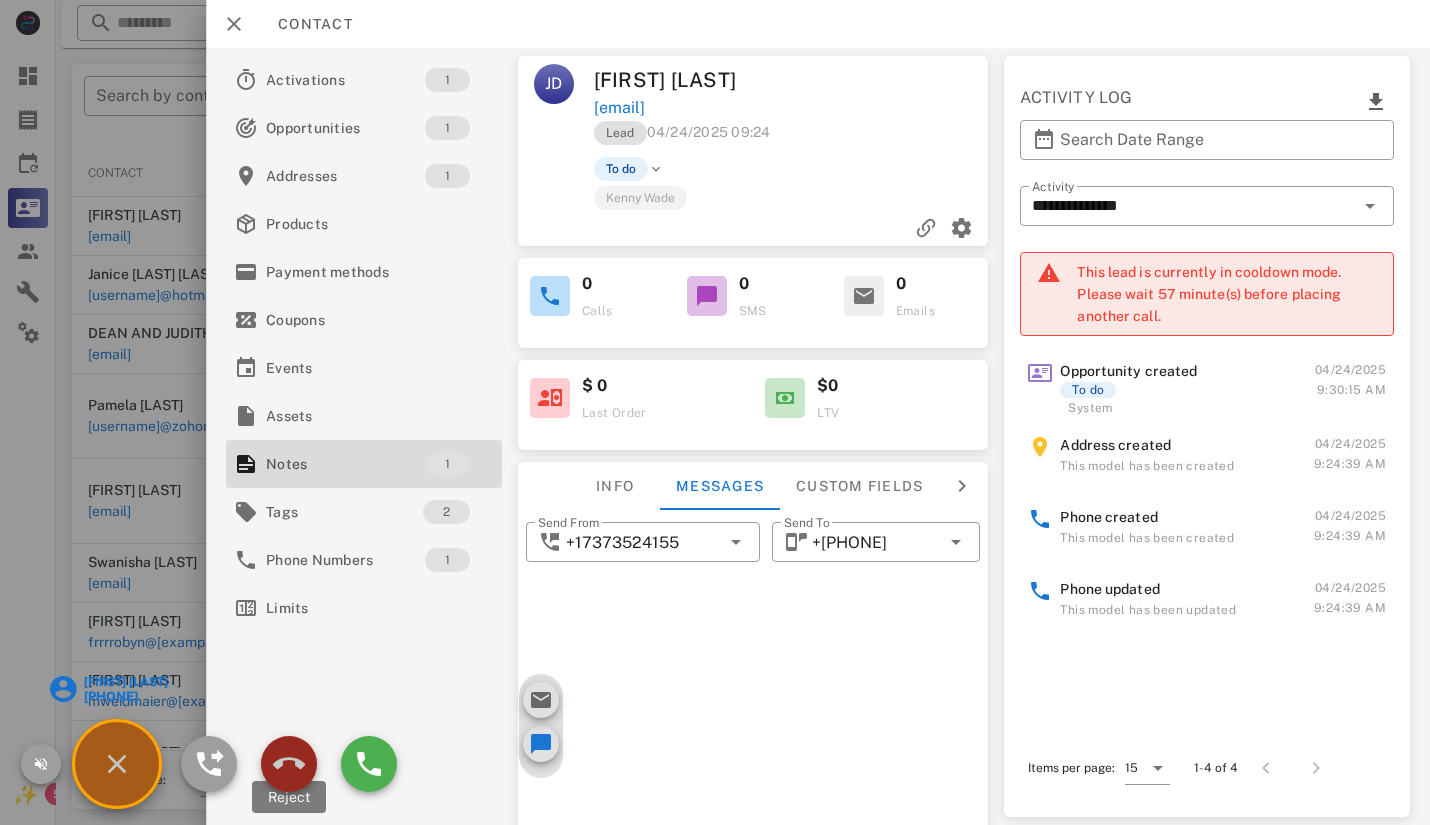 click at bounding box center [289, 764] 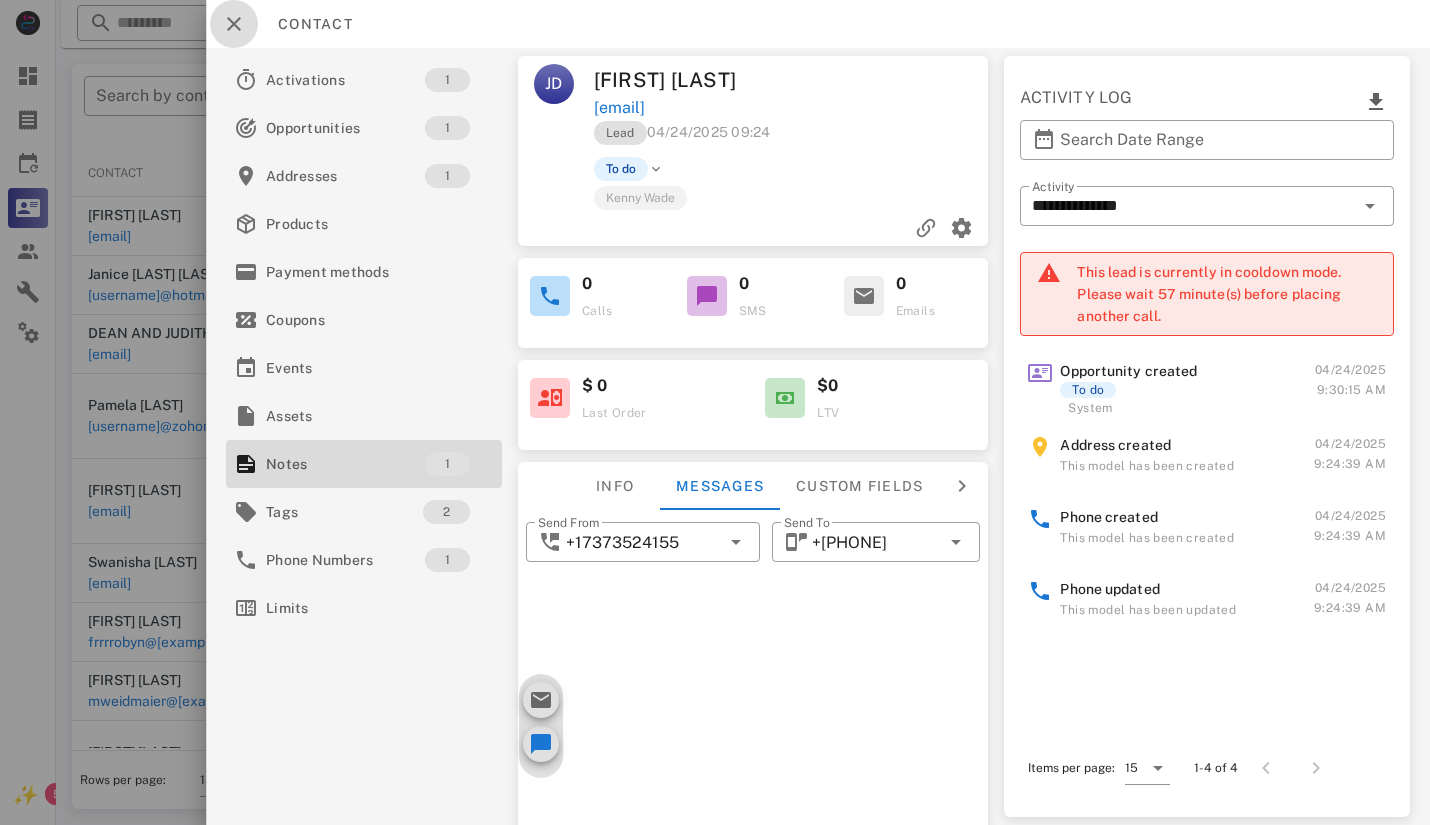 click at bounding box center [234, 24] 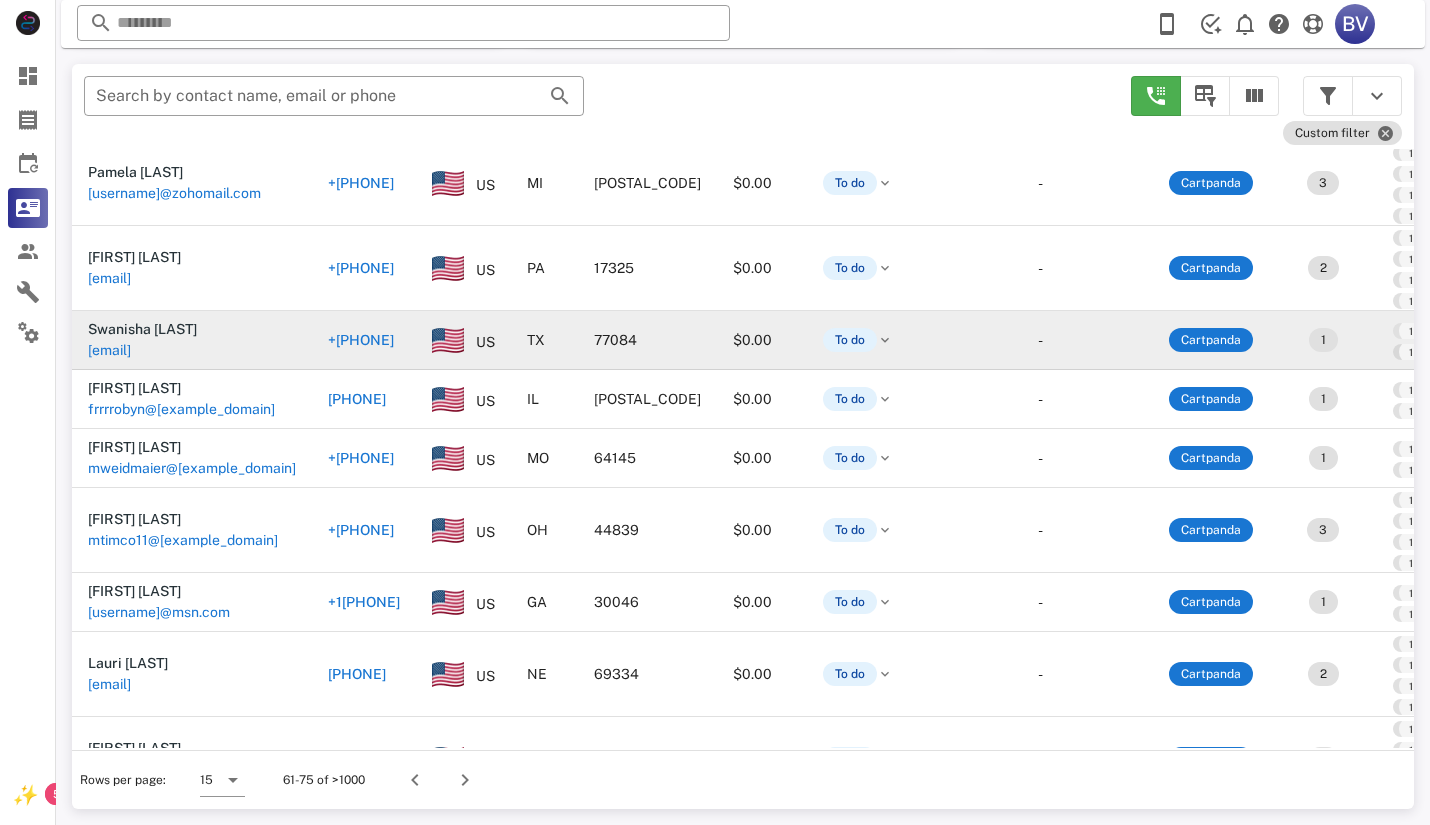 scroll, scrollTop: 231, scrollLeft: 0, axis: vertical 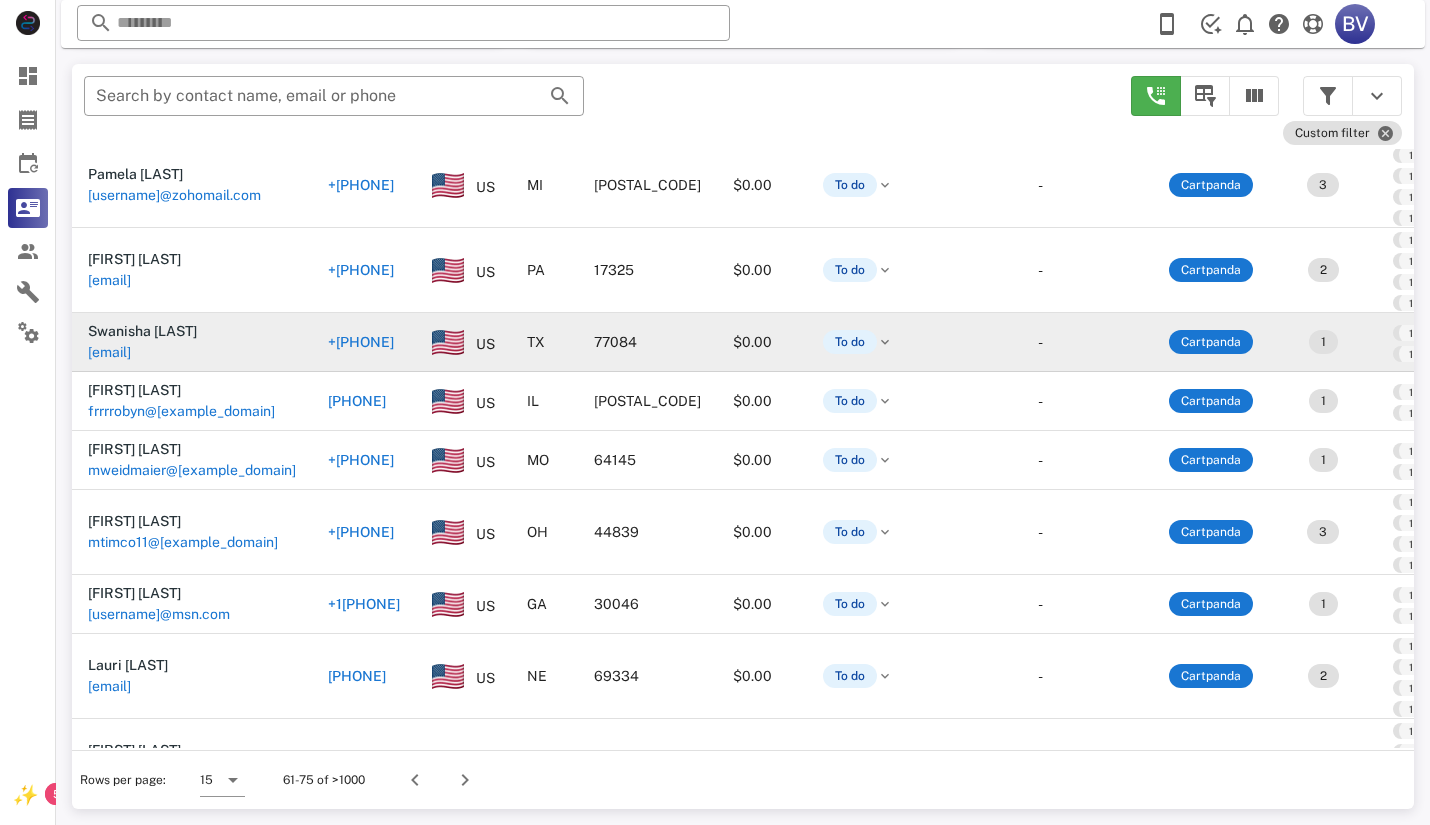 click on "[EMAIL]" at bounding box center [109, 352] 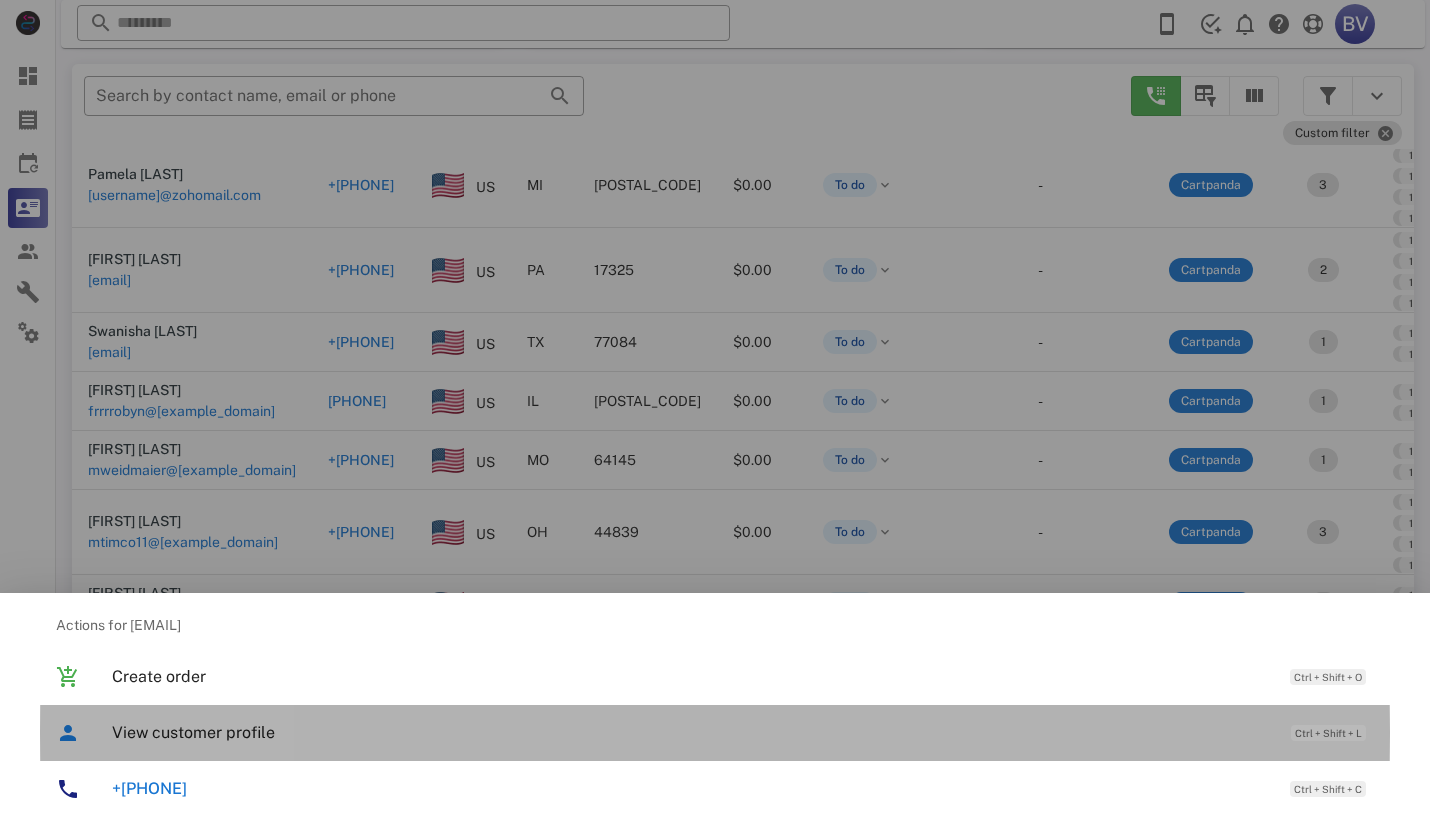 click on "View customer profile" at bounding box center [691, 732] 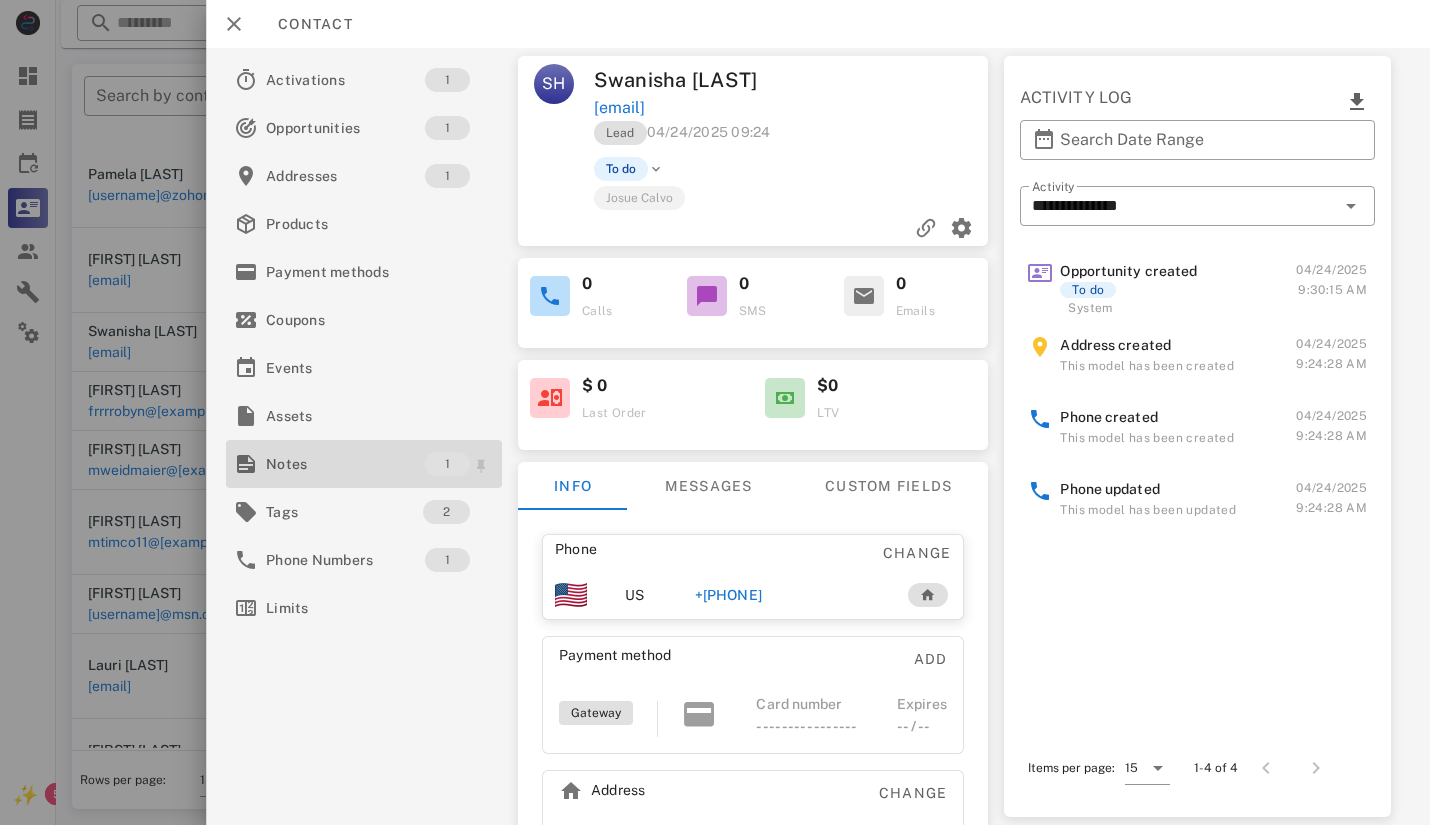 click on "Notes" at bounding box center (345, 464) 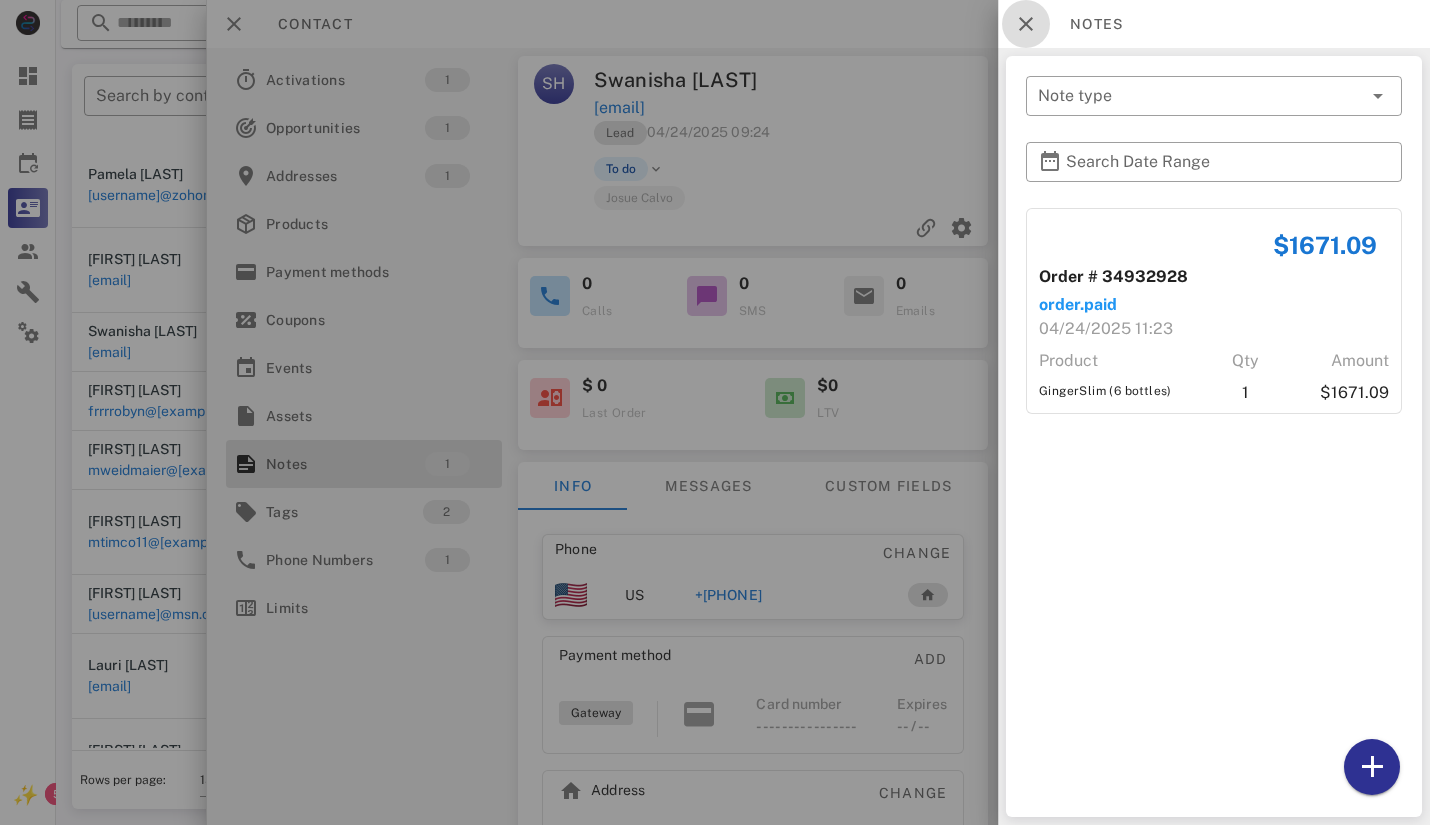 click at bounding box center (1026, 24) 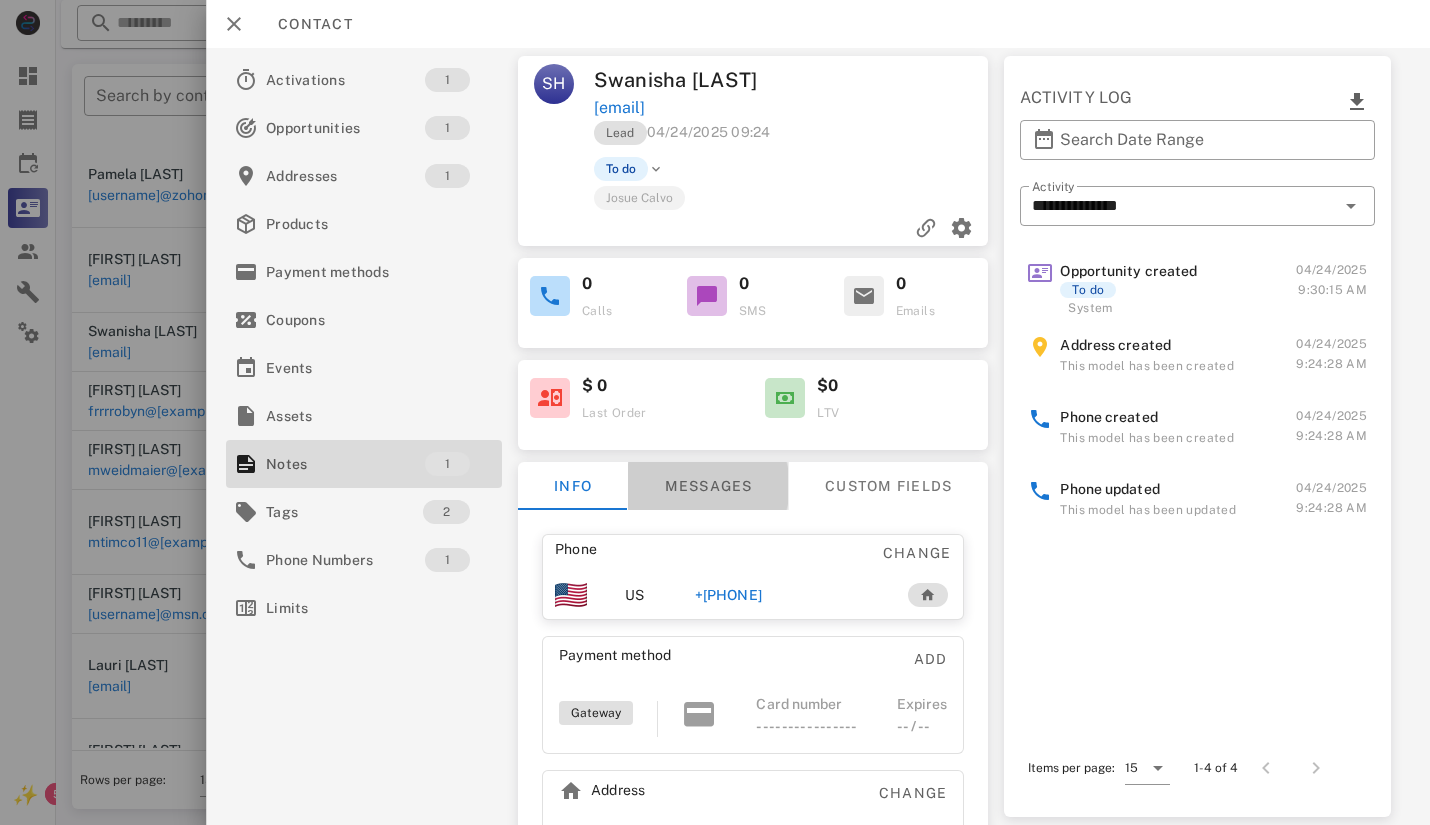 click on "Messages" at bounding box center (708, 486) 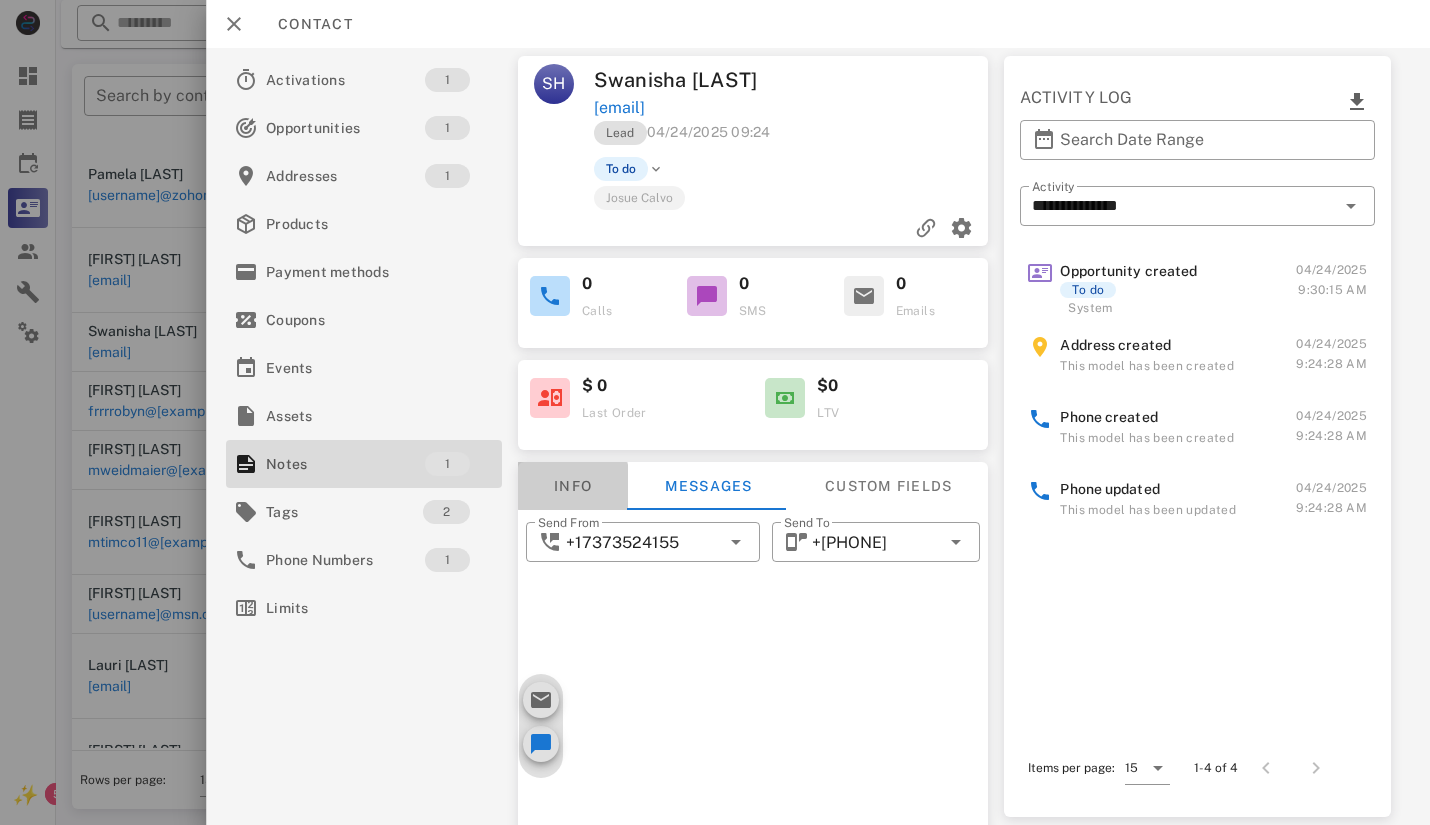 click on "Info" at bounding box center [573, 486] 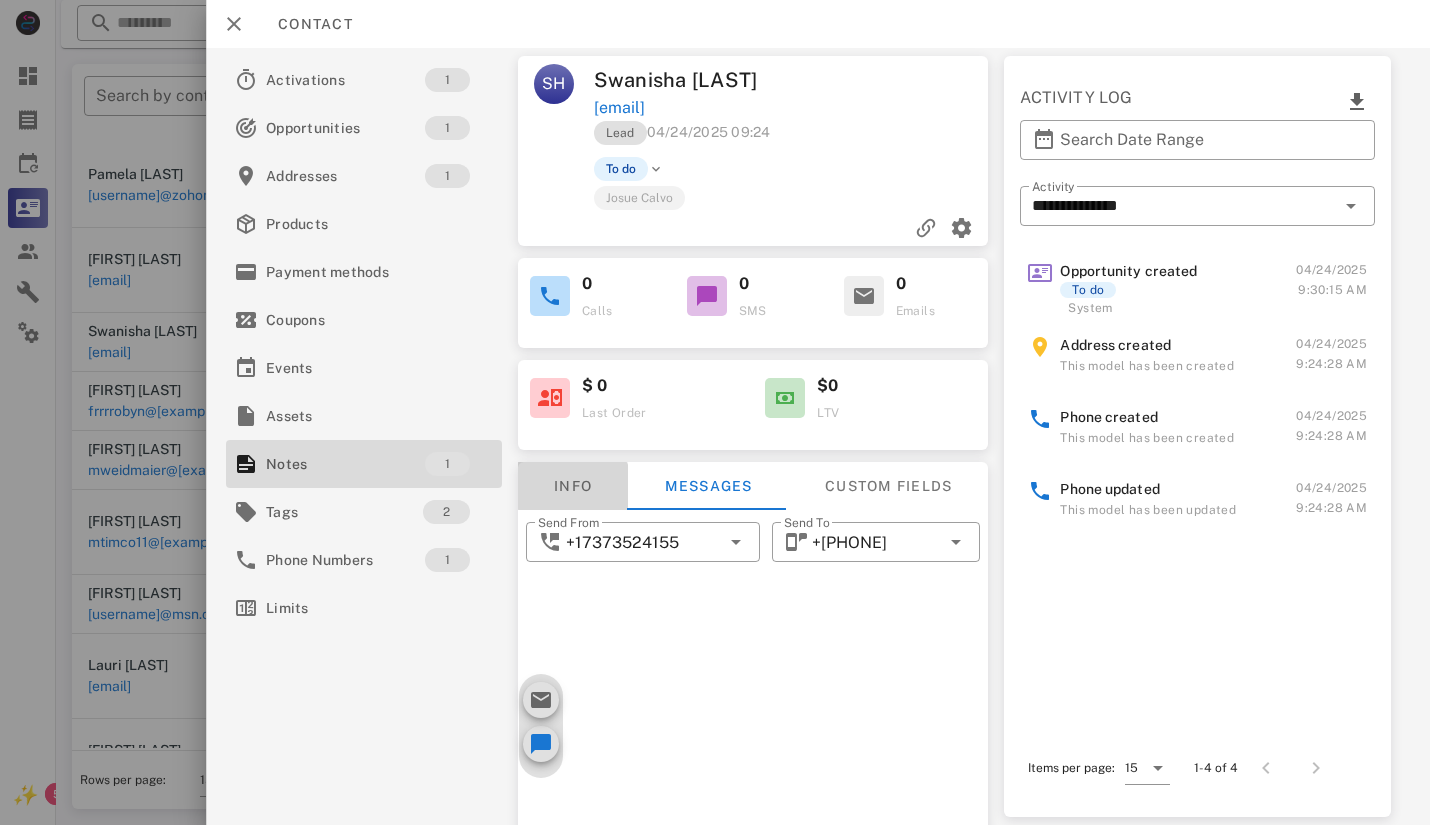 scroll, scrollTop: 1, scrollLeft: 0, axis: vertical 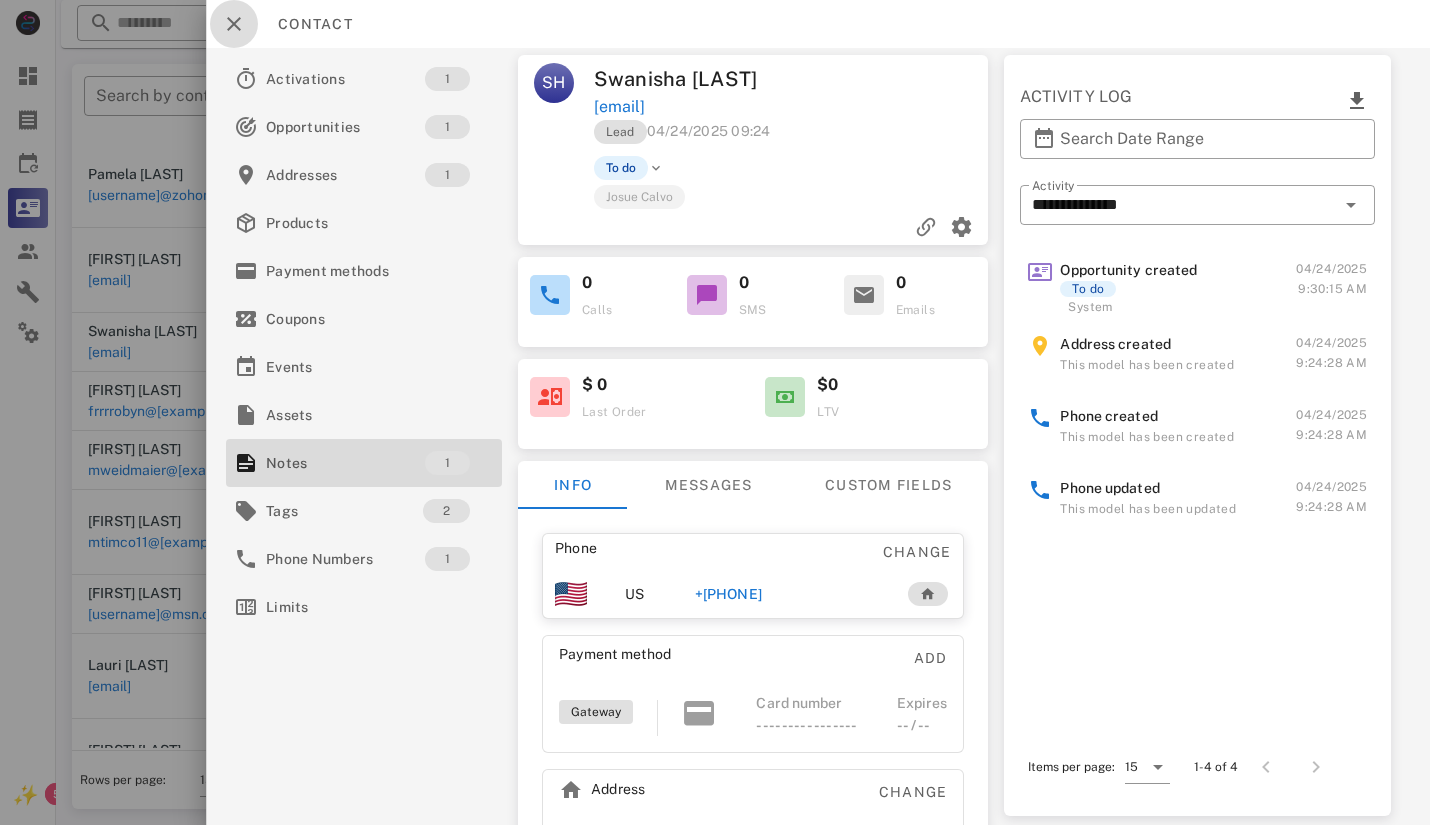 click at bounding box center (234, 24) 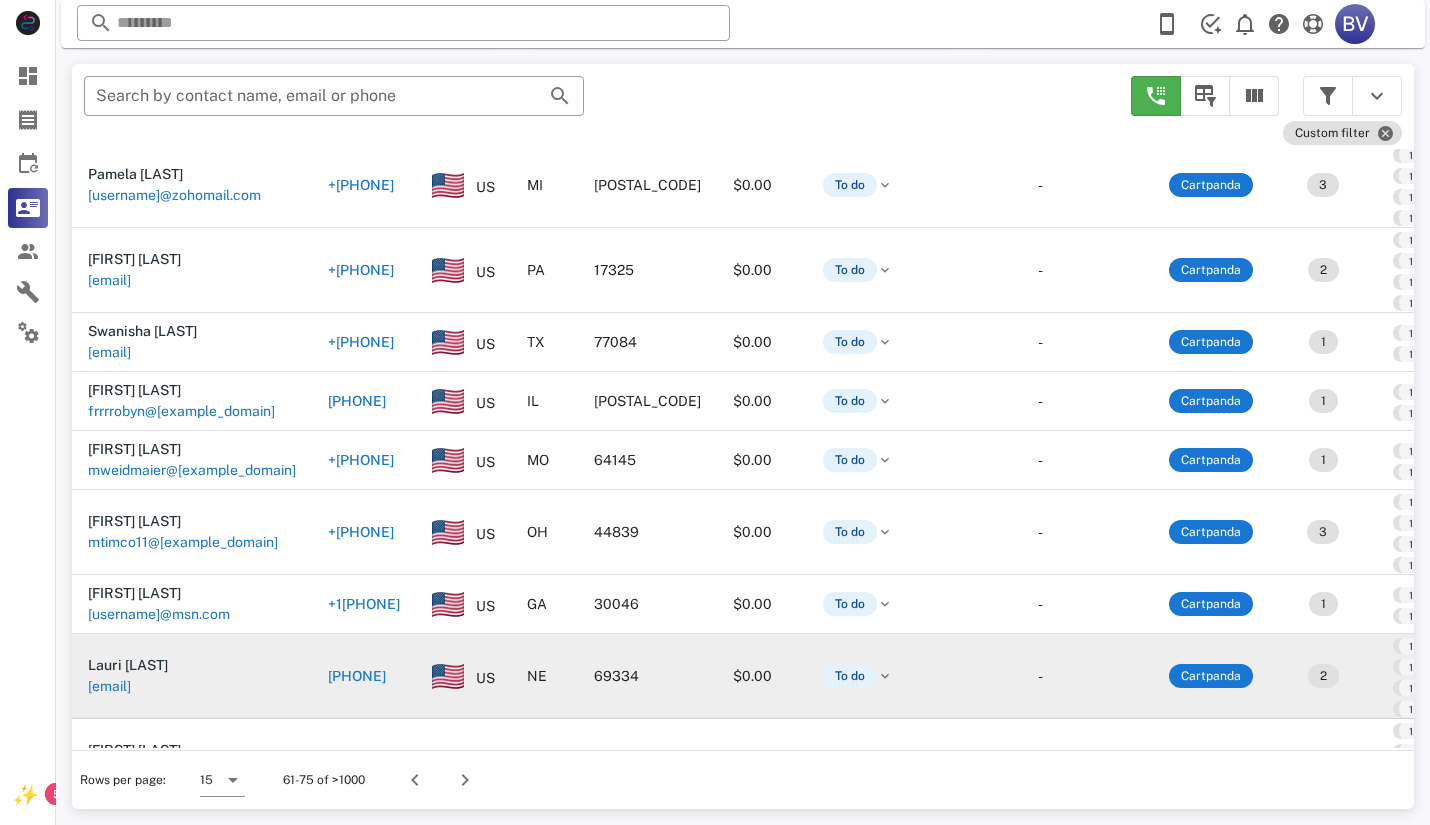 click on "[EMAIL]" at bounding box center (109, 686) 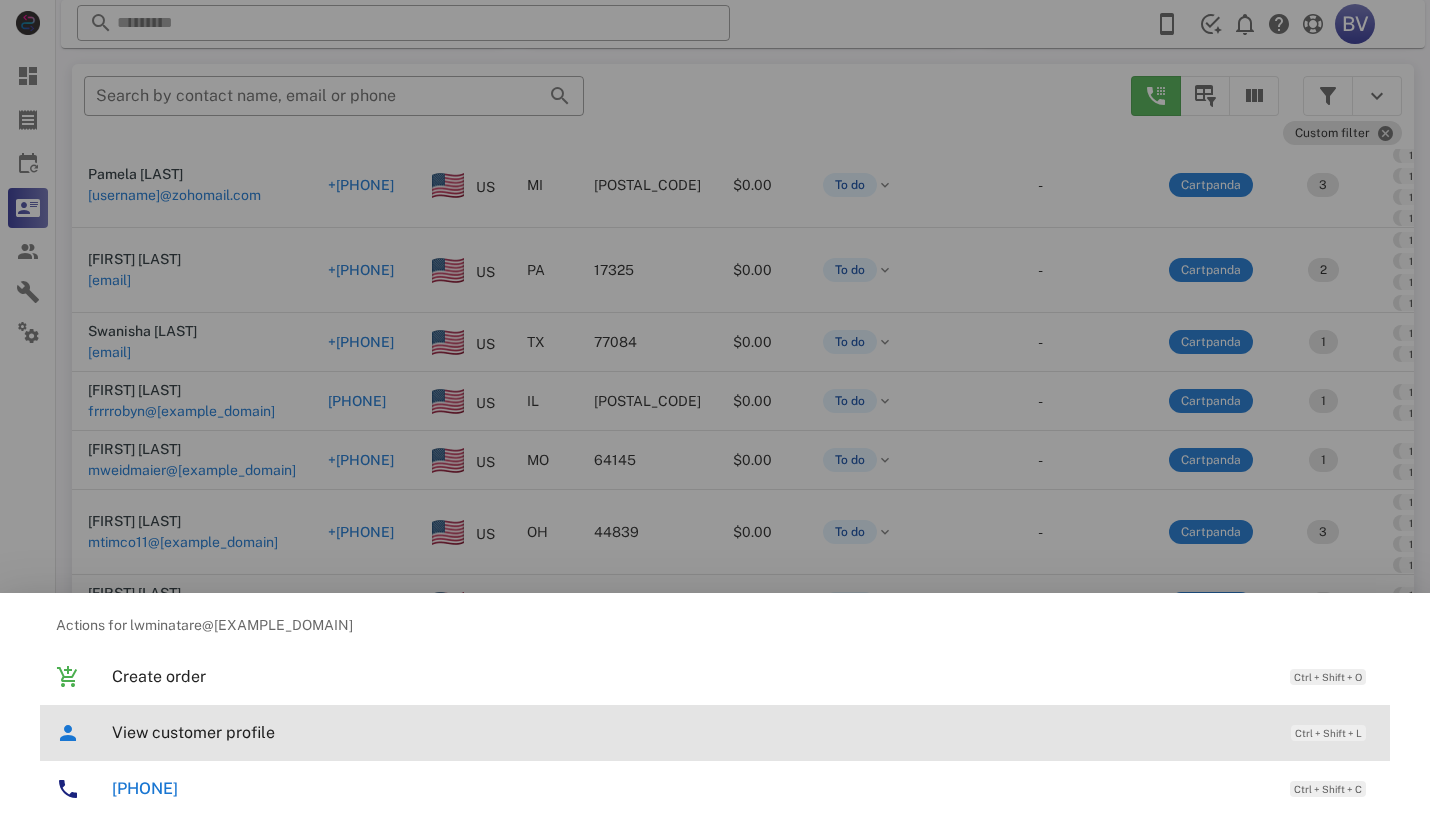 click on "View customer profile" at bounding box center (691, 732) 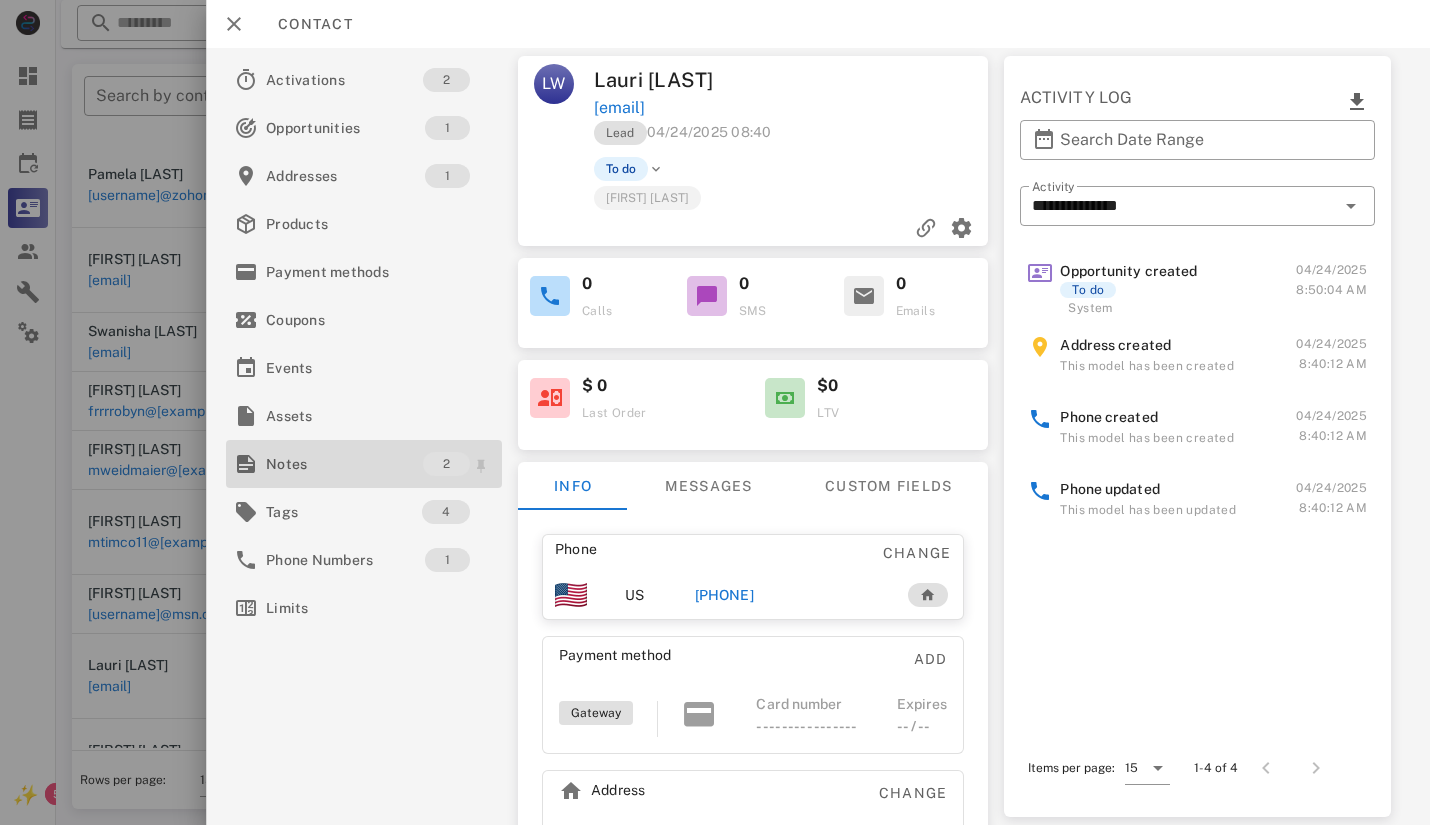 click on "Notes" at bounding box center (344, 464) 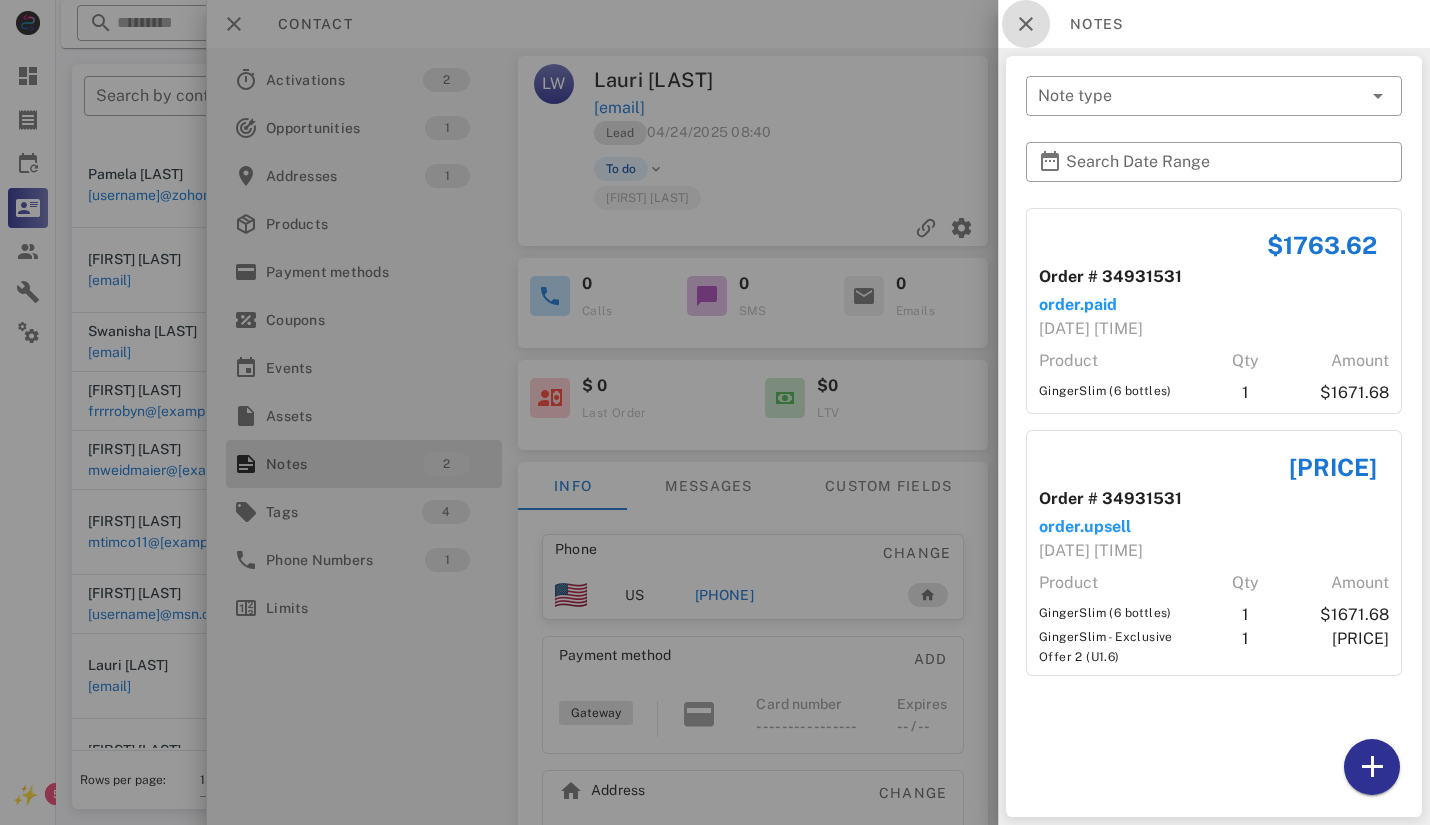 click at bounding box center [1026, 24] 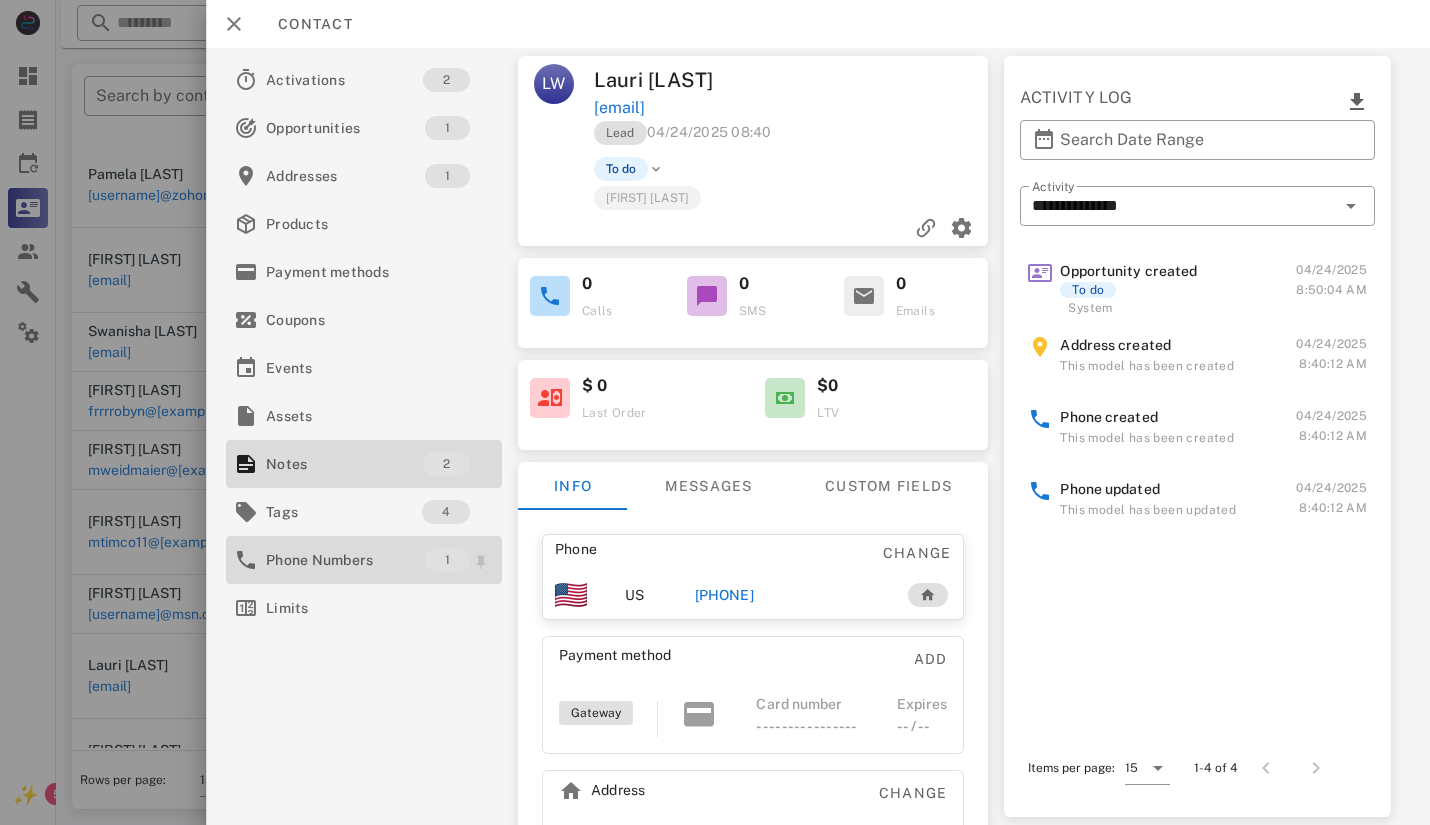 click on "Phone Numbers" at bounding box center [345, 560] 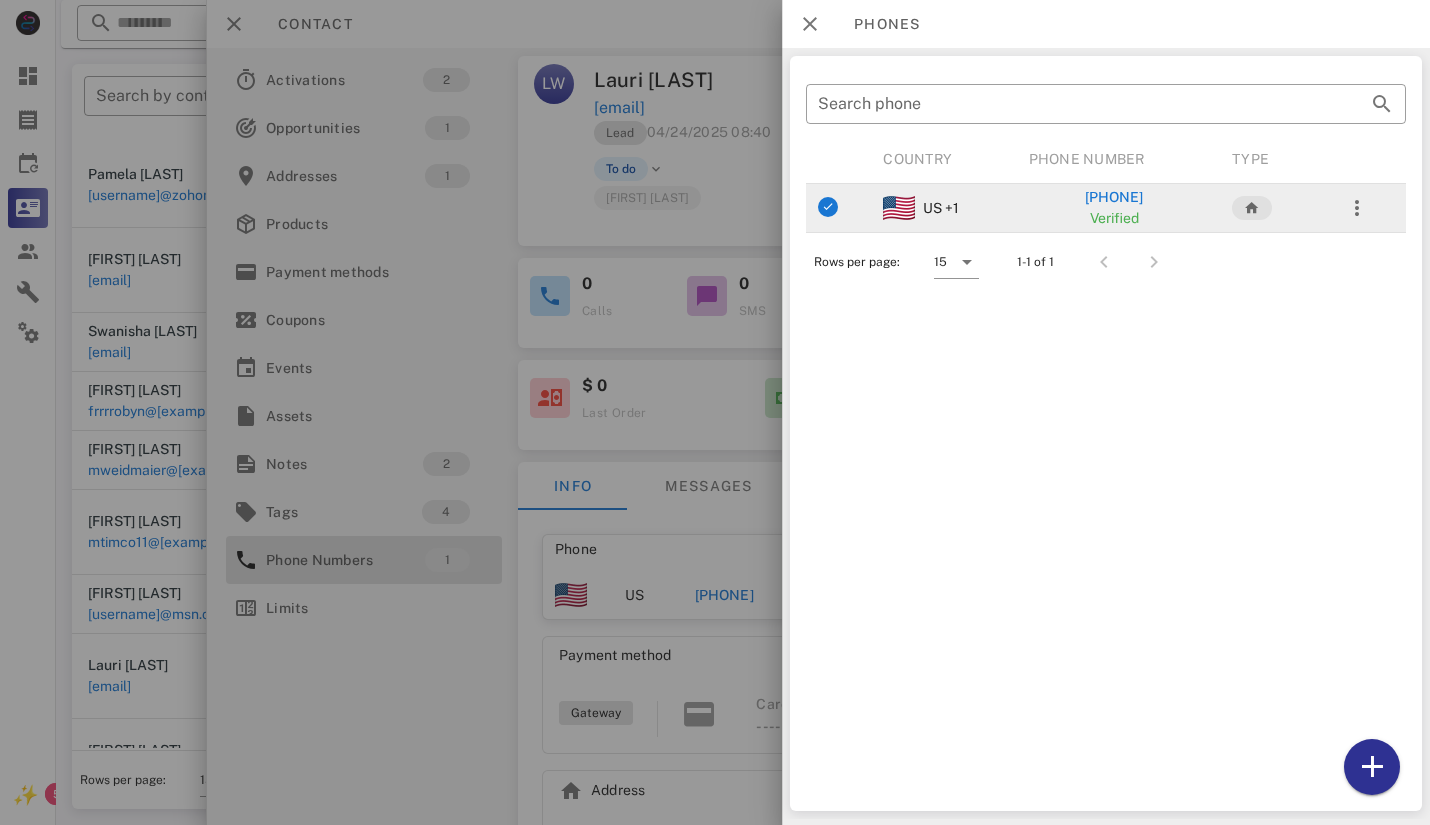 click on "[PHONE]" at bounding box center [1114, 197] 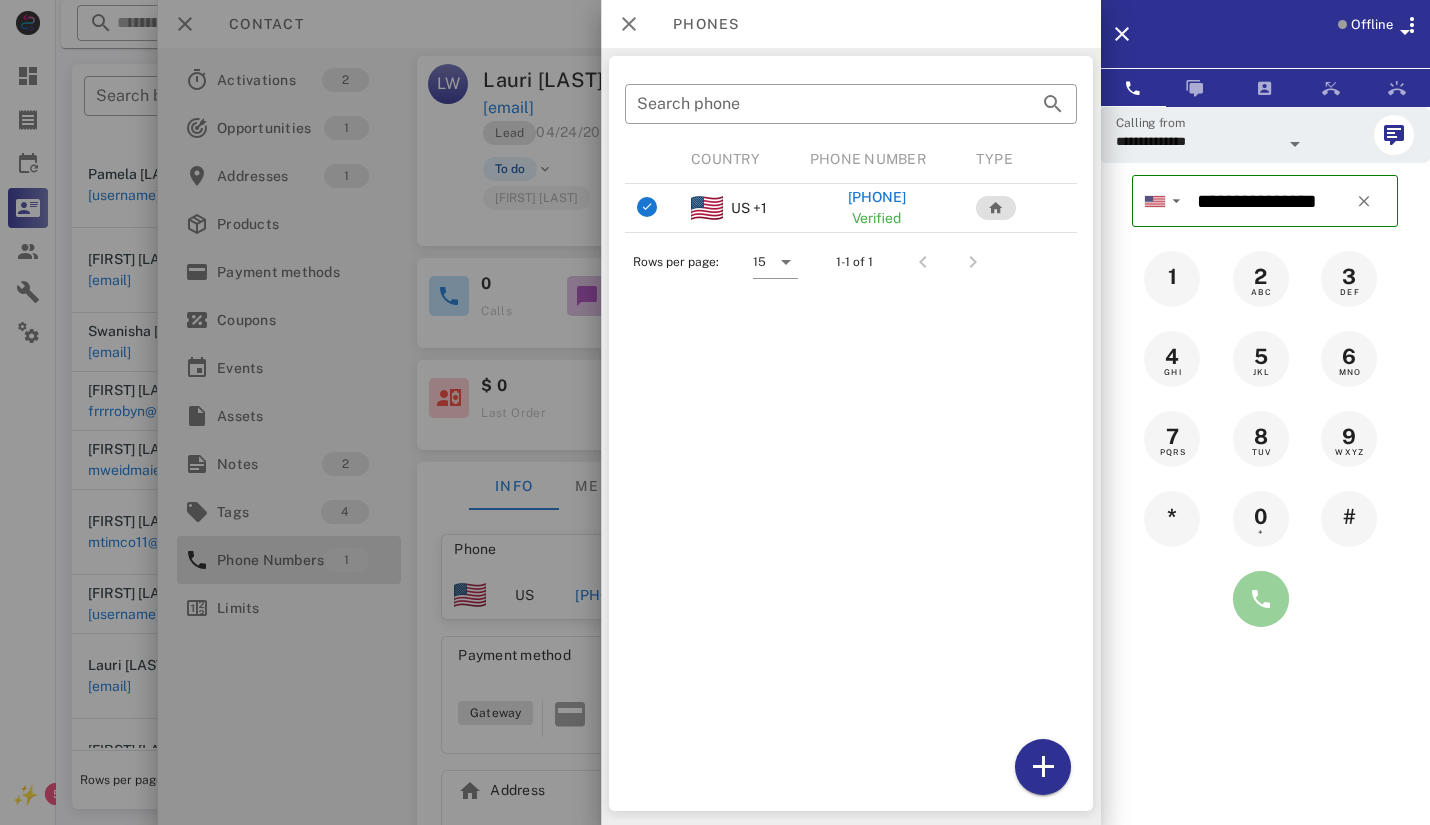 click at bounding box center (1261, 599) 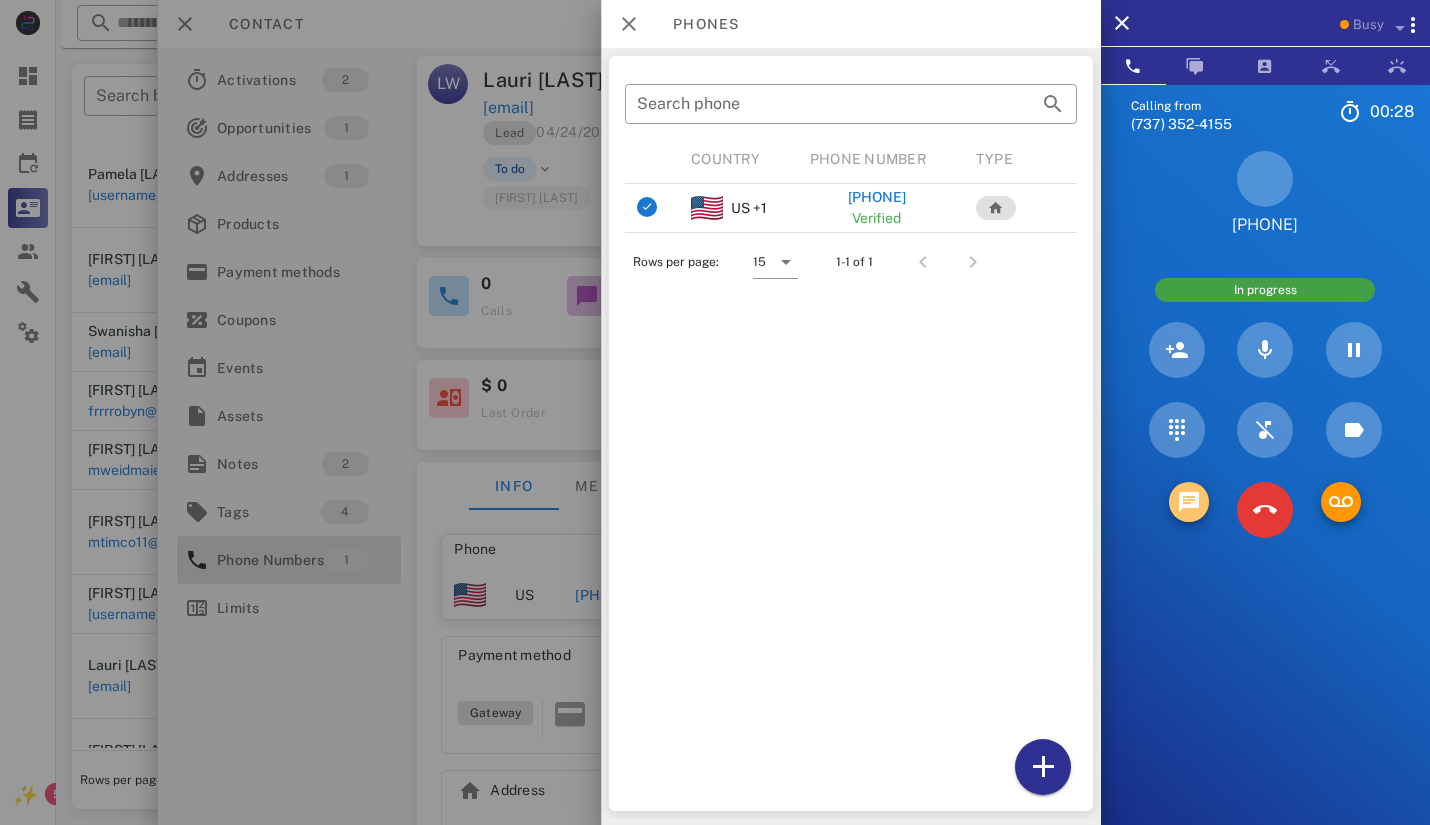 click at bounding box center [1189, 502] 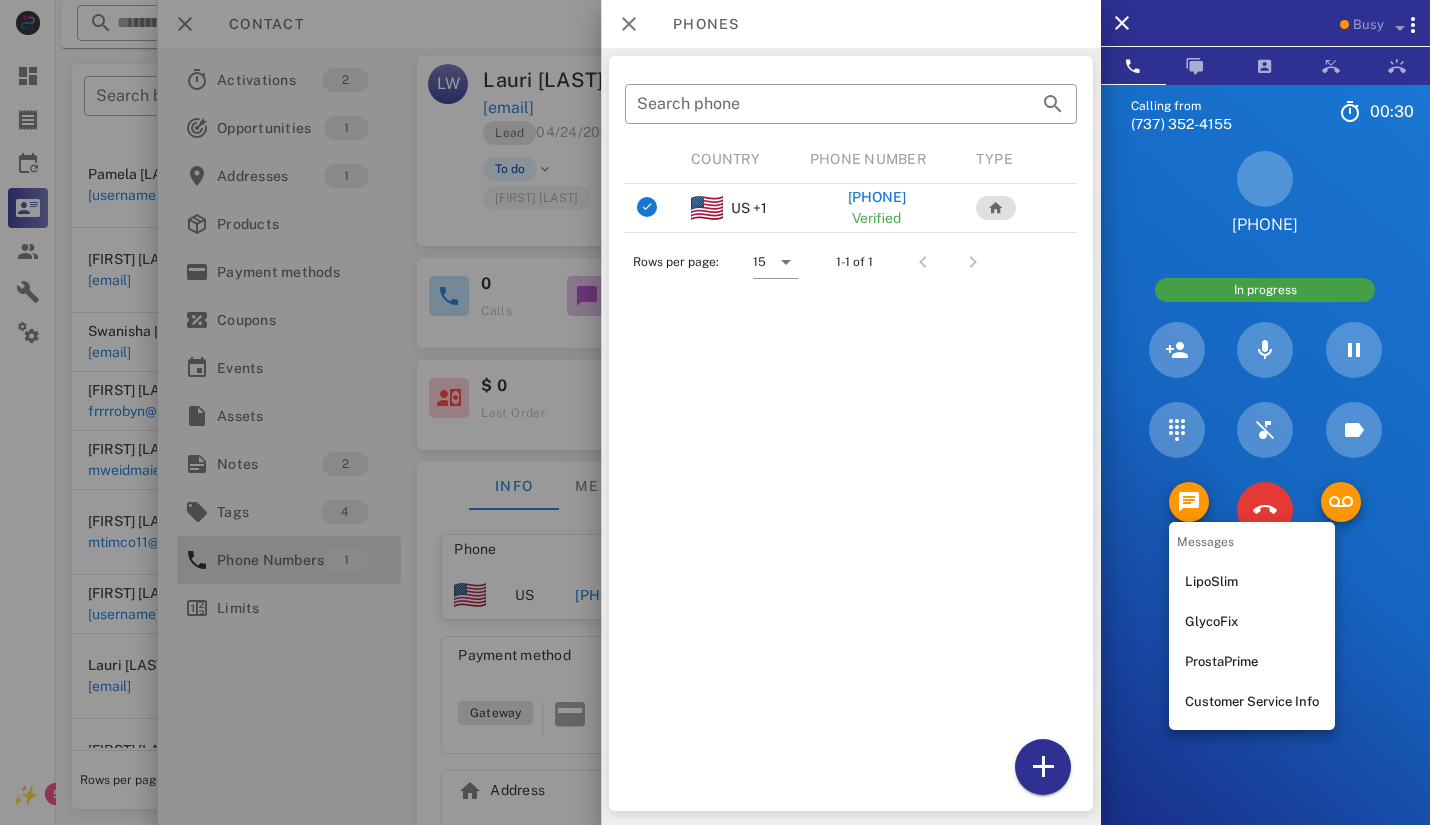 click on "LipoSlim" at bounding box center (1252, 582) 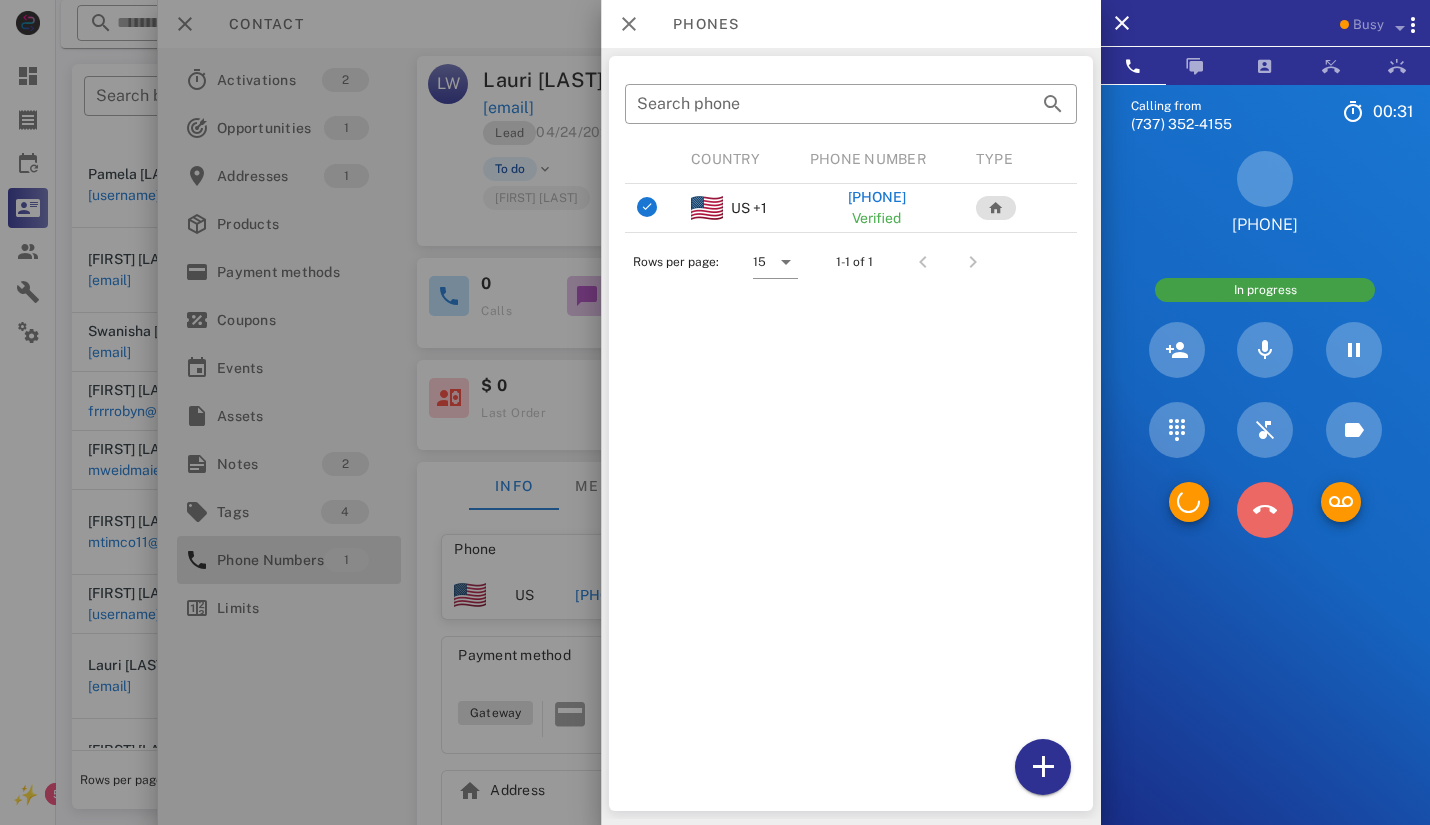 click at bounding box center [1265, 510] 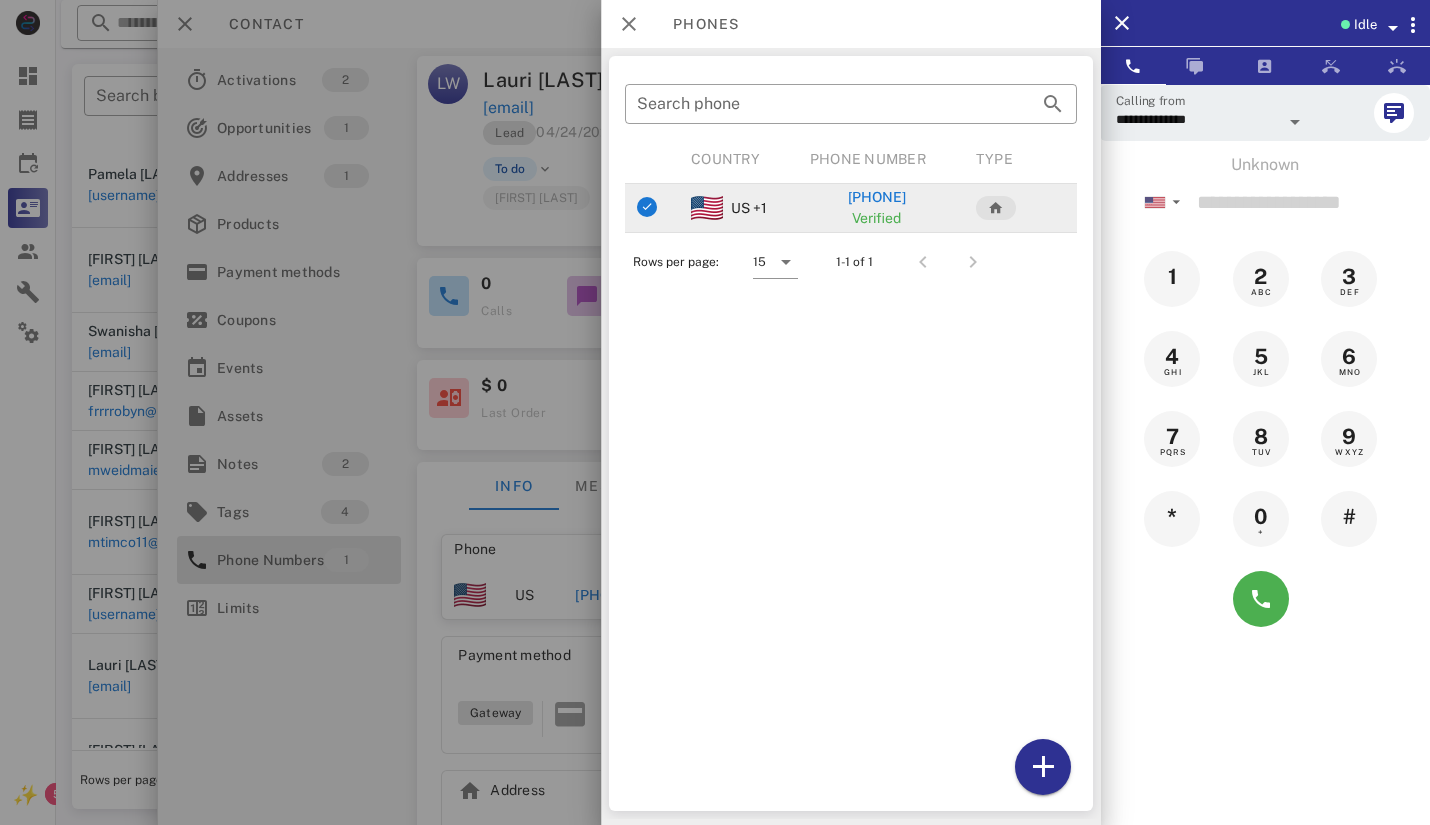 click on "[PHONE]" at bounding box center (876, 197) 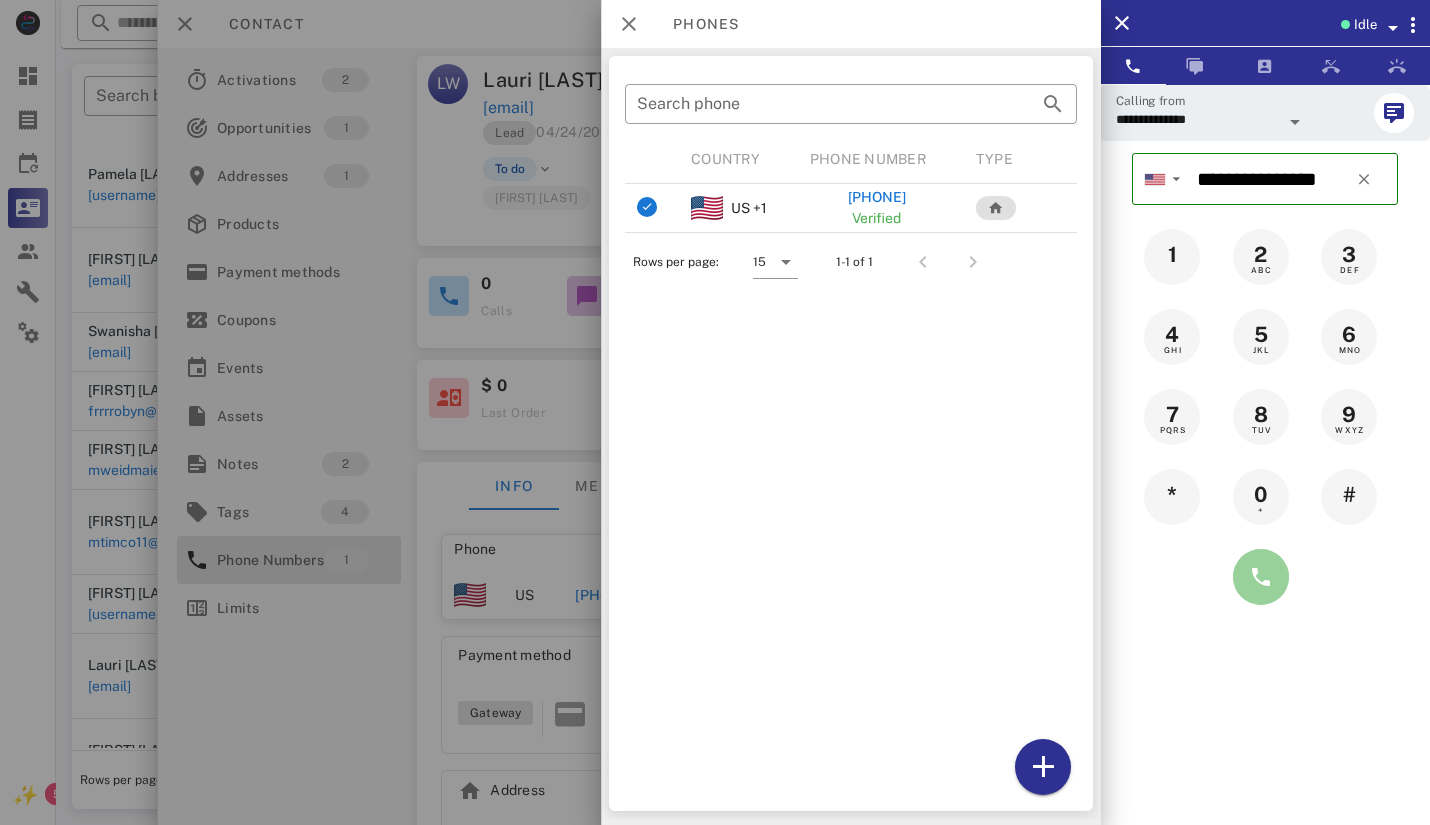 click at bounding box center (1261, 577) 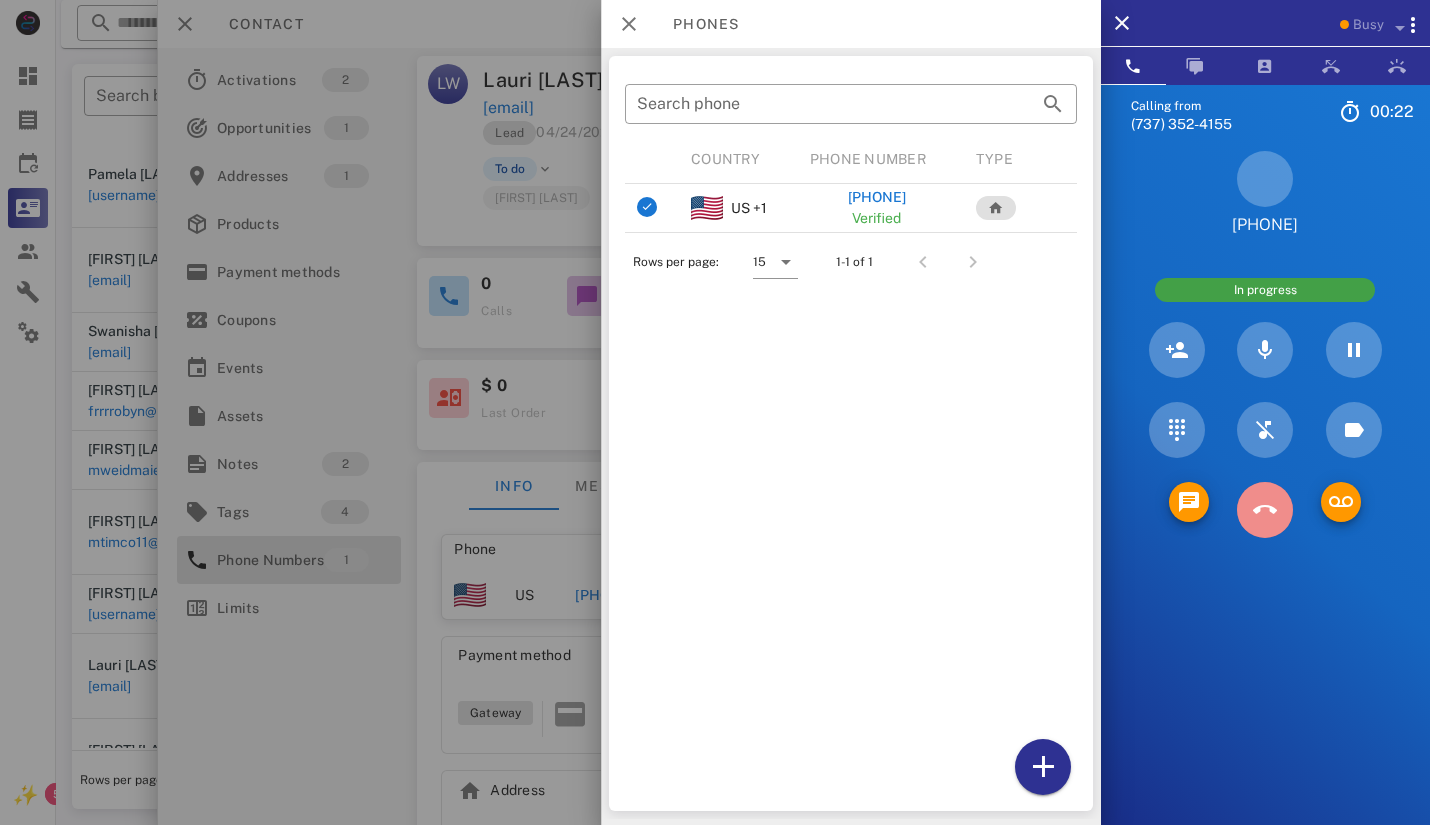 click at bounding box center [1265, 510] 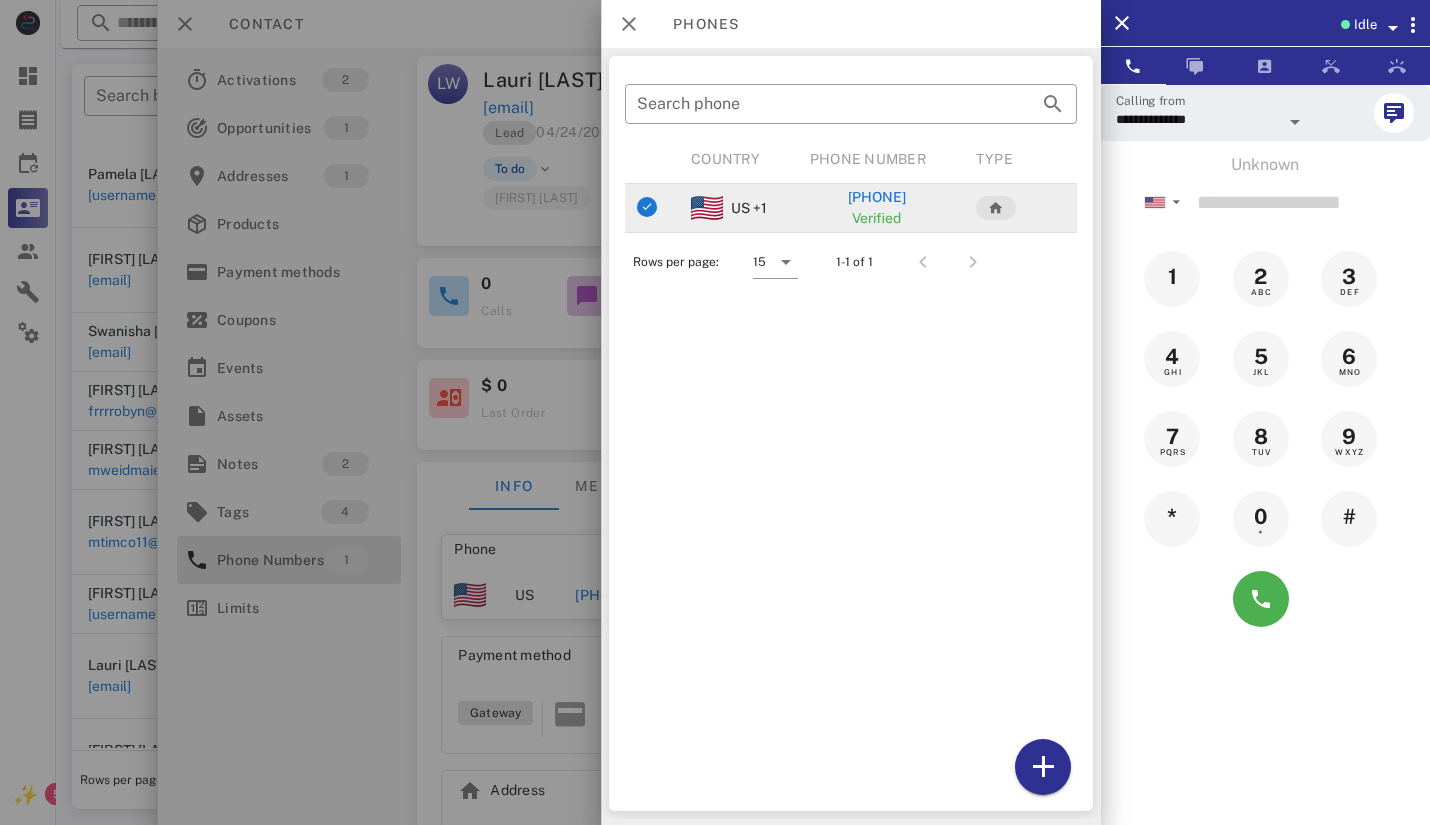 click on "[PHONE]" at bounding box center [876, 197] 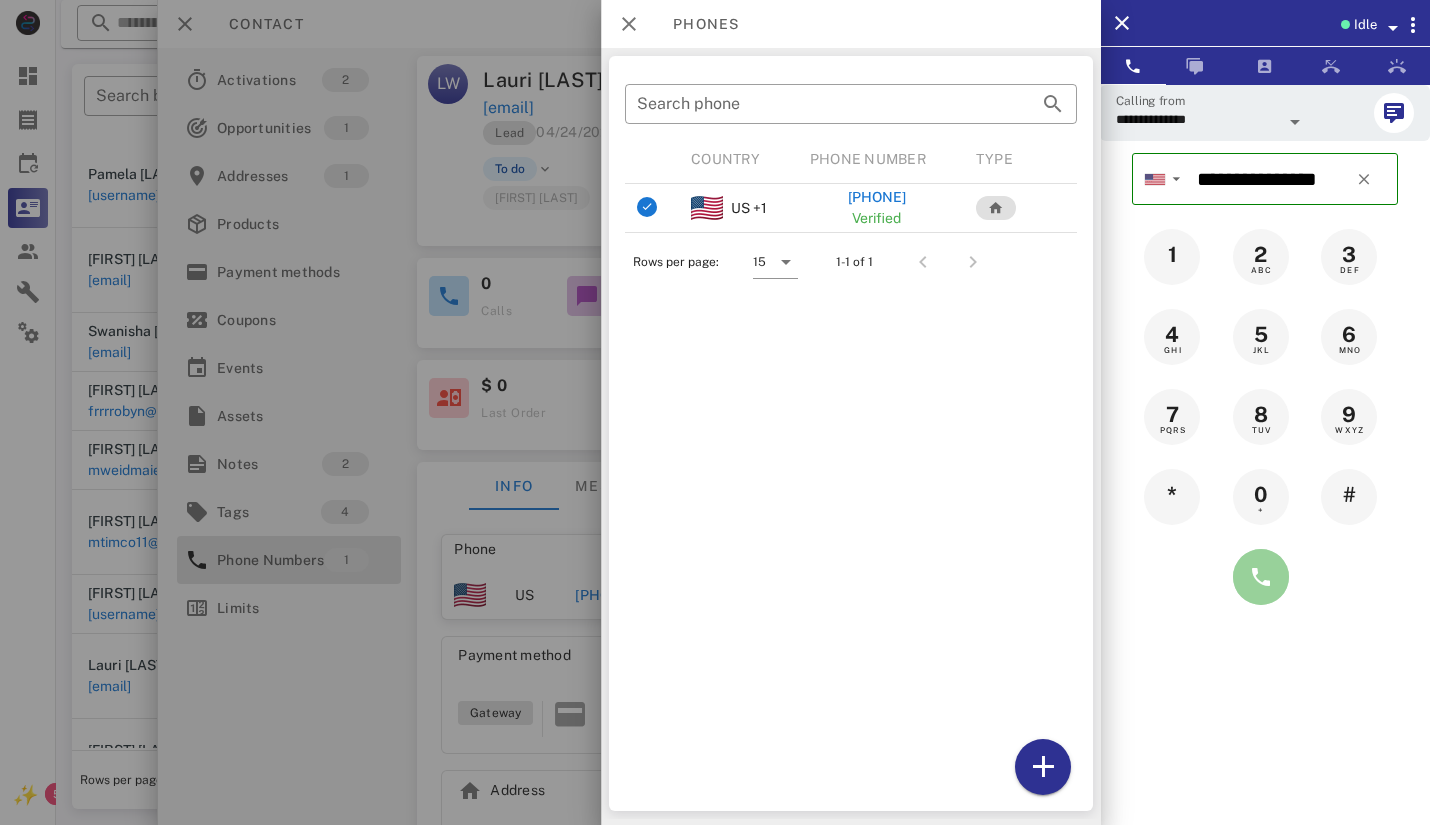 click at bounding box center (1261, 577) 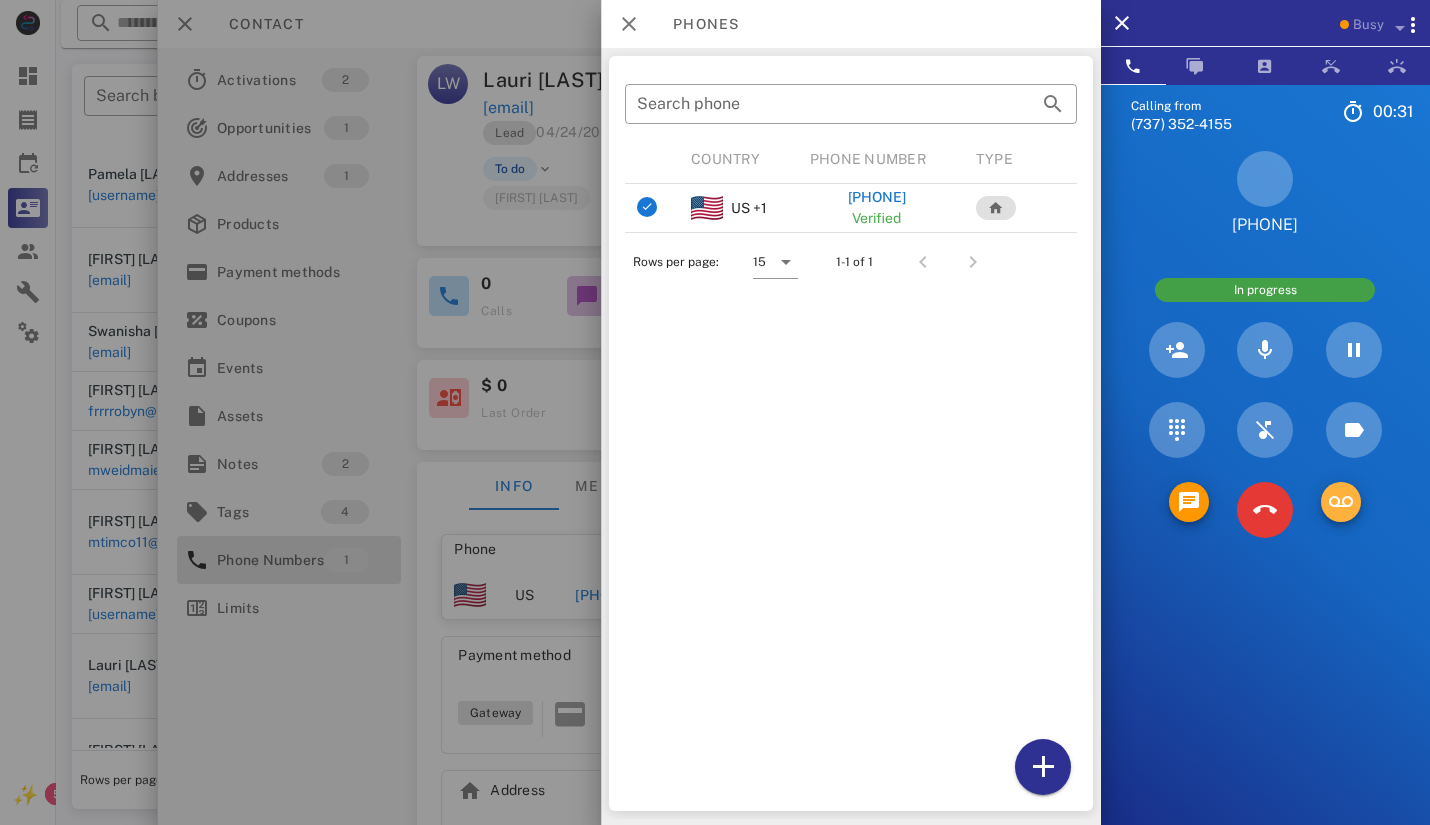 click at bounding box center (1341, 502) 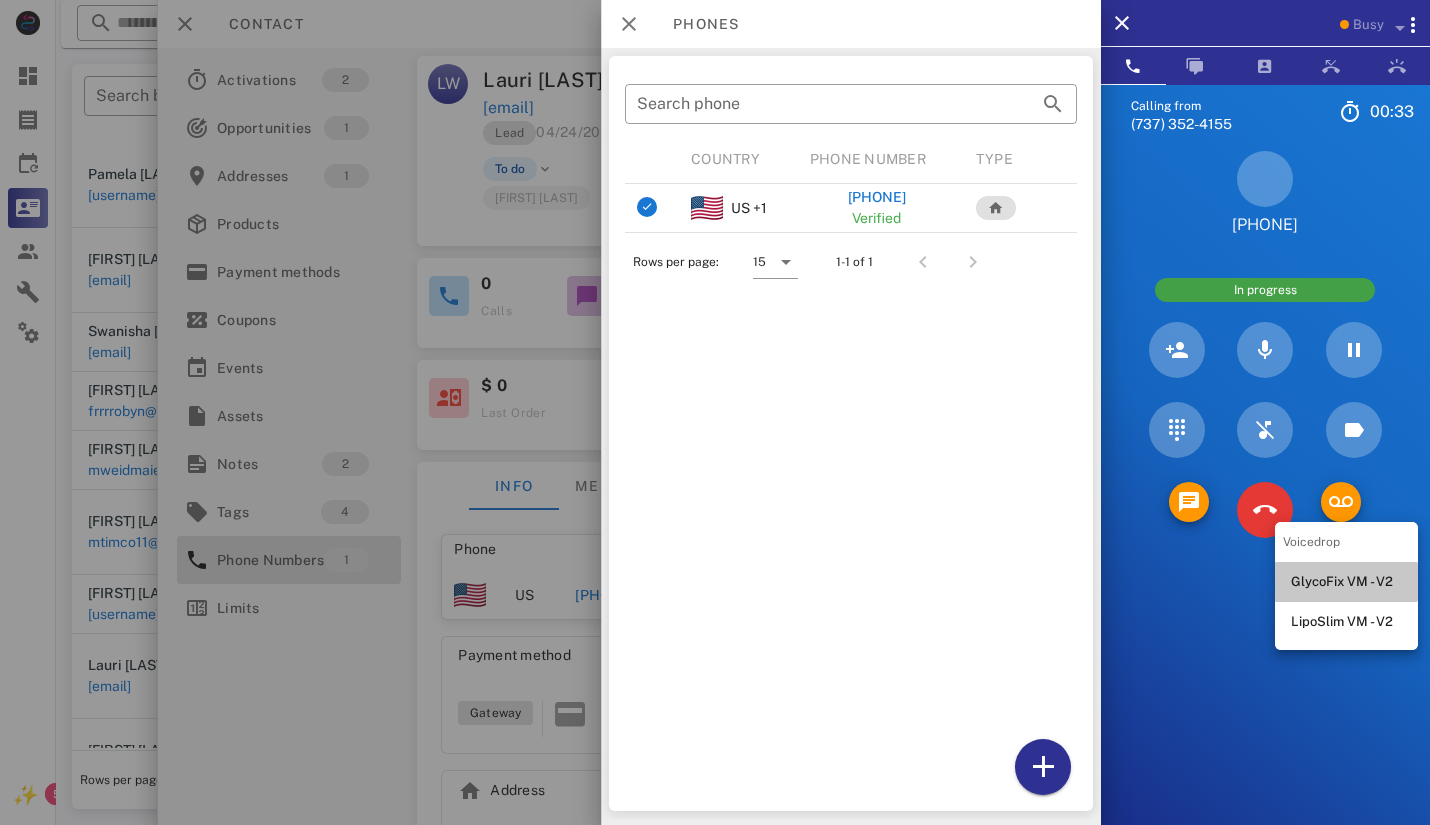 click on "GlycoFix VM - V2" at bounding box center (1346, 582) 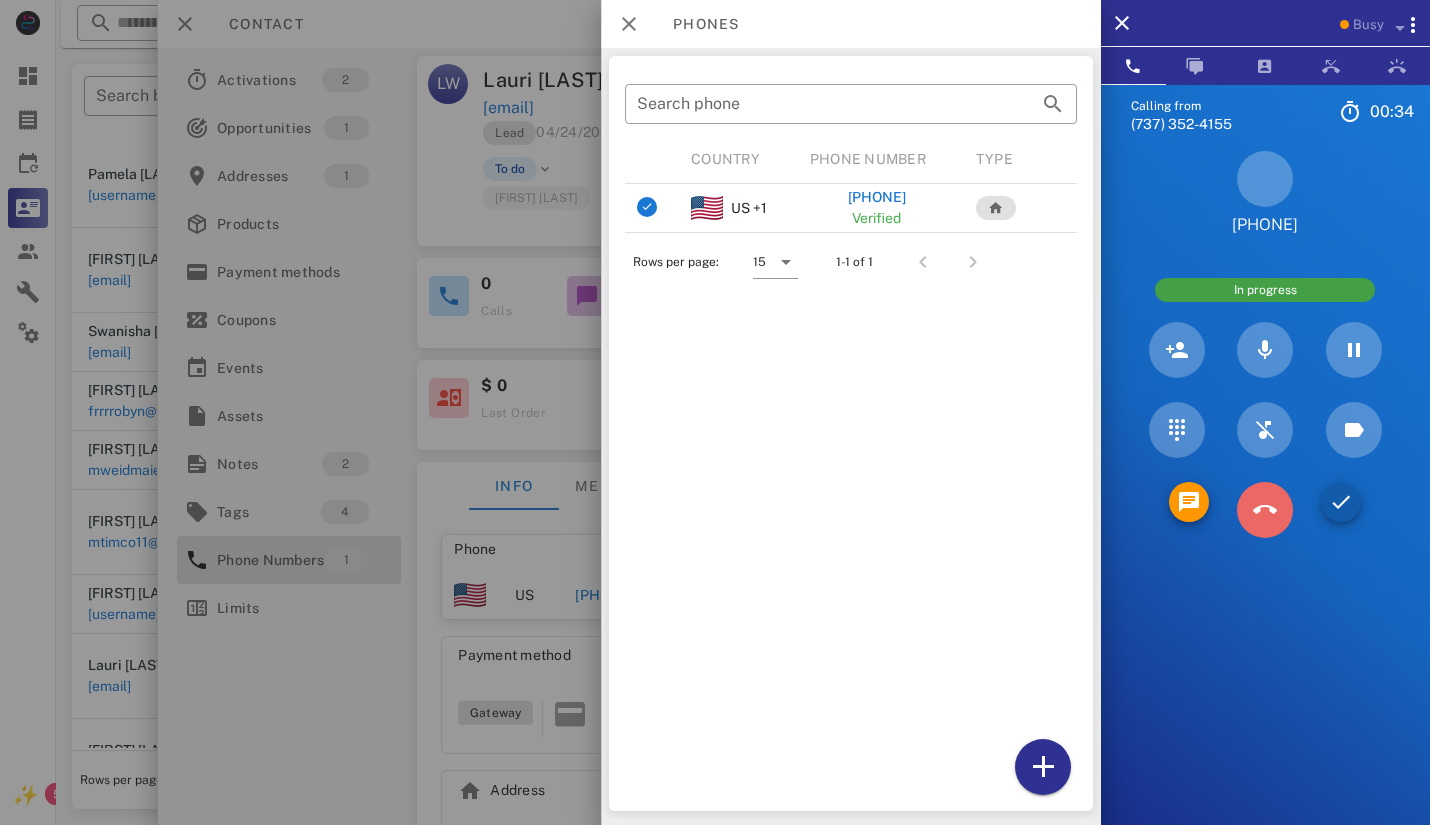 click at bounding box center (1265, 510) 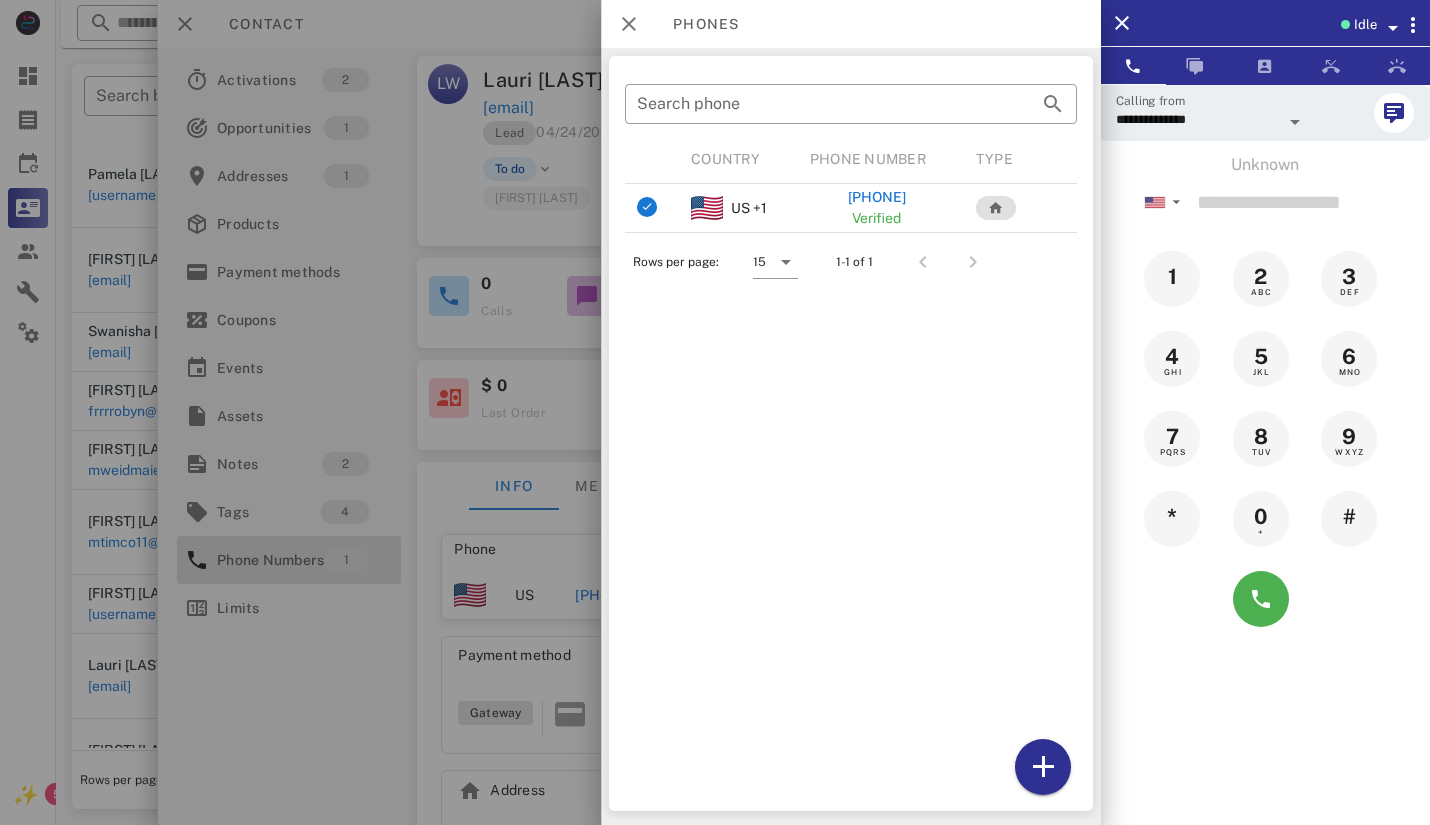 click at bounding box center (715, 412) 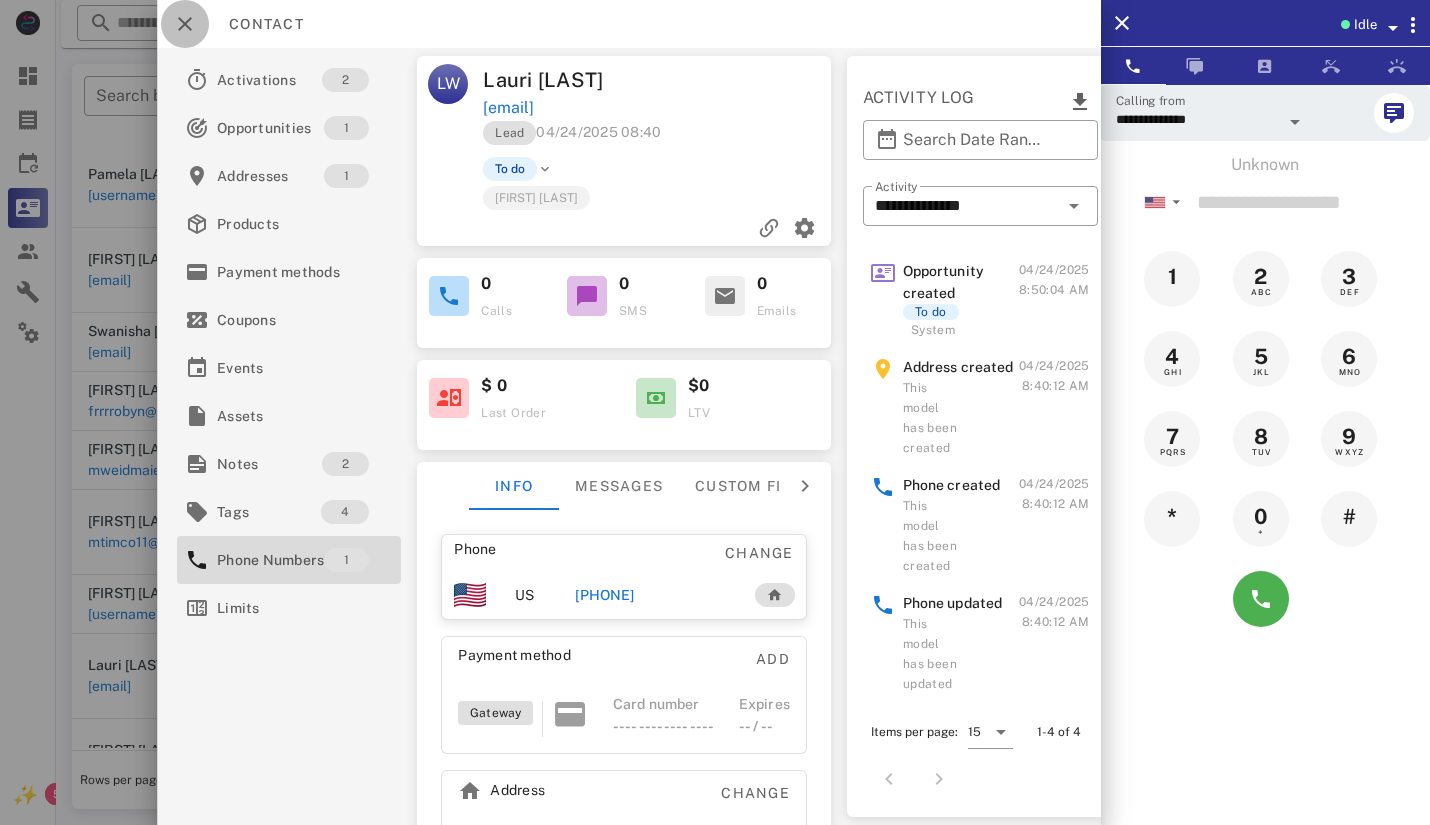 click at bounding box center [185, 24] 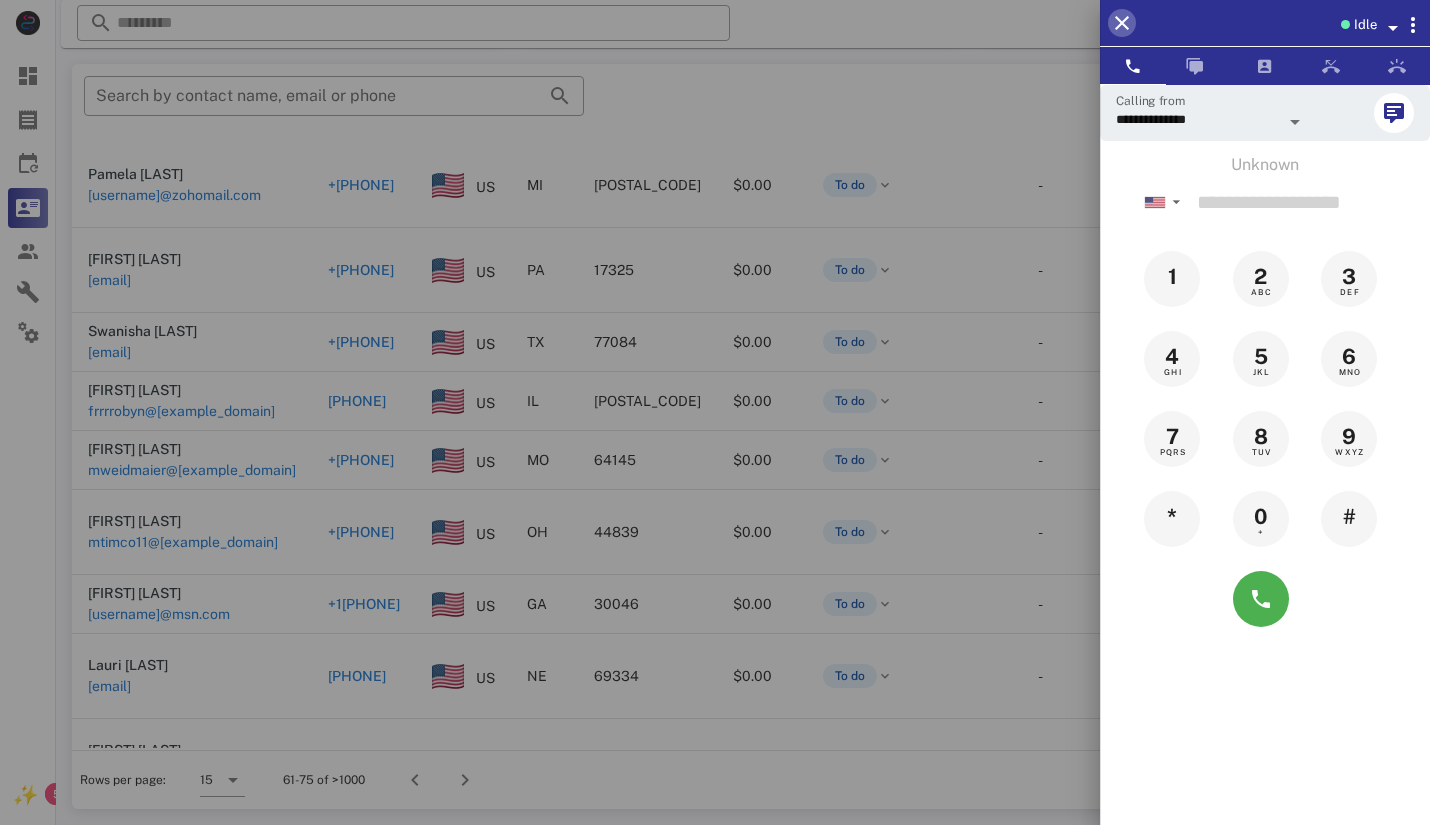 click at bounding box center (1122, 23) 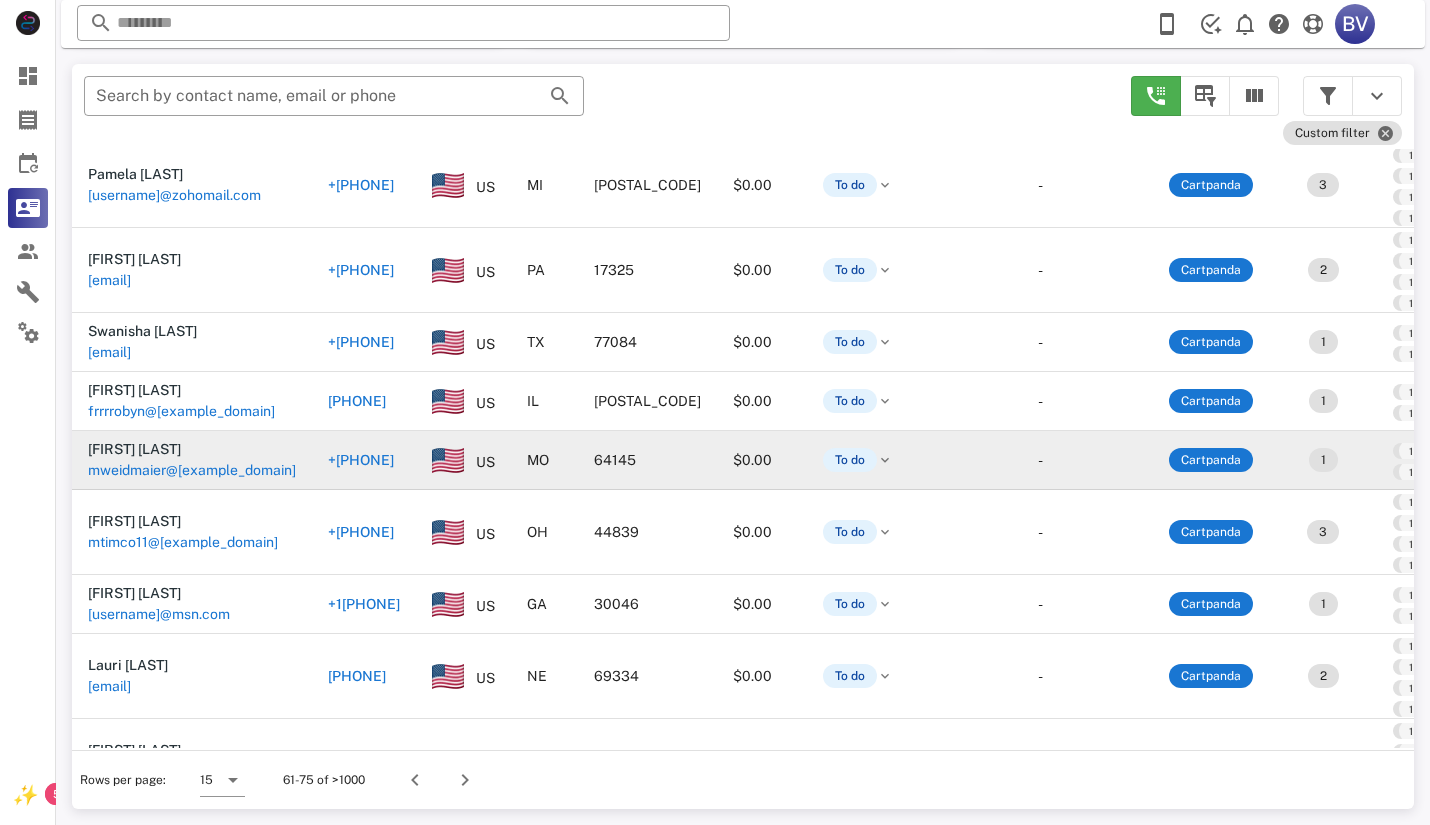 click on "mweidmaier@[EXAMPLE_DOMAIN]" at bounding box center [192, 470] 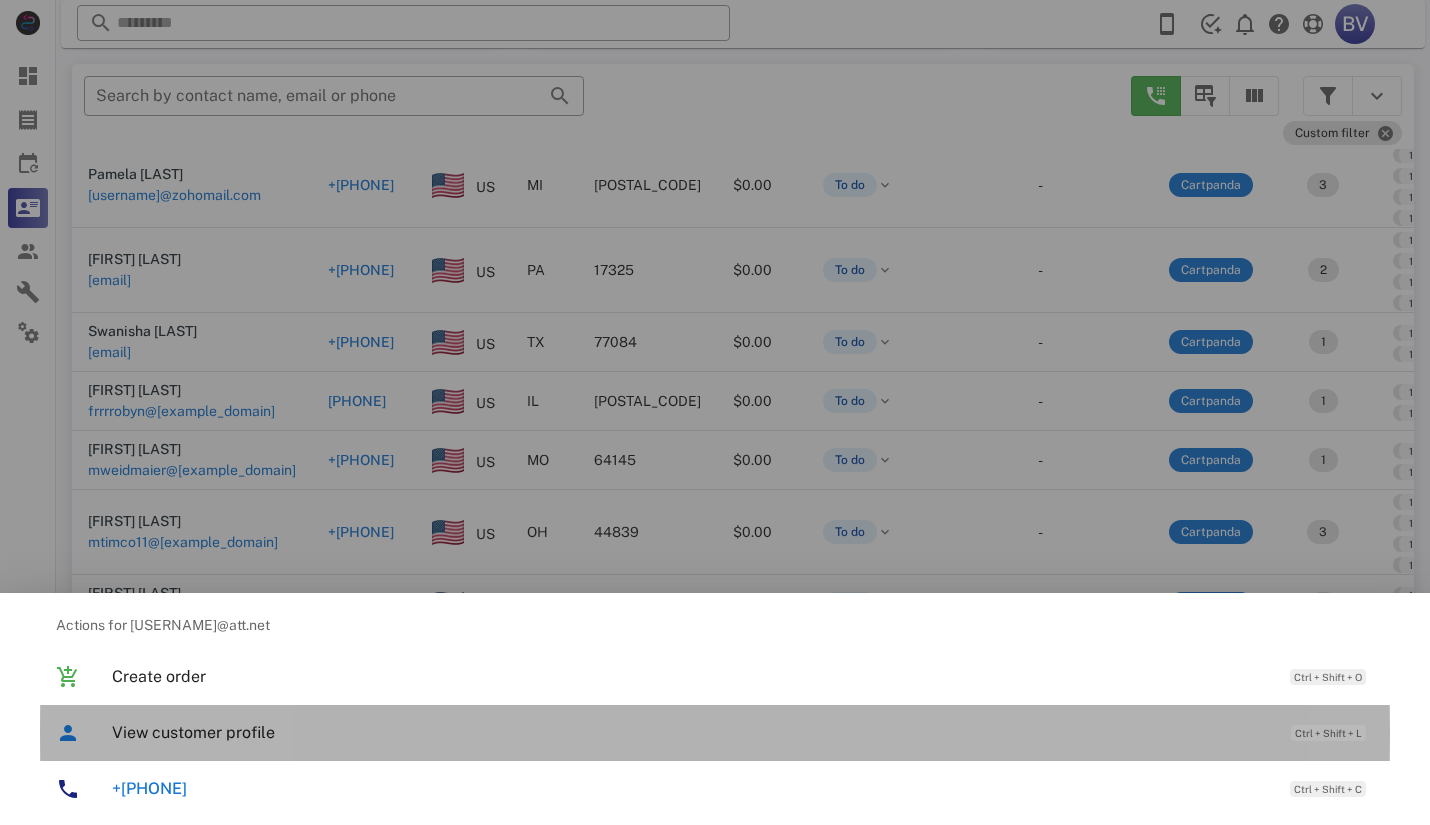 click on "View customer profile" at bounding box center [691, 732] 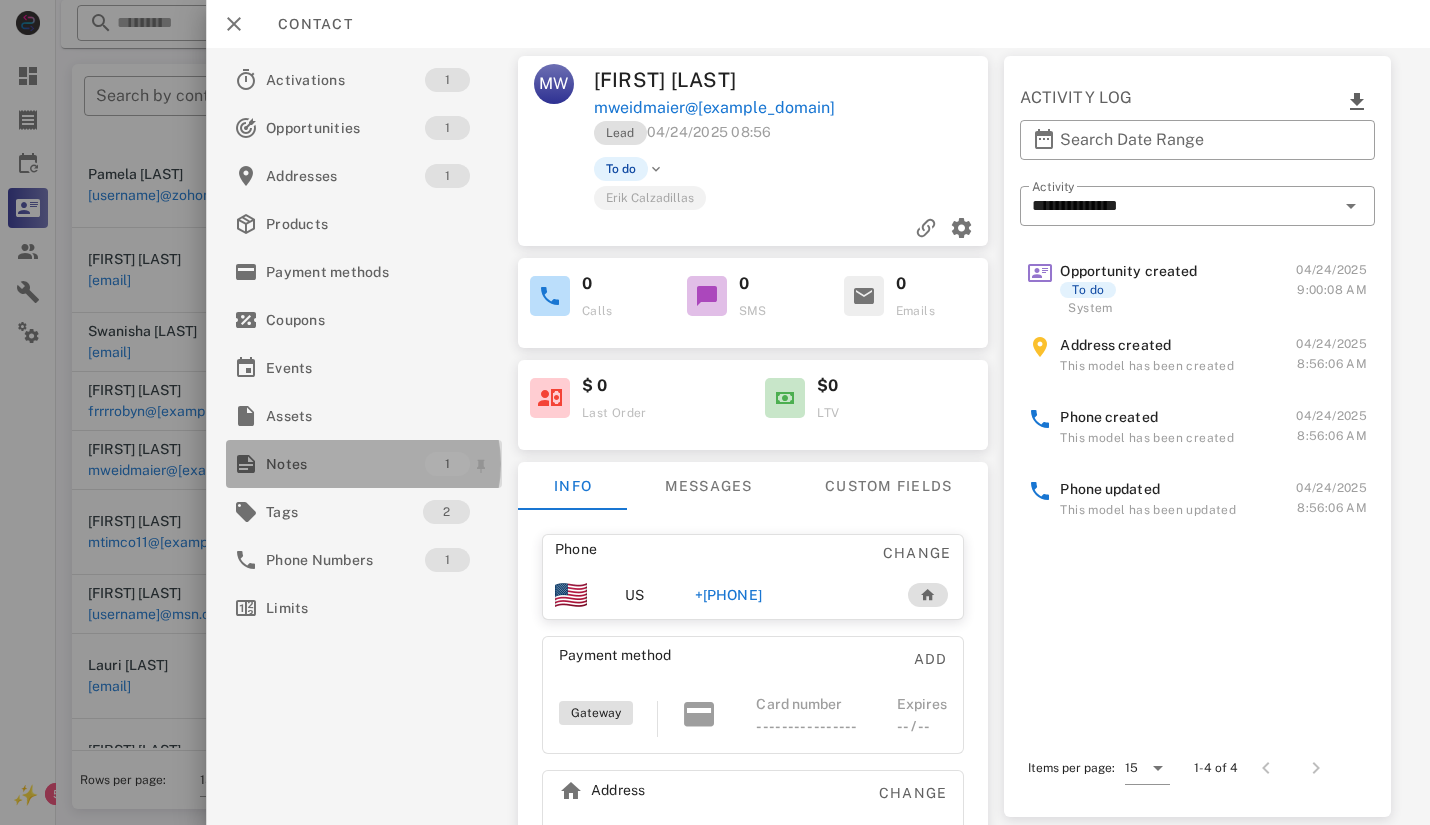 click on "Notes" at bounding box center [345, 464] 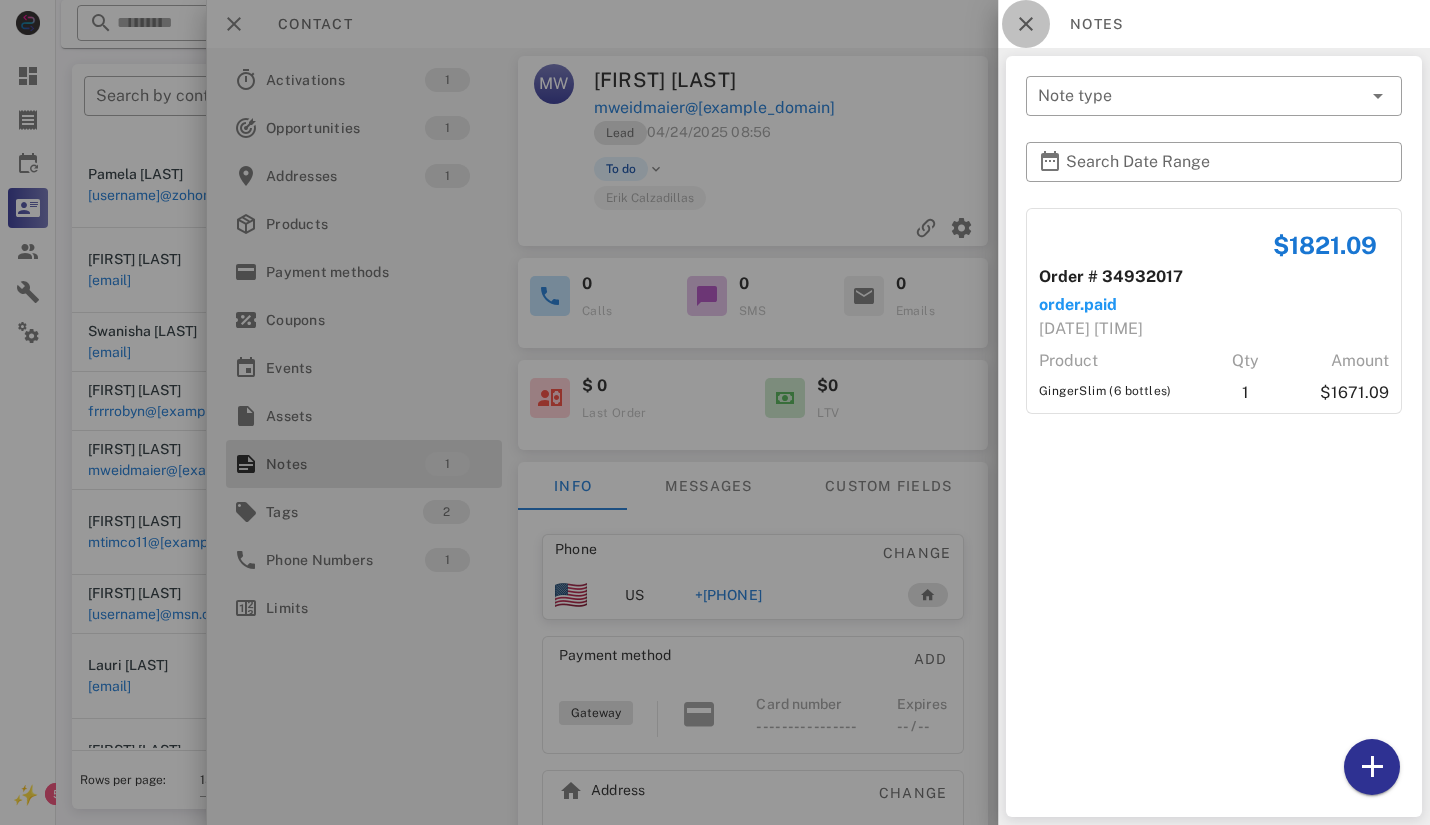 click at bounding box center [1026, 24] 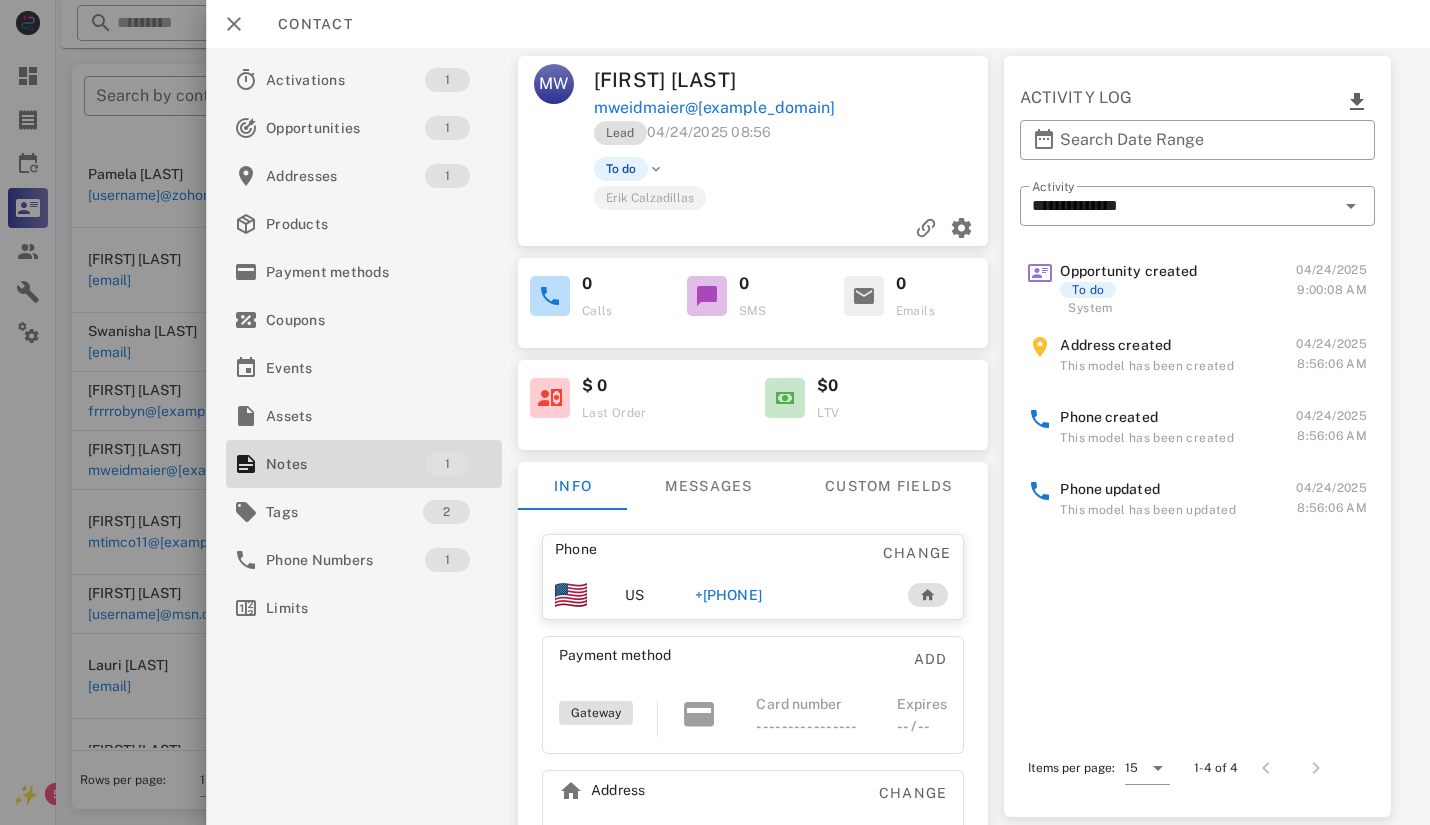click on "+[PHONE]" at bounding box center [728, 595] 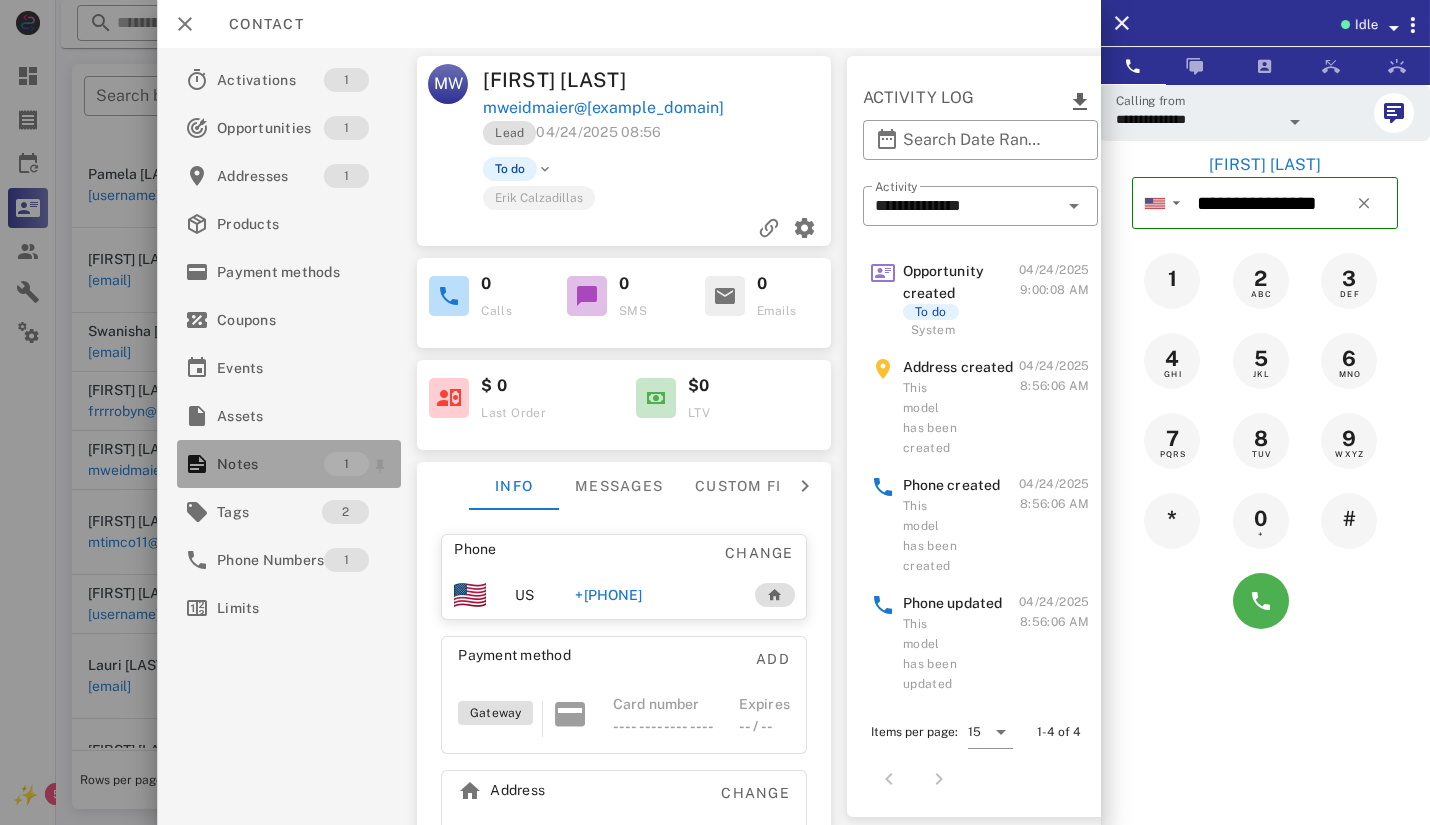 click on "Notes" at bounding box center [270, 464] 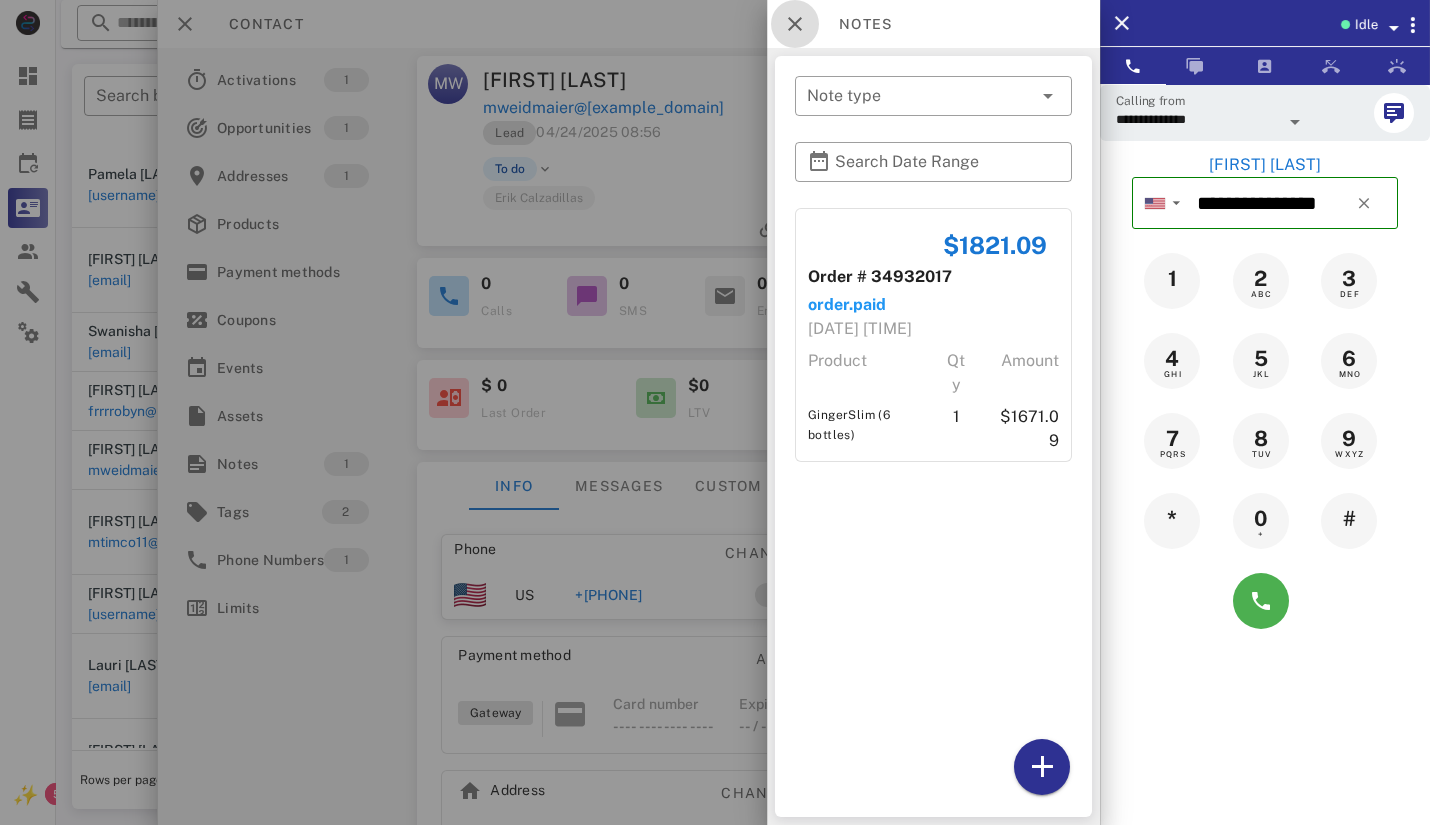 click at bounding box center [795, 24] 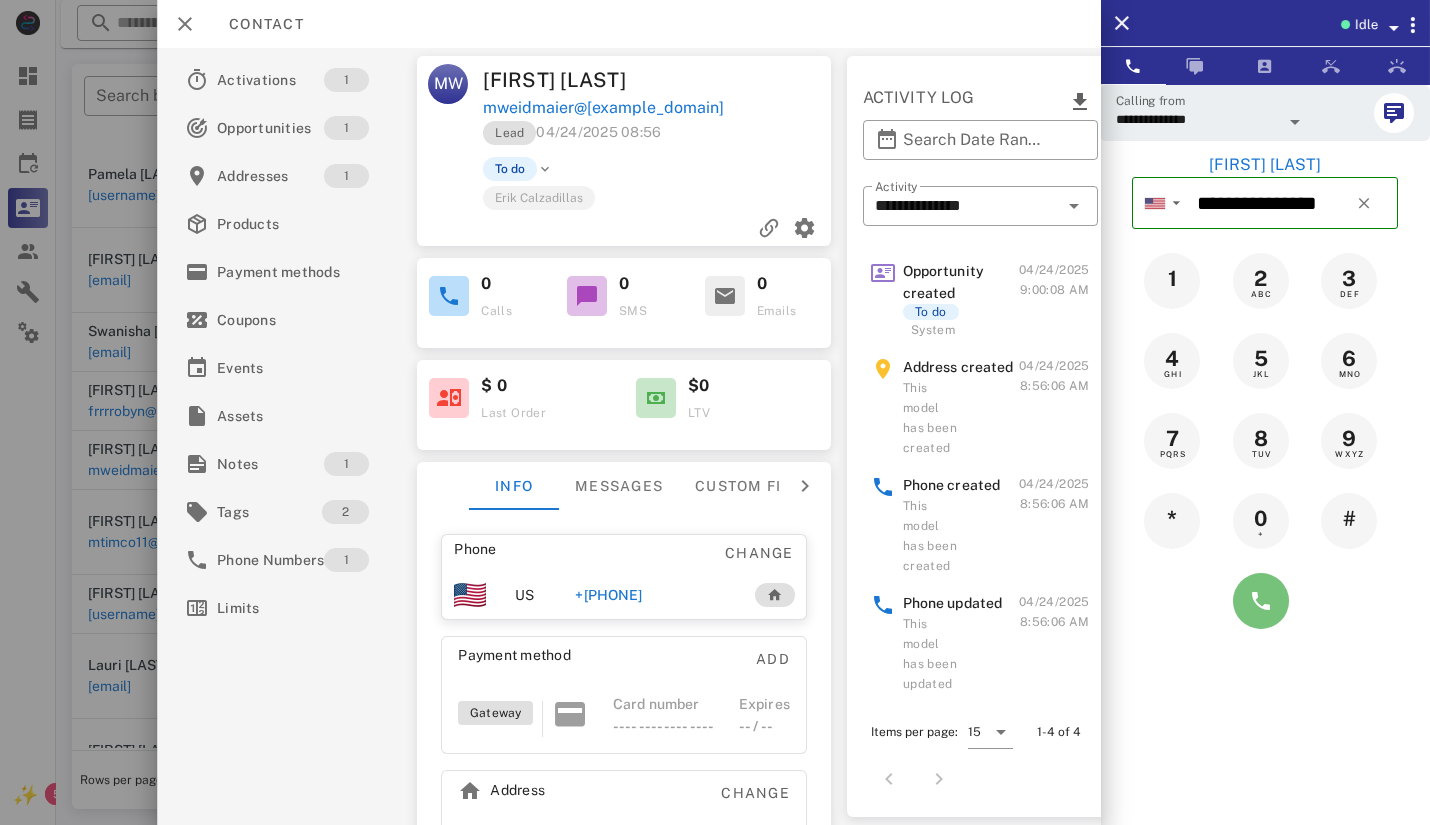 click at bounding box center [1261, 601] 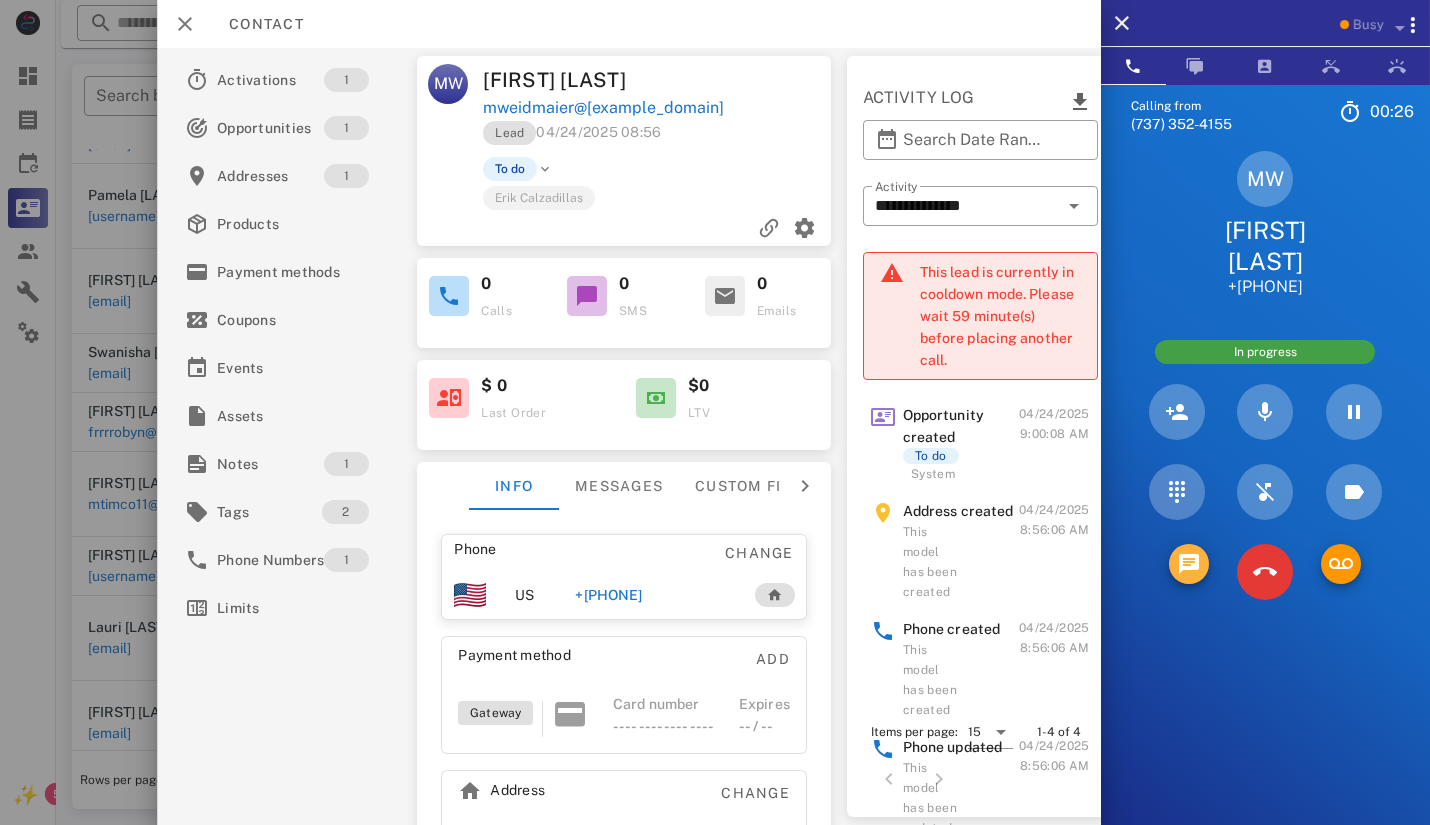 click at bounding box center (1189, 564) 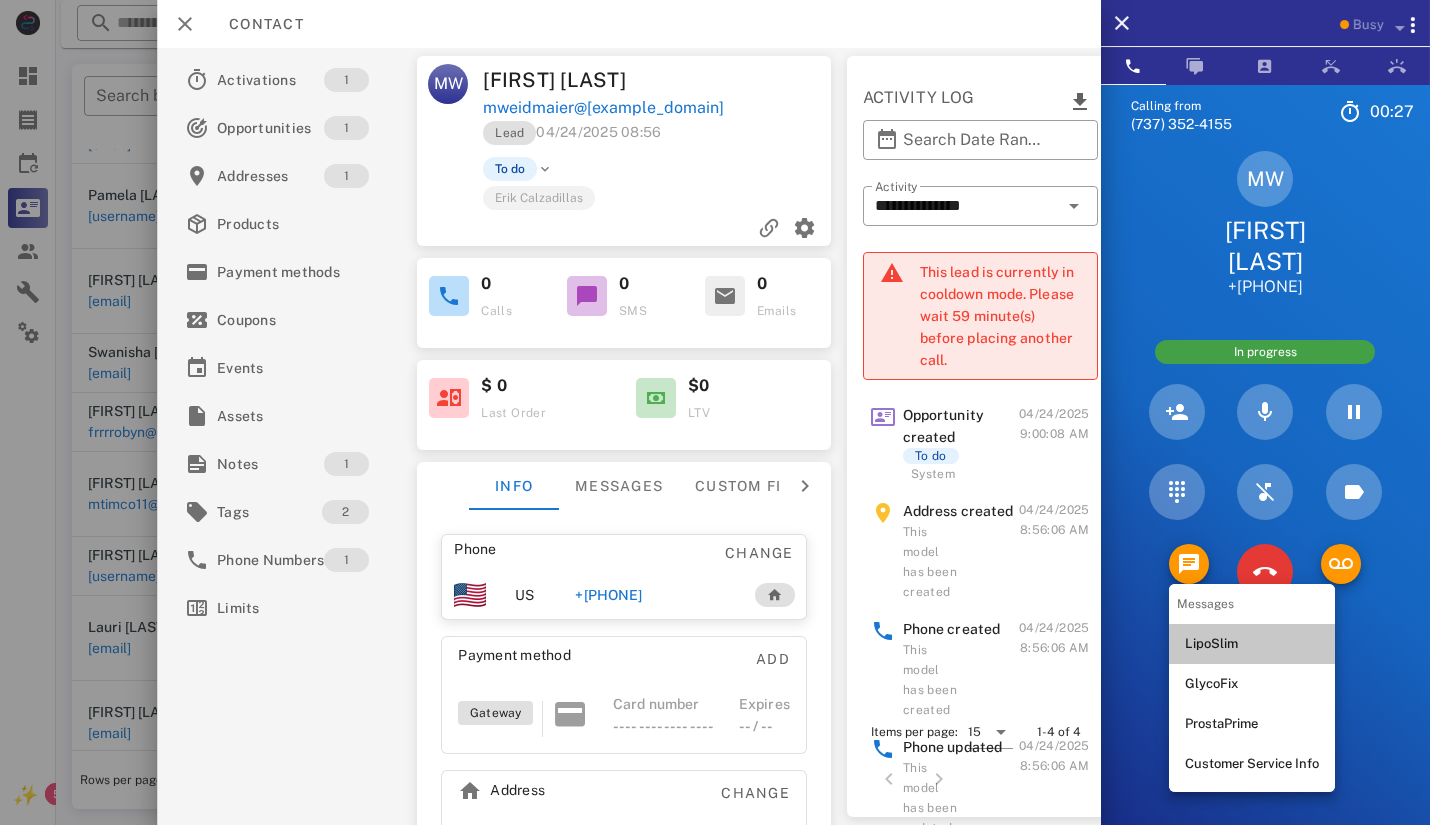 click on "LipoSlim" at bounding box center [1252, 644] 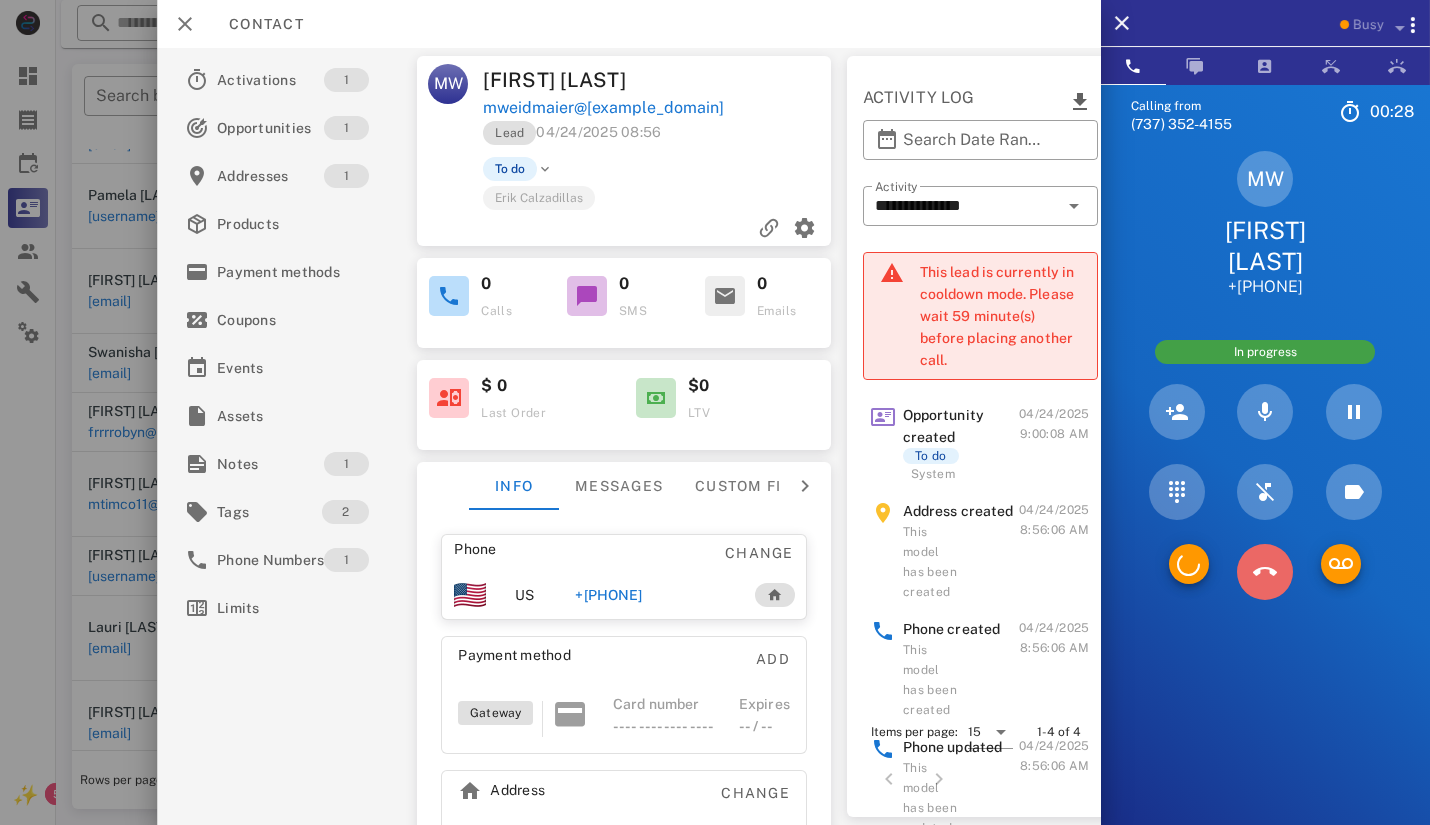 click at bounding box center [1265, 572] 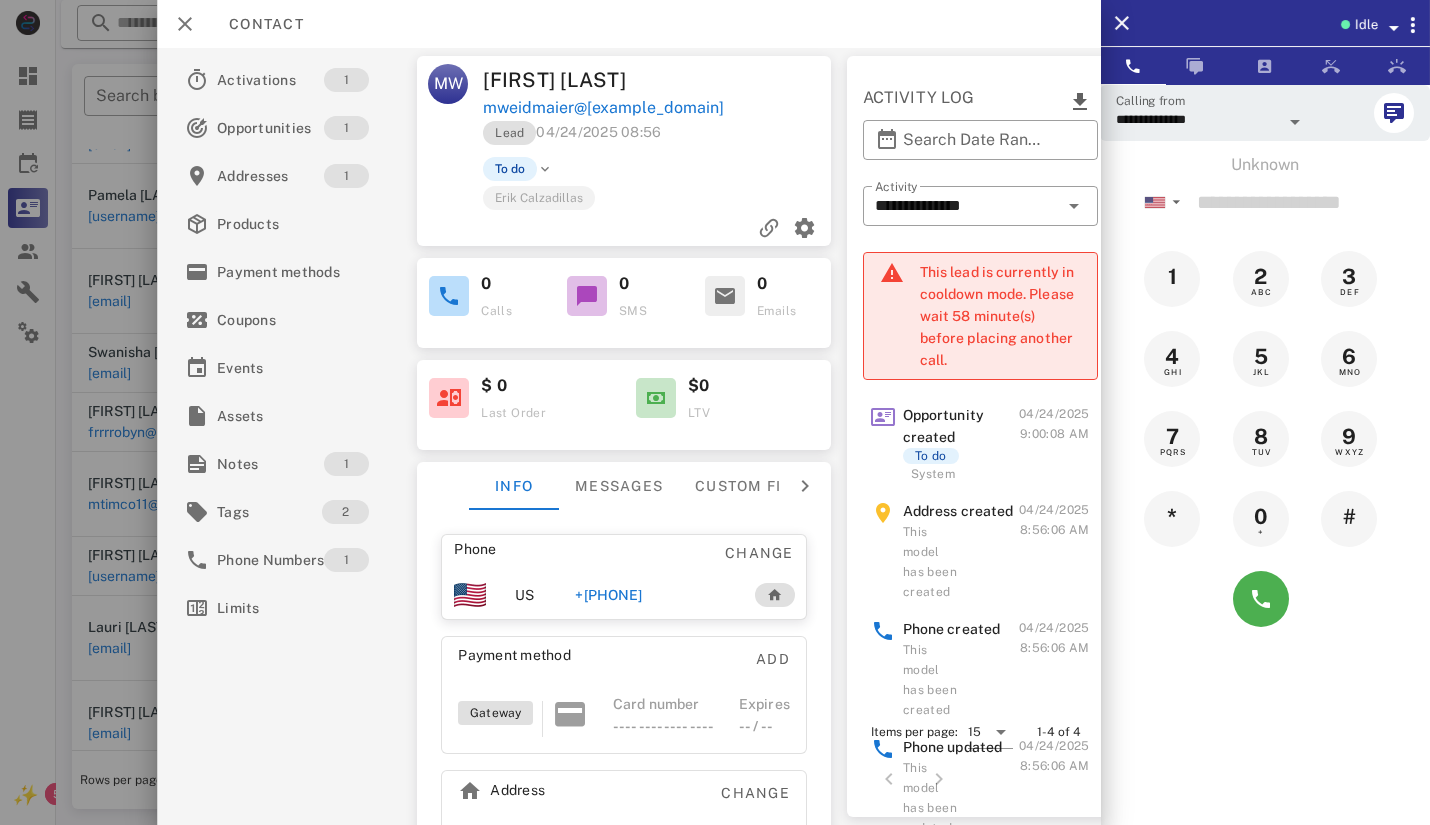 click on "8:56:06 AM" at bounding box center [1054, 530] 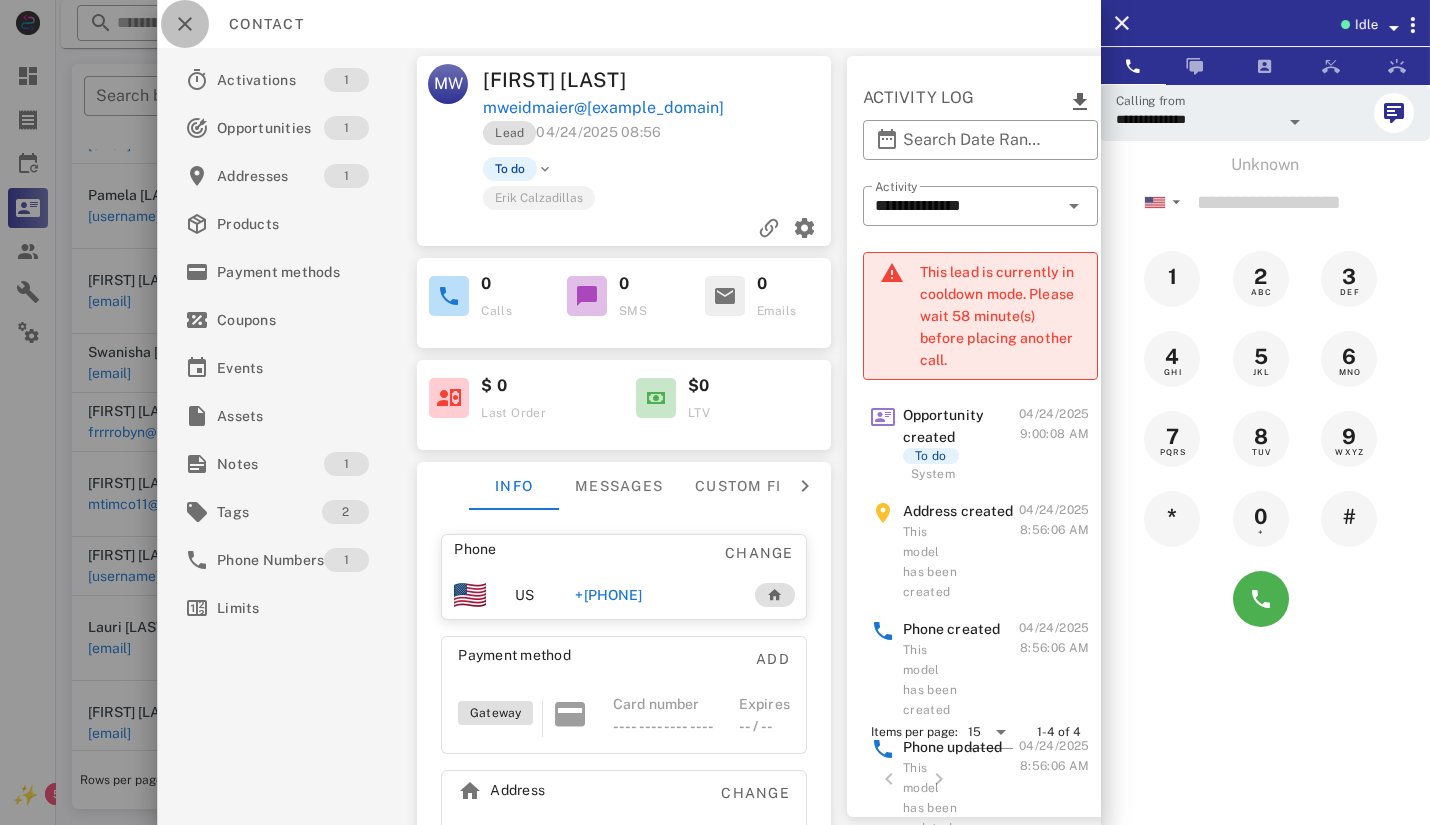 click at bounding box center [185, 24] 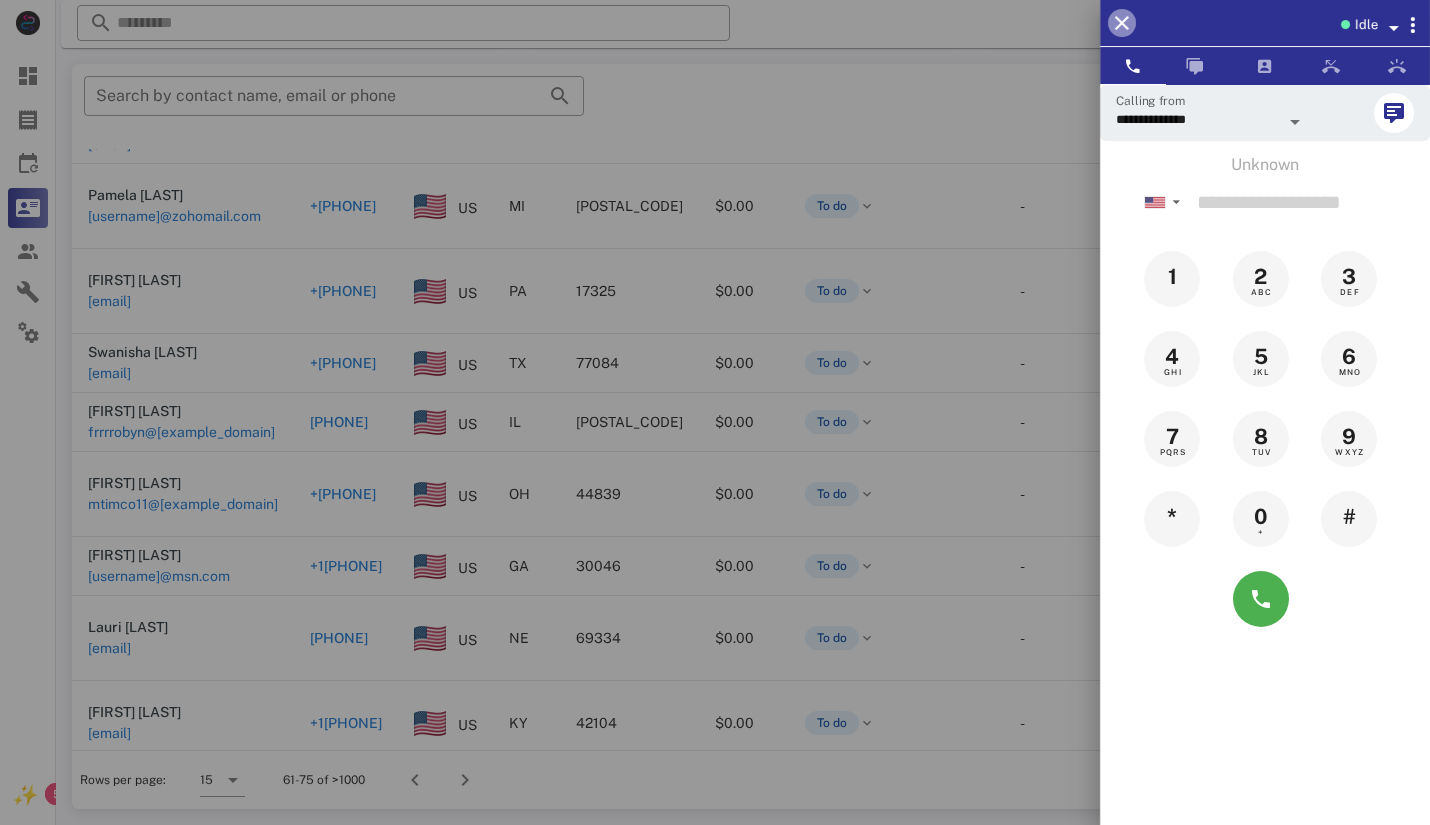 click at bounding box center (1122, 23) 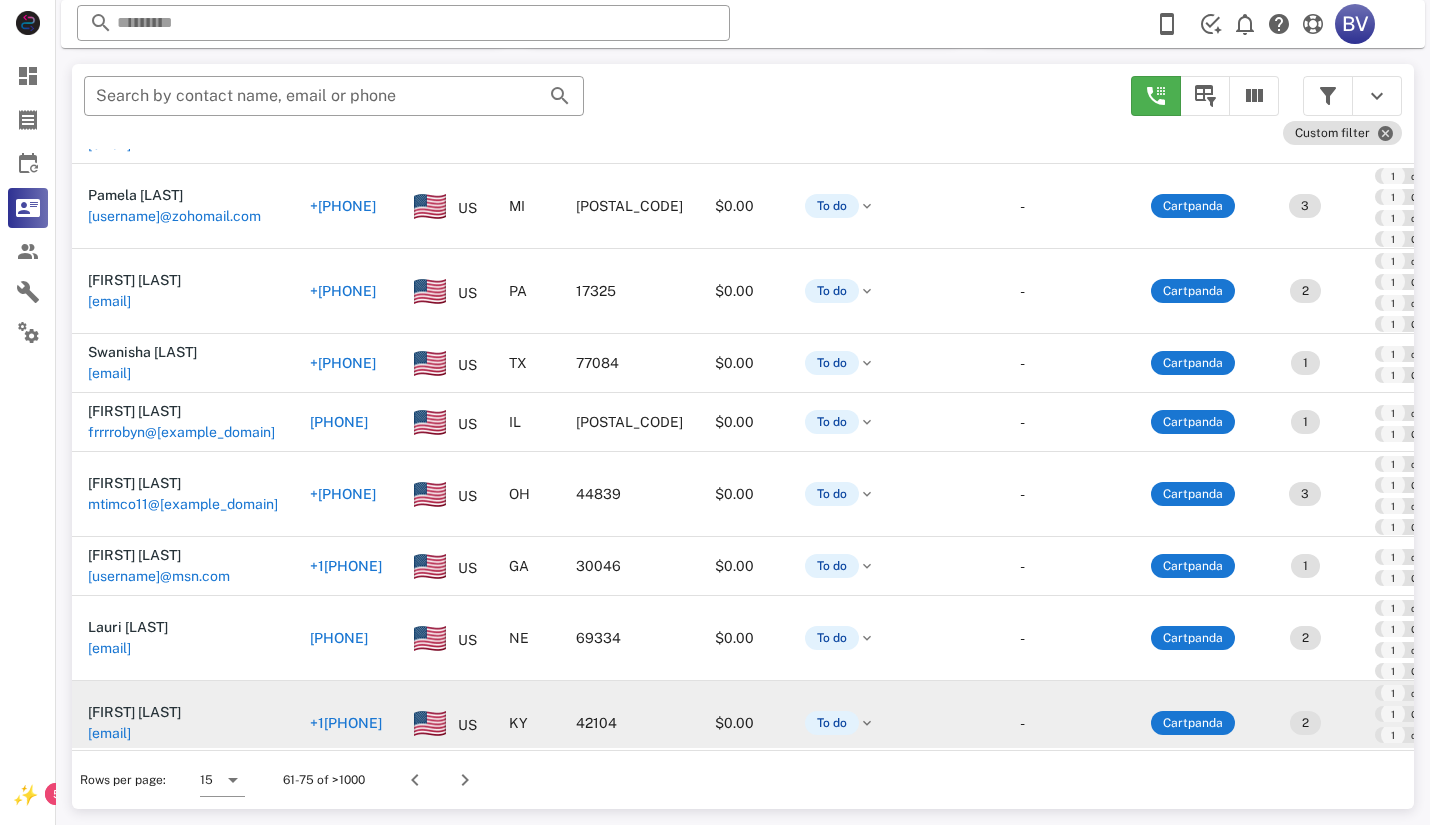 click on "[EMAIL]" at bounding box center (109, 733) 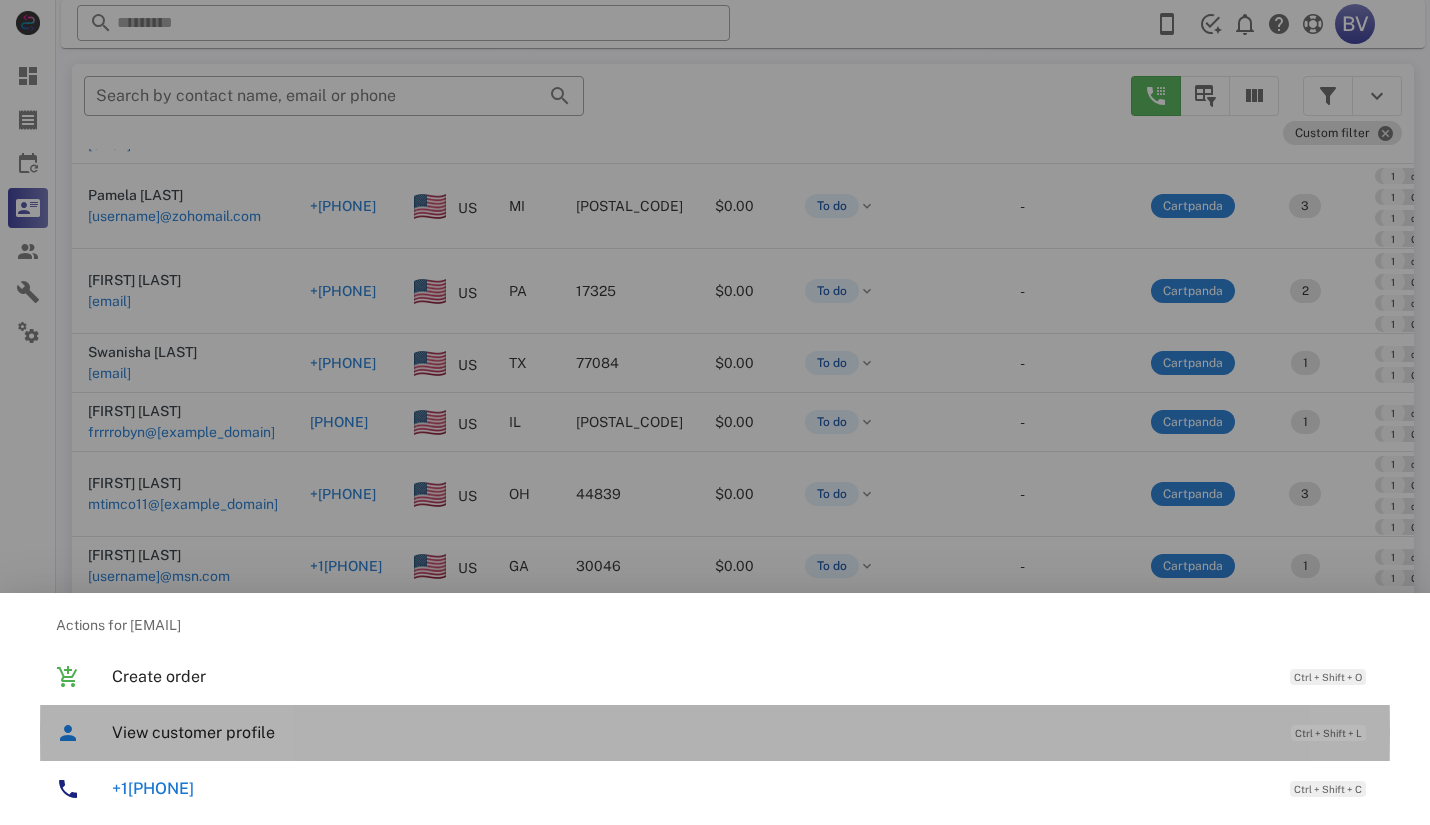 click on "View customer profile" at bounding box center (691, 732) 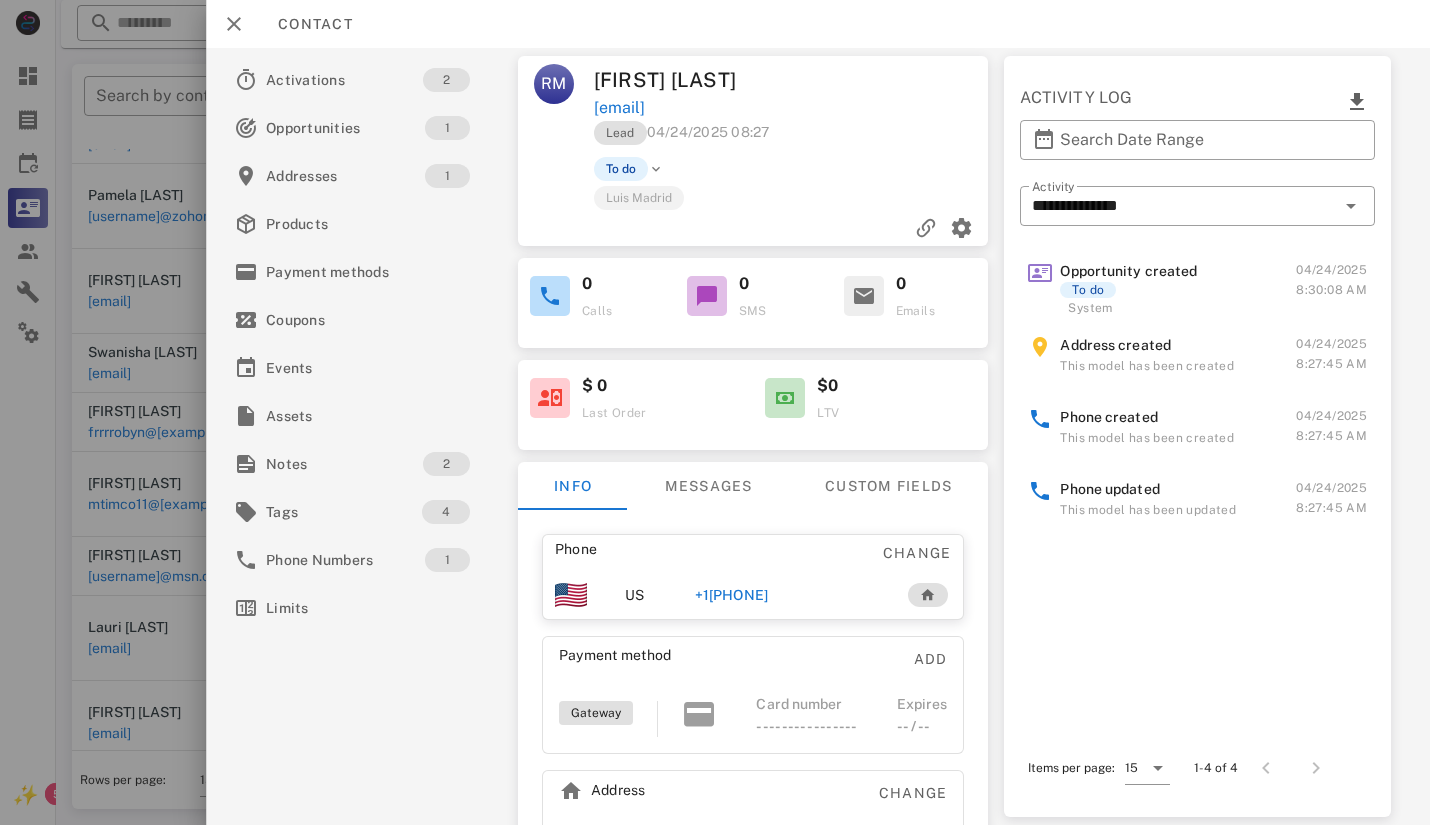 click on "**********" at bounding box center [818, 436] 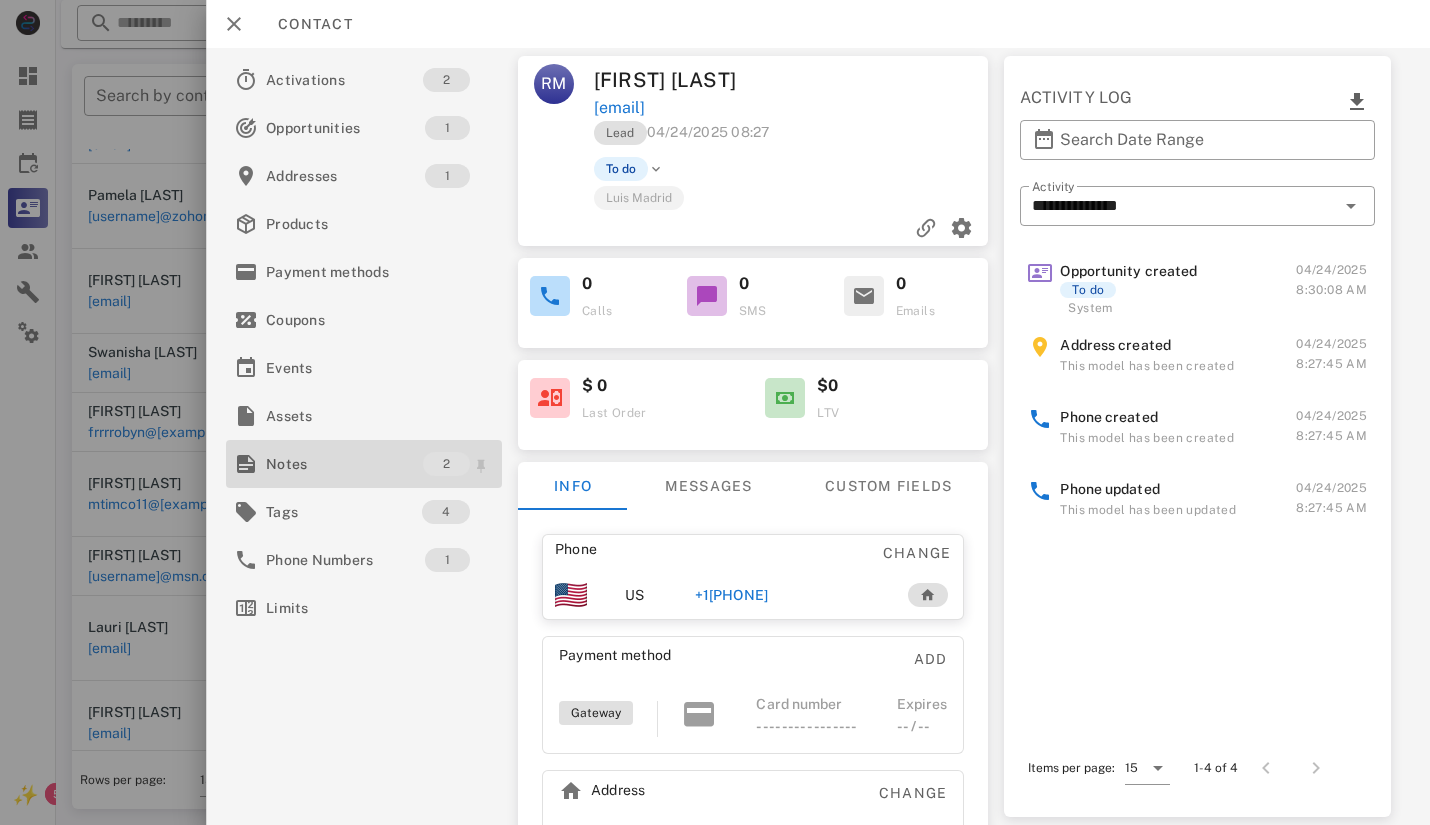 click on "Notes" at bounding box center [344, 464] 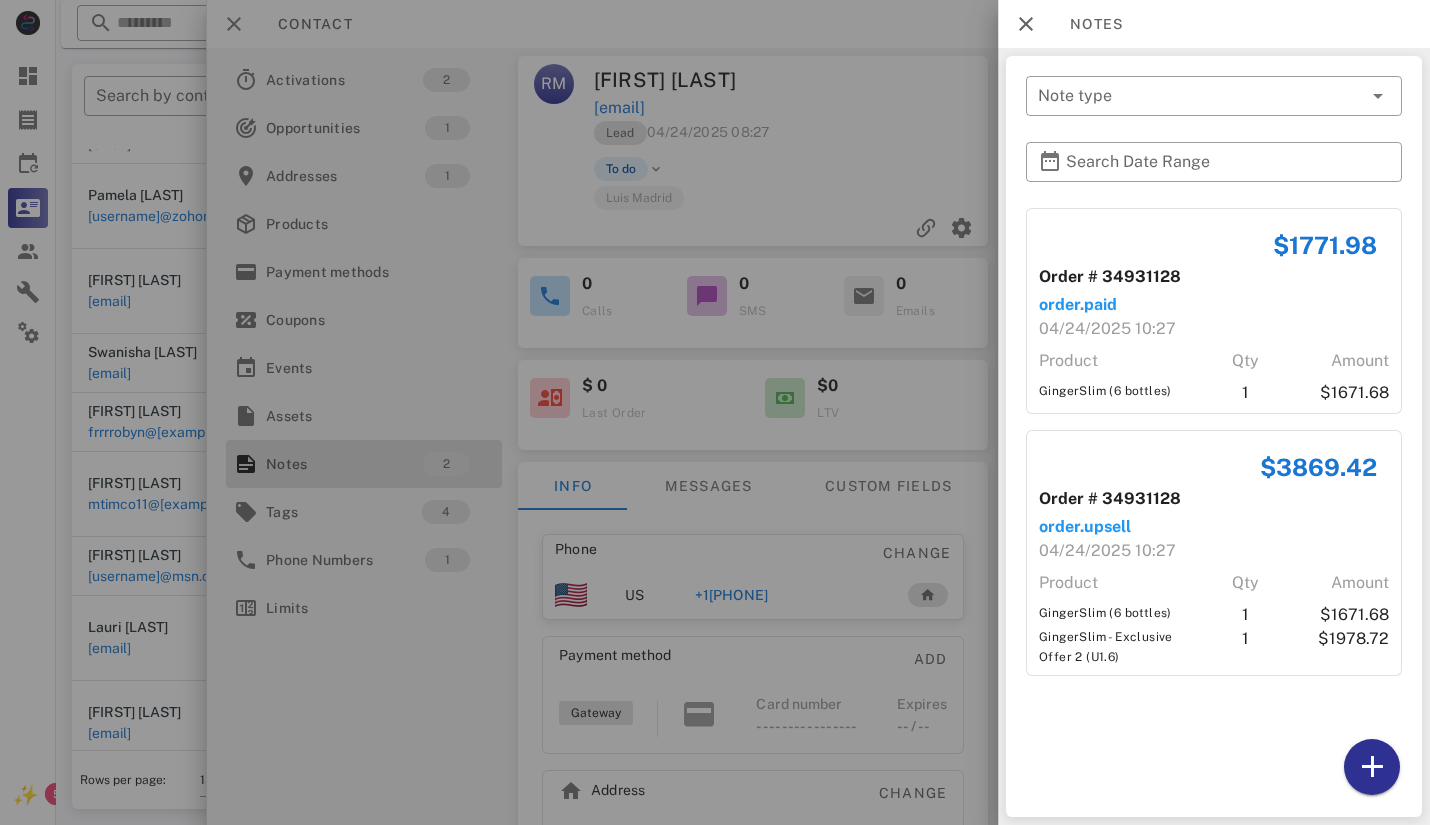 click at bounding box center [715, 412] 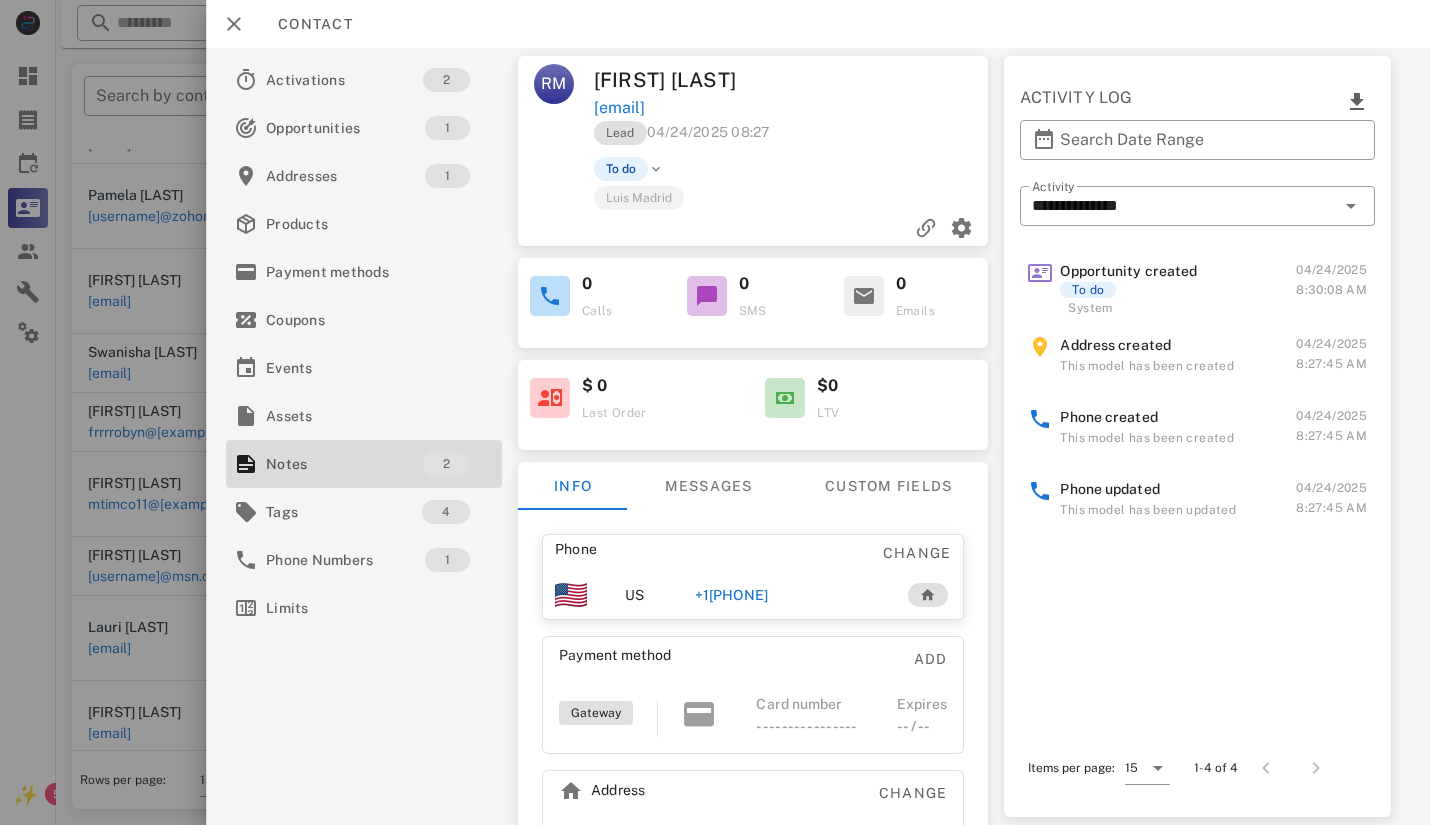click on "+1[PHONE]" at bounding box center [731, 595] 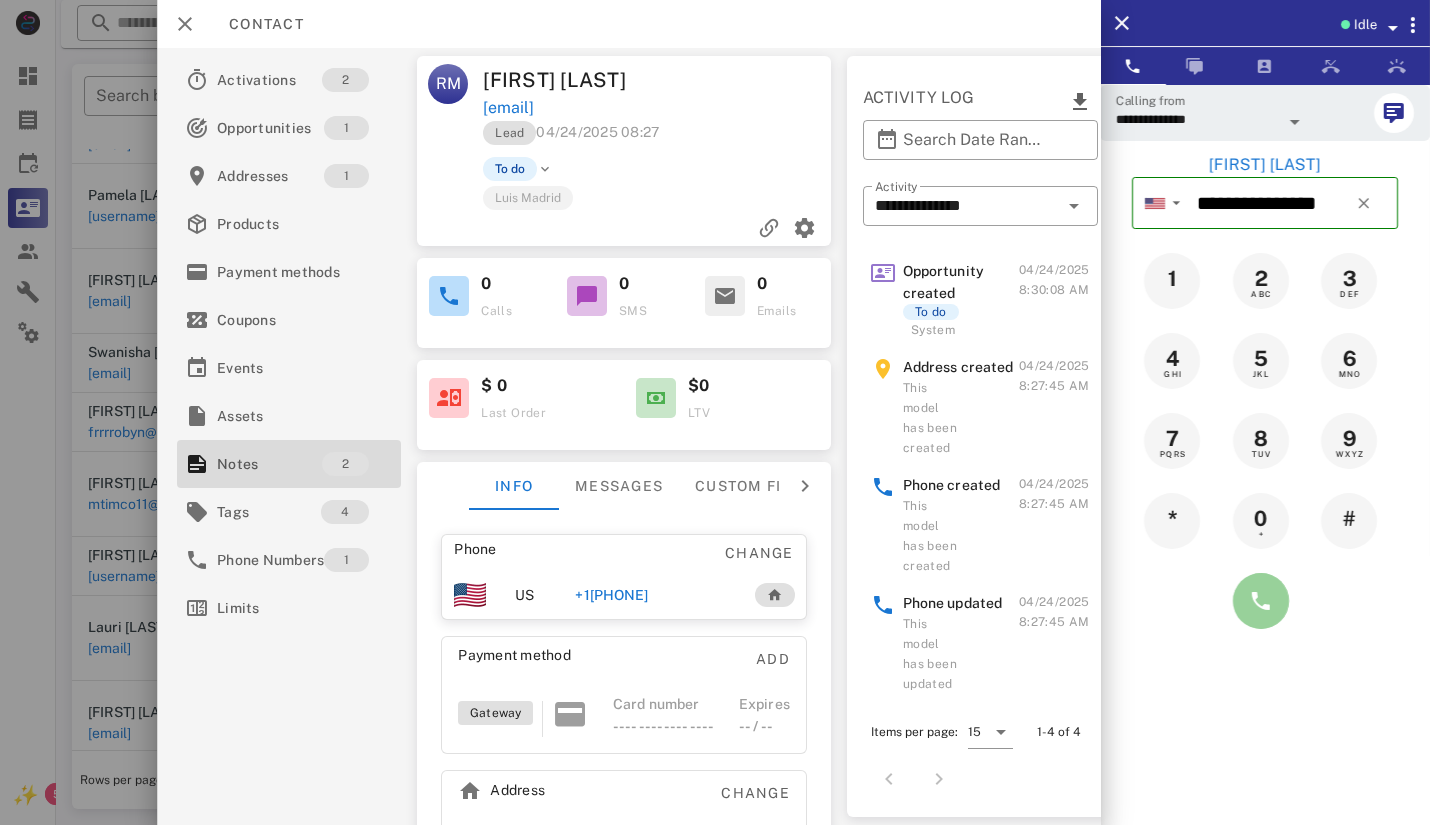 click at bounding box center [1261, 601] 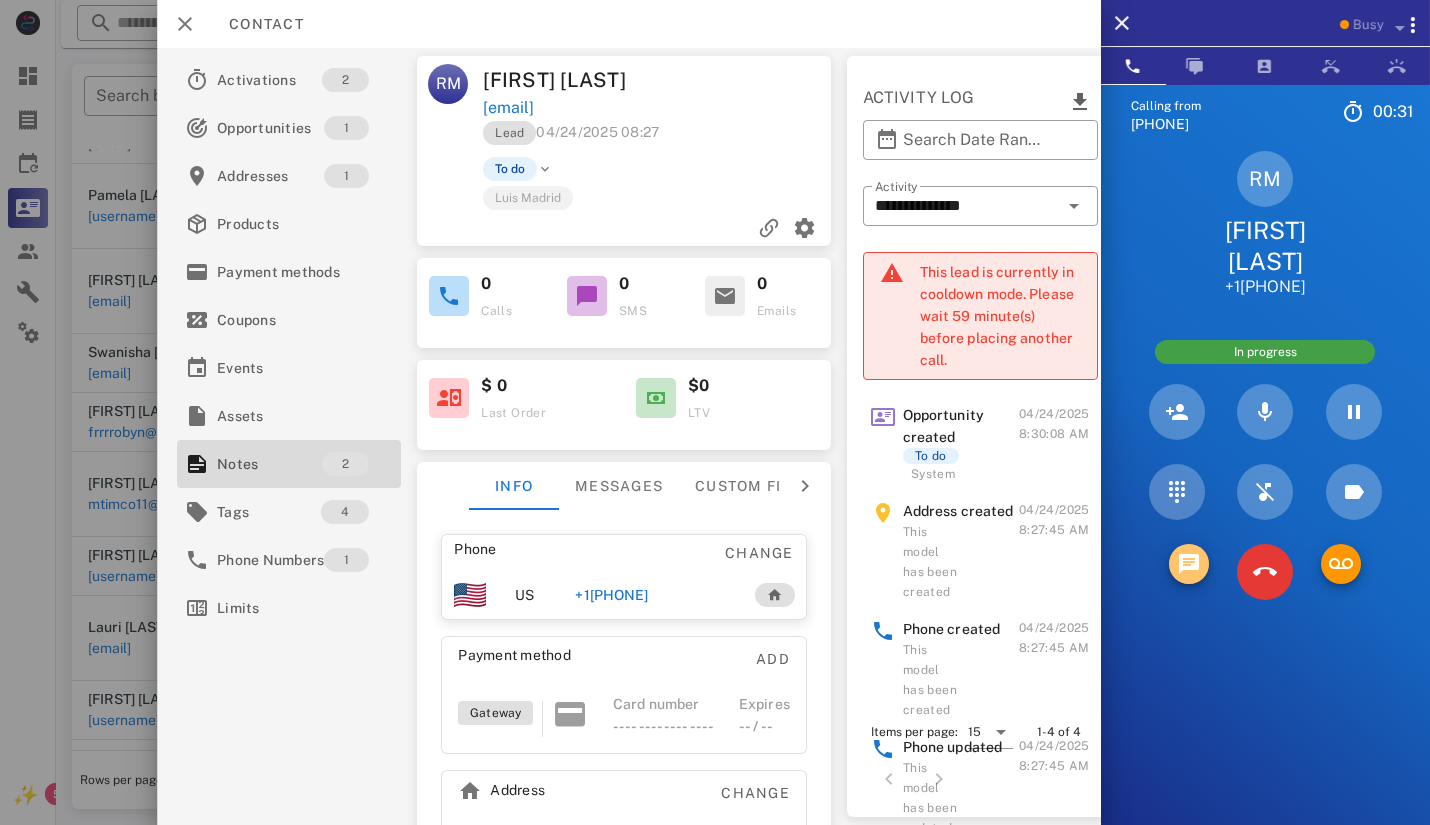 click at bounding box center [1189, 564] 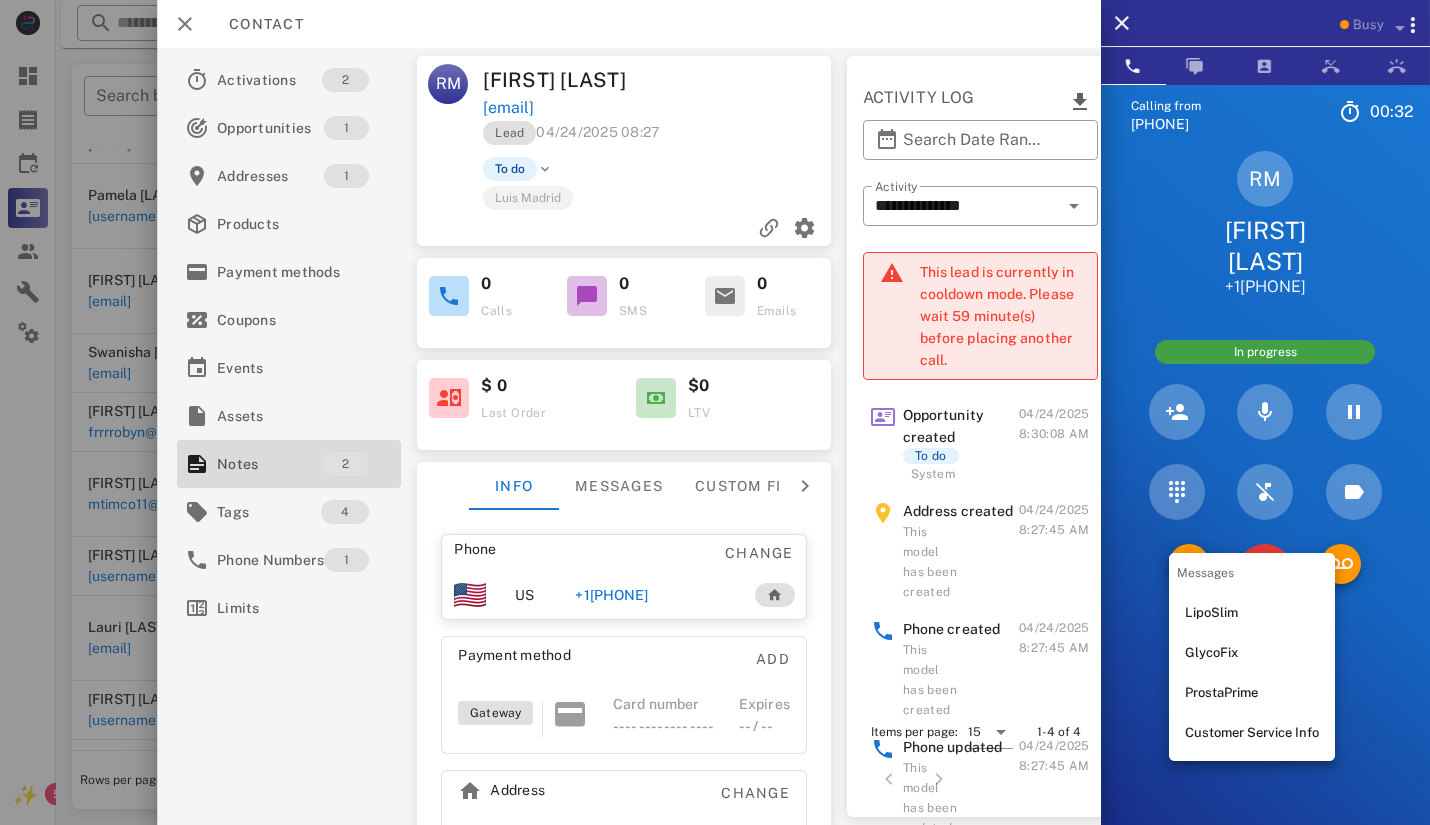 click on "LipoSlim" at bounding box center [1252, 613] 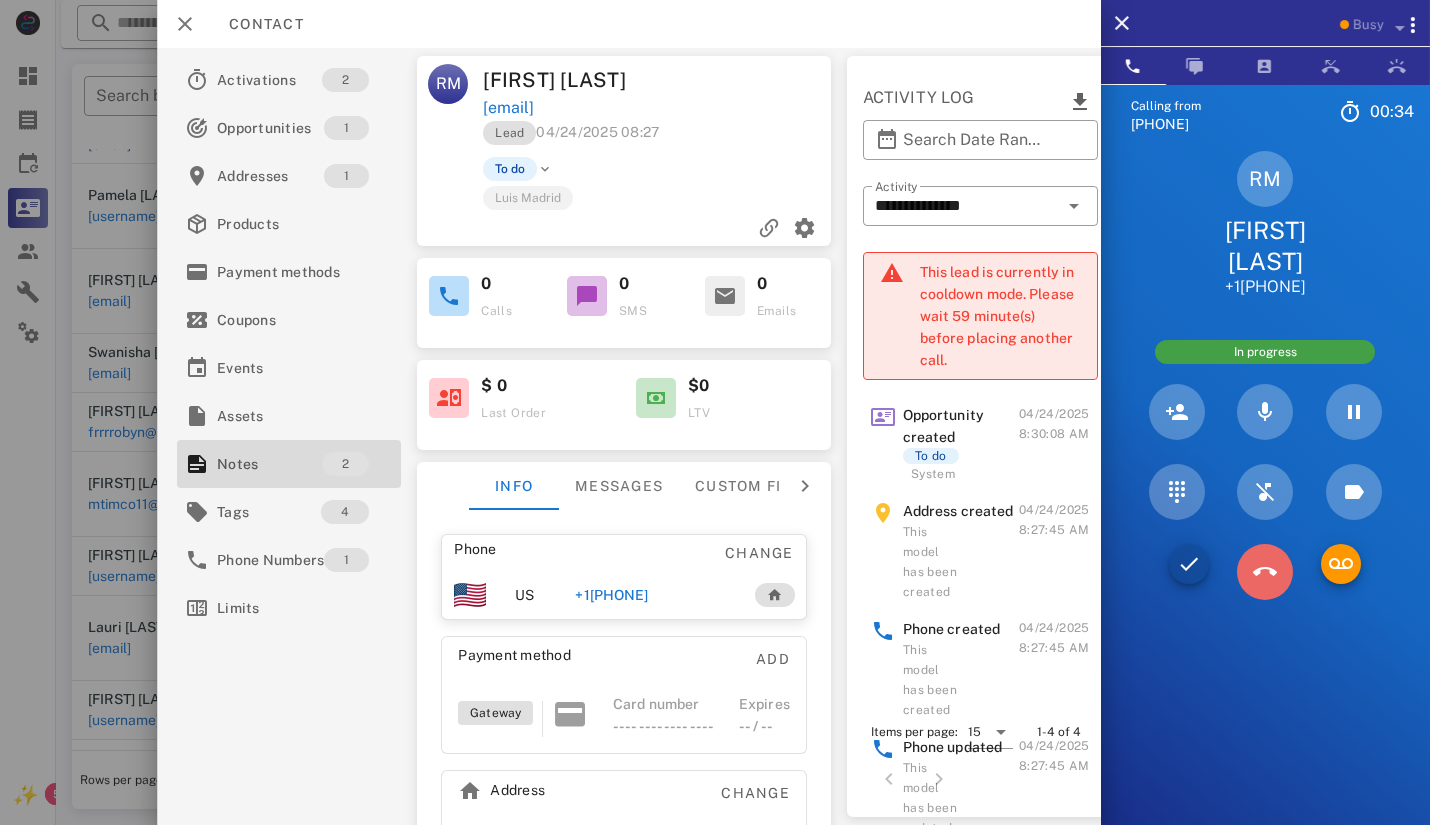 click at bounding box center (1265, 572) 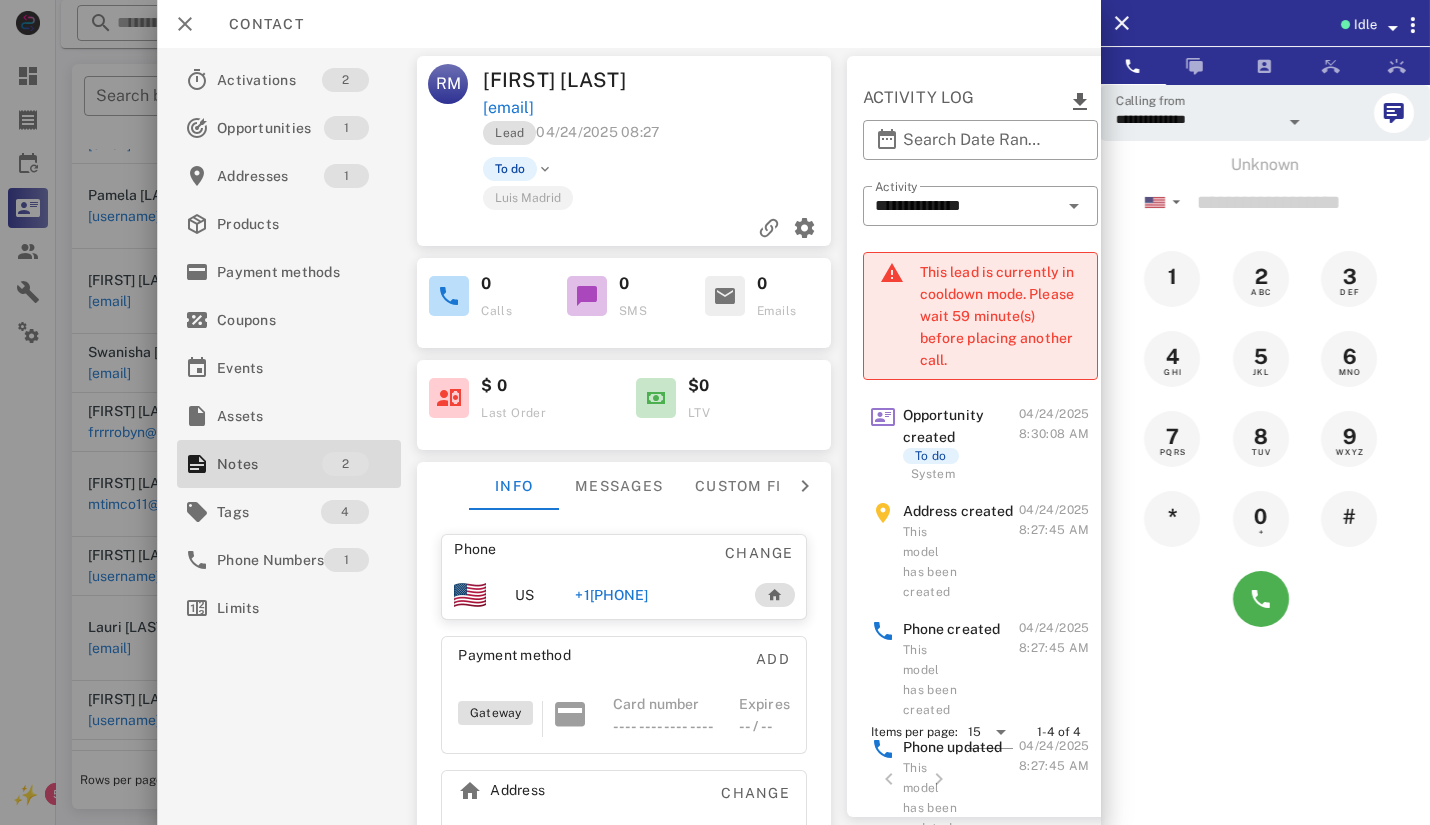 click on "+1[PHONE]" at bounding box center [611, 595] 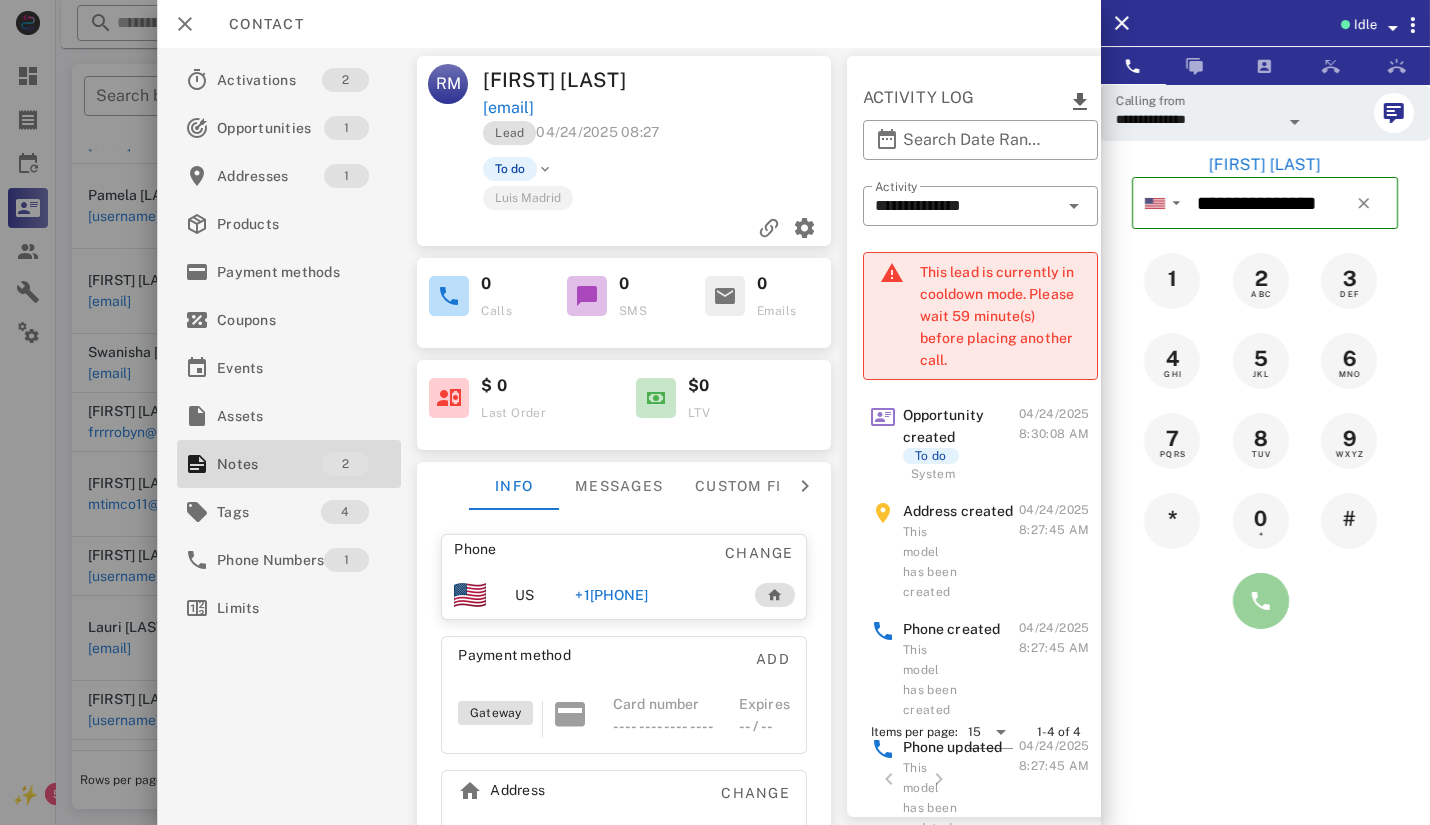 click at bounding box center [1261, 601] 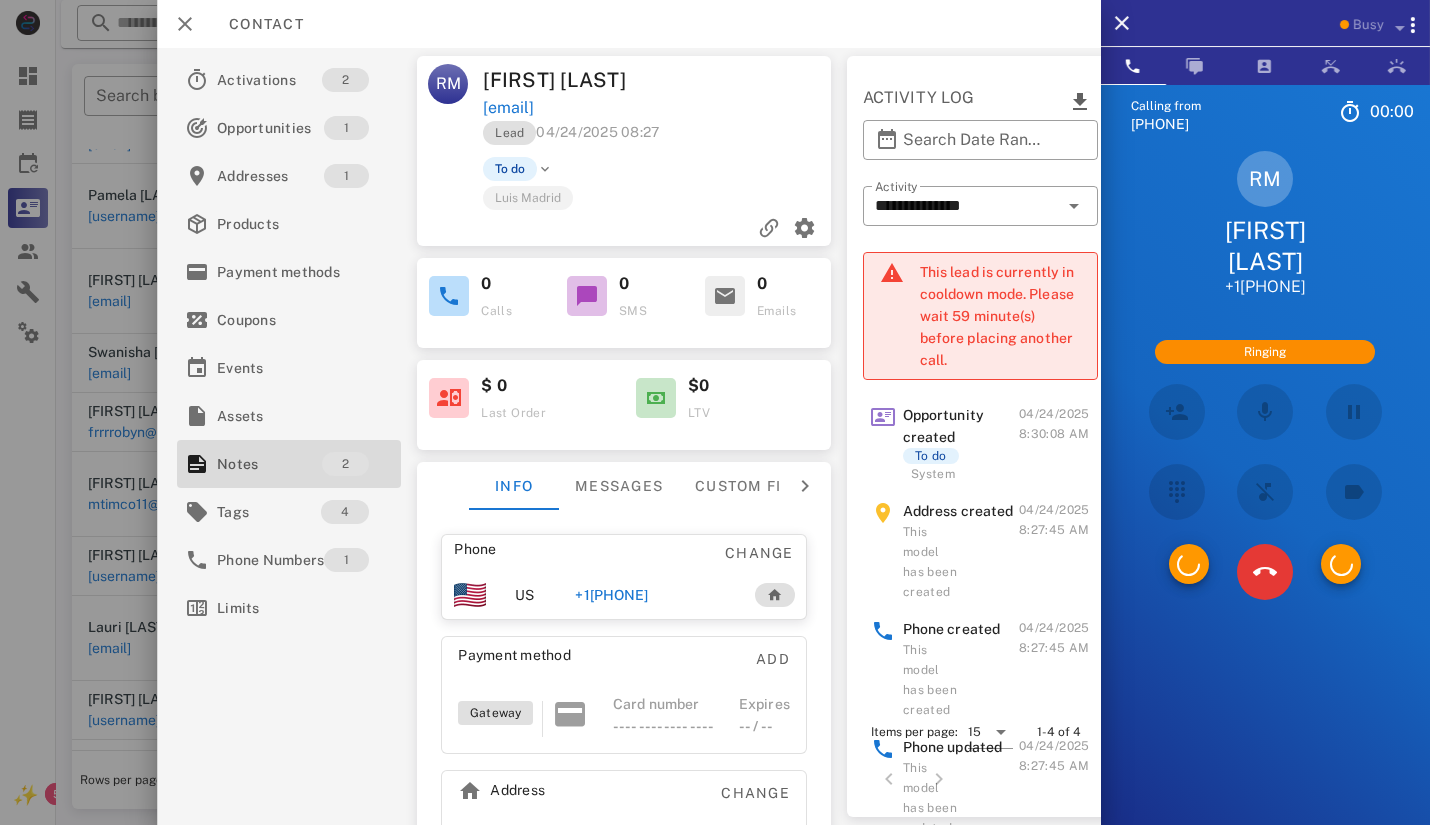 scroll, scrollTop: 130, scrollLeft: 0, axis: vertical 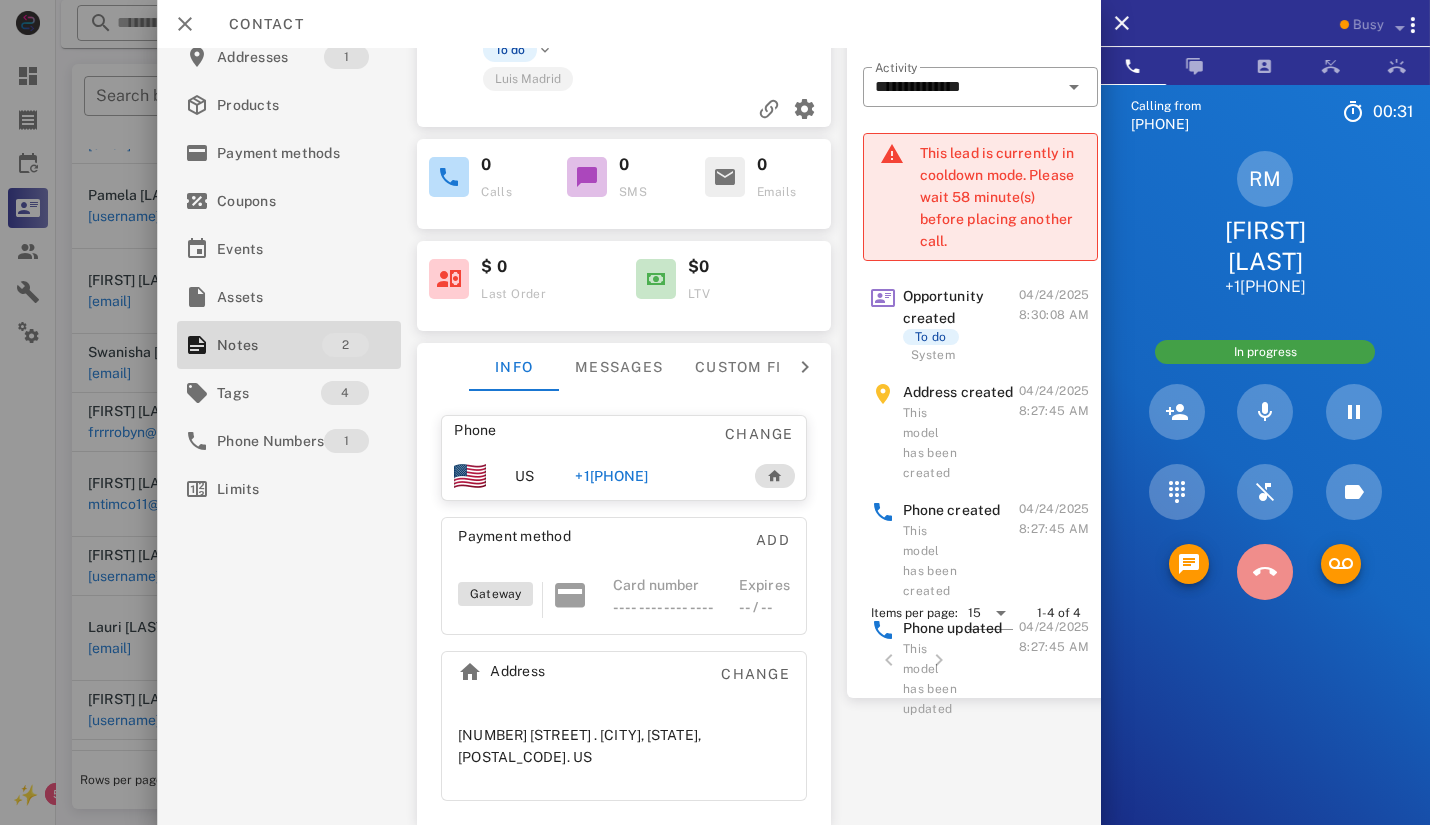 click at bounding box center (1265, 572) 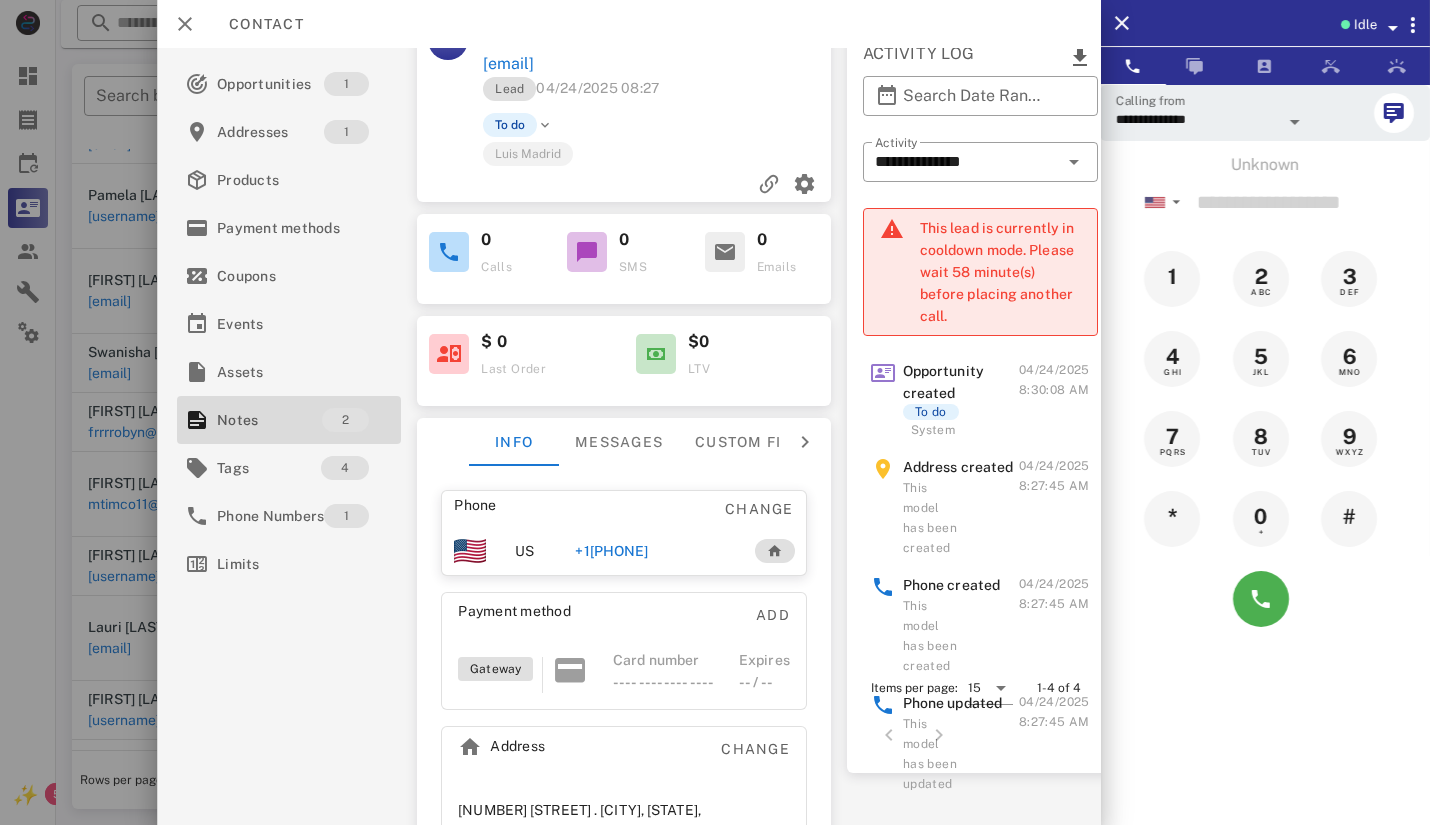 scroll, scrollTop: 0, scrollLeft: 0, axis: both 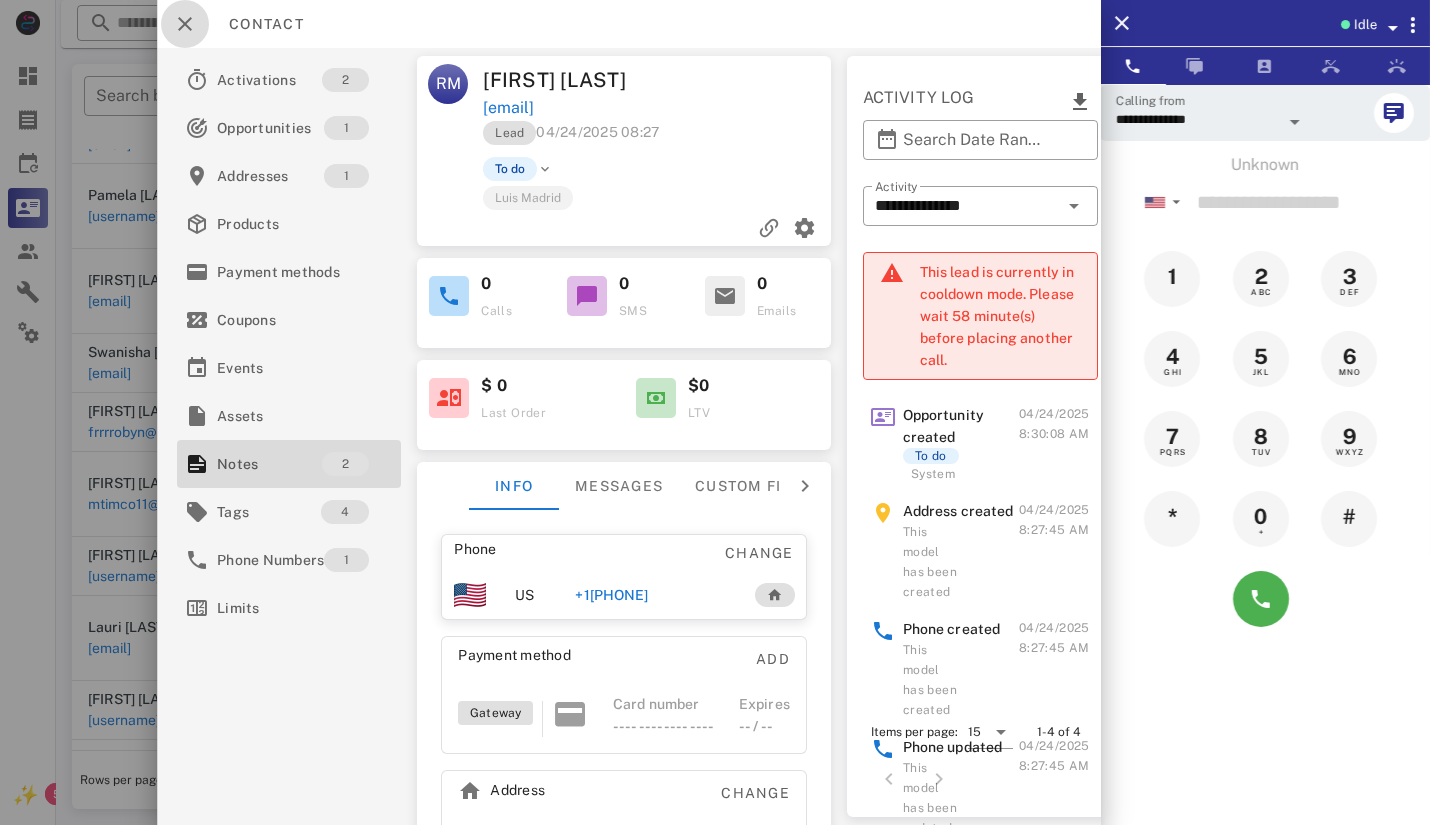 click at bounding box center (185, 24) 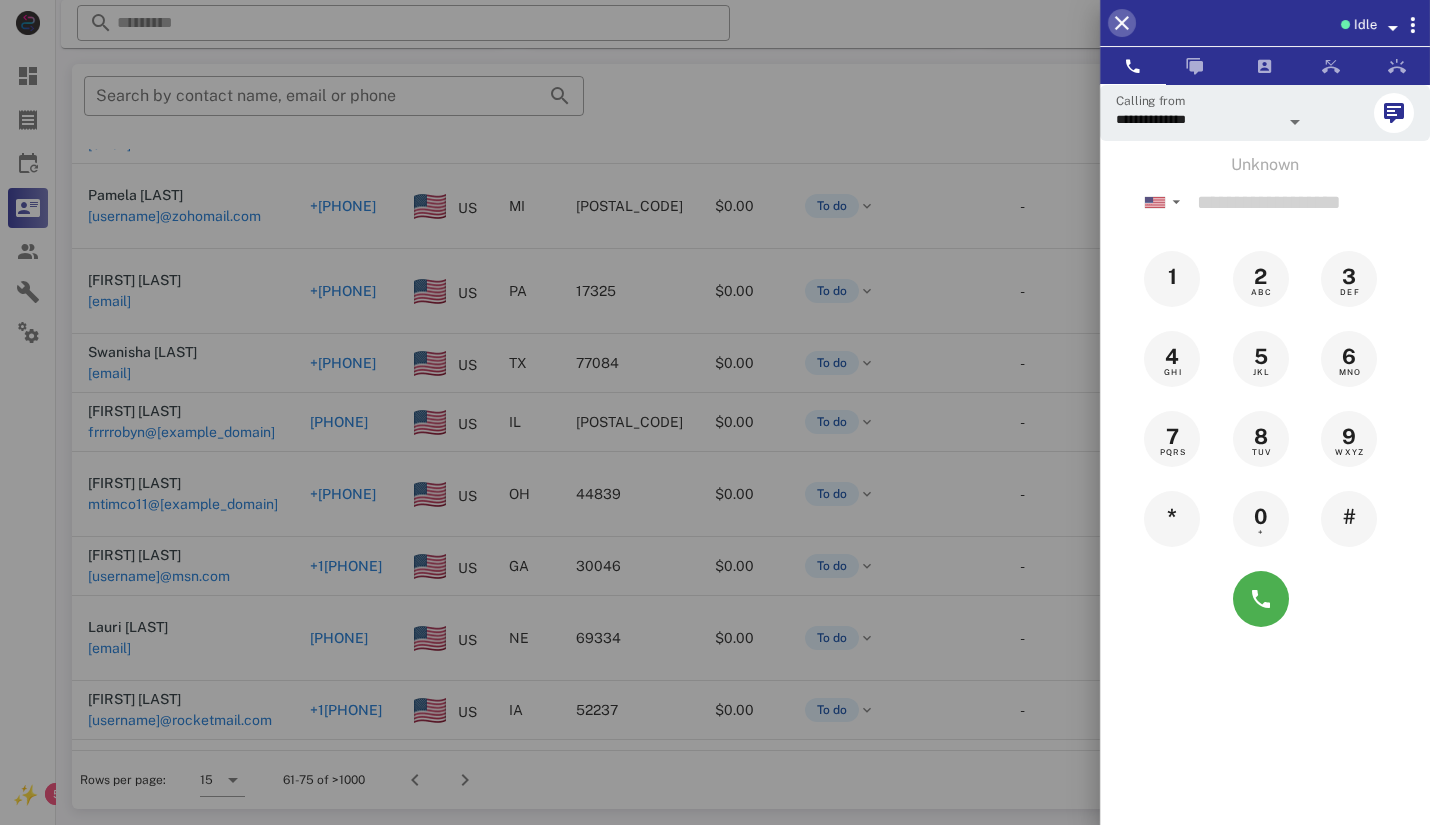 click at bounding box center (1122, 23) 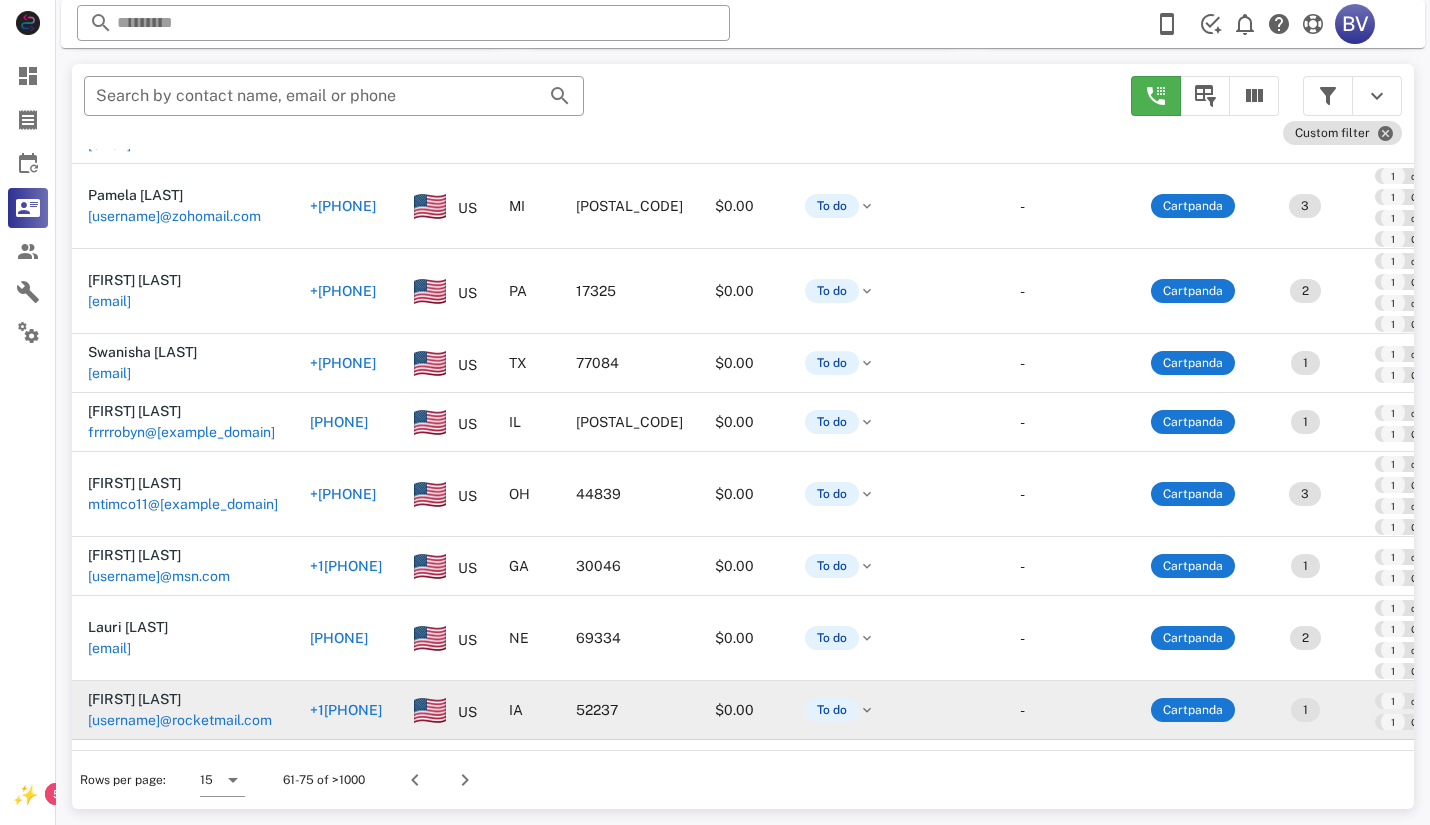 click on "[USERNAME]@rocketmail.com" at bounding box center [180, 720] 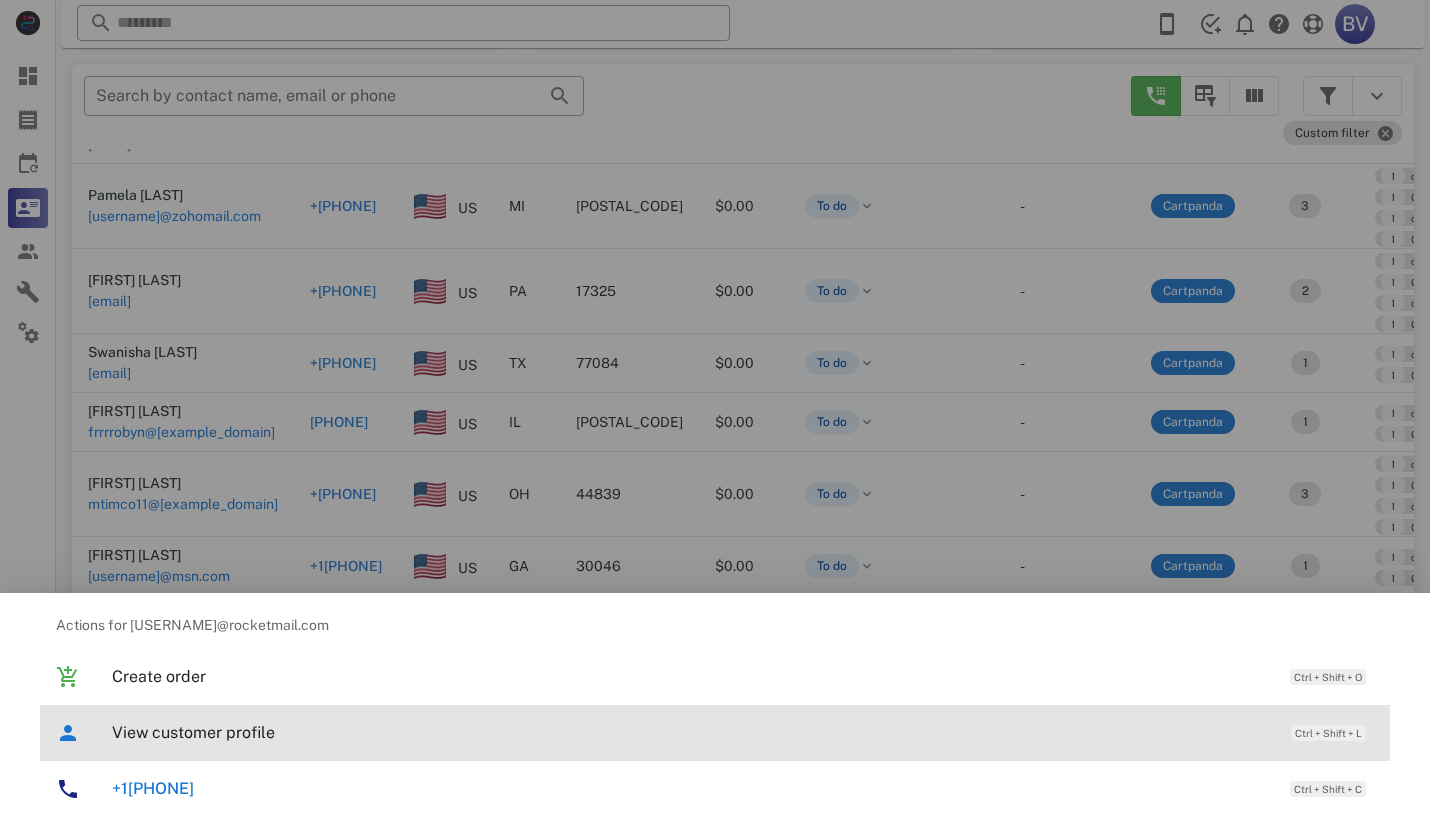 click on "View customer profile" at bounding box center (691, 732) 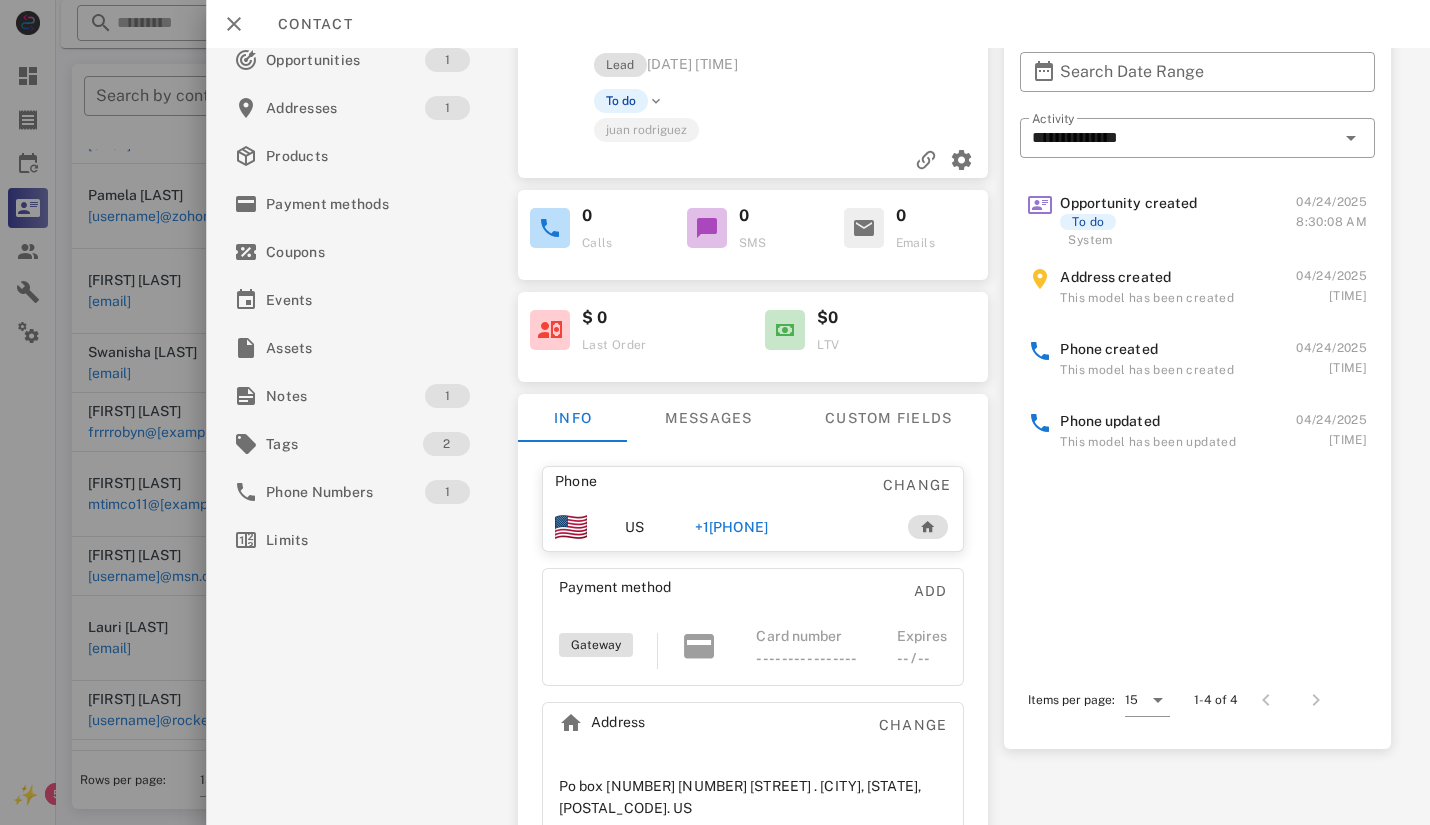 scroll, scrollTop: 98, scrollLeft: 0, axis: vertical 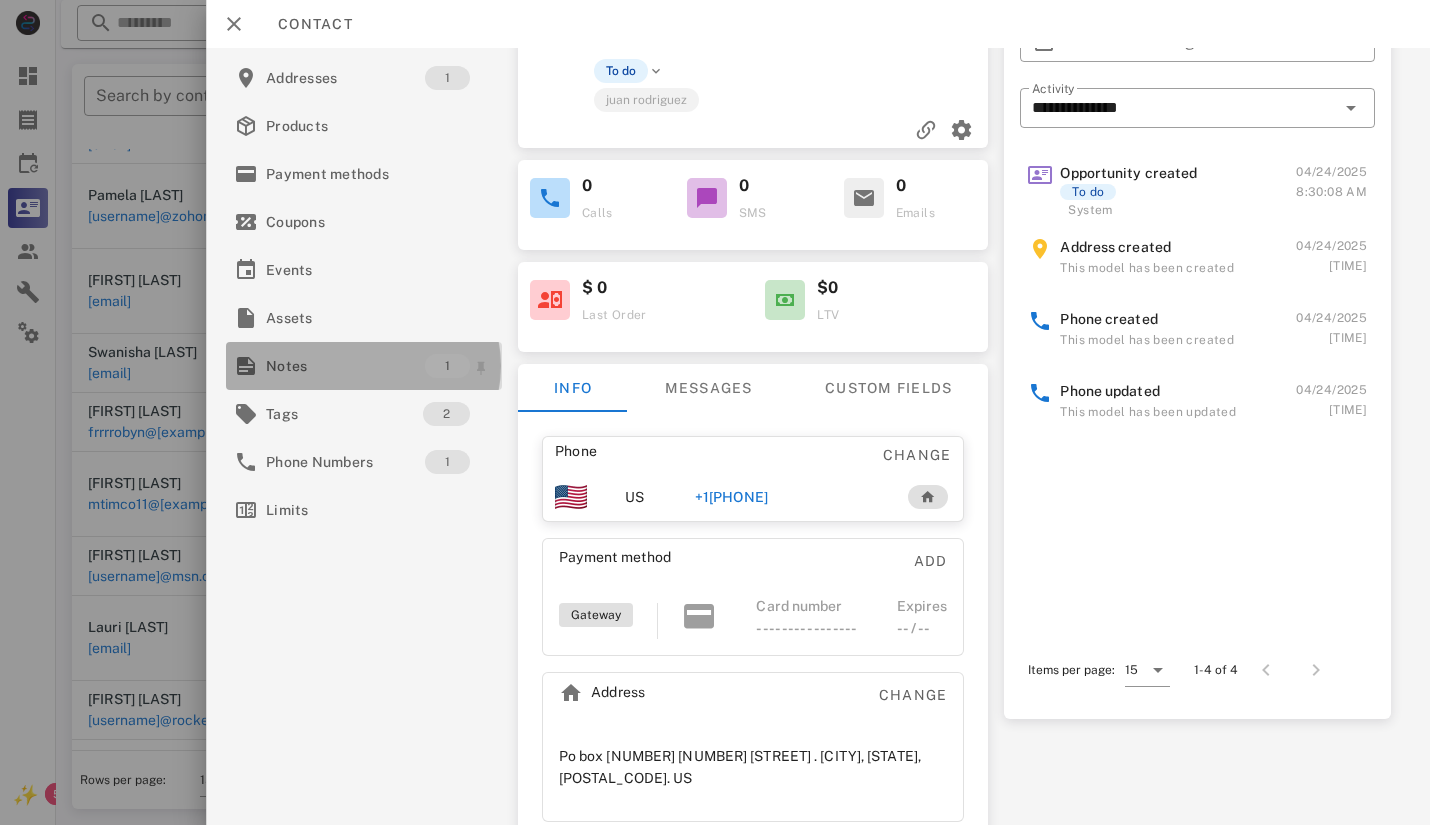 click on "Notes" at bounding box center (345, 366) 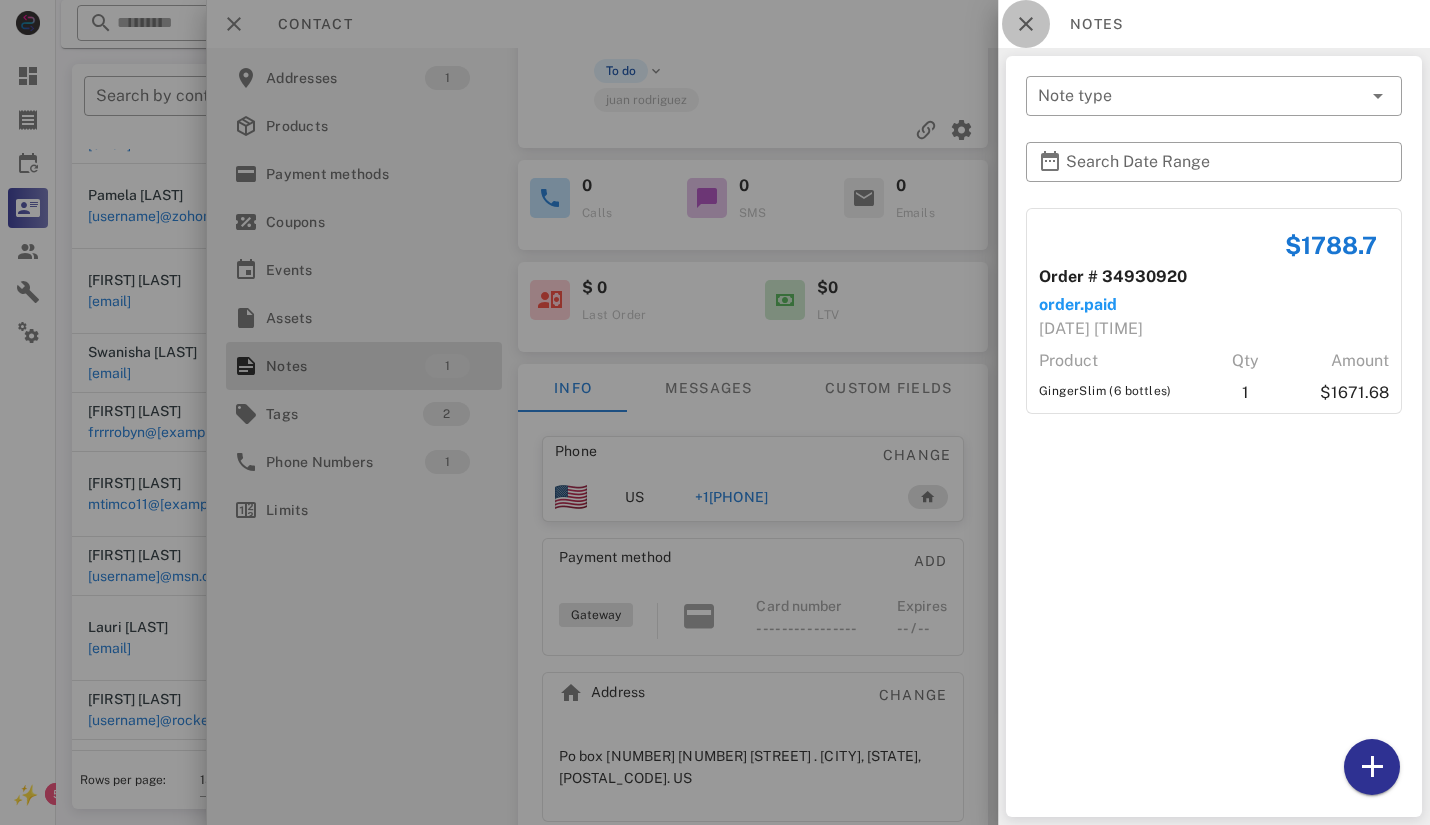 click at bounding box center [1026, 24] 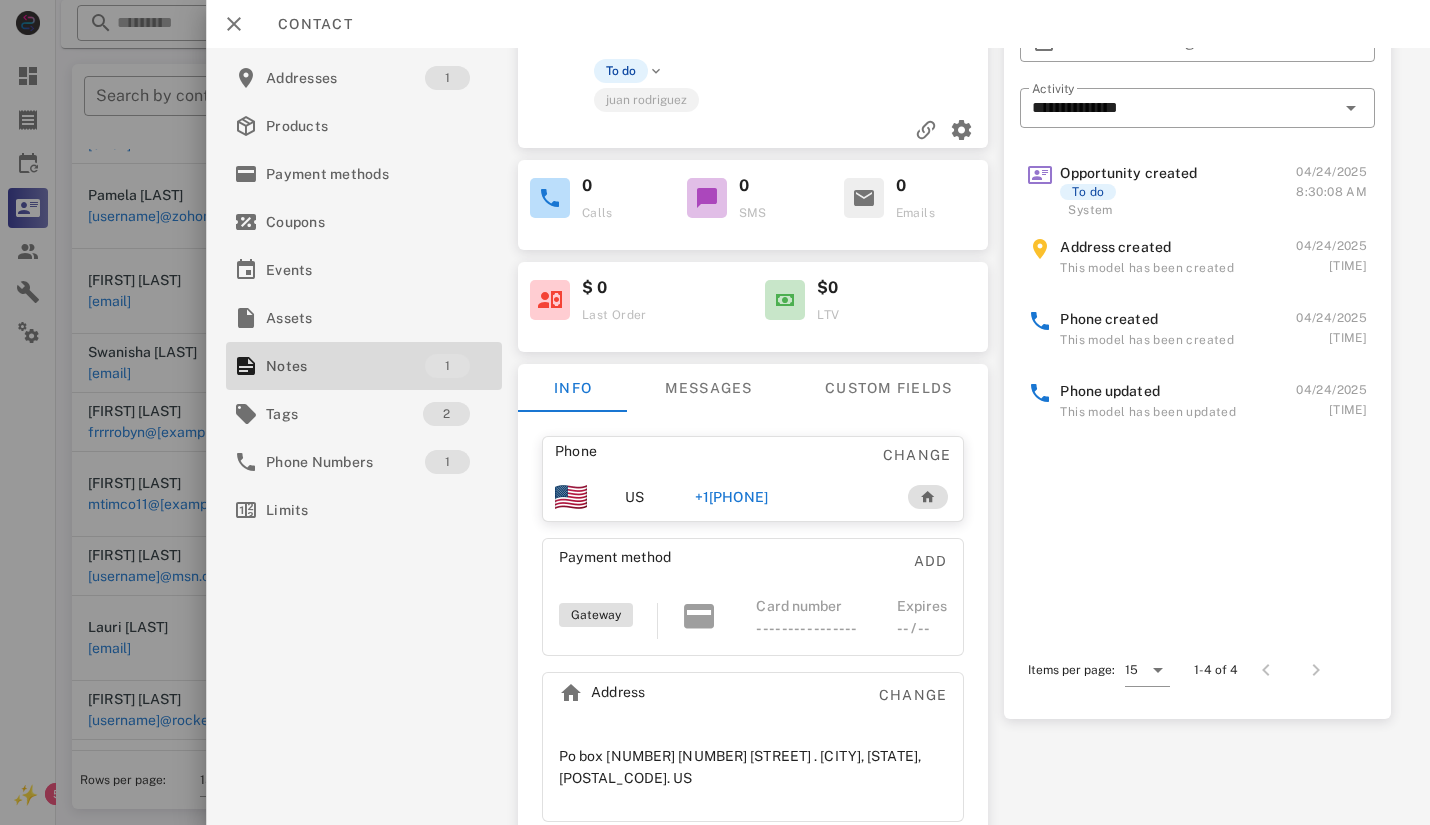 scroll, scrollTop: 0, scrollLeft: 0, axis: both 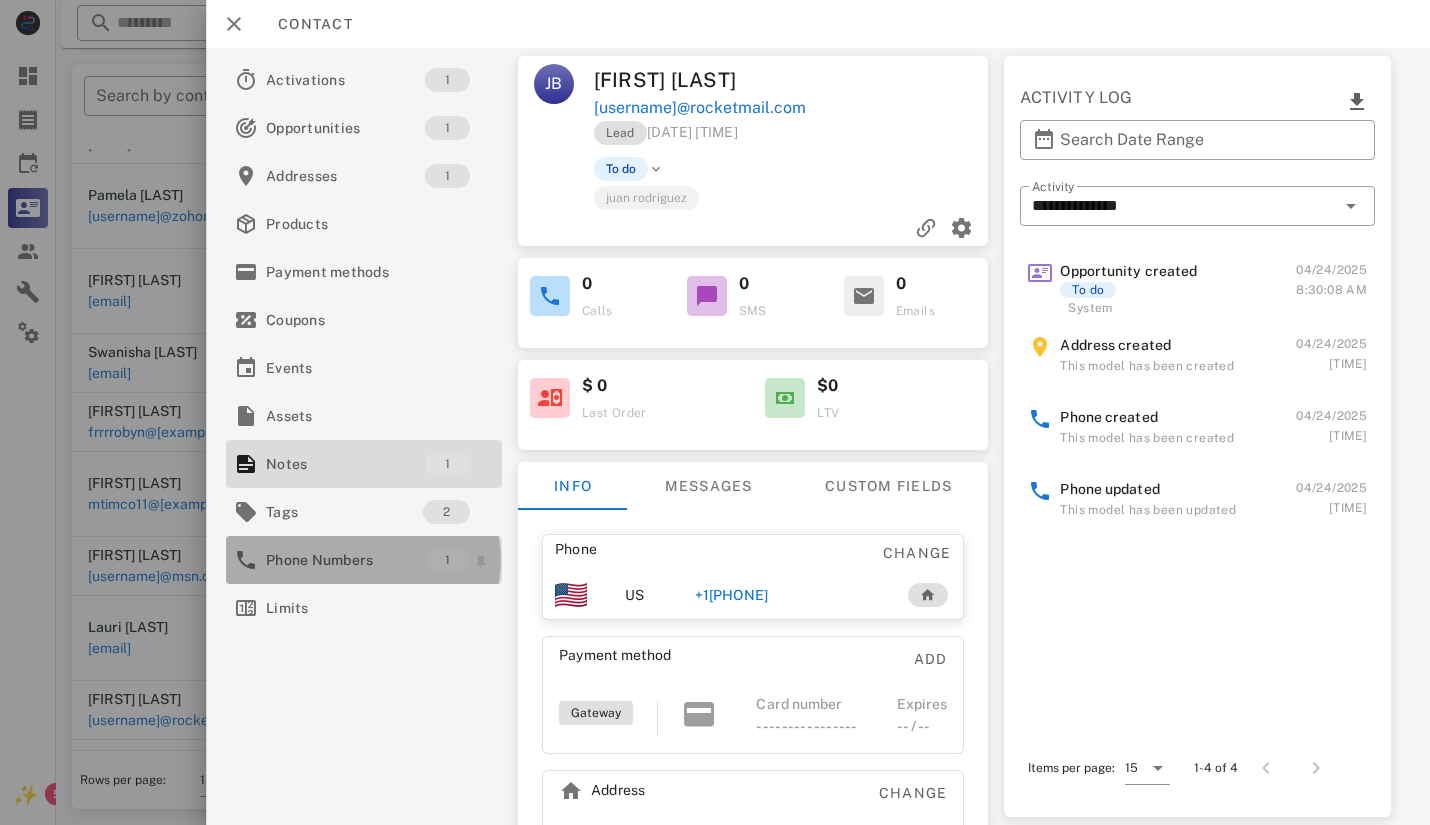 click on "Phone Numbers" at bounding box center (345, 560) 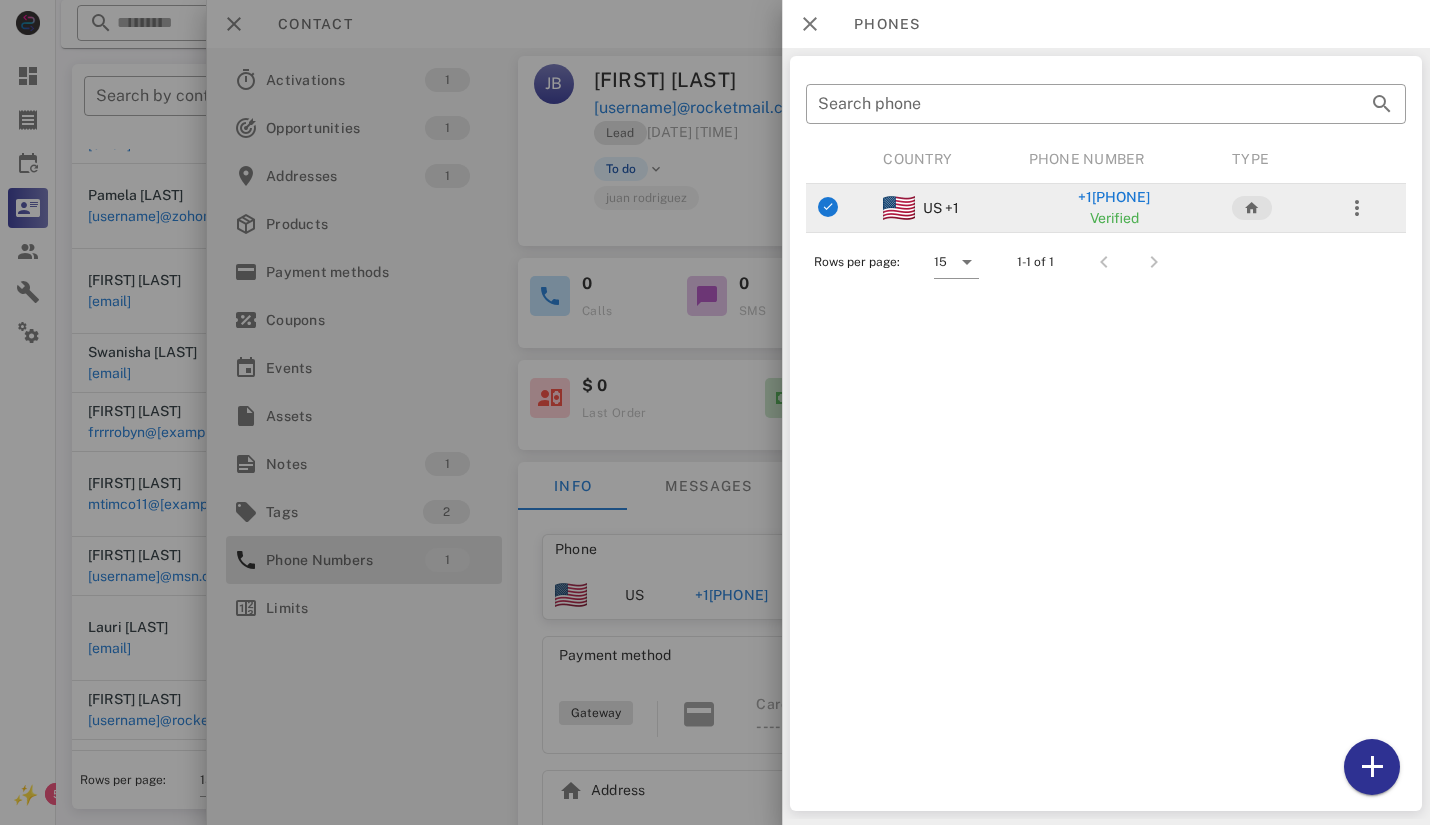 click on "+1[PHONE]" at bounding box center (1114, 197) 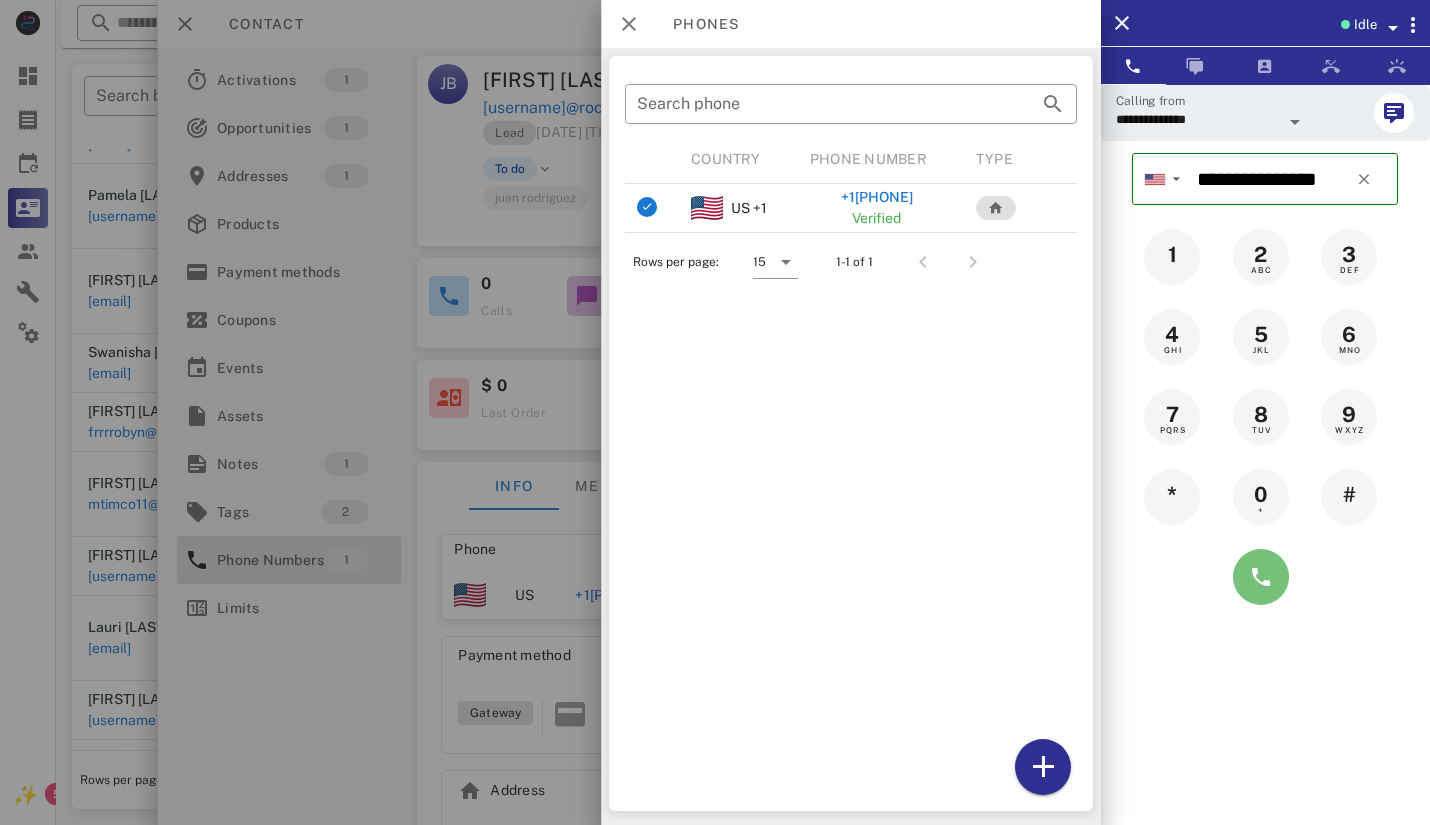 click at bounding box center (1261, 577) 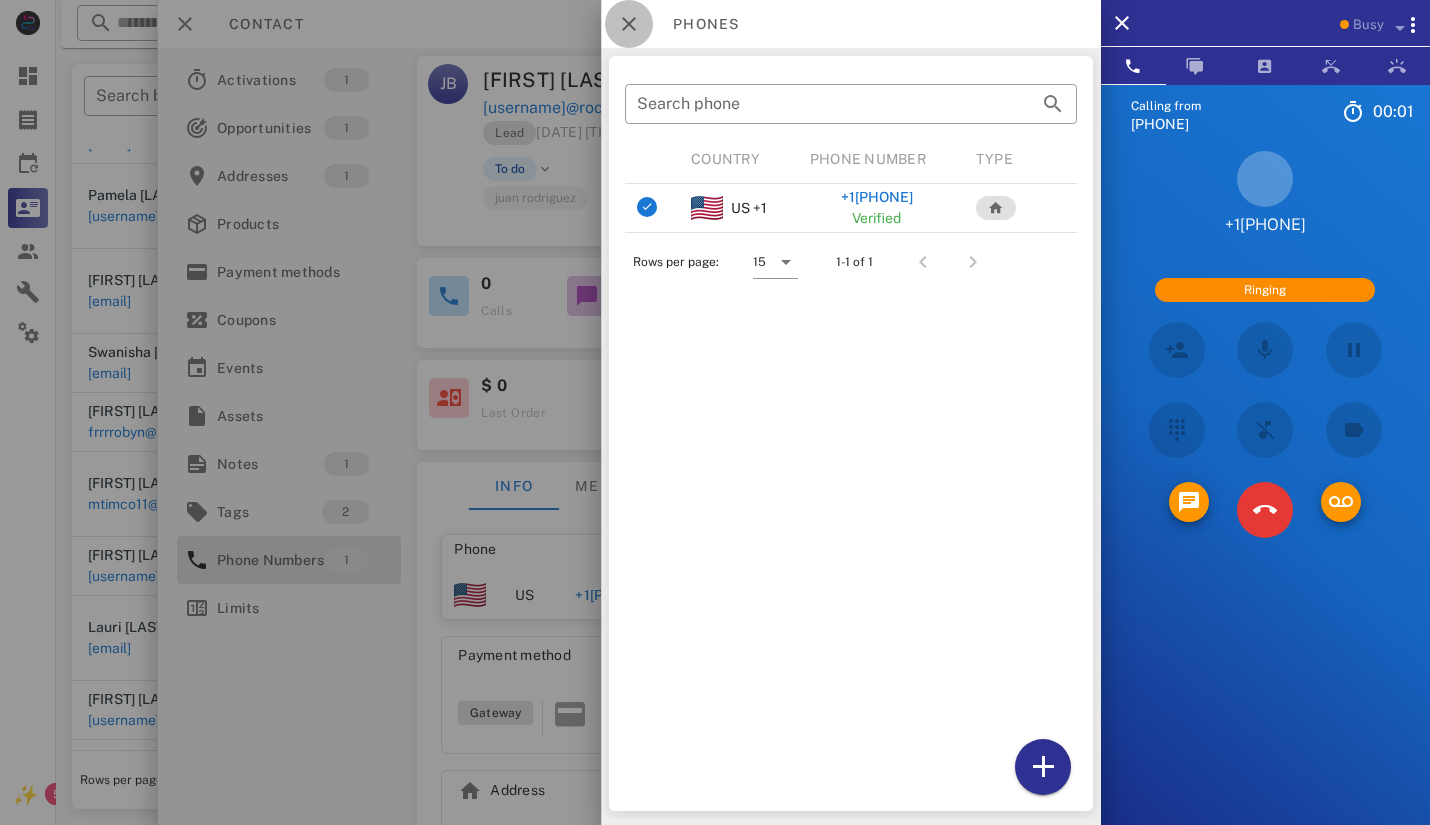 click at bounding box center (629, 24) 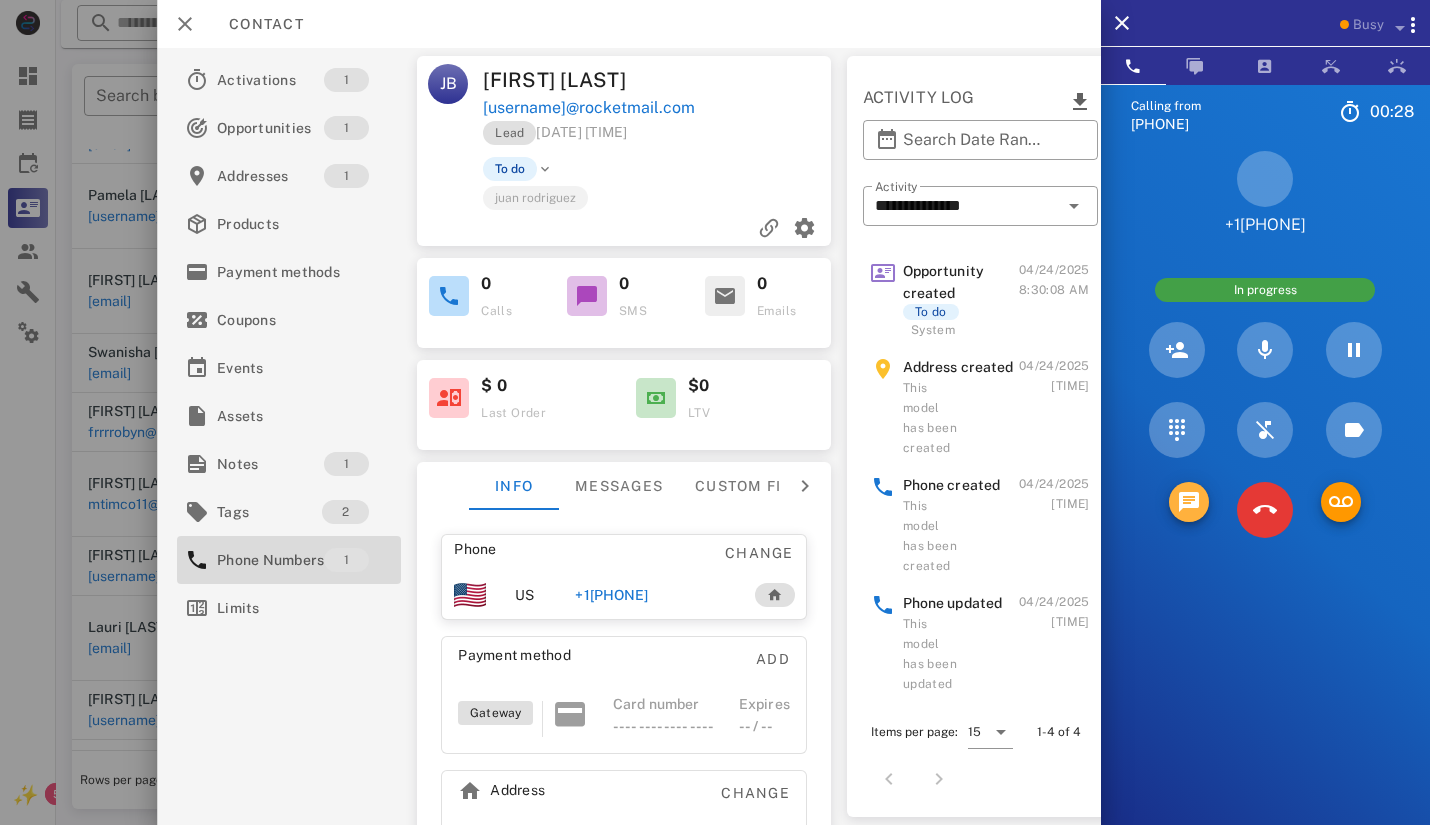 click at bounding box center (1189, 502) 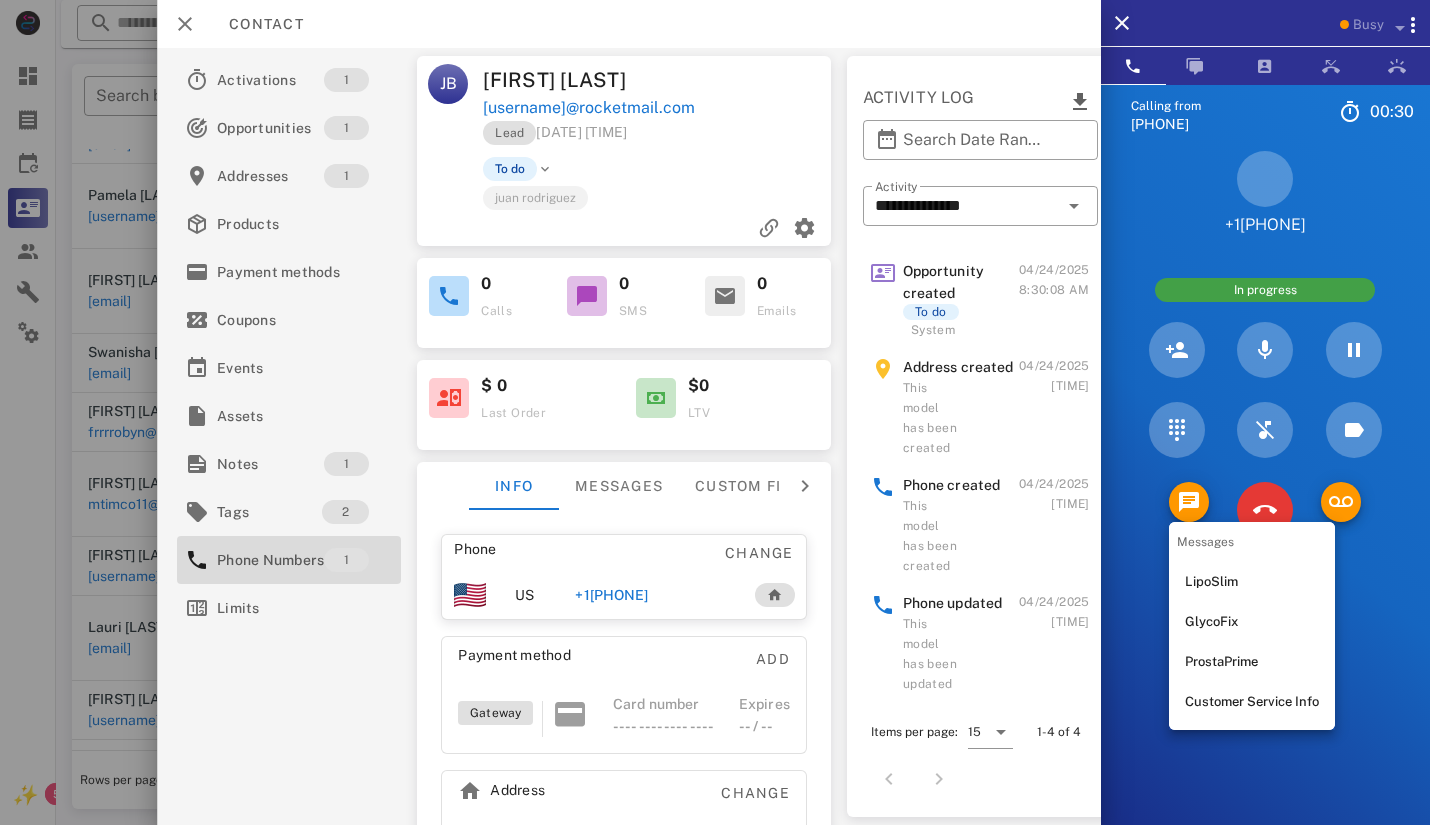 click on "LipoSlim" at bounding box center (1252, 582) 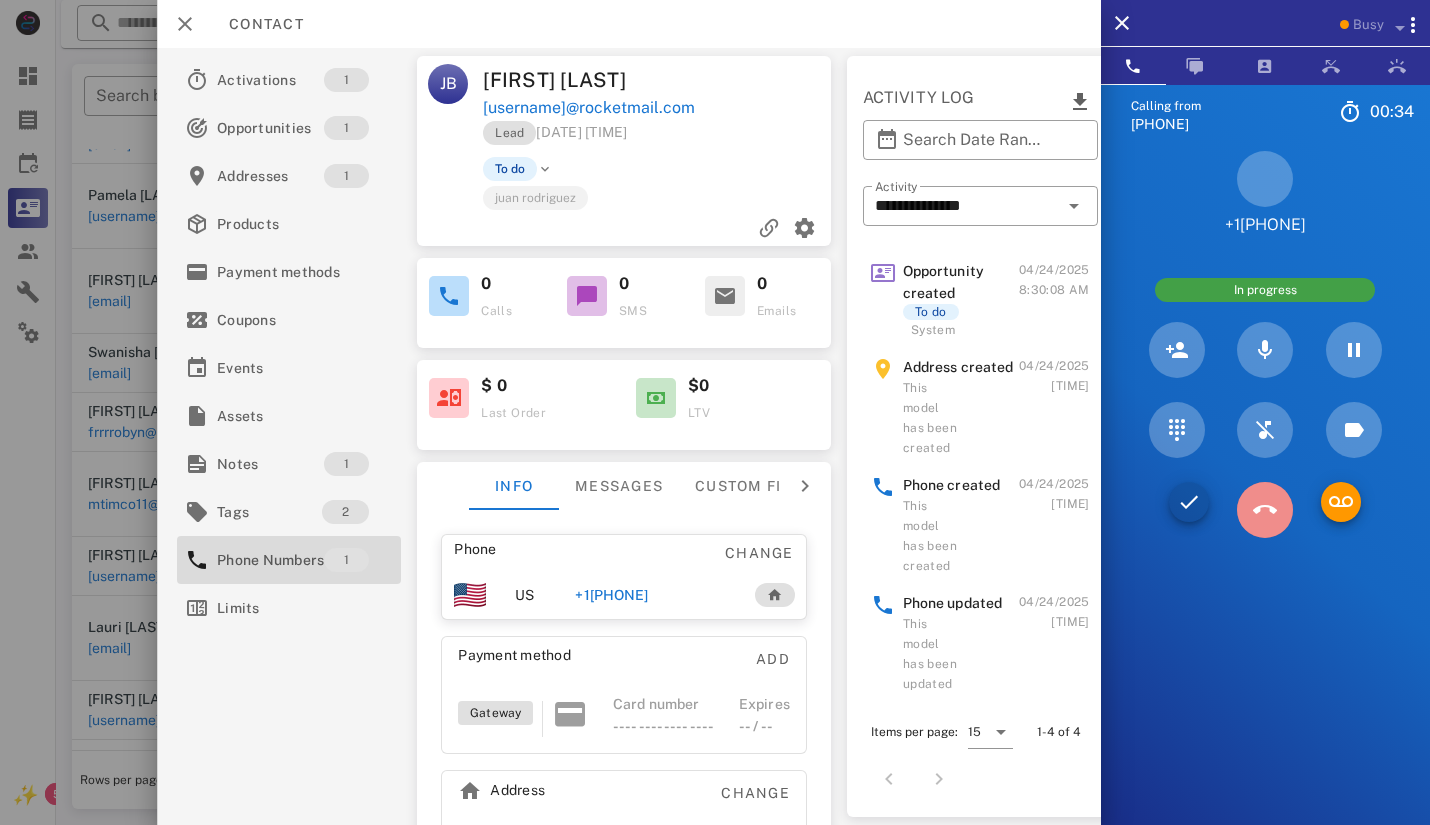 drag, startPoint x: 1253, startPoint y: 518, endPoint x: 1263, endPoint y: 519, distance: 10.049875 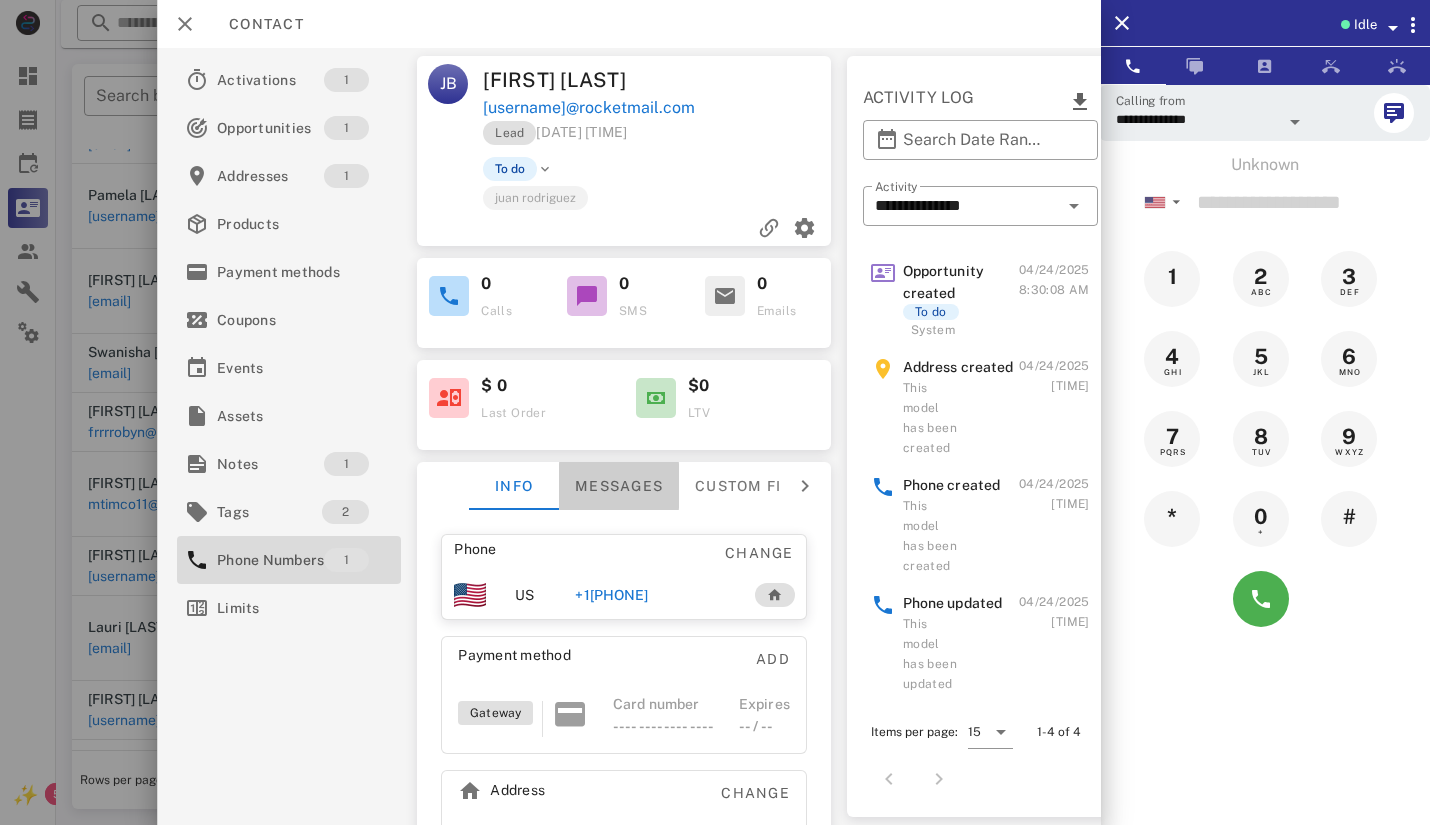 click on "Messages" at bounding box center [619, 486] 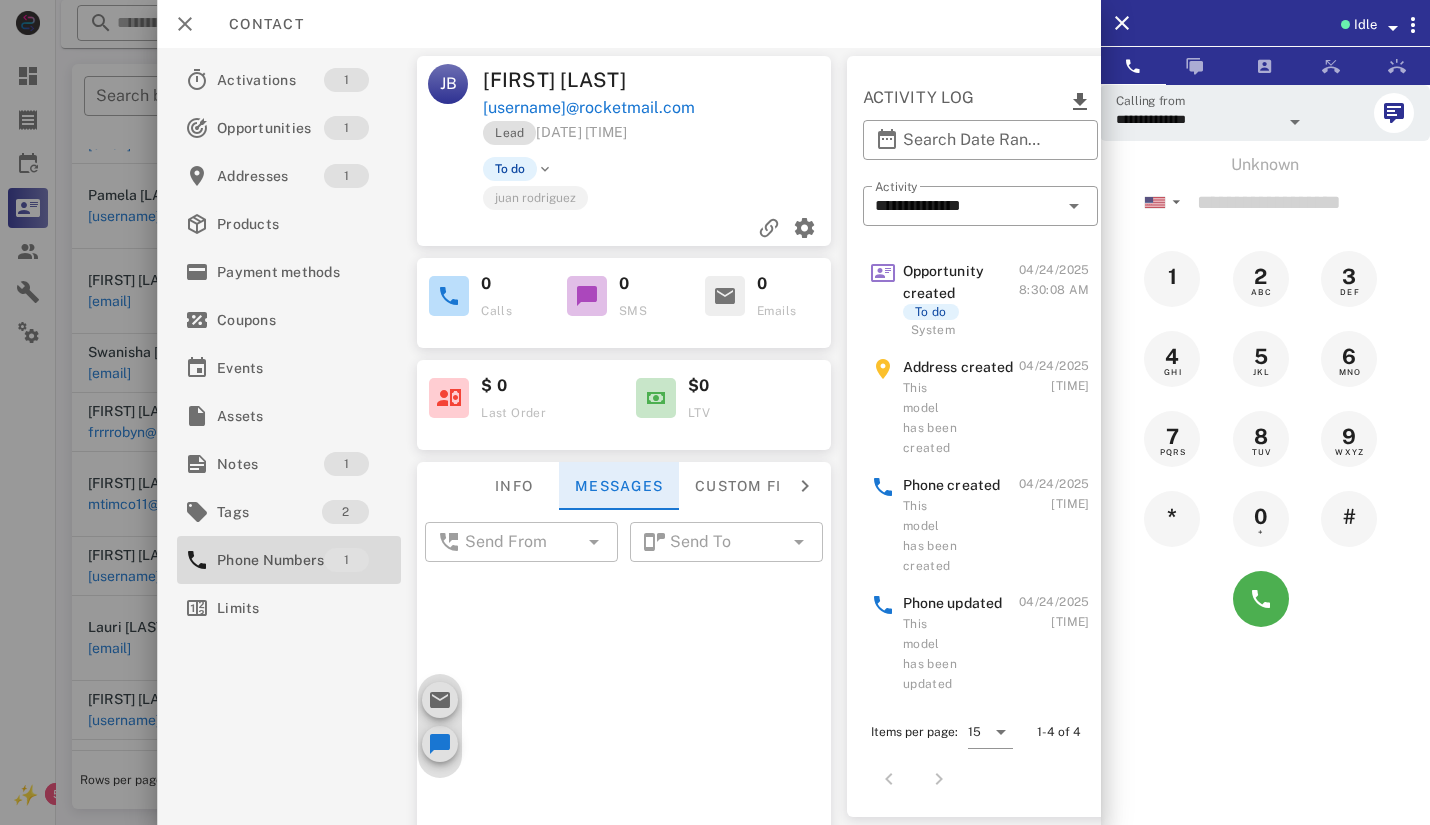 scroll, scrollTop: 47, scrollLeft: 0, axis: vertical 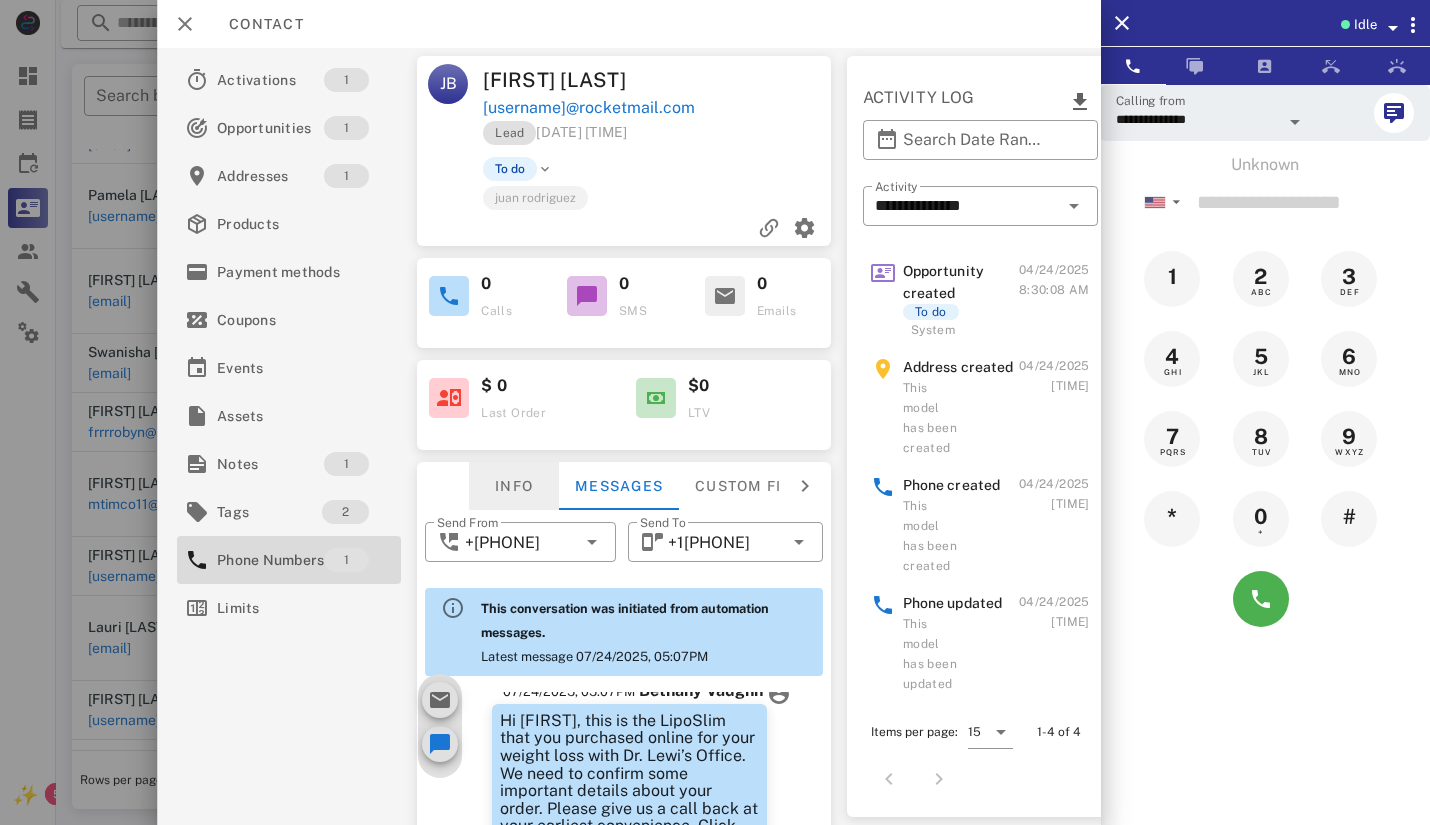 click on "Info" at bounding box center (514, 486) 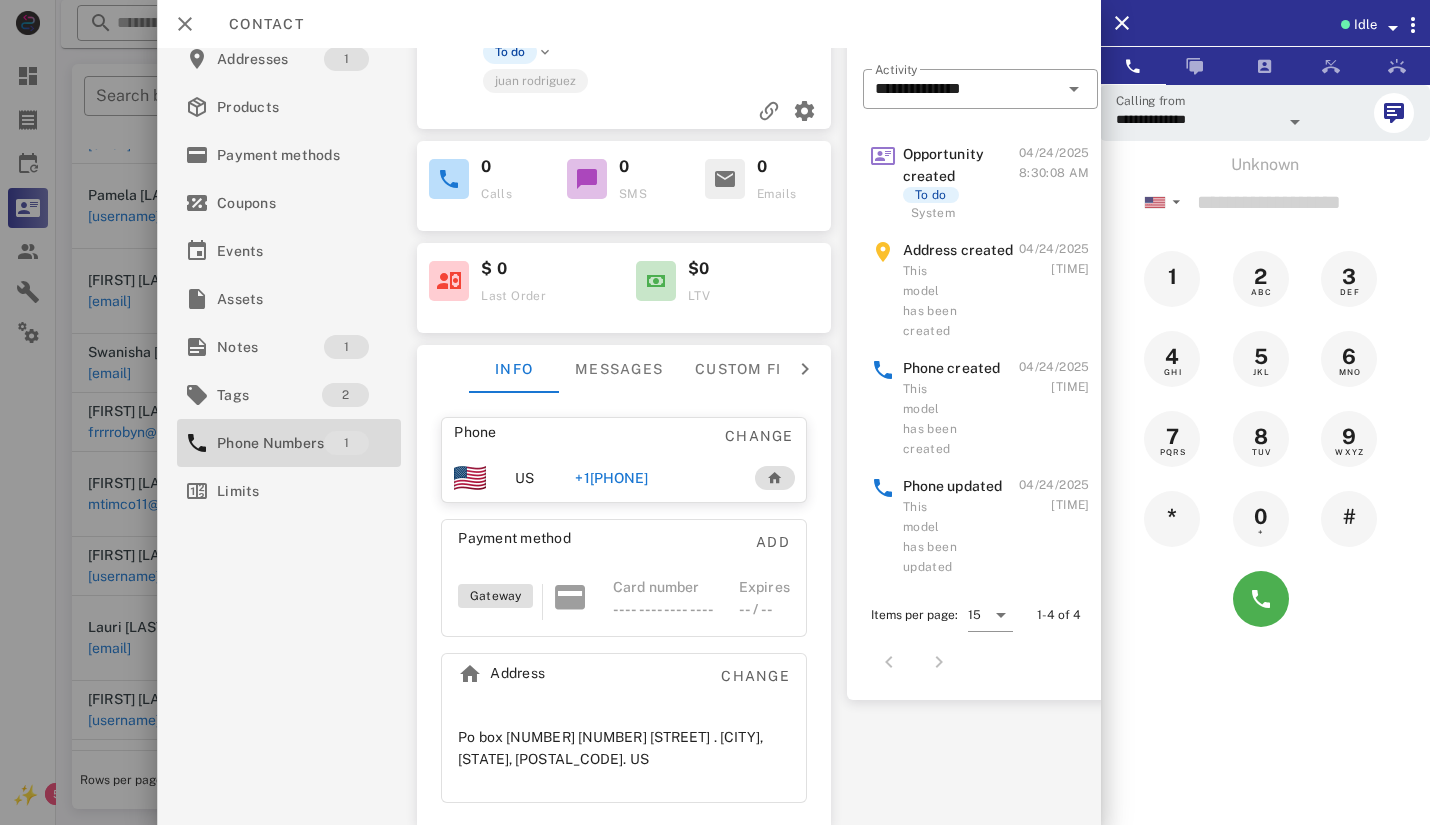 scroll, scrollTop: 130, scrollLeft: 0, axis: vertical 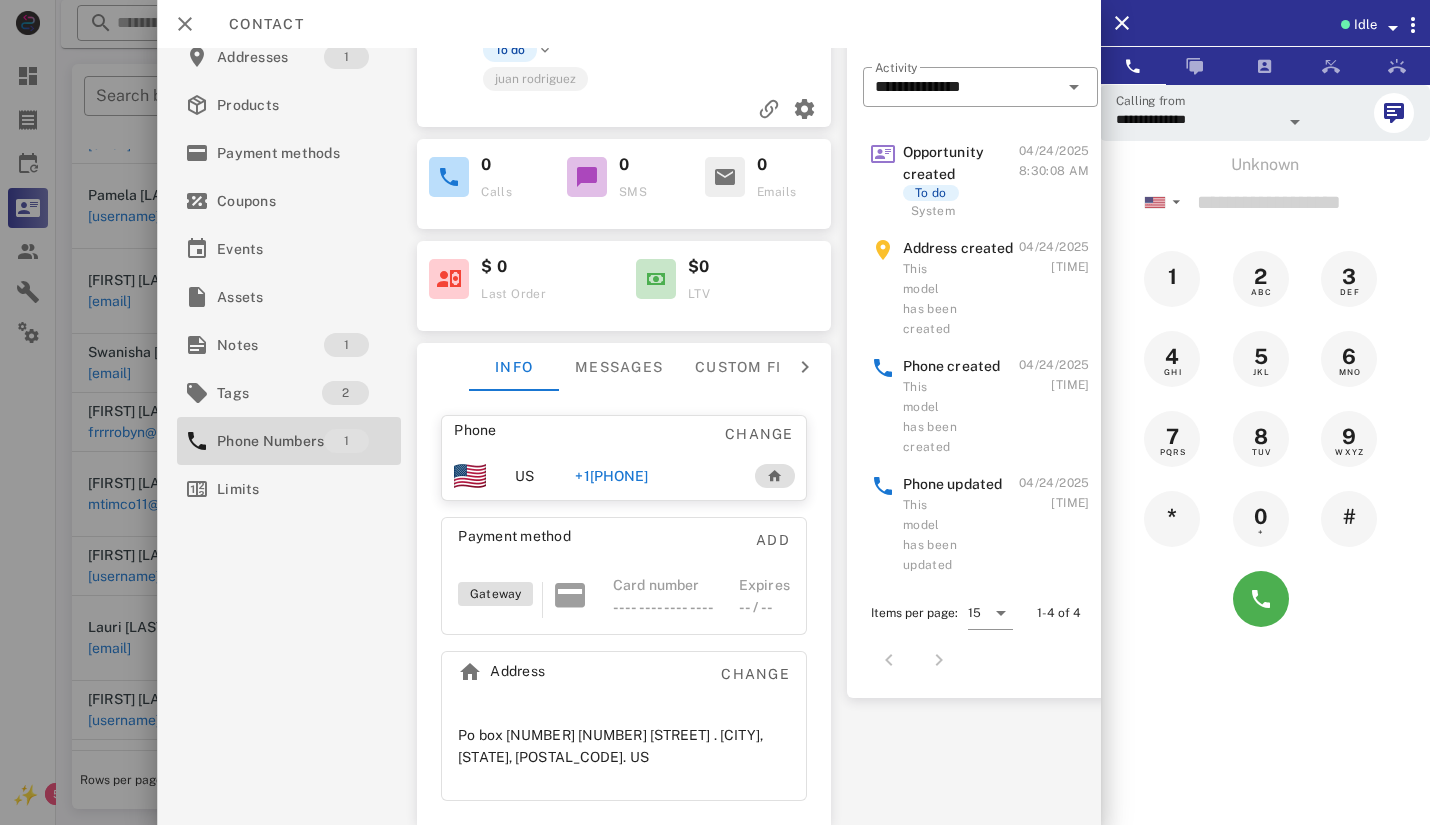 click on "+1[PHONE]" at bounding box center (611, 476) 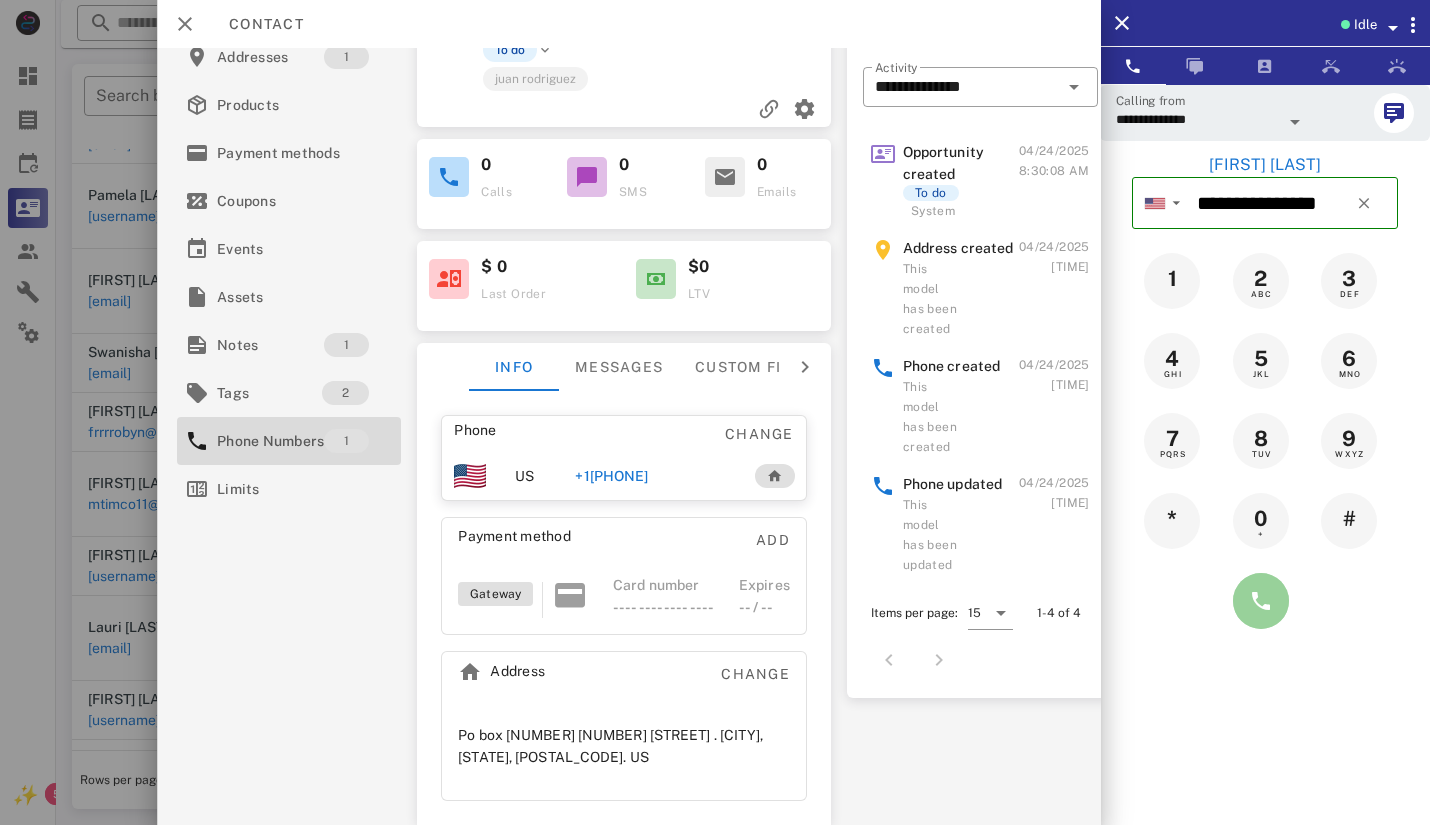 click at bounding box center (1261, 601) 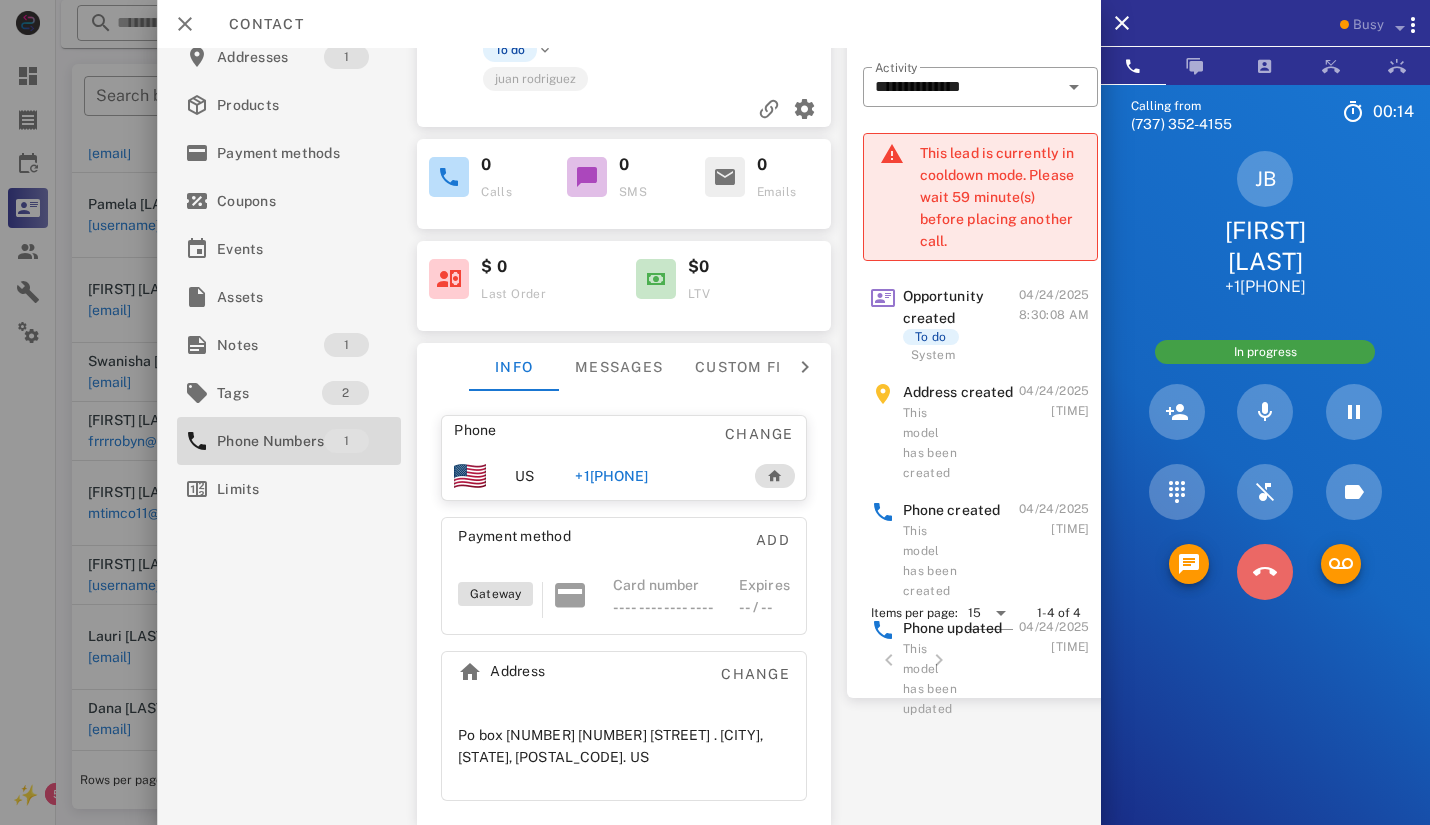 click at bounding box center [1265, 572] 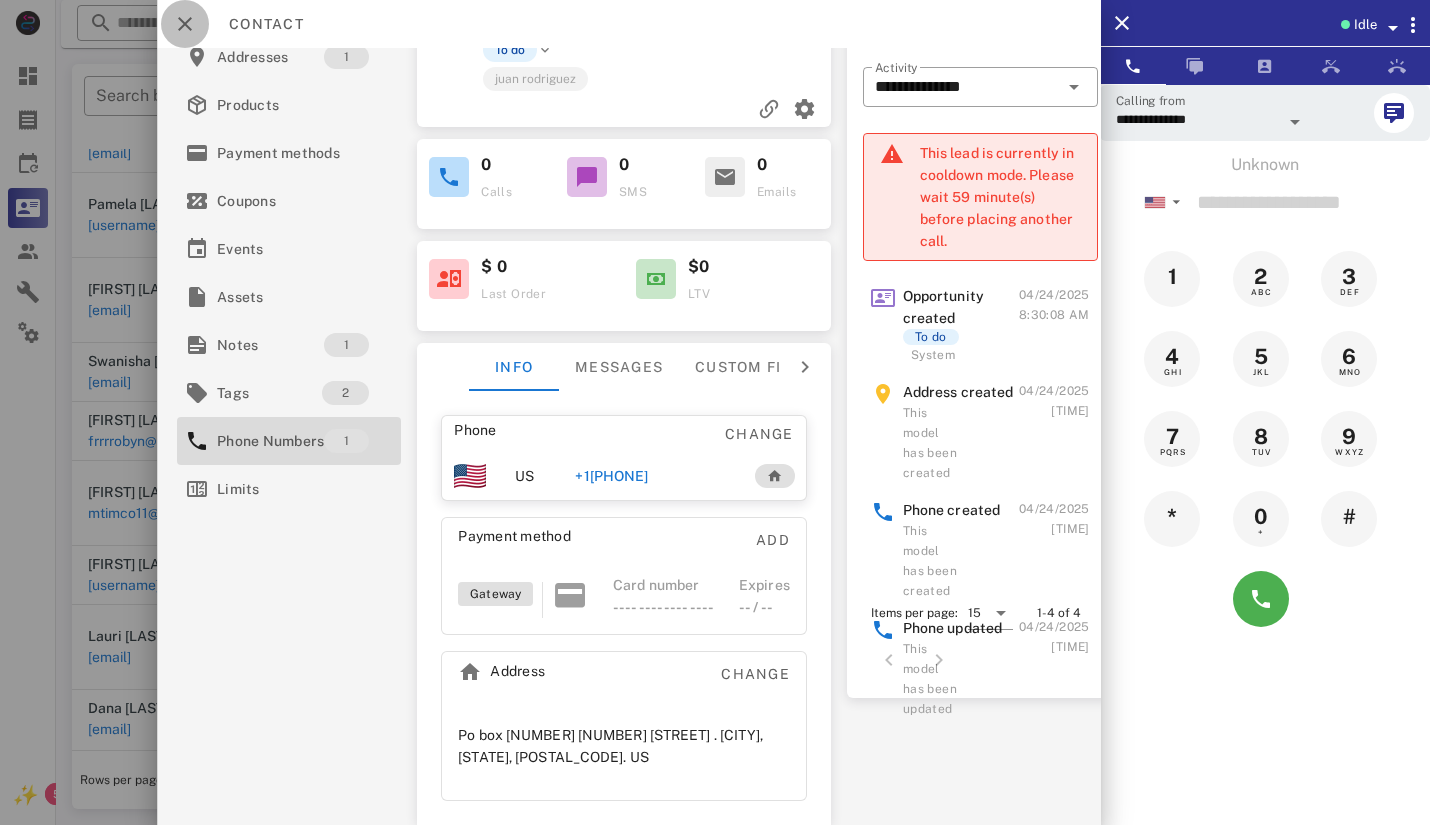 click at bounding box center [185, 24] 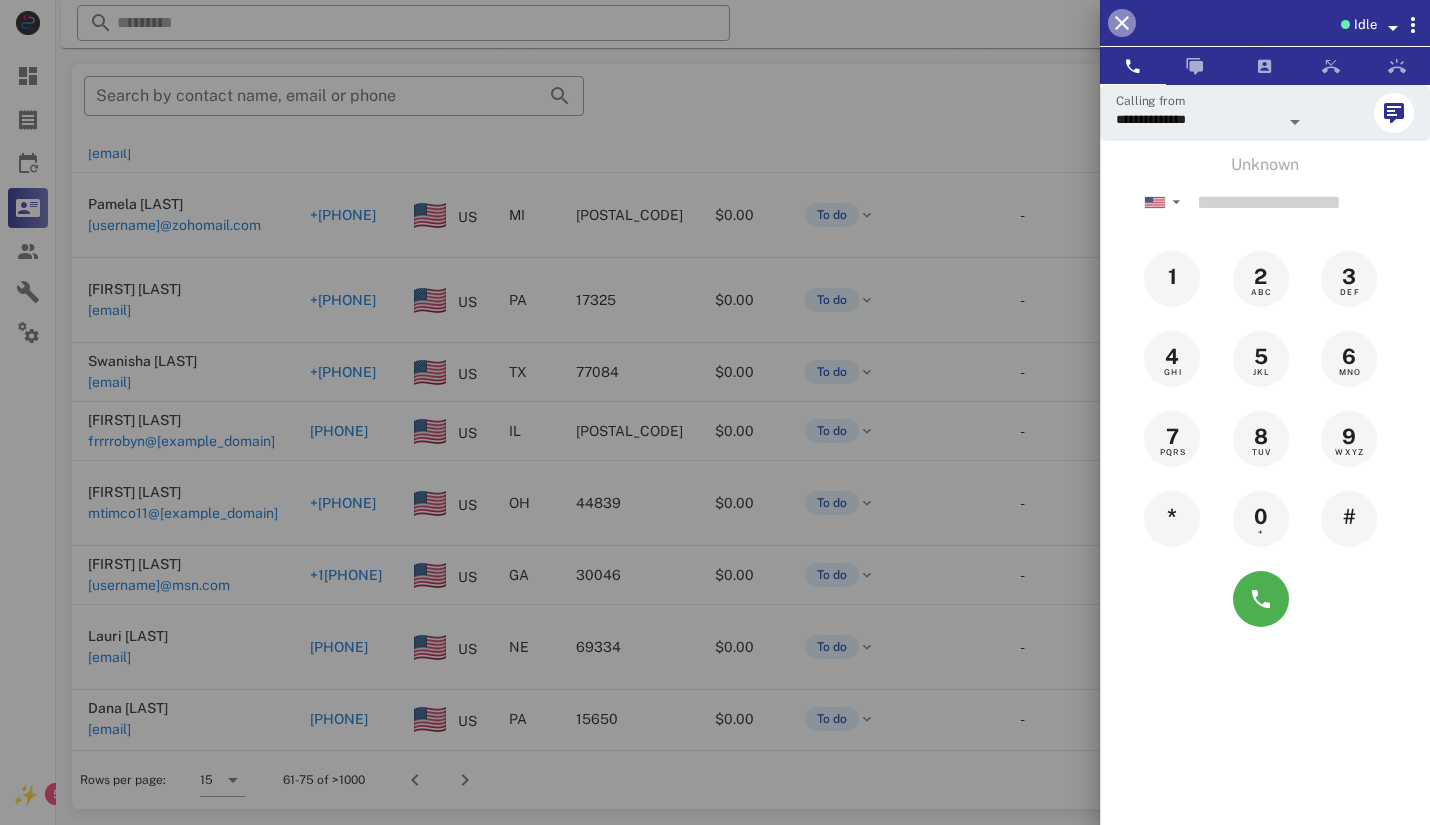 click at bounding box center [1122, 23] 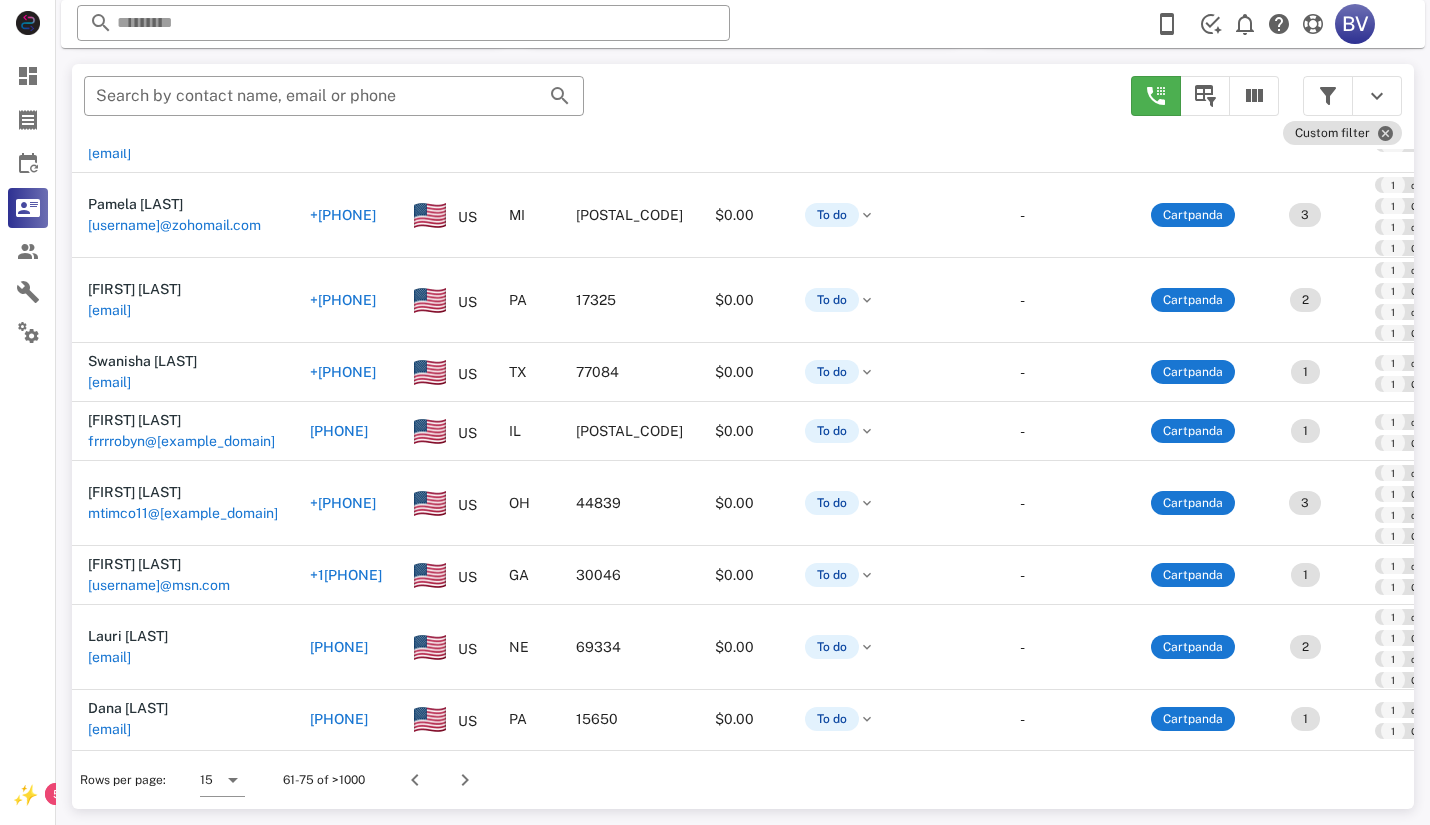 scroll, scrollTop: 232, scrollLeft: 0, axis: vertical 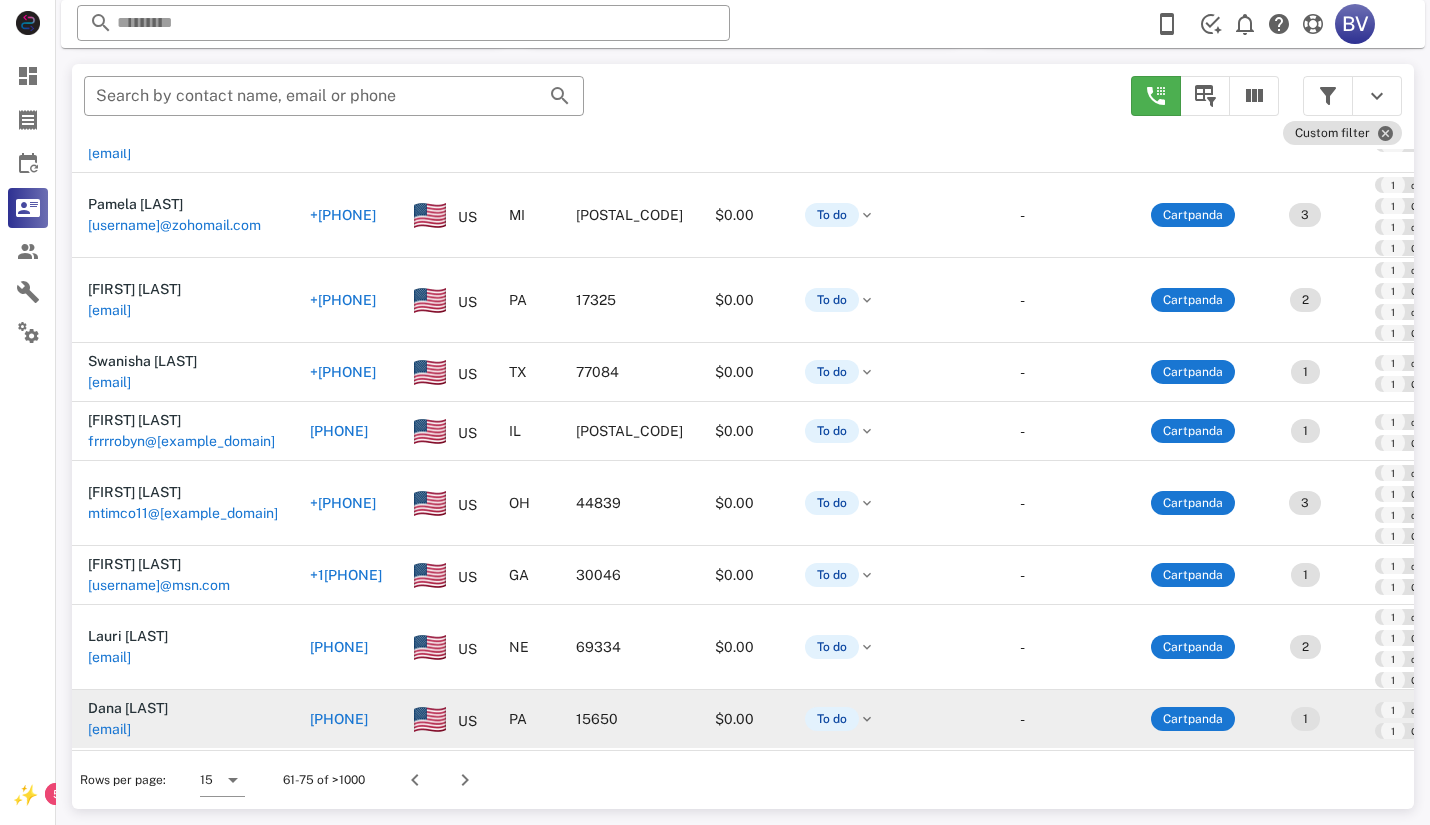 click on "[EMAIL]" at bounding box center [109, 729] 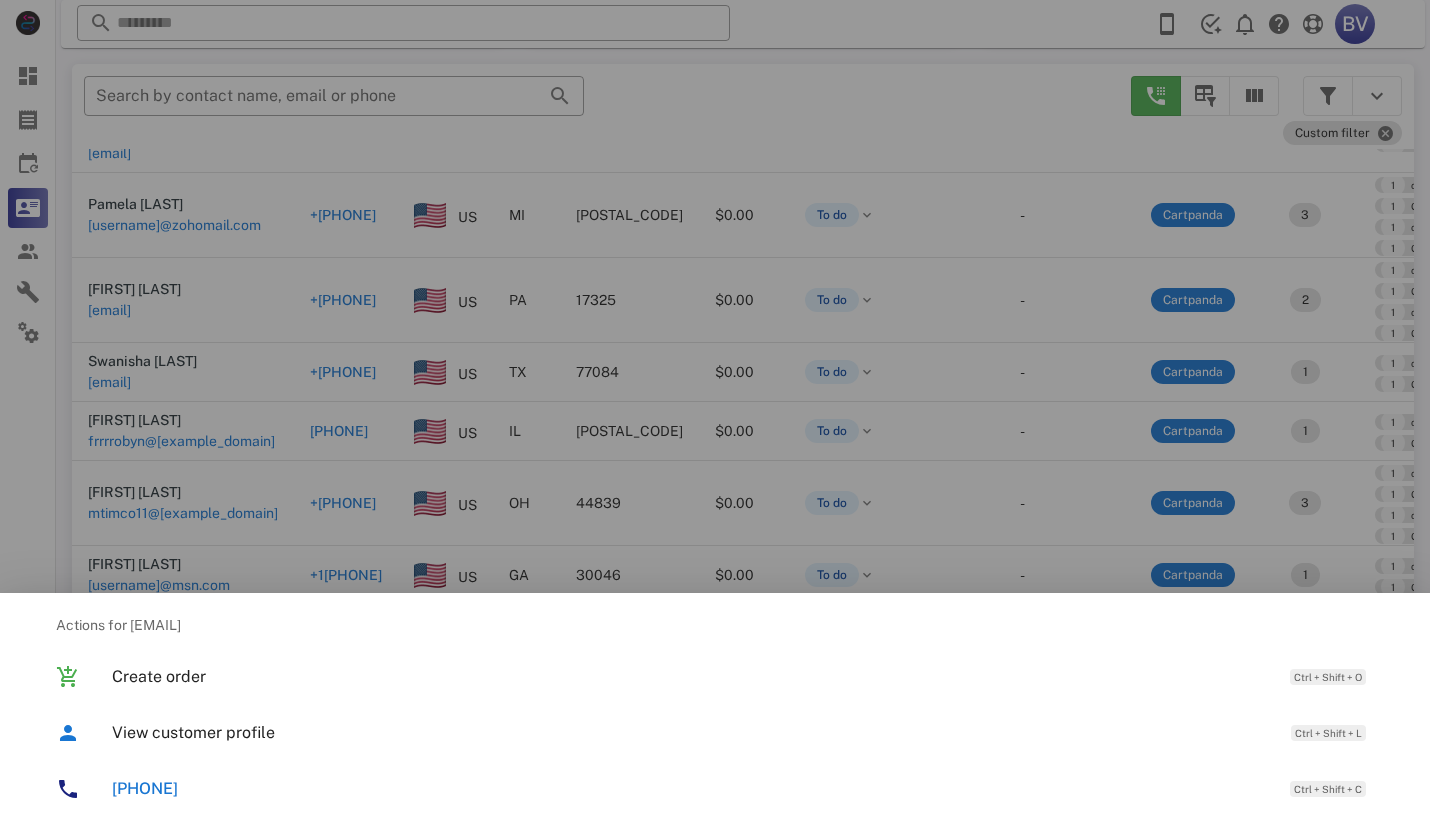 click at bounding box center [715, 412] 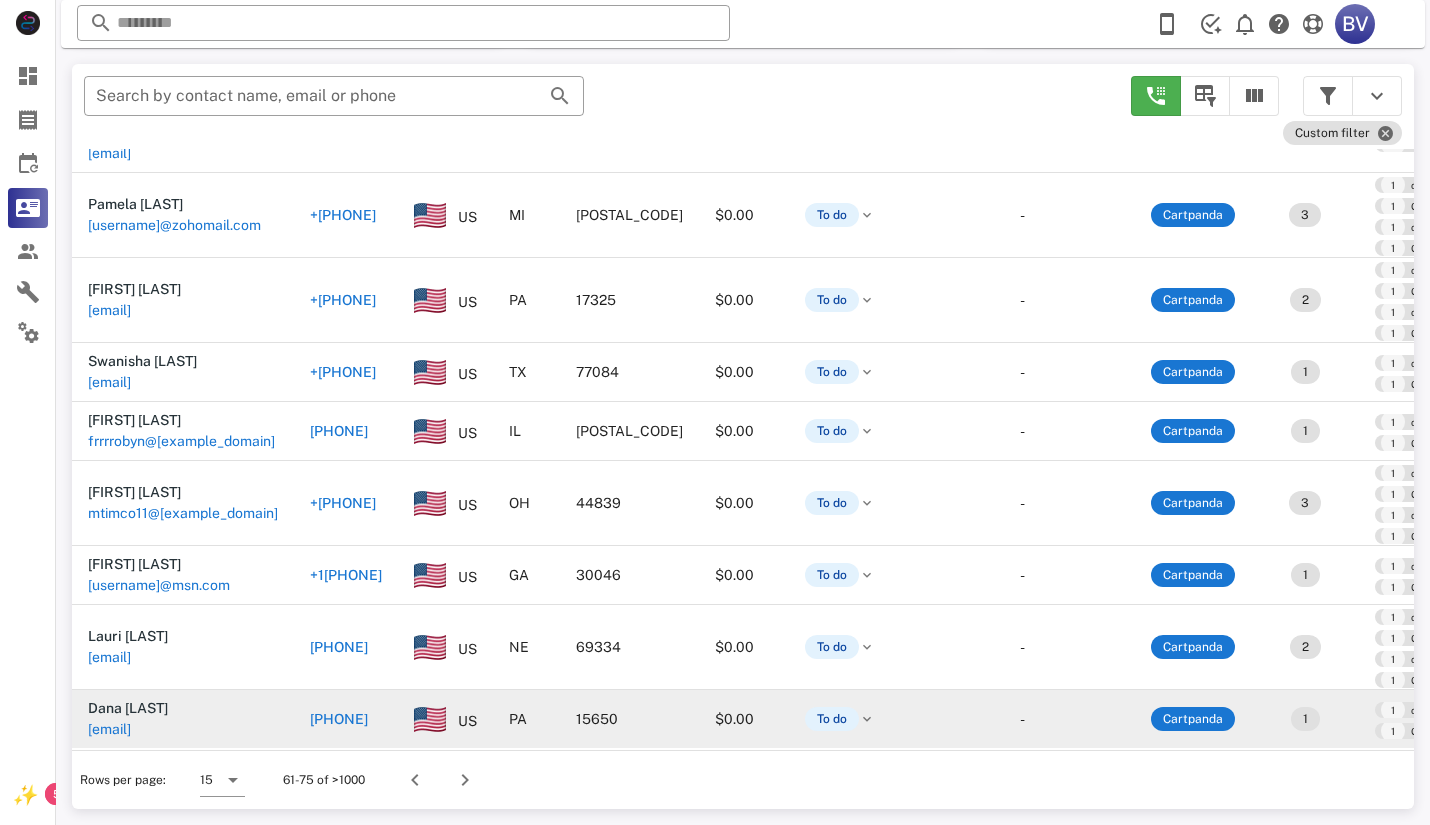 click on "[EMAIL]" at bounding box center [109, 729] 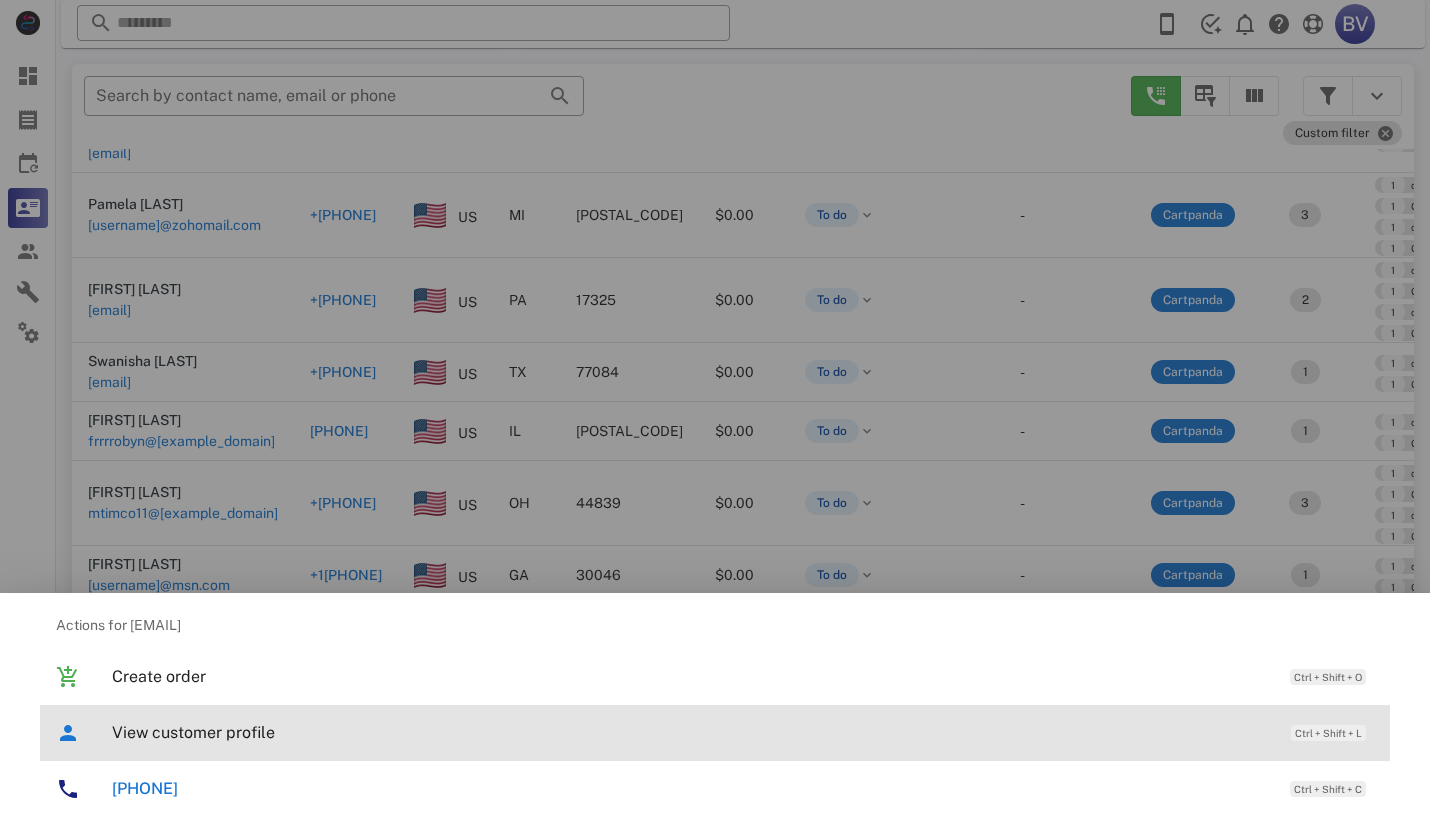 click on "View customer profile Ctrl + Shift + L" at bounding box center (743, 732) 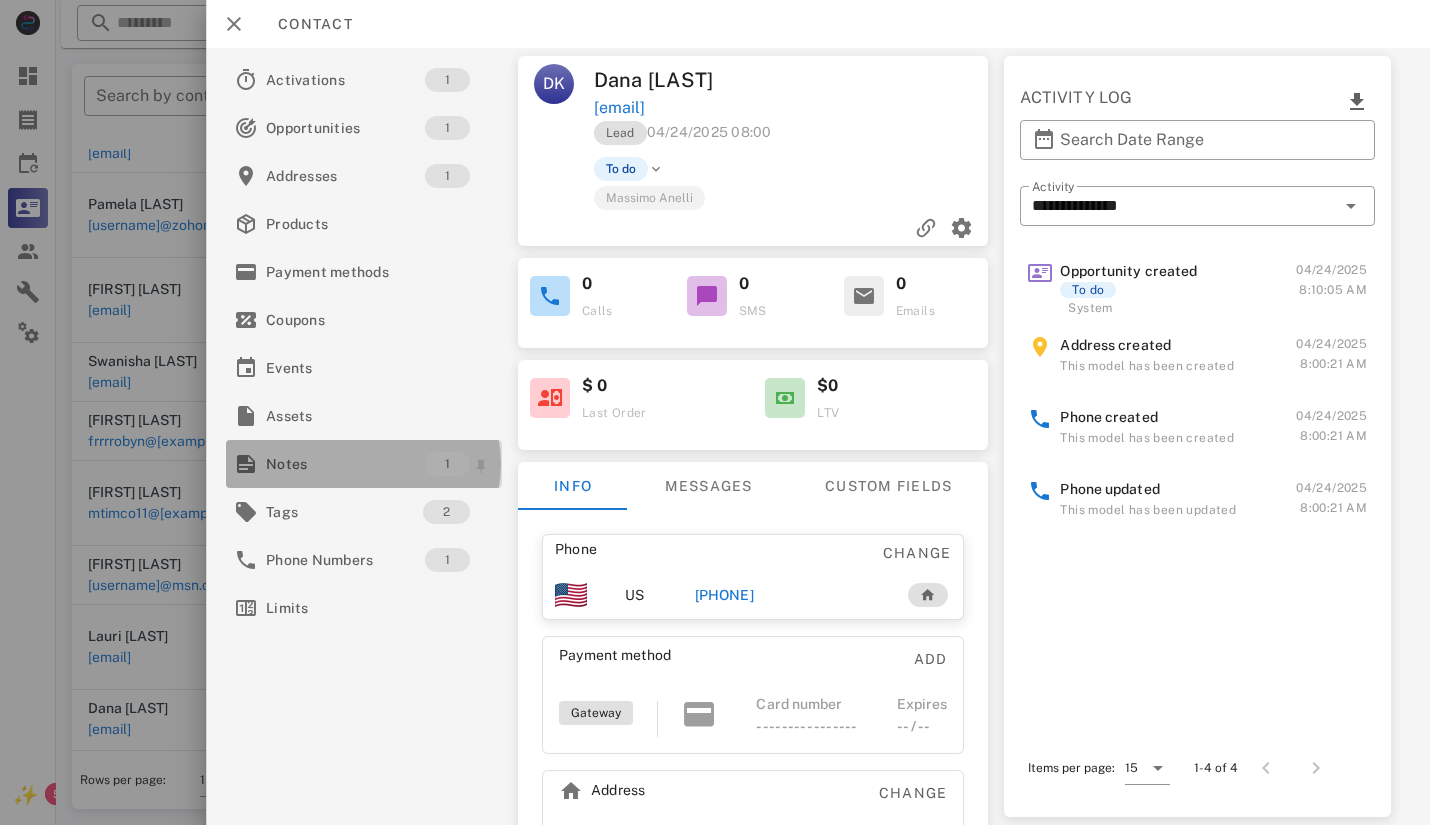click on "Notes" at bounding box center (345, 464) 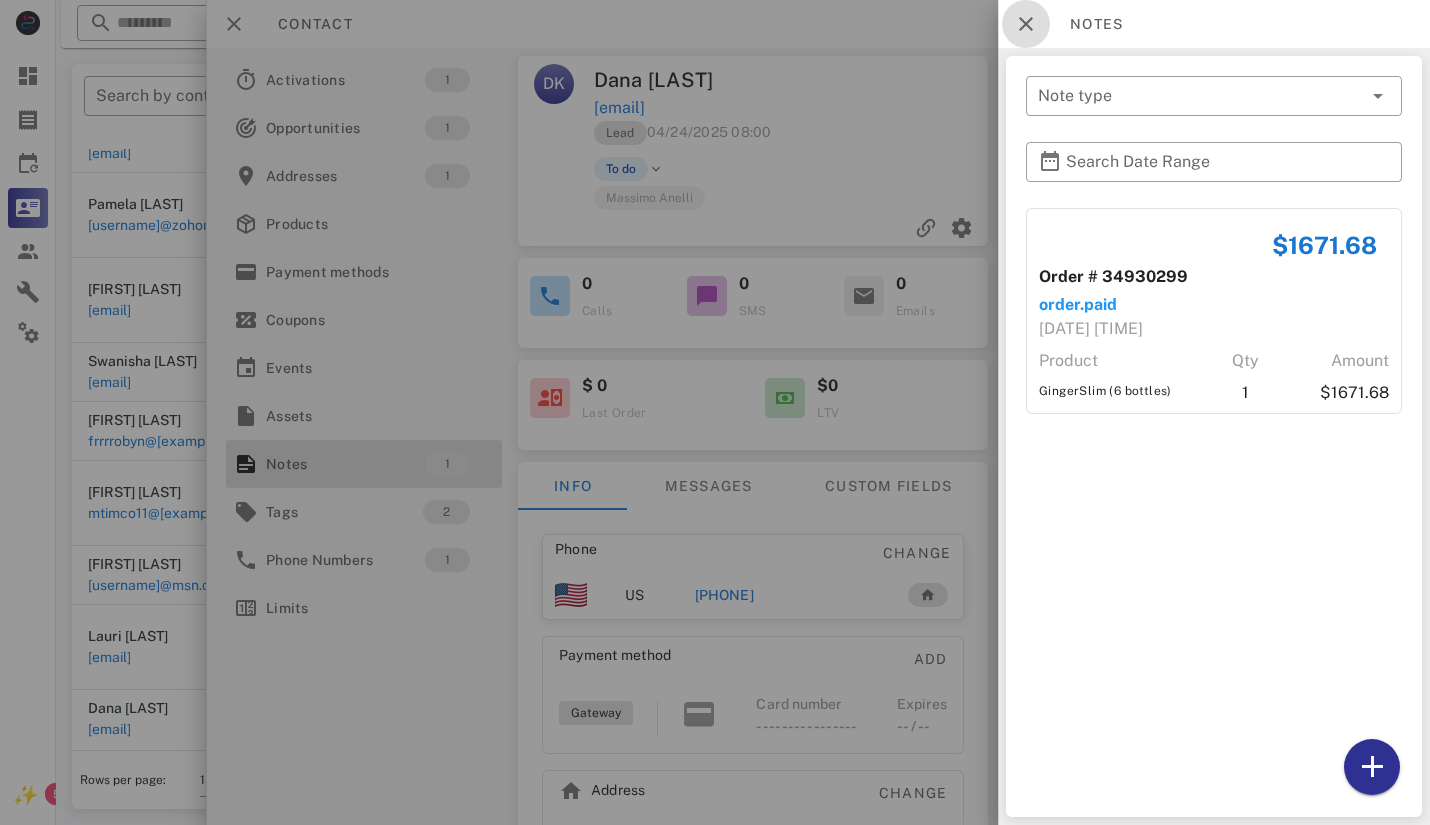 click at bounding box center (1026, 24) 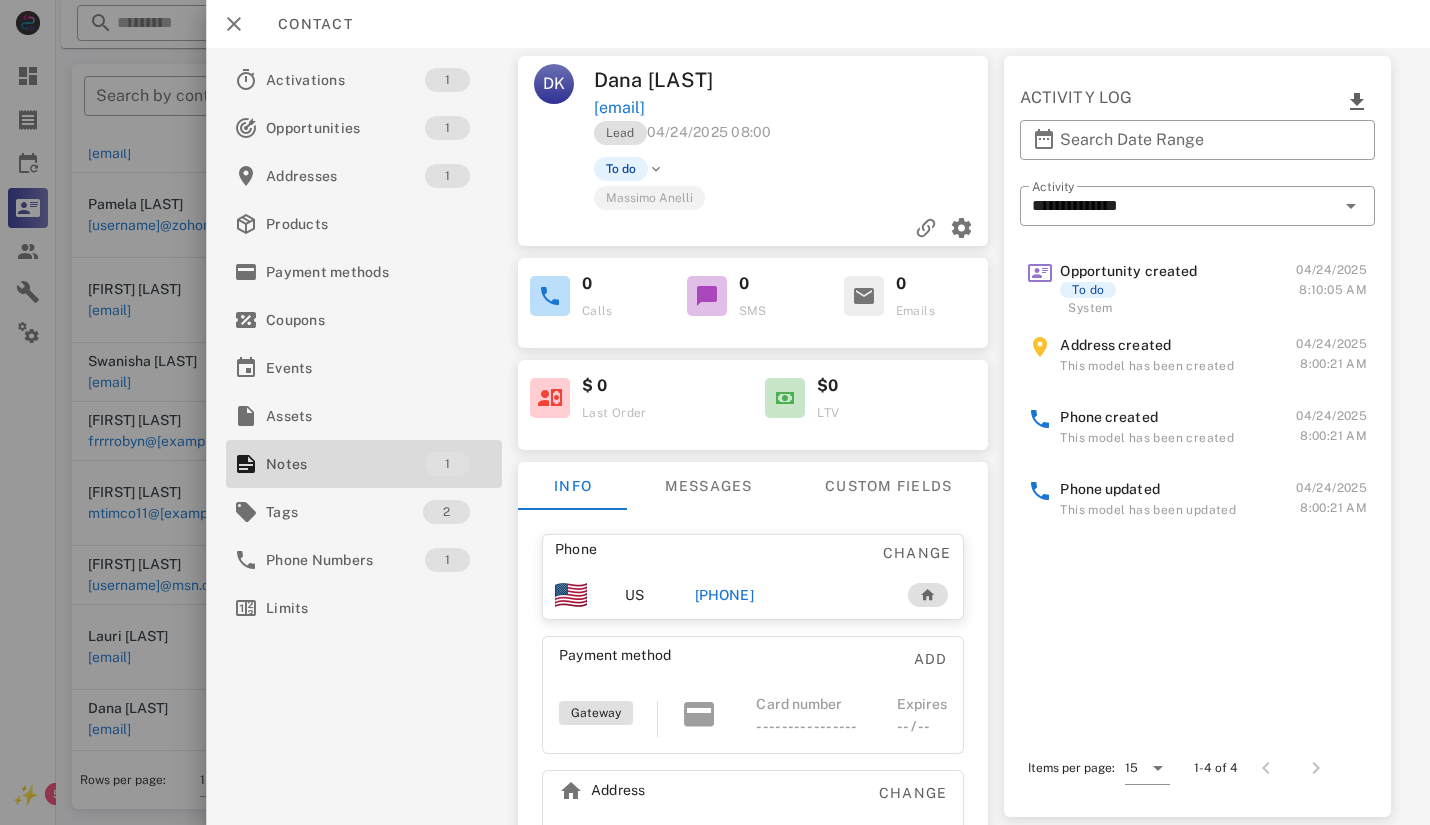click on "[PHONE]" at bounding box center (724, 595) 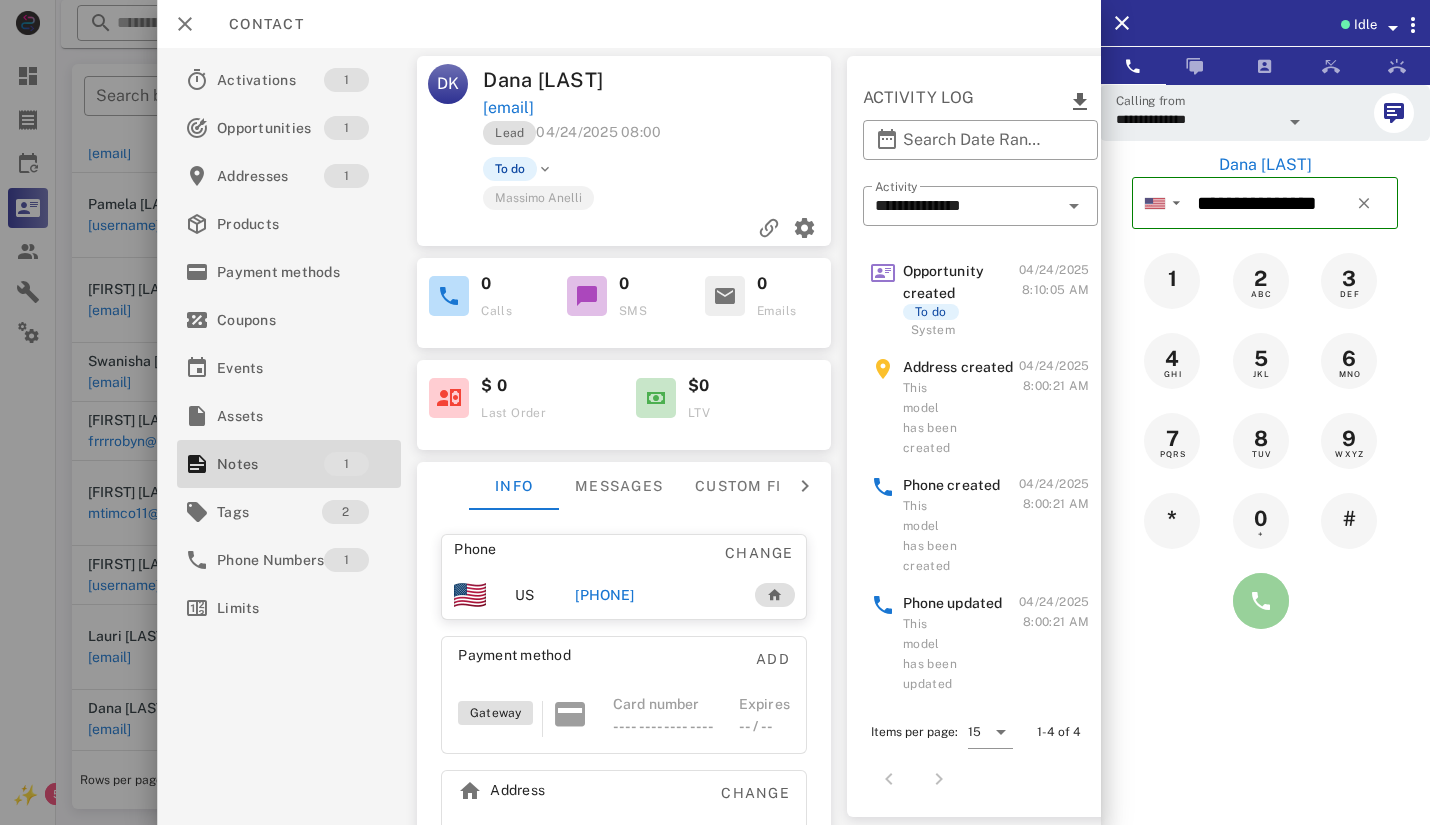 click at bounding box center [1261, 601] 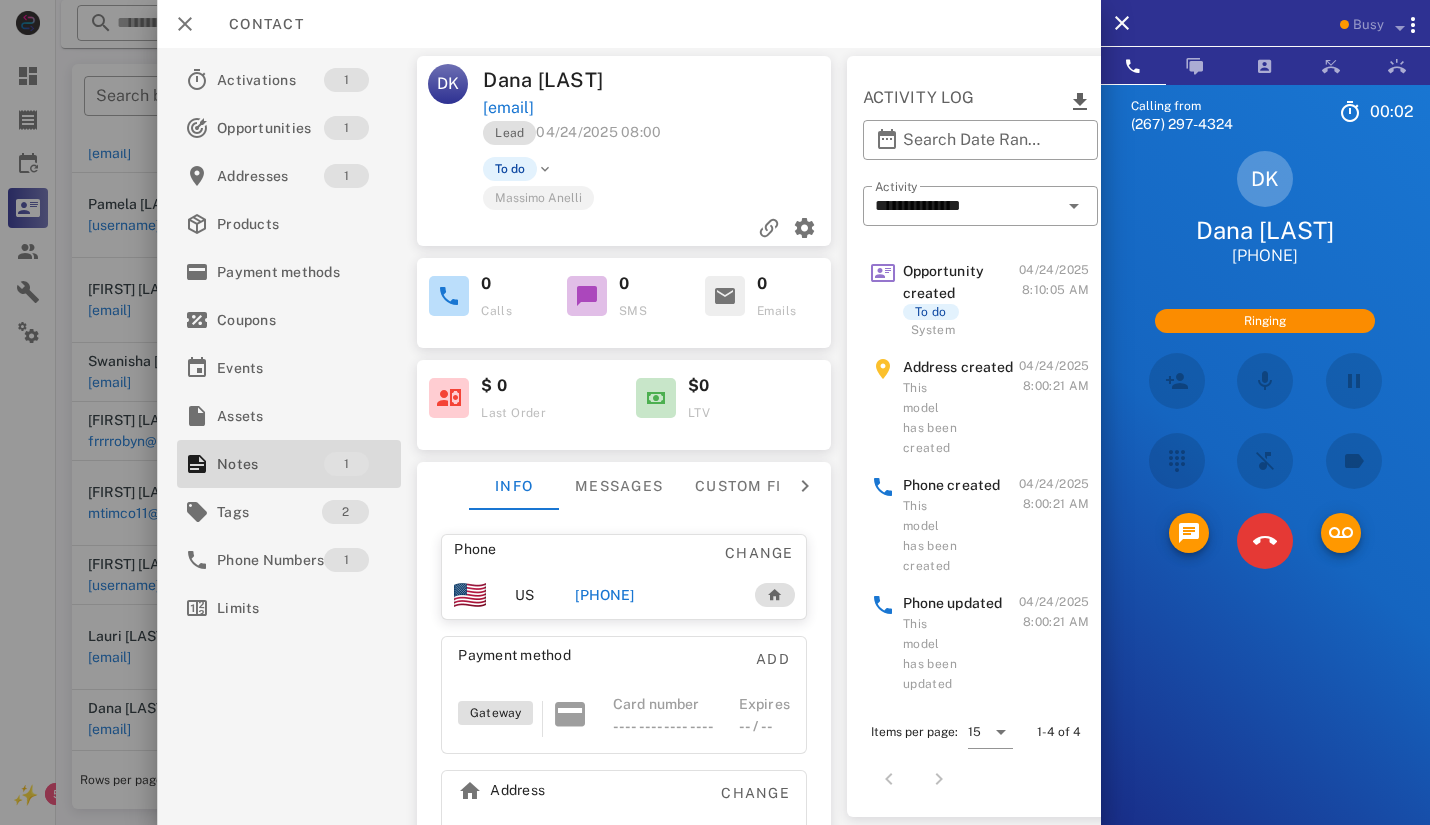 scroll, scrollTop: 173, scrollLeft: 0, axis: vertical 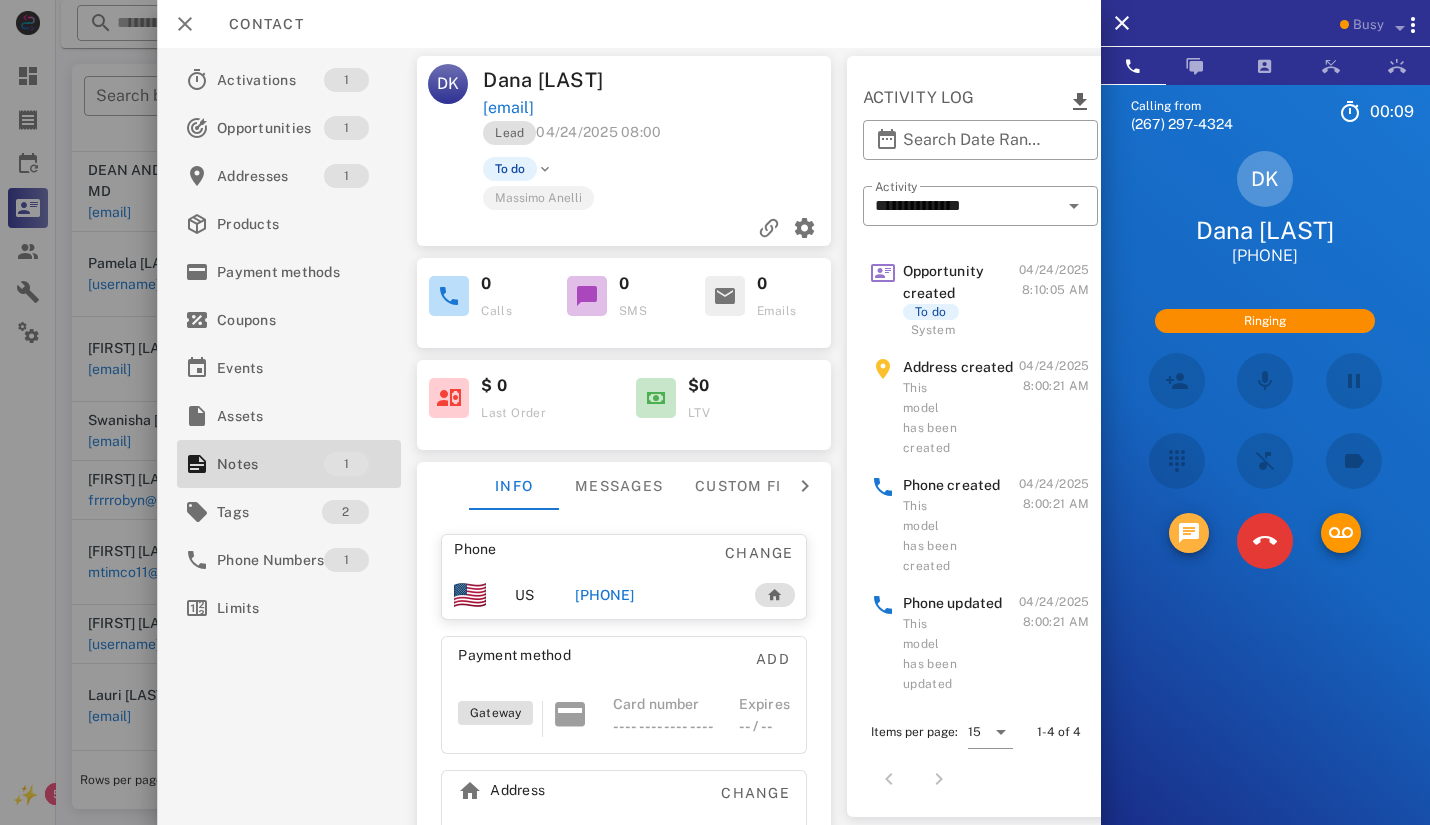 click at bounding box center [1189, 533] 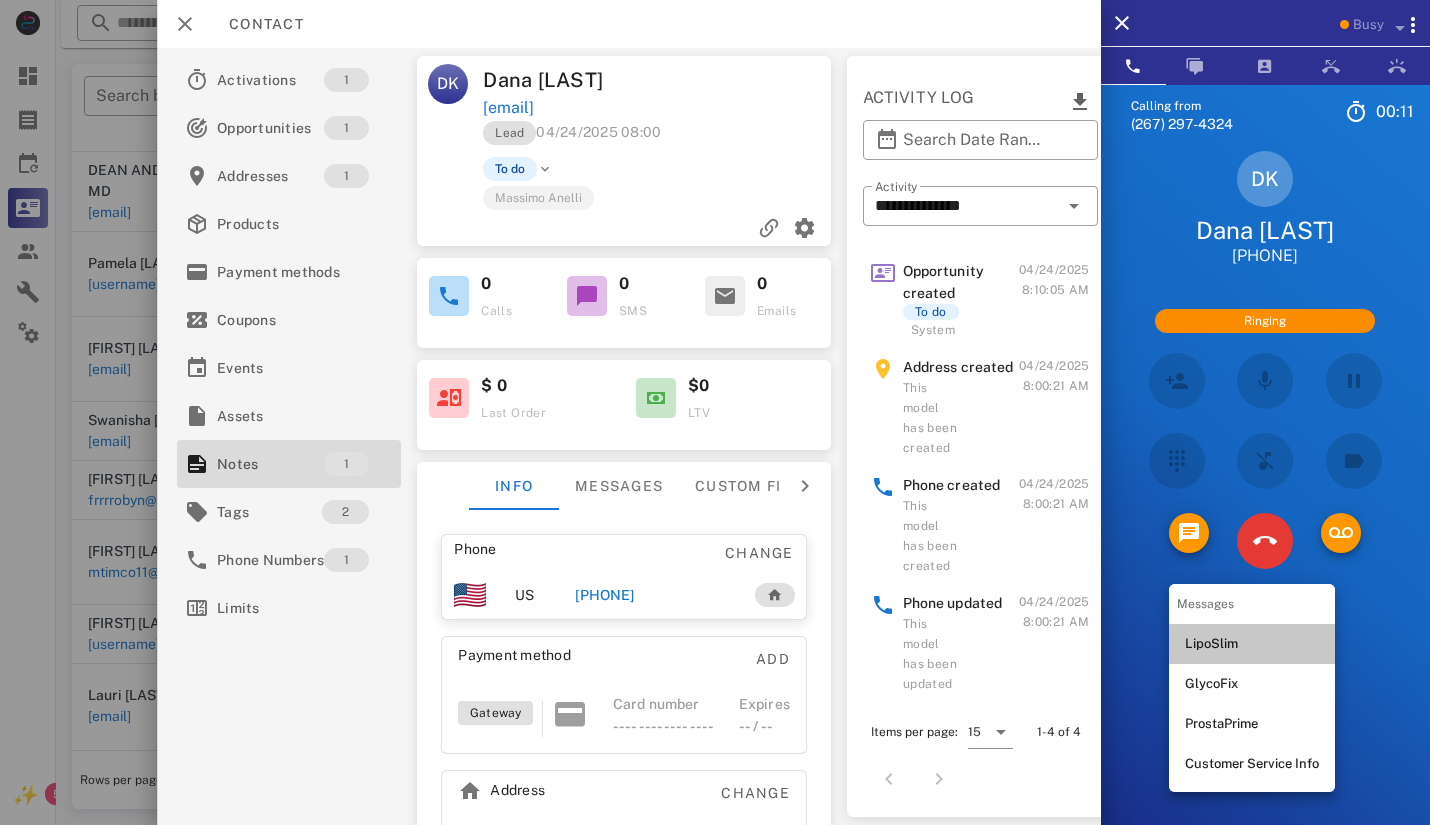 click on "LipoSlim" at bounding box center (1252, 644) 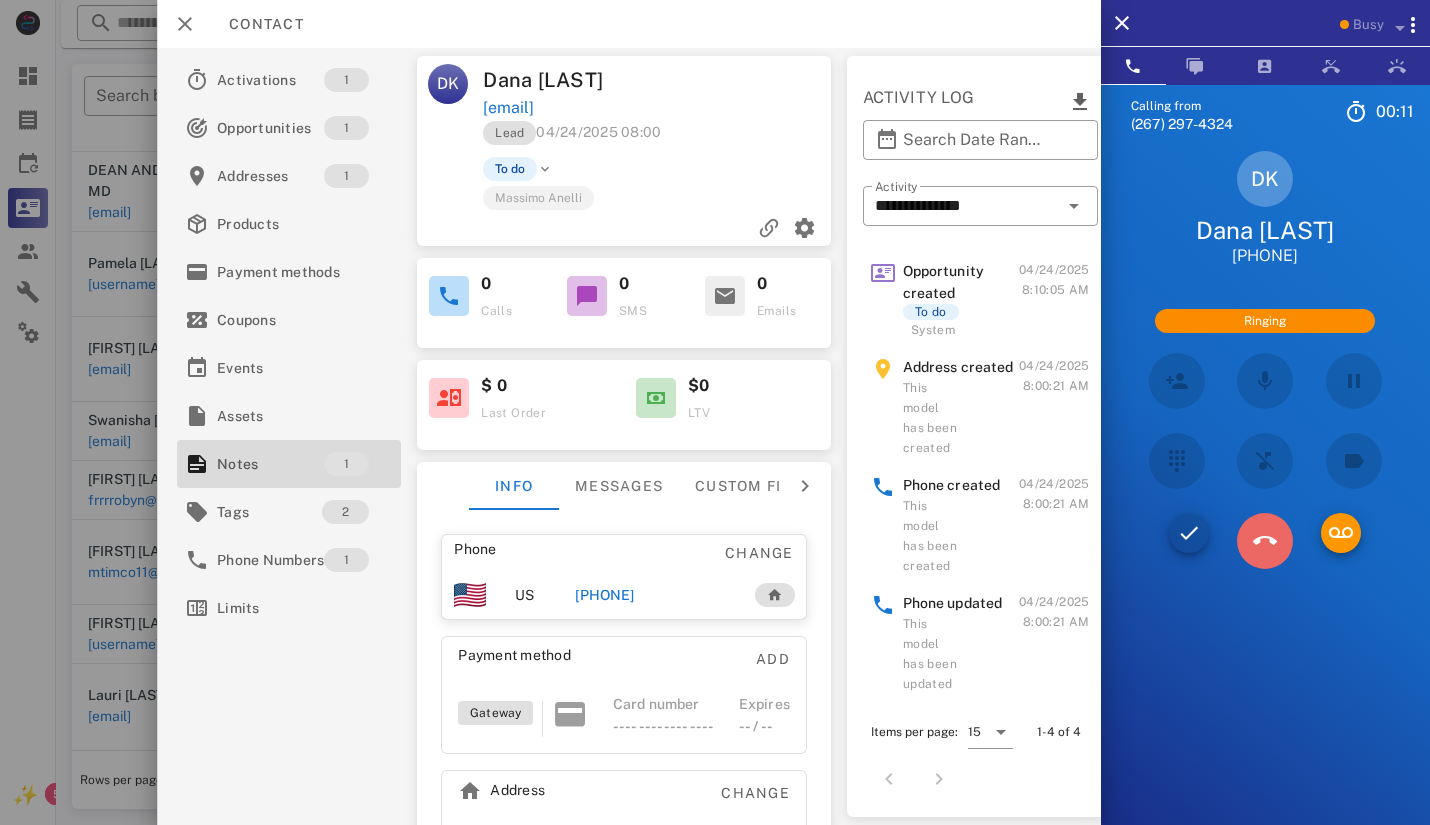 click at bounding box center (1265, 541) 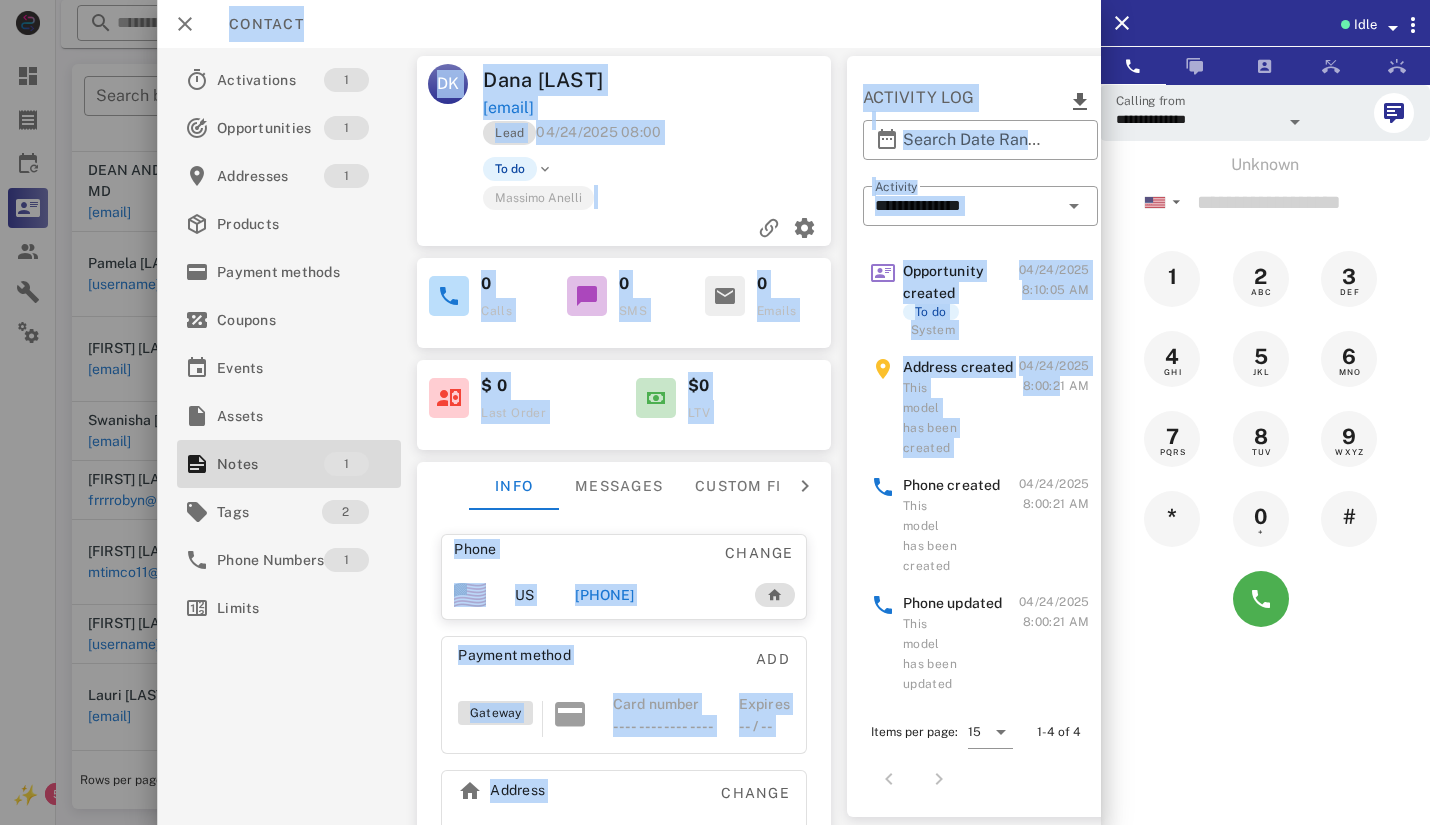 click on "**********" at bounding box center [743, -332] 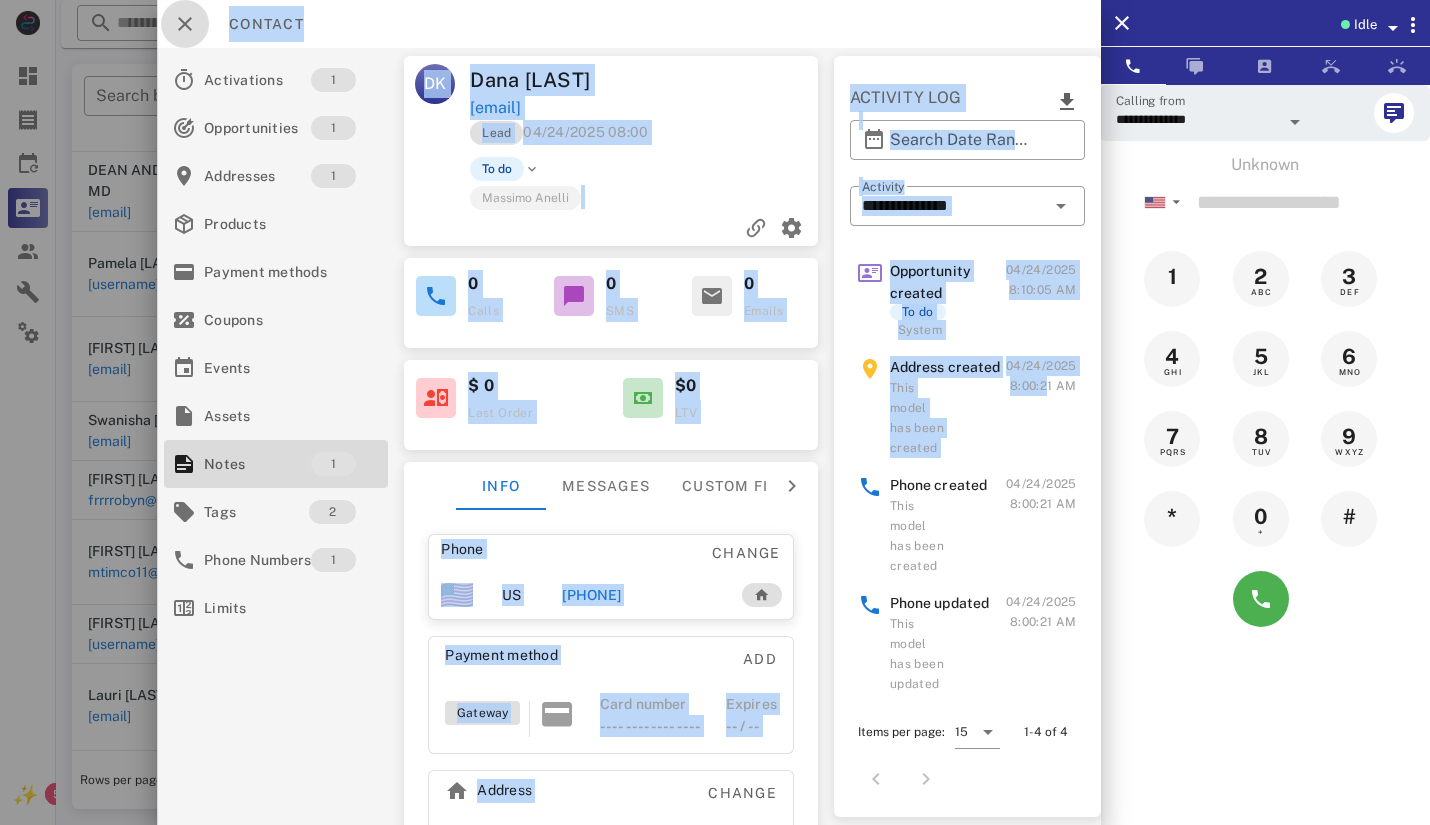 click at bounding box center [185, 24] 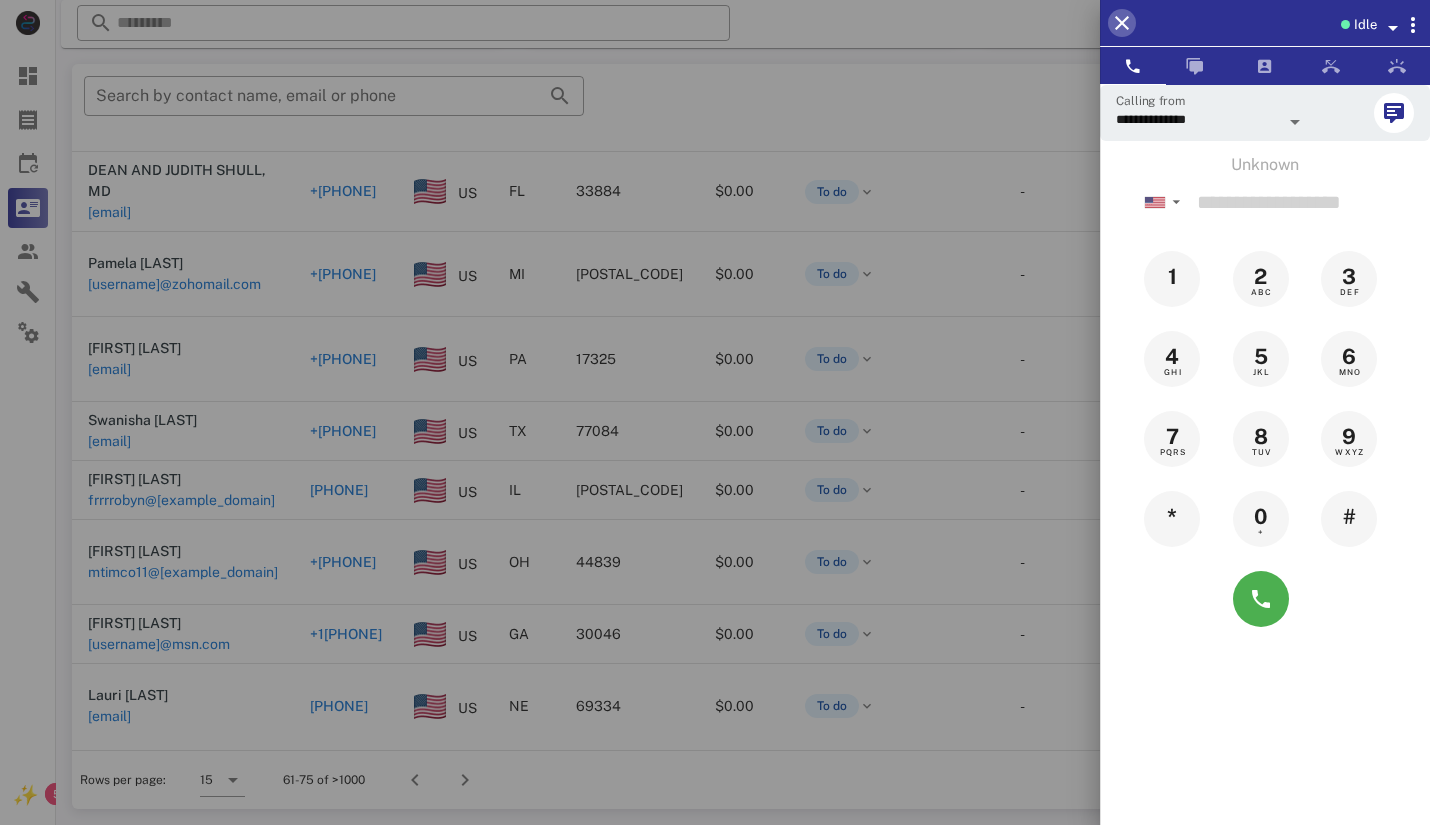 click at bounding box center [1122, 23] 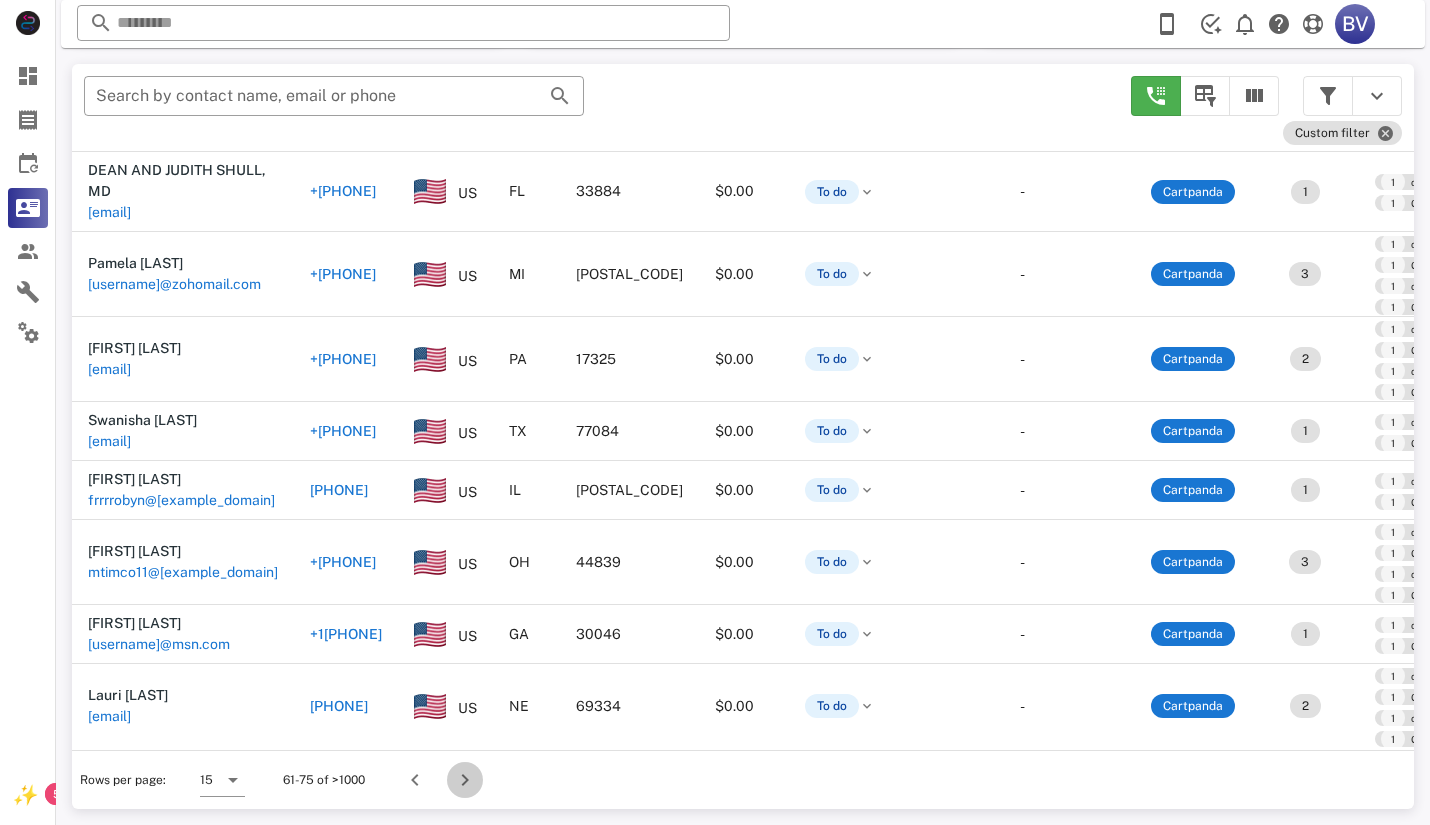 click at bounding box center [465, 780] 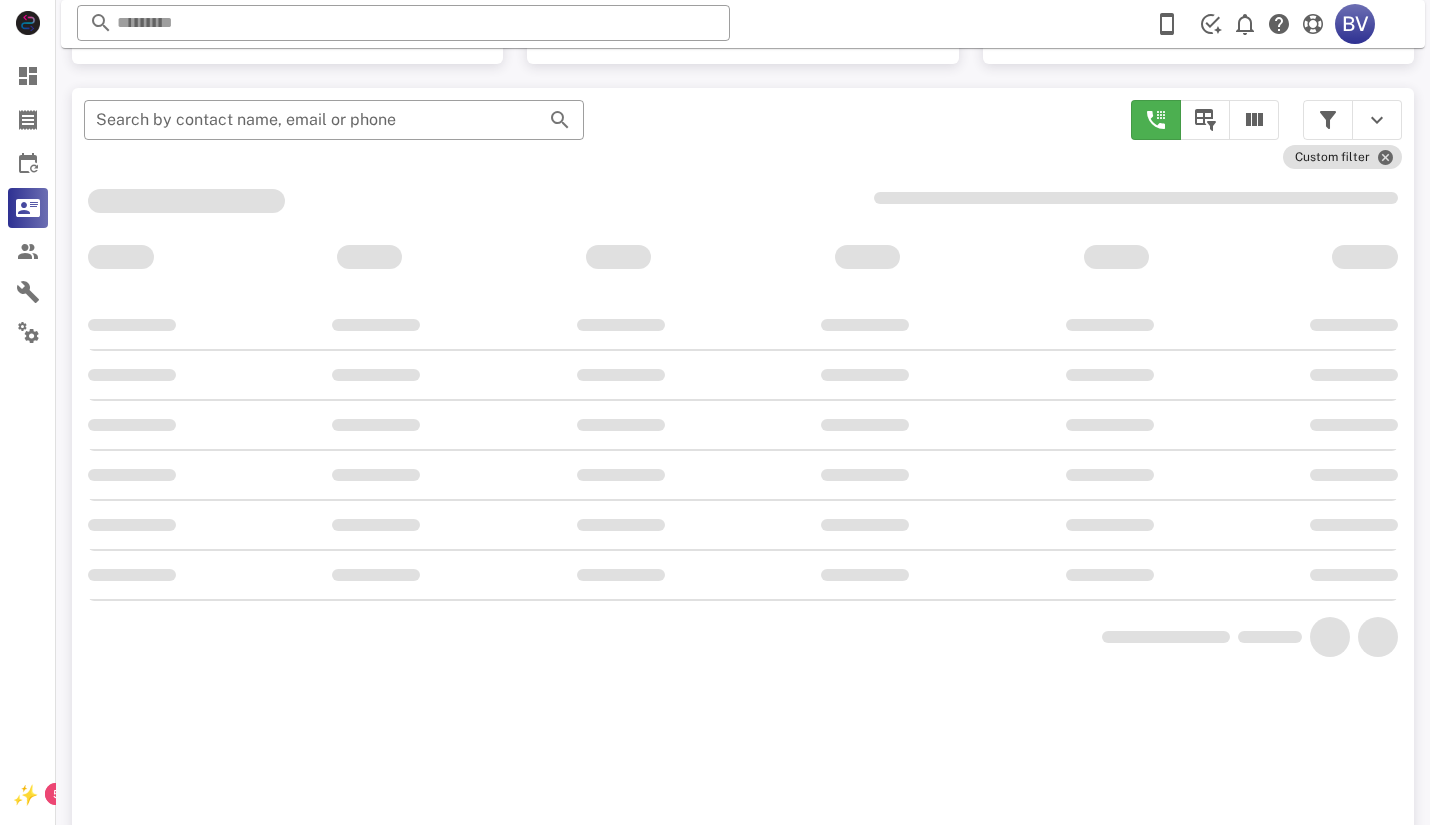 scroll, scrollTop: 380, scrollLeft: 0, axis: vertical 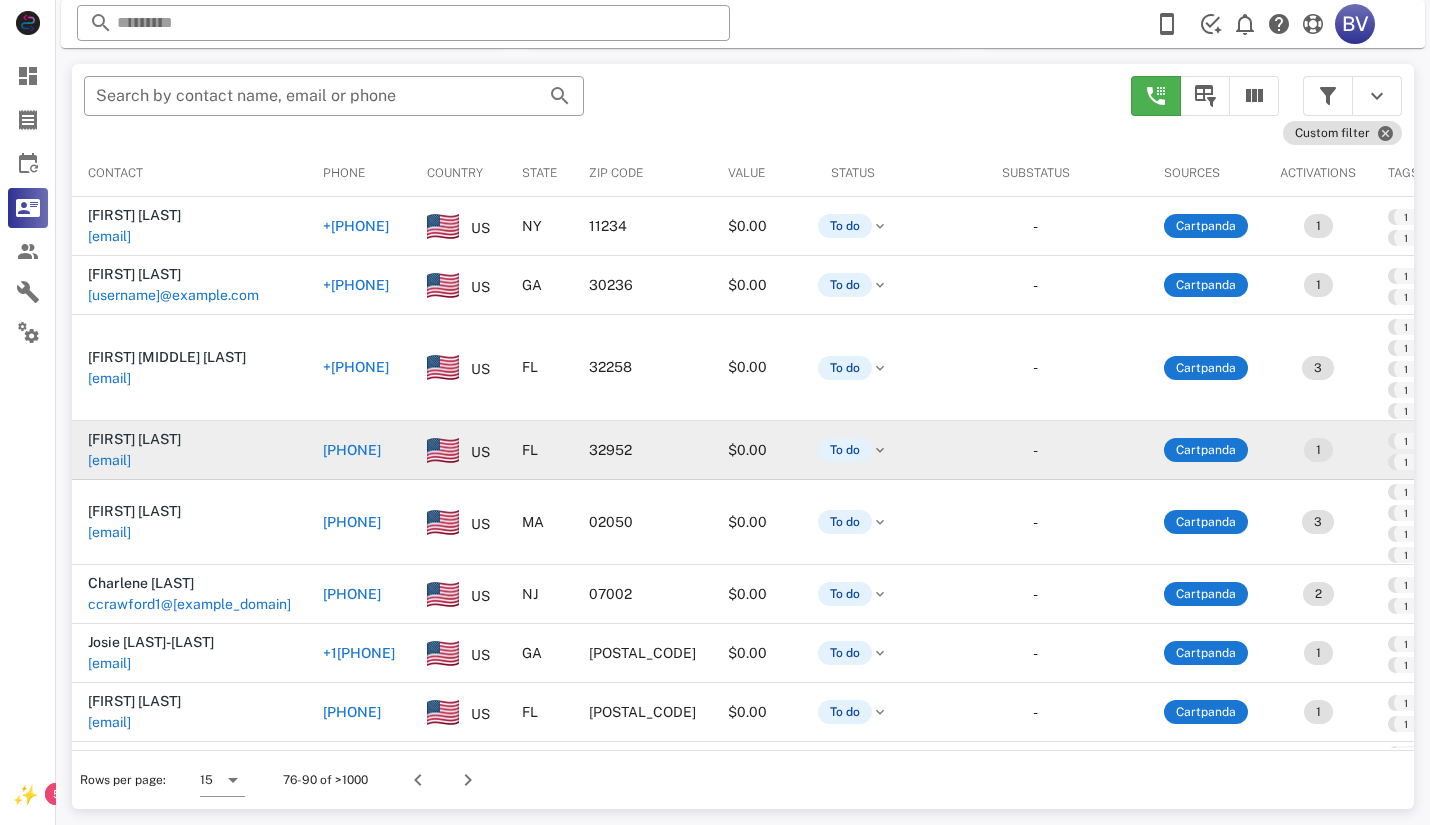click on "[EMAIL]" at bounding box center (109, 460) 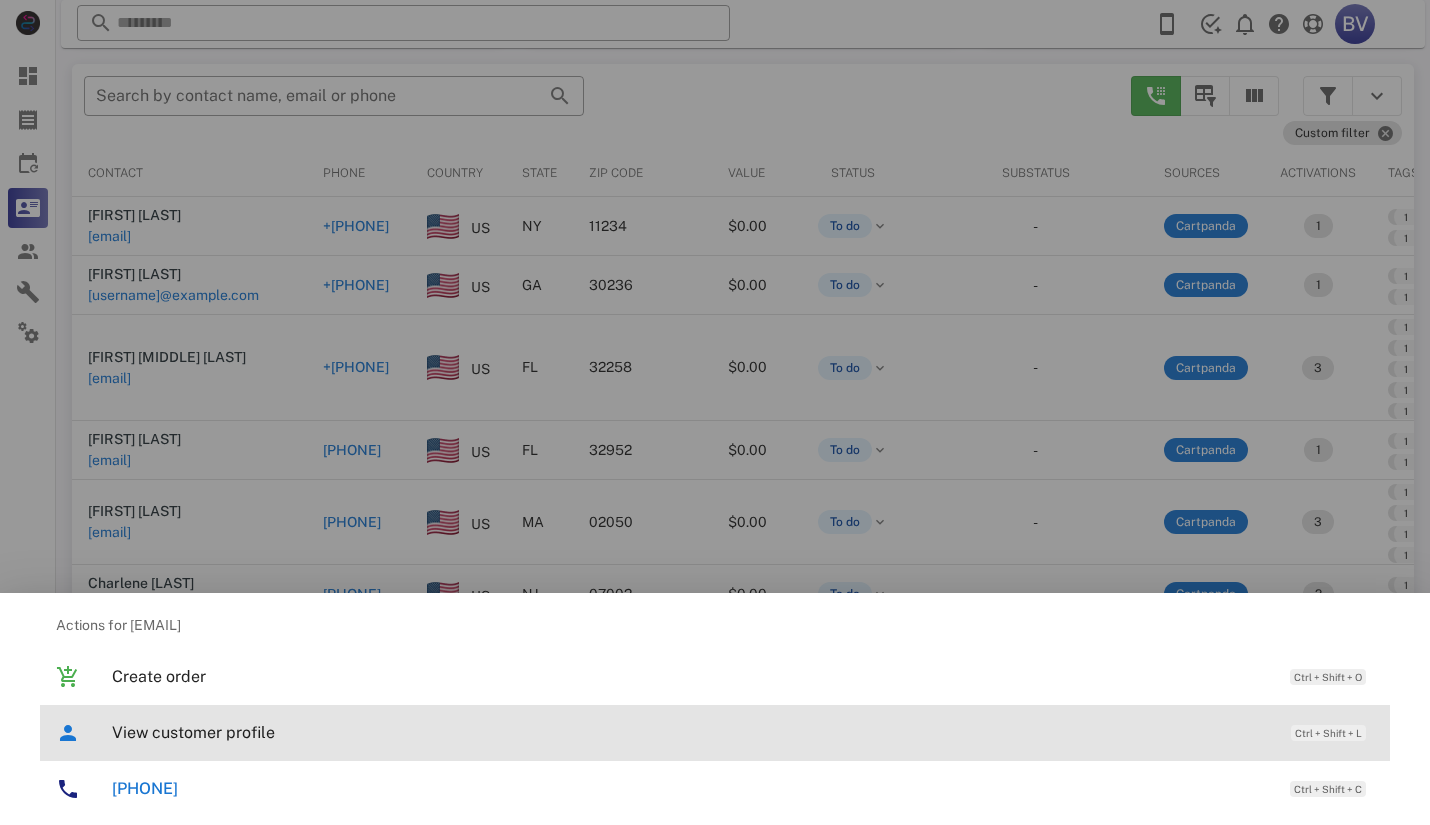 click on "View customer profile Ctrl + Shift + L" at bounding box center (743, 732) 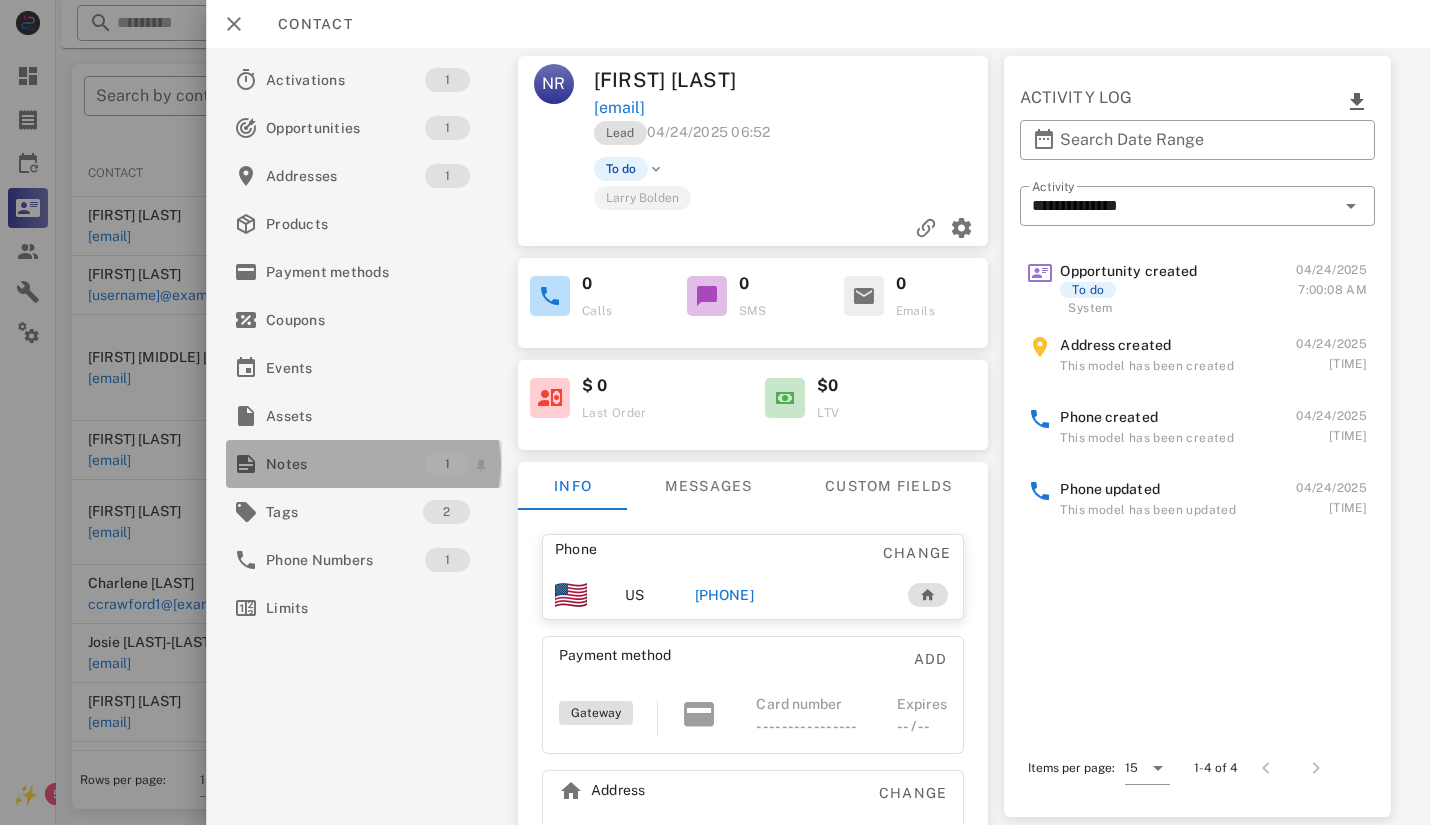 click on "Notes" at bounding box center (345, 464) 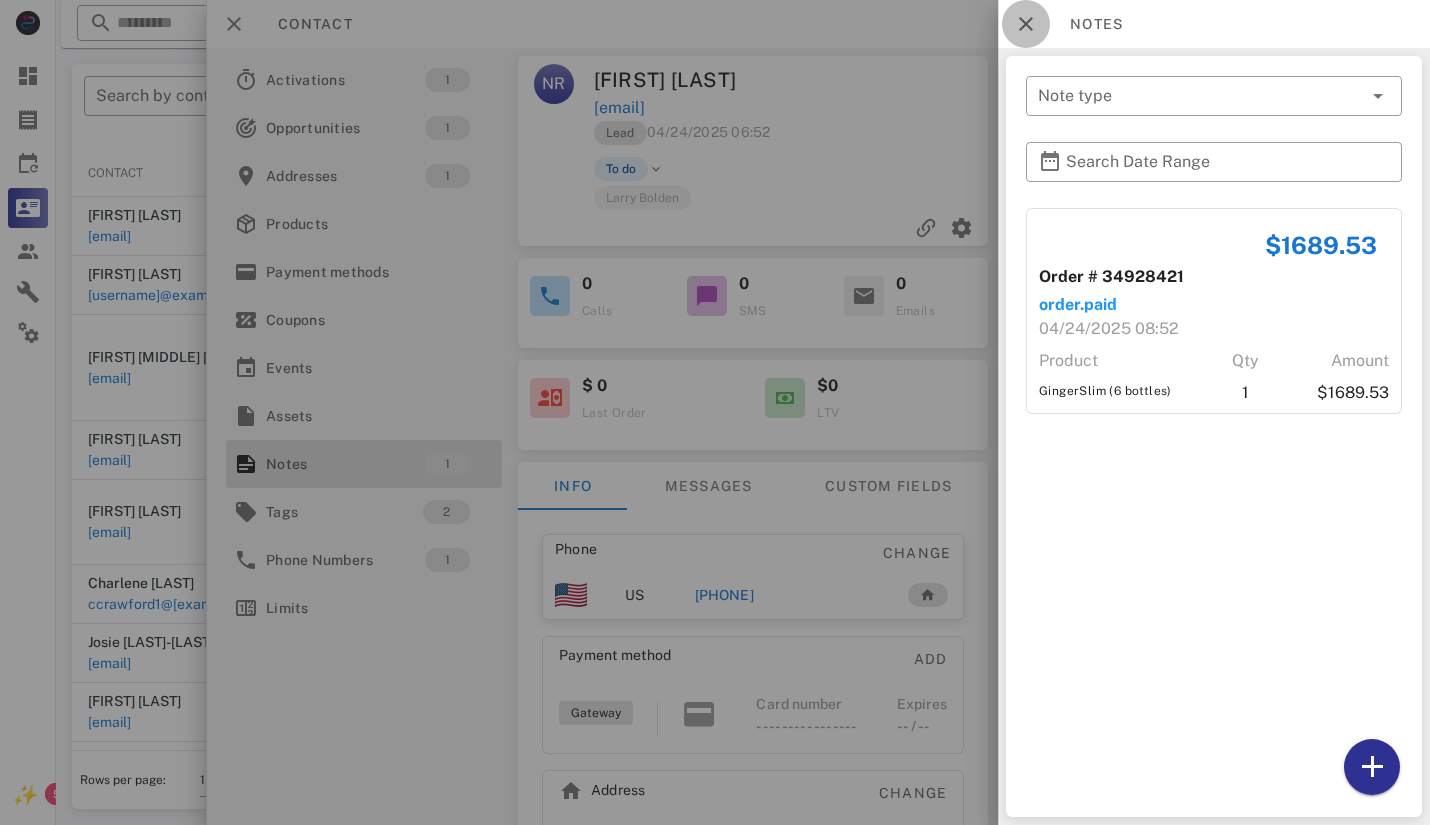 click at bounding box center [1026, 24] 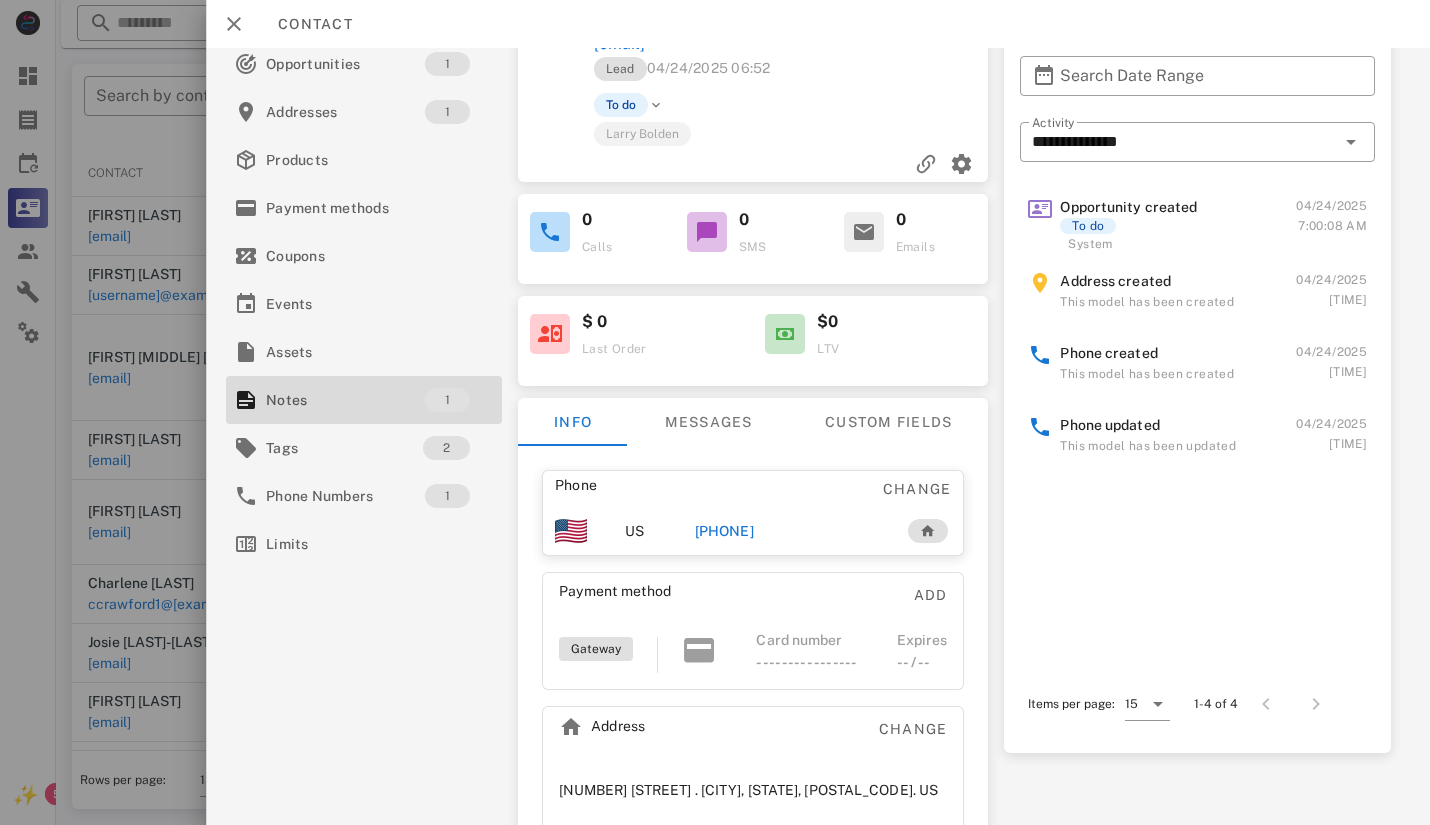 scroll, scrollTop: 120, scrollLeft: 0, axis: vertical 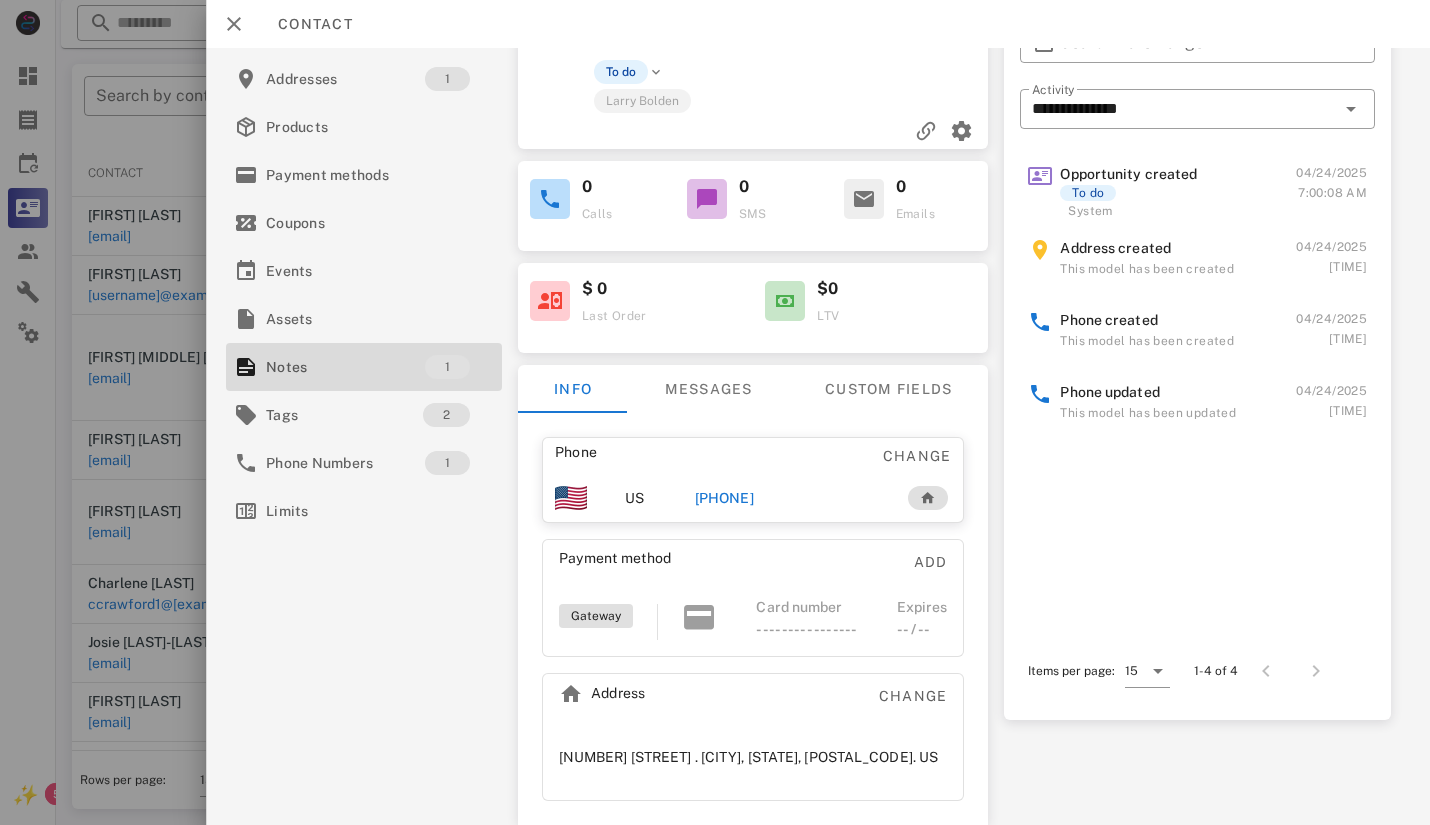 click on "[PHONE]" at bounding box center [724, 498] 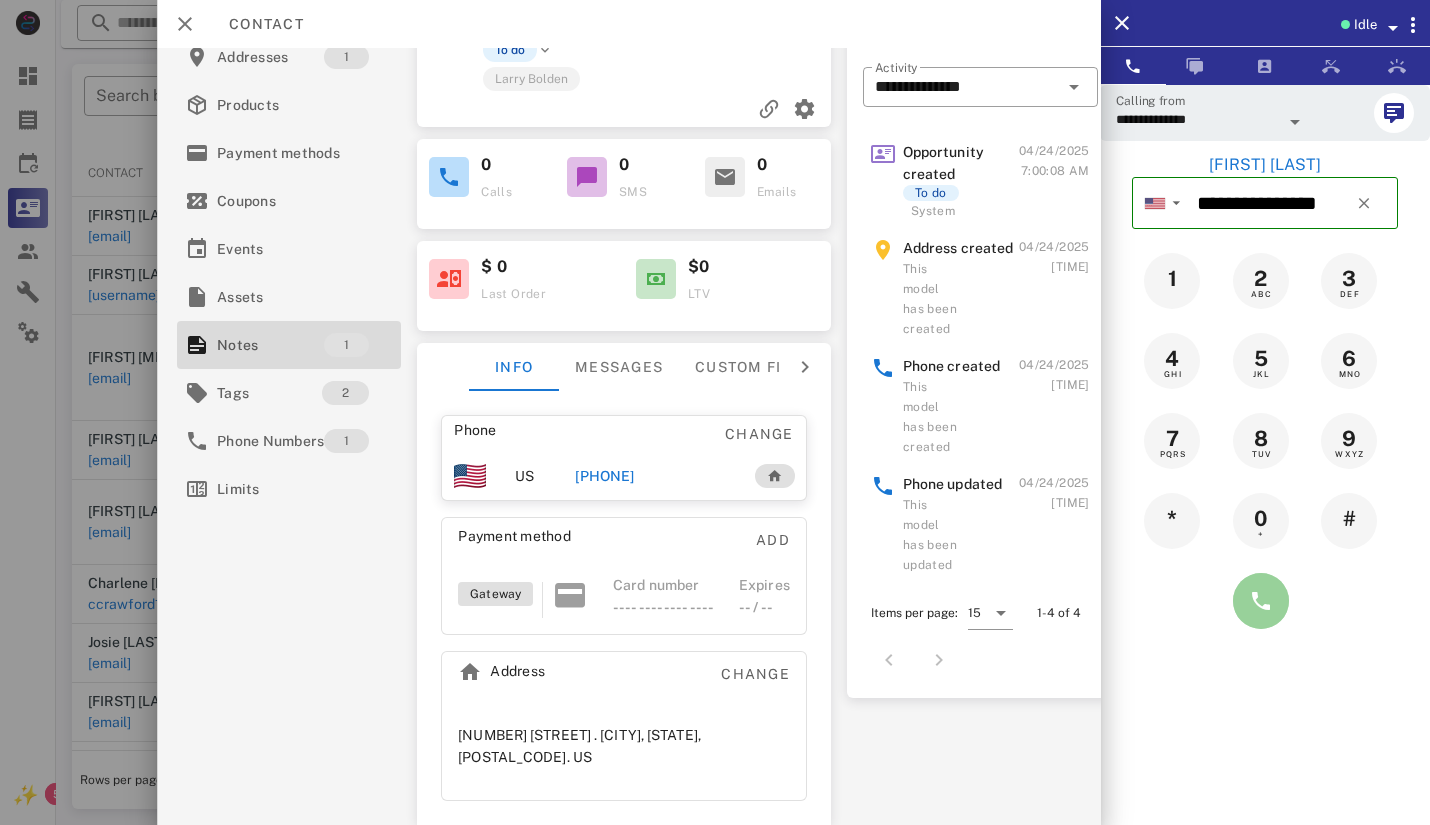 click at bounding box center [1261, 601] 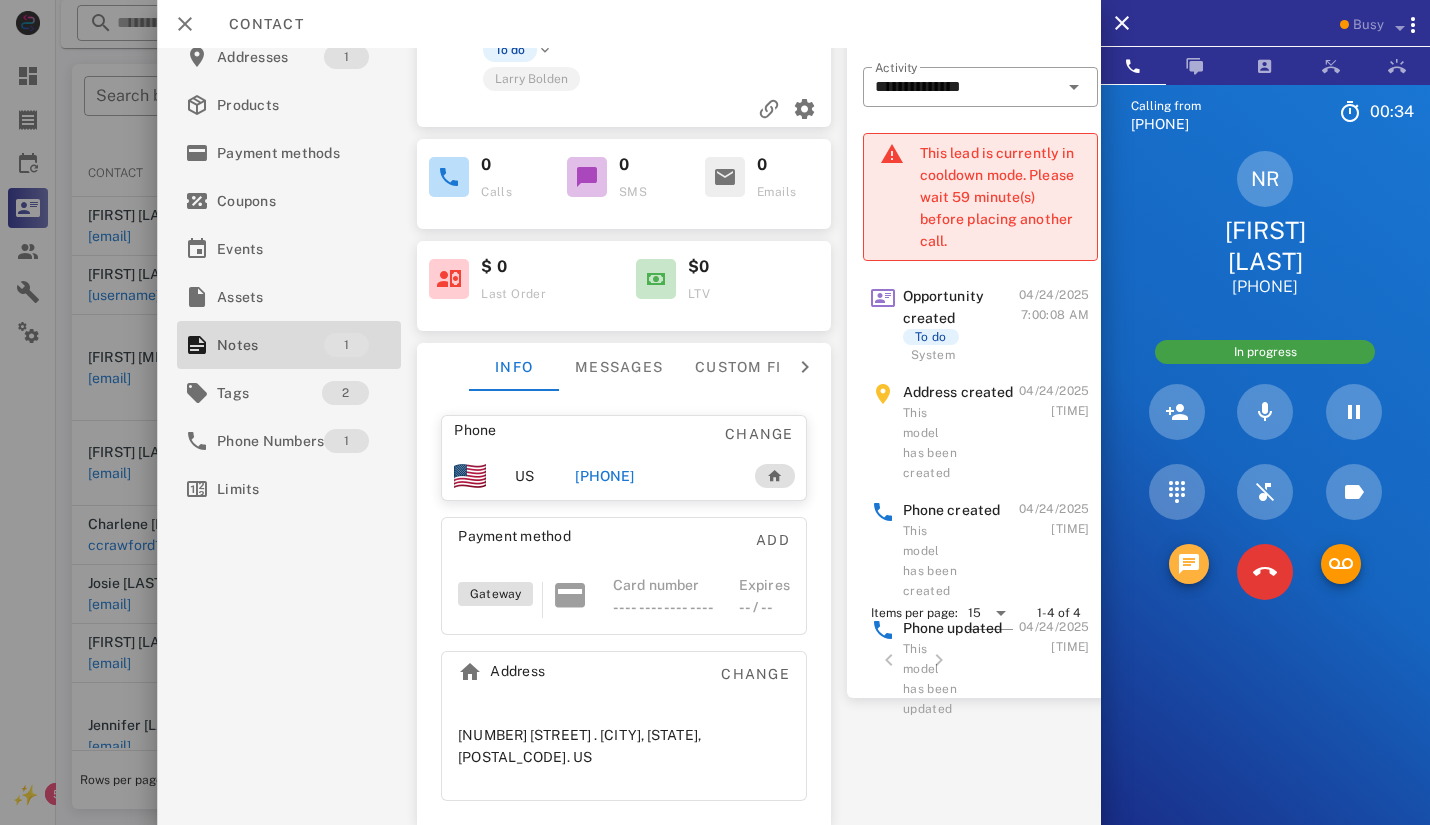 click at bounding box center [1189, 564] 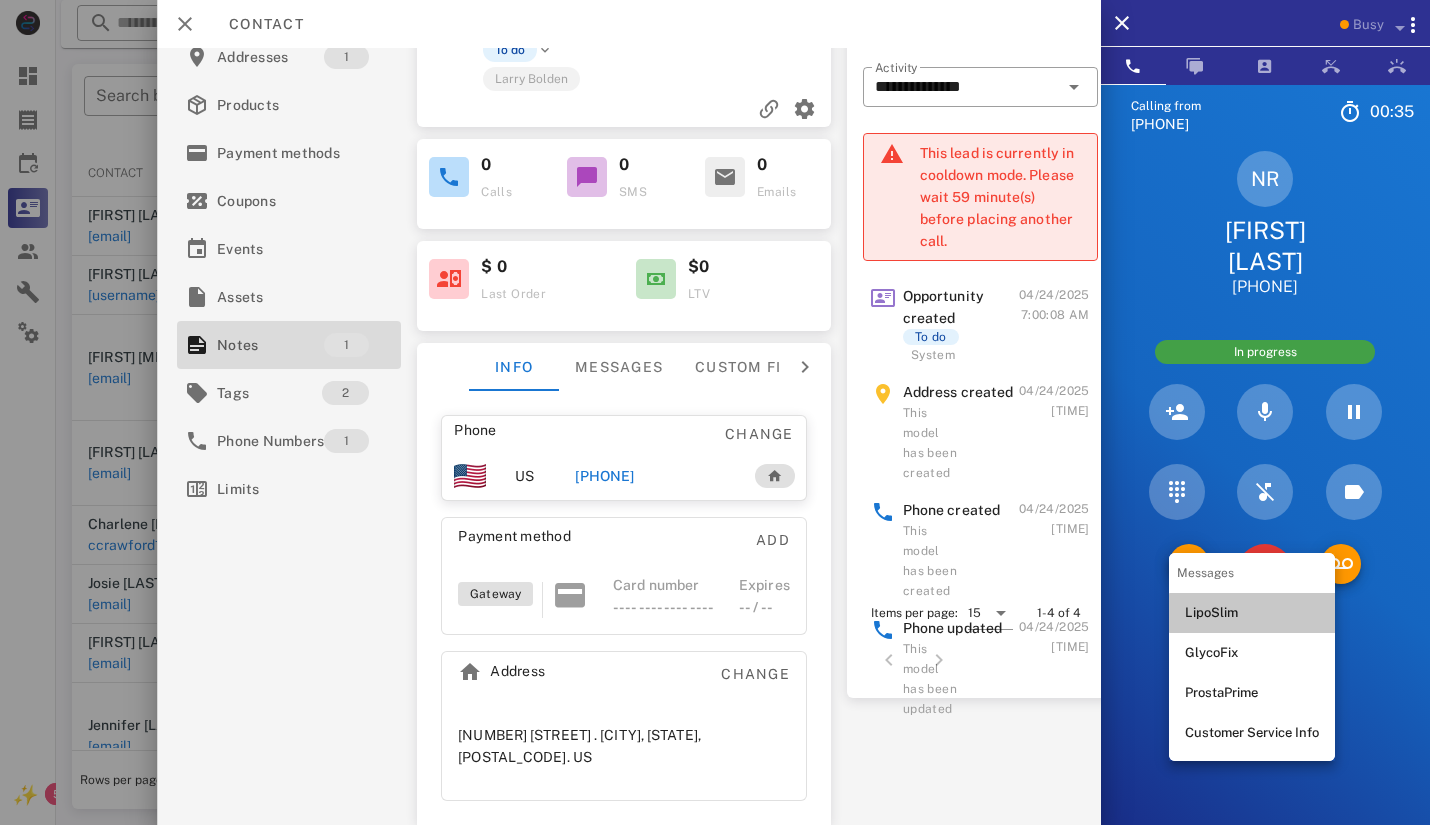 click on "LipoSlim" at bounding box center [1252, 613] 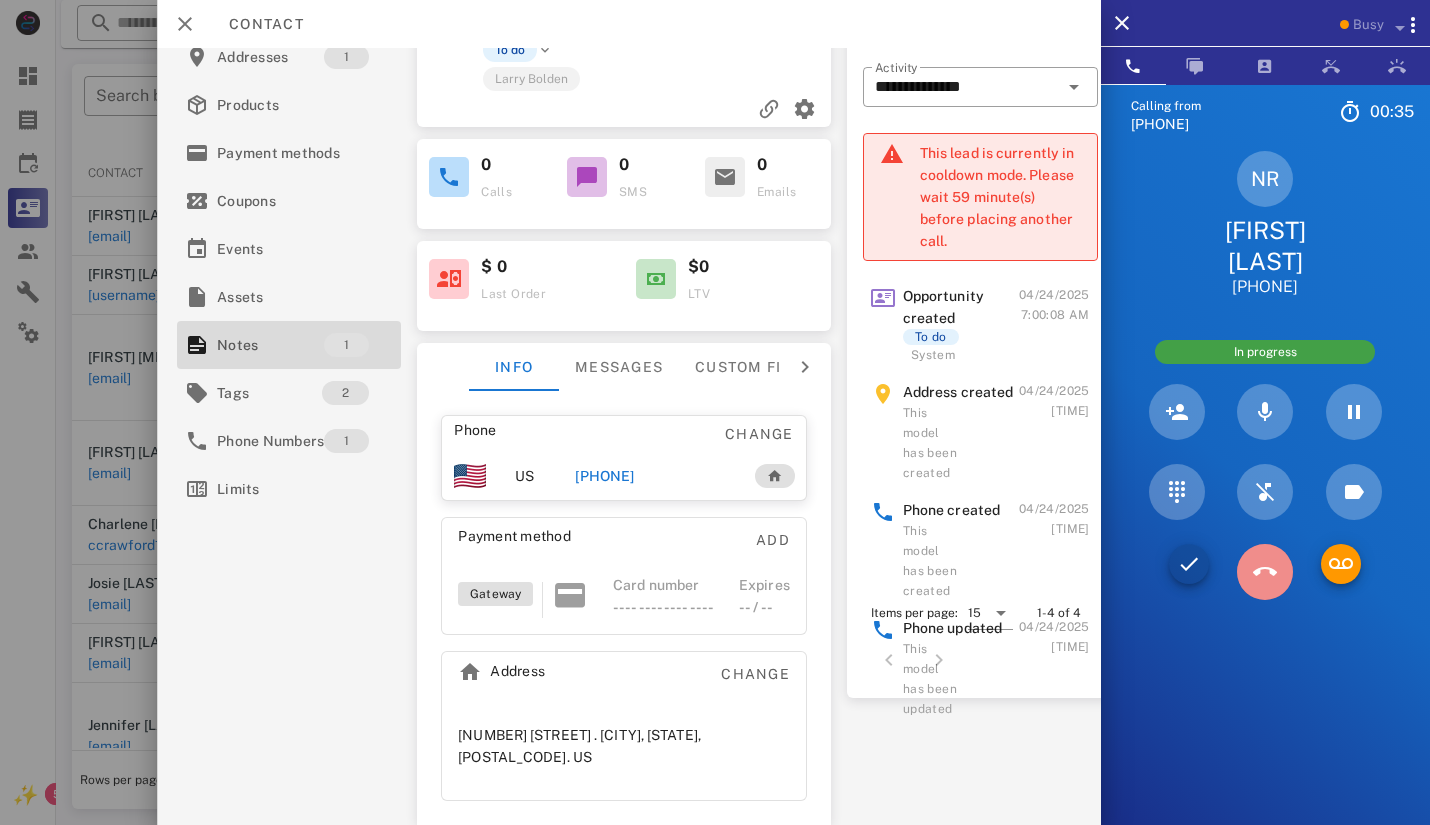 click at bounding box center (1265, 572) 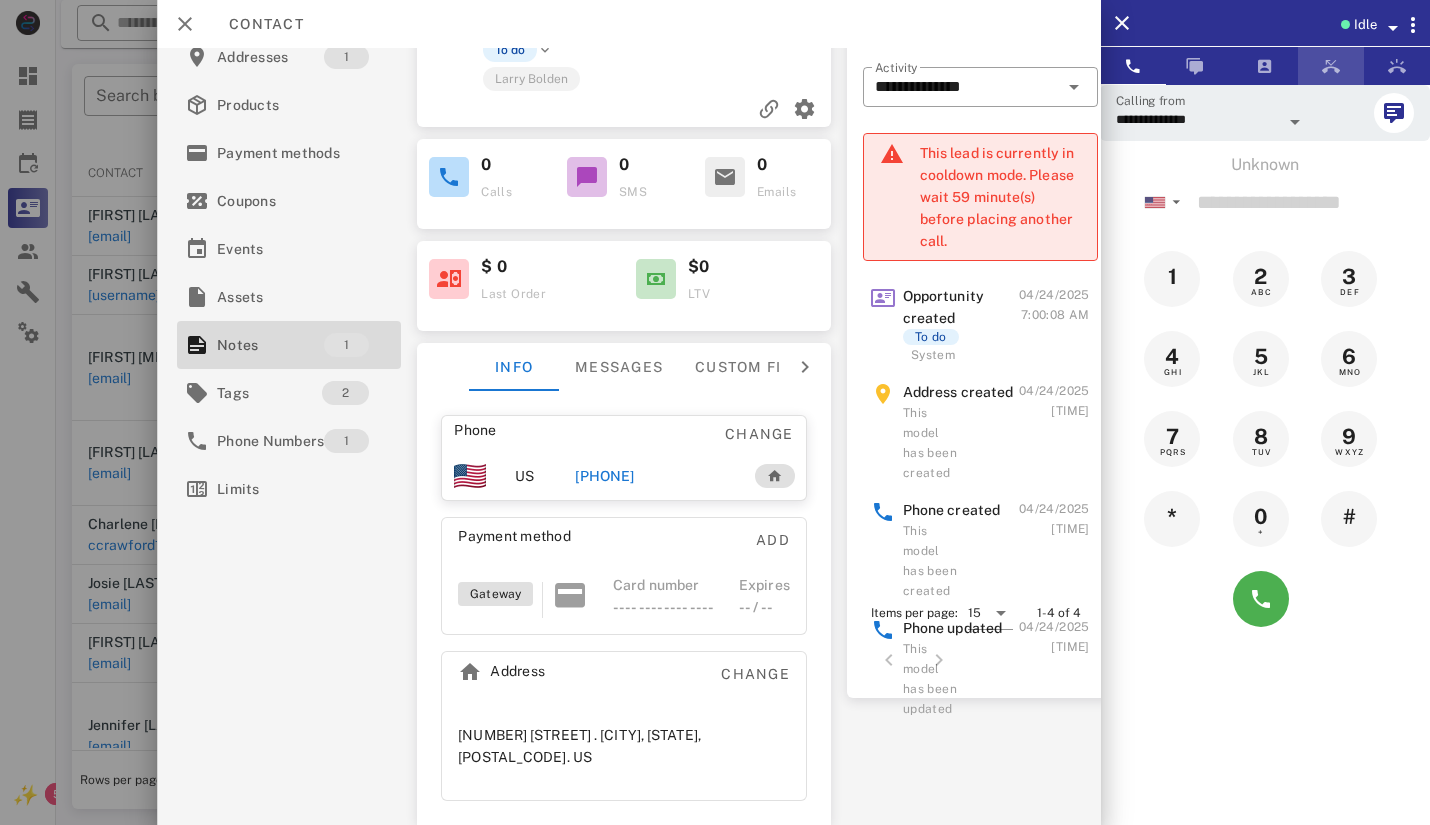 click at bounding box center [1331, 66] 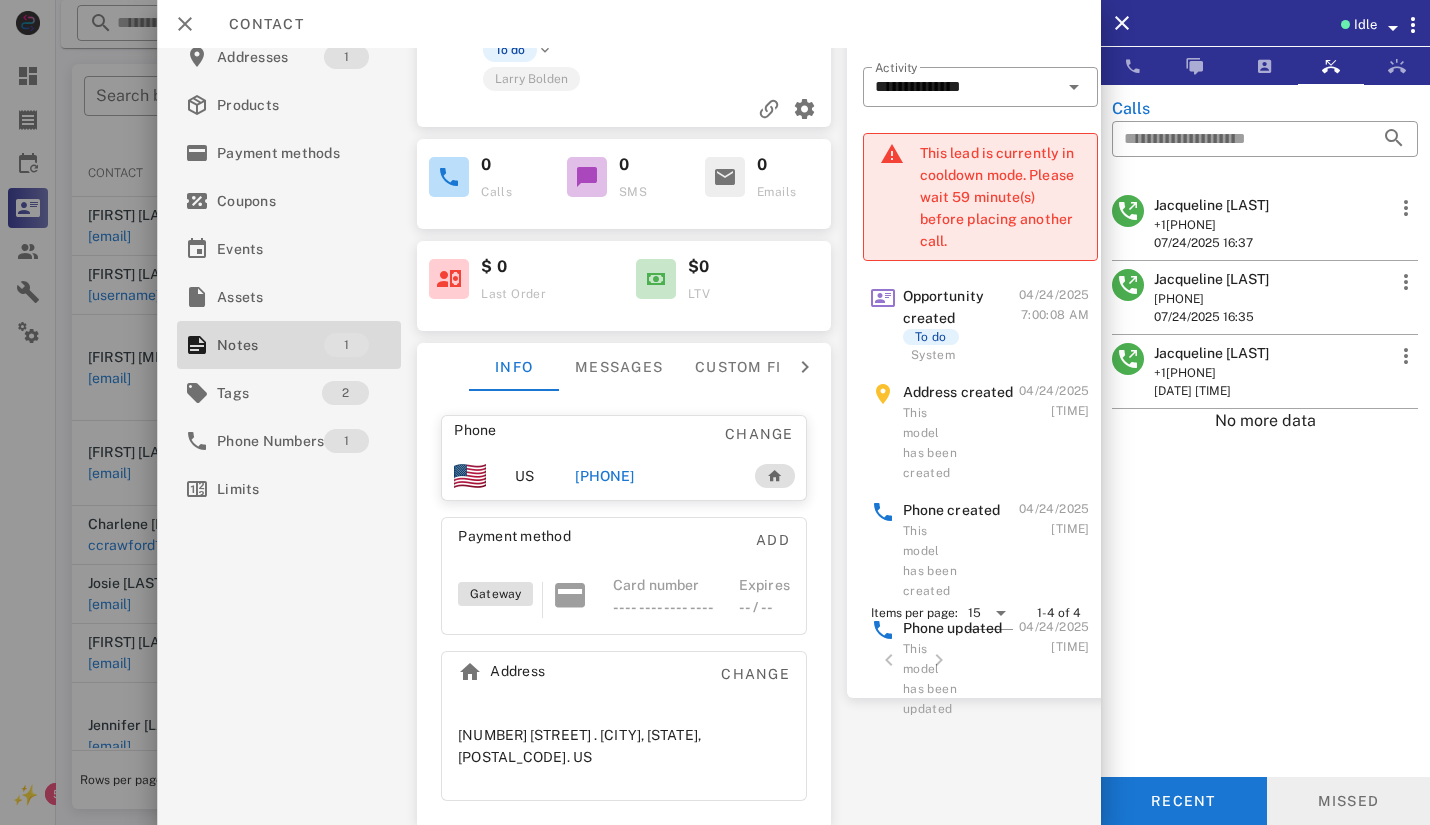 click on "Missed" at bounding box center [1349, 801] 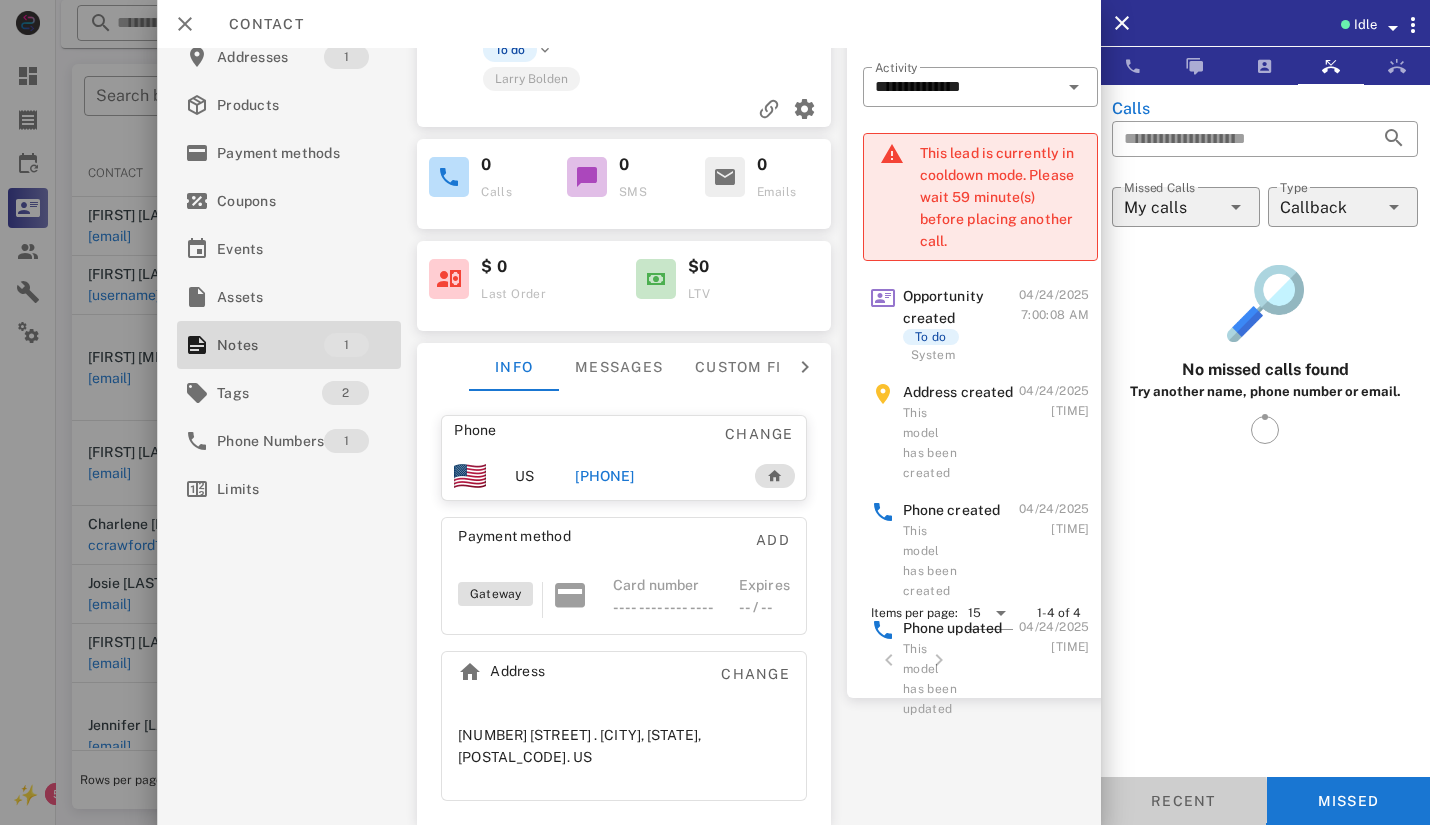 click on "Recent" at bounding box center [1183, 801] 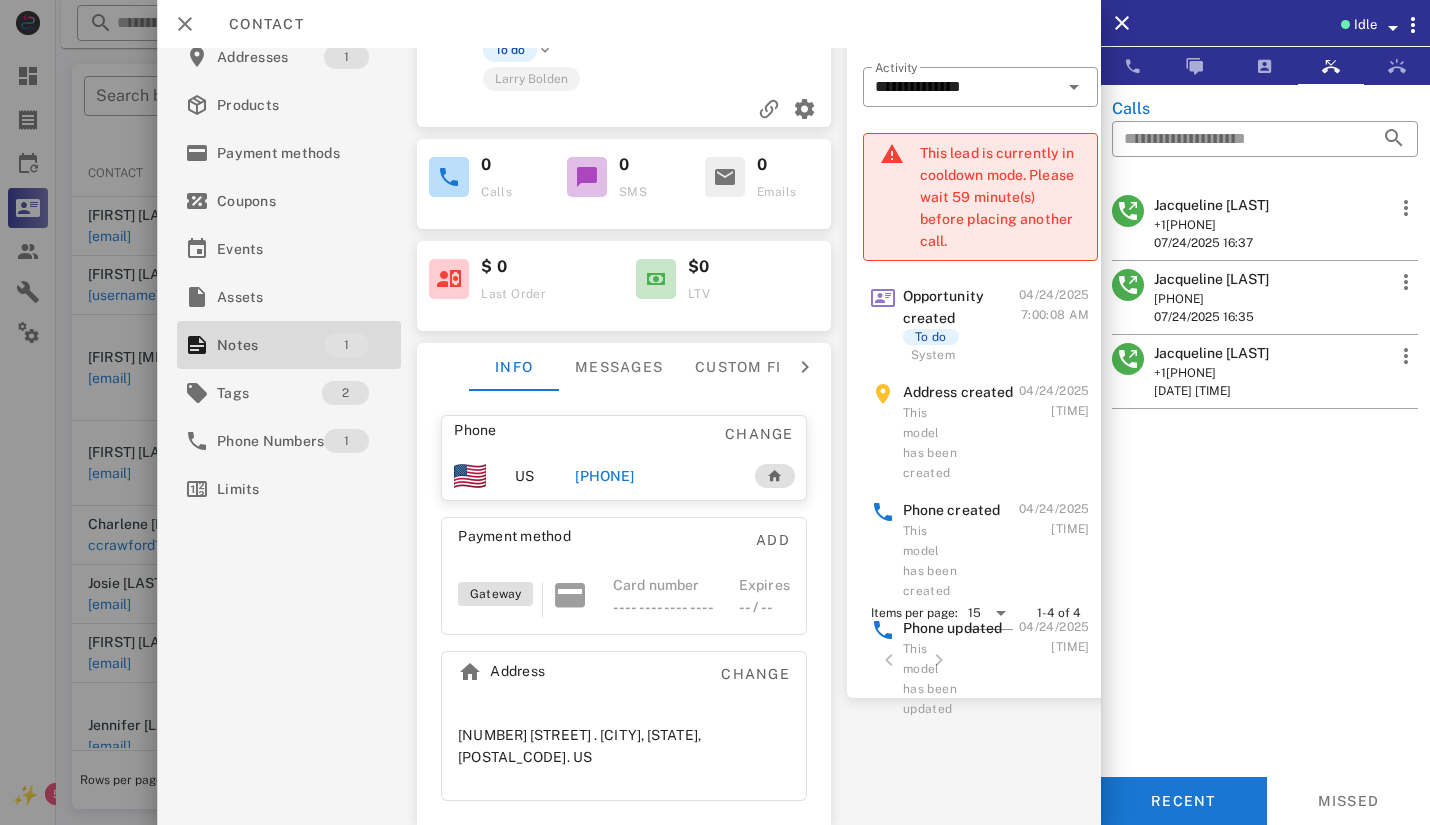 click on "Idle" at bounding box center (1365, 25) 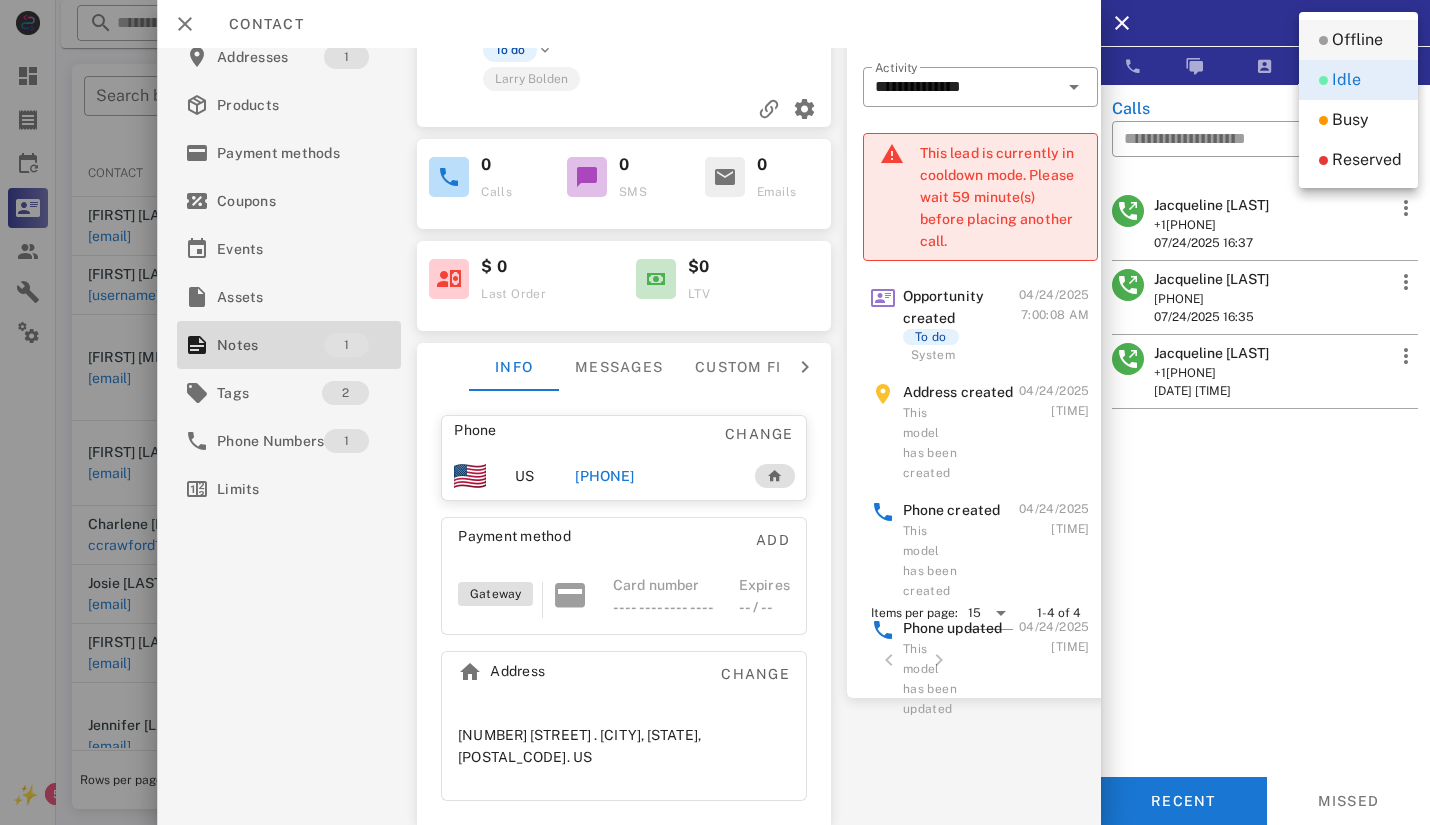 click on "Offline" at bounding box center (1357, 40) 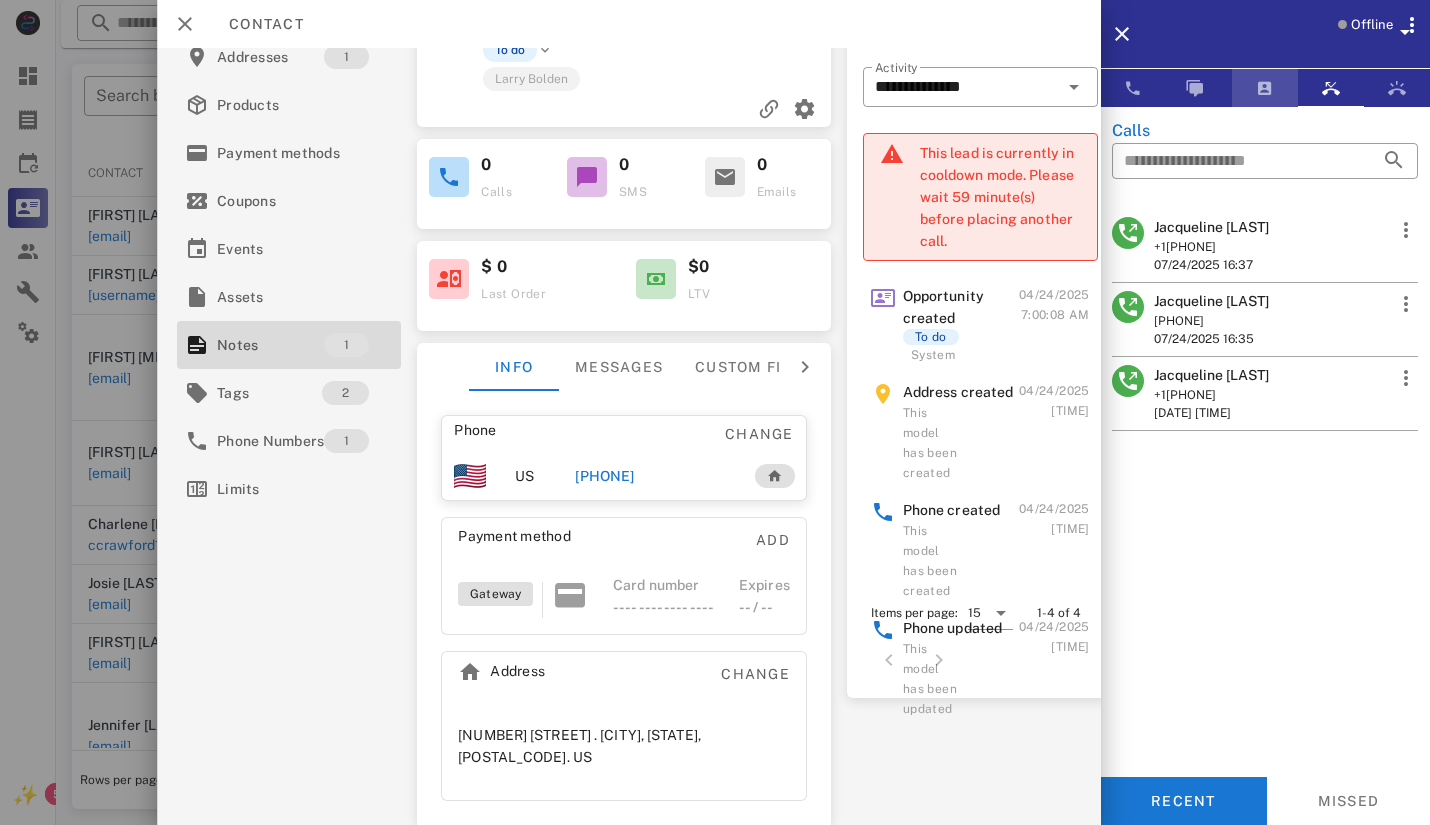click at bounding box center [1265, 88] 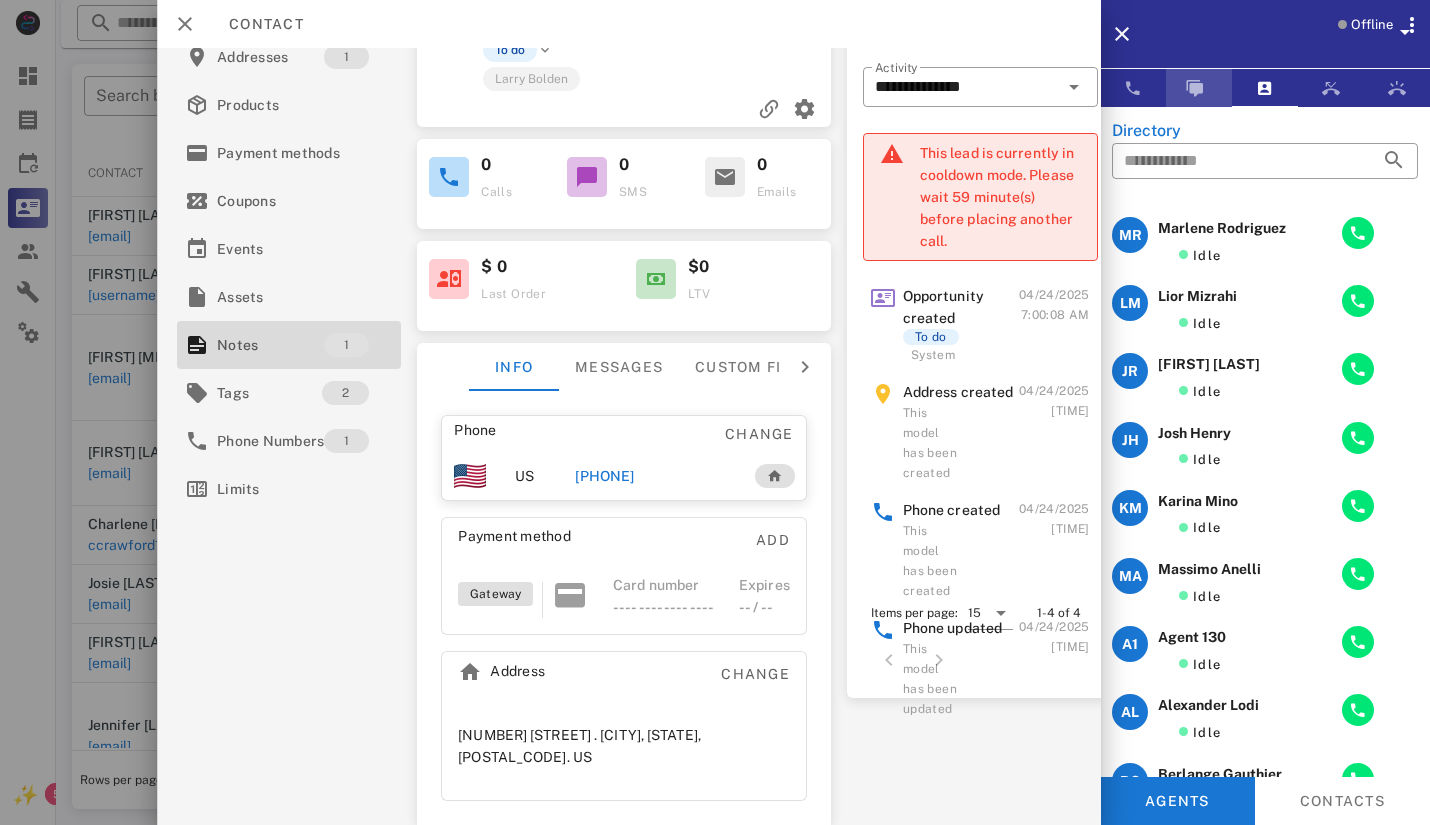 click at bounding box center [1199, 88] 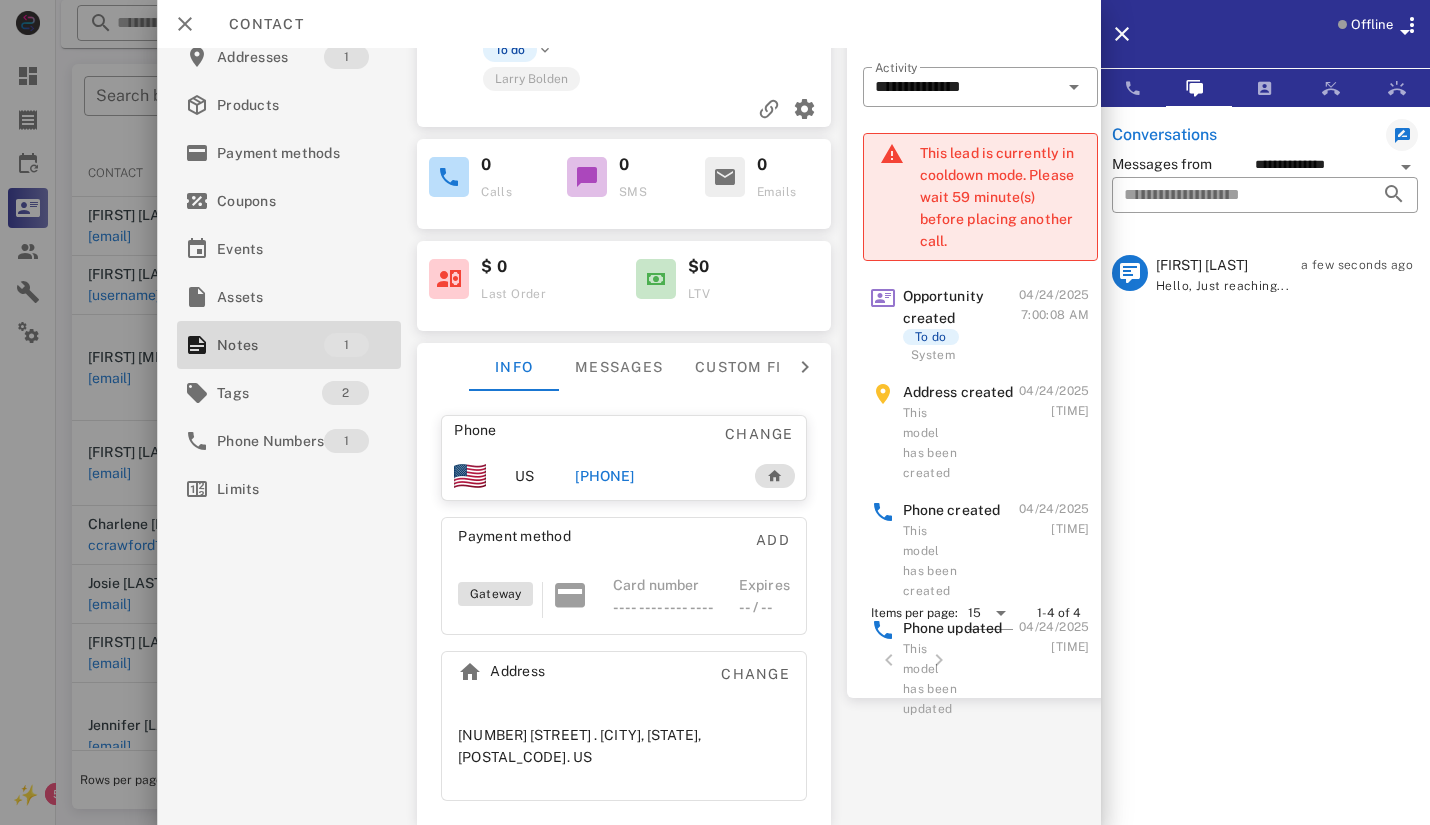click on "Hello, Just reaching..." at bounding box center (1222, 286) 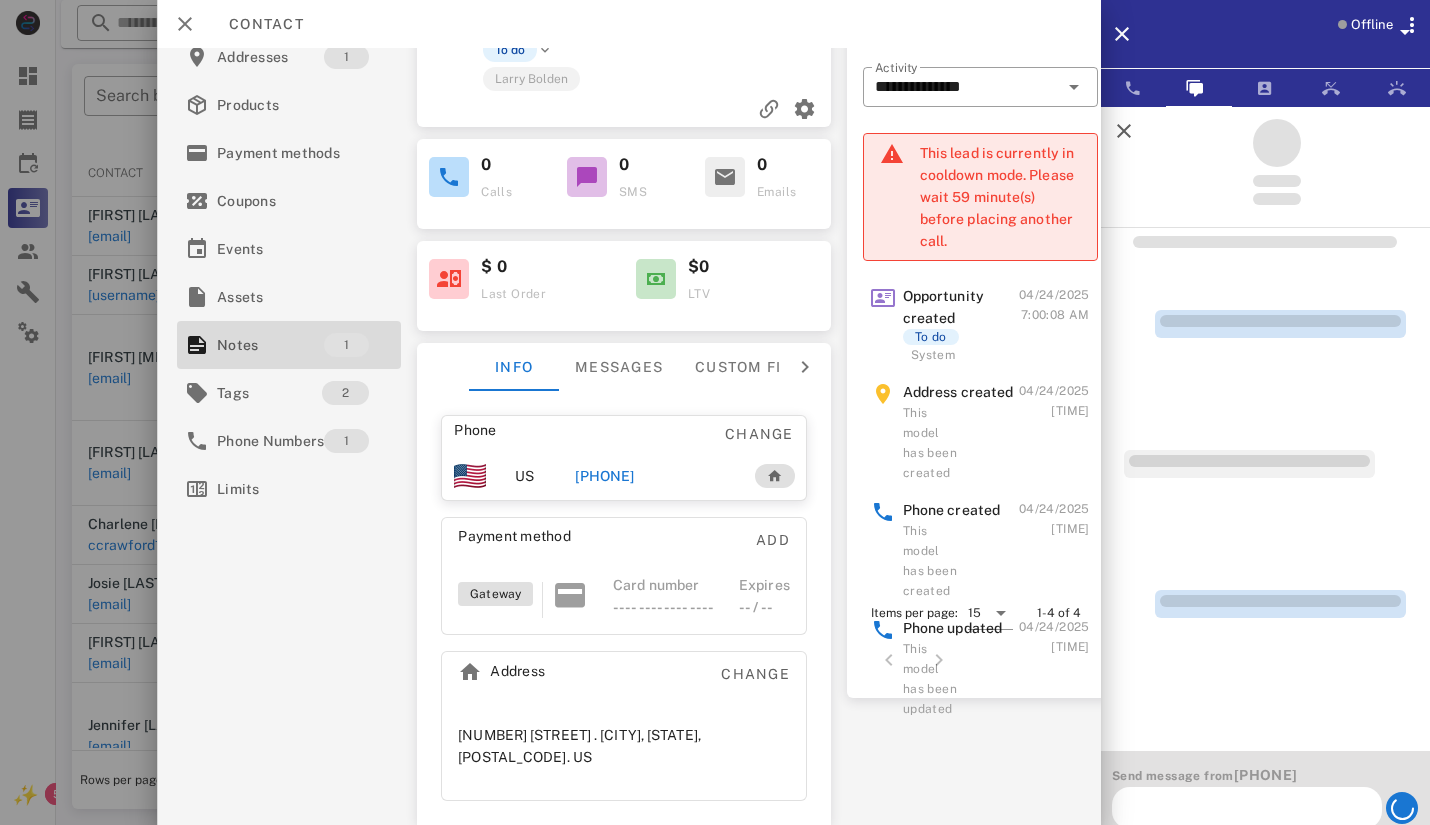 scroll, scrollTop: 0, scrollLeft: 0, axis: both 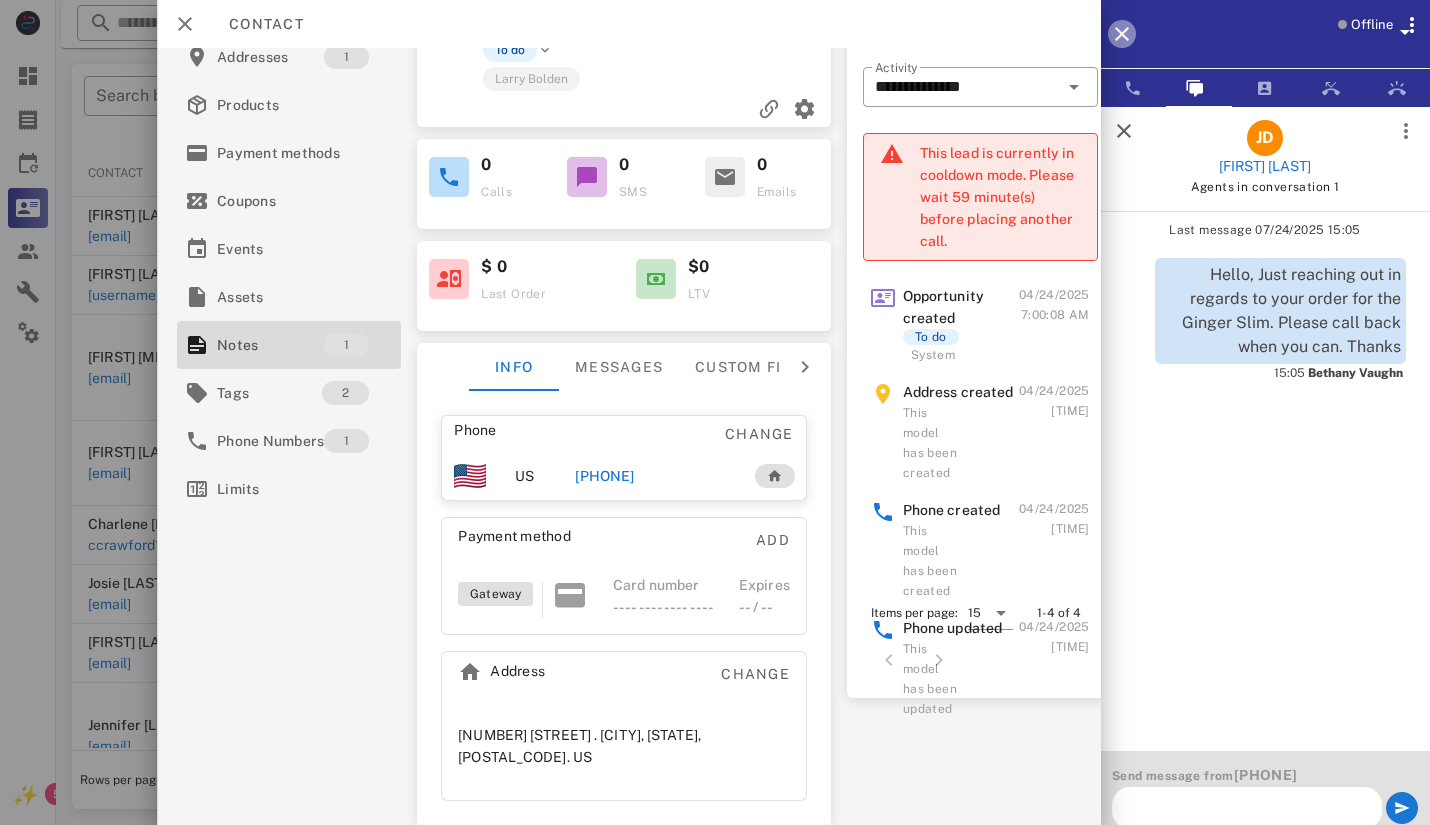 click at bounding box center (1122, 34) 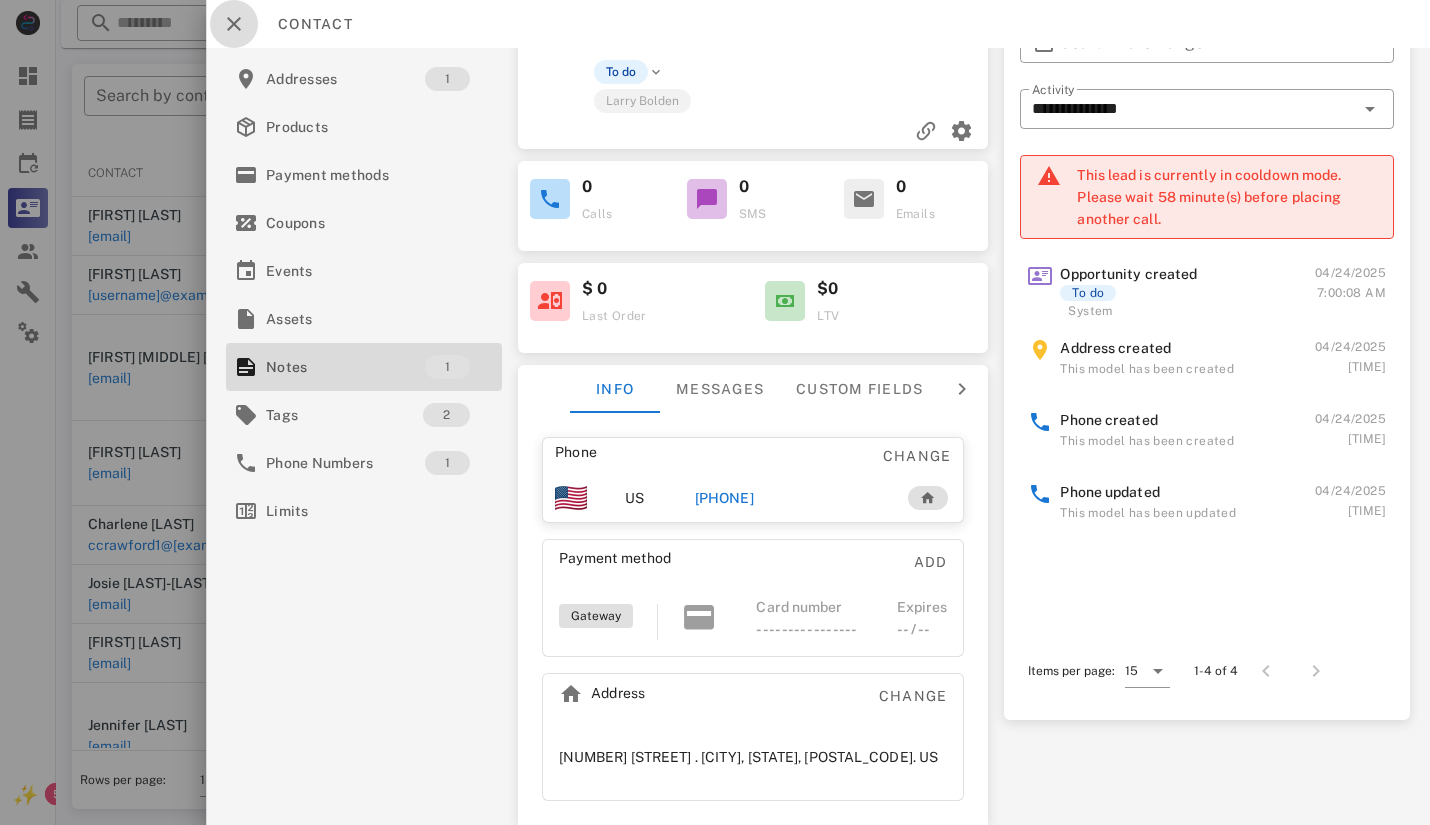 click at bounding box center (234, 24) 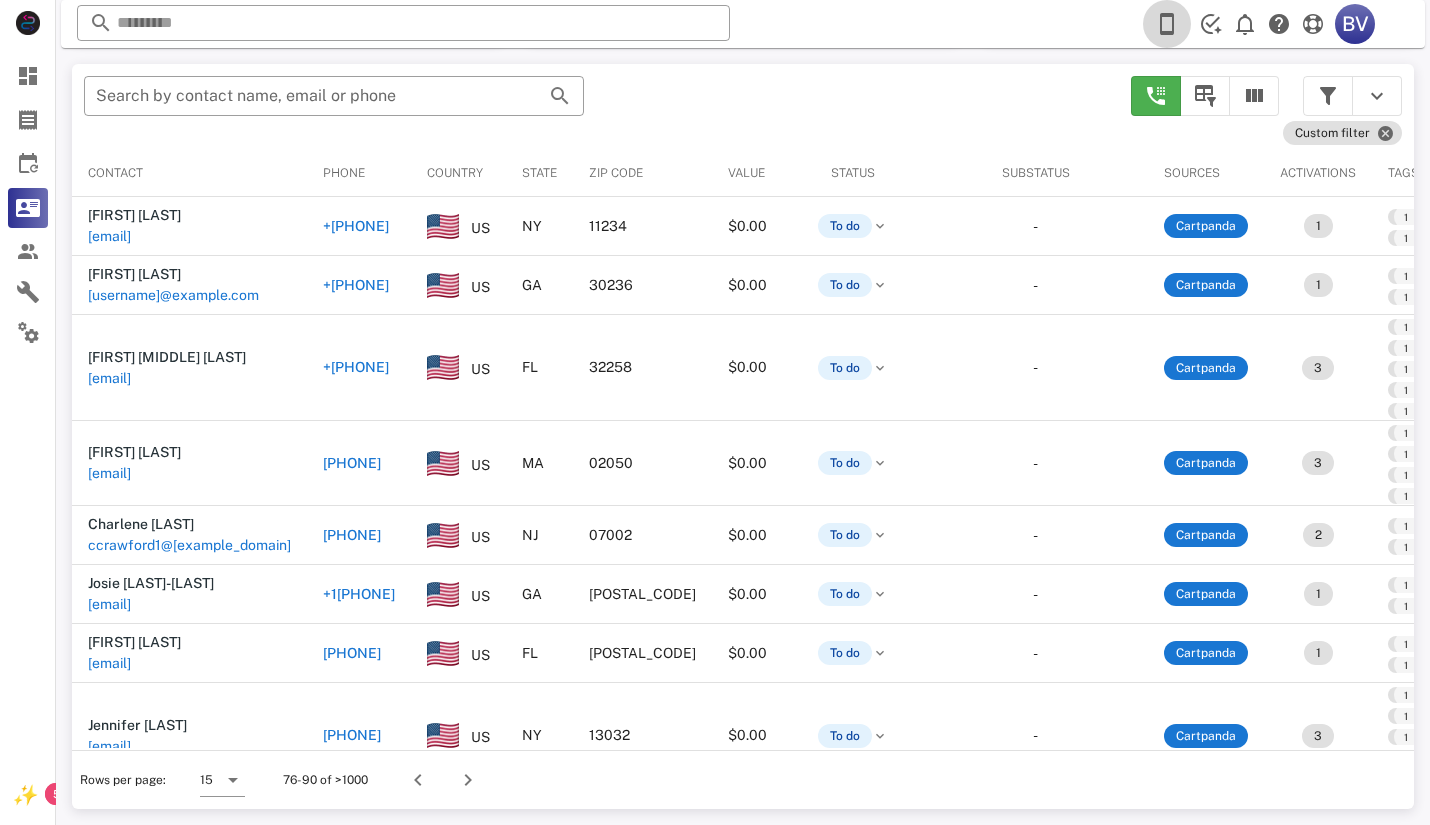 drag, startPoint x: 1159, startPoint y: 24, endPoint x: 1051, endPoint y: 33, distance: 108.37435 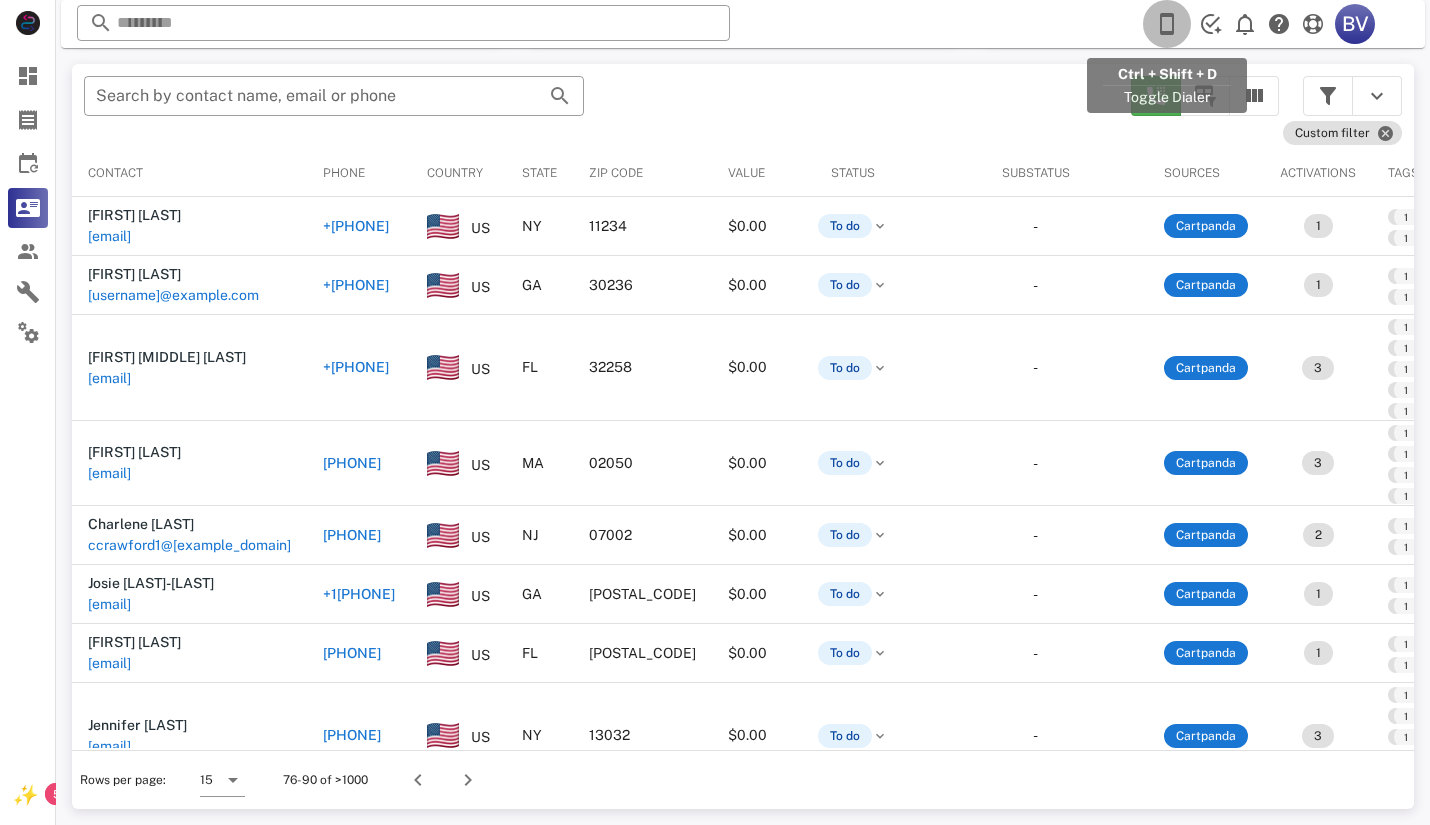 click at bounding box center [1167, 24] 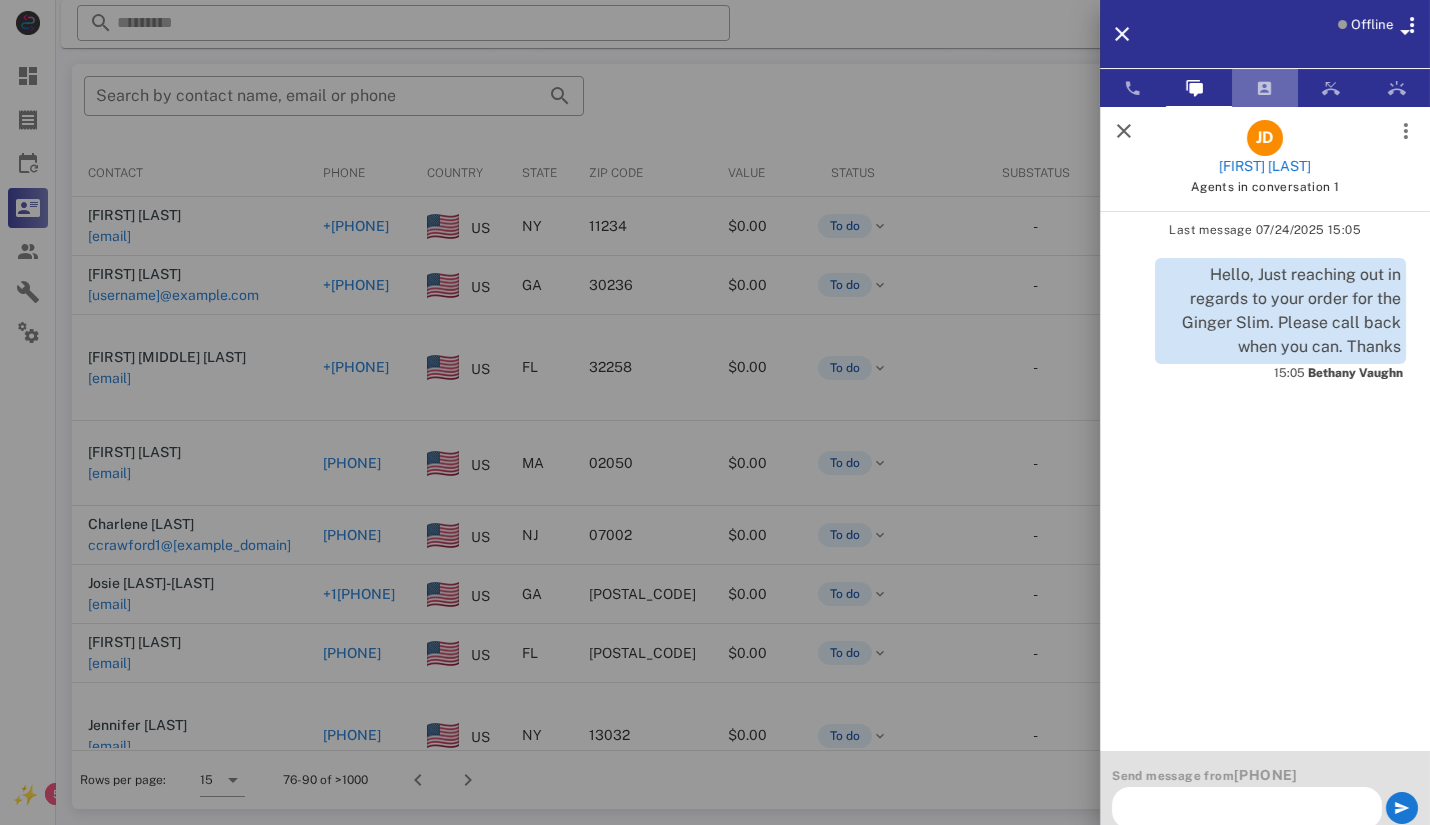 click at bounding box center (1265, 88) 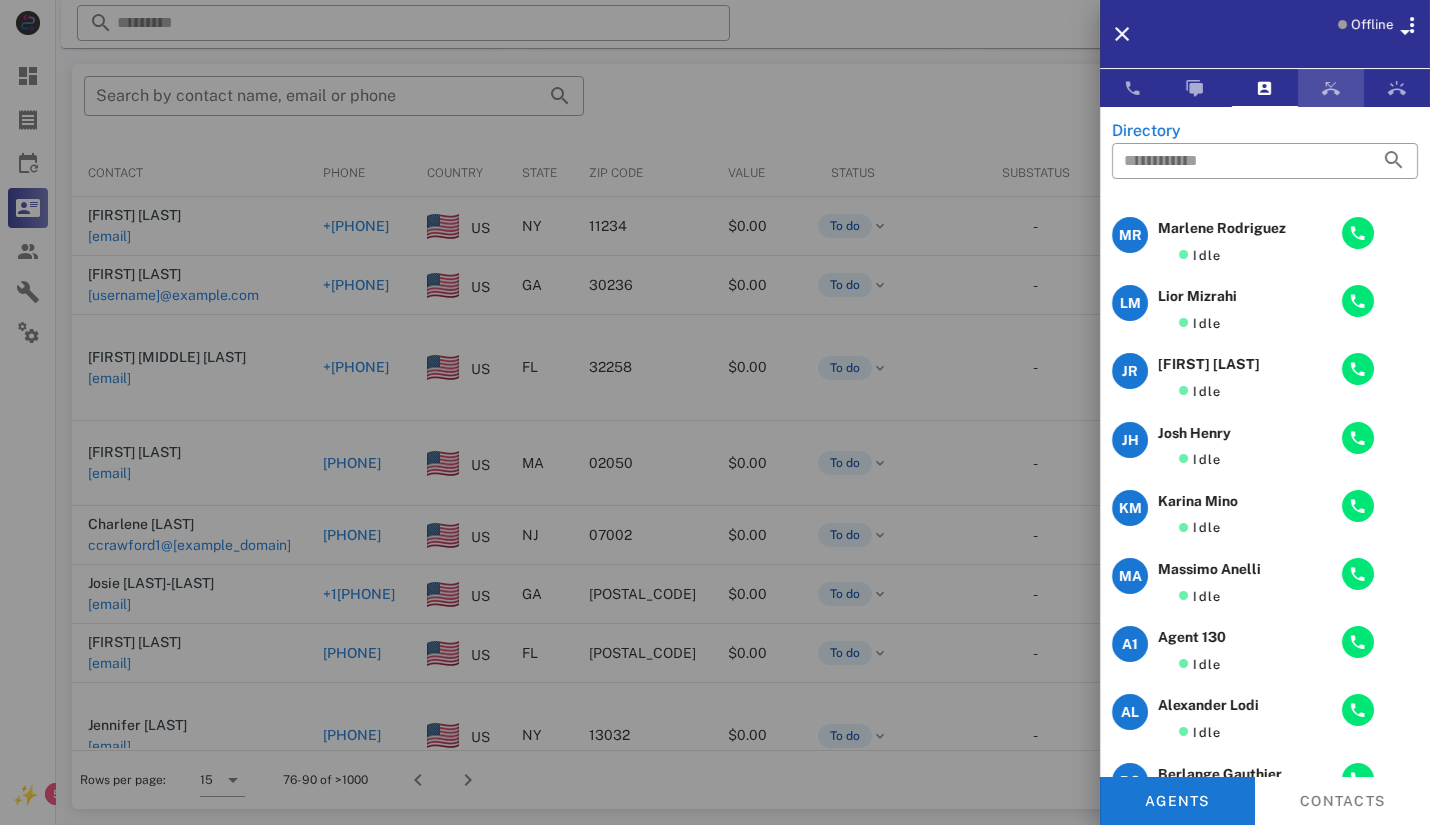 click at bounding box center [1331, 88] 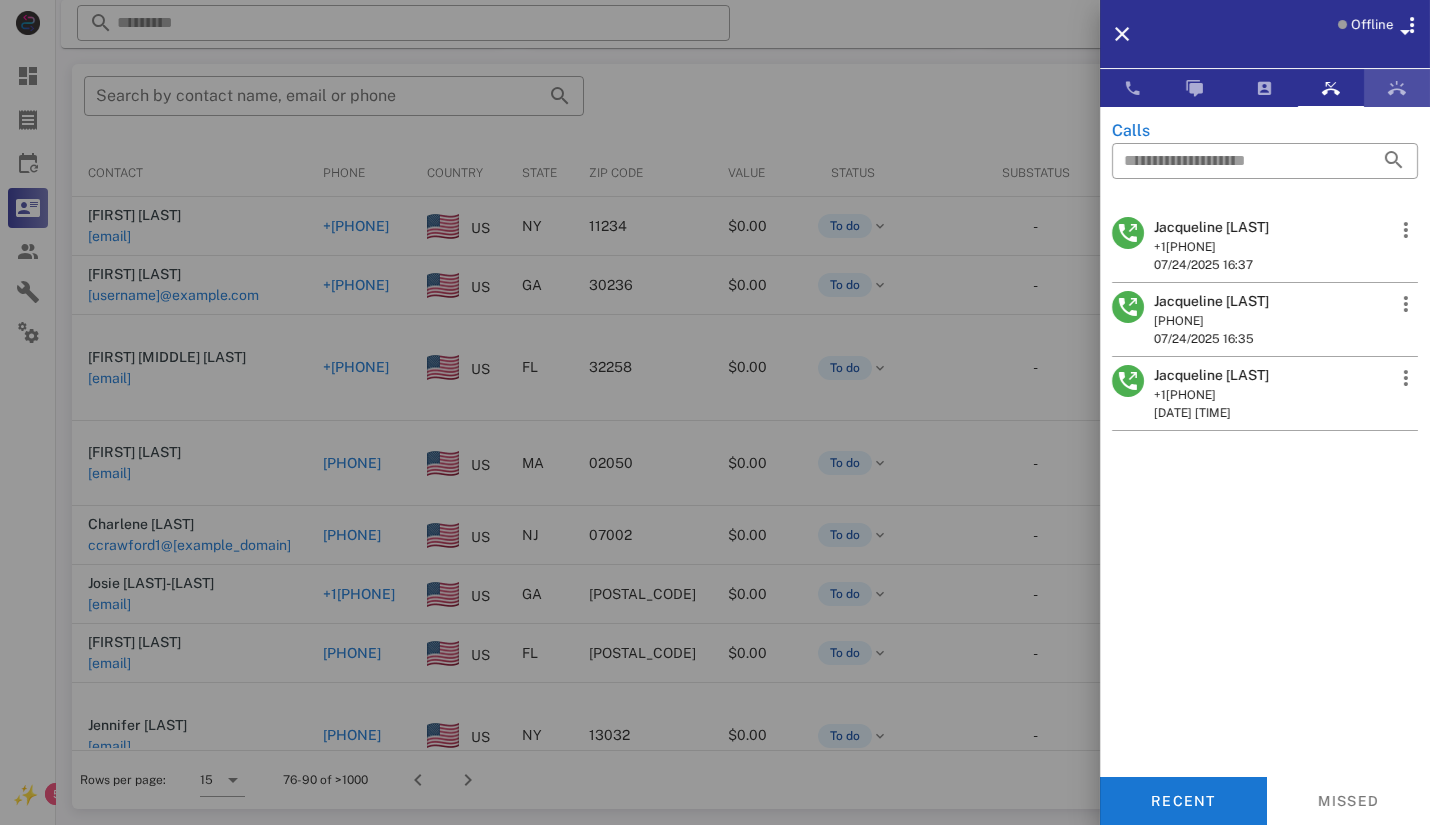 click at bounding box center (1397, 88) 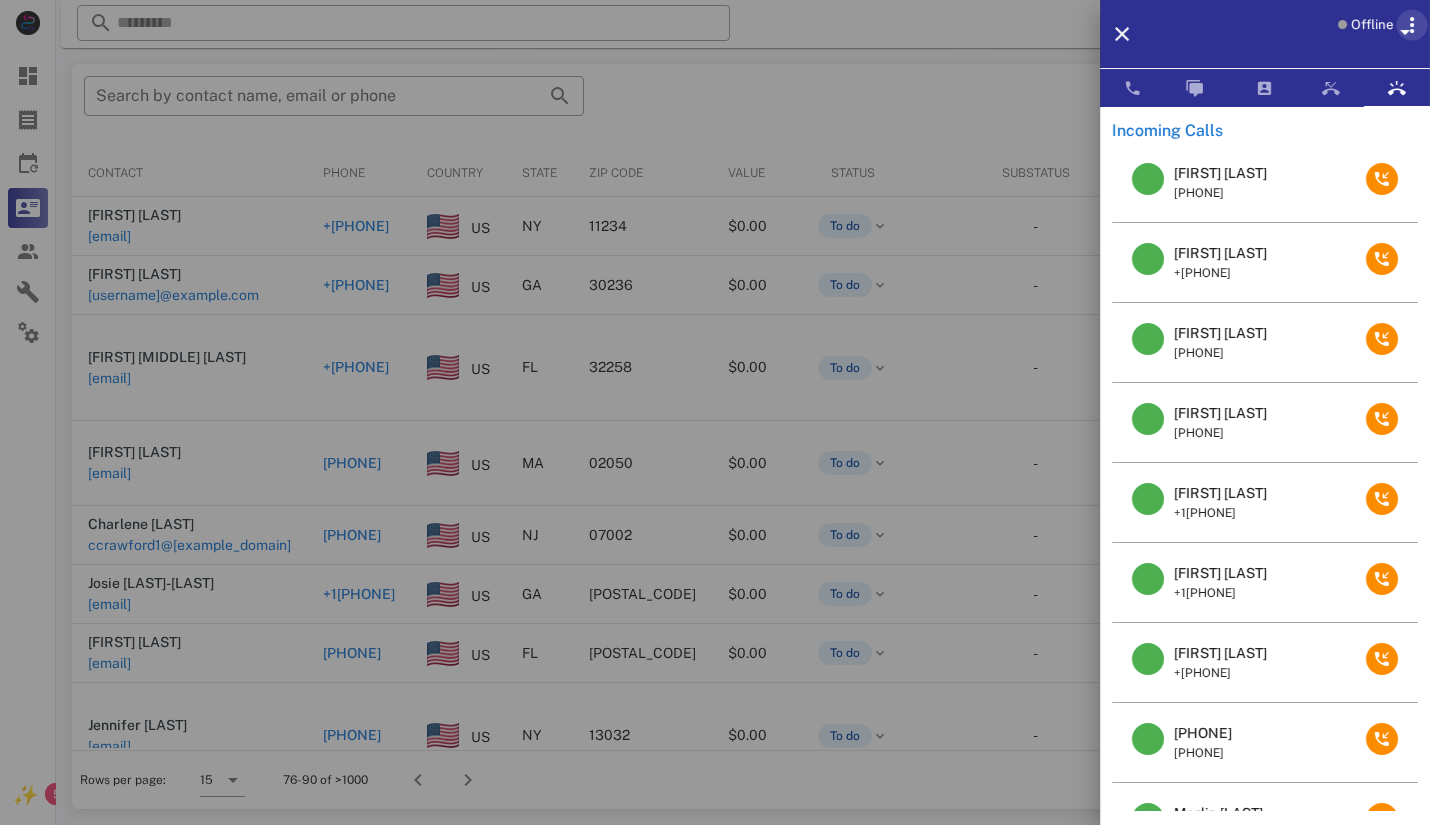 click at bounding box center [1412, 25] 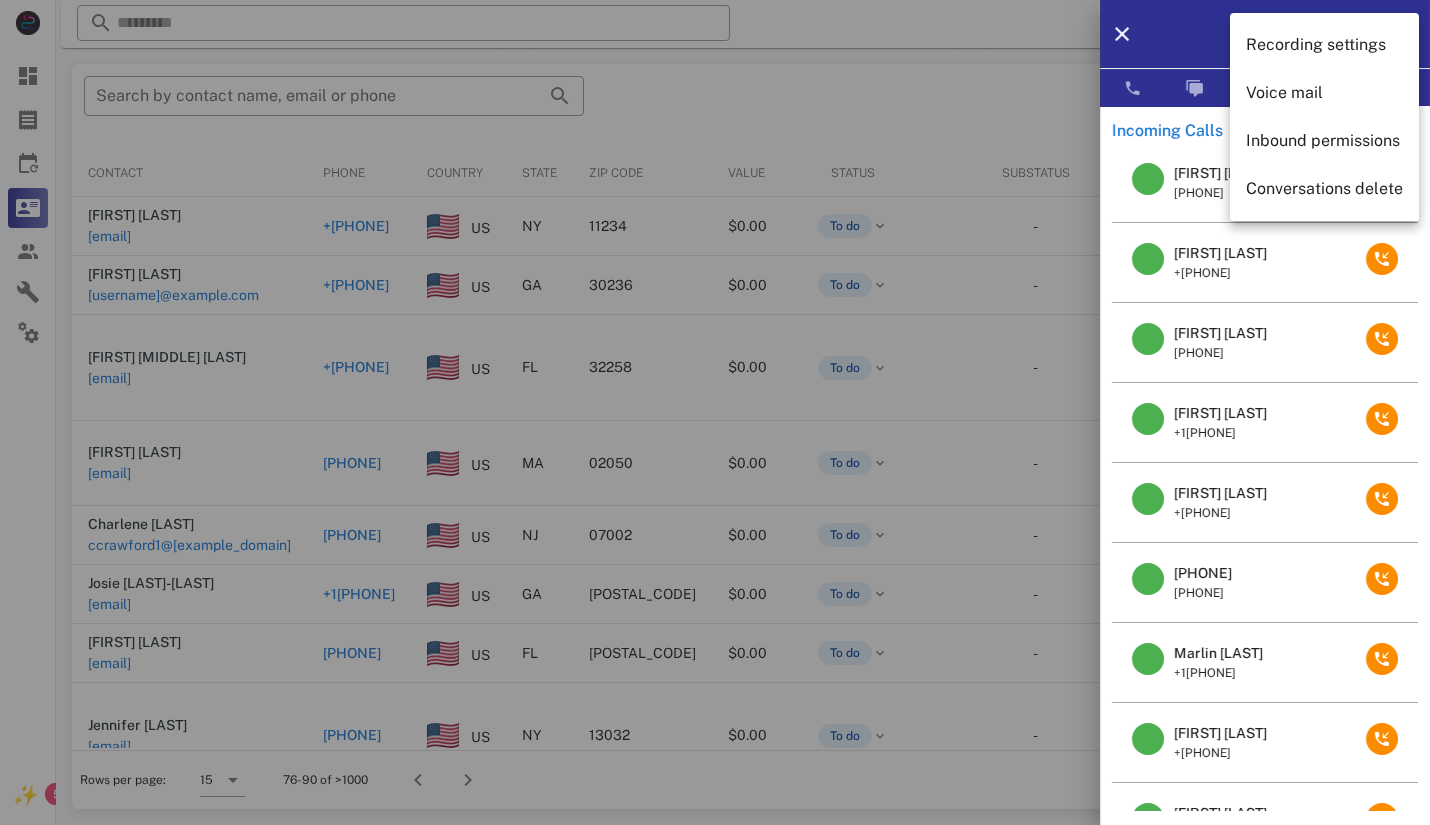 click on "Offline" at bounding box center (1291, 34) 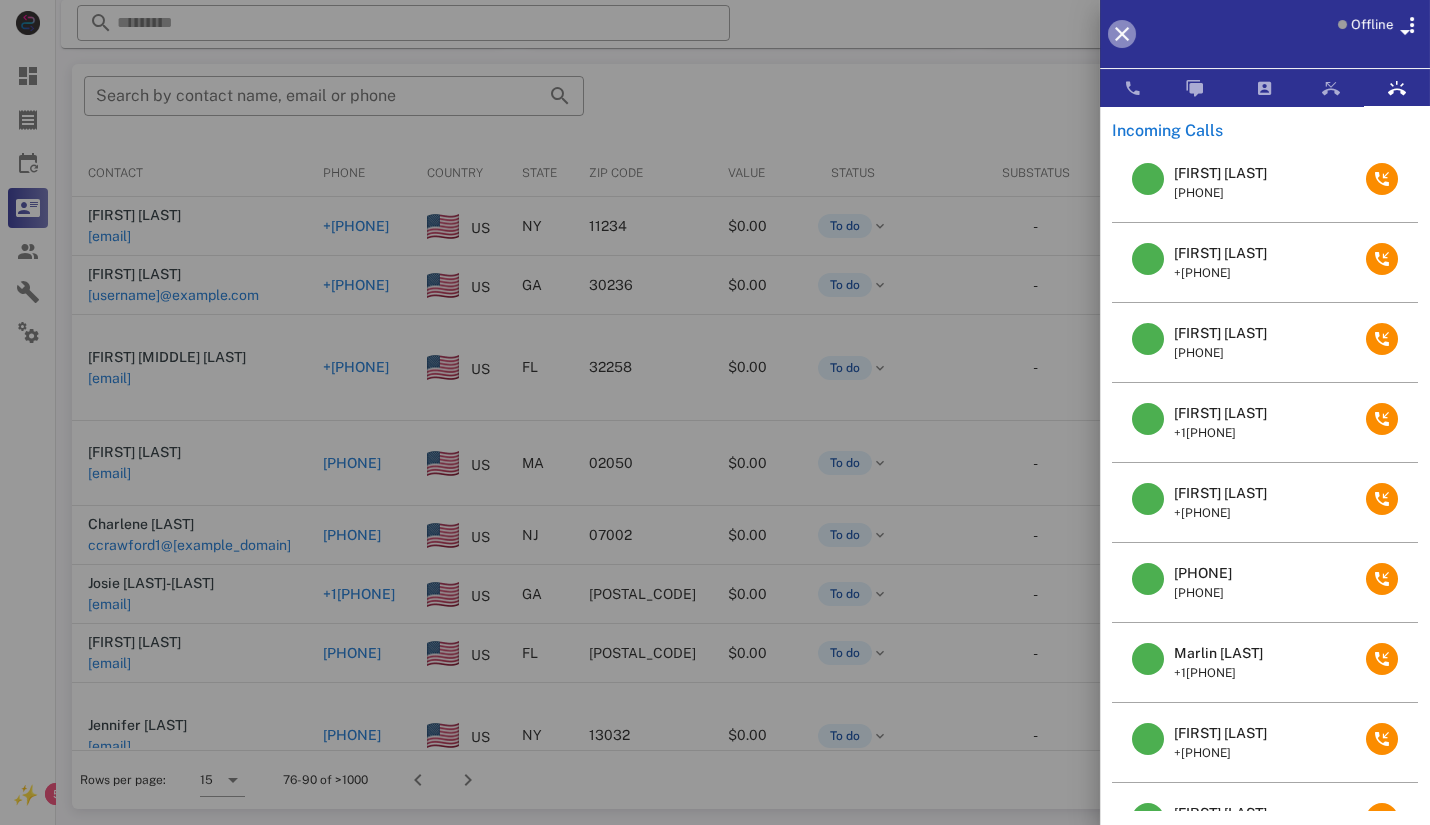 click at bounding box center [1122, 34] 